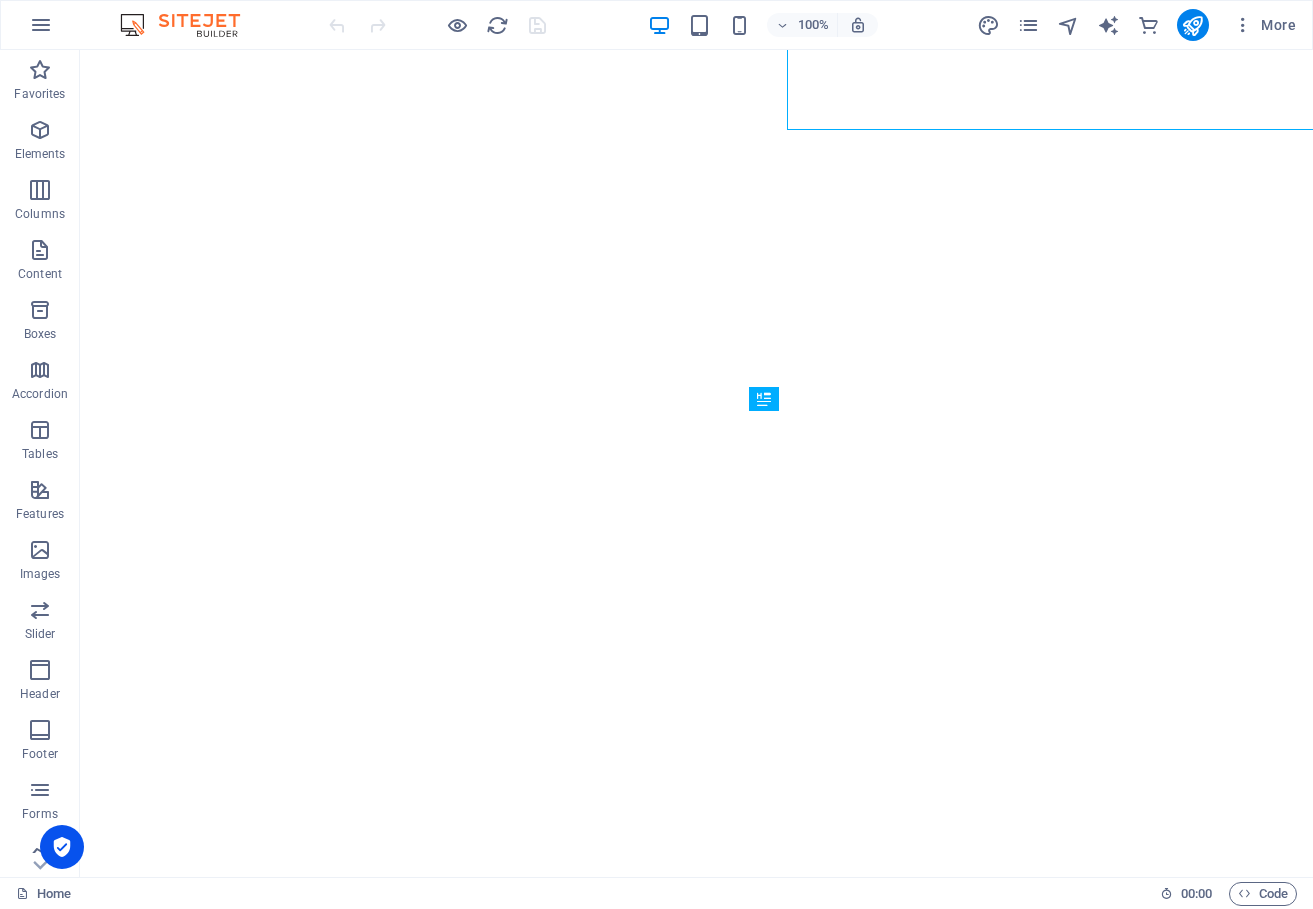 scroll, scrollTop: 0, scrollLeft: 0, axis: both 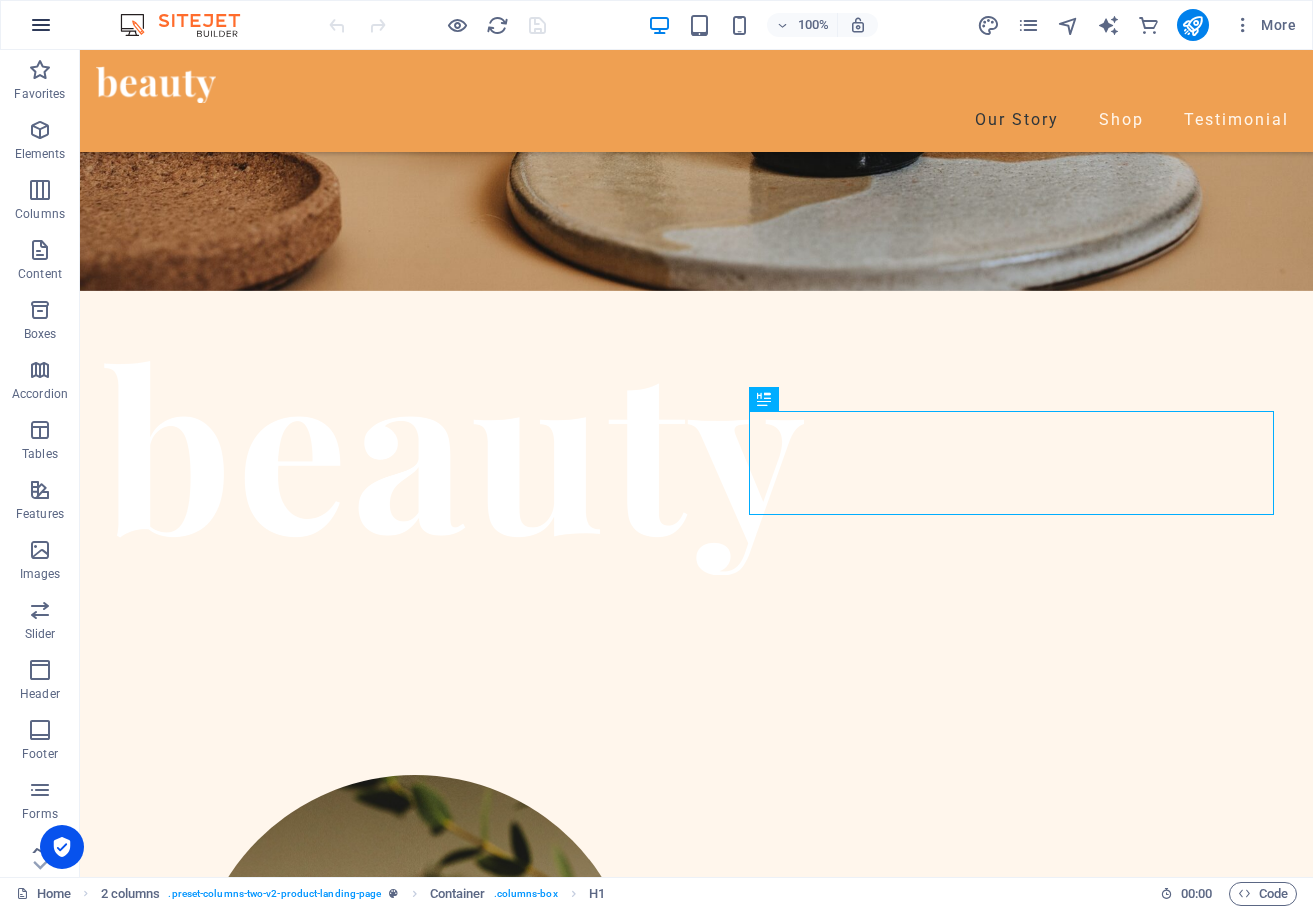 click at bounding box center (41, 25) 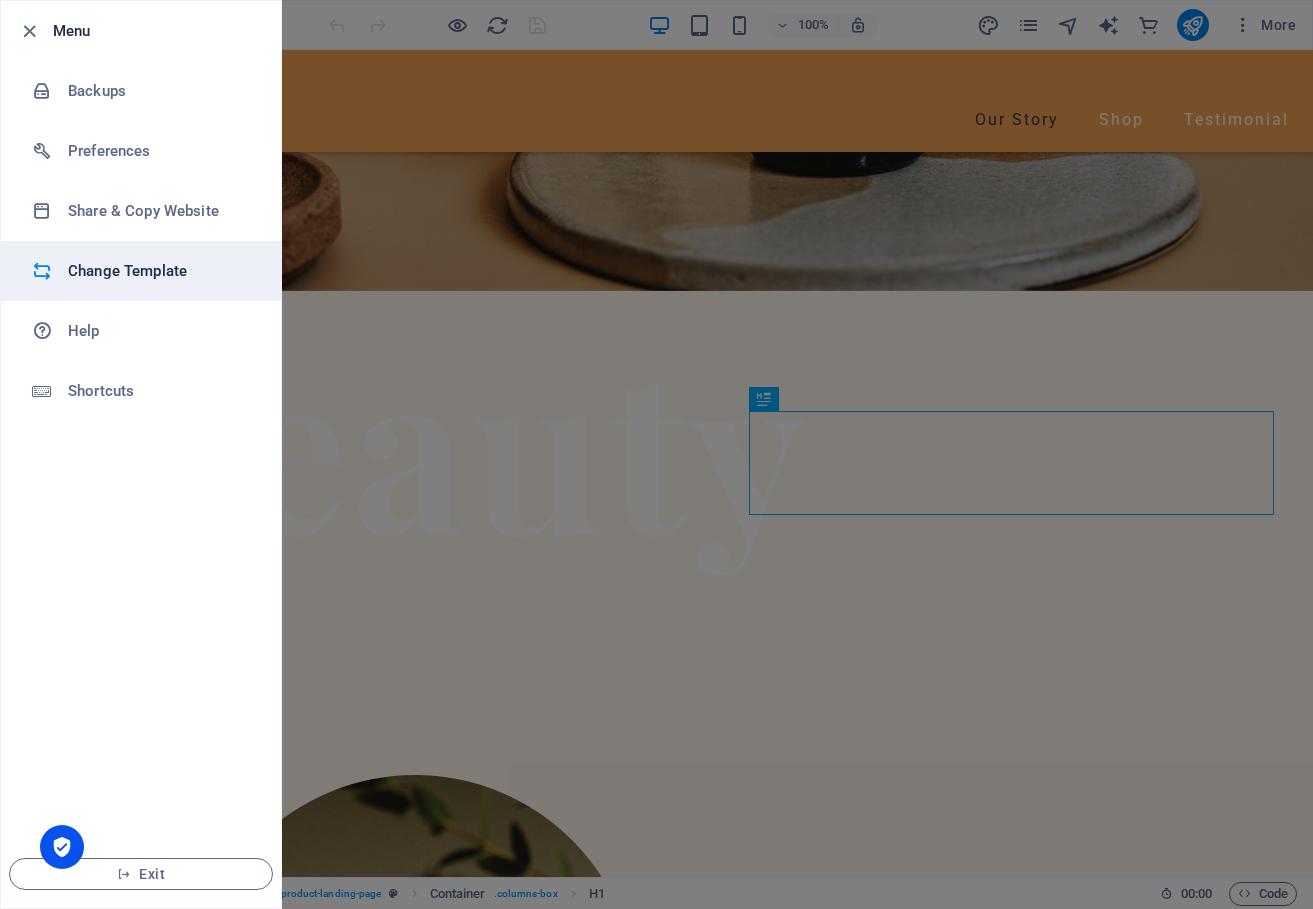 click on "Change Template" at bounding box center (141, 271) 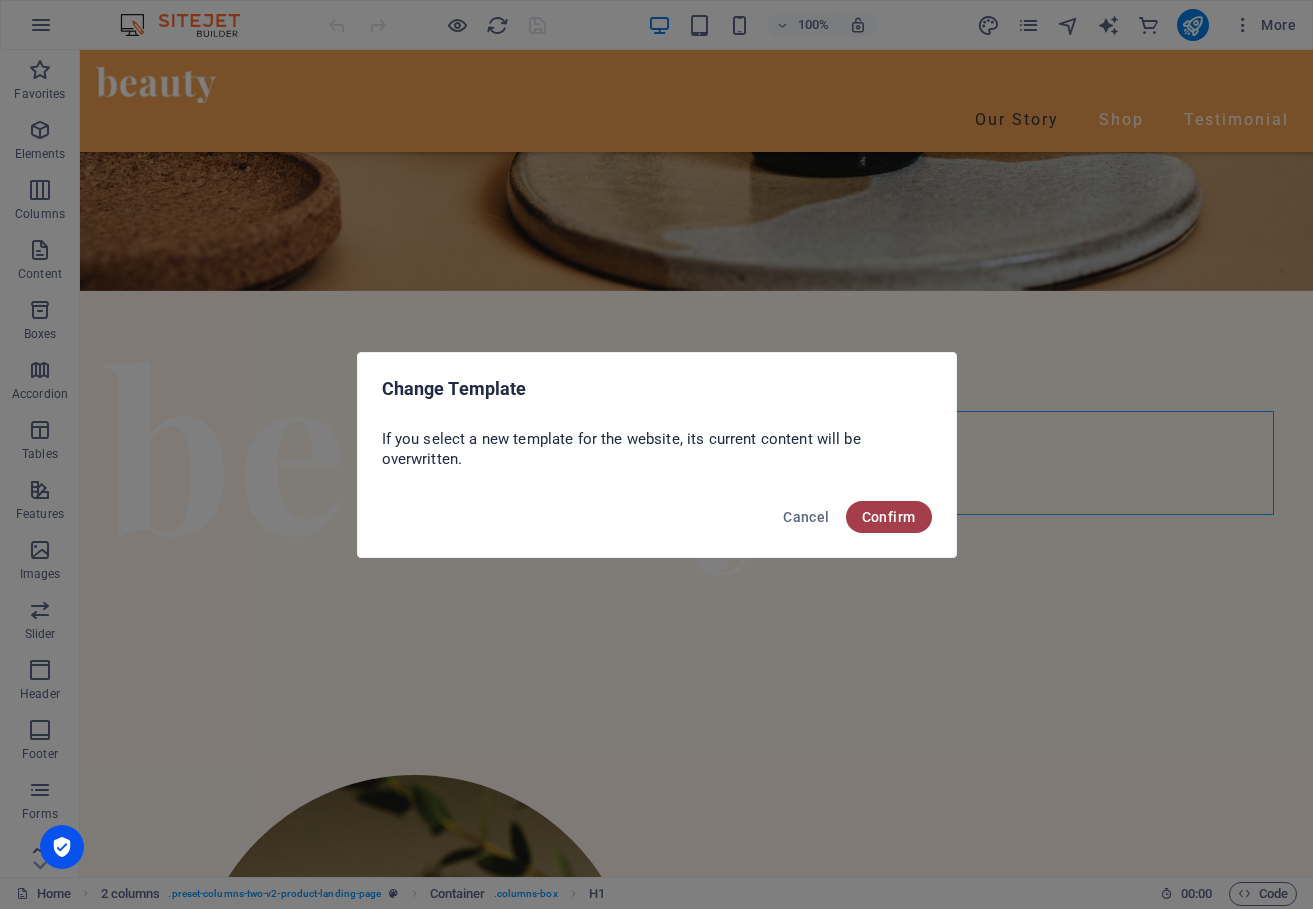 click on "Confirm" at bounding box center [889, 517] 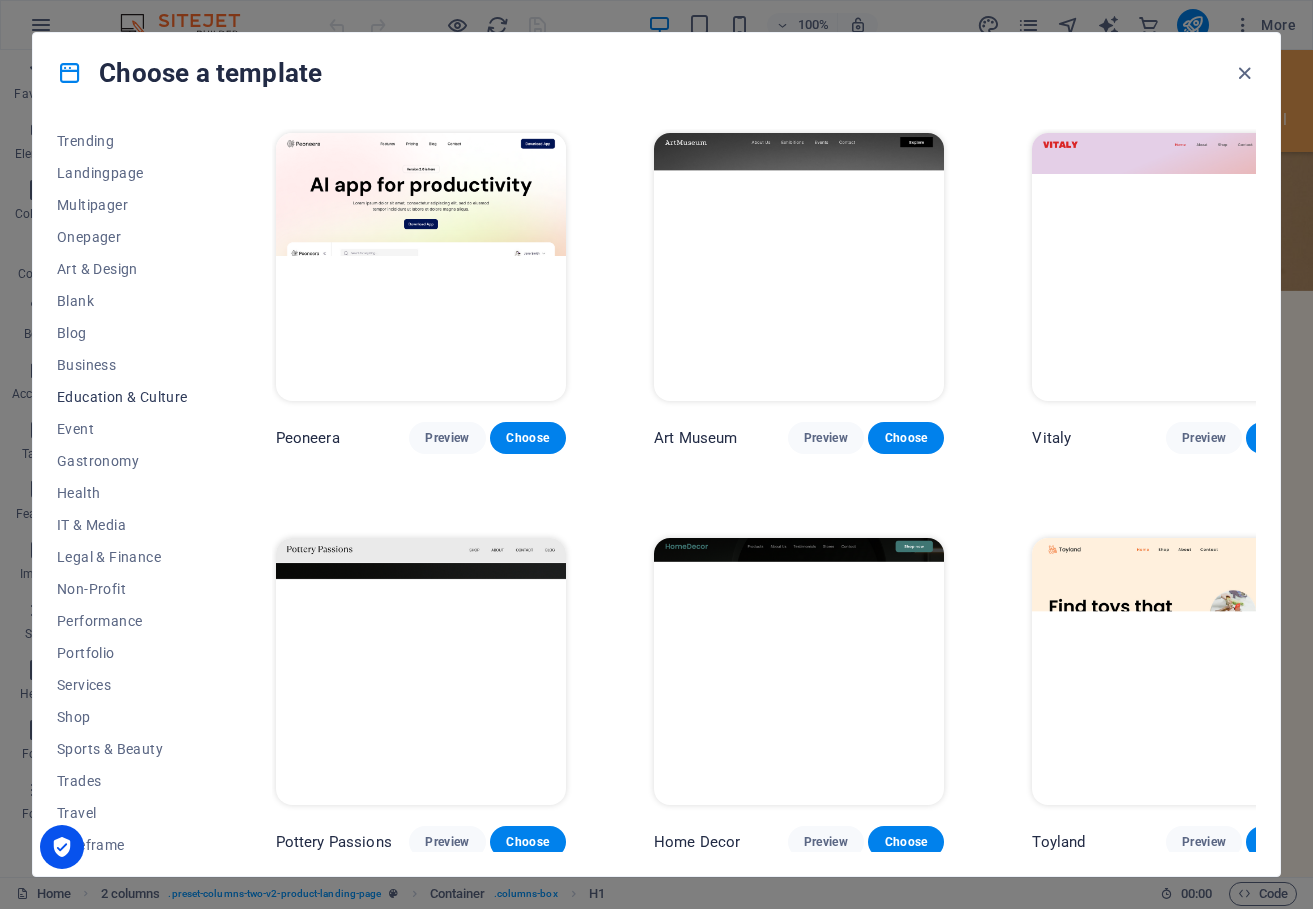 scroll, scrollTop: 109, scrollLeft: 0, axis: vertical 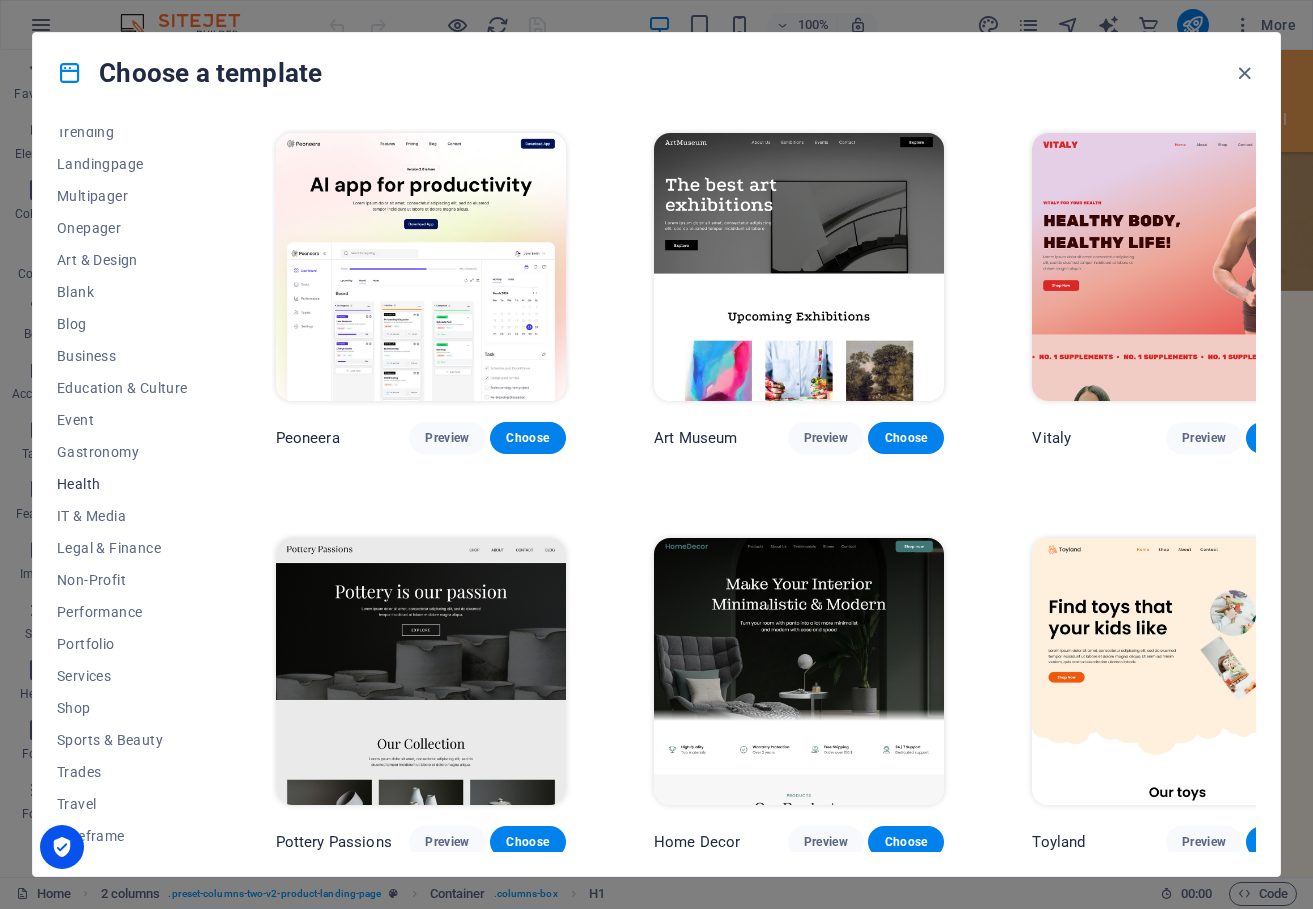 click on "Health" at bounding box center [122, 484] 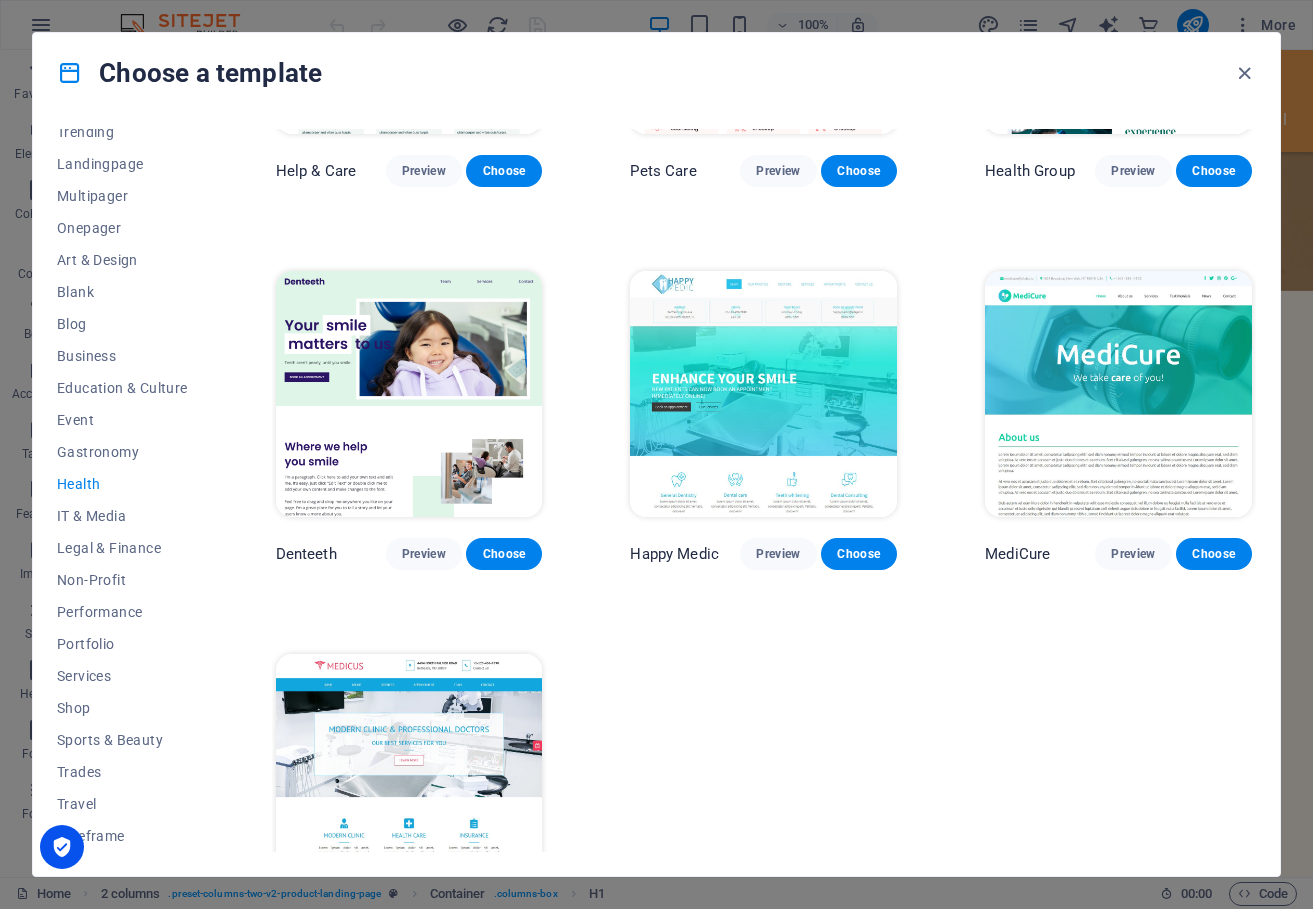 scroll, scrollTop: 339, scrollLeft: 0, axis: vertical 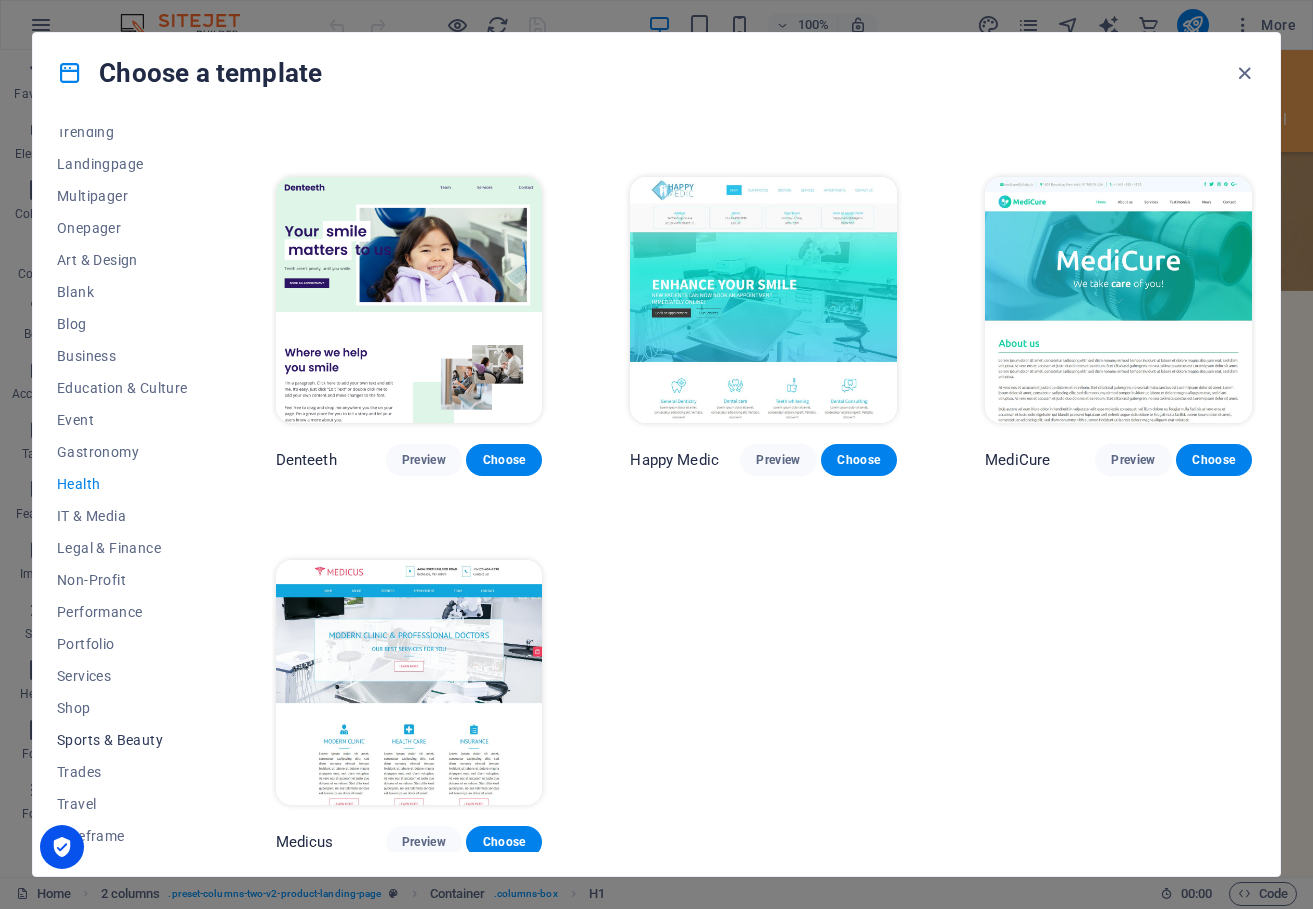 click on "Sports & Beauty" at bounding box center (122, 740) 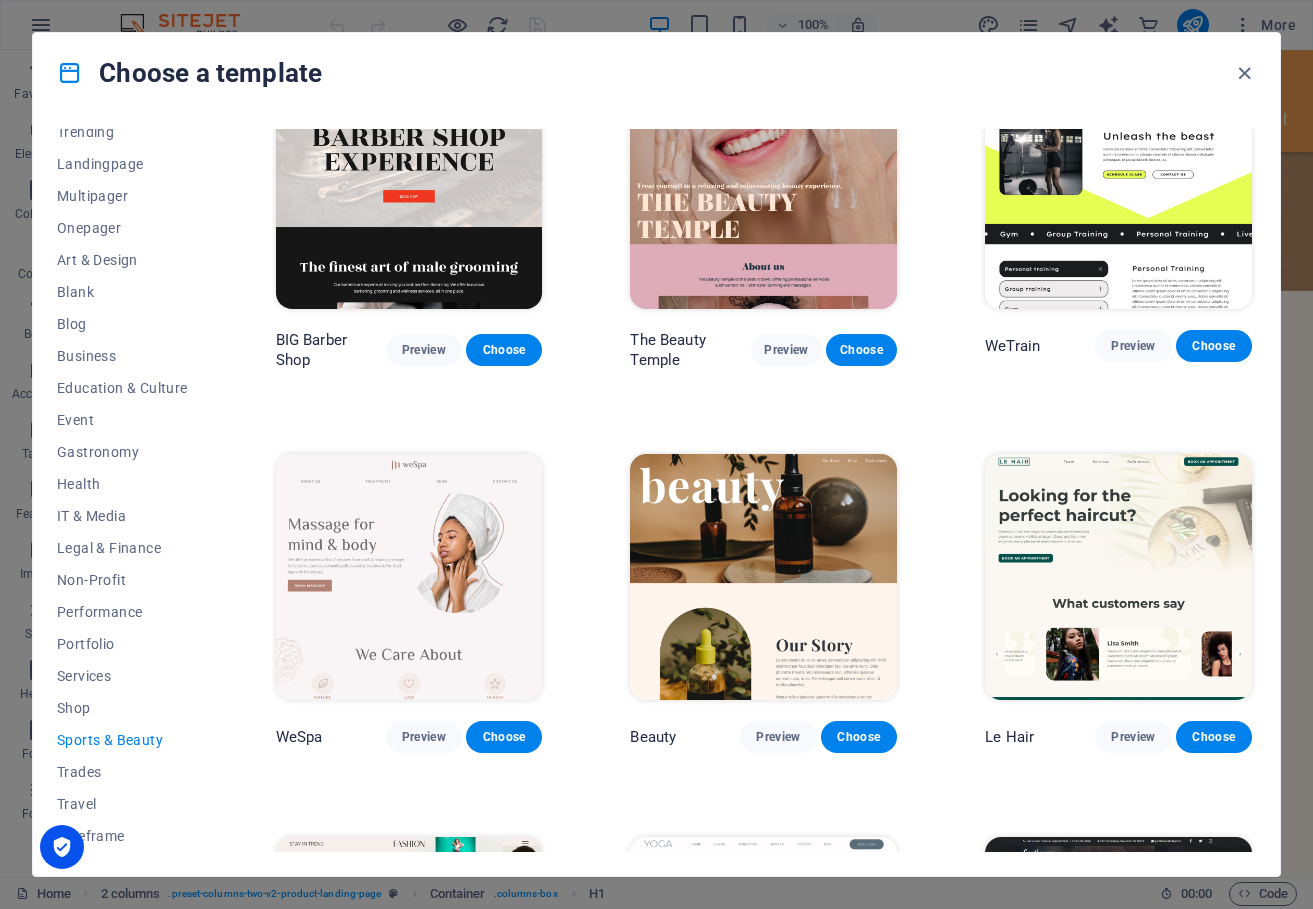 scroll, scrollTop: 104, scrollLeft: 0, axis: vertical 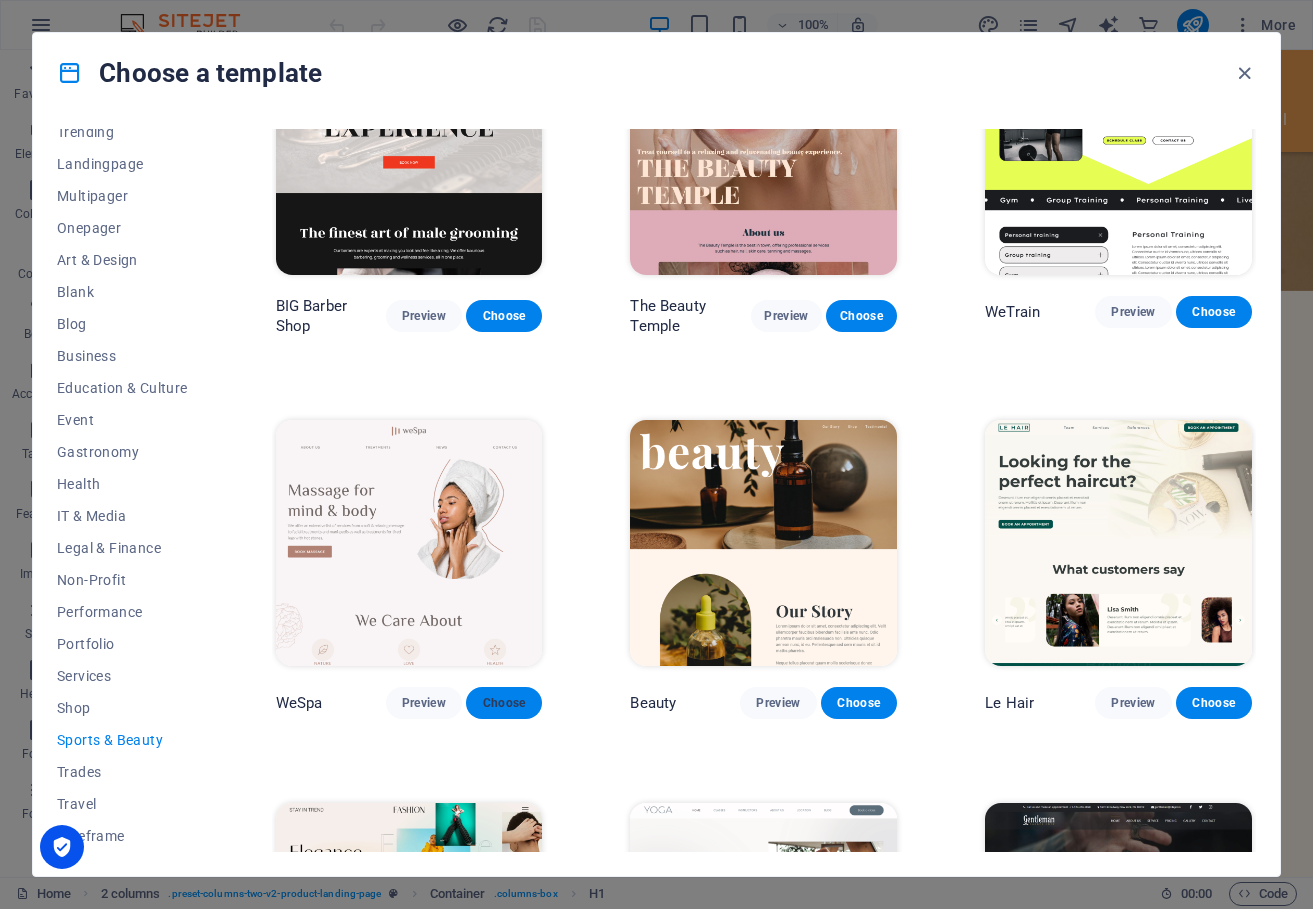 click on "Choose" at bounding box center (504, 703) 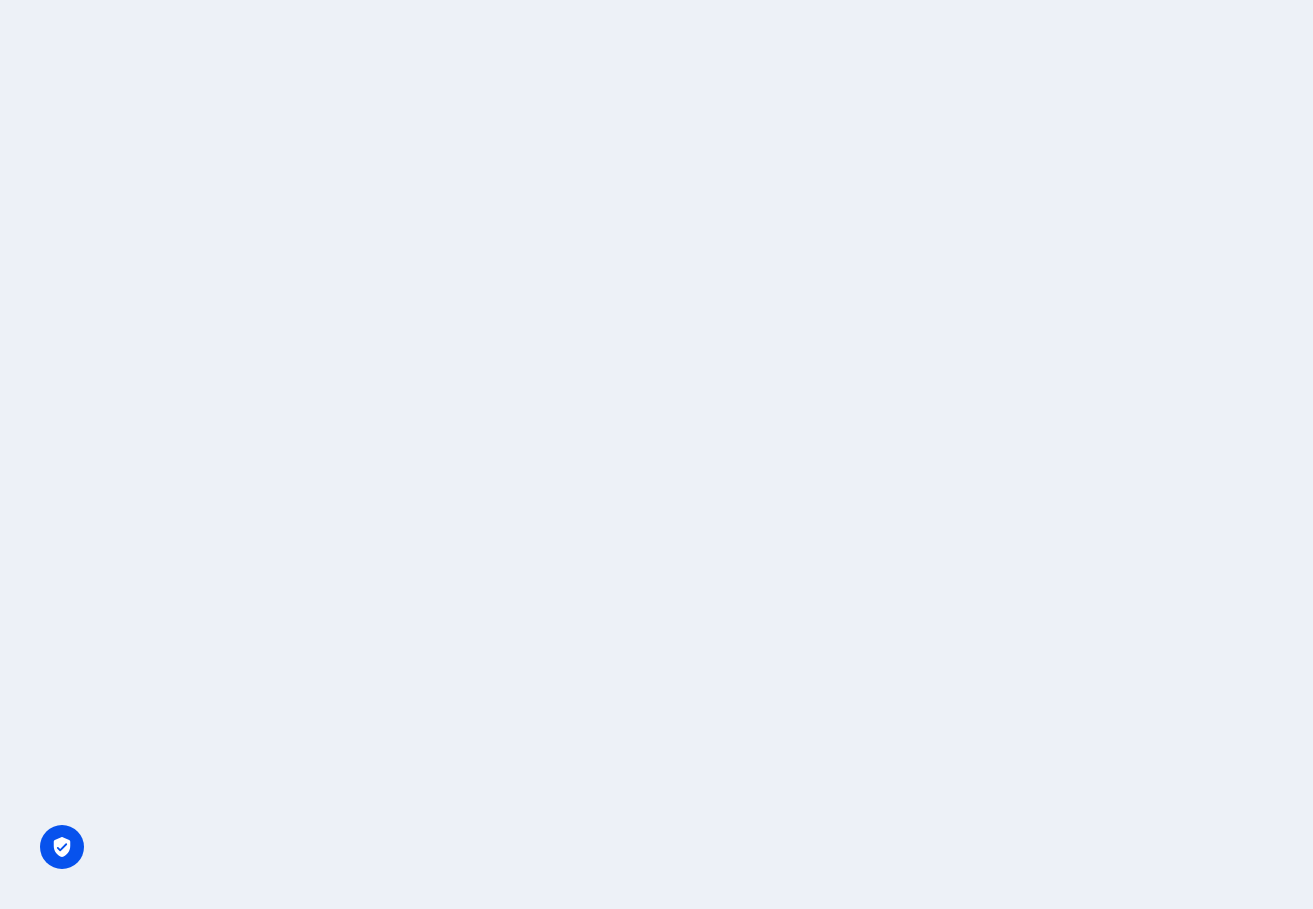 scroll, scrollTop: 0, scrollLeft: 0, axis: both 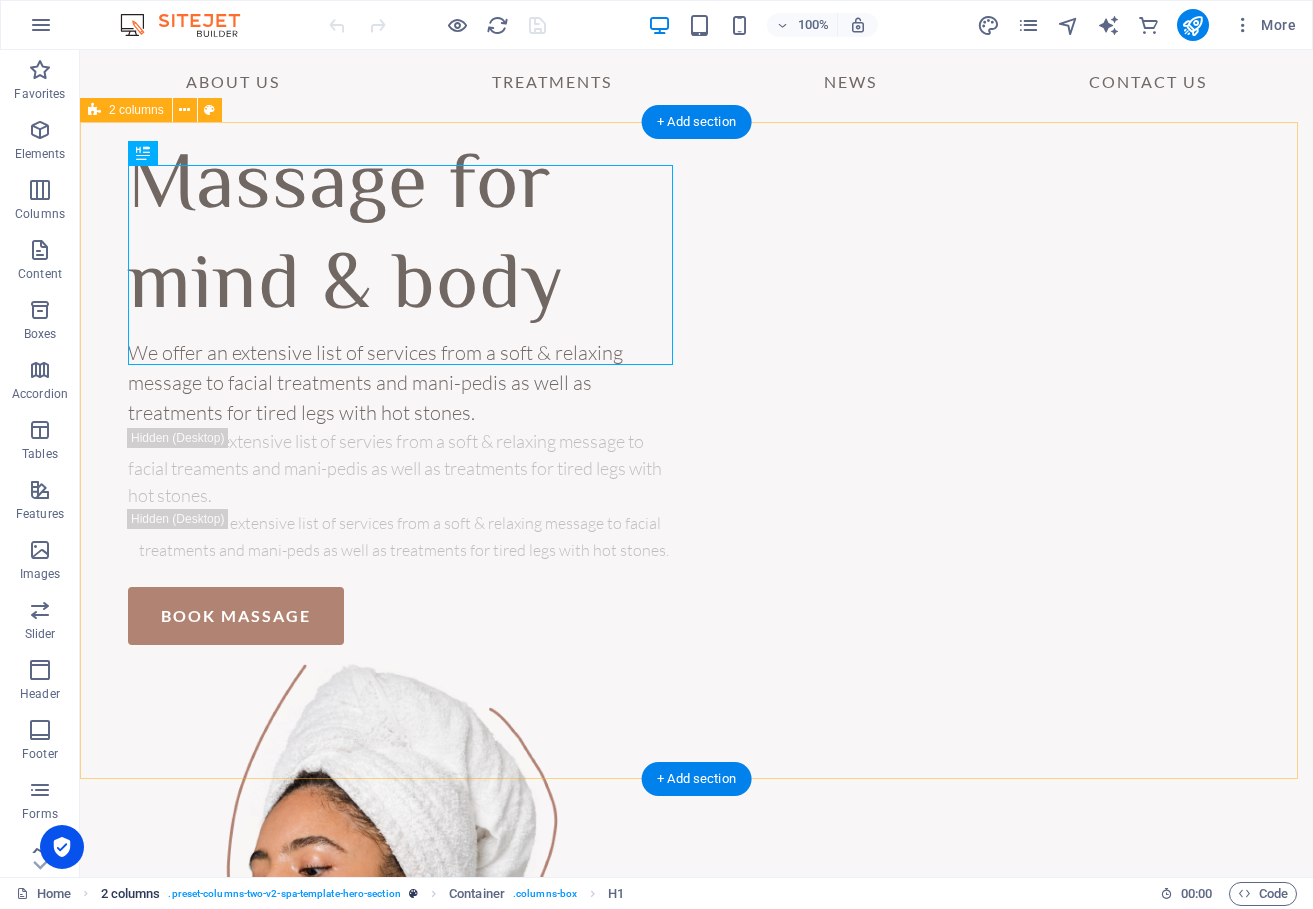 click on ". preset-columns-two-v2-spa-template-hero-section" at bounding box center (284, 894) 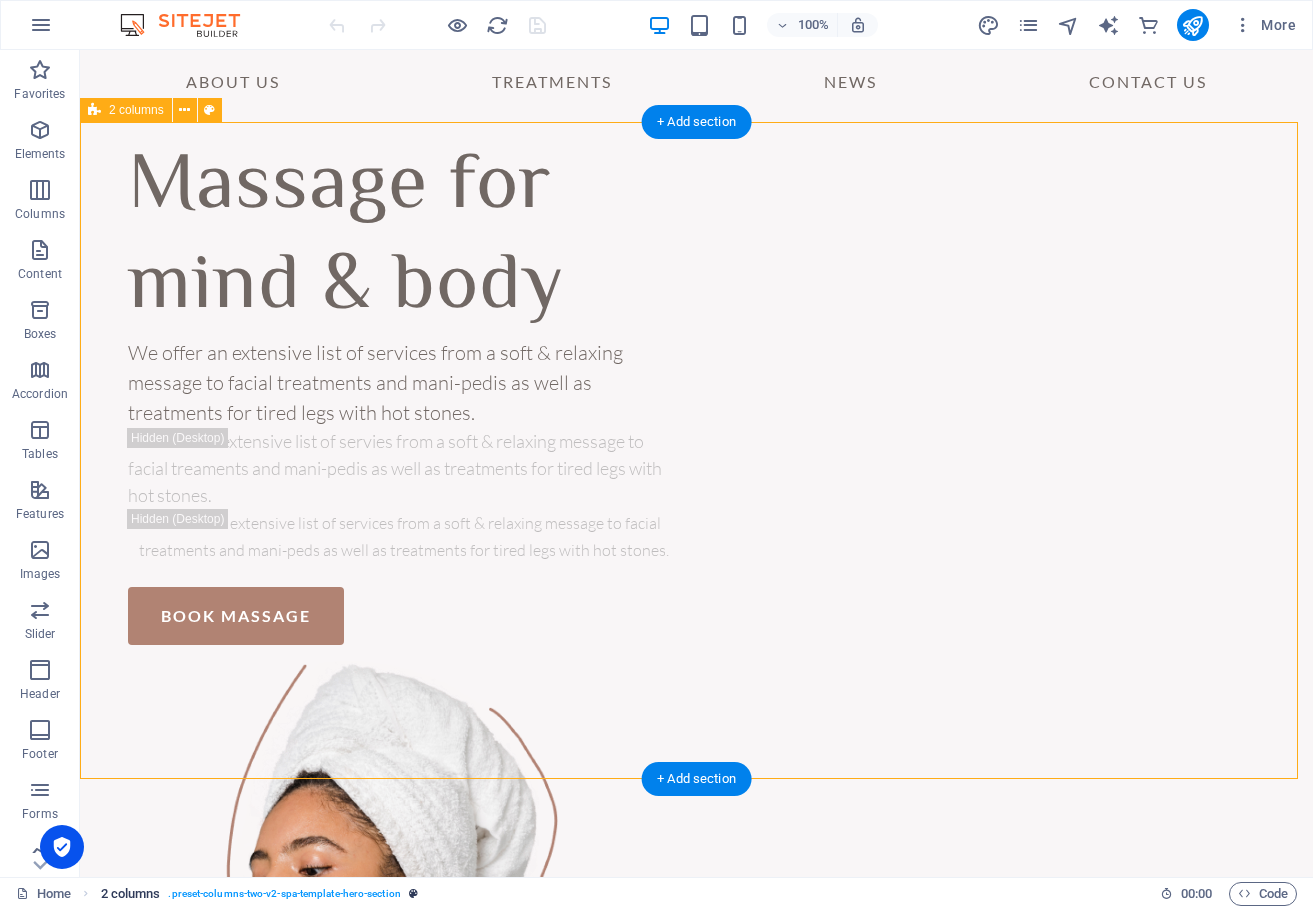 click on ". preset-columns-two-v2-spa-template-hero-section" at bounding box center [284, 894] 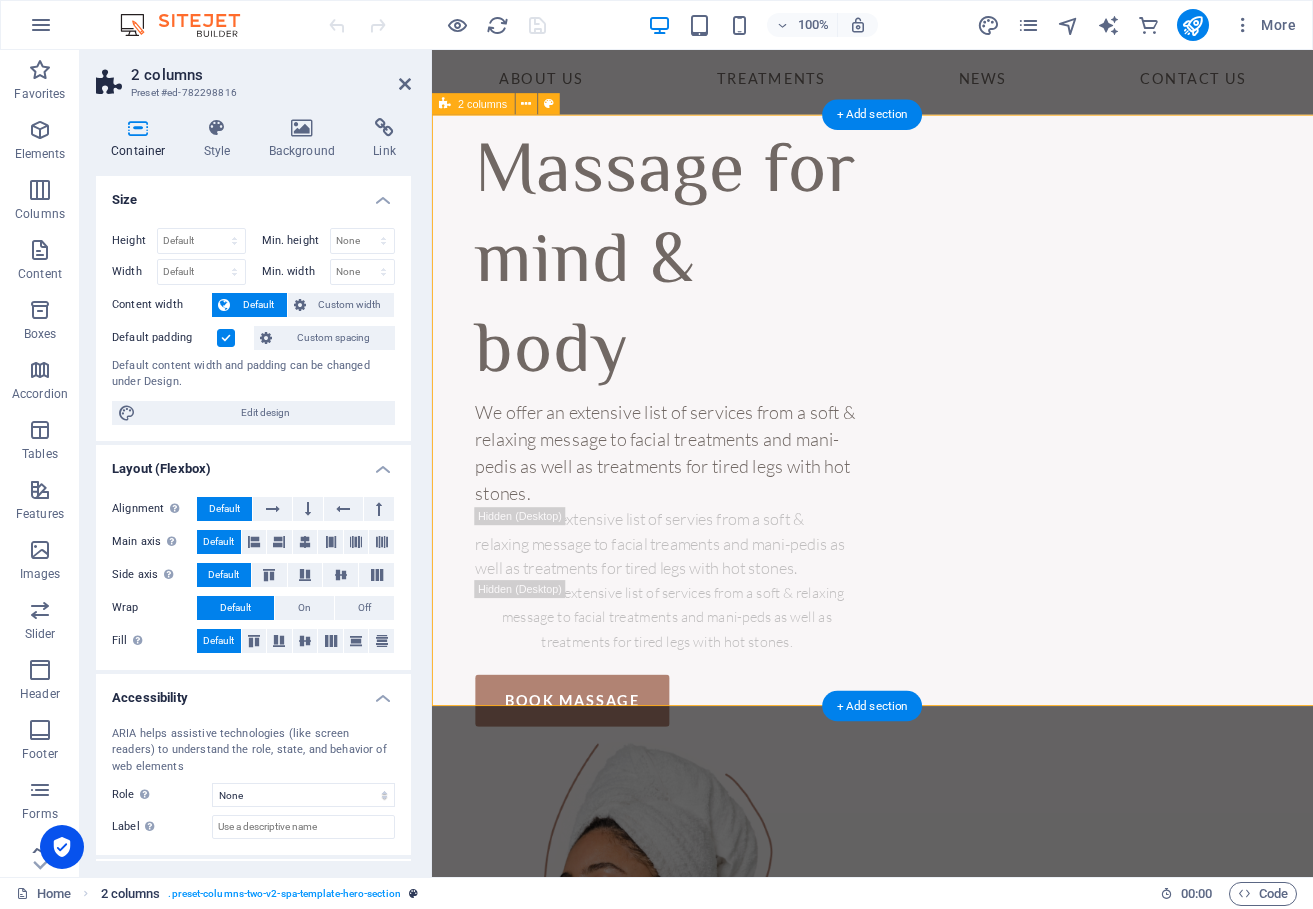 select on "rem" 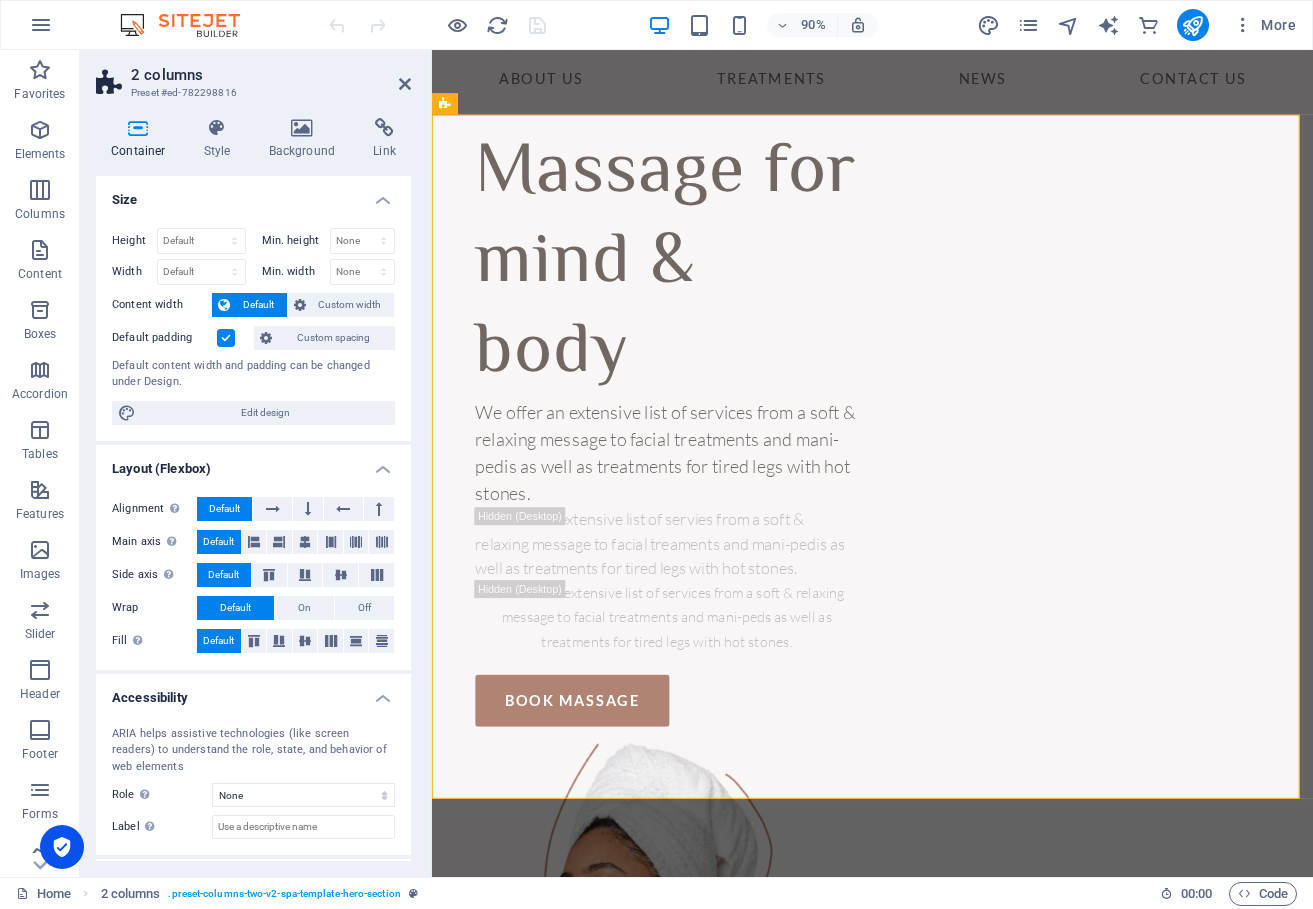 click on "Home 2 columns . preset-columns-two-v2-spa-template-hero-section" at bounding box center (580, 894) 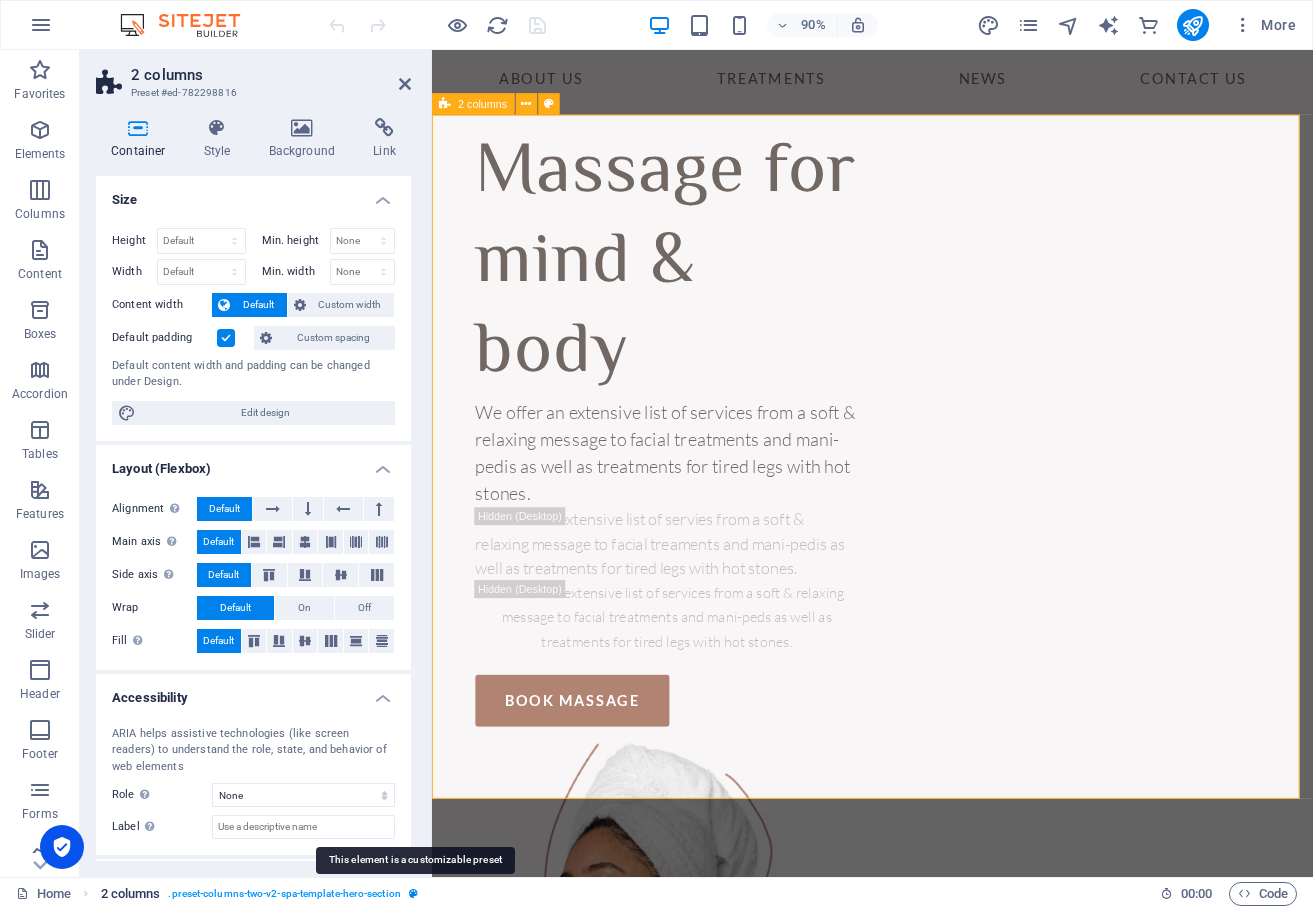 click at bounding box center [413, 893] 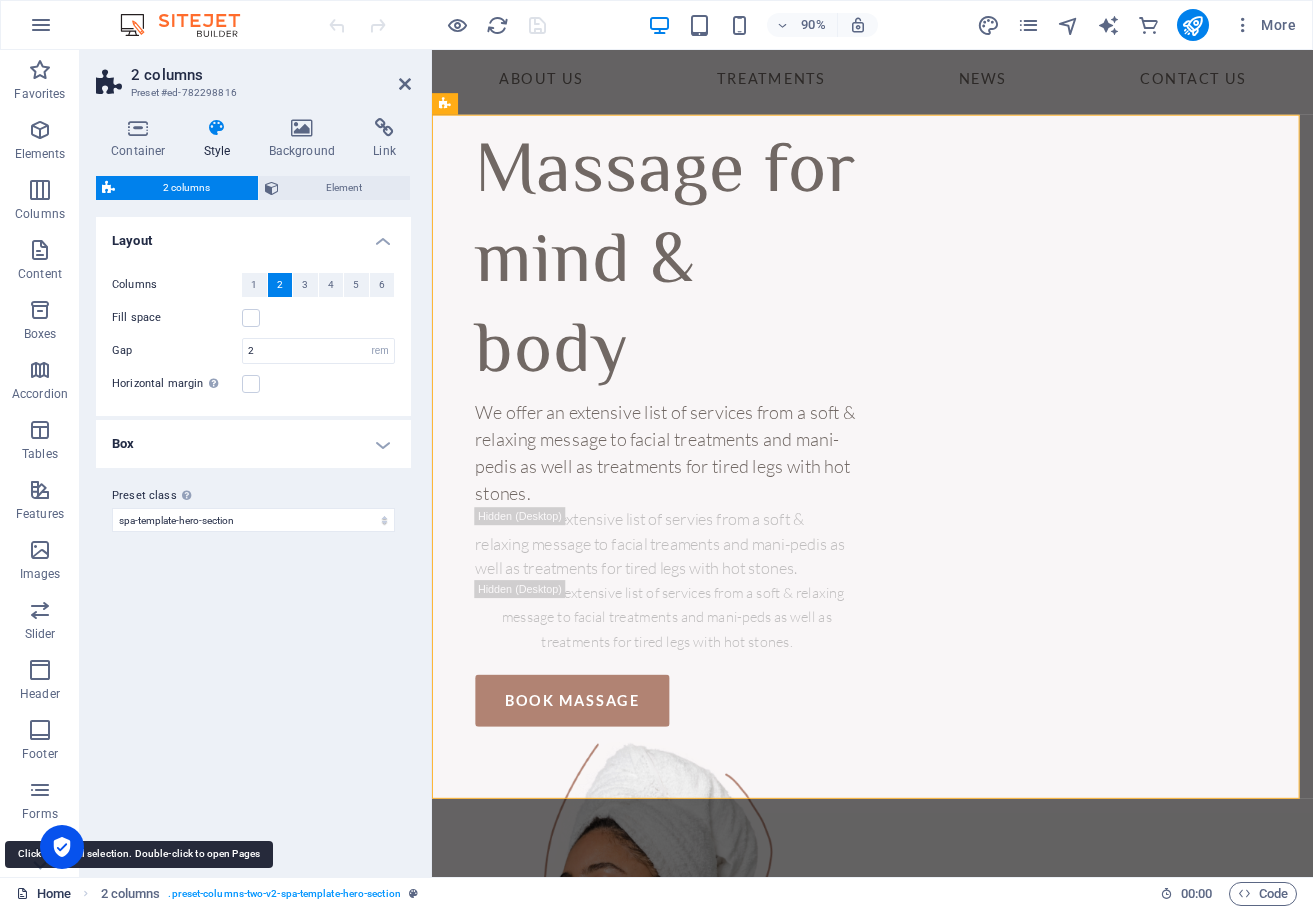 click on "Home" at bounding box center (43, 894) 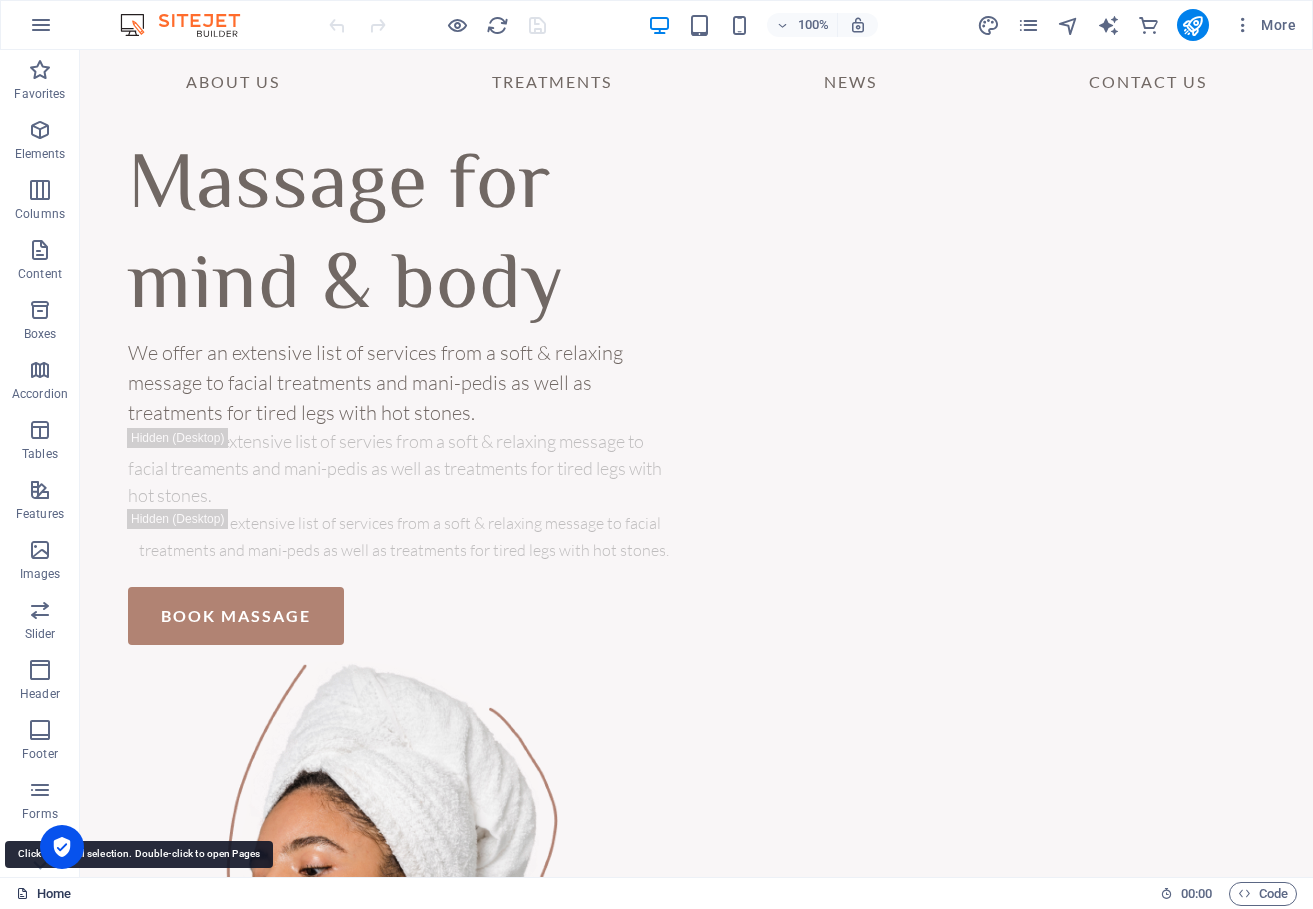 click on "Home" at bounding box center (43, 894) 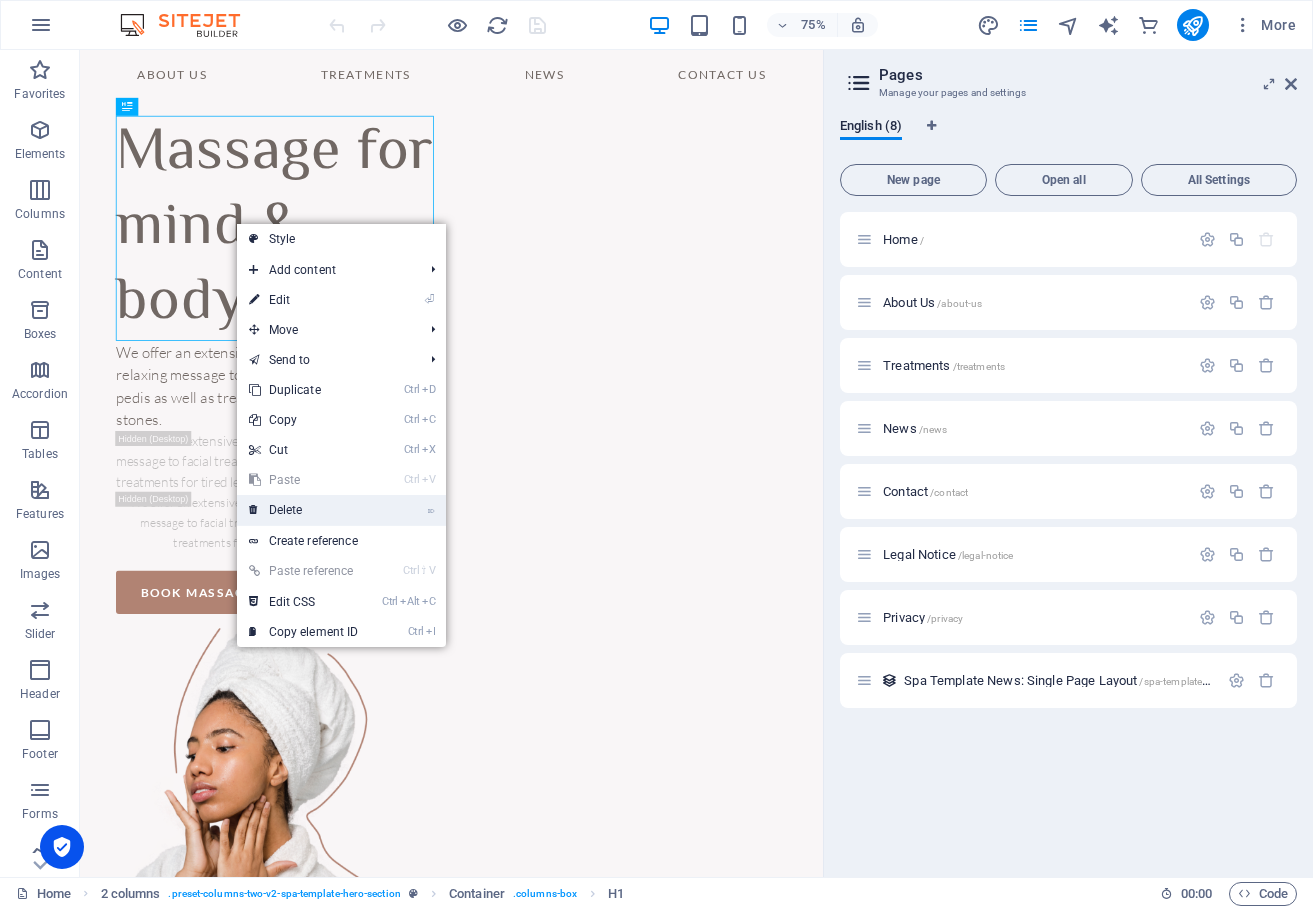 click on "⌦  Delete" at bounding box center (304, 510) 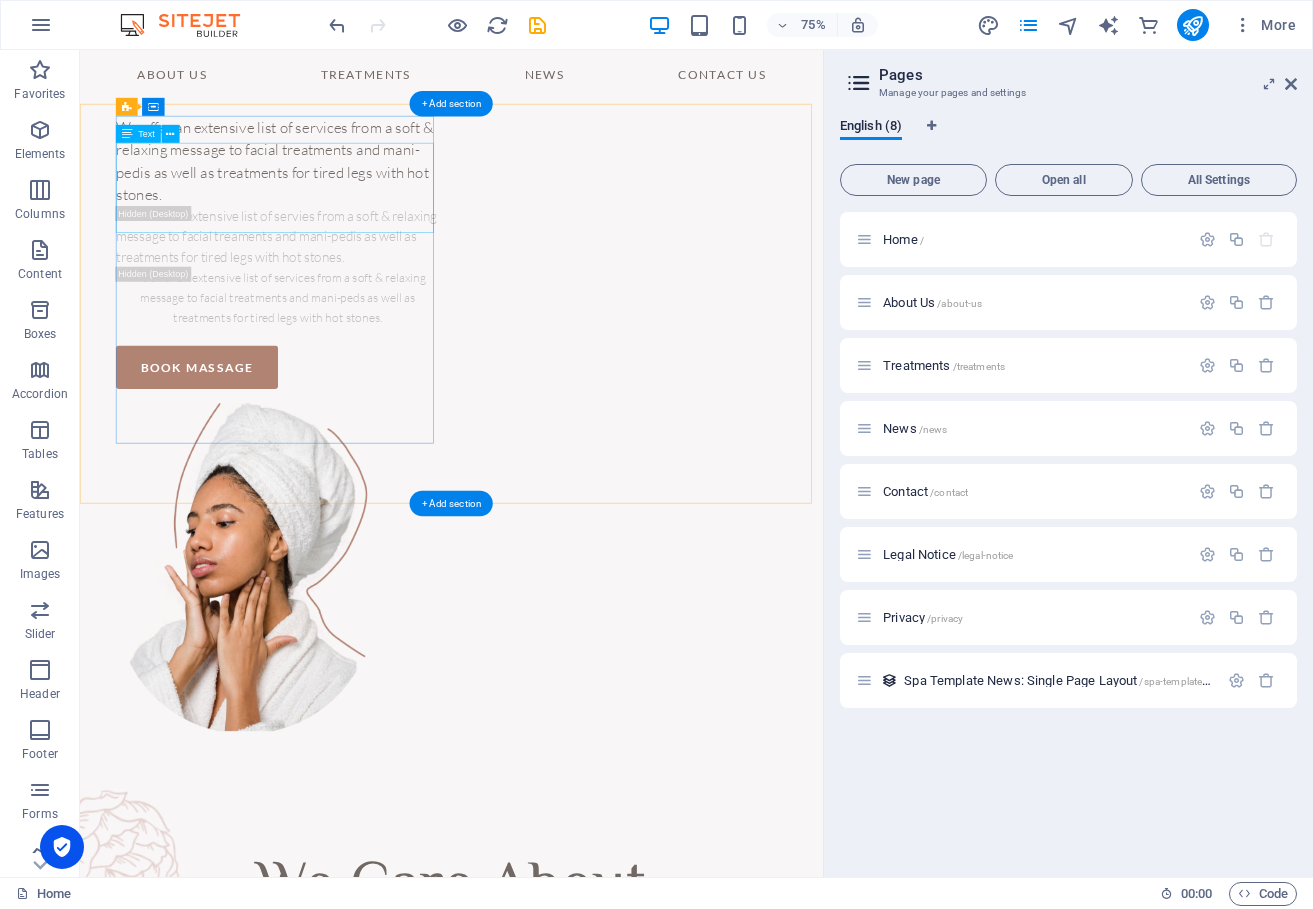 click on "We offer an extensive list of services from a soft & relaxing message to facial treatments and mani-pedis as well as treatments for tired legs with hot stones." at bounding box center [344, 198] 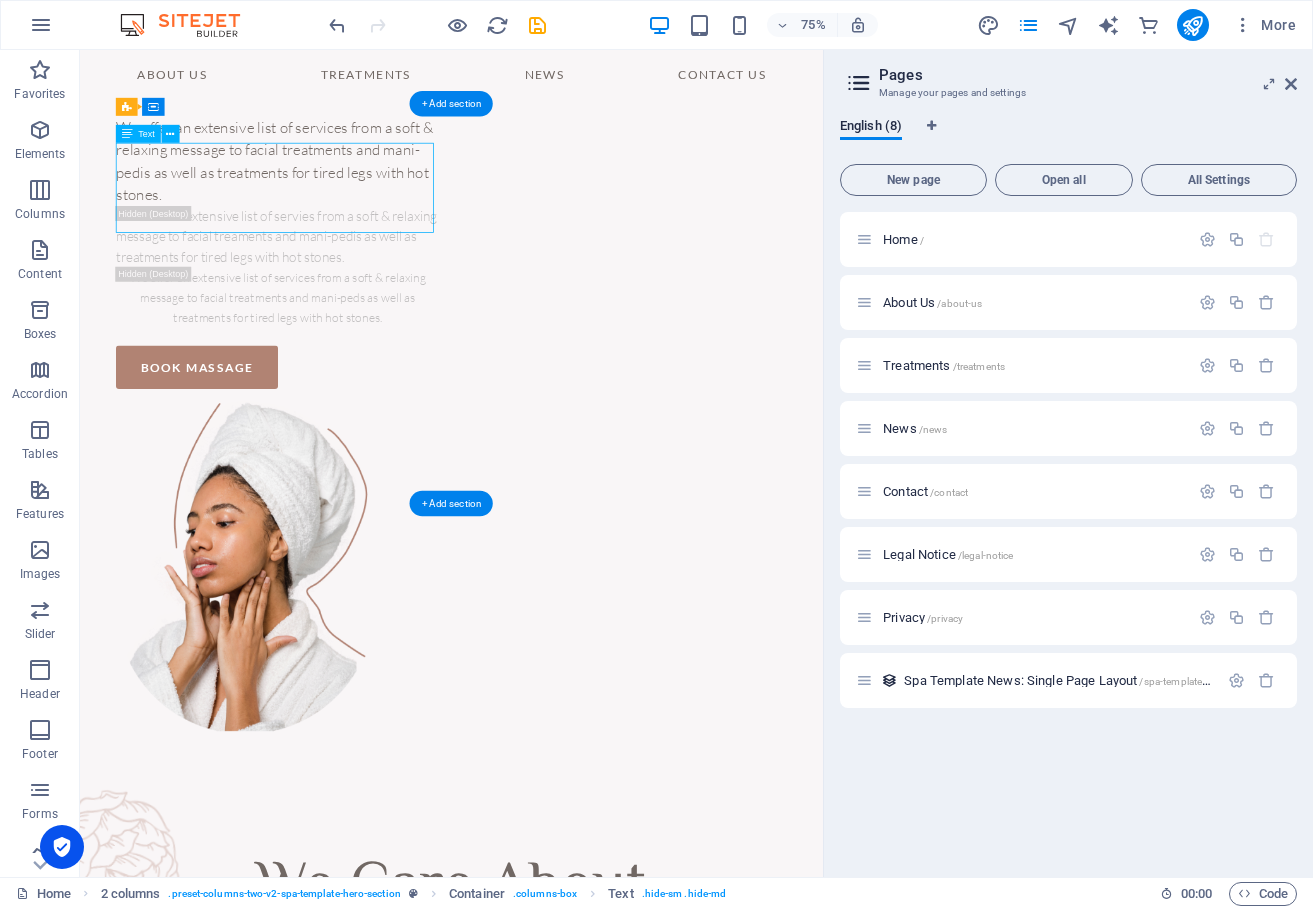 drag, startPoint x: 218, startPoint y: 221, endPoint x: 222, endPoint y: 232, distance: 11.7046995 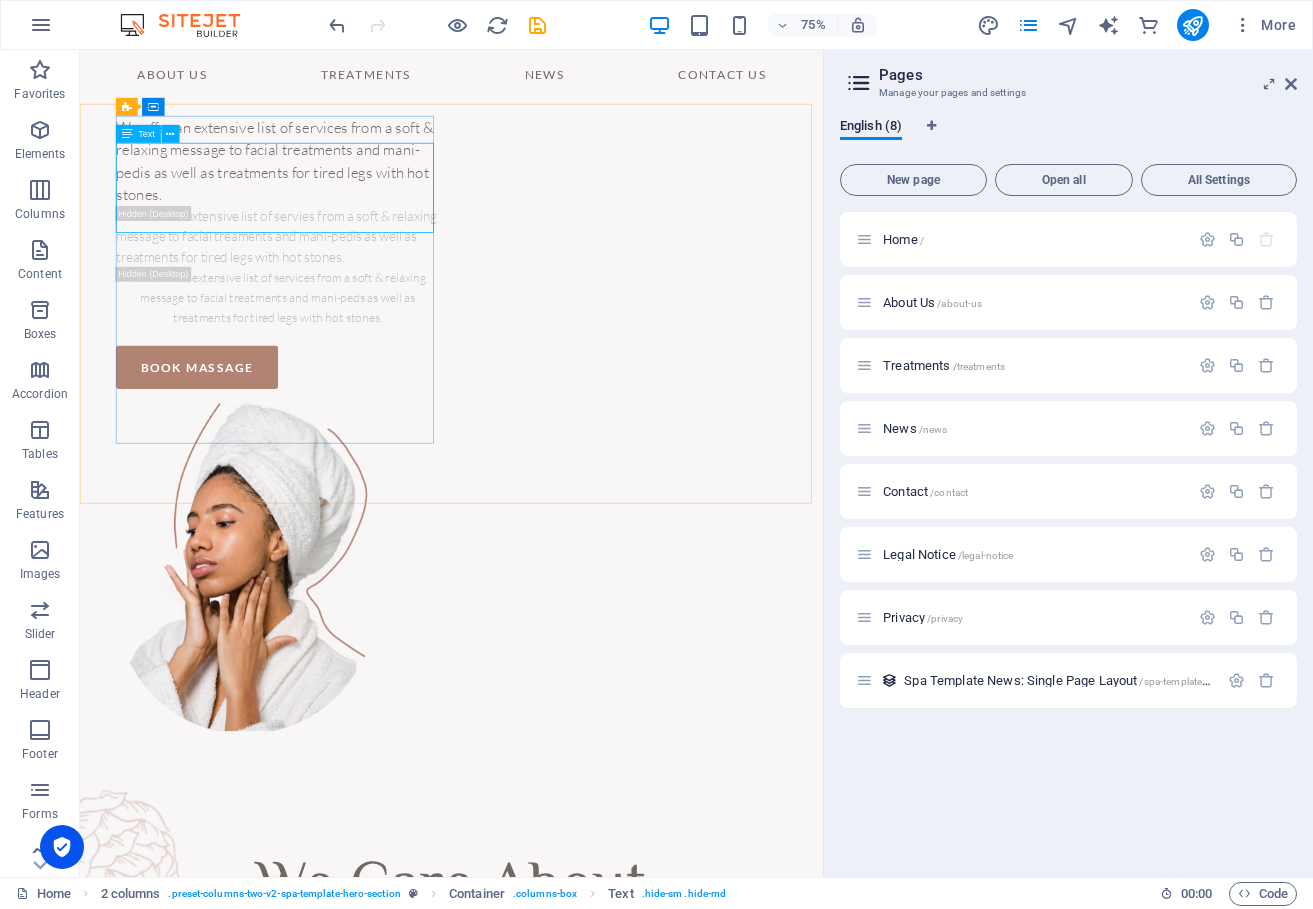 click at bounding box center [127, 134] 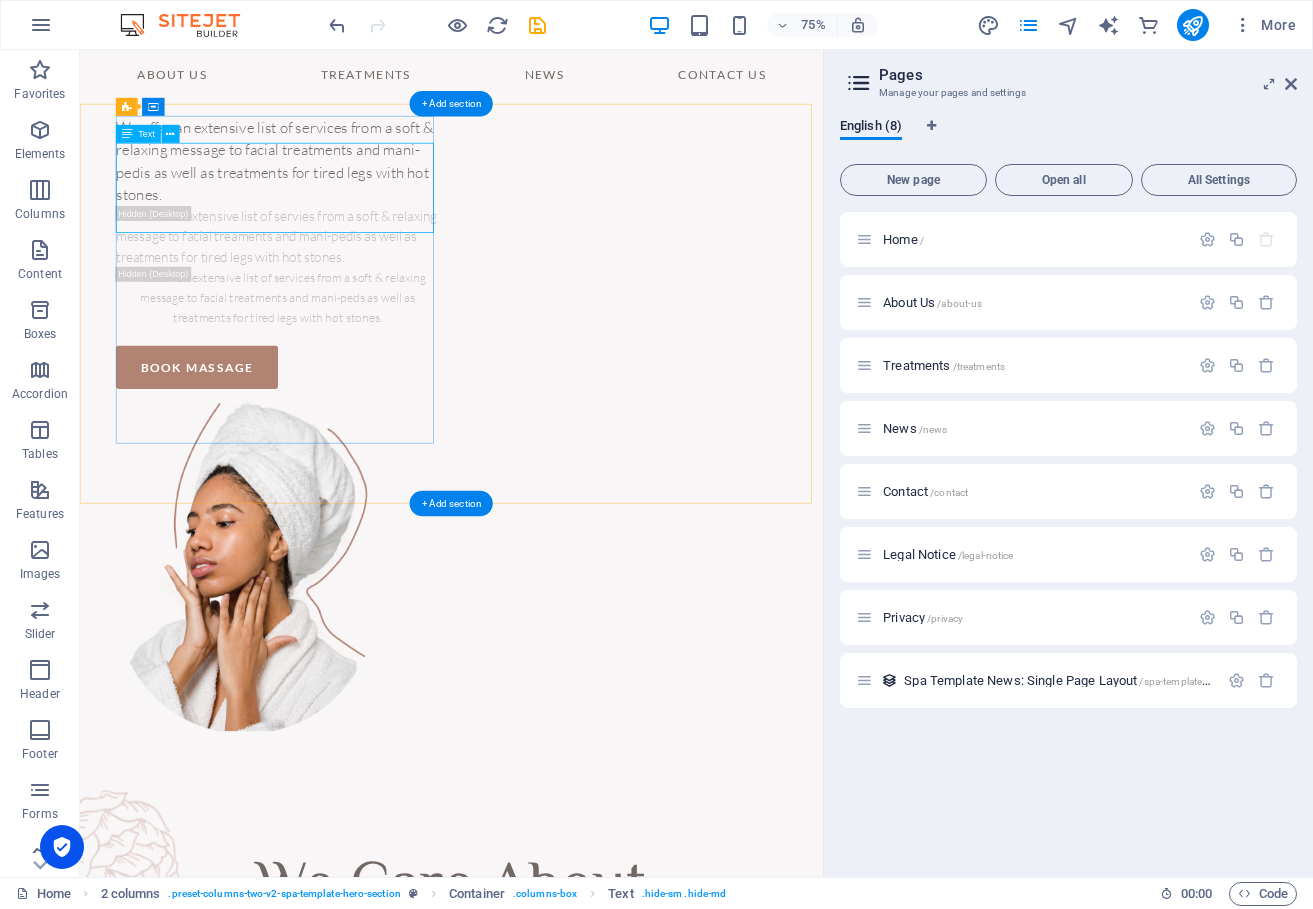 click on "We offer an extensive list of services from a soft & relaxing message to facial treatments and mani-pedis as well as treatments for tired legs with hot stones." at bounding box center [344, 198] 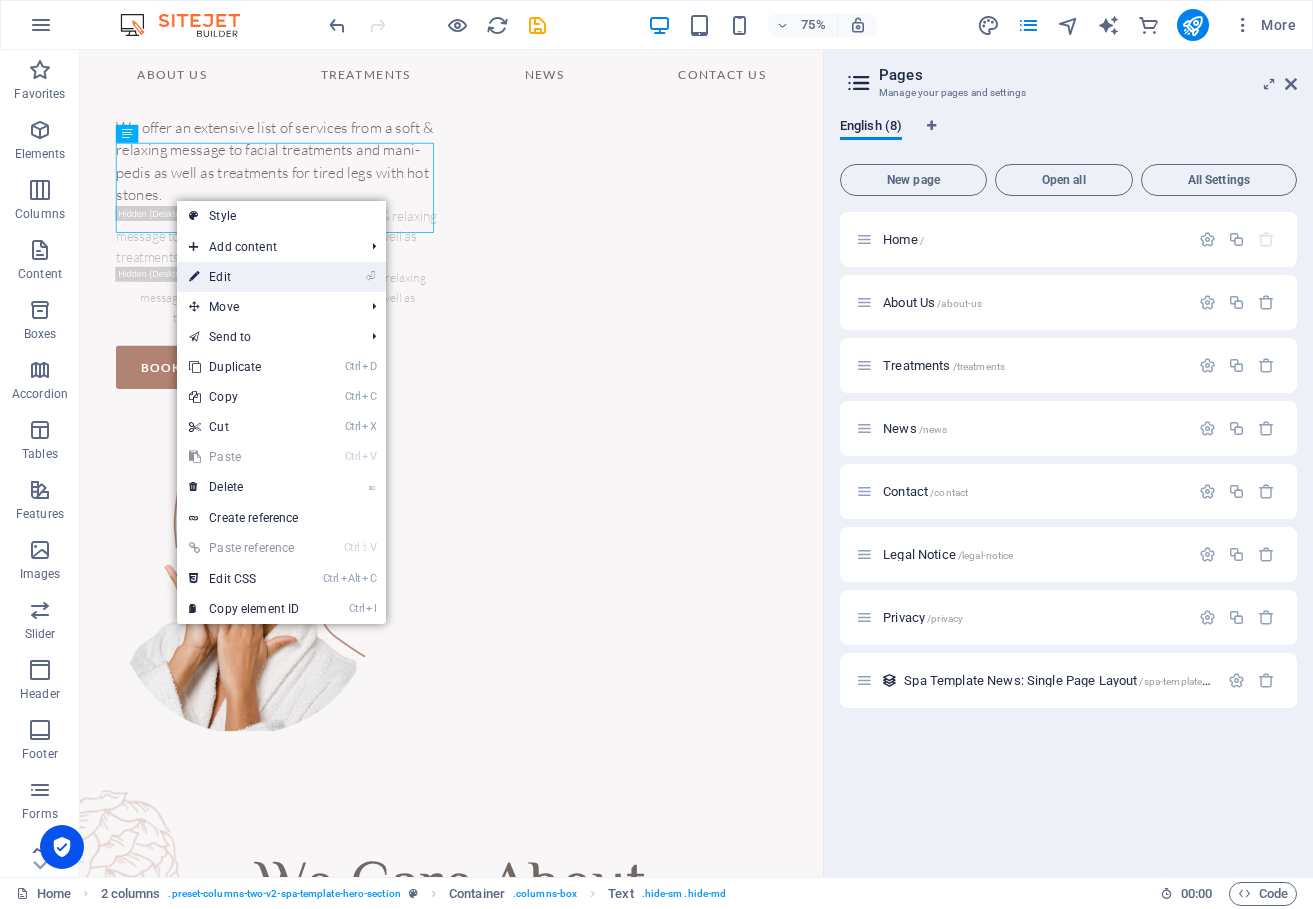 click on "⏎  Edit" at bounding box center (244, 277) 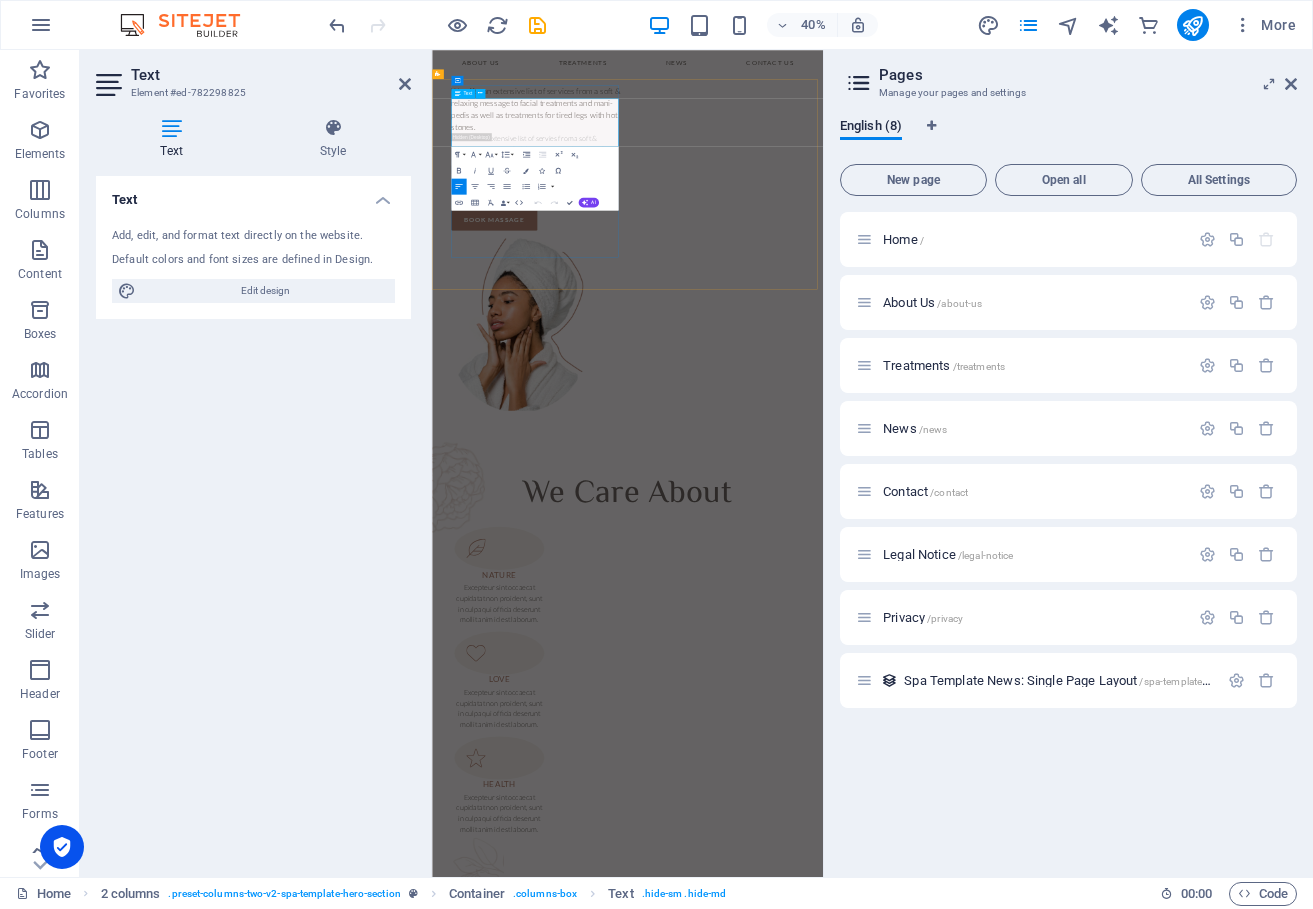 click on "We offer an extensive list of services from a soft & relaxing message to facial treatments and mani-pedis as well as treatments for tired legs with hot stones." at bounding box center [691, 197] 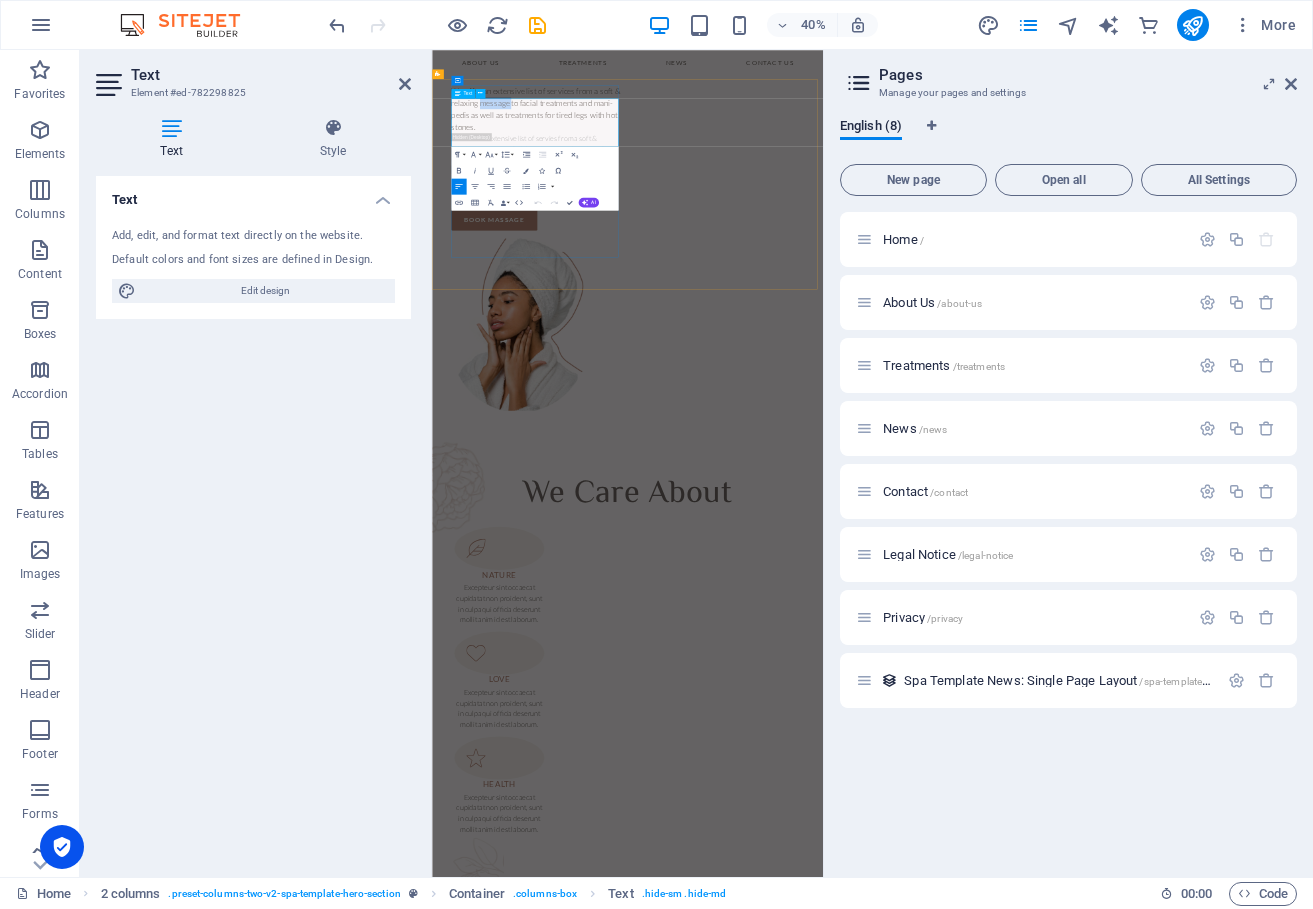 click on "We offer an extensive list of services from a soft & relaxing message to facial treatments and mani-pedis as well as treatments for tired legs with hot stones." at bounding box center (691, 197) 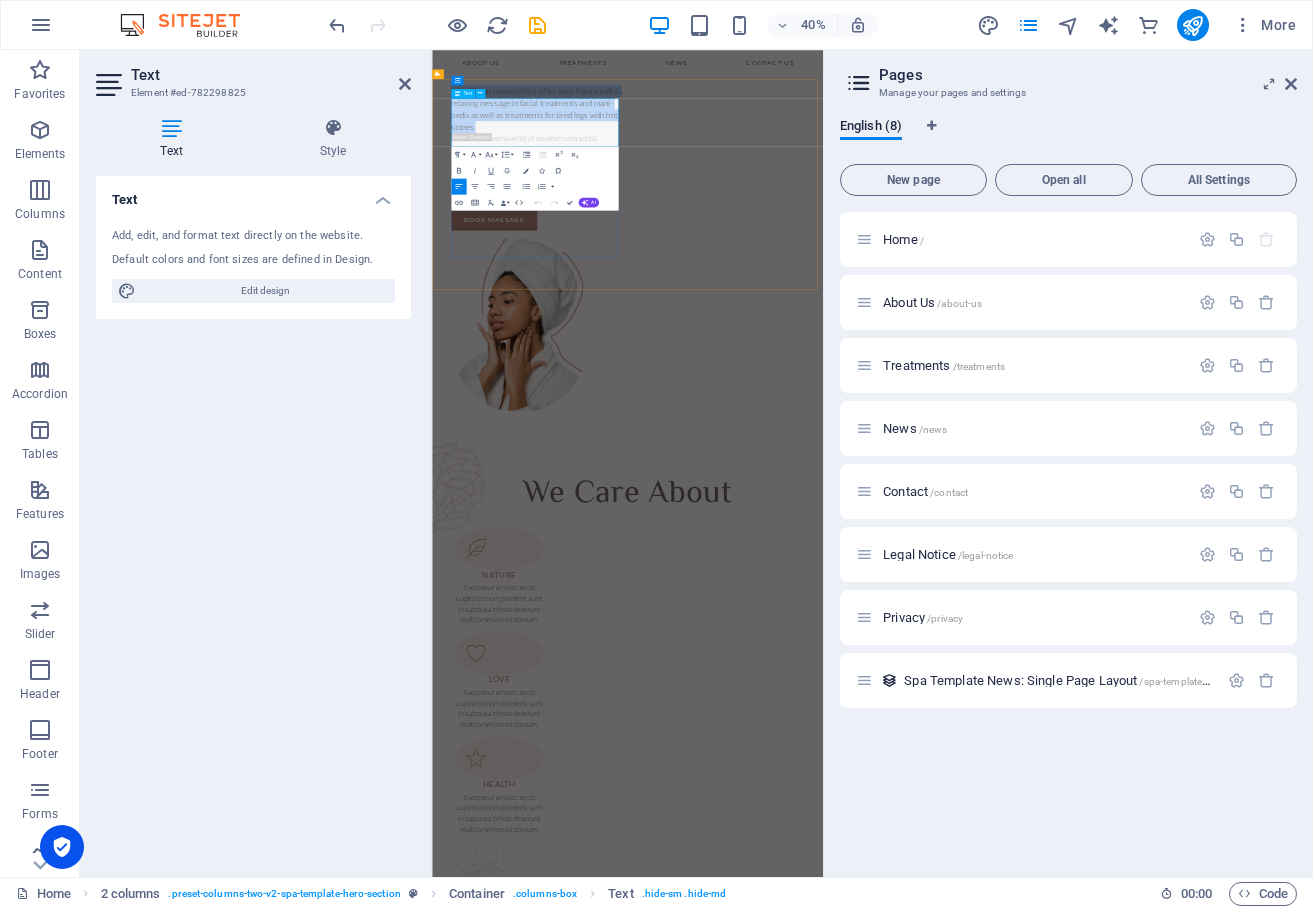 click on "We offer an extensive list of services from a soft & relaxing message to facial treatments and mani-pedis as well as treatments for tired legs with hot stones." at bounding box center (691, 197) 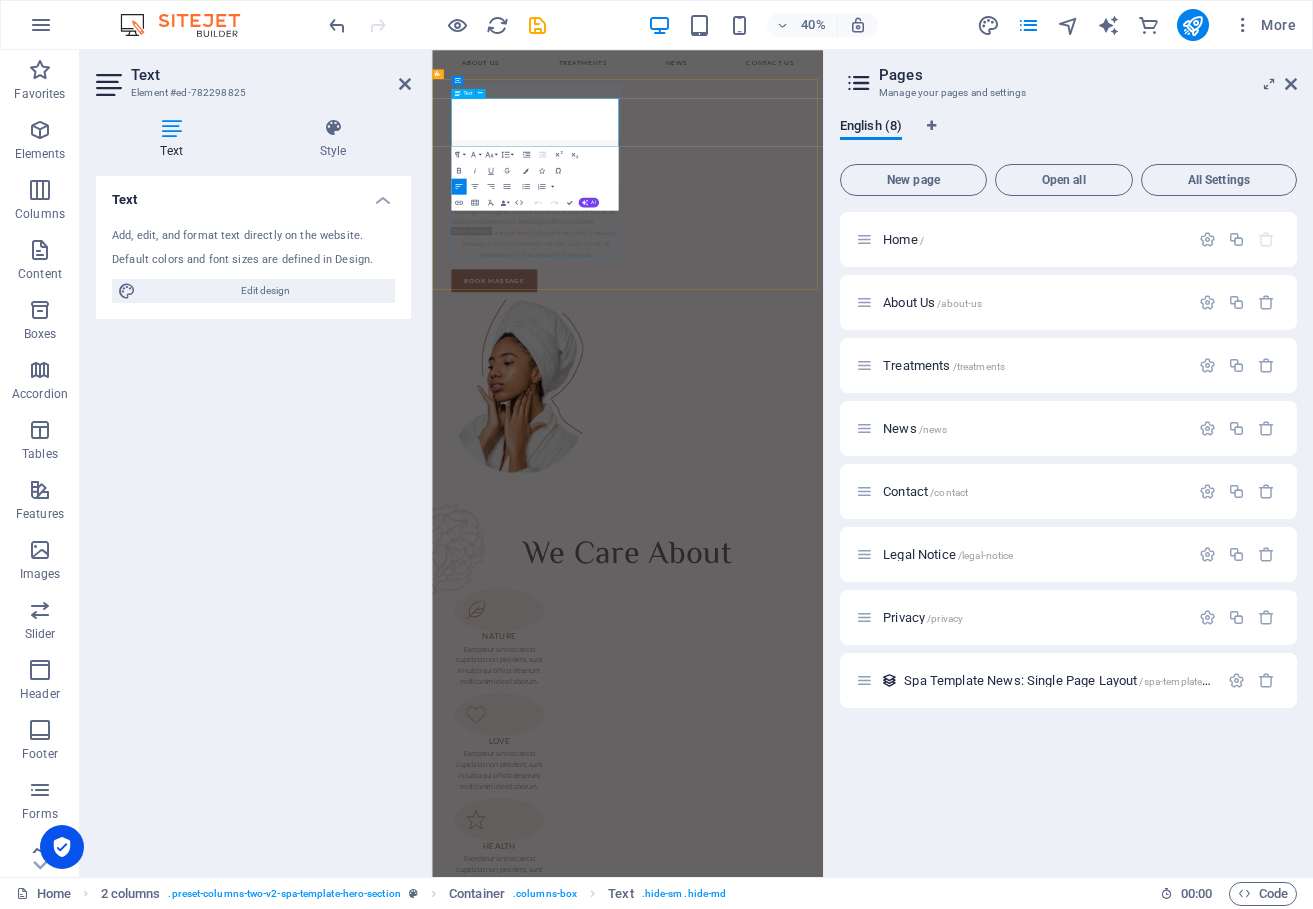 scroll, scrollTop: 67, scrollLeft: 0, axis: vertical 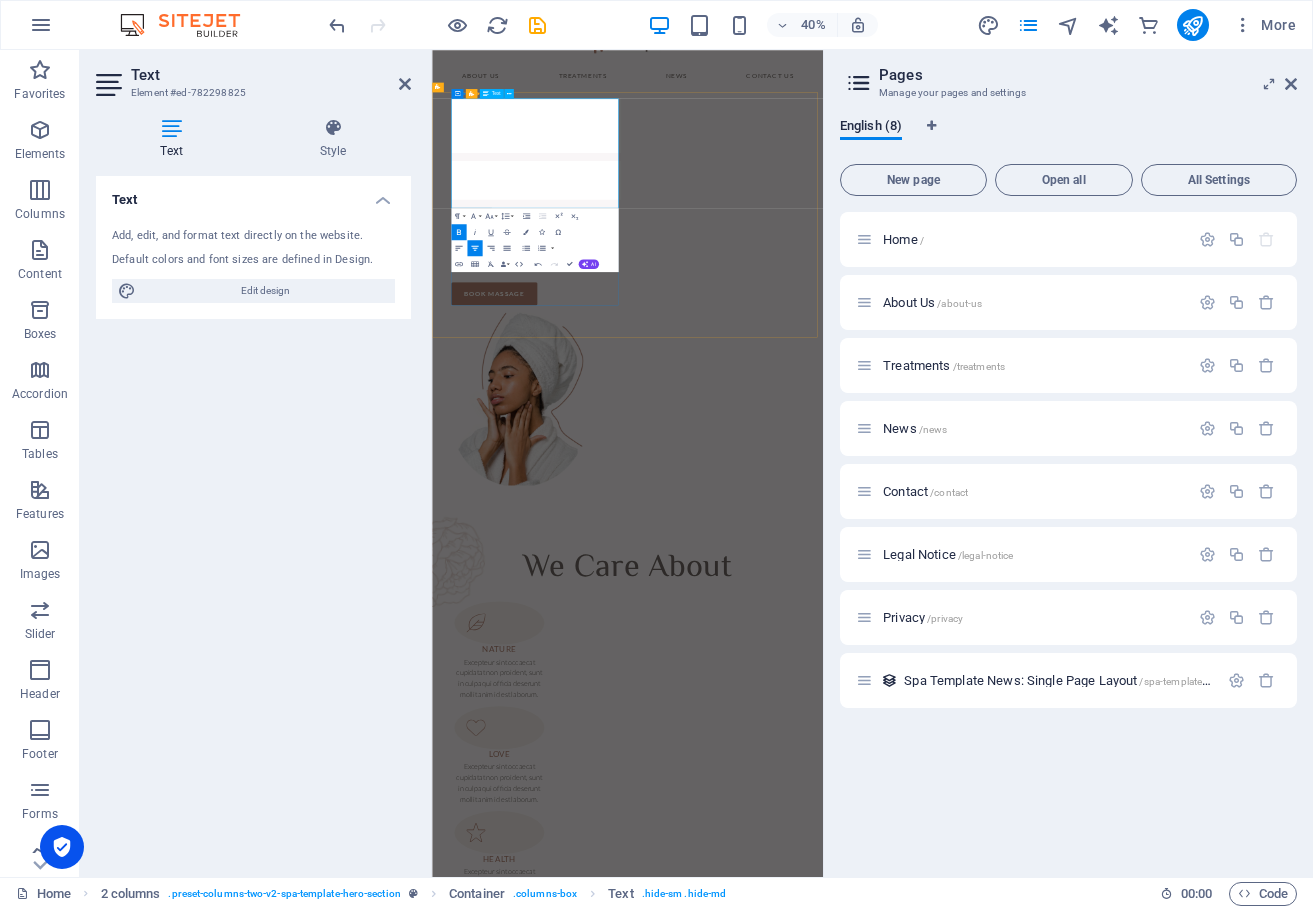 click on "Our primary purpose is to help our clients look and feel their best. We identify that each client requires a customised strategy to achieve their aesthetic goals. We take the time to assess your skin and understand your lifestyle prior to developing practical and achievable treatment plans that bring you closer to your aesthetic aspirations. ​" at bounding box center [692, 377] 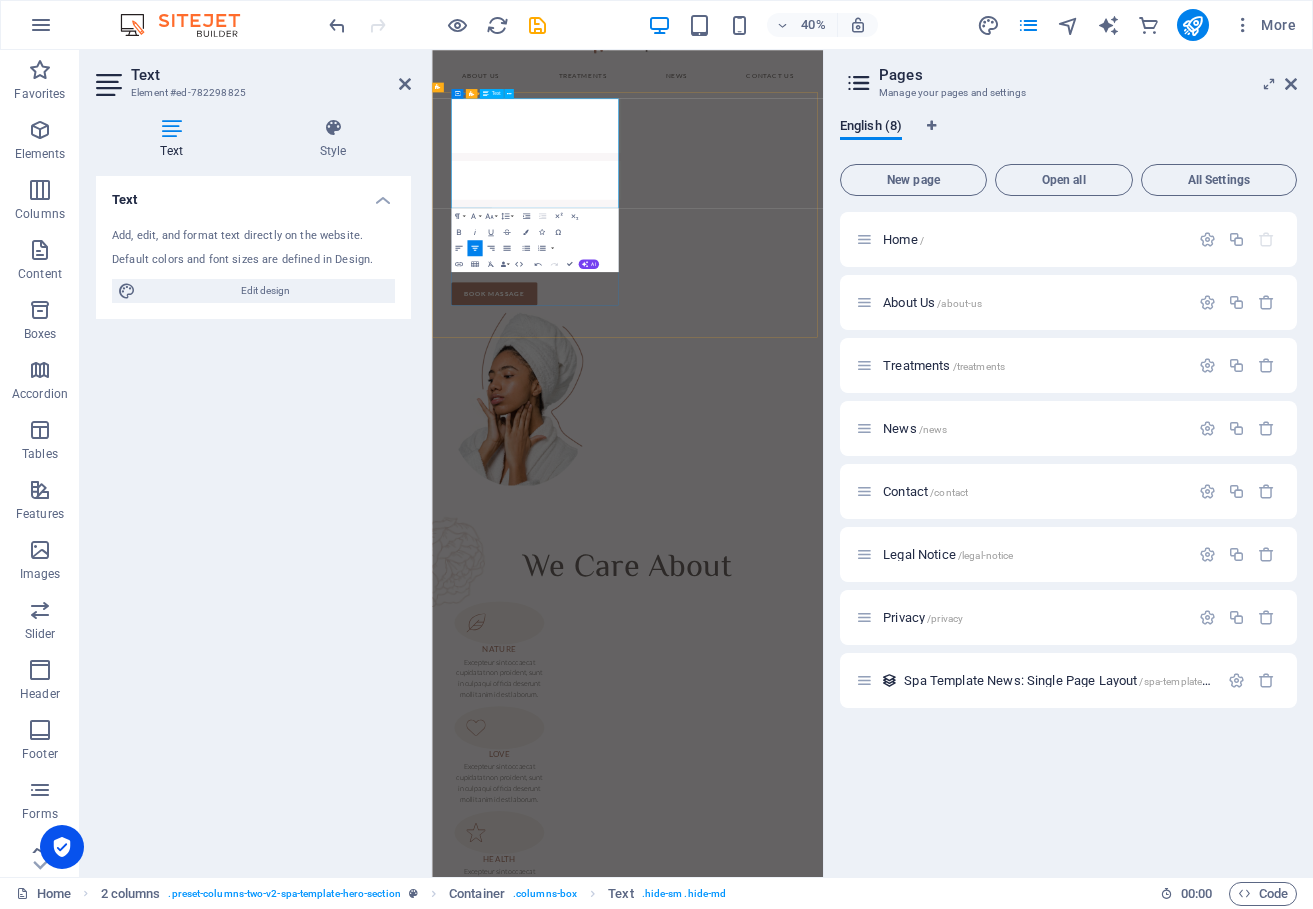 click on "Laser Logic Clinic provides innovative cosmetic solutions for the skin and body at our exclusive clinic in Lugarno, NSW. We offer a full range of cosmetic laser services including tattoo removal, laser hair removal and skin rejuvenation, each expertly performed by our qualified, experienced therapists. We are committed to providing high quality treatments utilising medical grade equipment and products, and source the latest technologies, techniques and developments to deliver results." at bounding box center (692, 239) 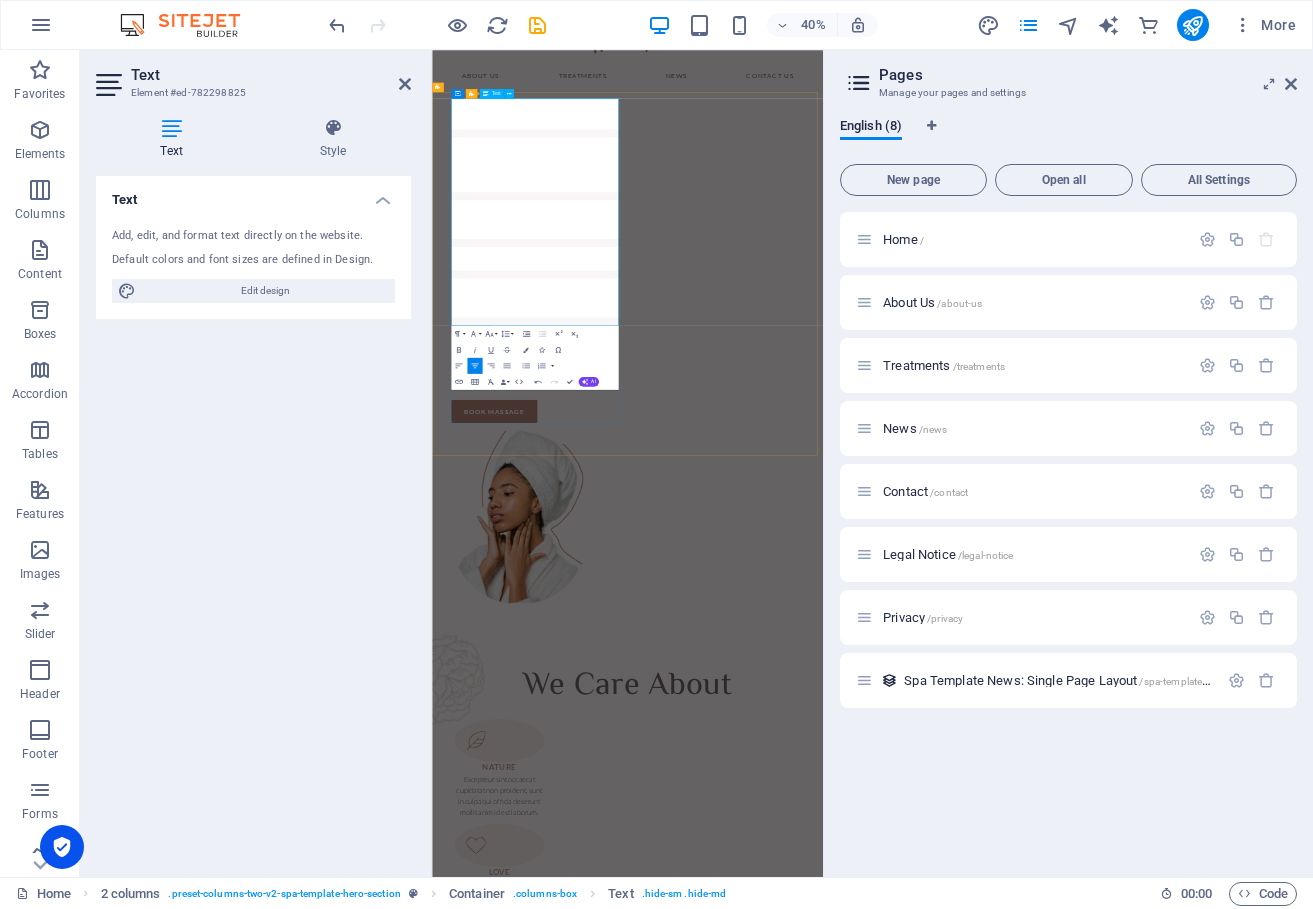 click on "Our primary purpose is to help our clients look and feel their best. We identify that each client requires a customised strategy to achieve their aesthetic goals. We take the time to assess your skin and understand your lifestyle prior to developing practical and achievable treatment plans that bring you closer to your aesthetic aspirations. ​" at bounding box center (692, 671) 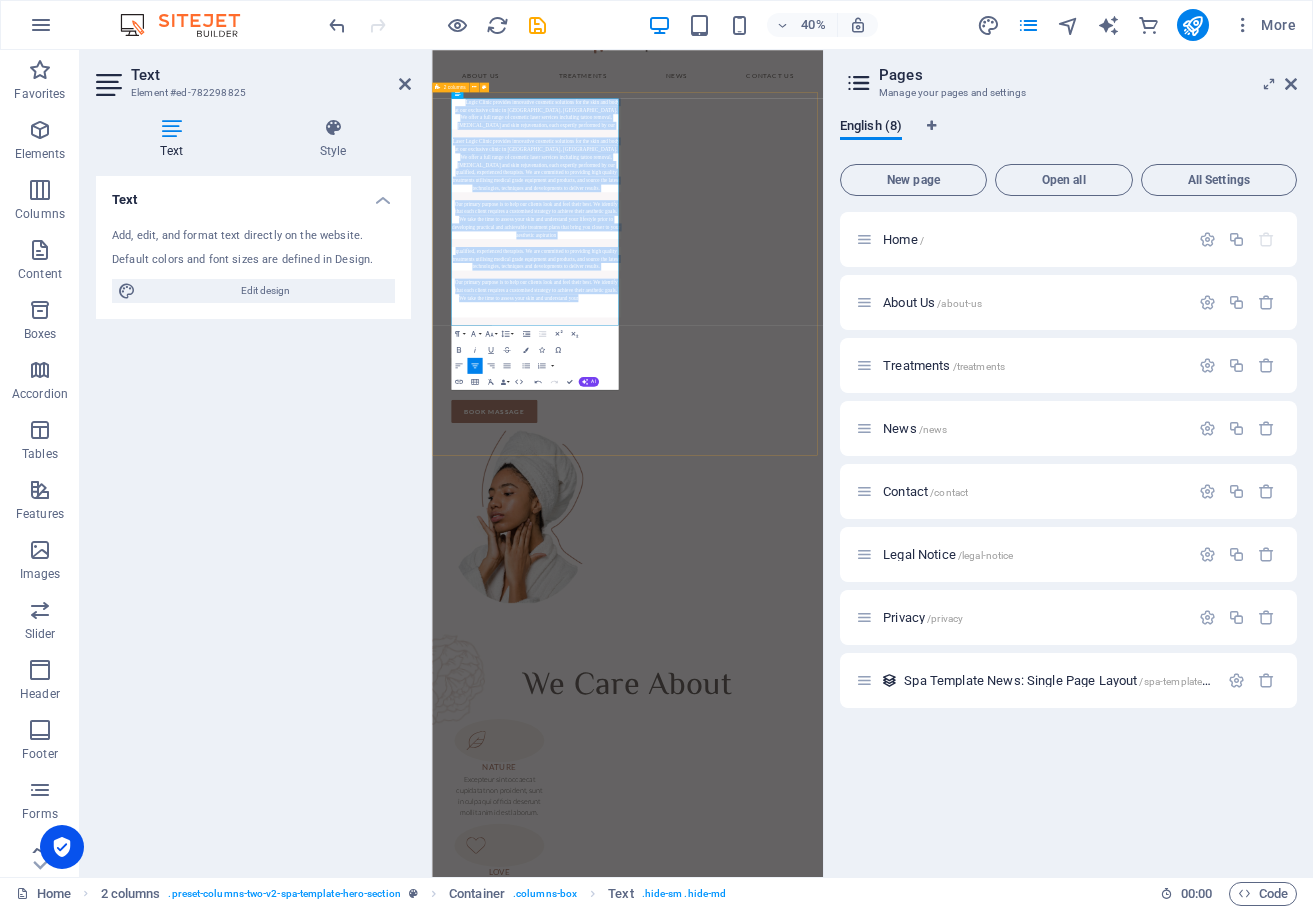 drag, startPoint x: 774, startPoint y: 675, endPoint x: 514, endPoint y: 155, distance: 581.3777 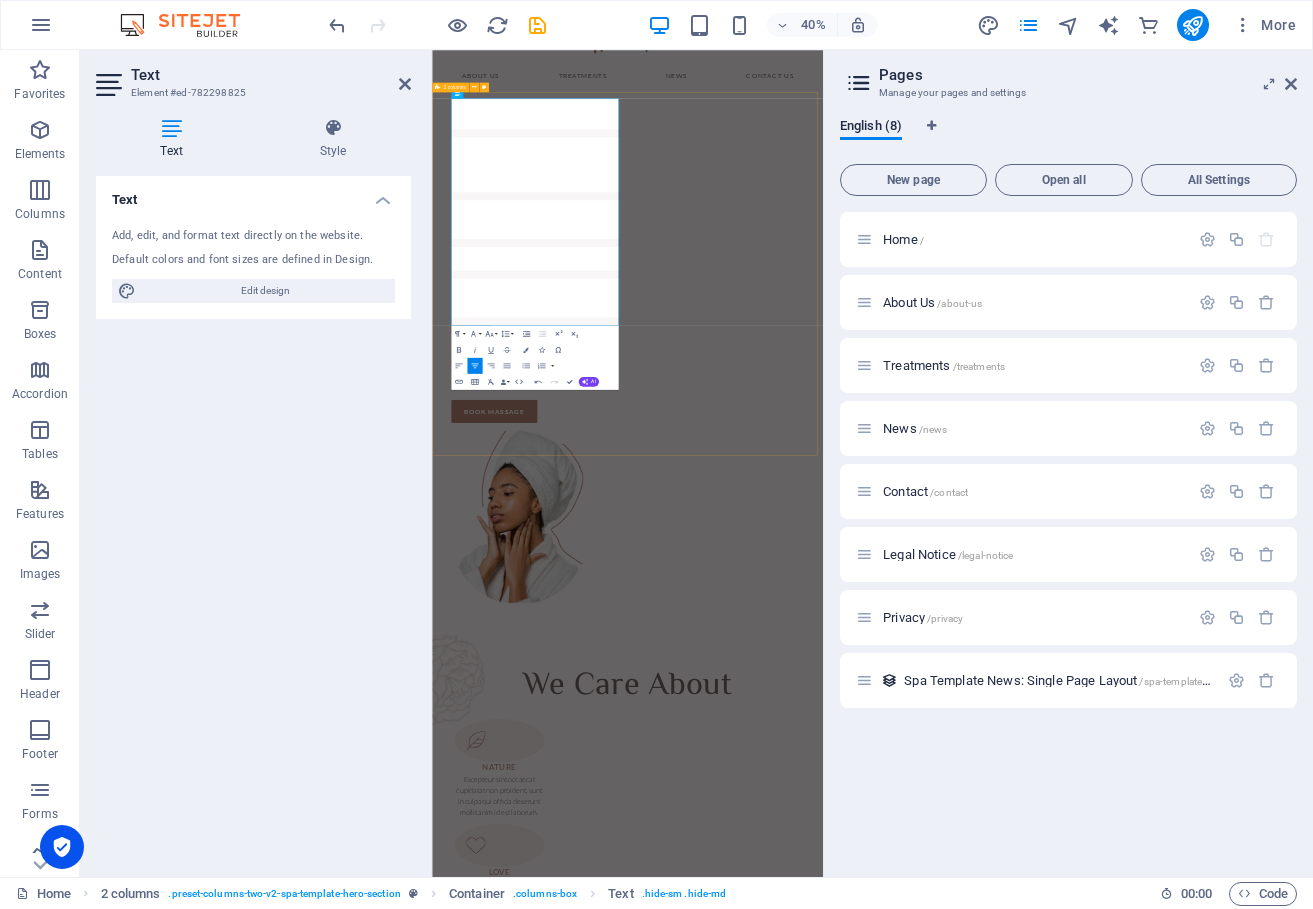 select on "rem" 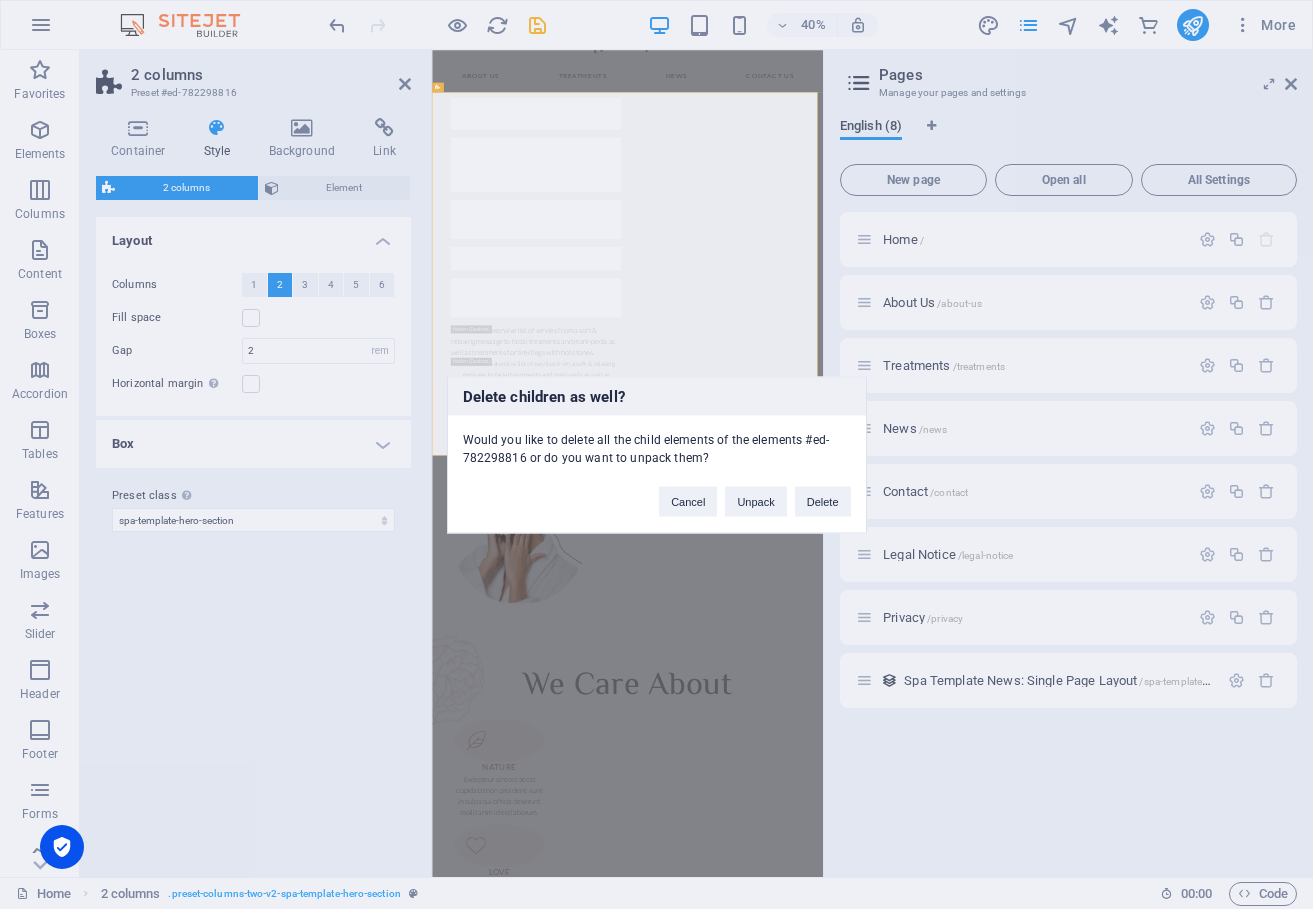 click on "Delete children as well? Would you like to delete all the child elements of the elements #ed-782298816 or do you want to unpack them? Cancel Unpack Delete" at bounding box center [656, 454] 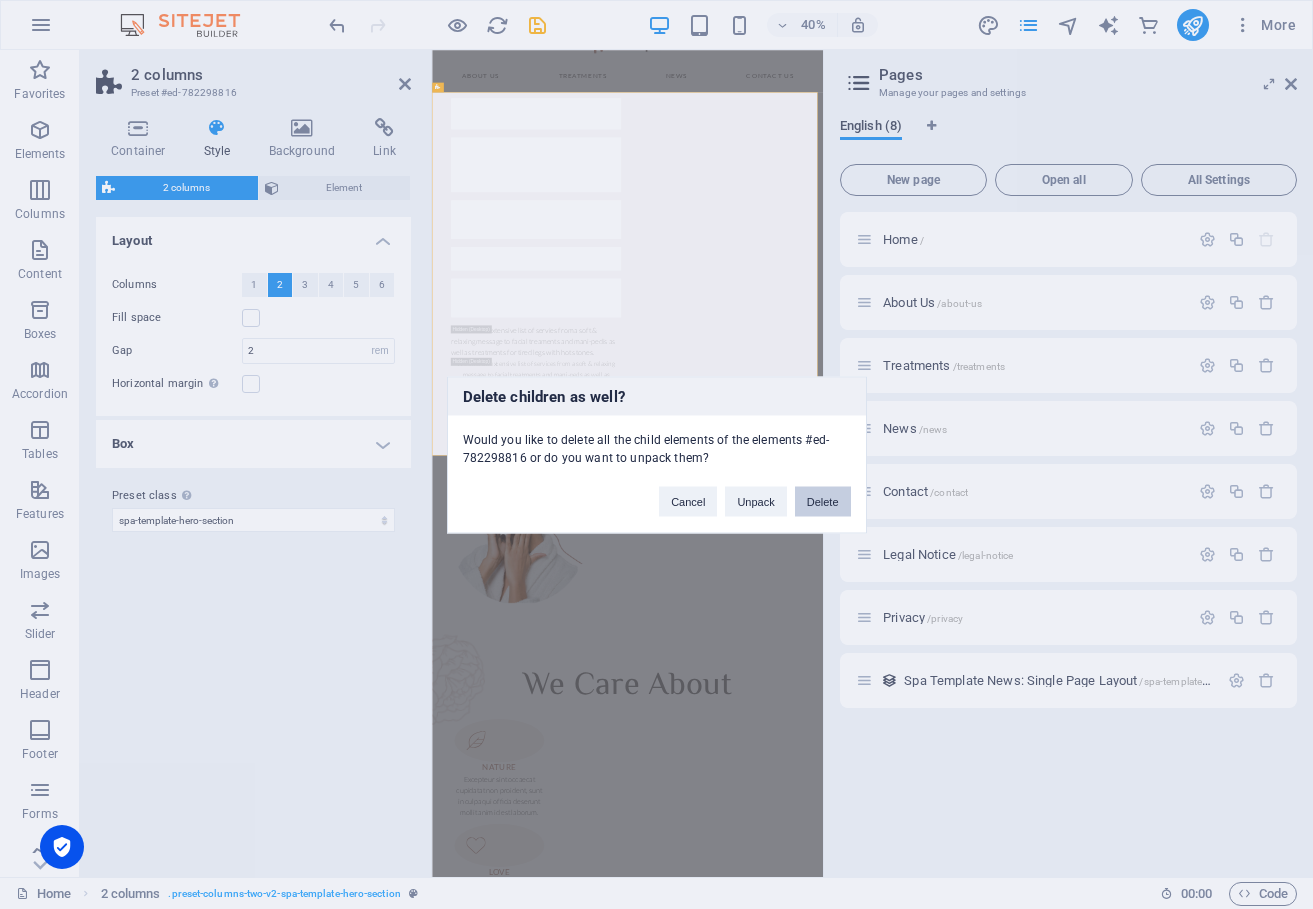 click on "Delete" at bounding box center [823, 501] 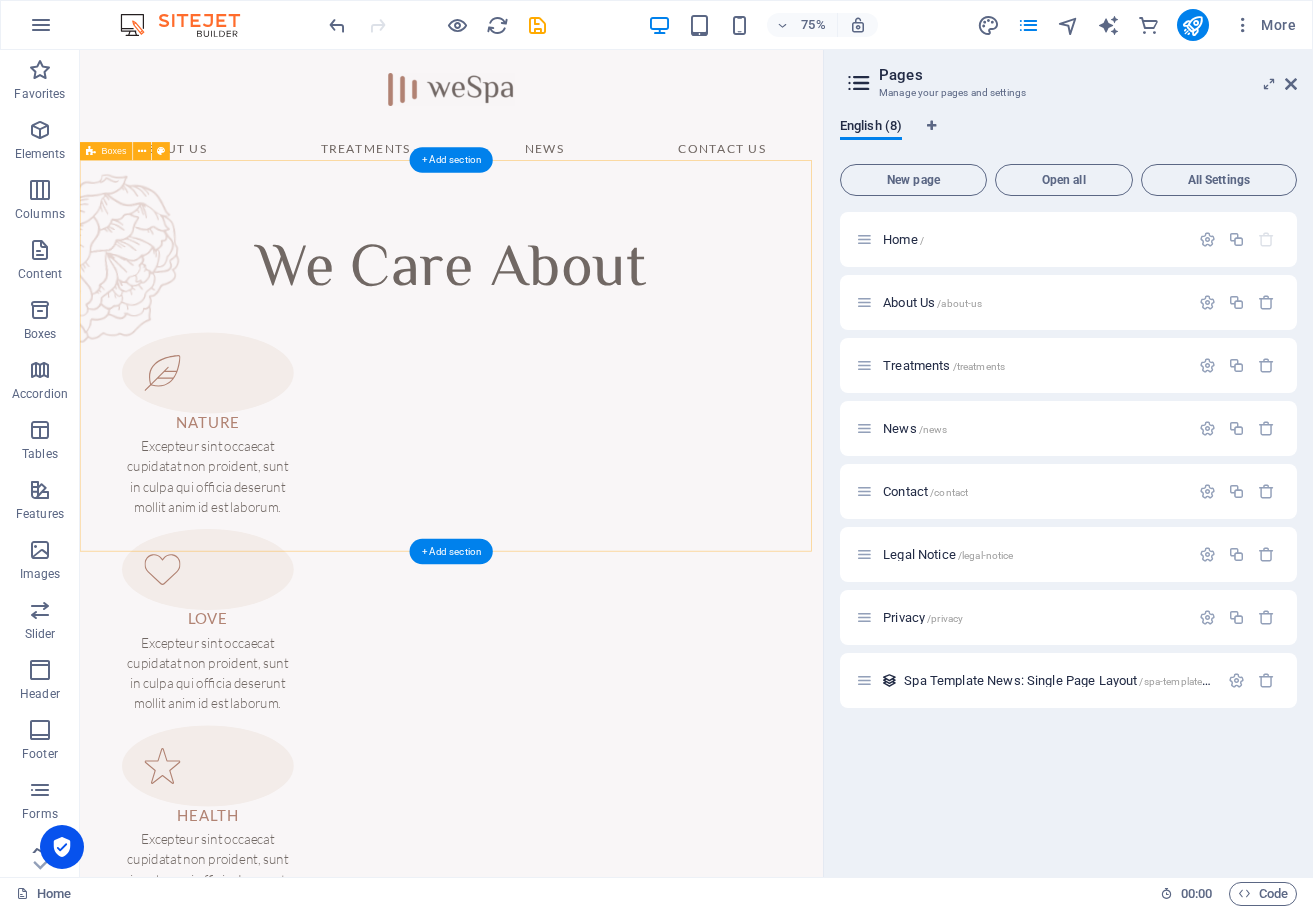 scroll, scrollTop: 0, scrollLeft: 0, axis: both 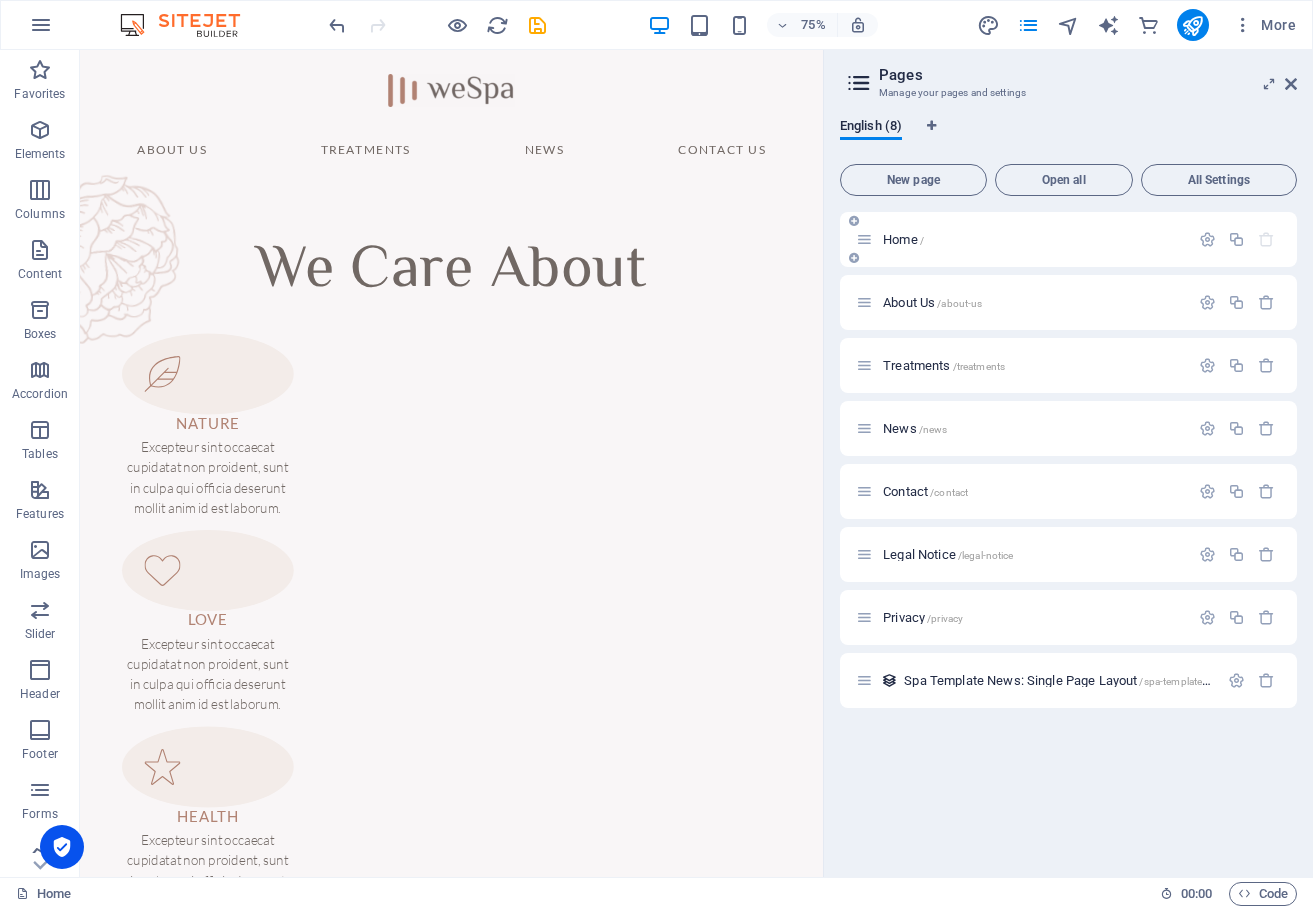 click on "Home /" at bounding box center (1068, 239) 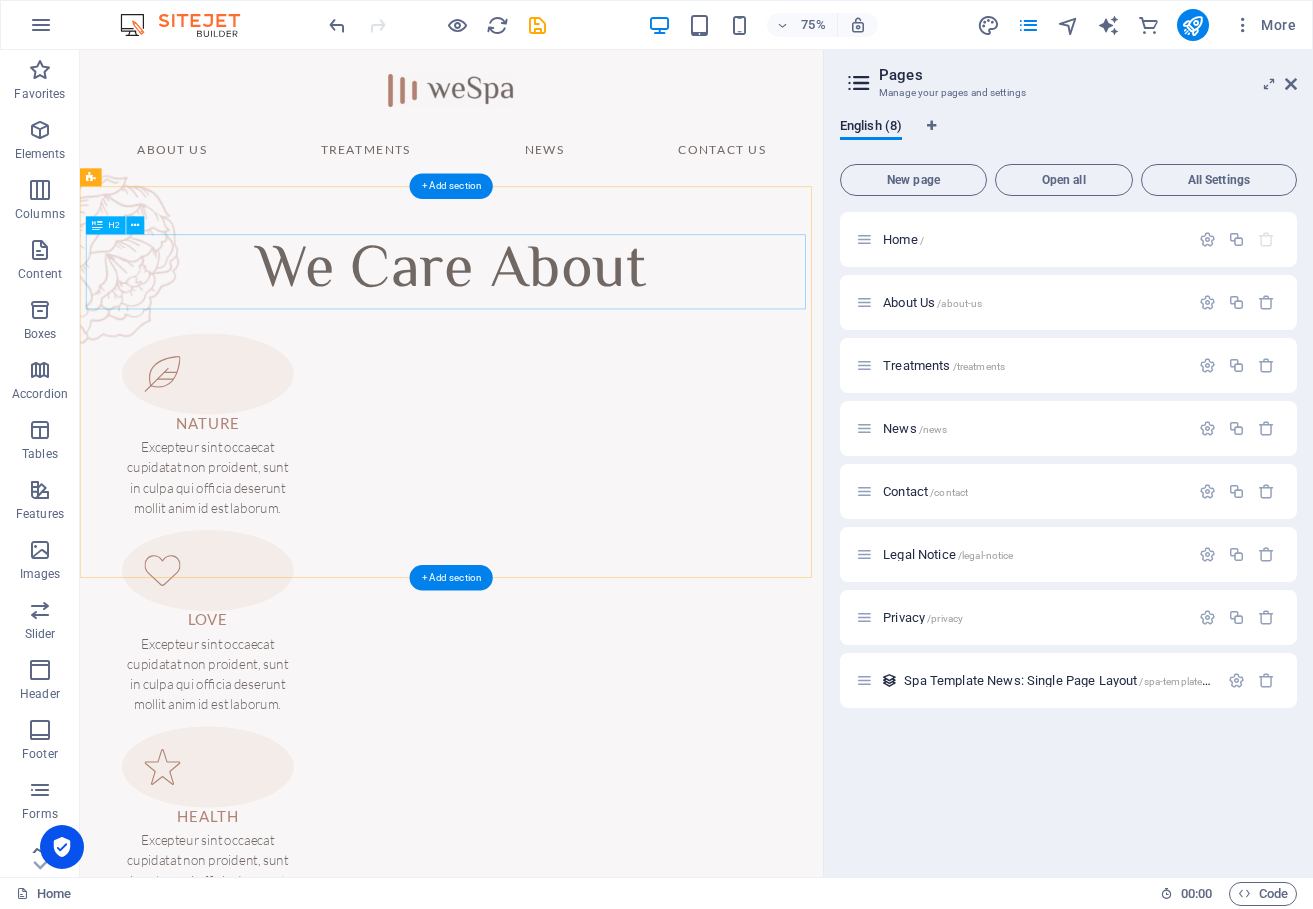 click on "We Care About" at bounding box center [575, 346] 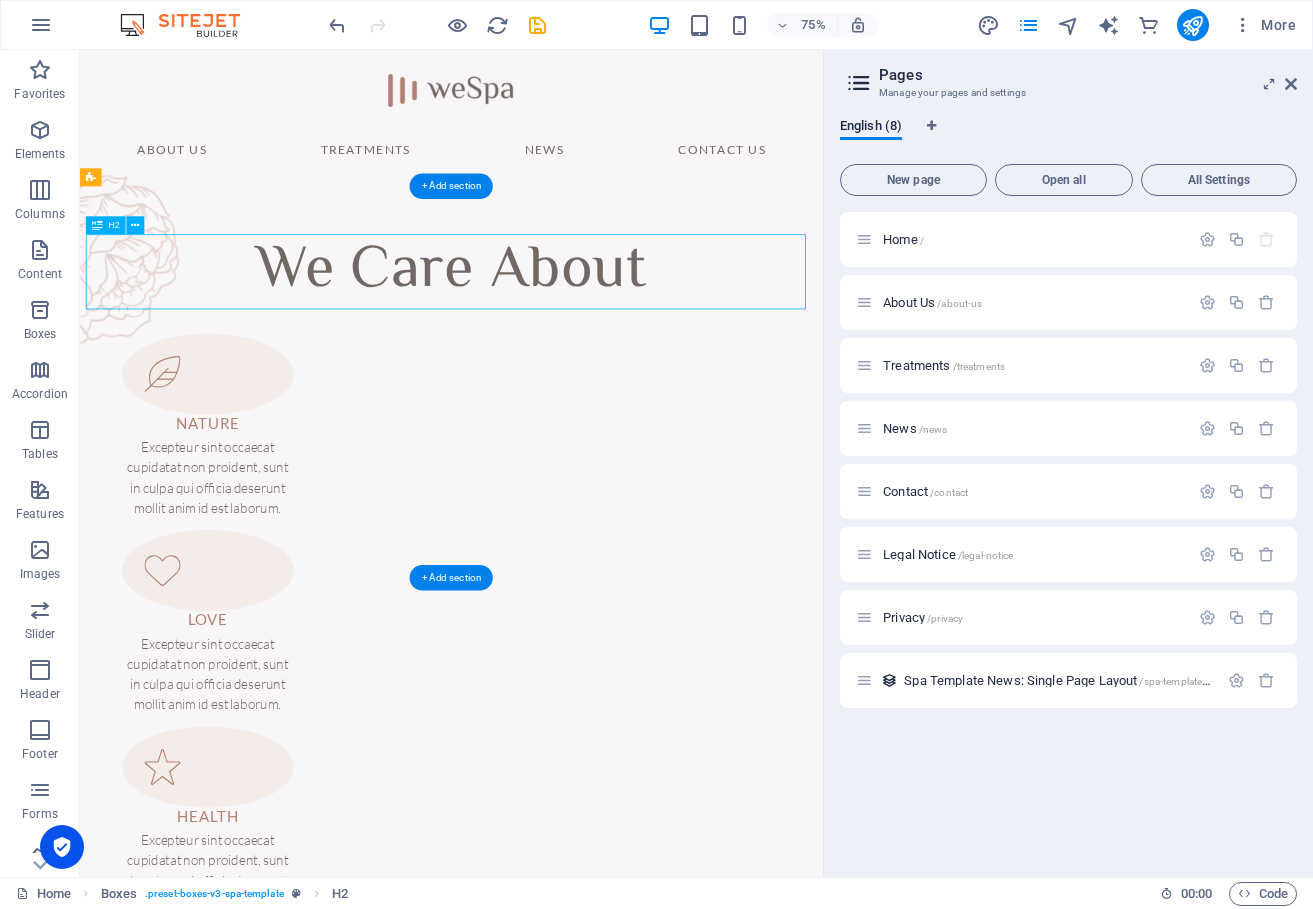 click on "We Care About" at bounding box center (575, 346) 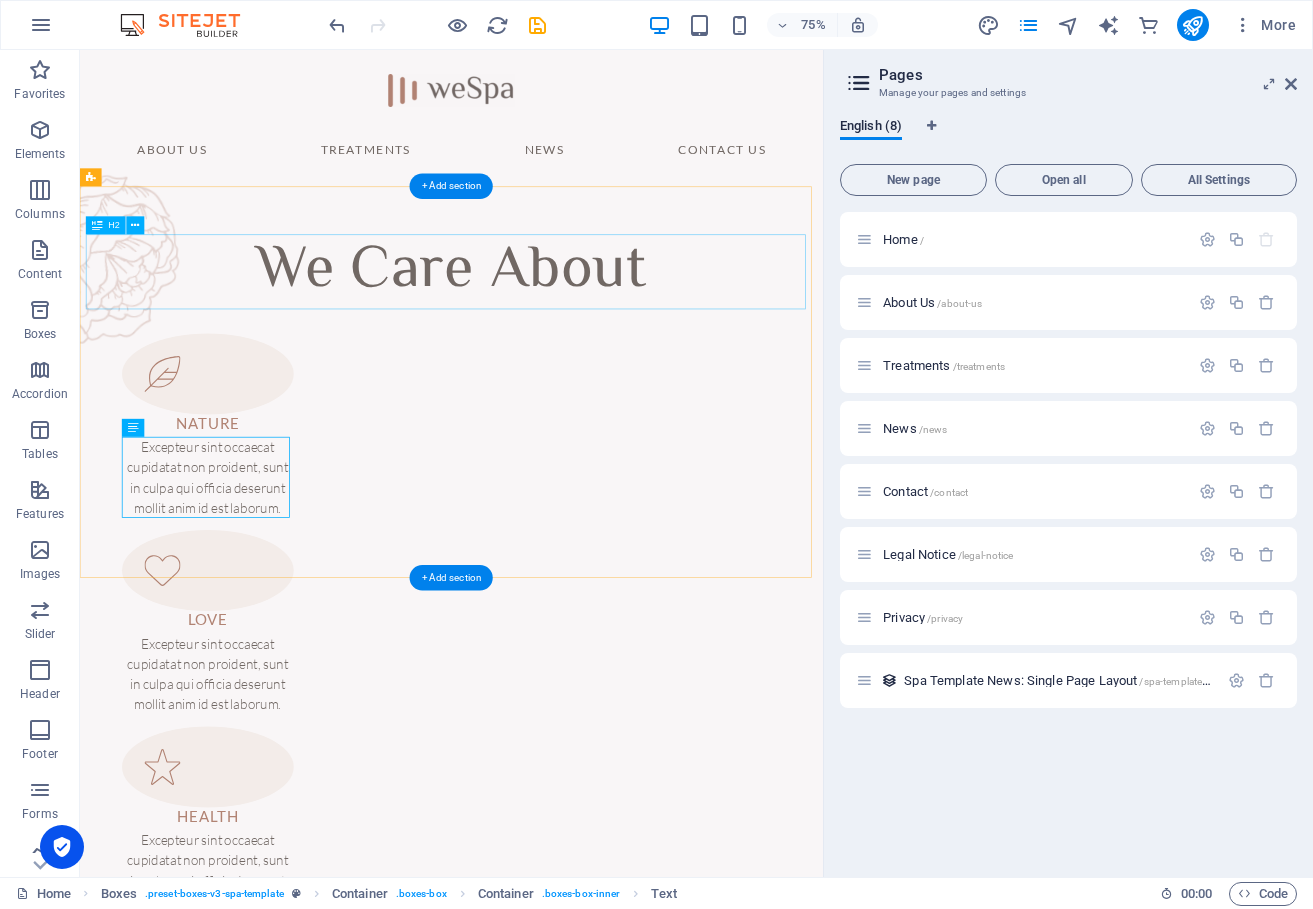 click on "We Care About" at bounding box center [575, 346] 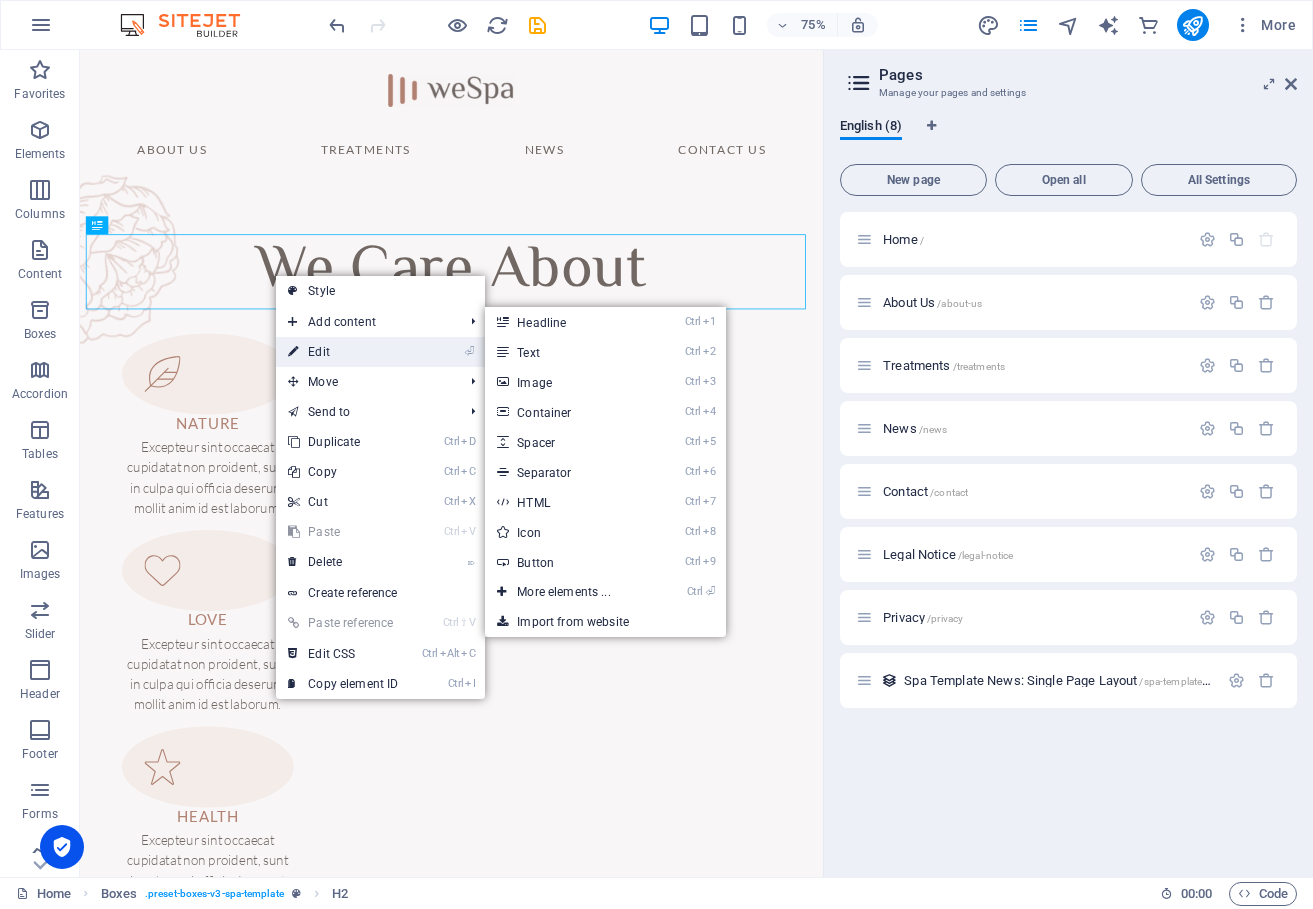 click on "⏎  Edit" at bounding box center [343, 352] 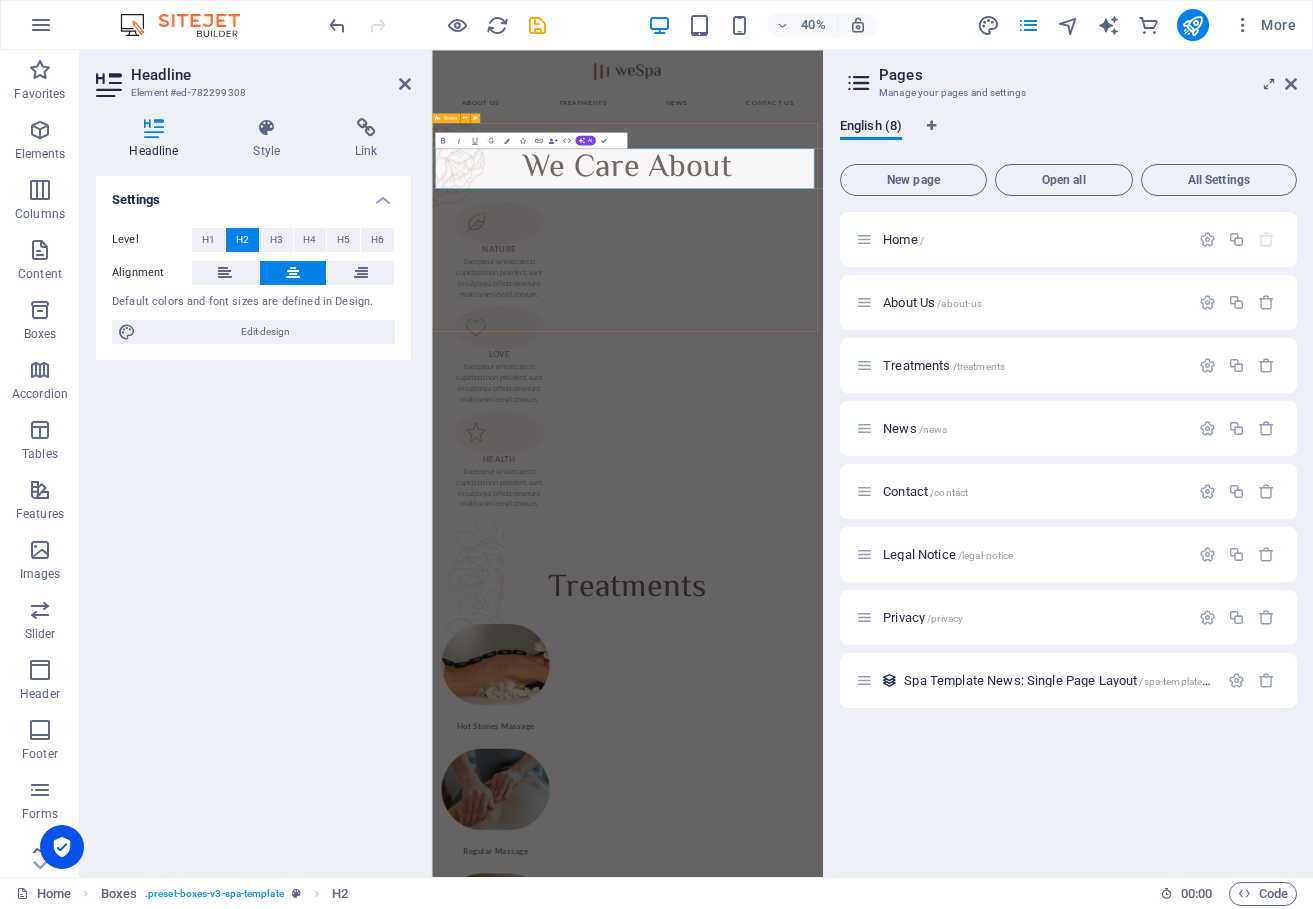 type 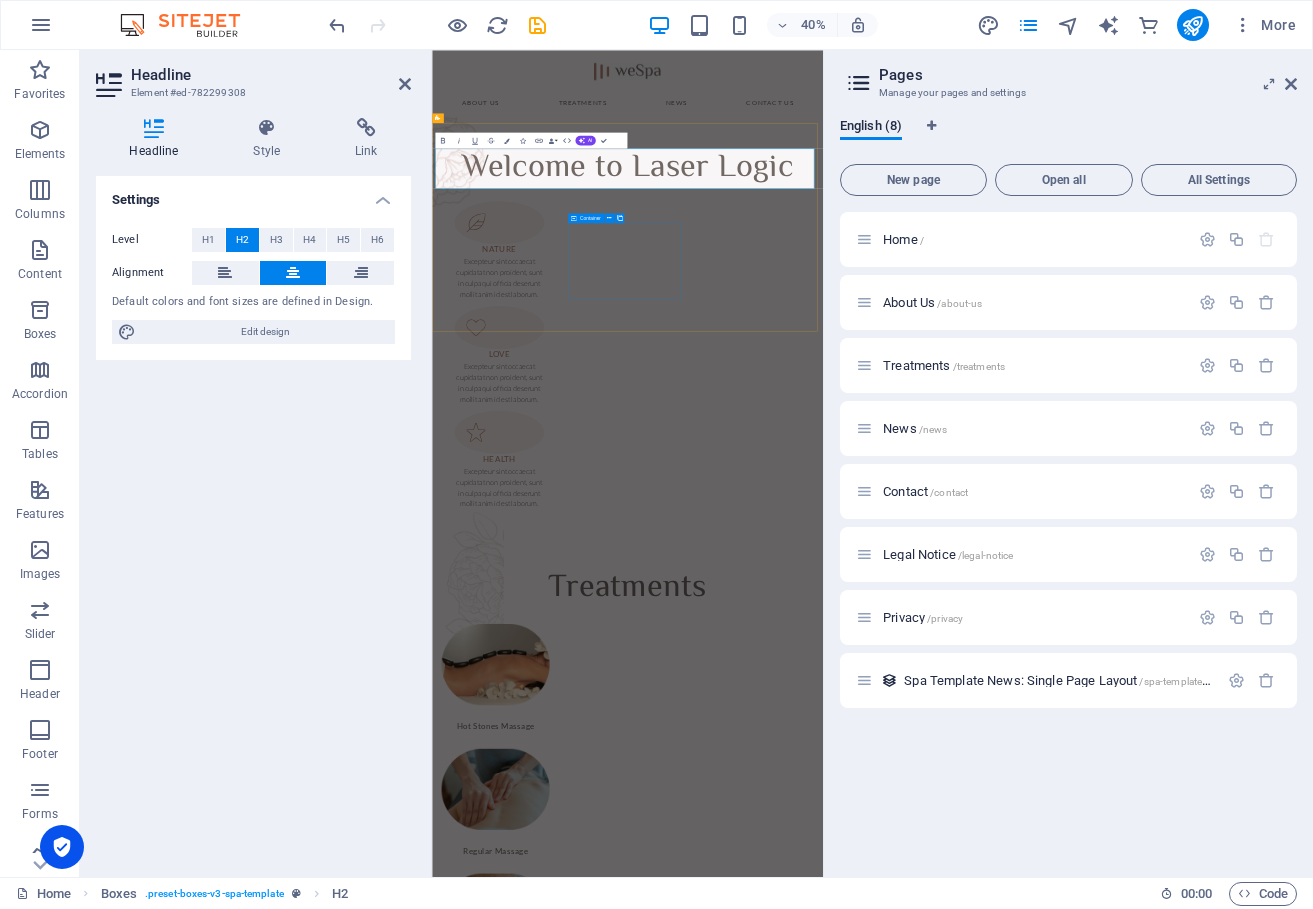 click on "LOVE Excepteur sint occaecat cupidatat non proident, sunt in culpa qui officia deserunt mollit anim id est laborum." at bounding box center (600, 840) 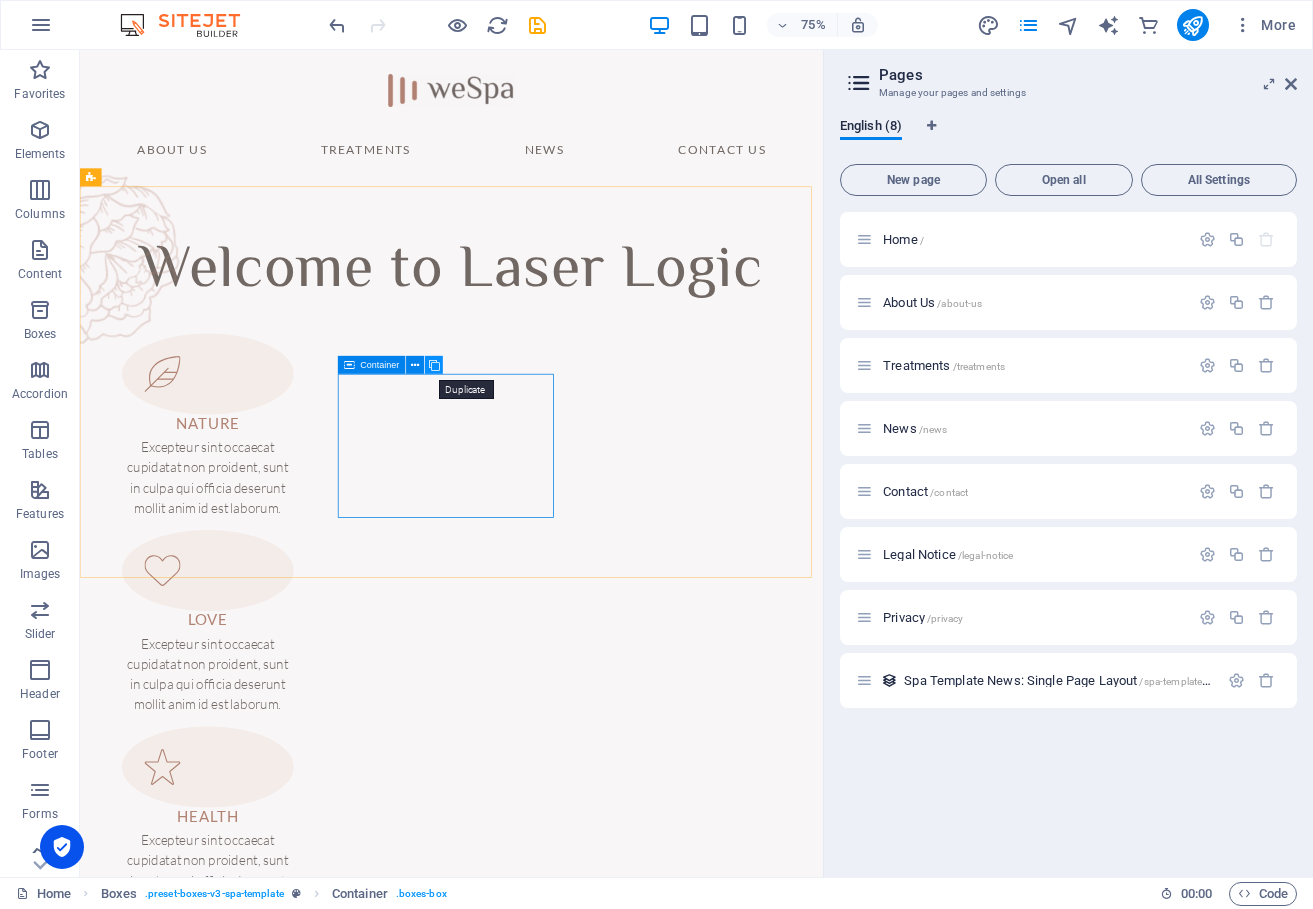 click at bounding box center [434, 365] 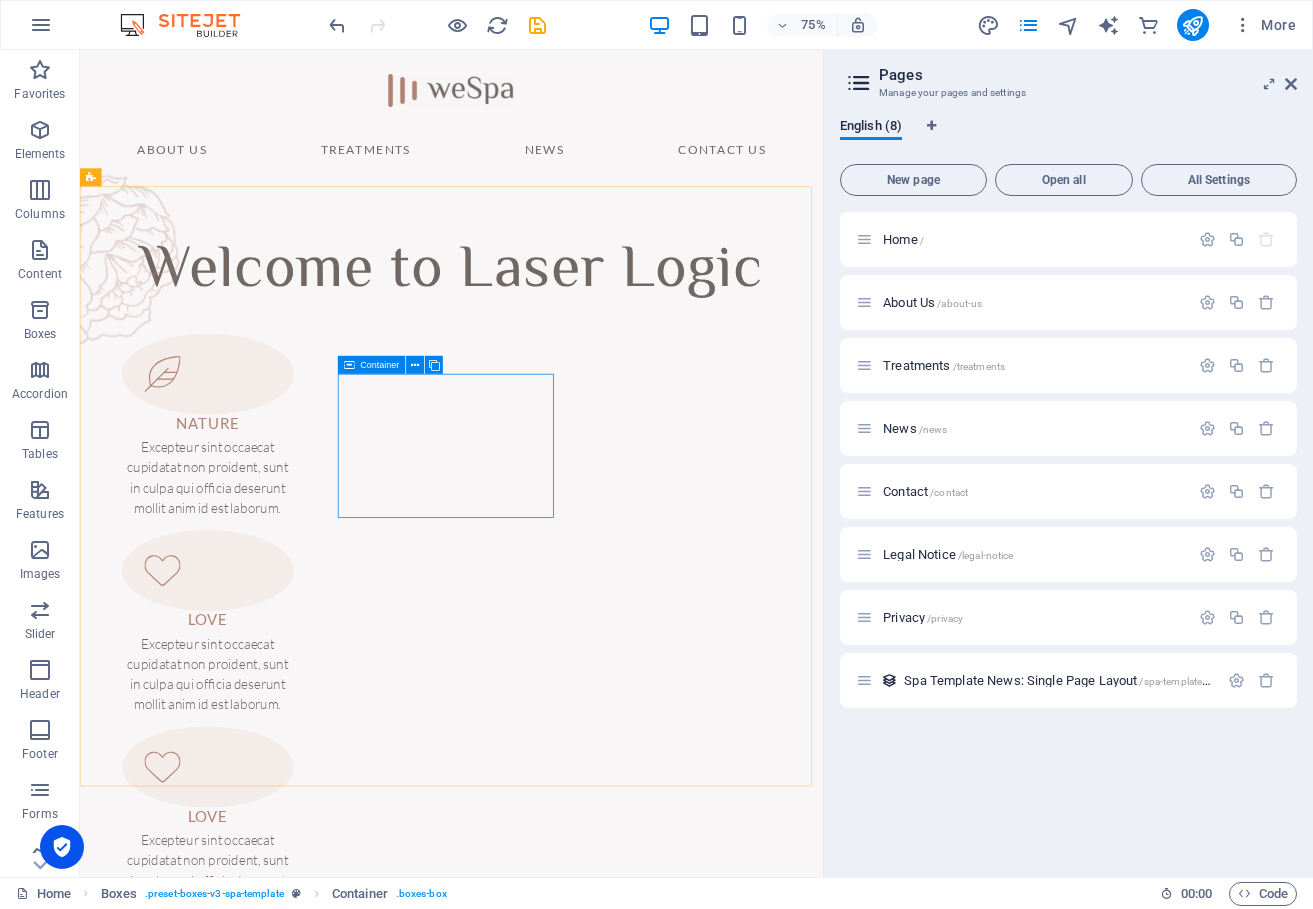 drag, startPoint x: 516, startPoint y: 419, endPoint x: 497, endPoint y: 601, distance: 182.98907 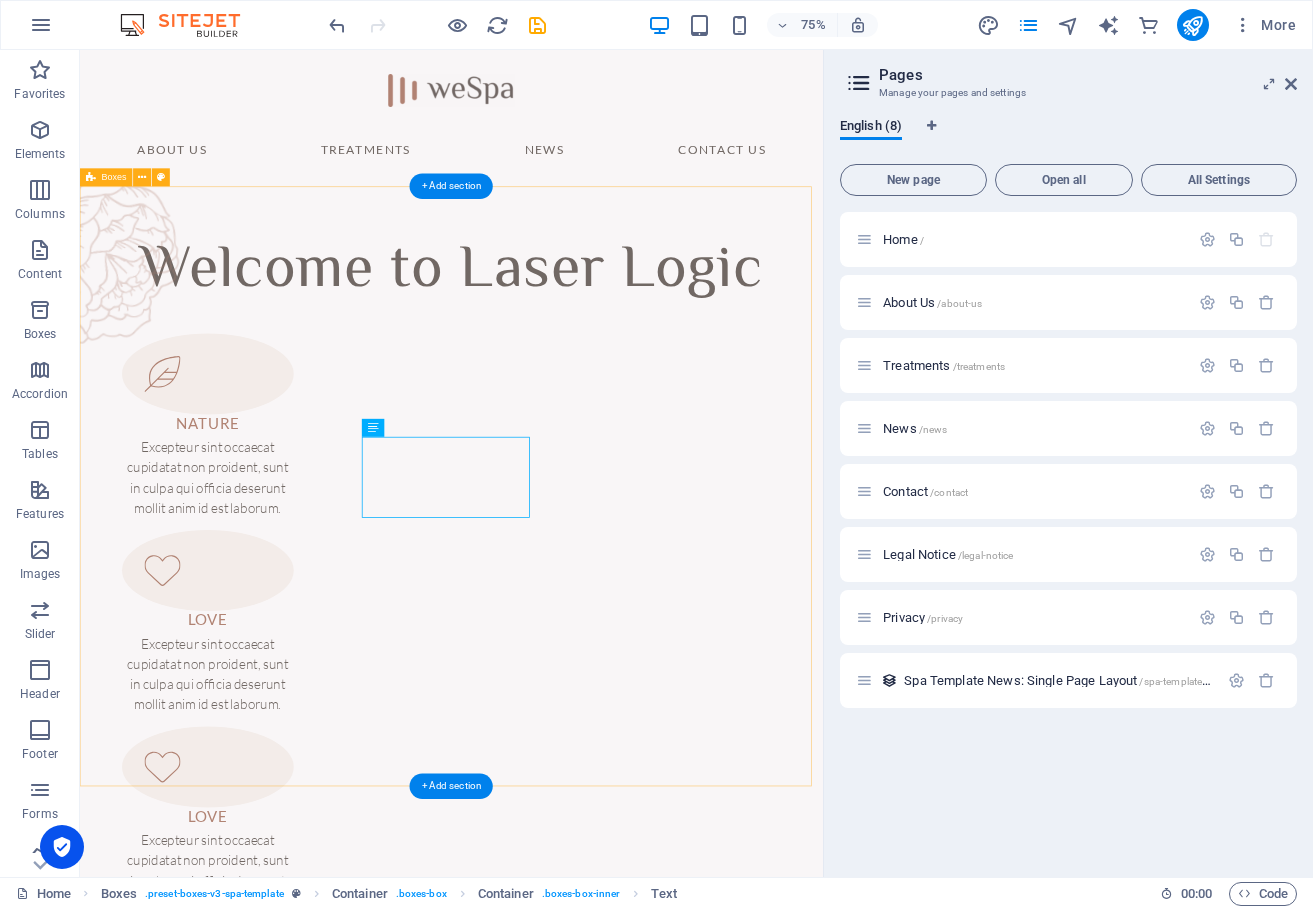 click on "Welcome to Laser Logic NATURE Excepteur sint occaecat cupidatat non proident, sunt in culpa qui officia deserunt mollit anim id est laborum. LOVE Excepteur sint occaecat cupidatat non proident, sunt in culpa qui officia deserunt mollit anim id est laborum. LOVE Excepteur sint occaecat cupidatat non proident, sunt in culpa qui officia deserunt mollit anim id est laborum. HEALTH Excepteur sint occaecat cupidatat non proident, sunt in culpa qui officia deserunt mollit anim id est laborum." at bounding box center [575, 886] 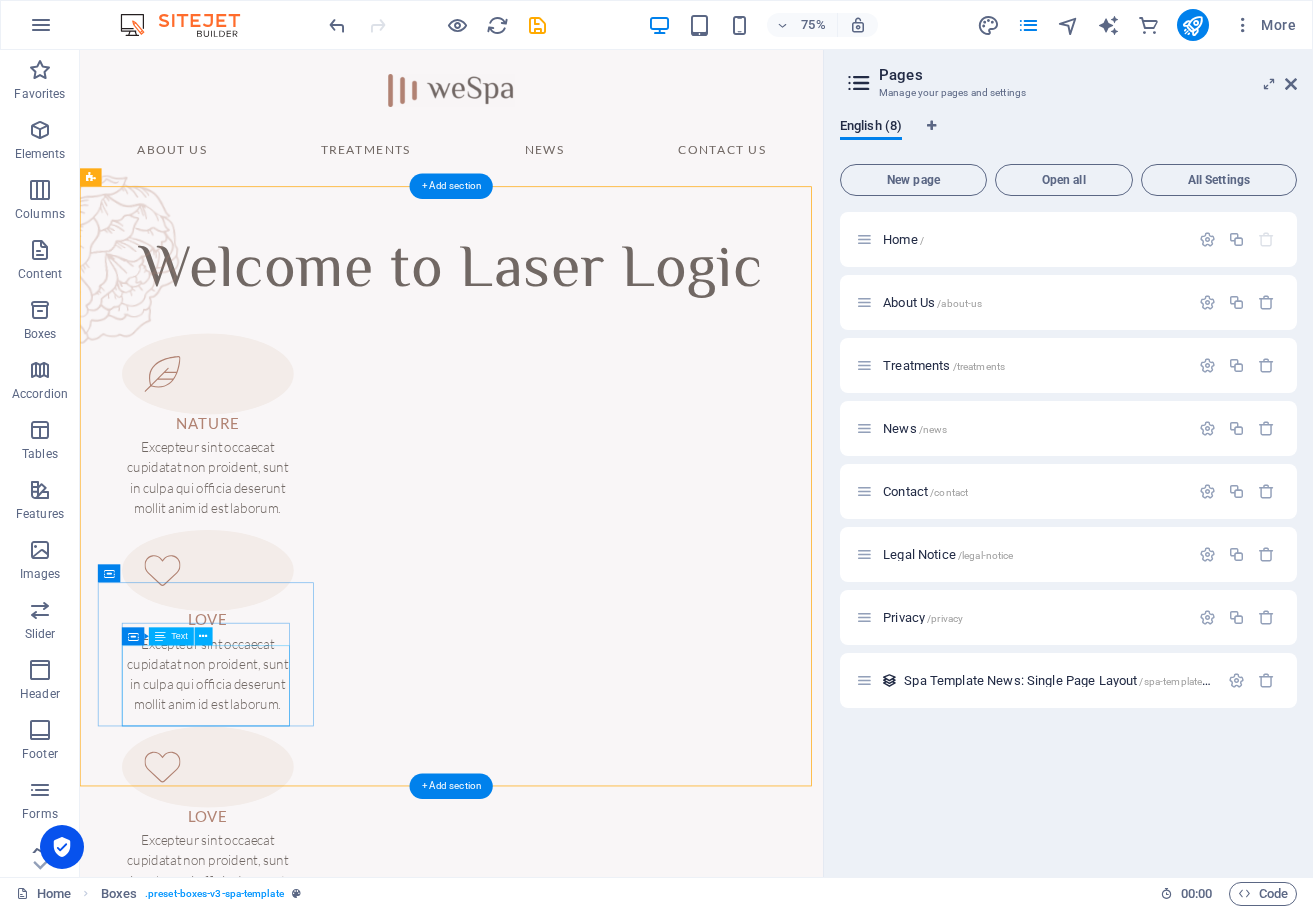 click on "Excepteur sint occaecat cupidatat non proident, sunt in culpa qui officia deserunt mollit anim id est laborum." at bounding box center [250, 1406] 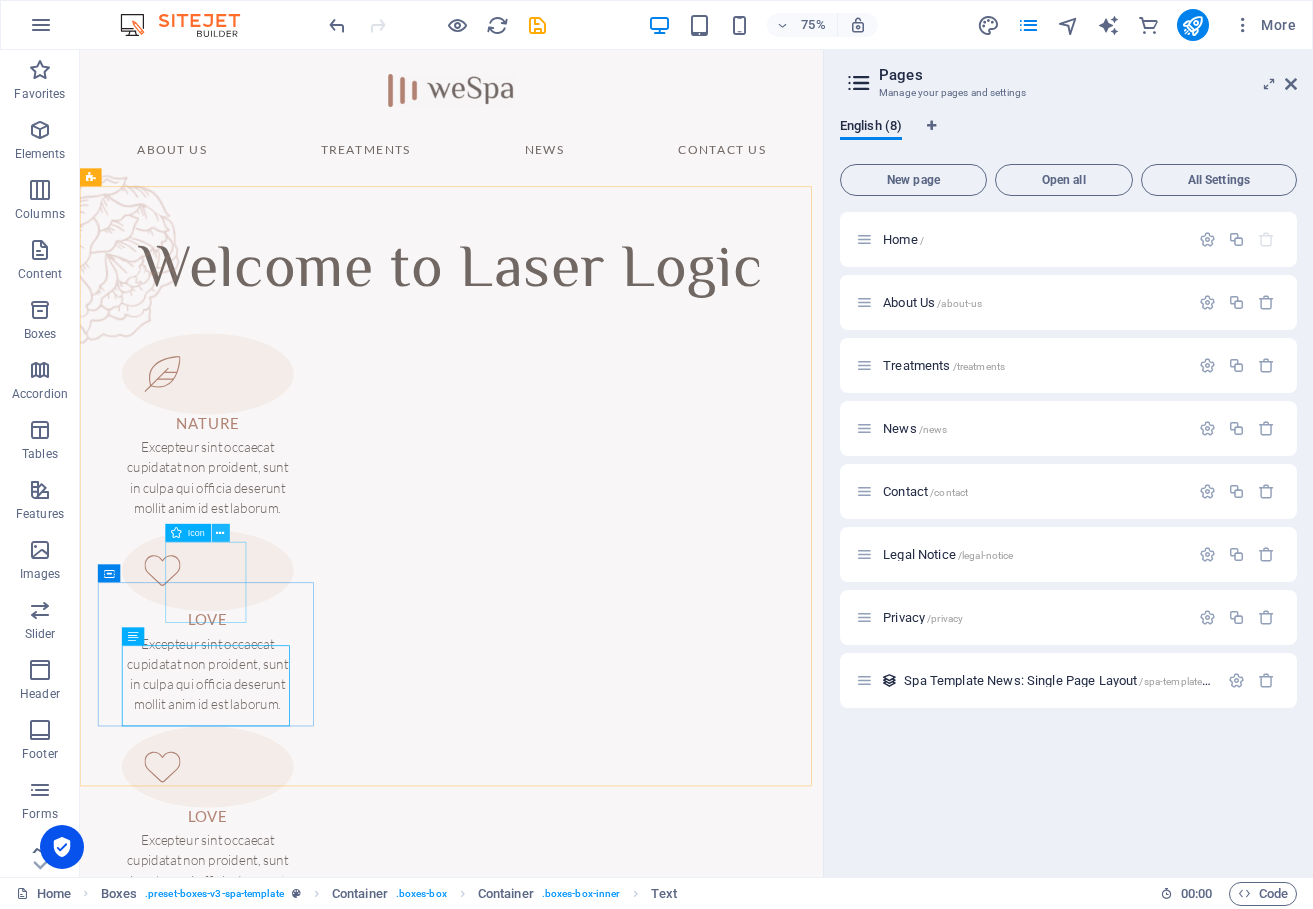 click at bounding box center [221, 533] 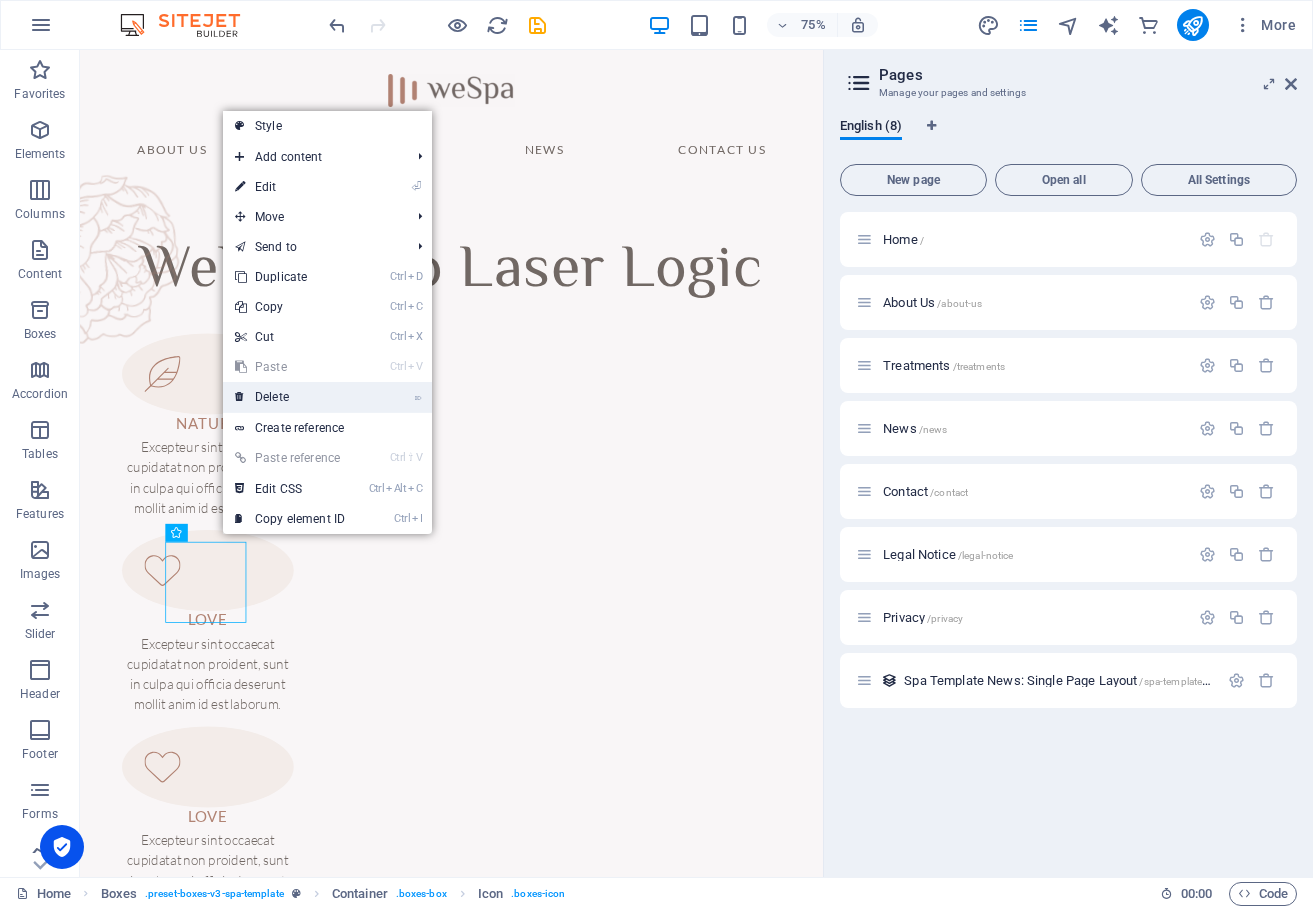 click on "⌦  Delete" at bounding box center [290, 397] 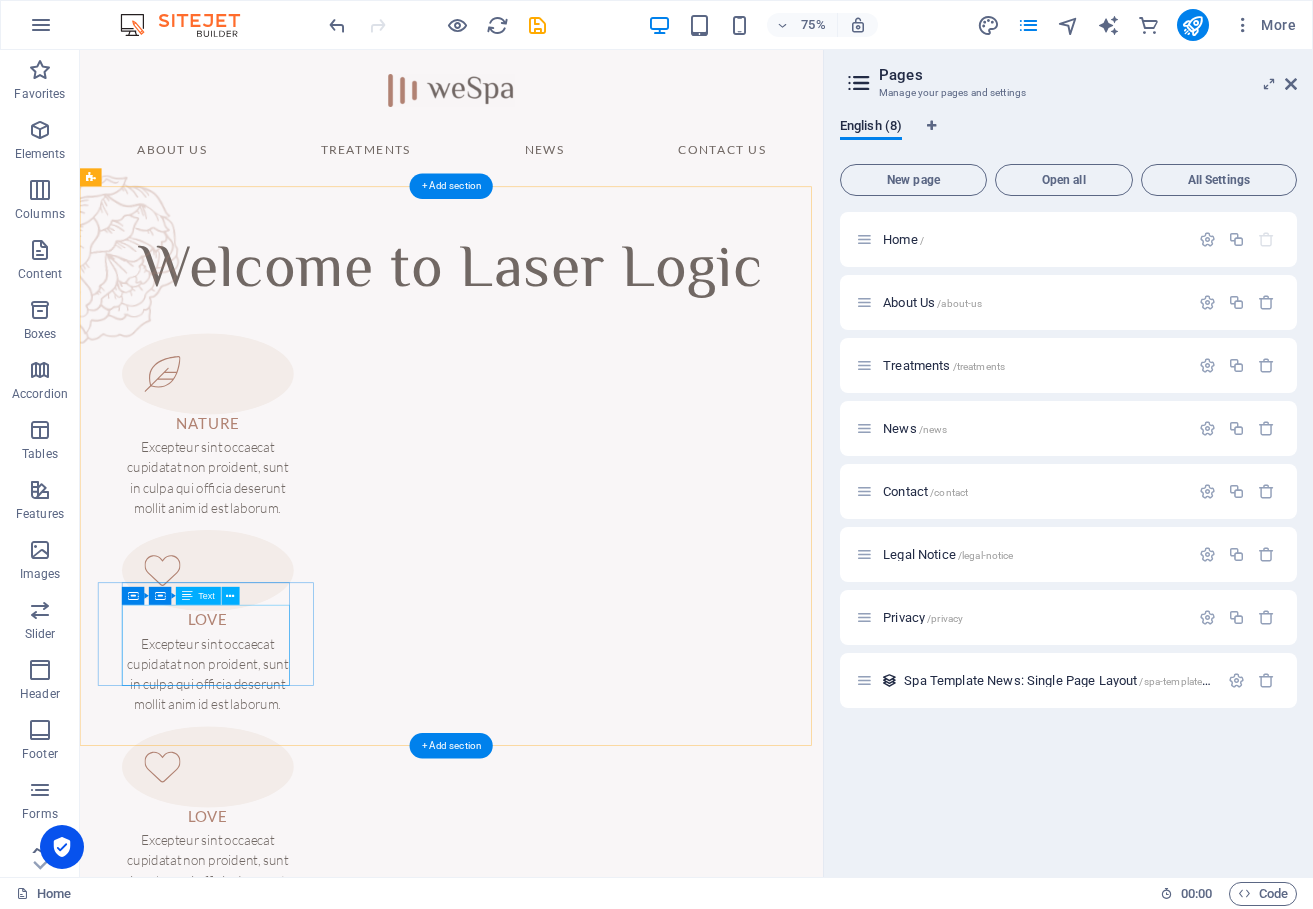 click on "Excepteur sint occaecat cupidatat non proident, sunt in culpa qui officia deserunt mollit anim id est laborum." at bounding box center [250, 1352] 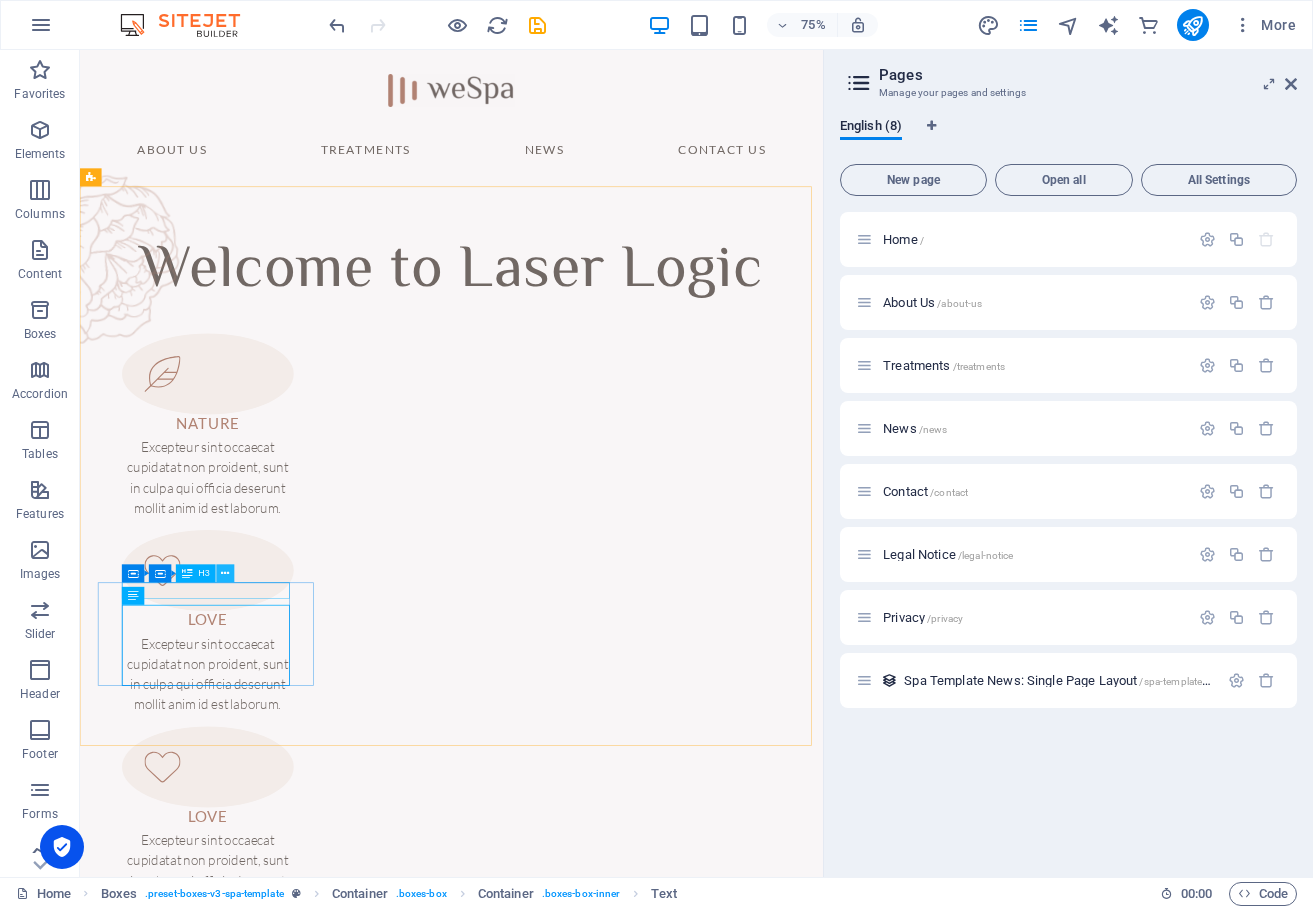 click at bounding box center [226, 574] 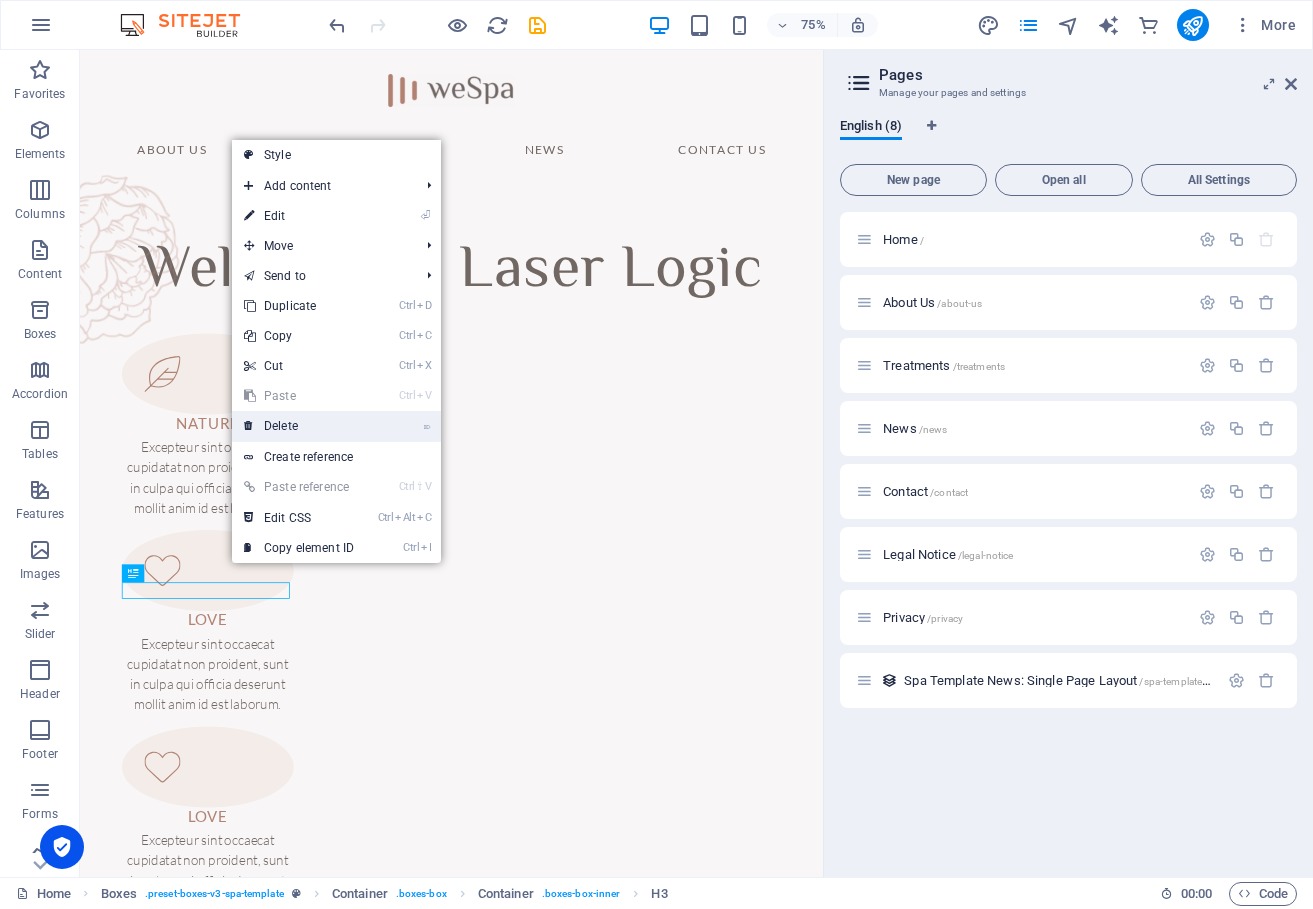 click on "⌦  Delete" at bounding box center (299, 426) 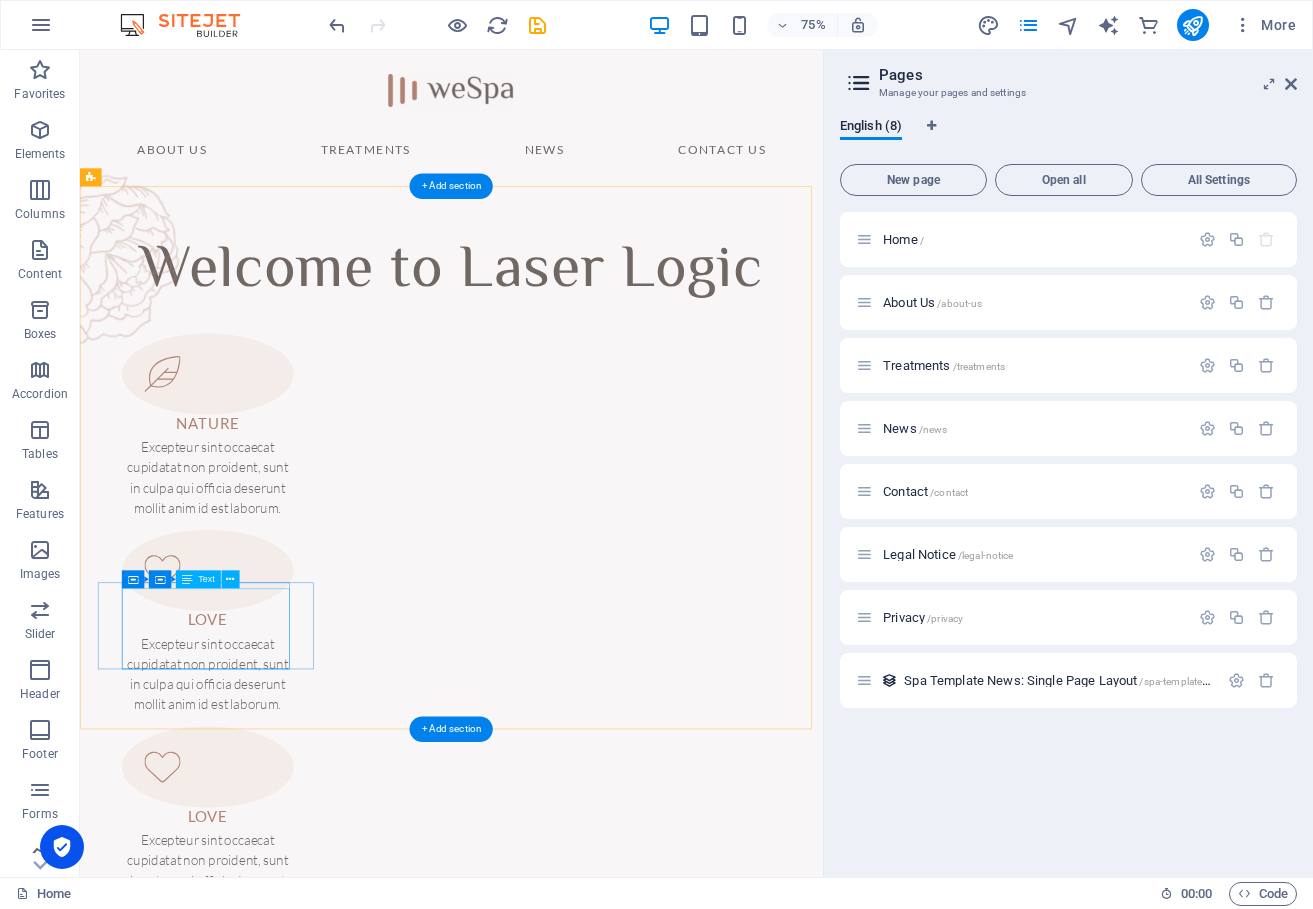 click on "Excepteur sint occaecat cupidatat non proident, sunt in culpa qui officia deserunt mollit anim id est laborum." at bounding box center (250, 1330) 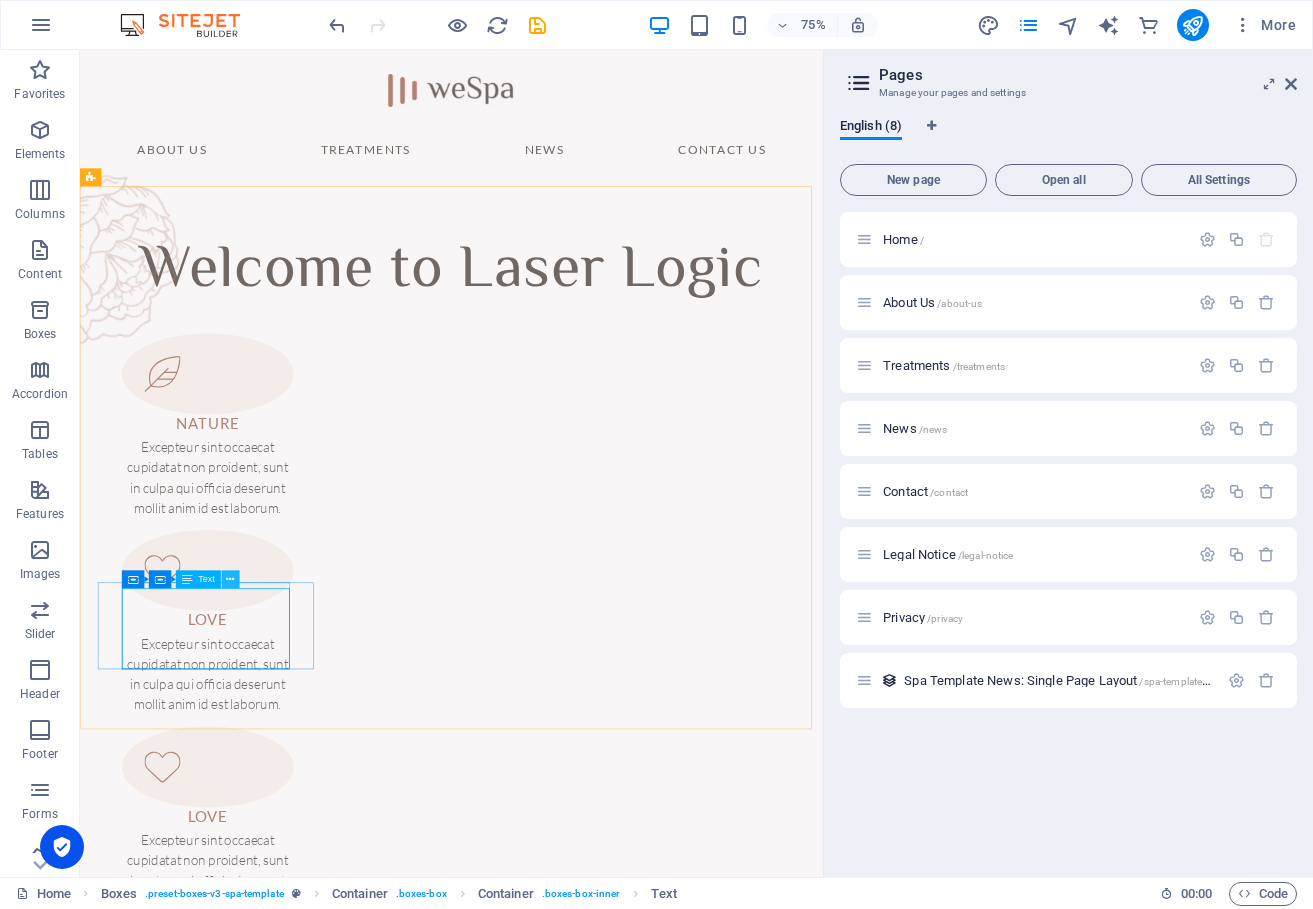 click at bounding box center (231, 580) 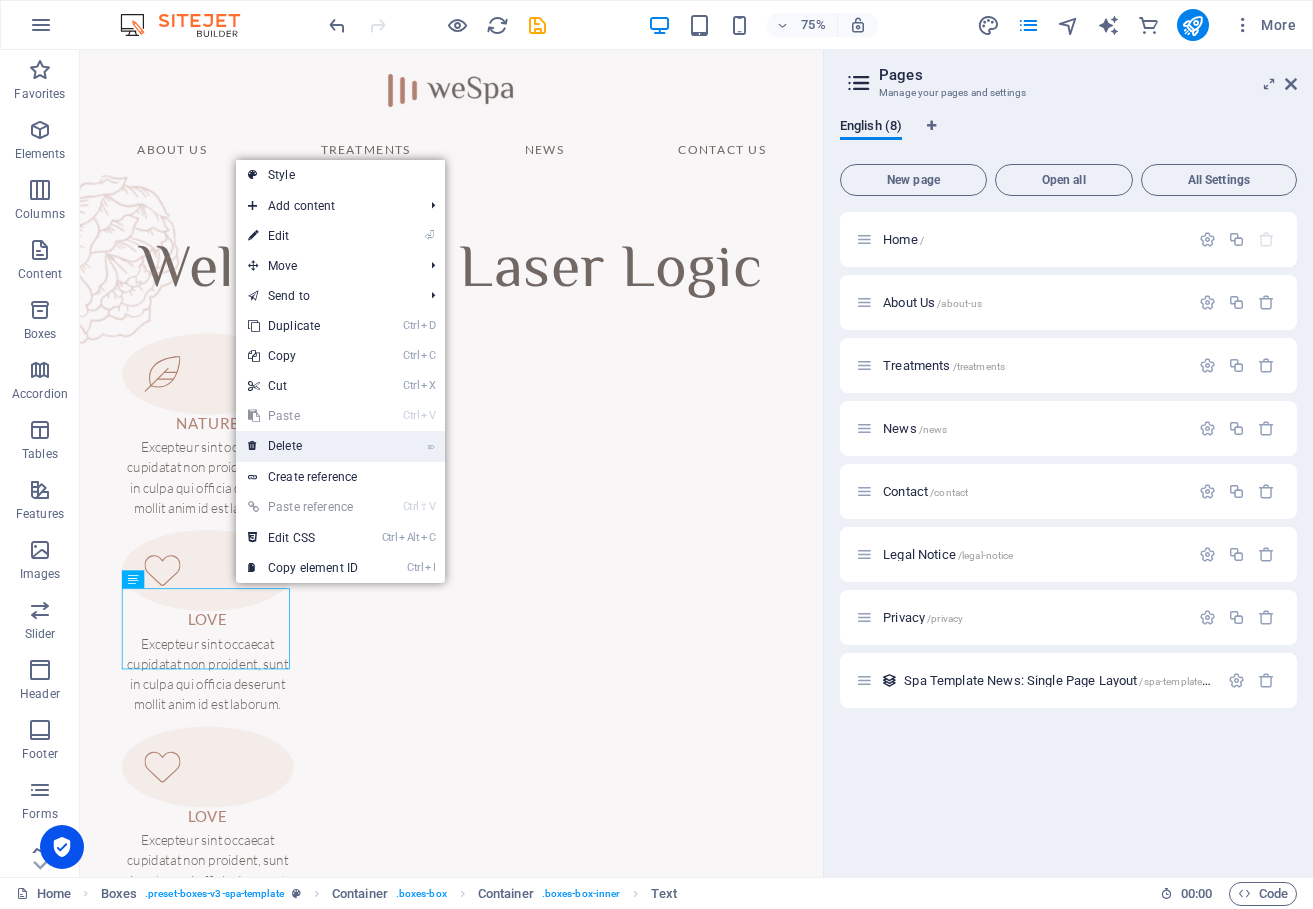 click on "⌦  Delete" at bounding box center (303, 446) 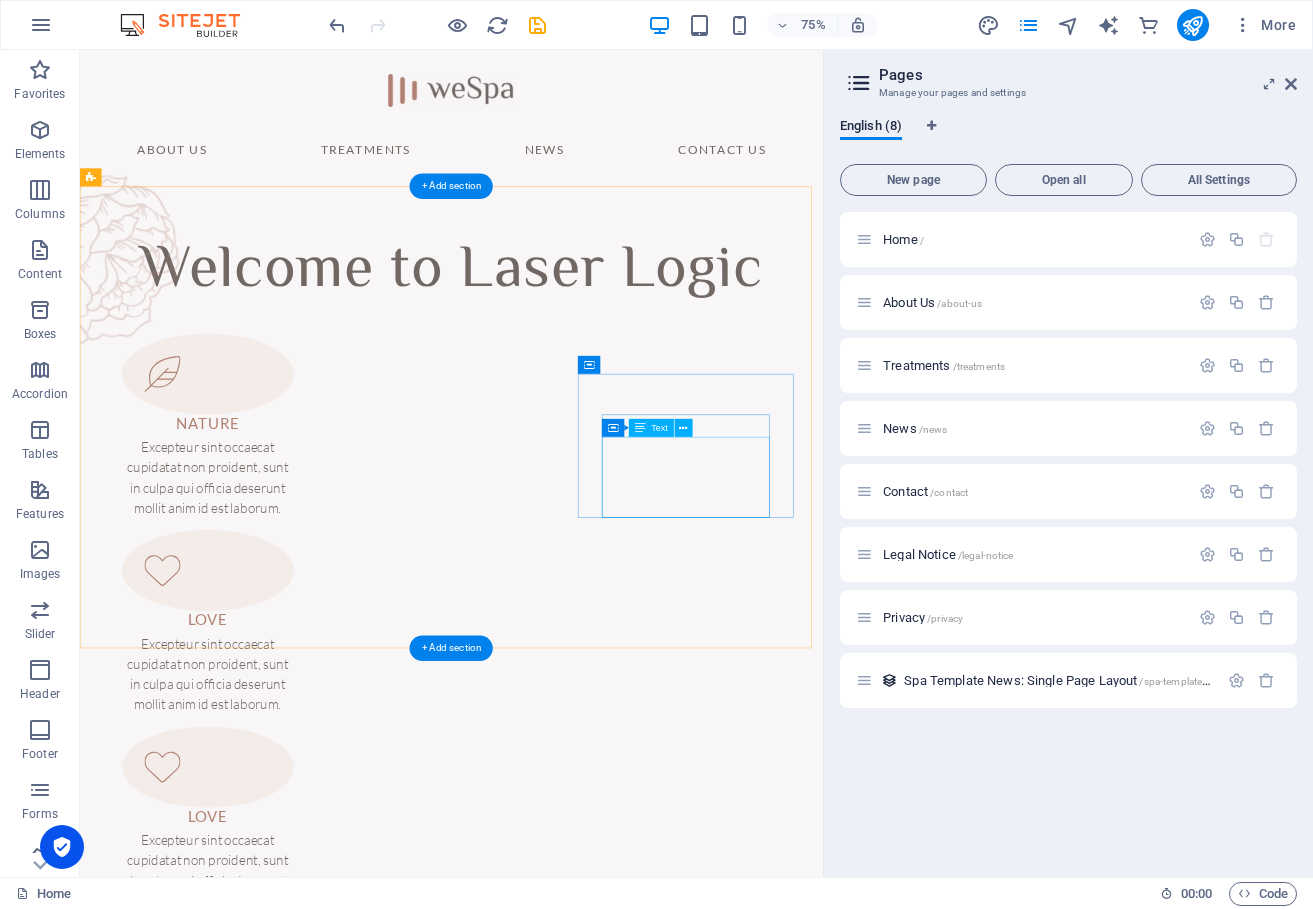 click on "Excepteur sint occaecat cupidatat non proident, sunt in culpa qui officia deserunt mollit anim id est laborum." at bounding box center (250, 1144) 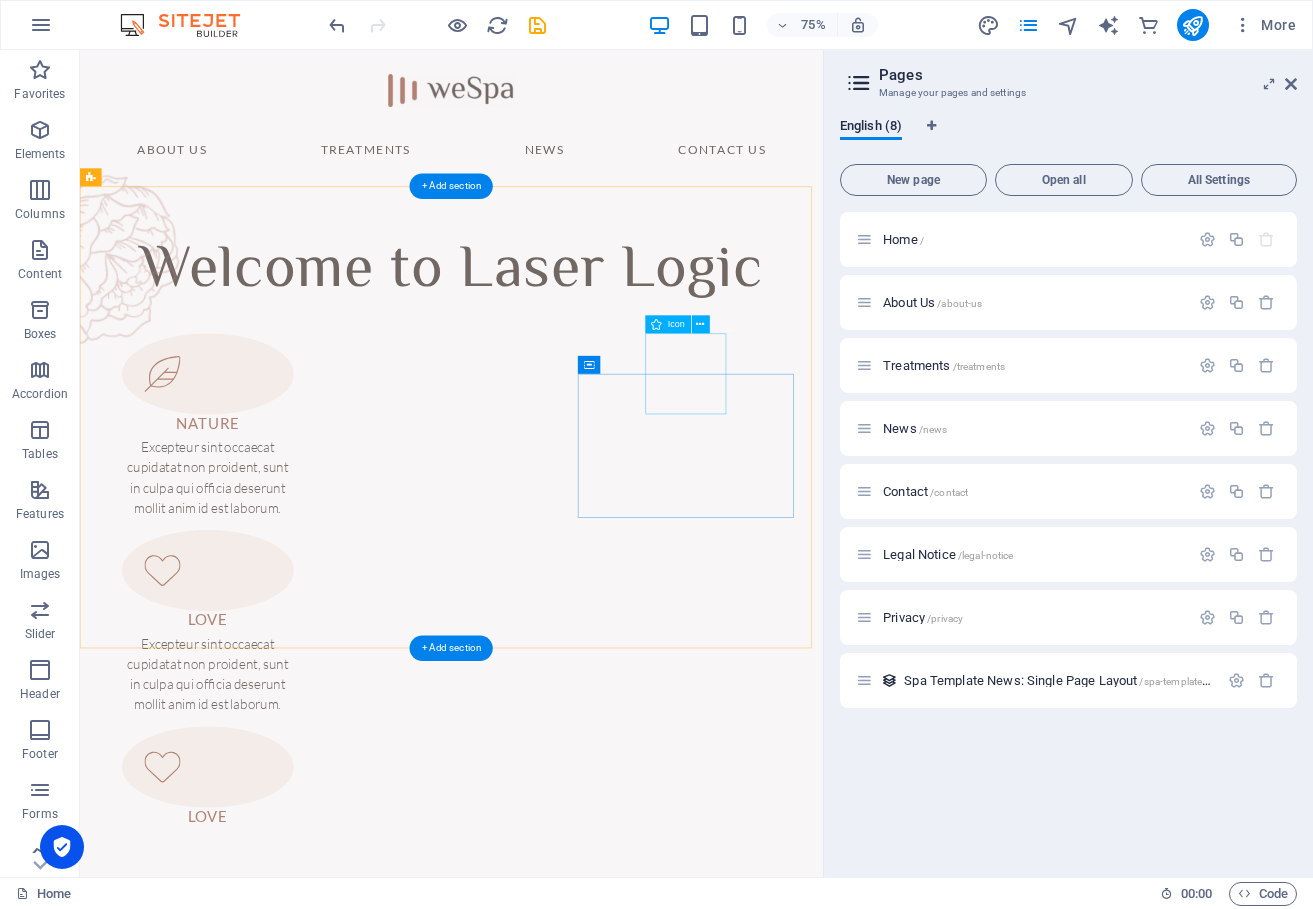 click at bounding box center (250, 1006) 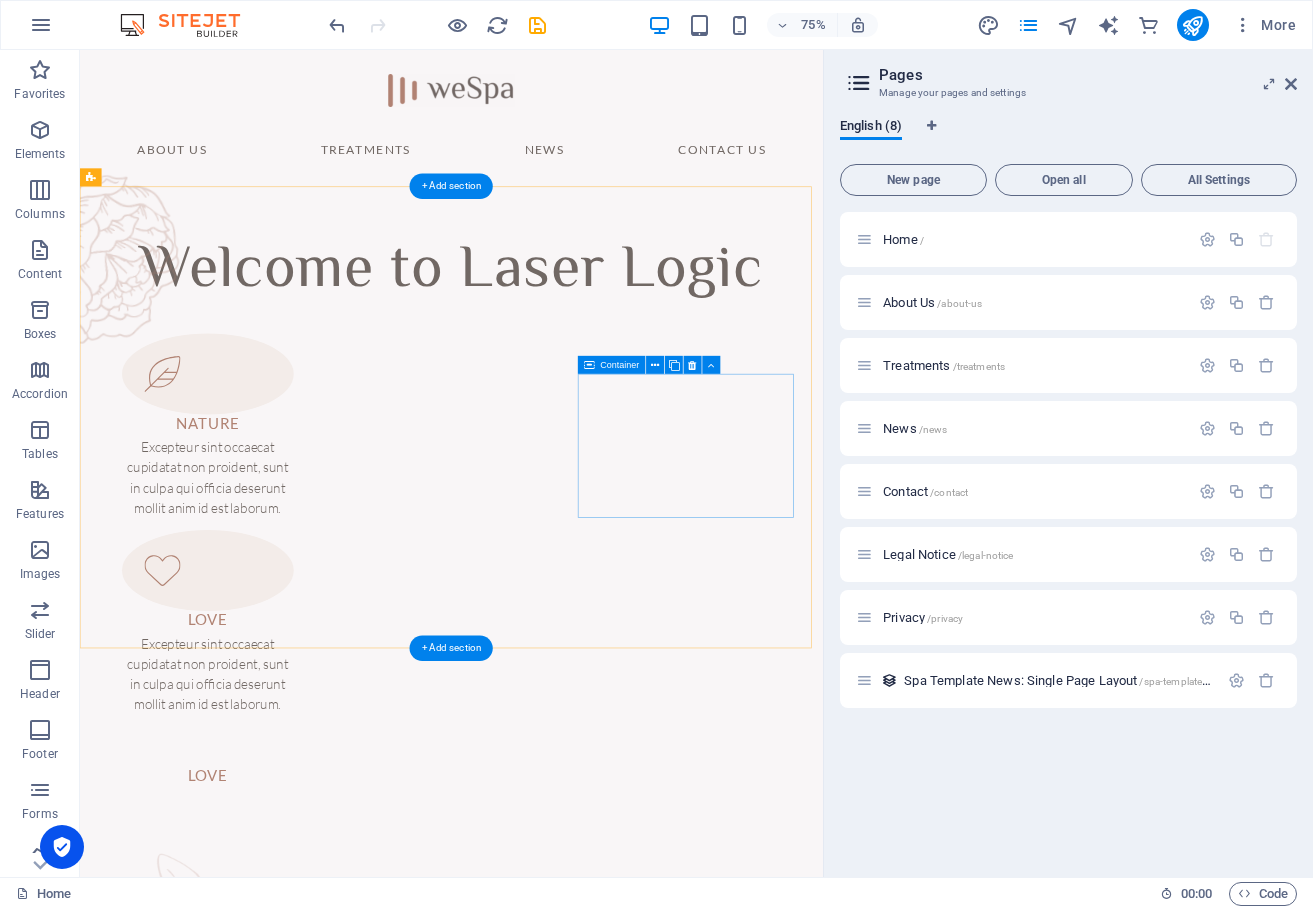 click on "LOVE" at bounding box center [250, 1021] 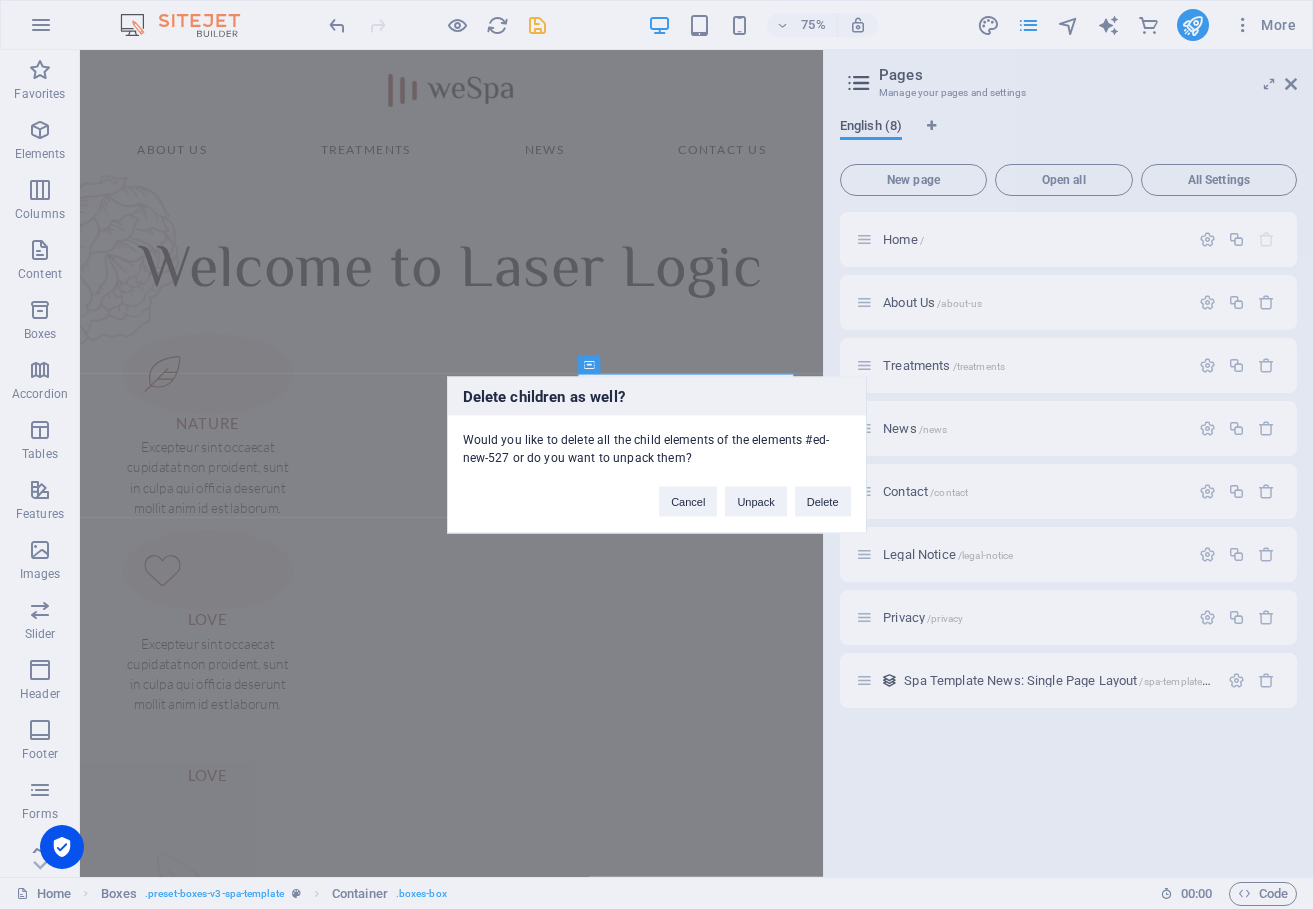 type 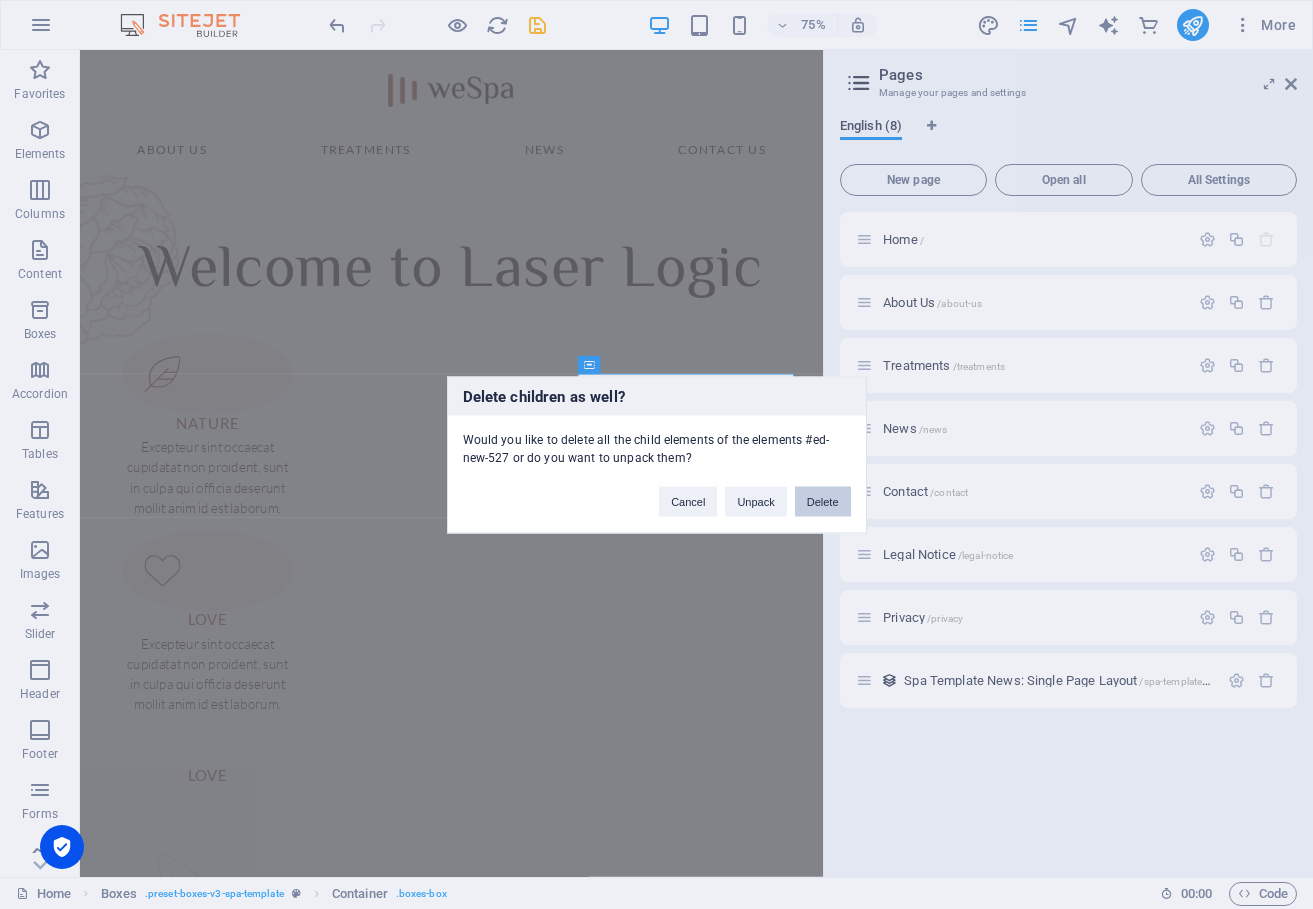click on "Delete" at bounding box center (823, 501) 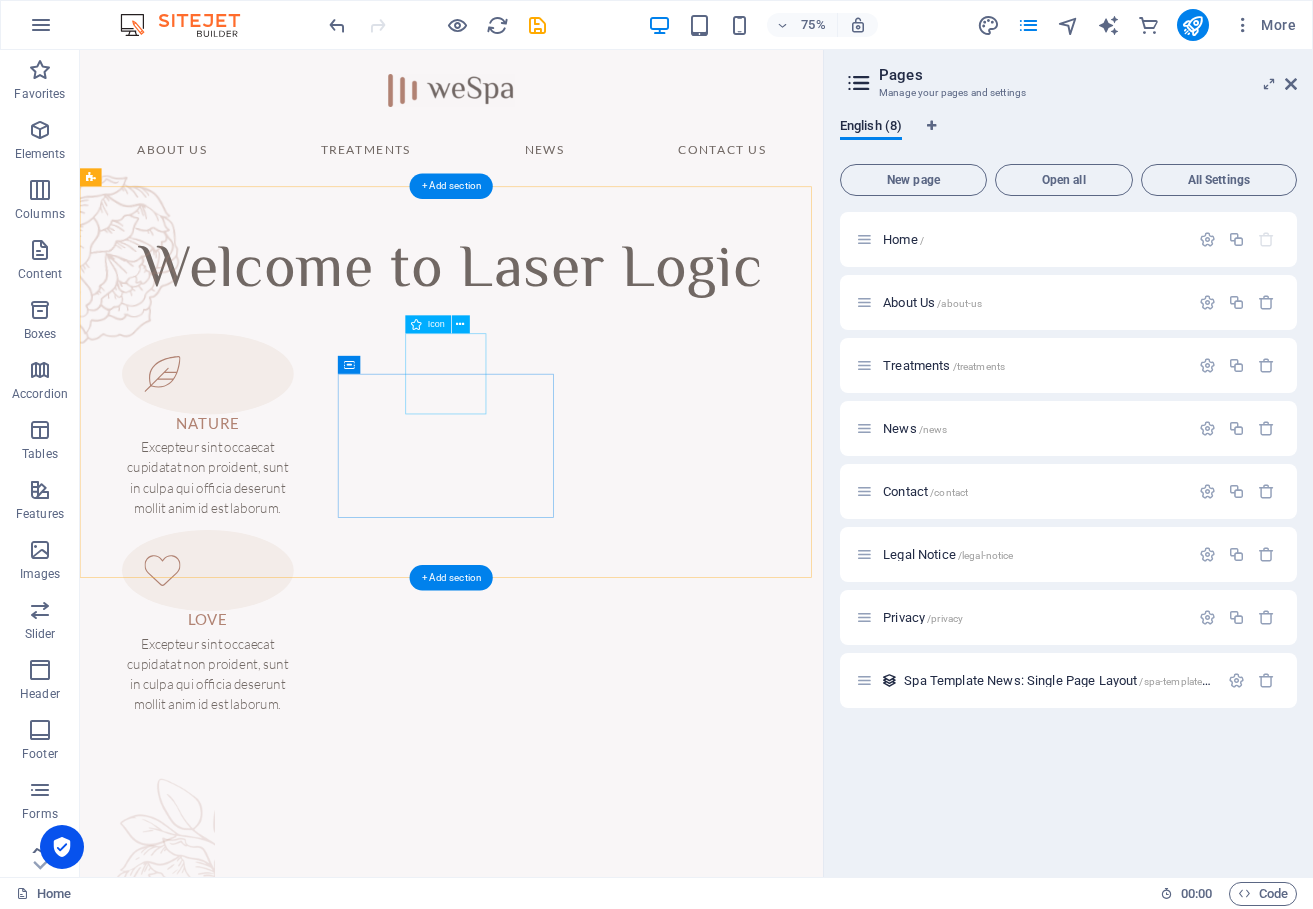 click at bounding box center (250, 744) 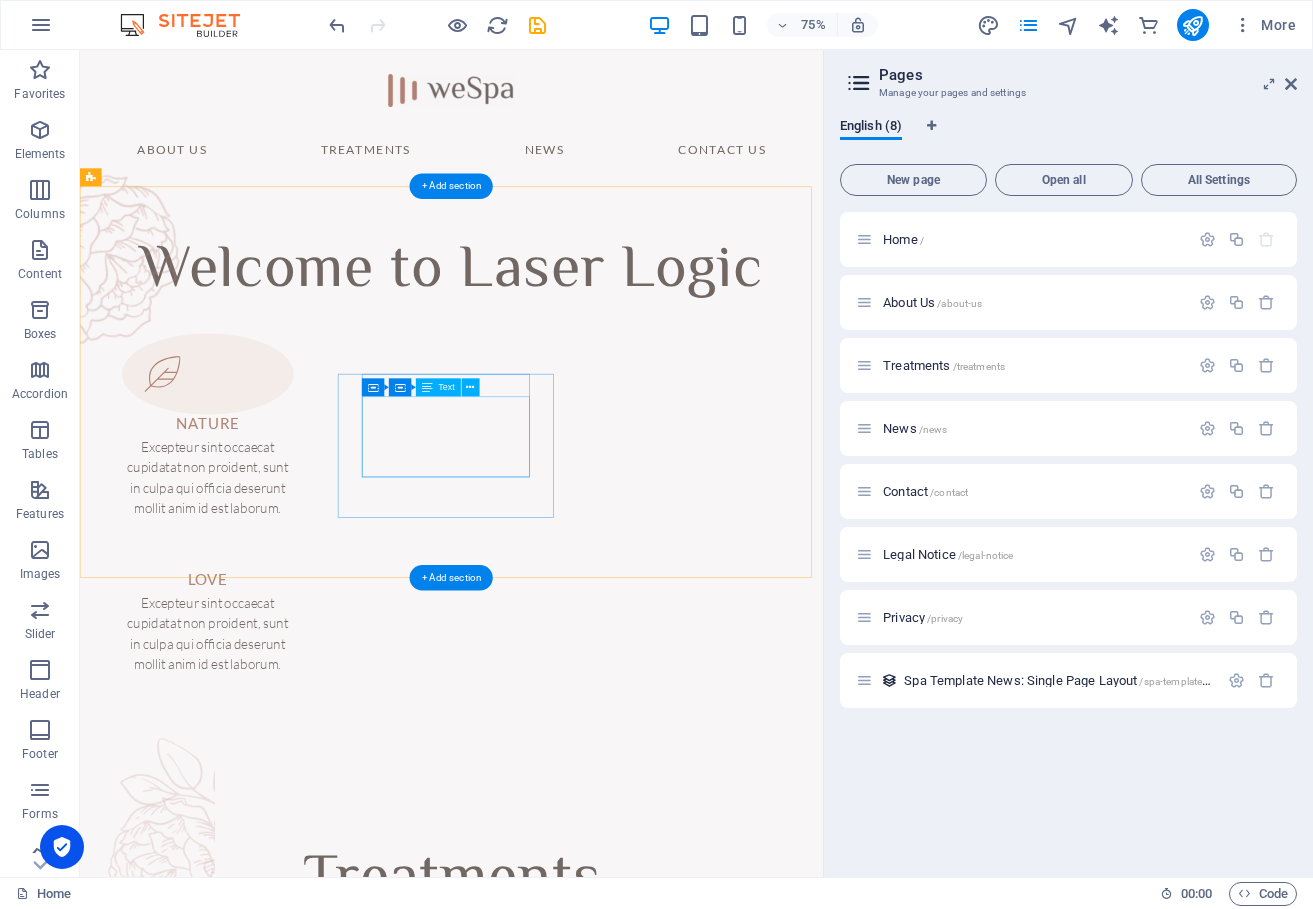 click on "Excepteur sint occaecat cupidatat non proident, sunt in culpa qui officia deserunt mollit anim id est laborum." at bounding box center [250, 828] 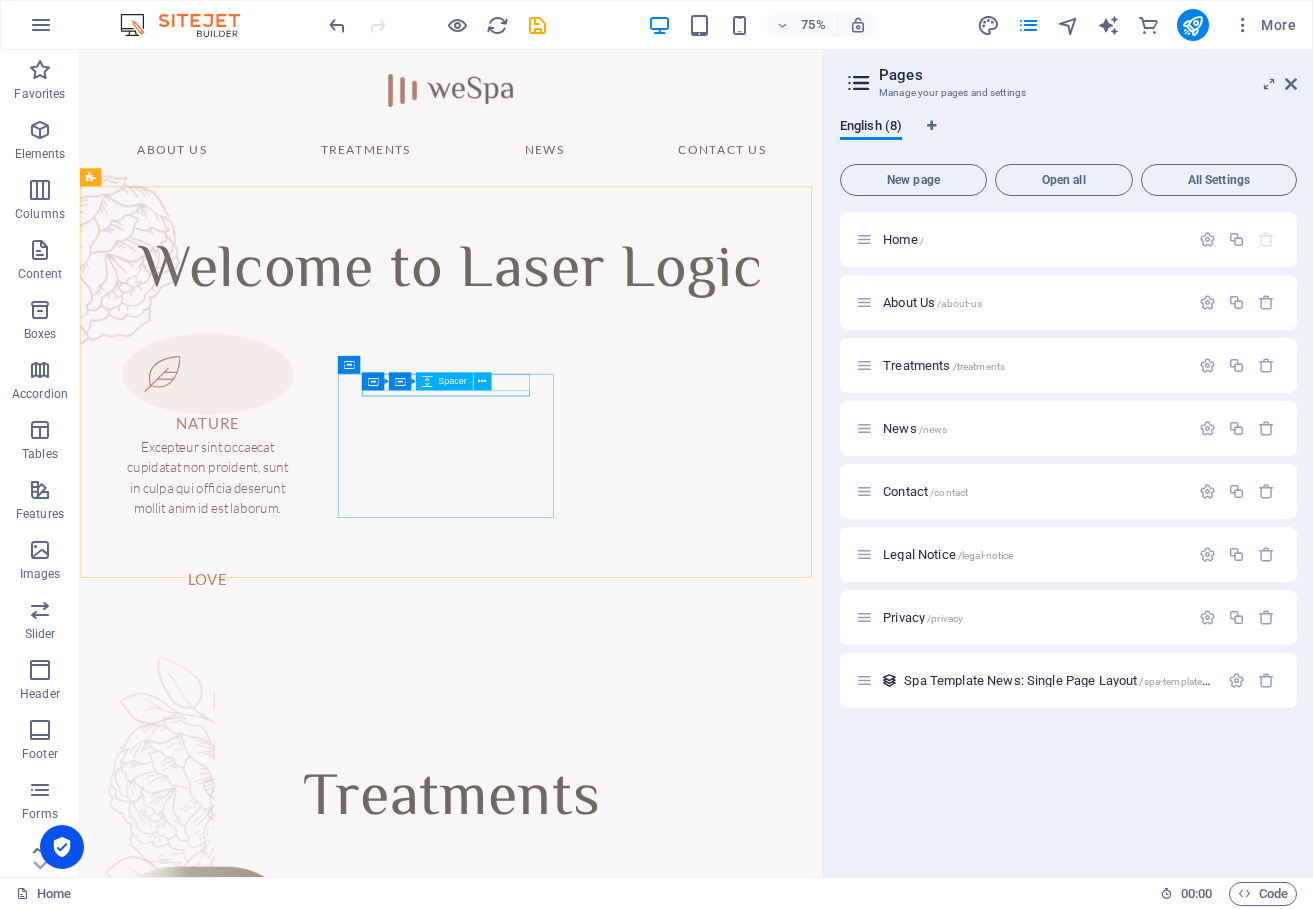 click on "Spacer" at bounding box center (452, 381) 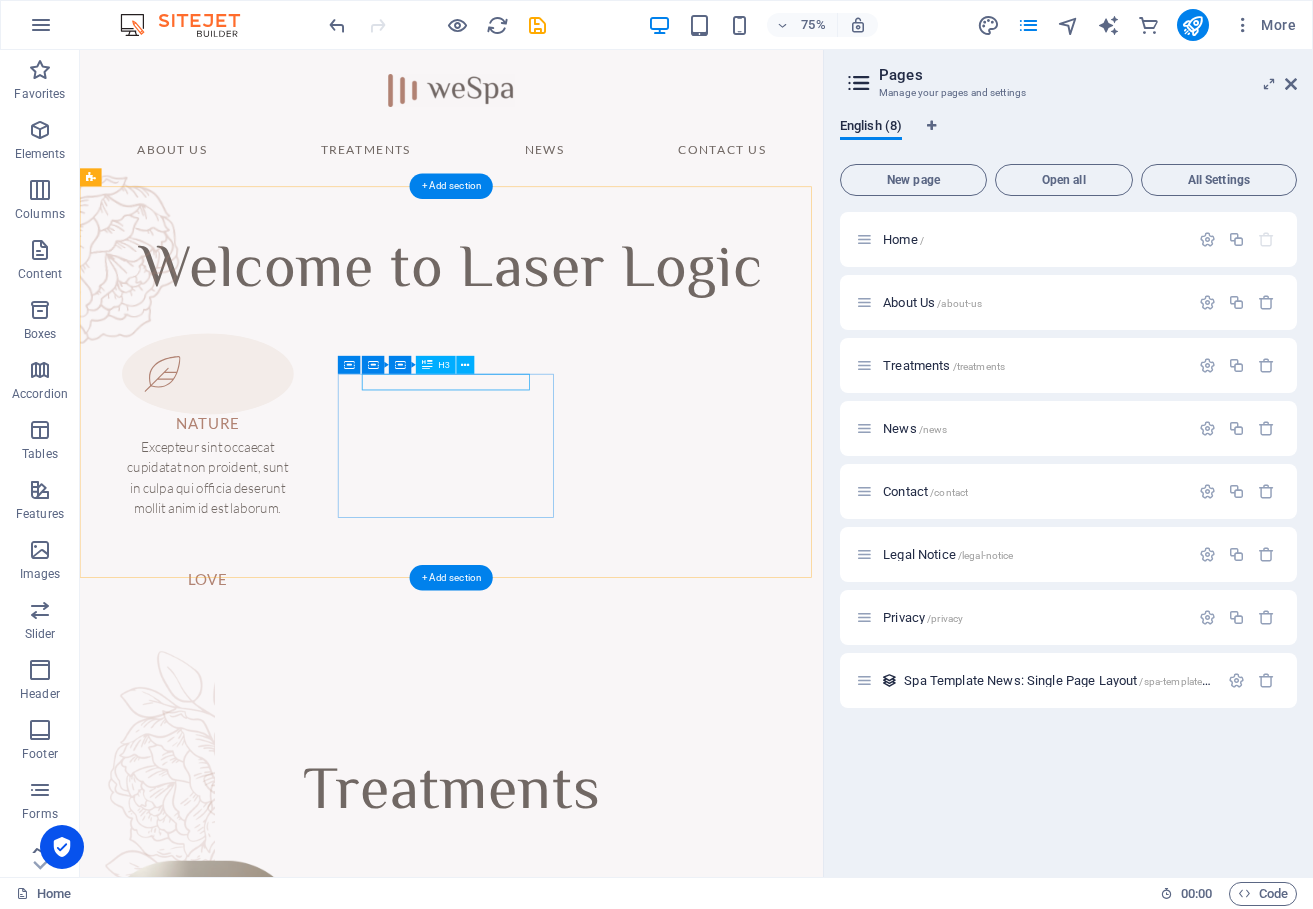 click on "LOVE" at bounding box center [250, 755] 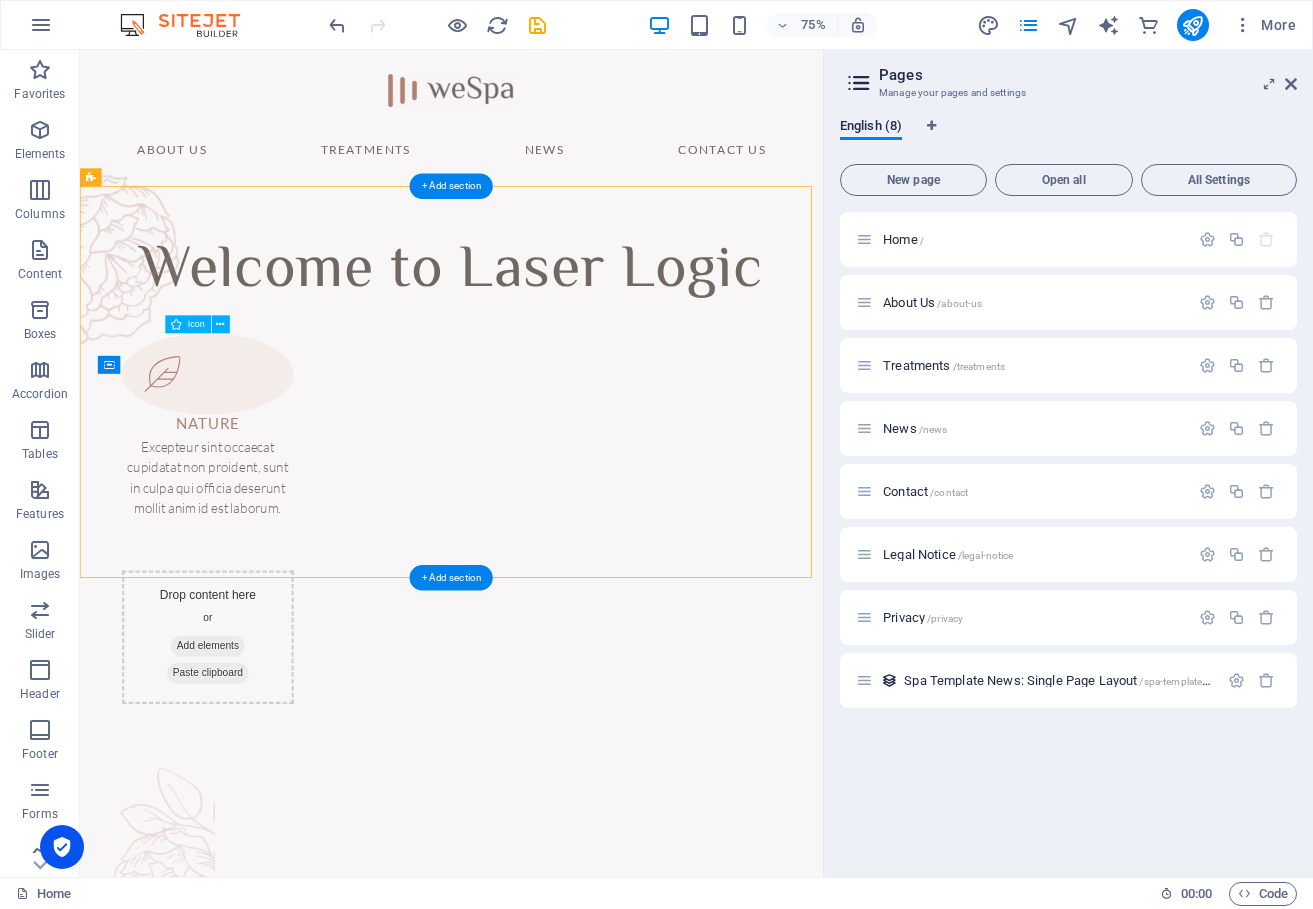 click at bounding box center (250, 482) 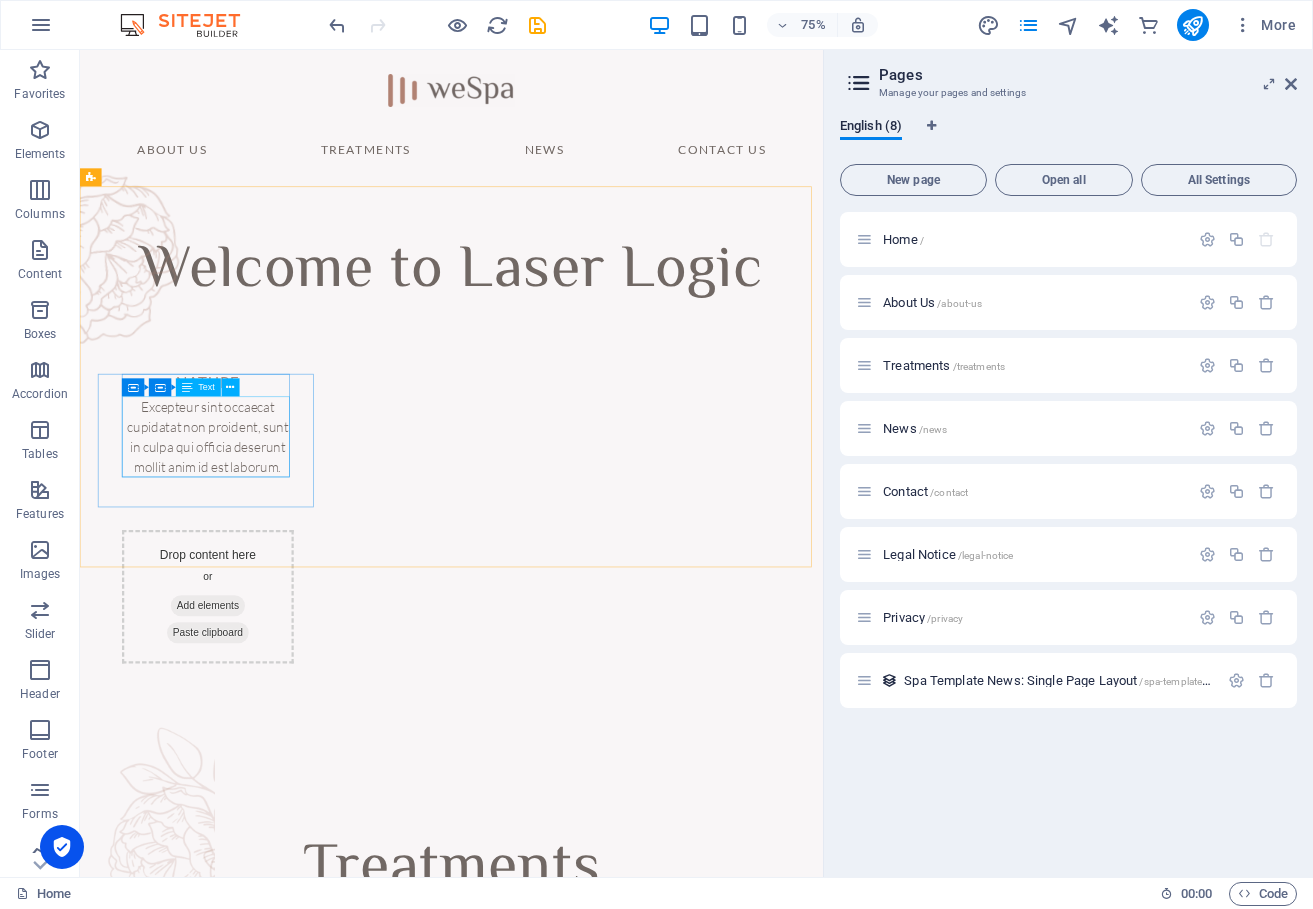 click on "Container   Container   Text" at bounding box center [186, 388] 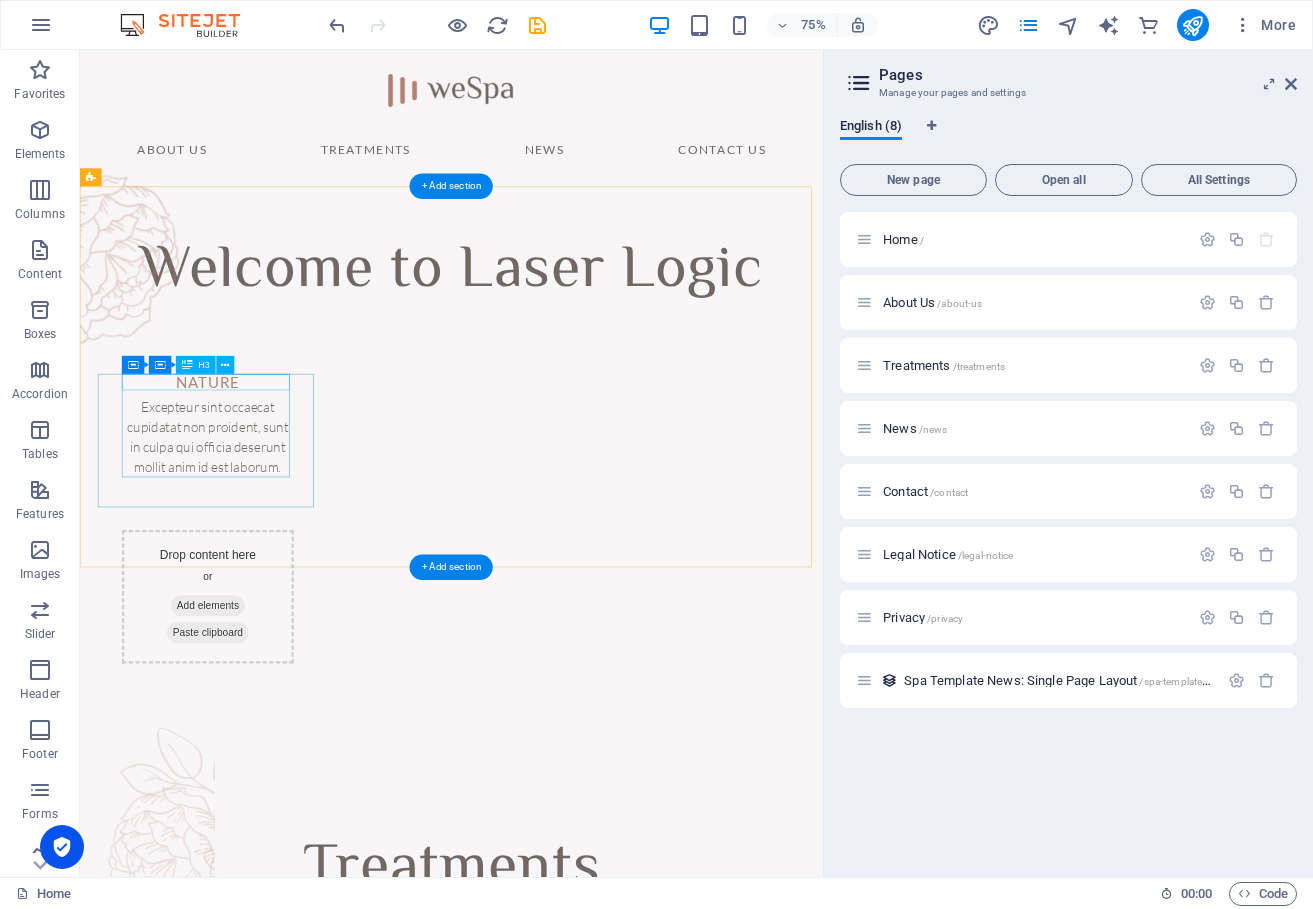 click on "NATURE" at bounding box center [250, 493] 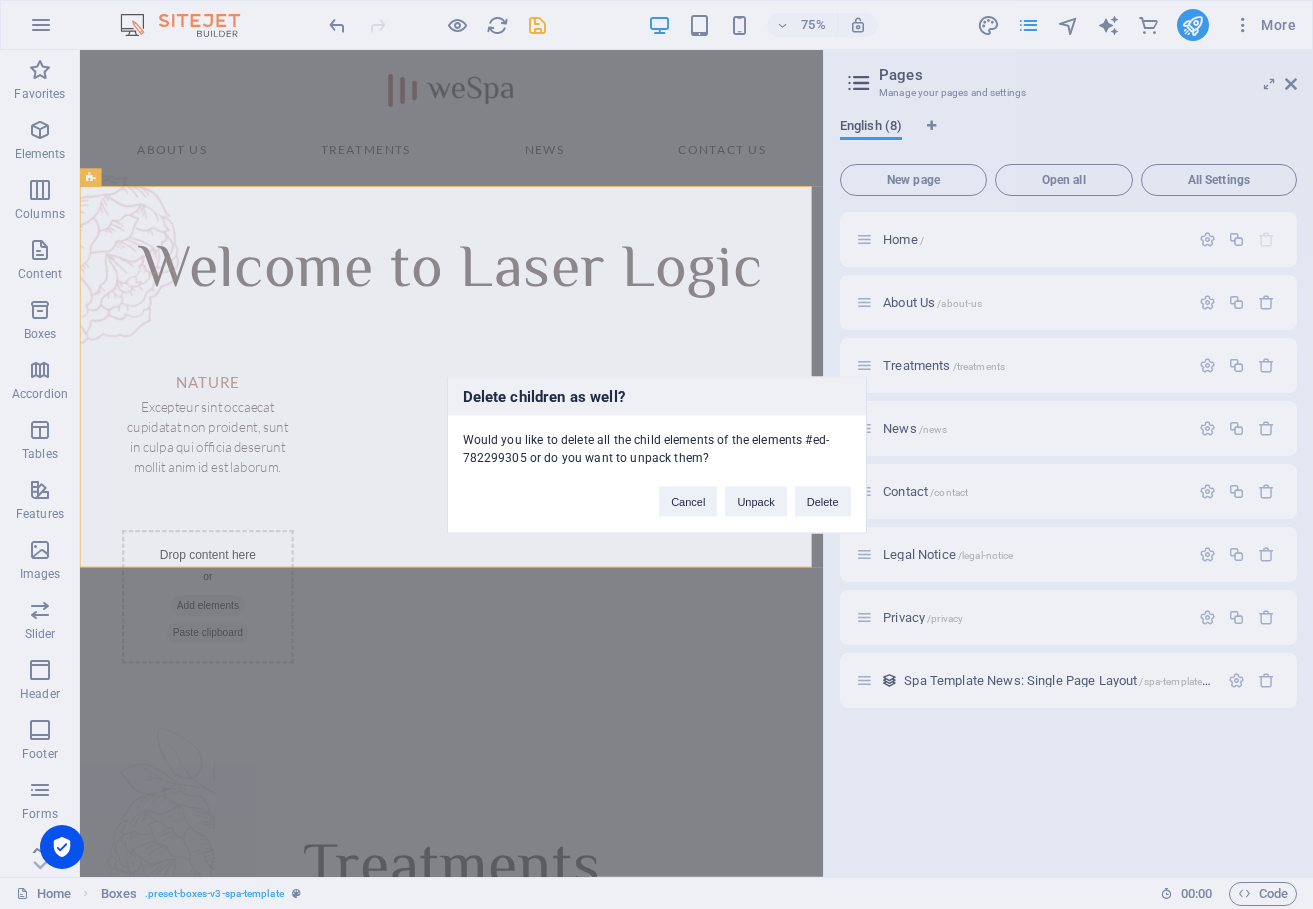 type 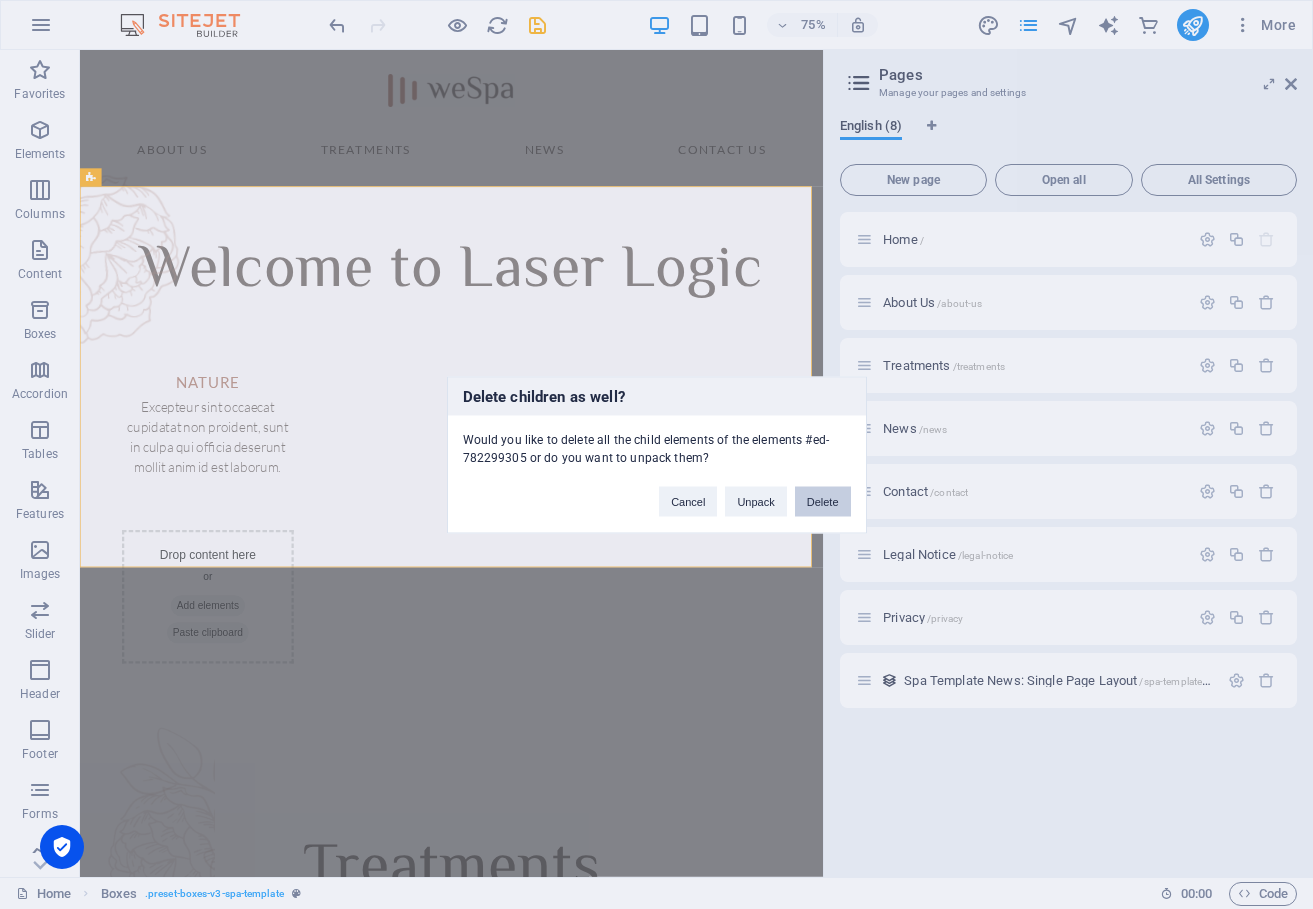 click on "Delete" at bounding box center (823, 501) 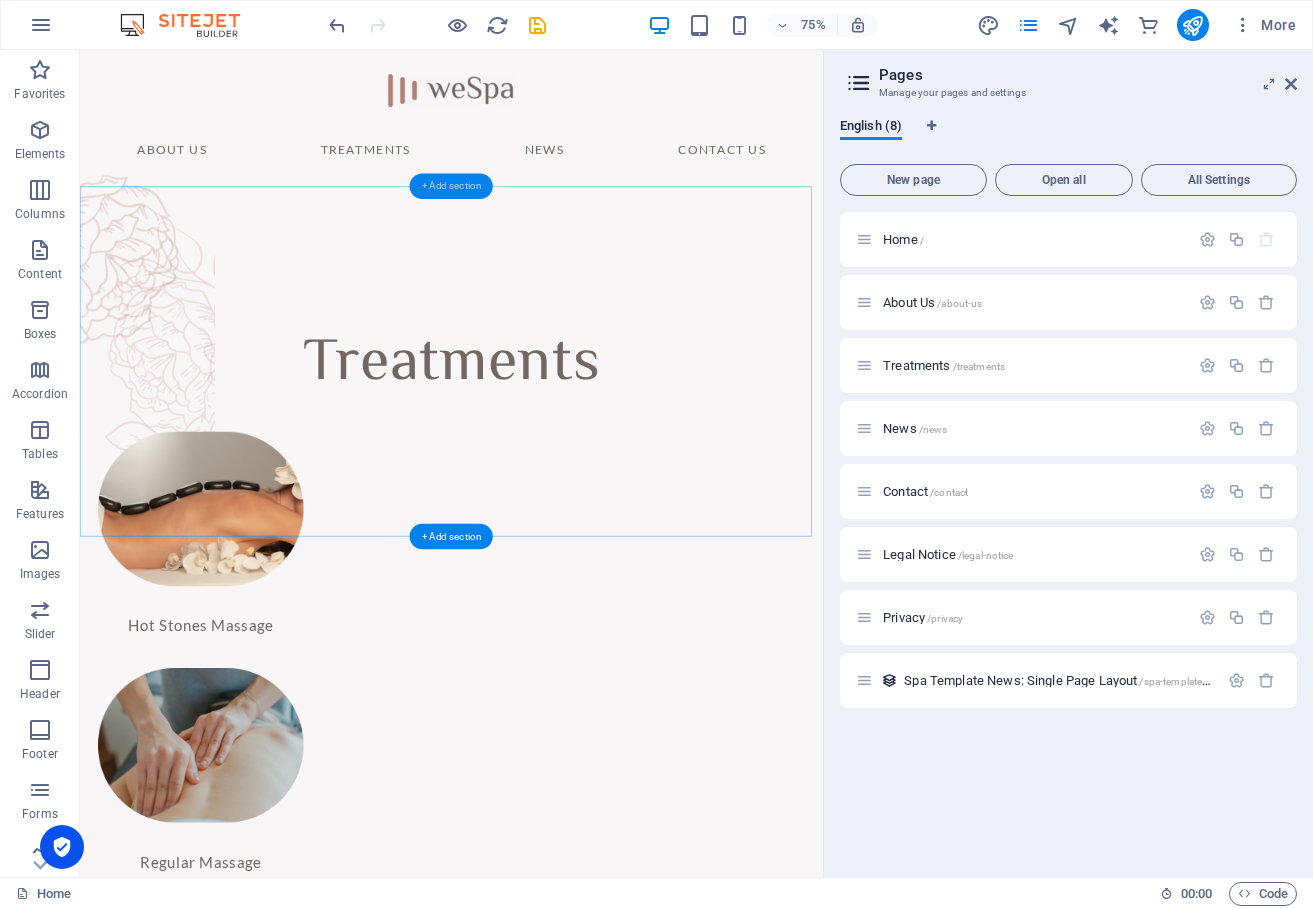 click on "+ Add section" at bounding box center [451, 187] 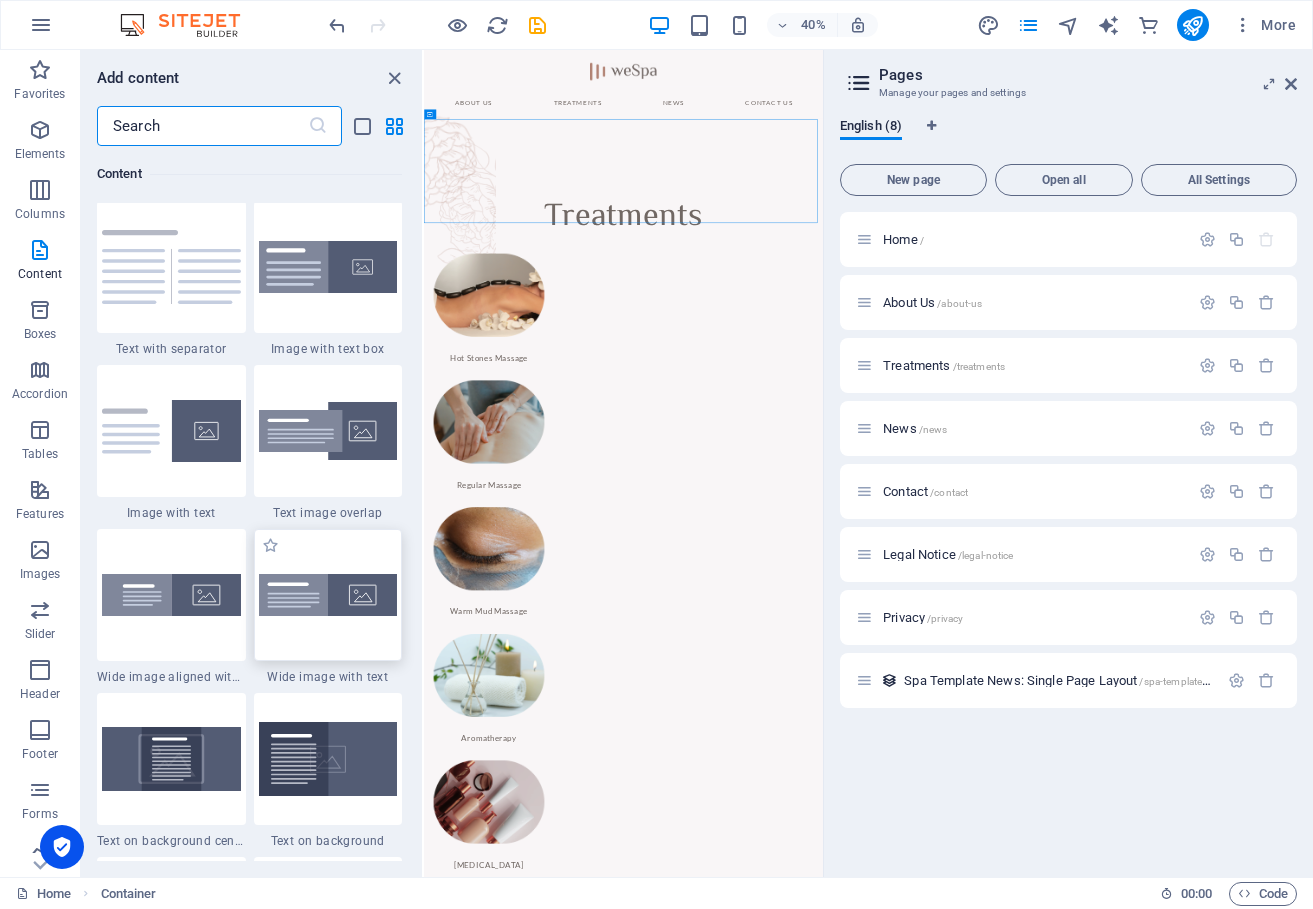 scroll, scrollTop: 3699, scrollLeft: 0, axis: vertical 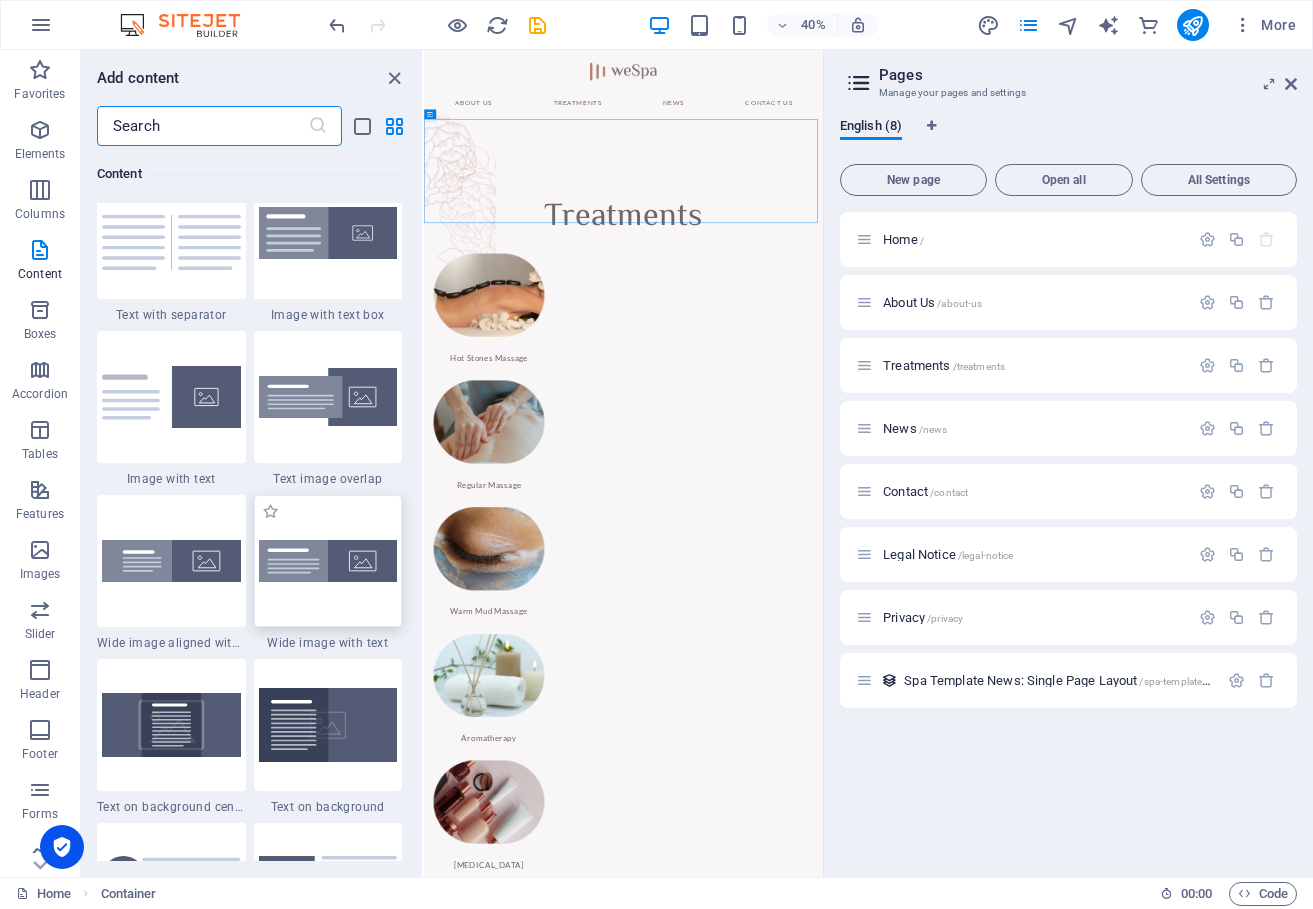 click at bounding box center (328, 561) 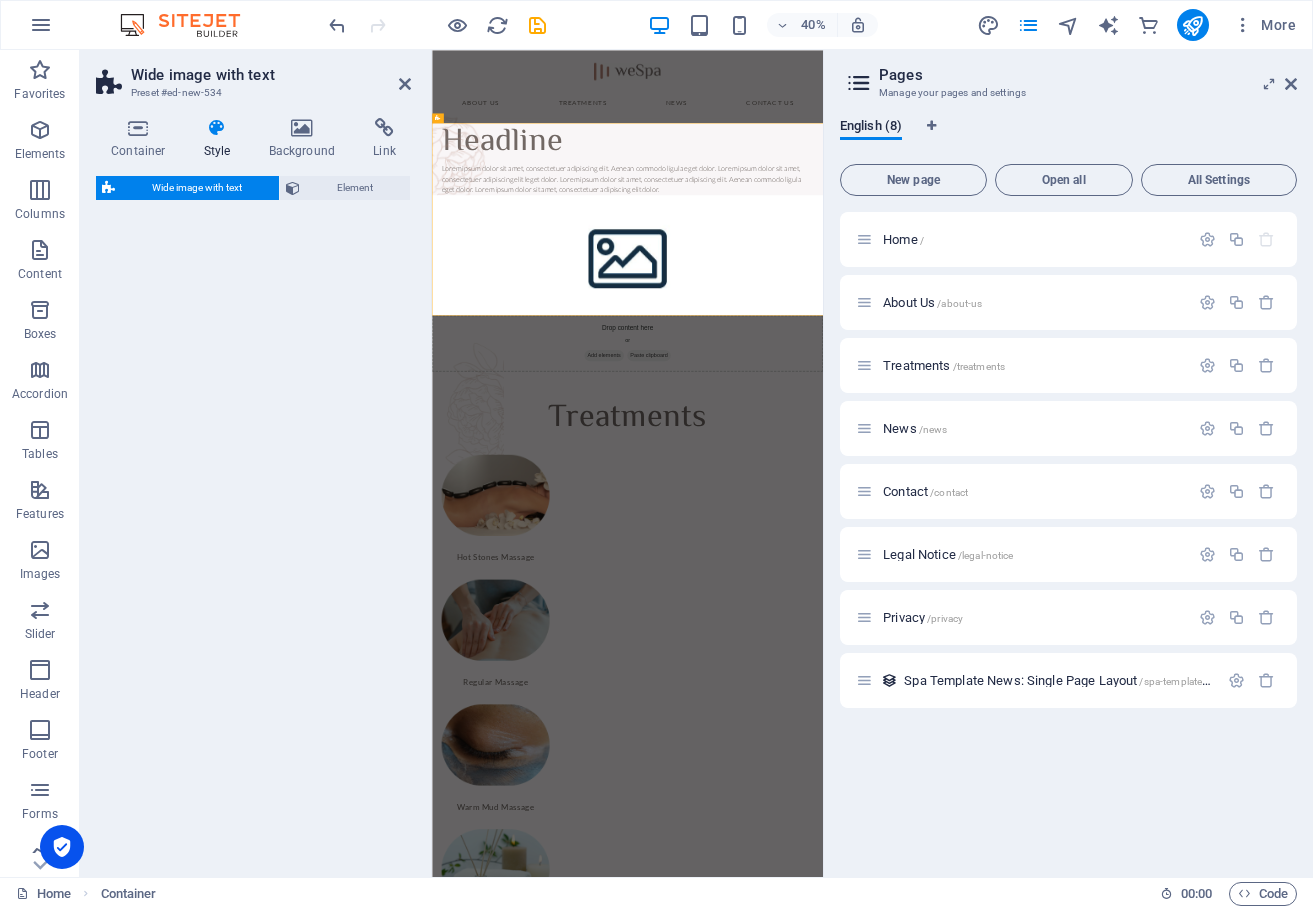 select on "%" 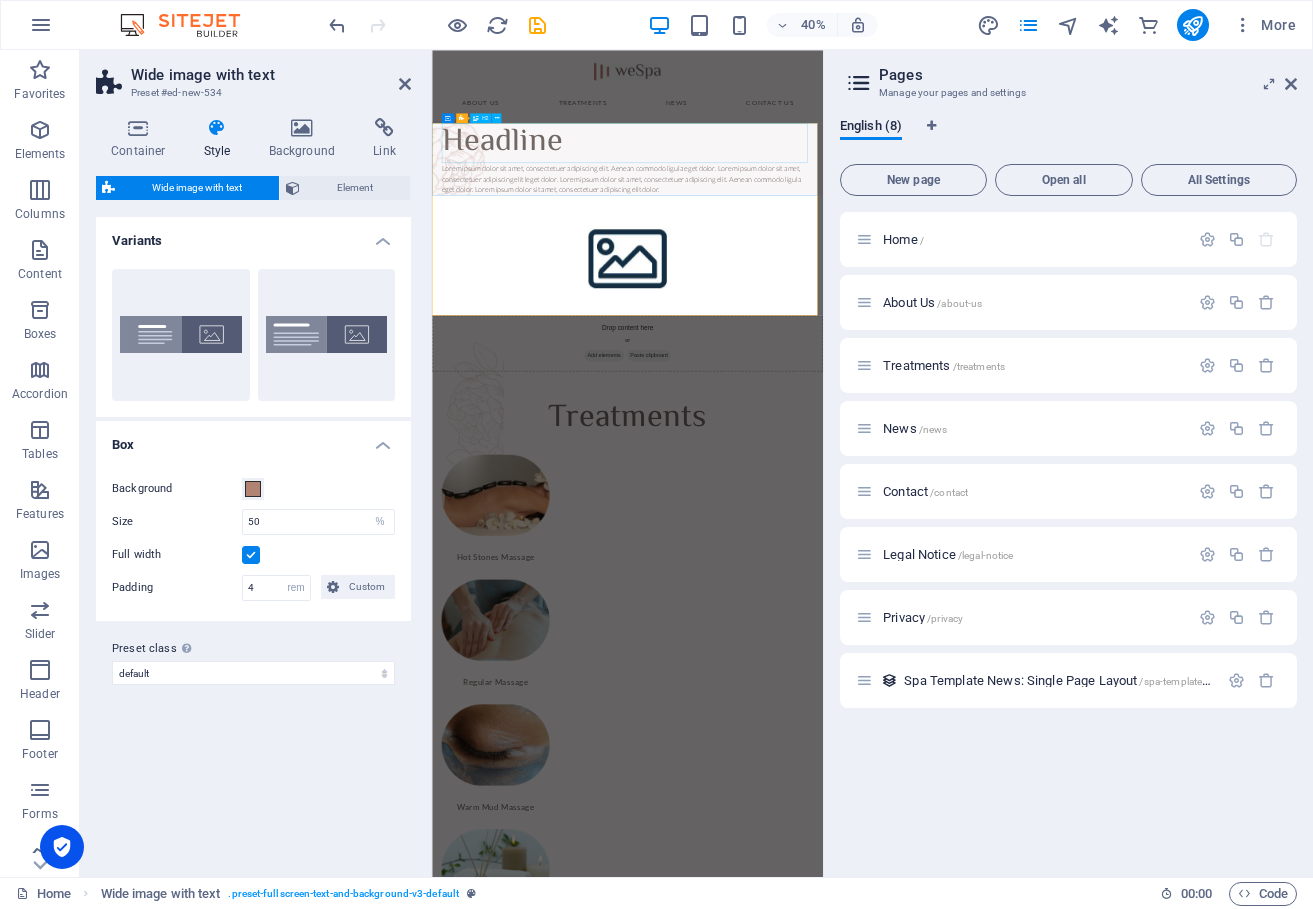 click on "Headline" at bounding box center (921, 282) 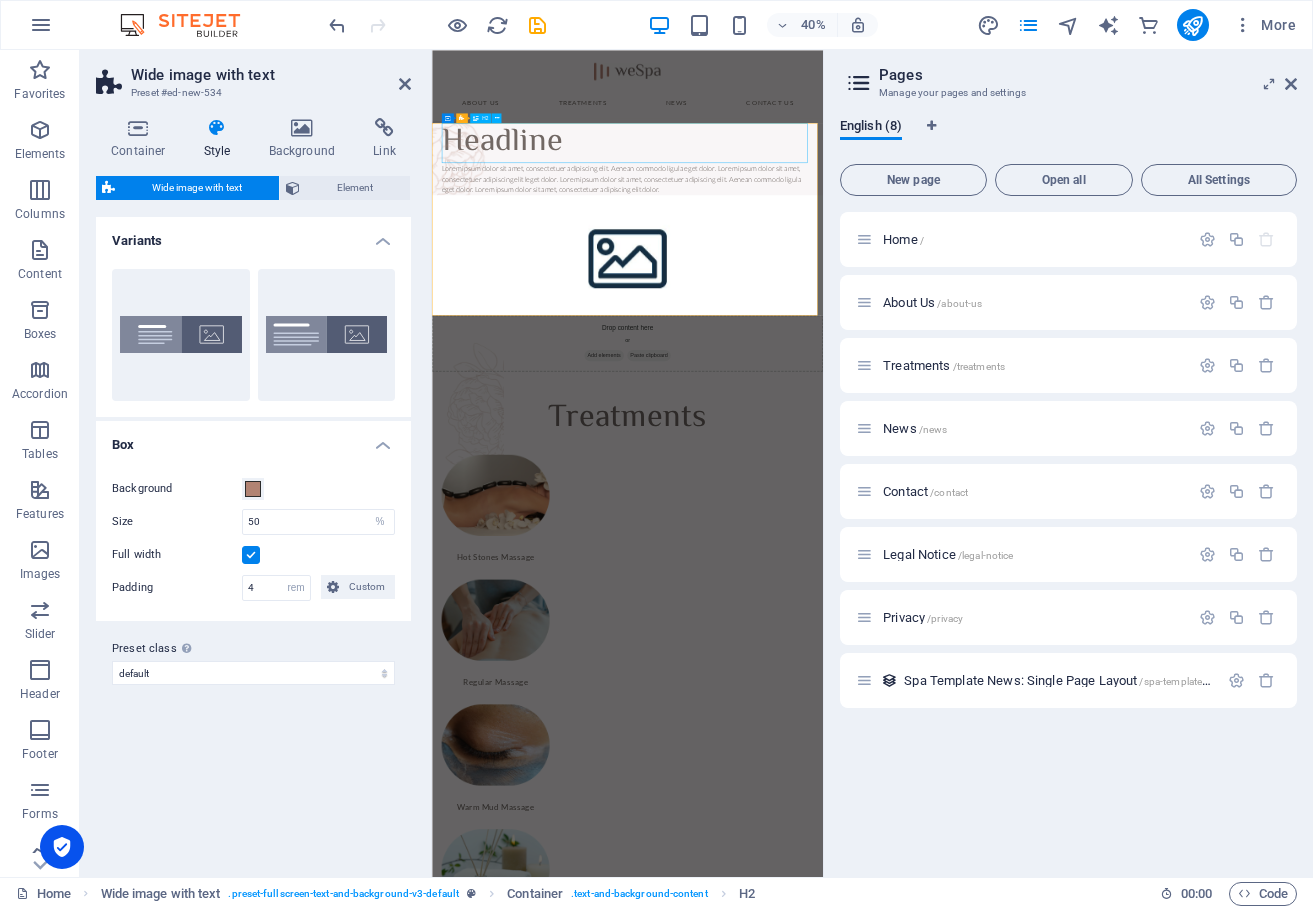 click on "Headline" at bounding box center [921, 282] 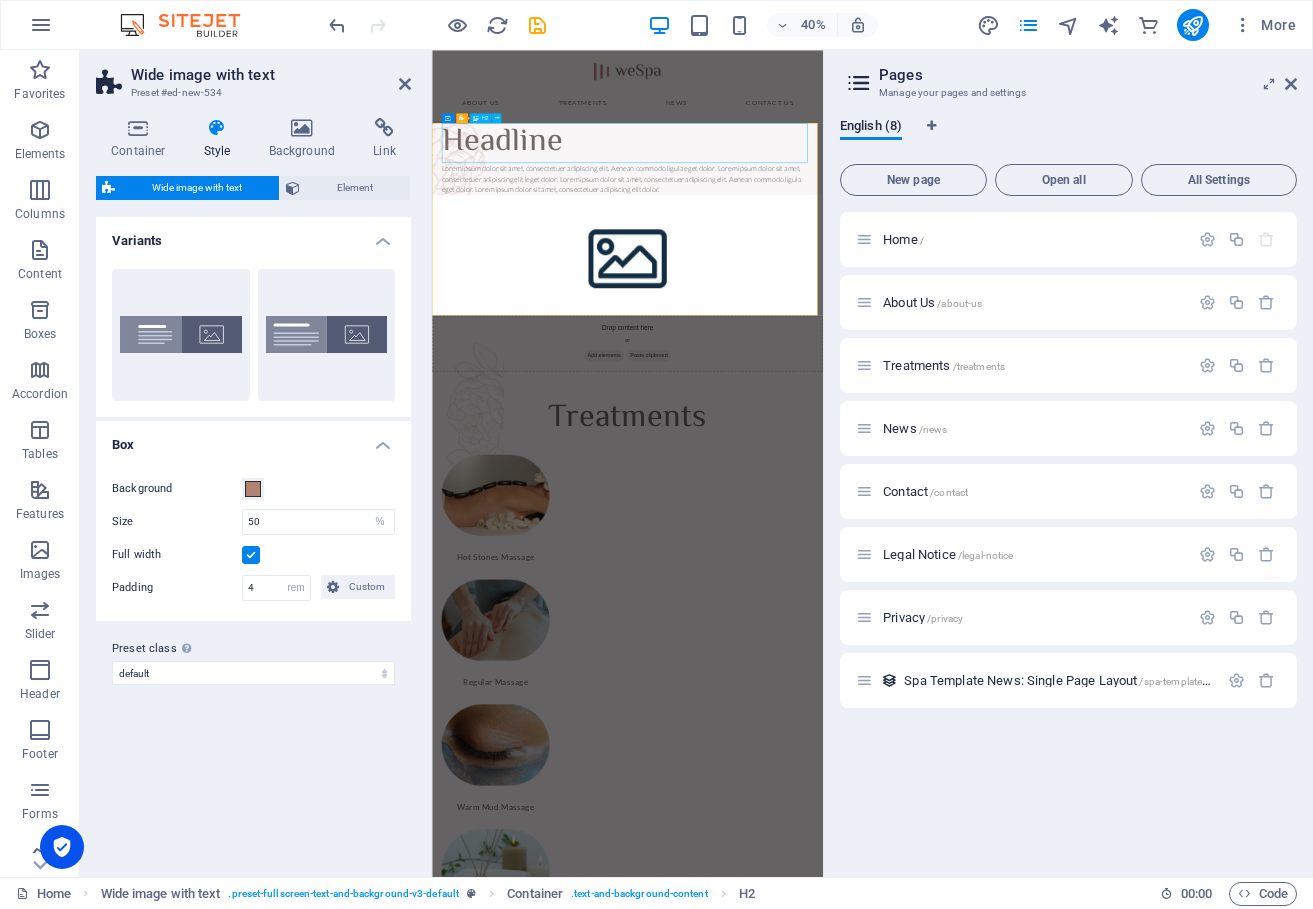 click on "Headline" at bounding box center [921, 282] 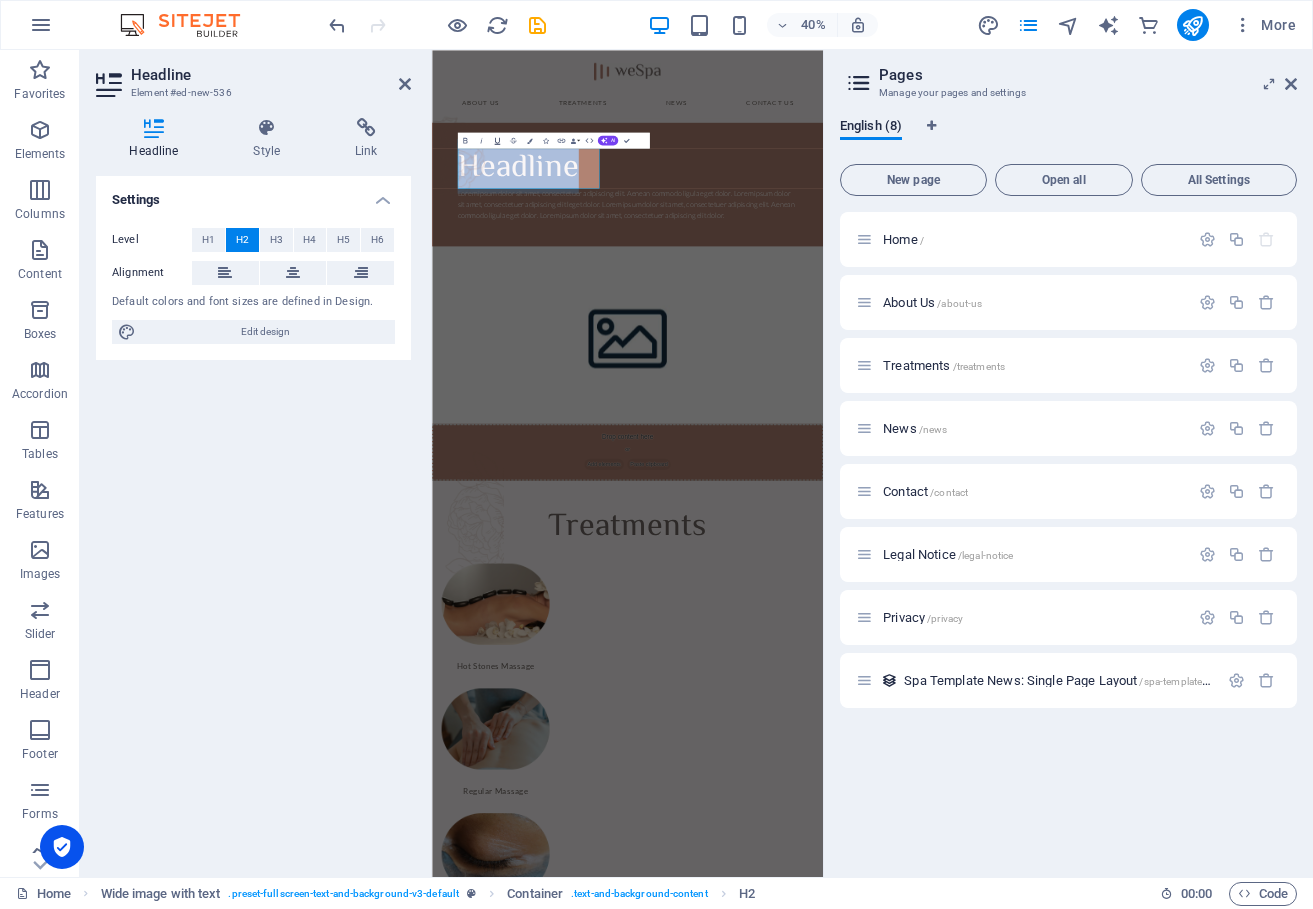 type 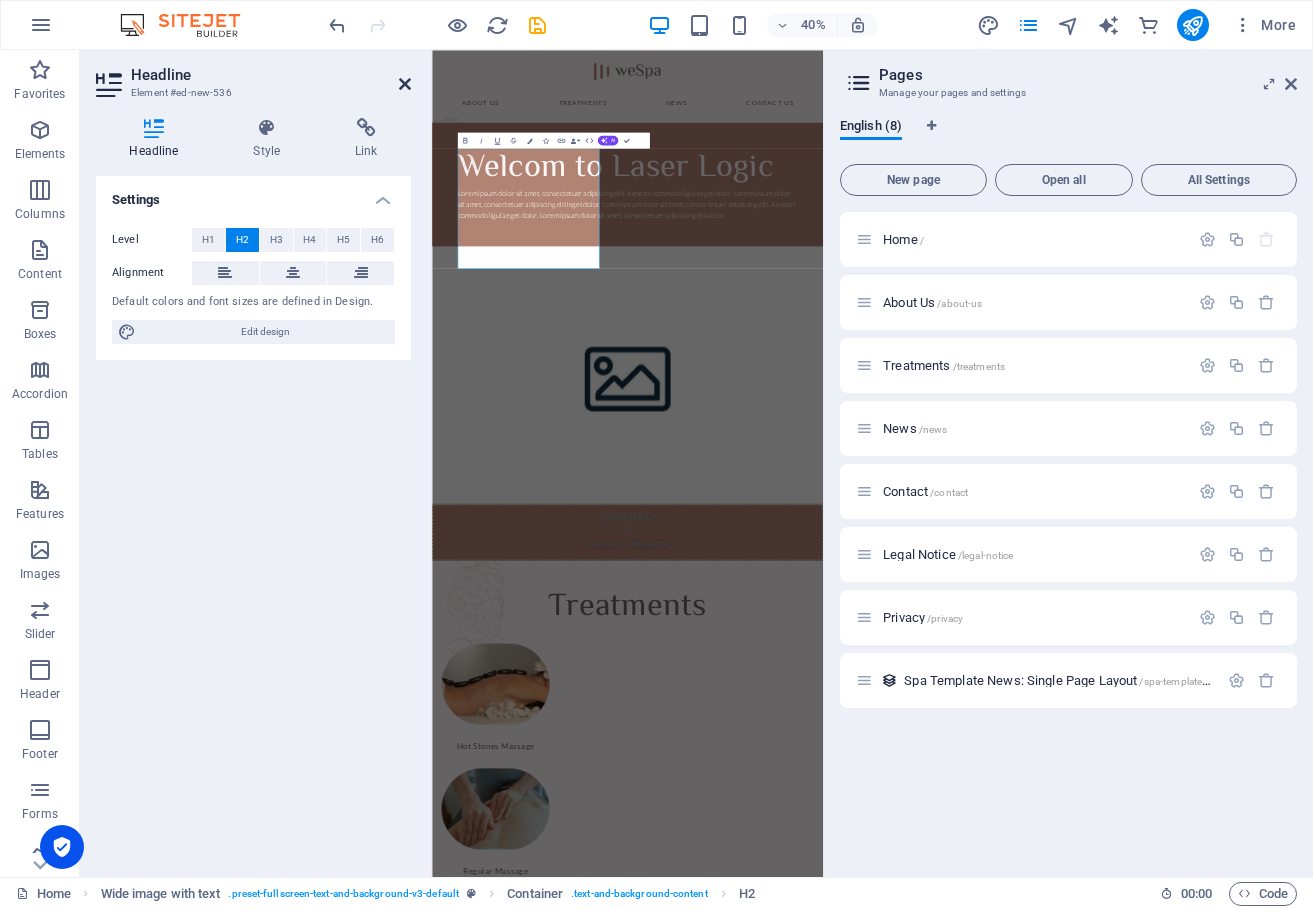 click at bounding box center (405, 84) 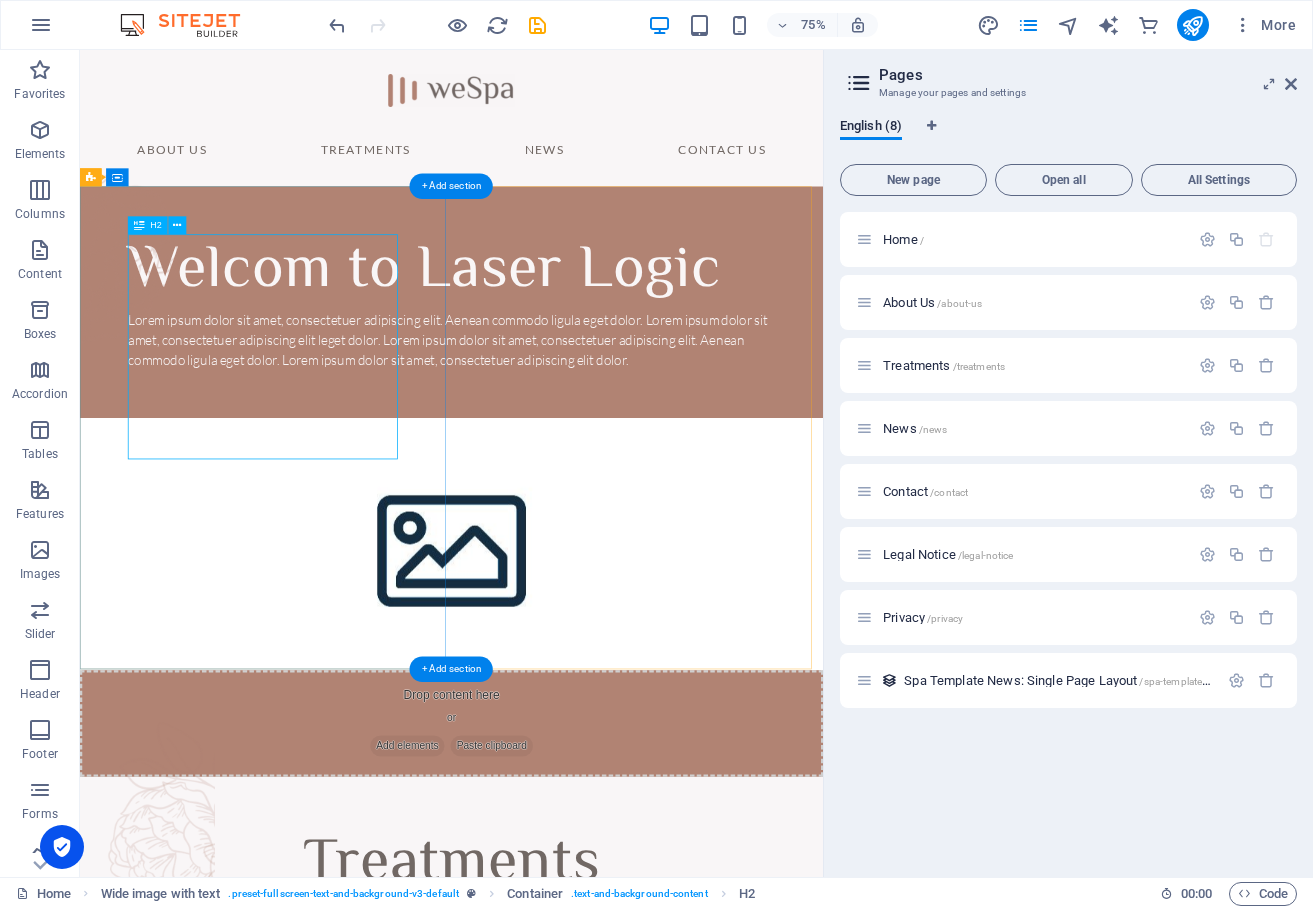 click on "Welcom to Laser Logic" at bounding box center (575, 346) 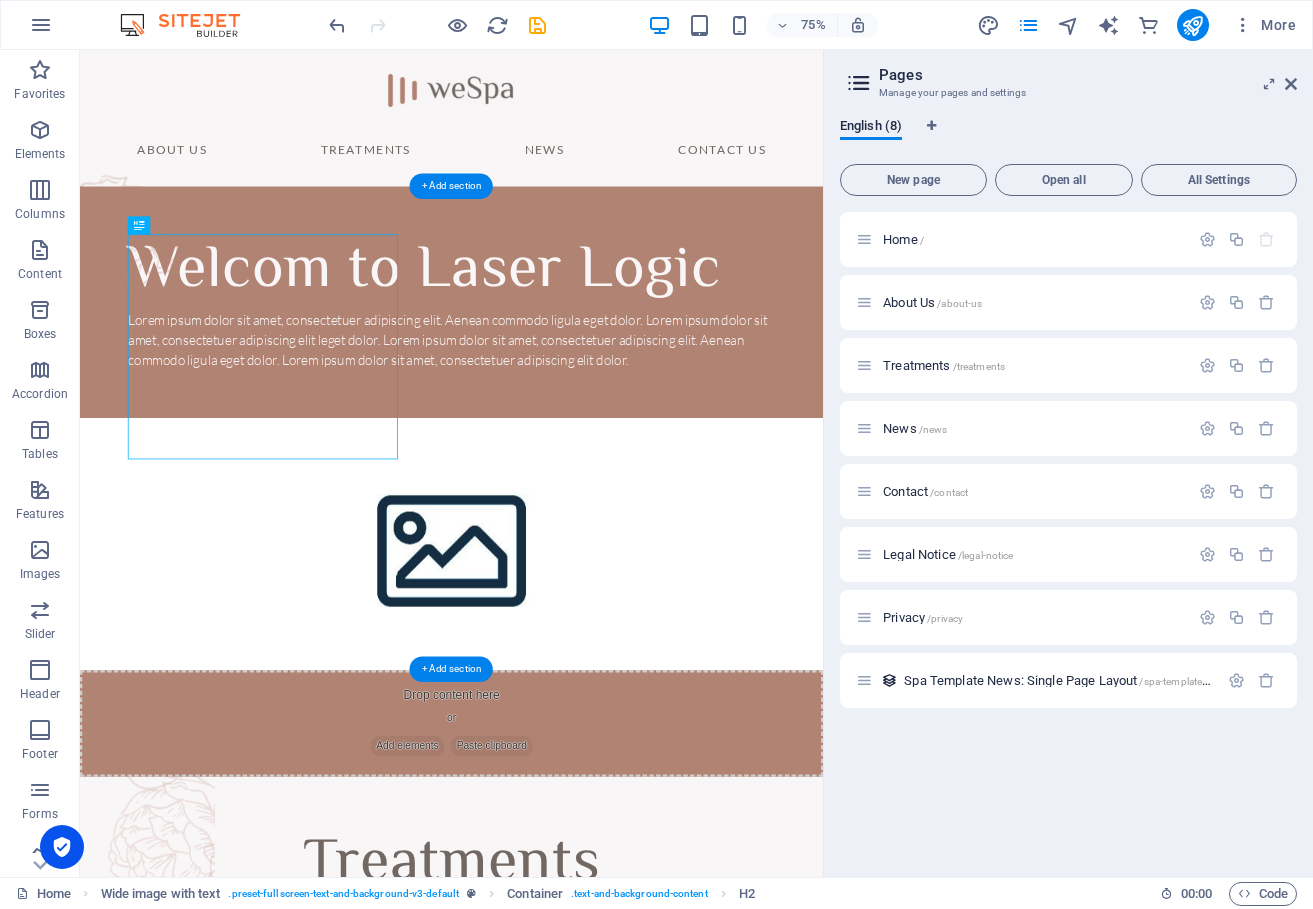 click at bounding box center (575, 709) 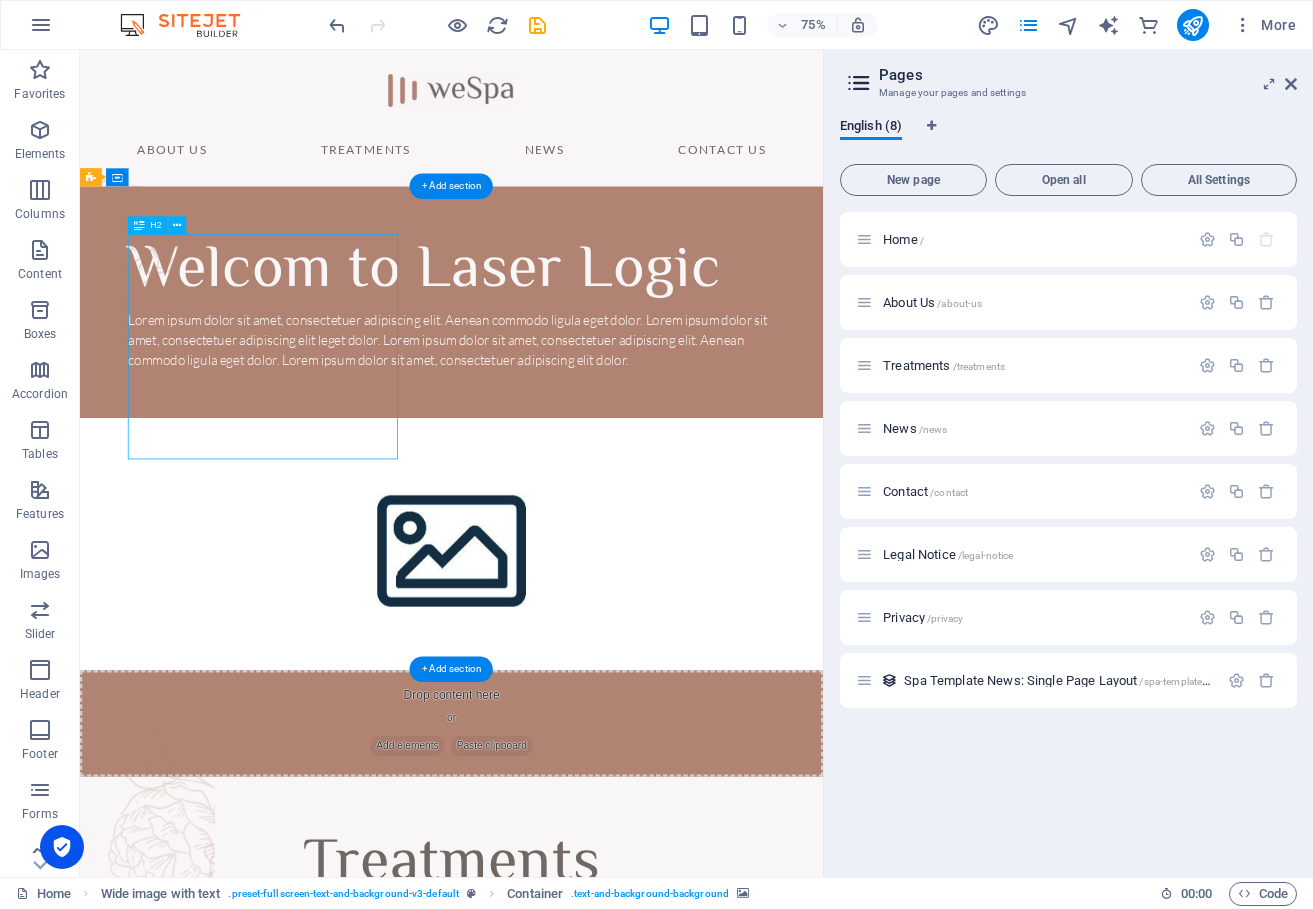 click on "Welcom to Laser Logic" at bounding box center (575, 346) 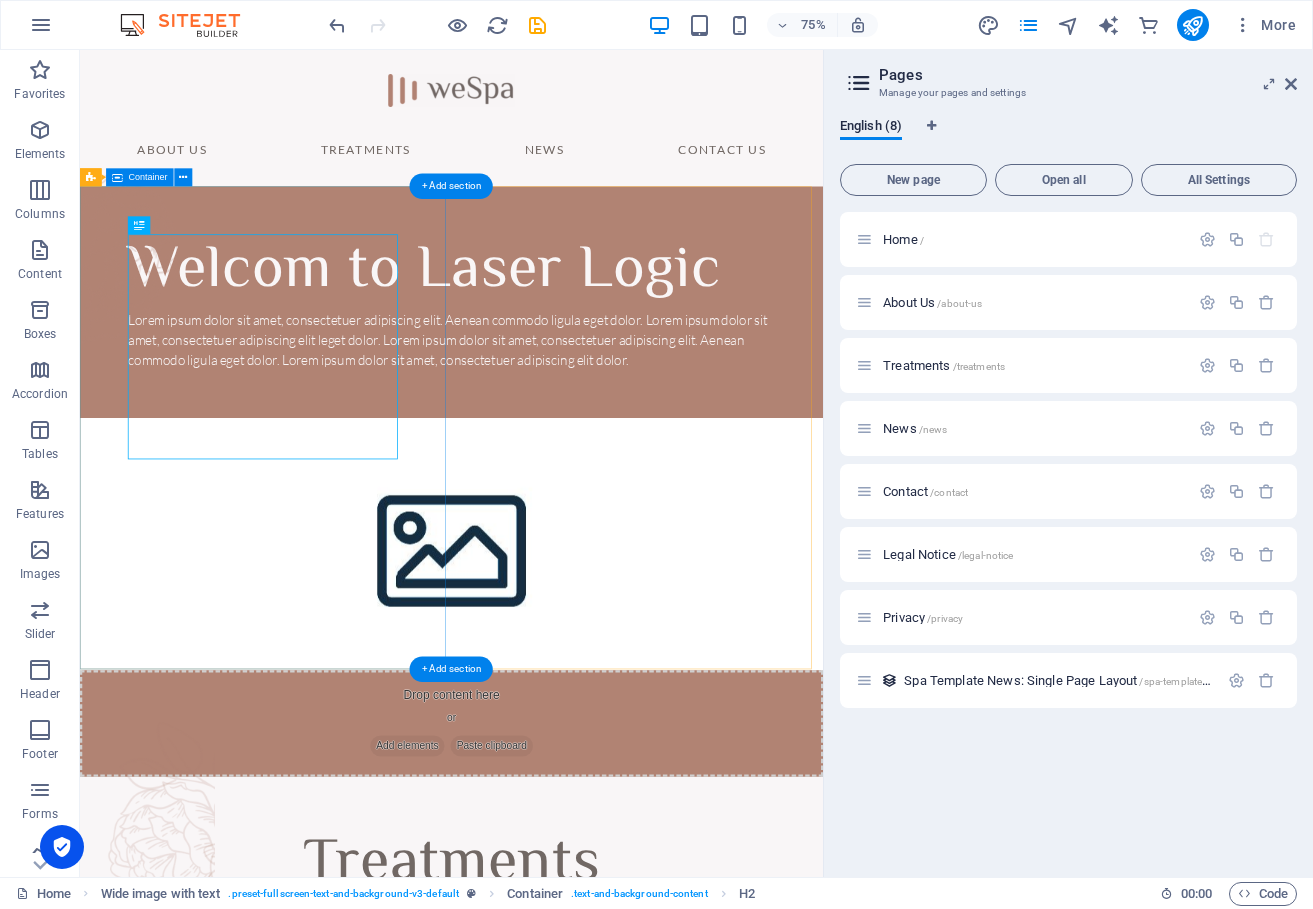 drag, startPoint x: 501, startPoint y: 477, endPoint x: 517, endPoint y: 479, distance: 16.124516 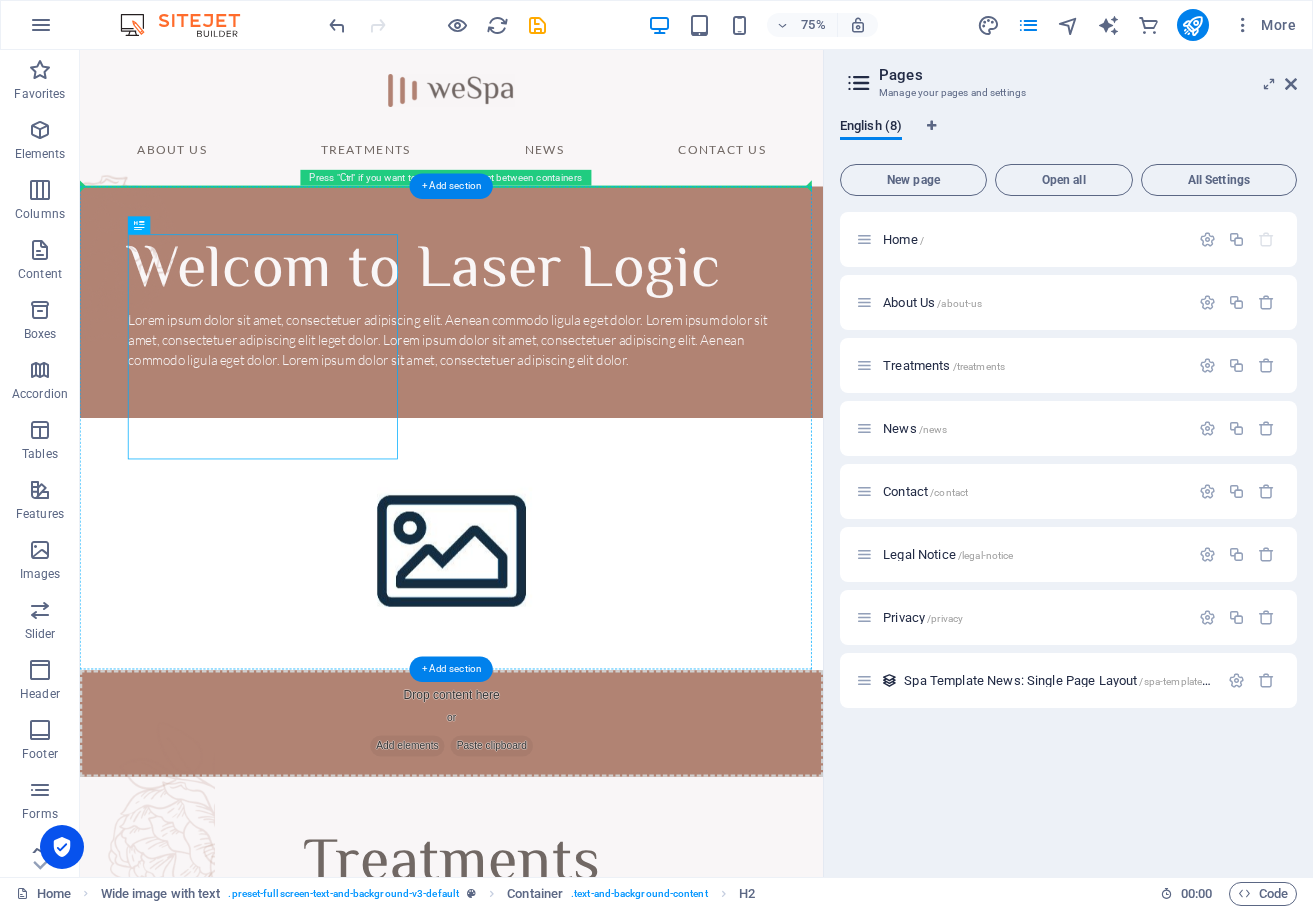 drag, startPoint x: 229, startPoint y: 280, endPoint x: 159, endPoint y: 264, distance: 71.80529 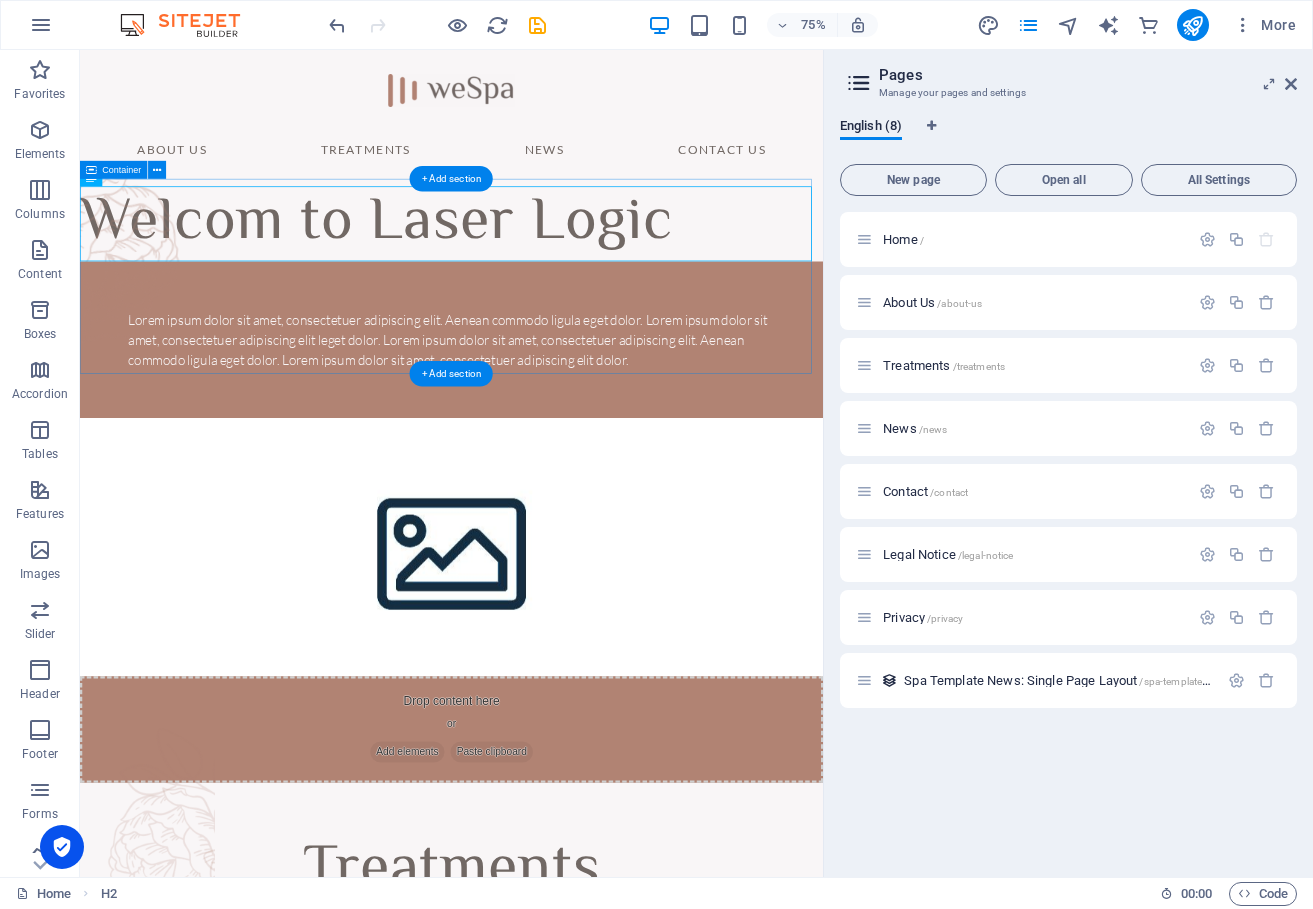 click at bounding box center (575, 352) 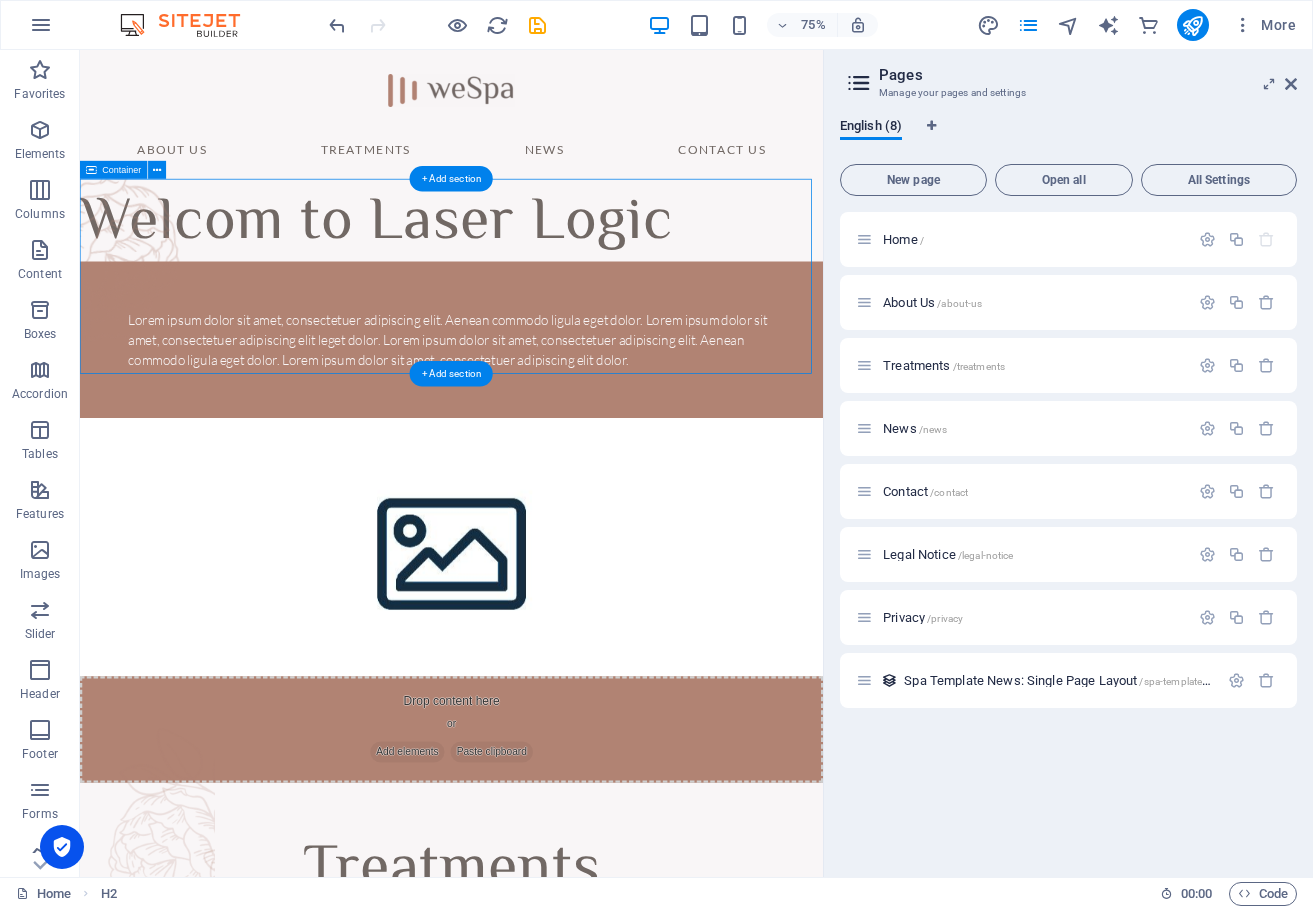 click at bounding box center (575, 352) 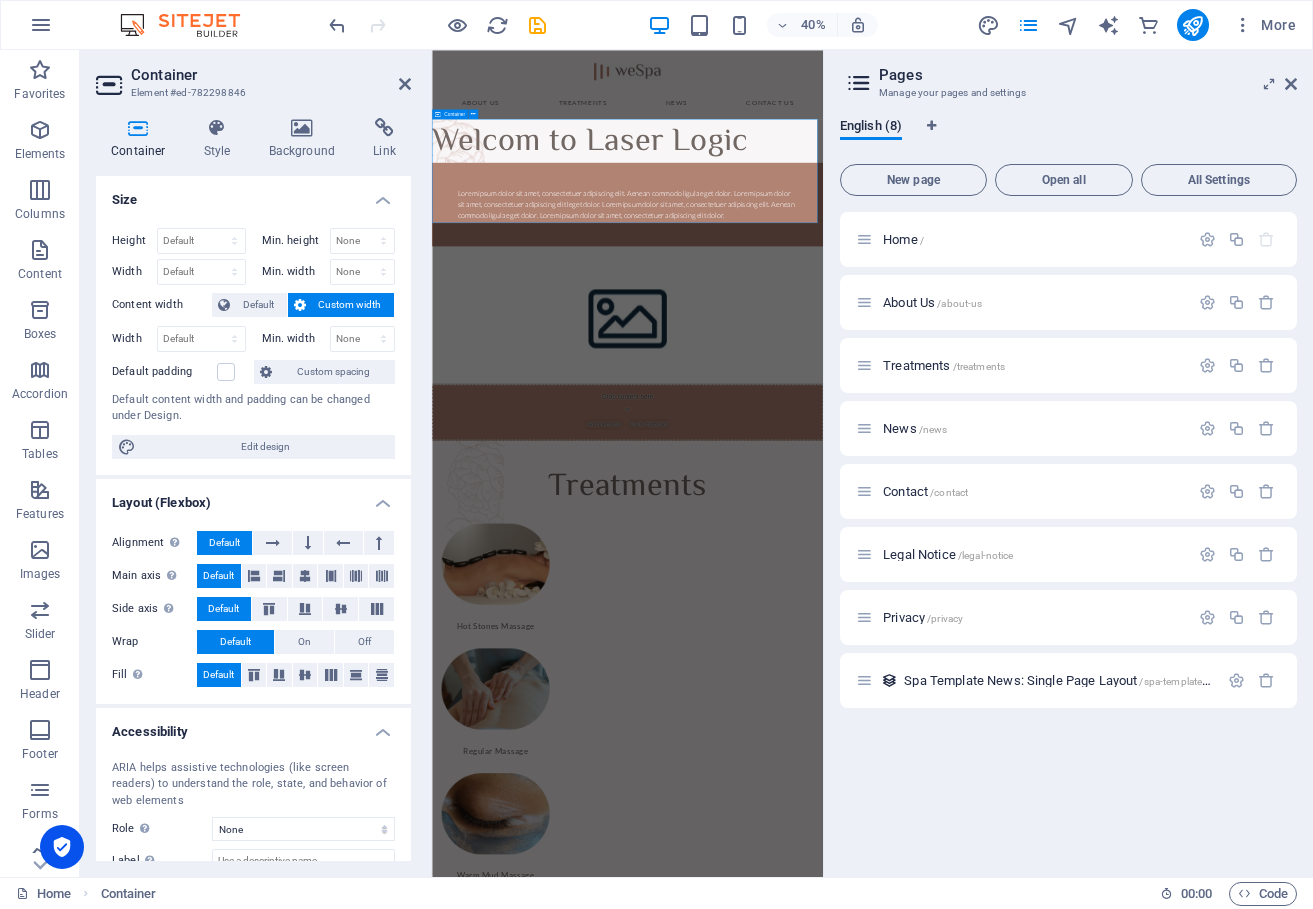 click at bounding box center [921, 352] 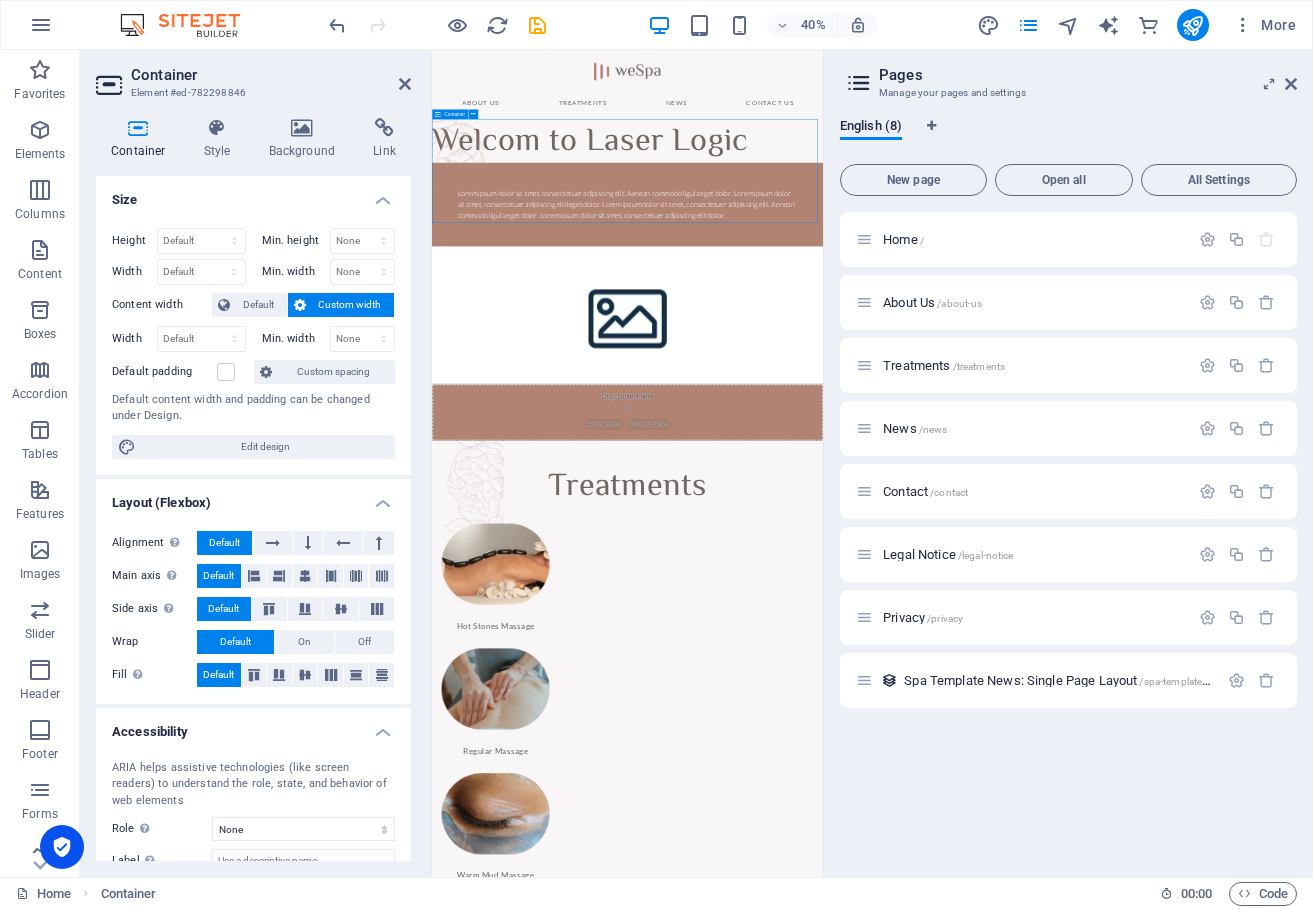 click at bounding box center [921, 352] 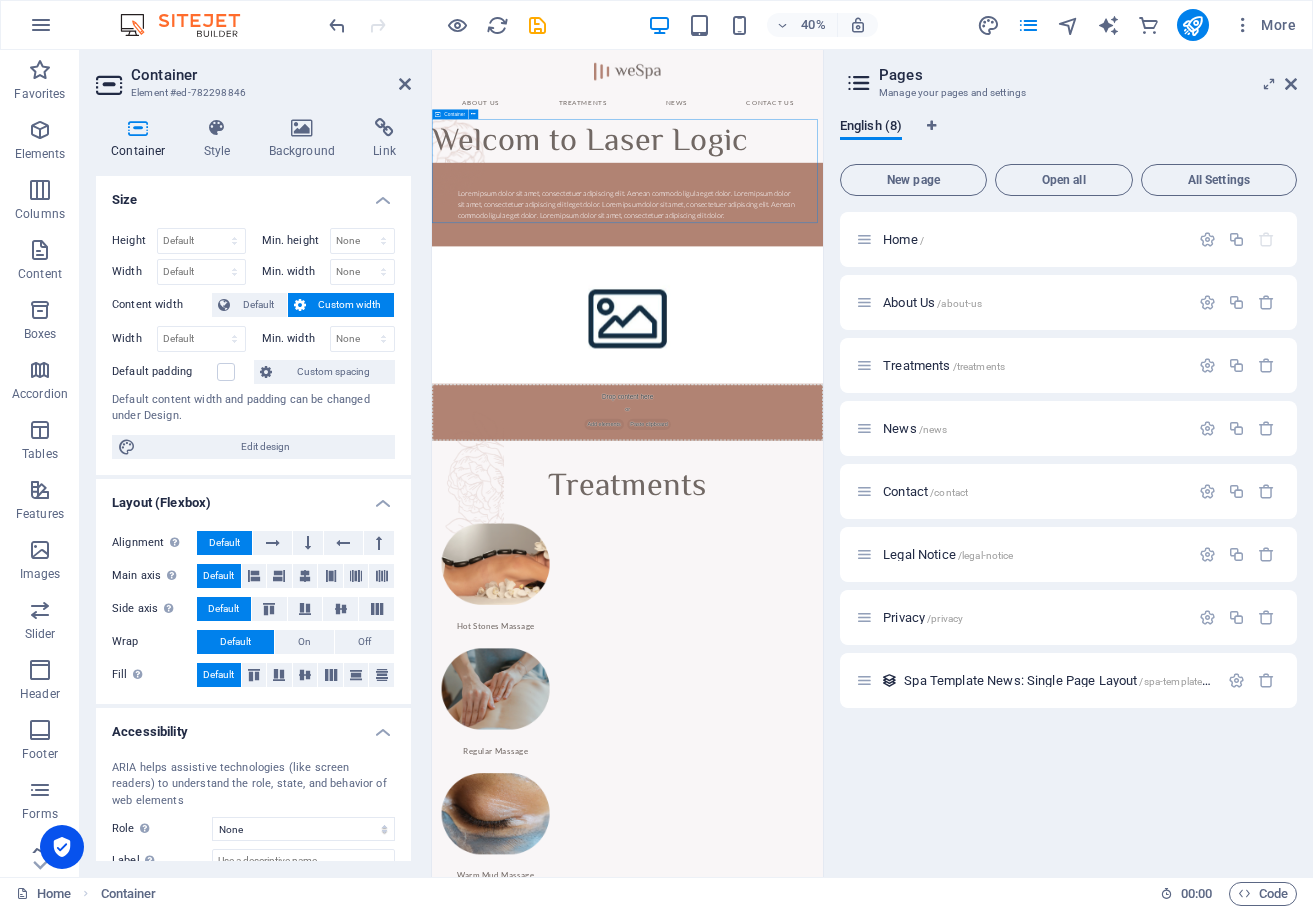 click at bounding box center (921, 352) 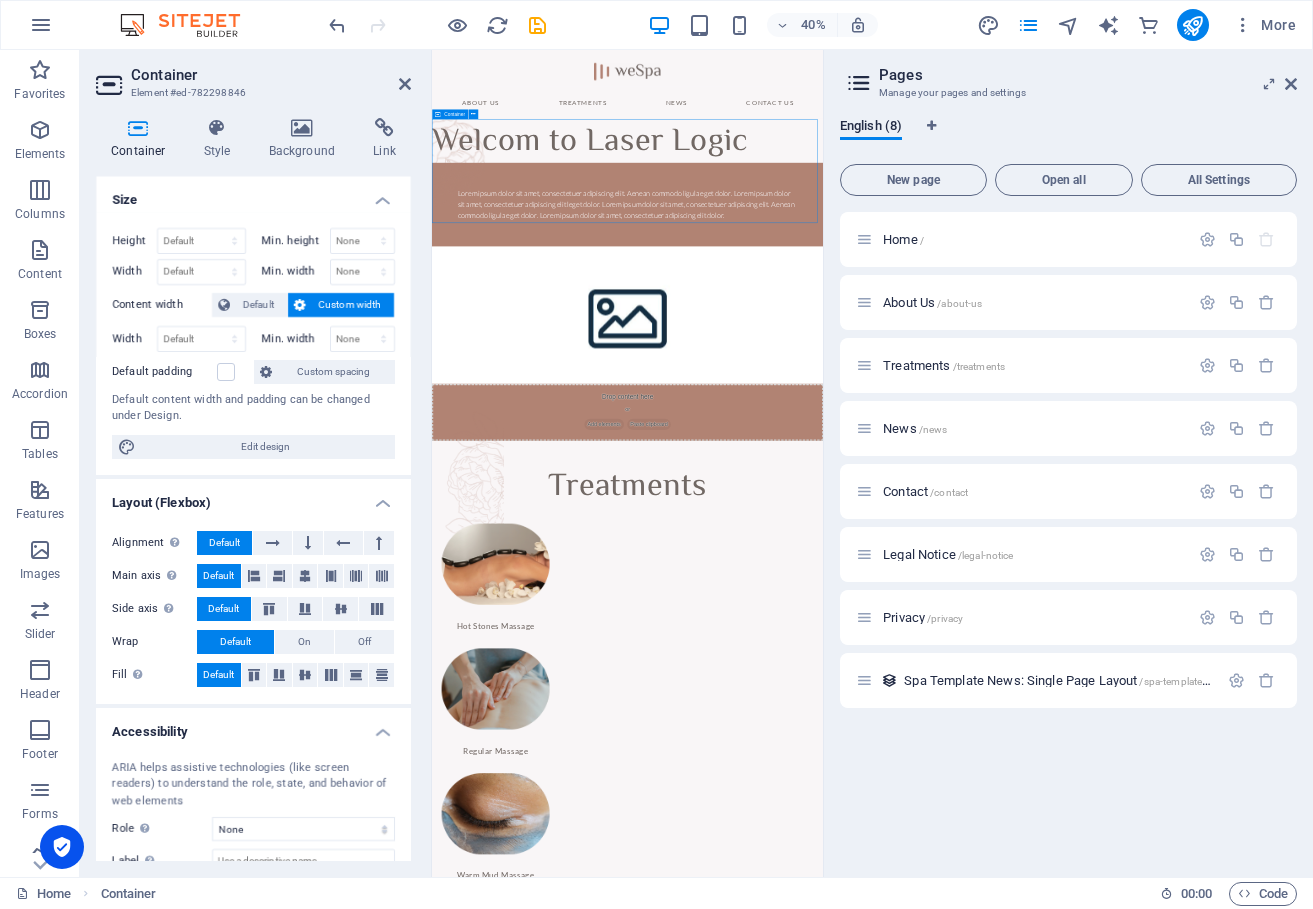 click at bounding box center (921, 352) 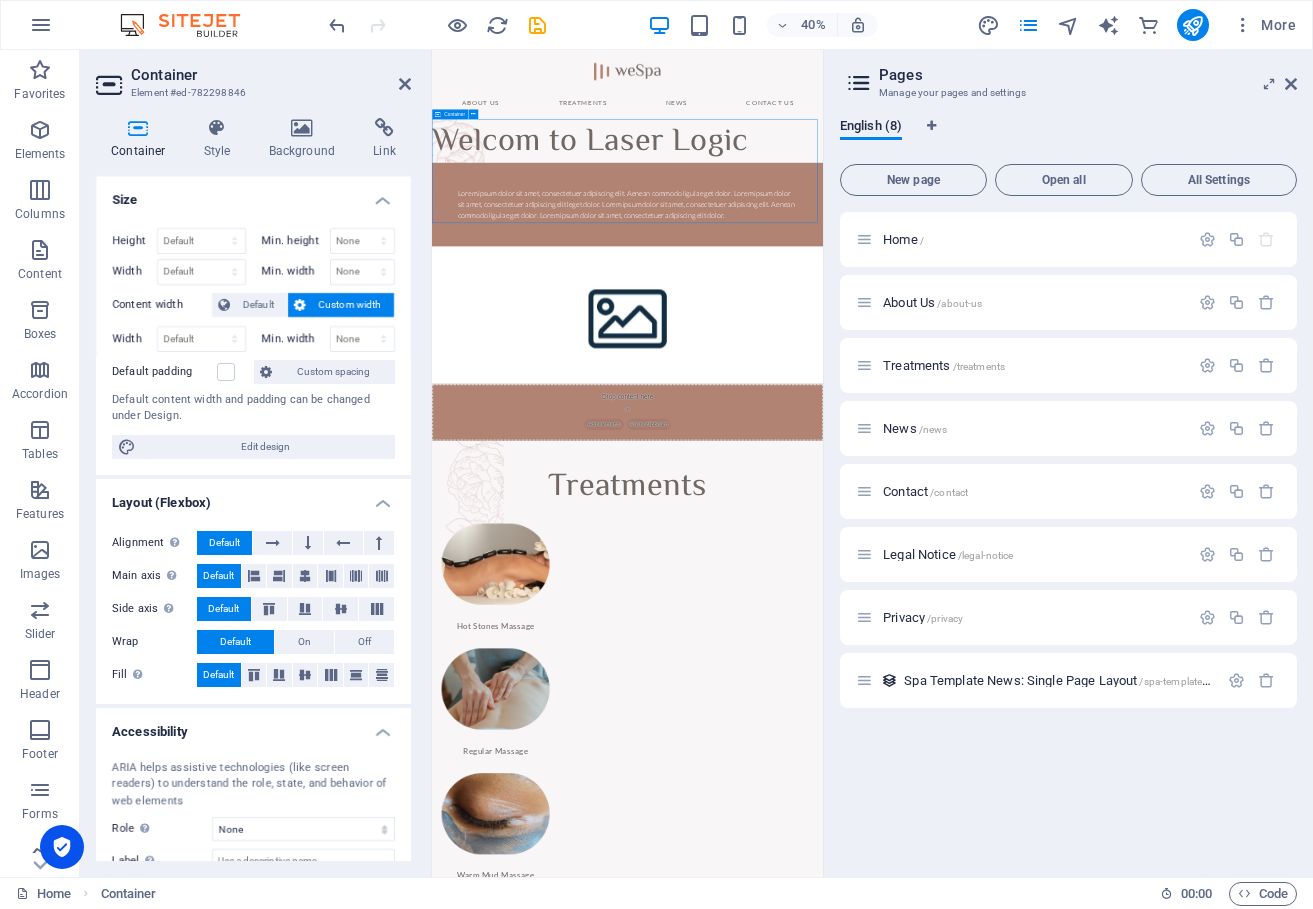 click at bounding box center [921, 352] 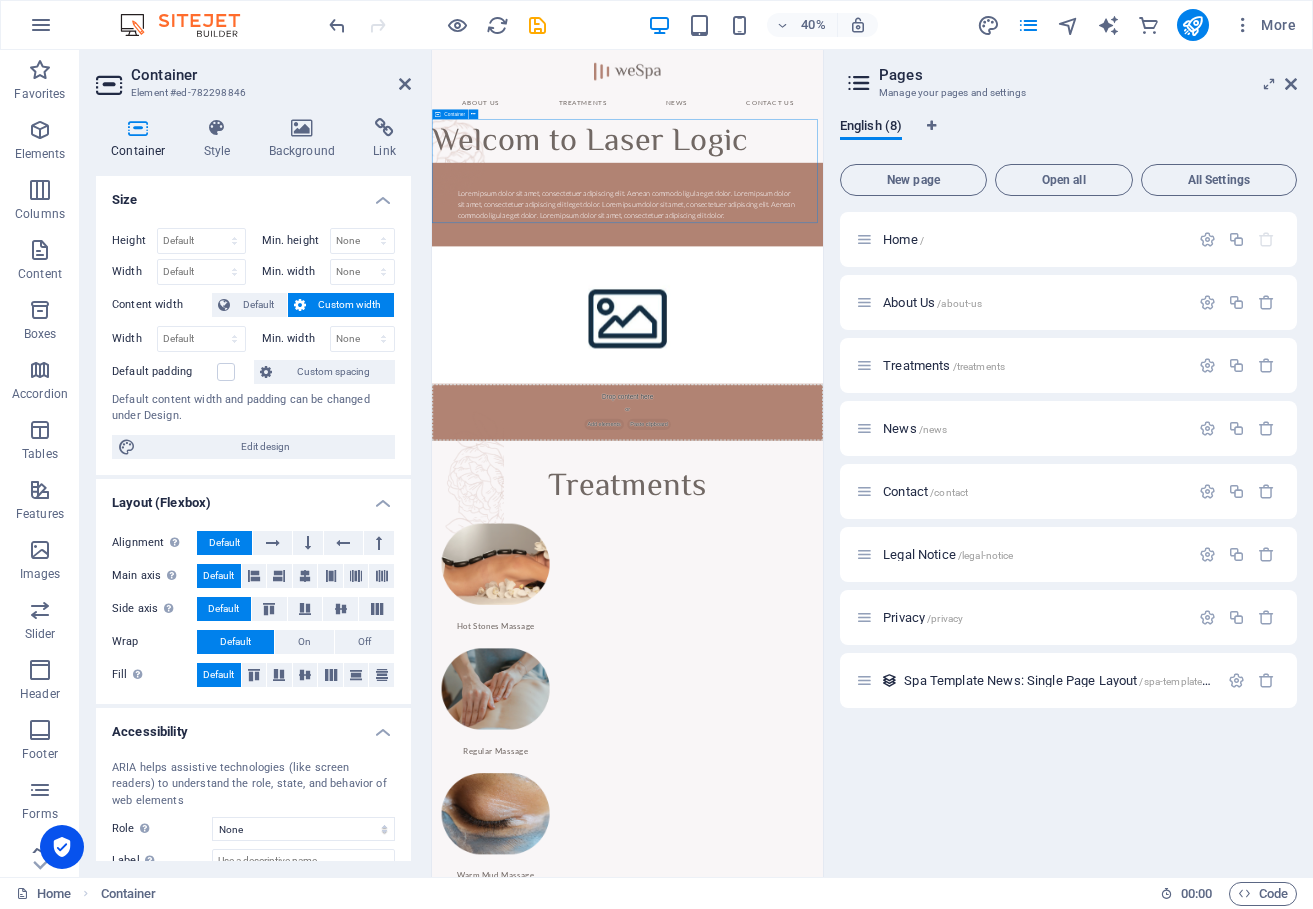 click at bounding box center [921, 352] 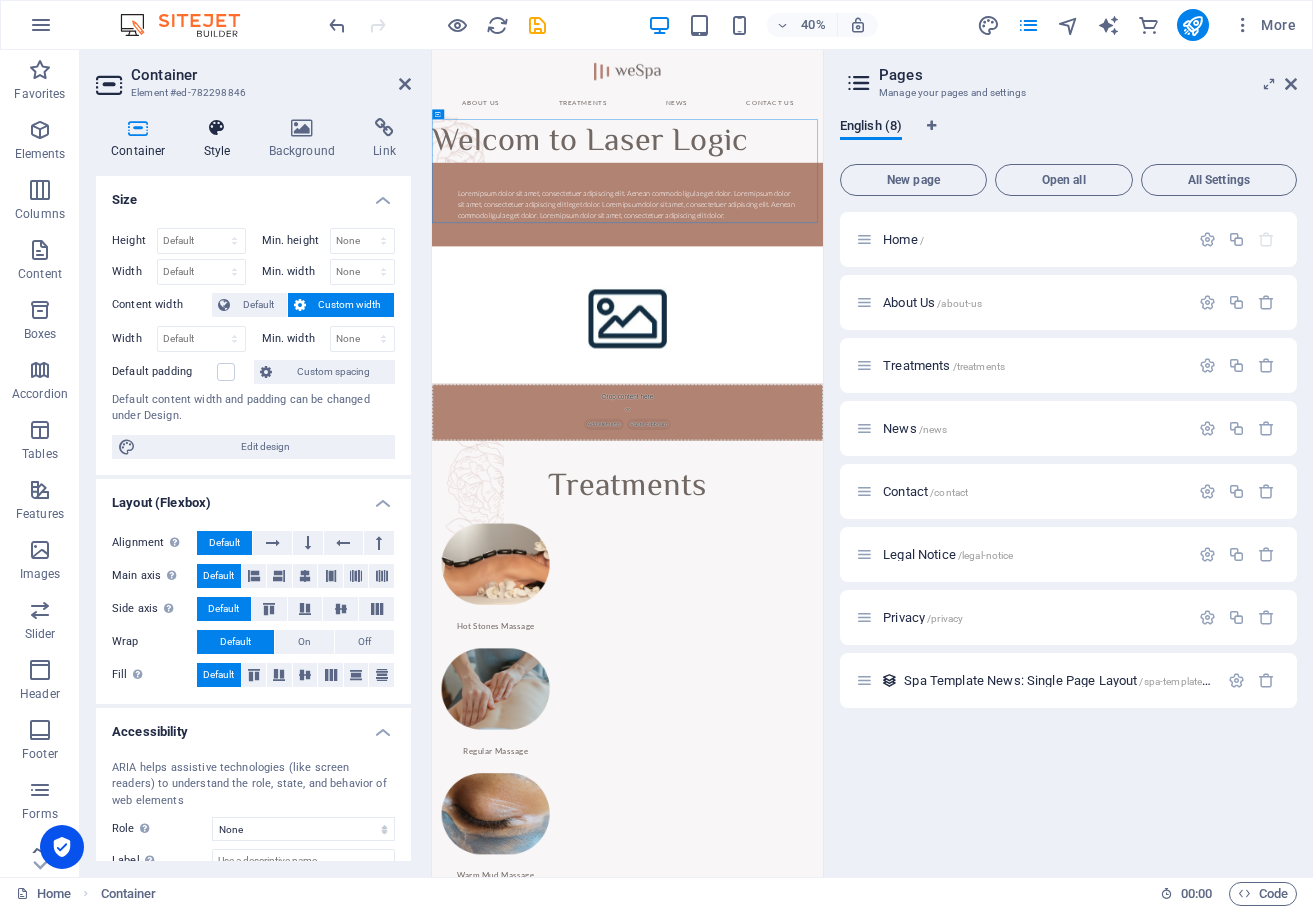 click on "Style" at bounding box center [221, 139] 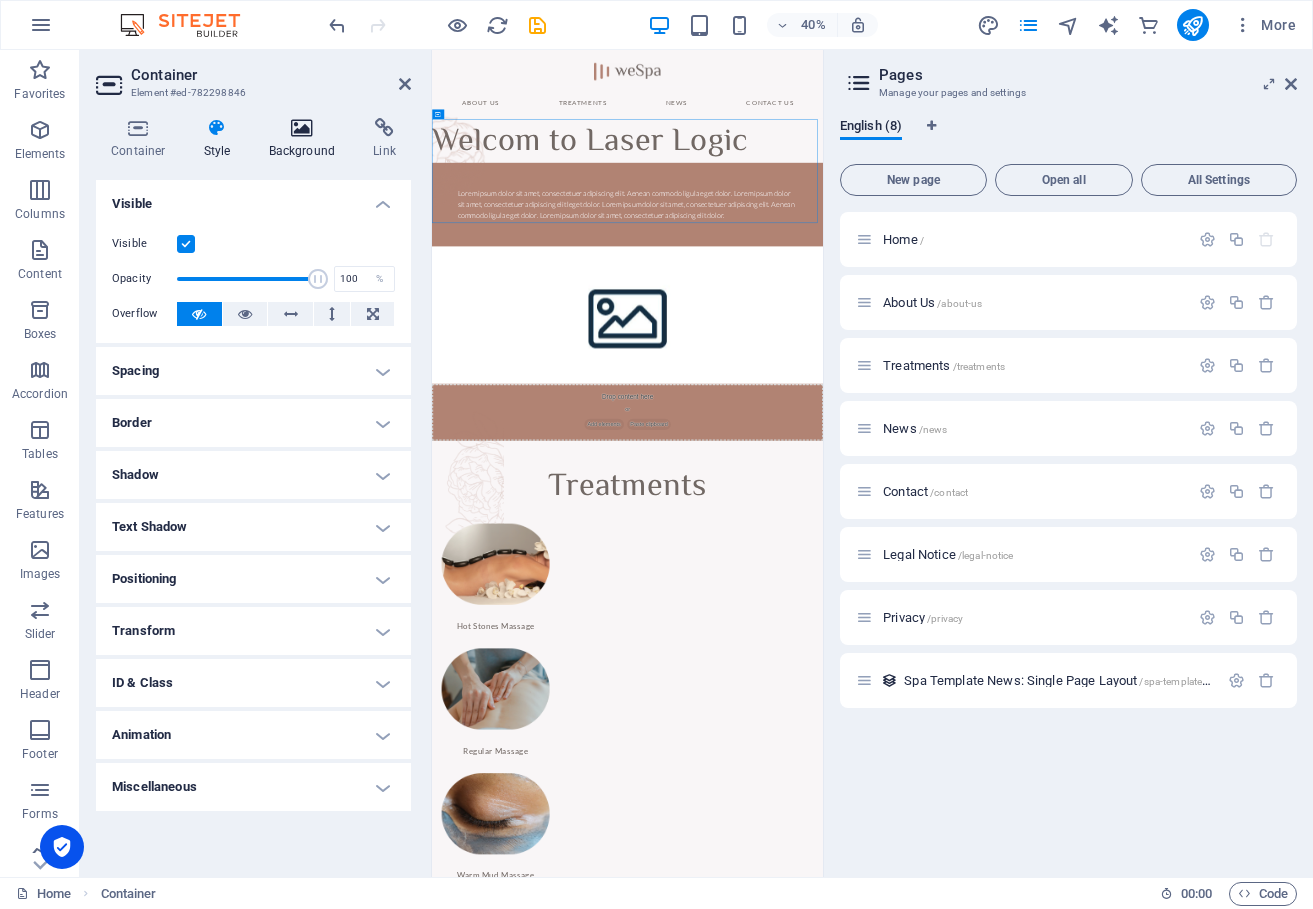 click at bounding box center (302, 128) 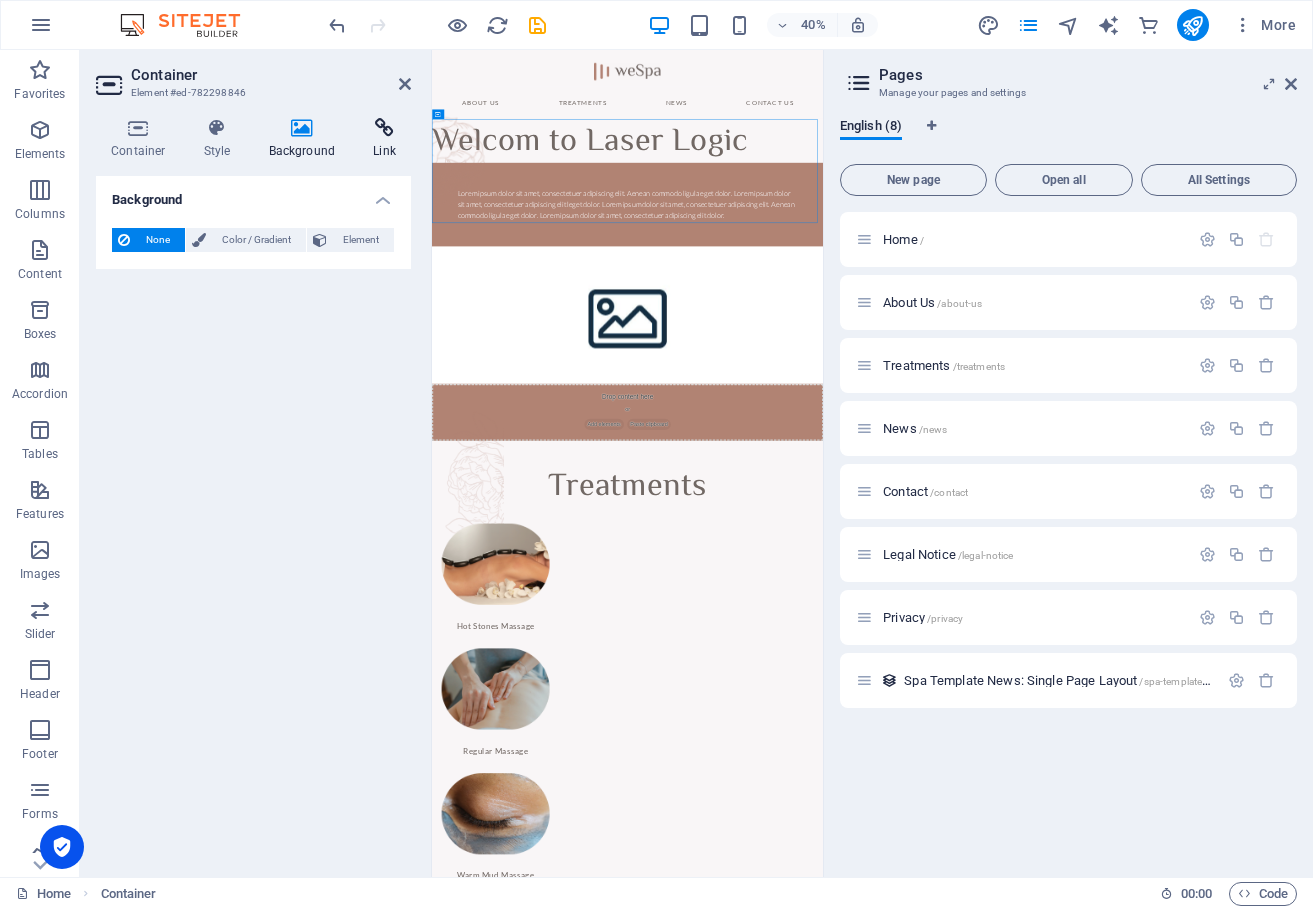 click at bounding box center [384, 128] 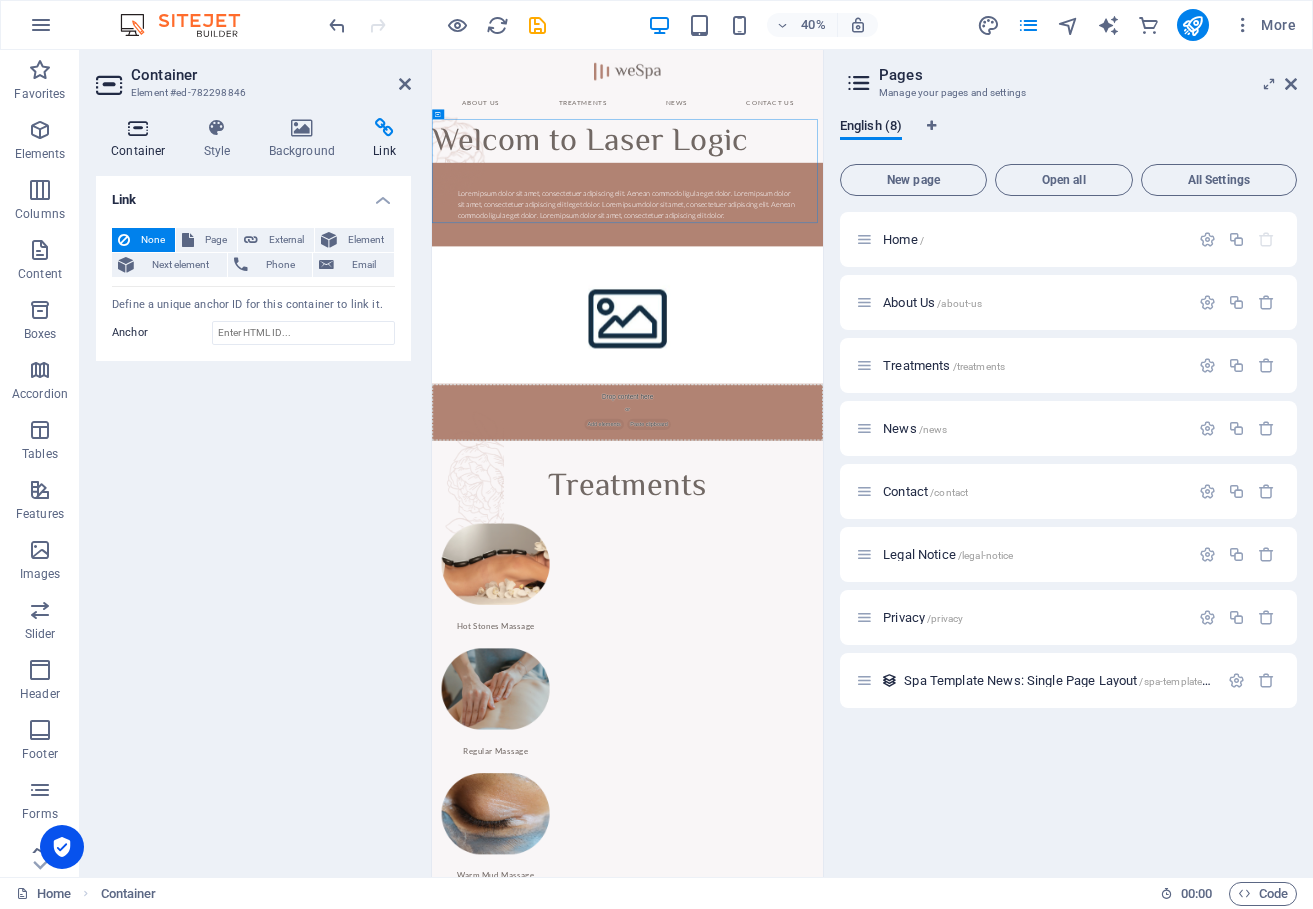 click on "Container" at bounding box center [142, 139] 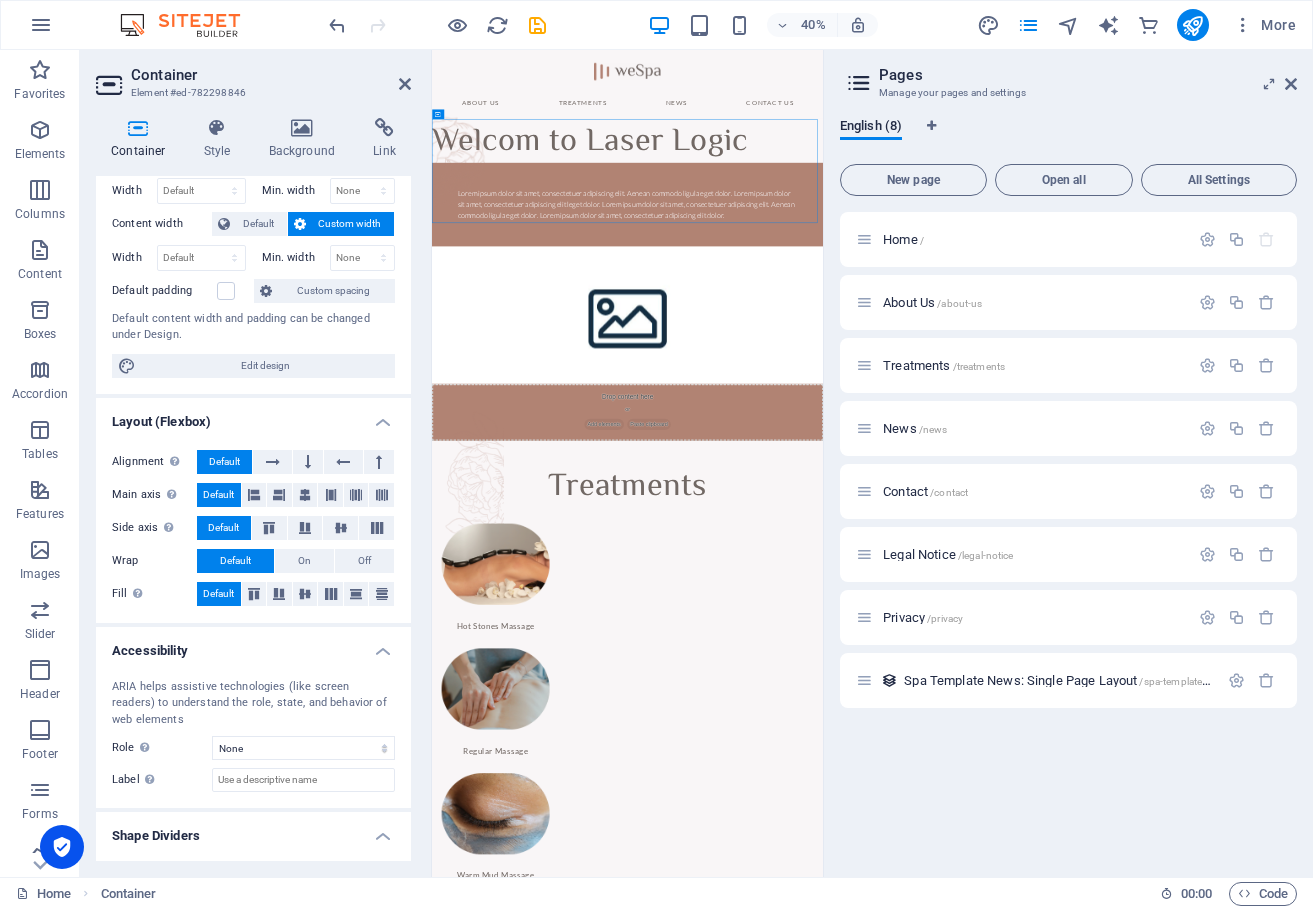 scroll, scrollTop: 124, scrollLeft: 0, axis: vertical 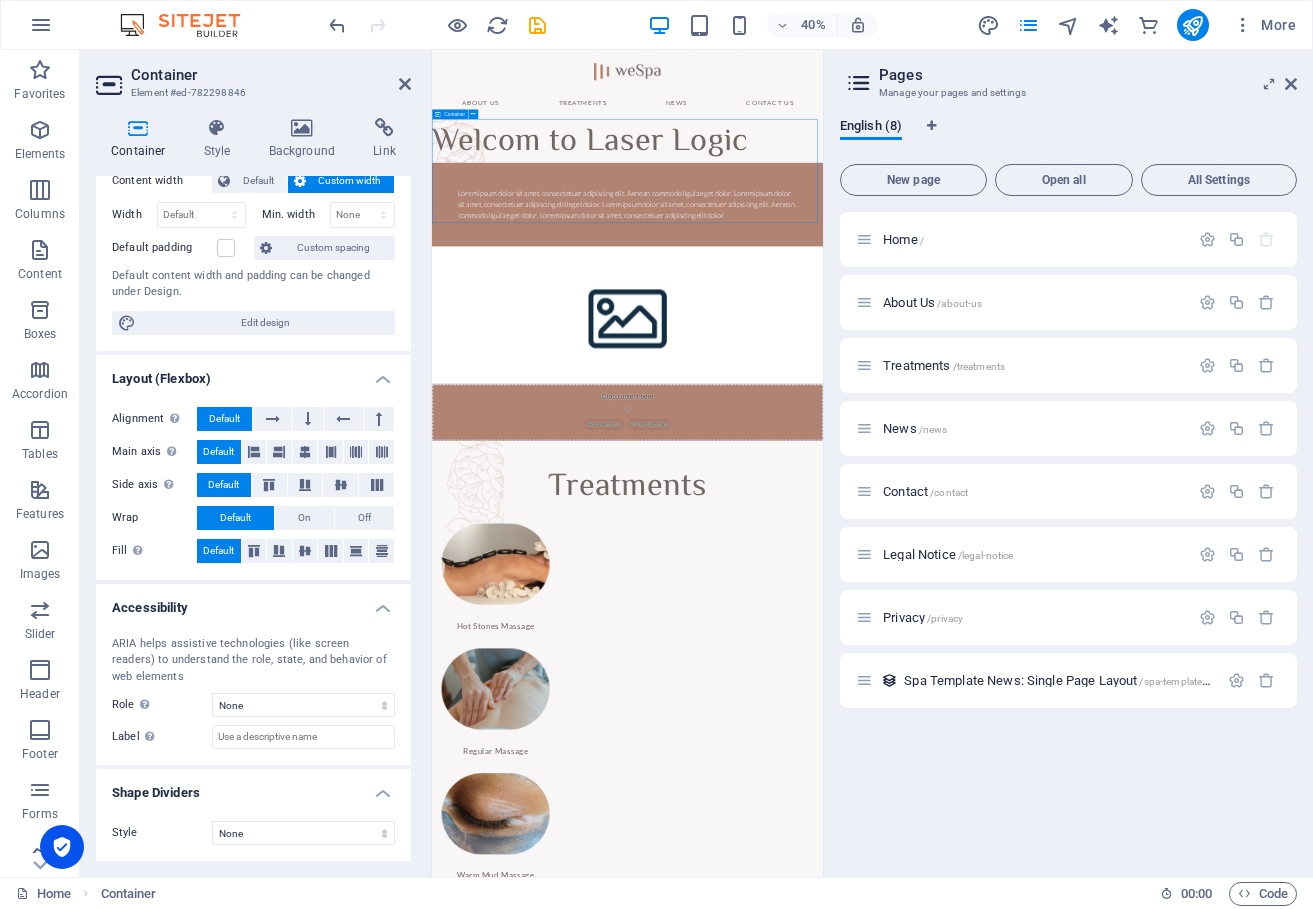 click at bounding box center [921, 352] 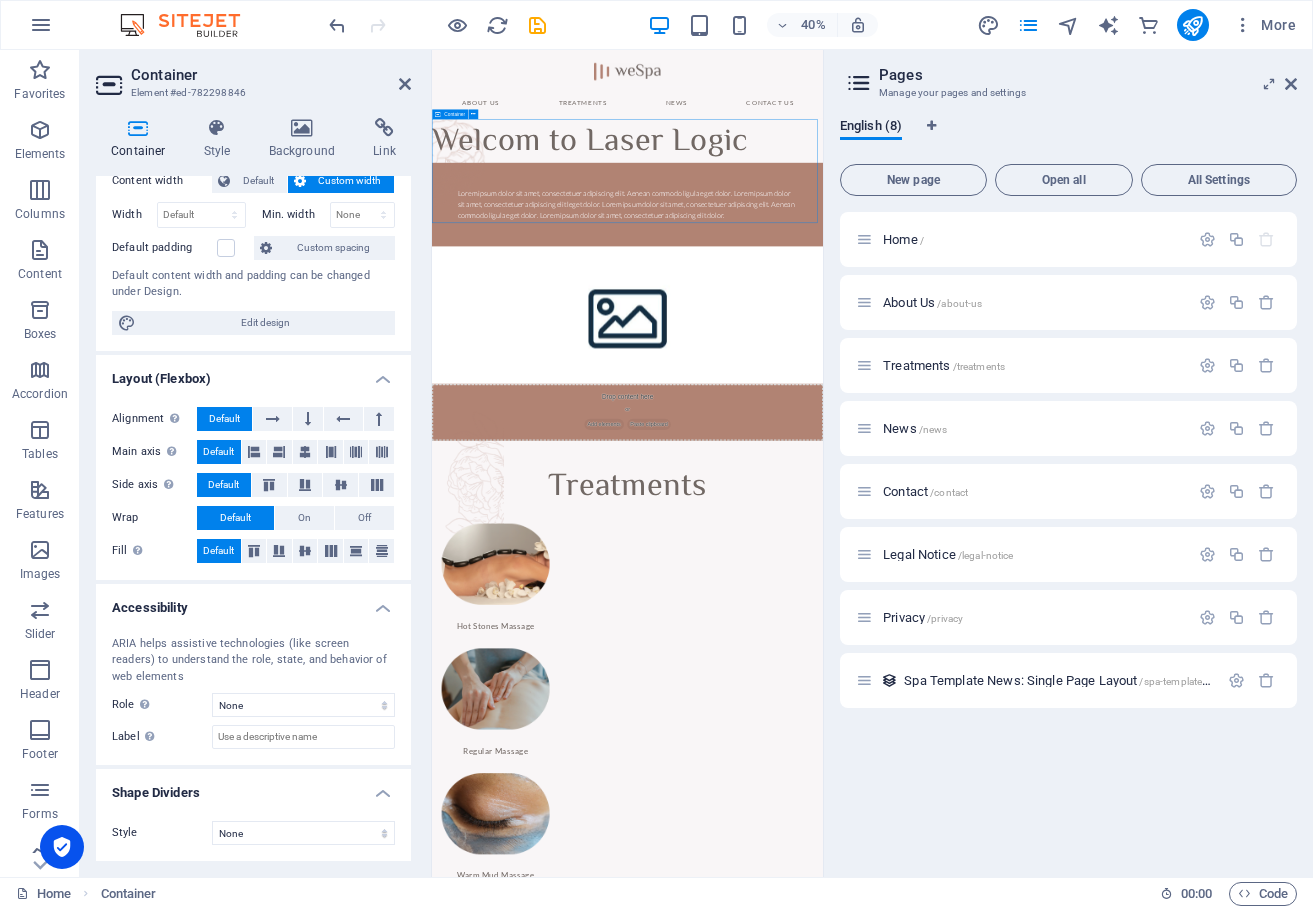 click at bounding box center [921, 352] 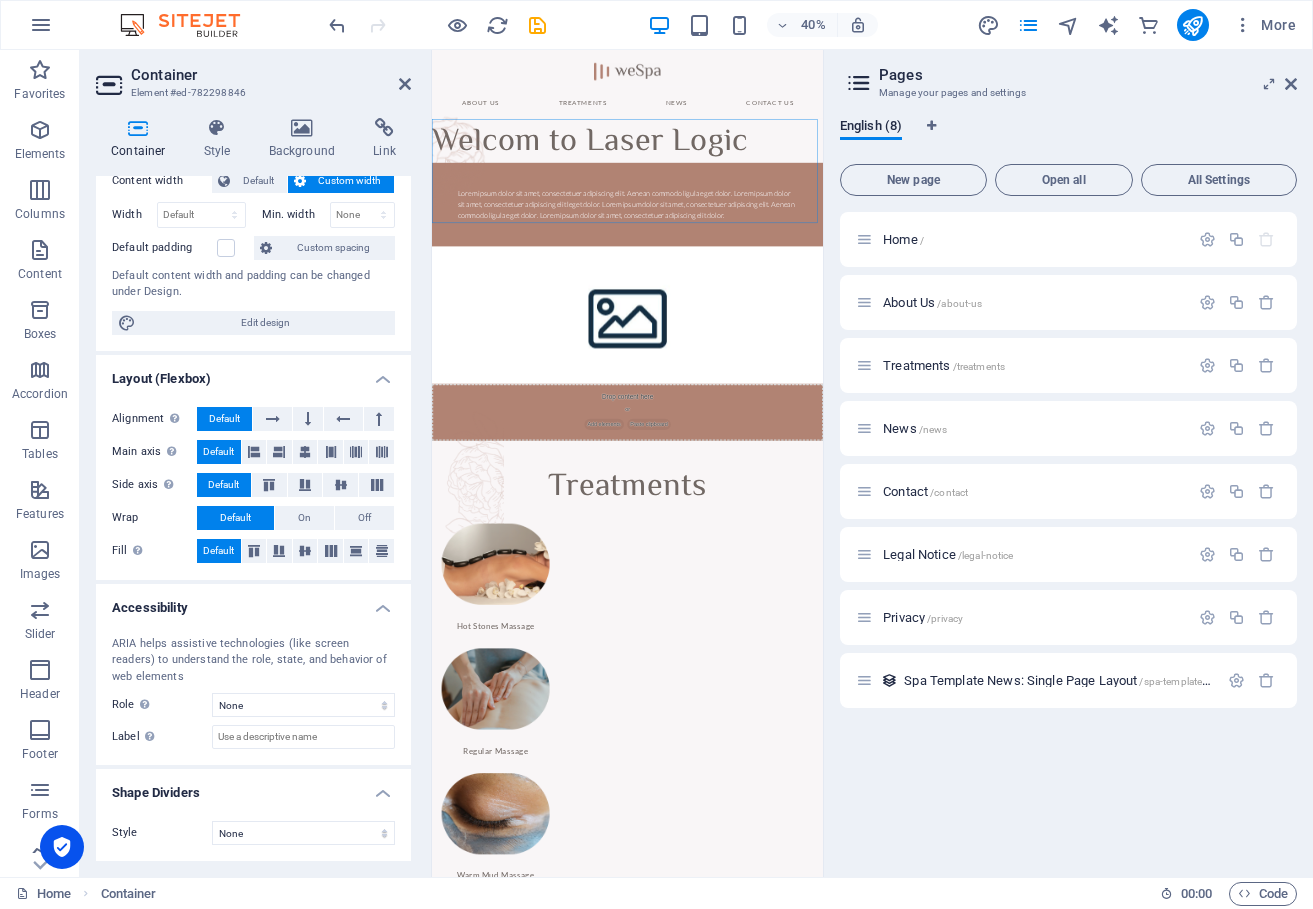 scroll, scrollTop: 0, scrollLeft: 0, axis: both 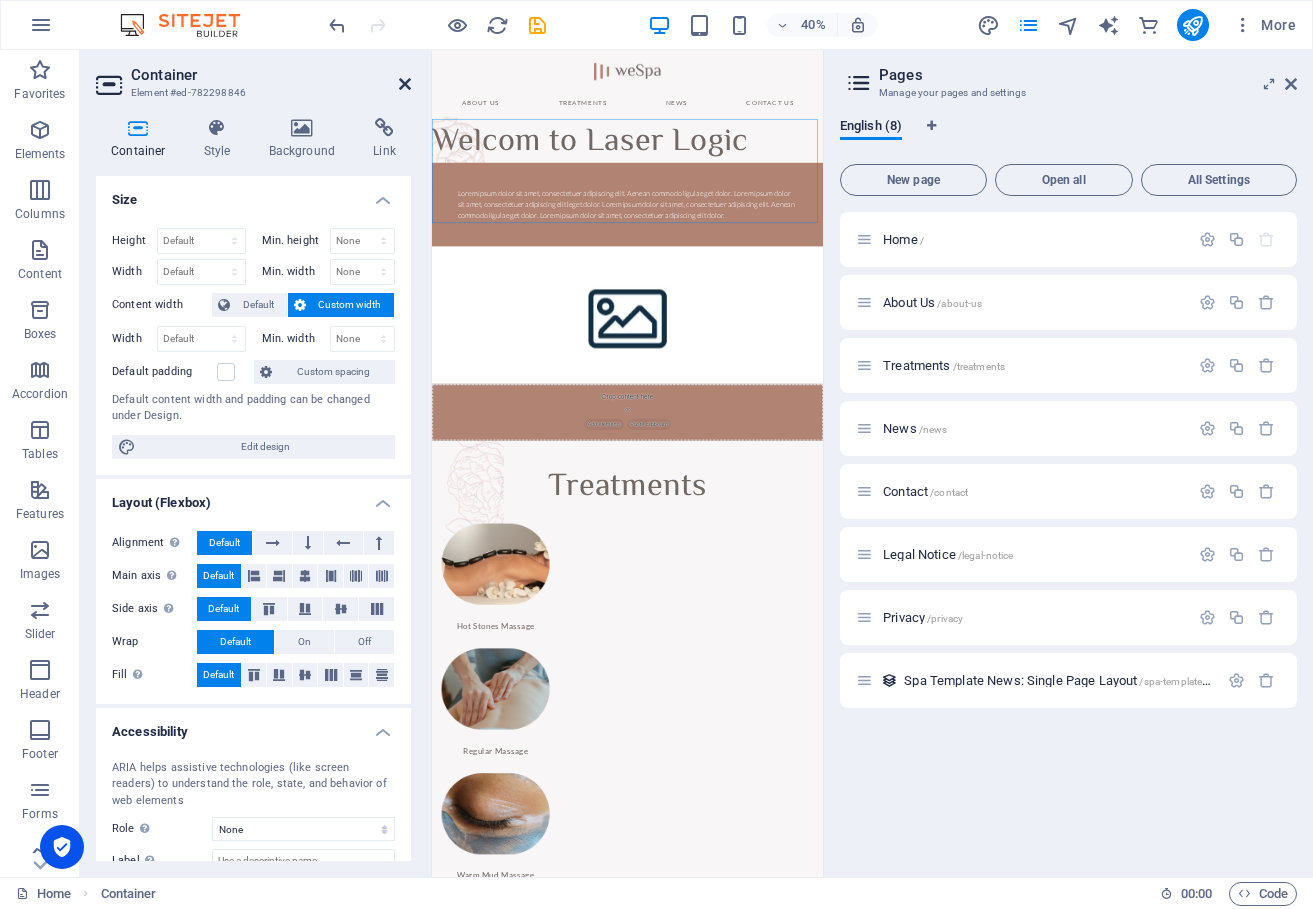 drag, startPoint x: 400, startPoint y: 82, endPoint x: 430, endPoint y: 42, distance: 50 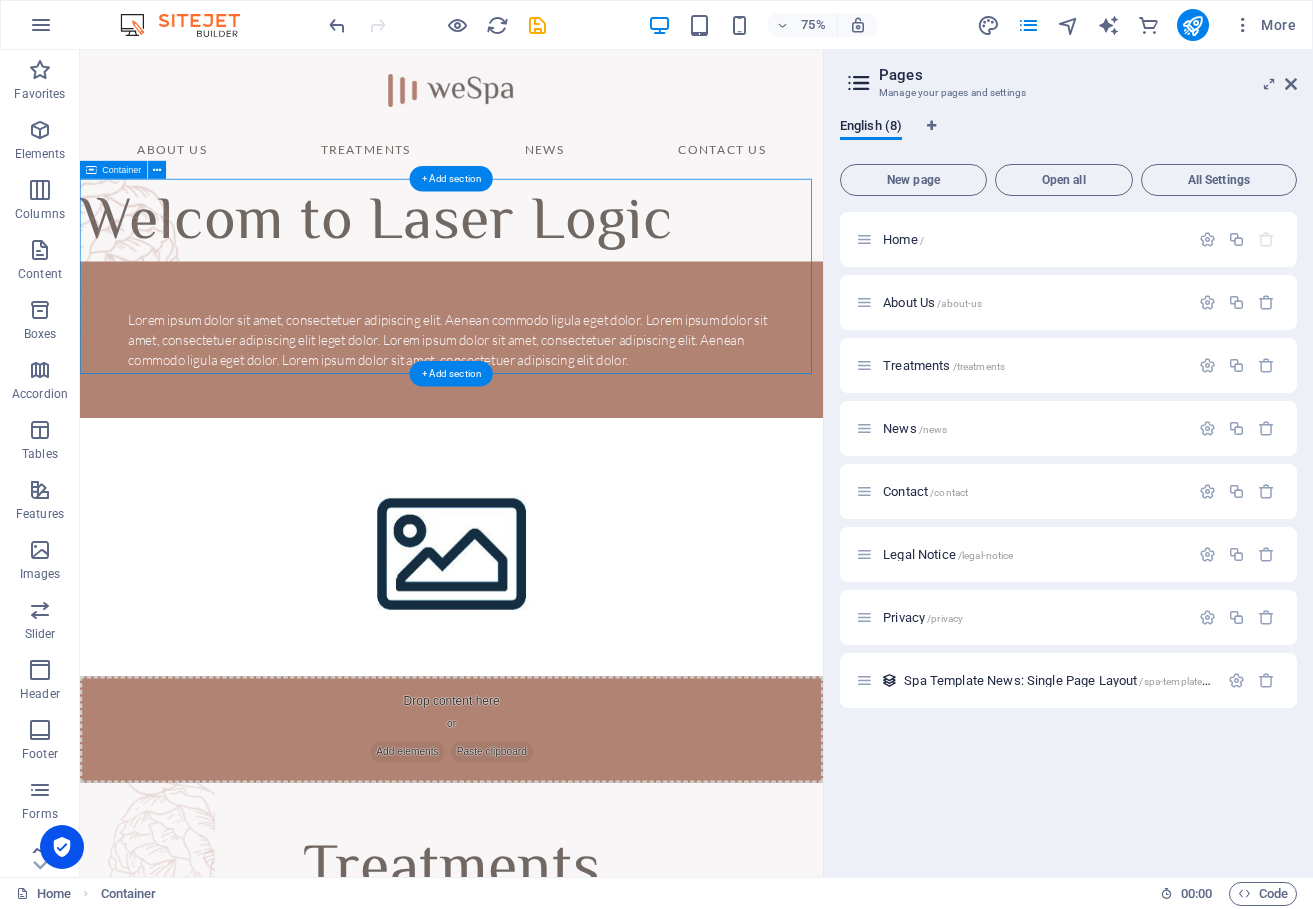 click at bounding box center (575, 352) 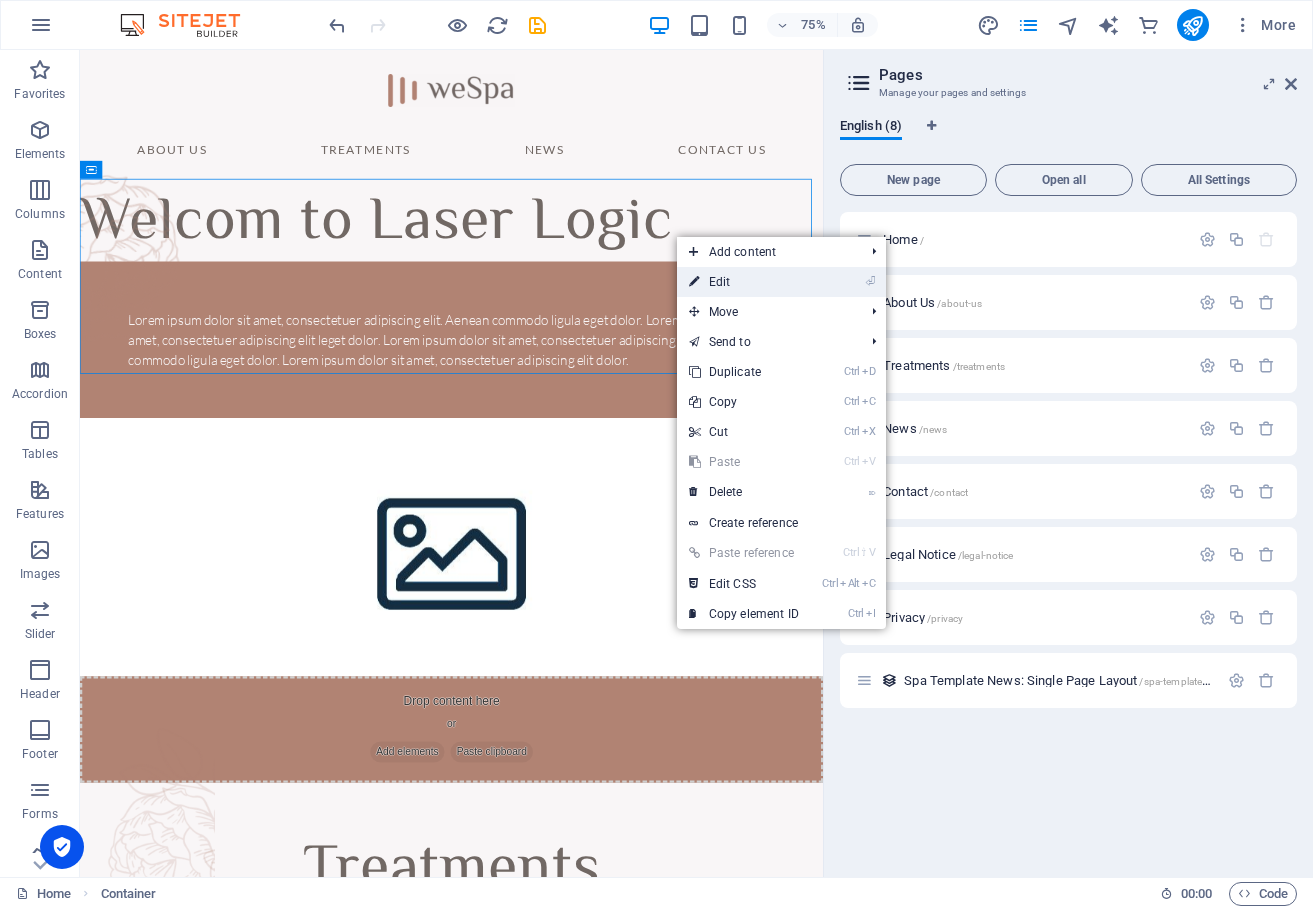 click at bounding box center [694, 282] 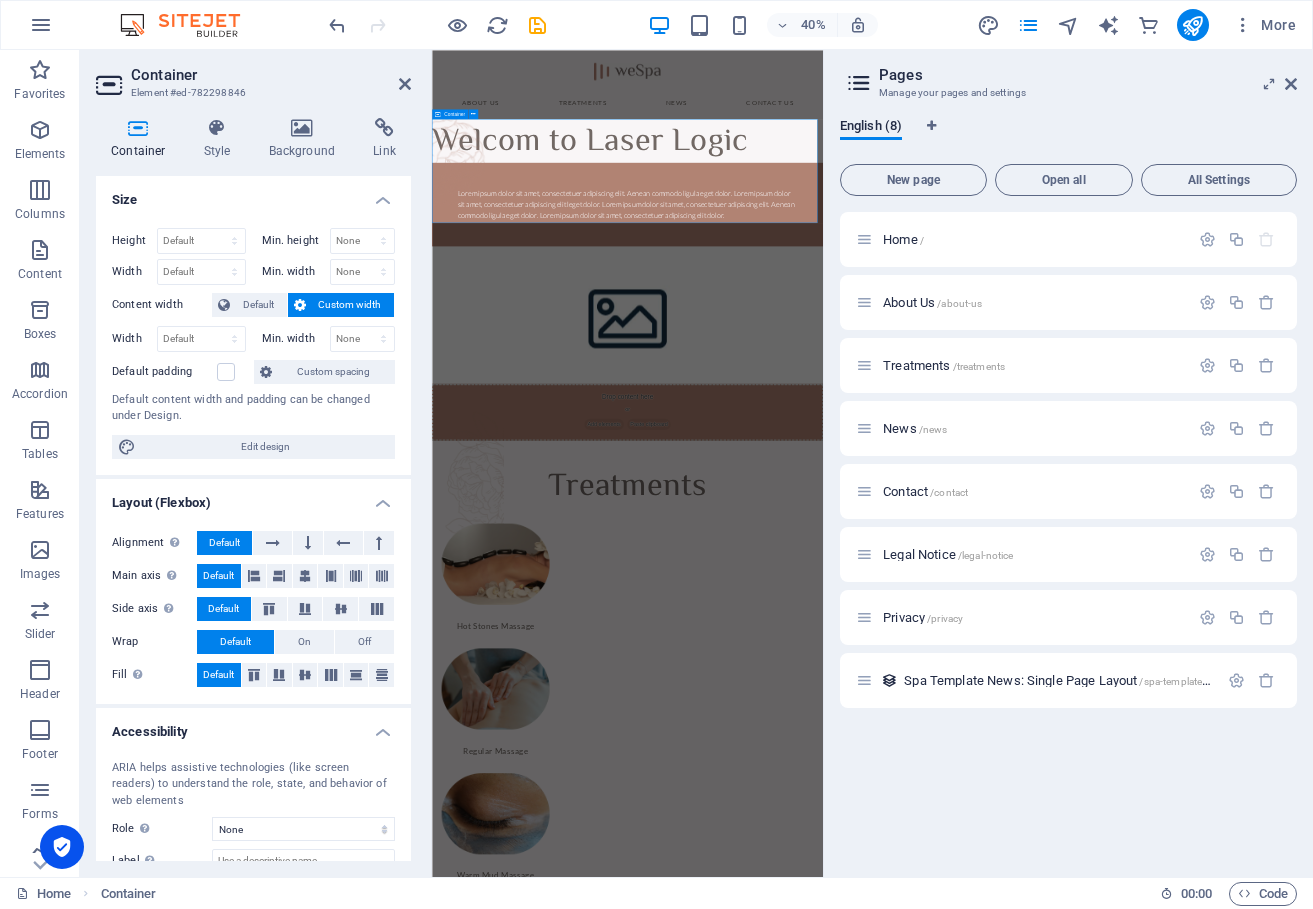 click at bounding box center (921, 352) 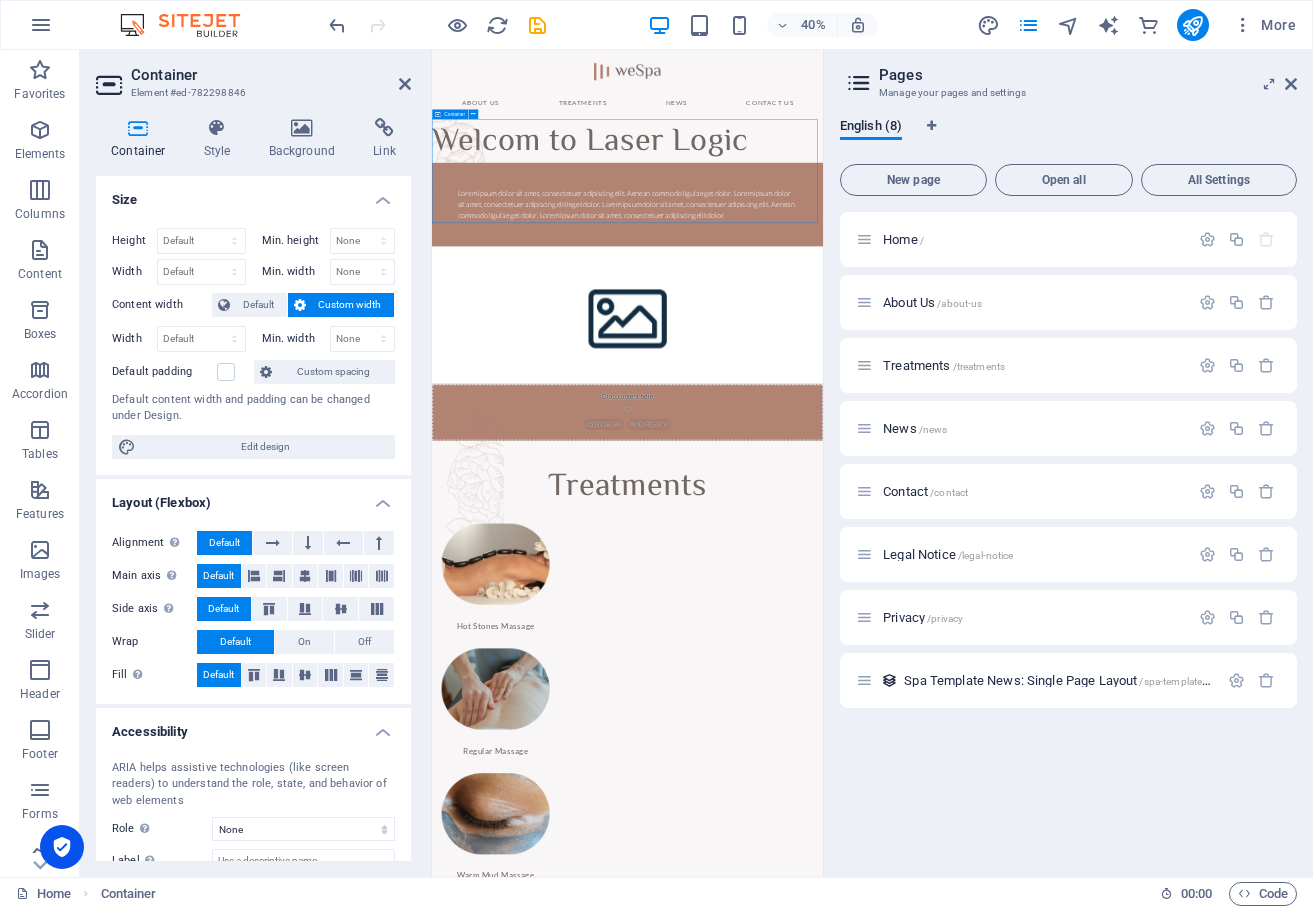 click at bounding box center (921, 352) 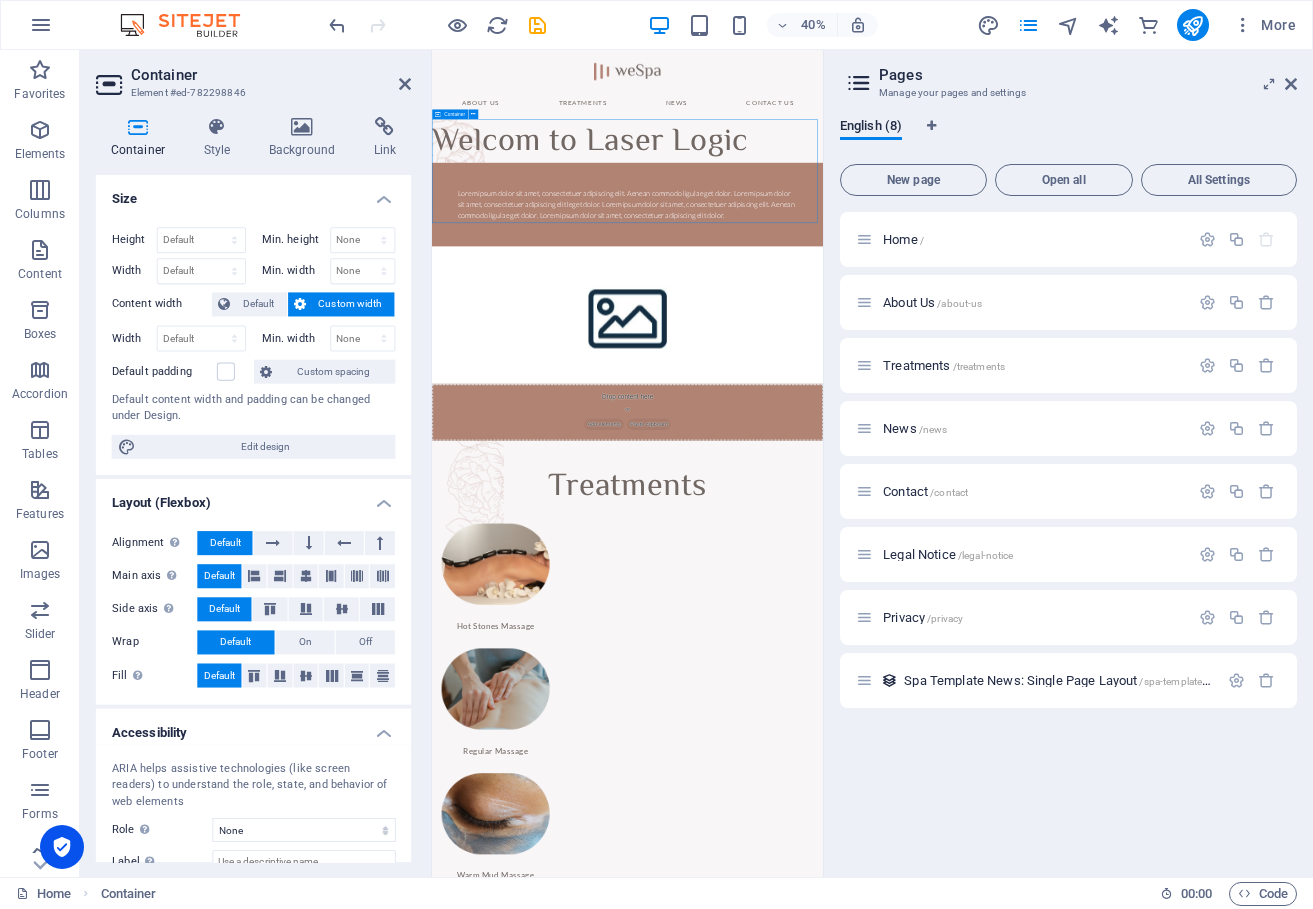 click at bounding box center (921, 352) 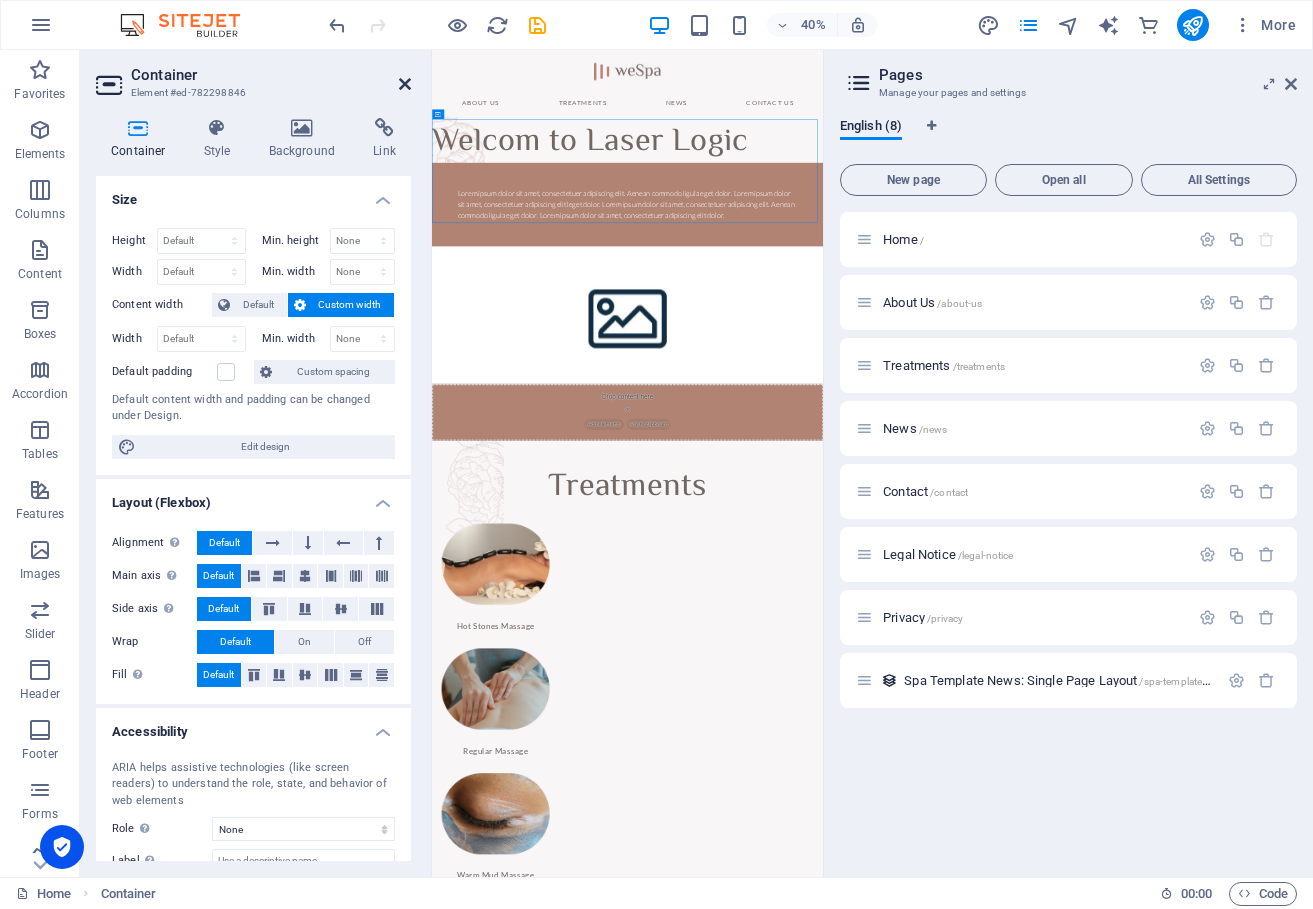 drag, startPoint x: 403, startPoint y: 80, endPoint x: 433, endPoint y: 41, distance: 49.20366 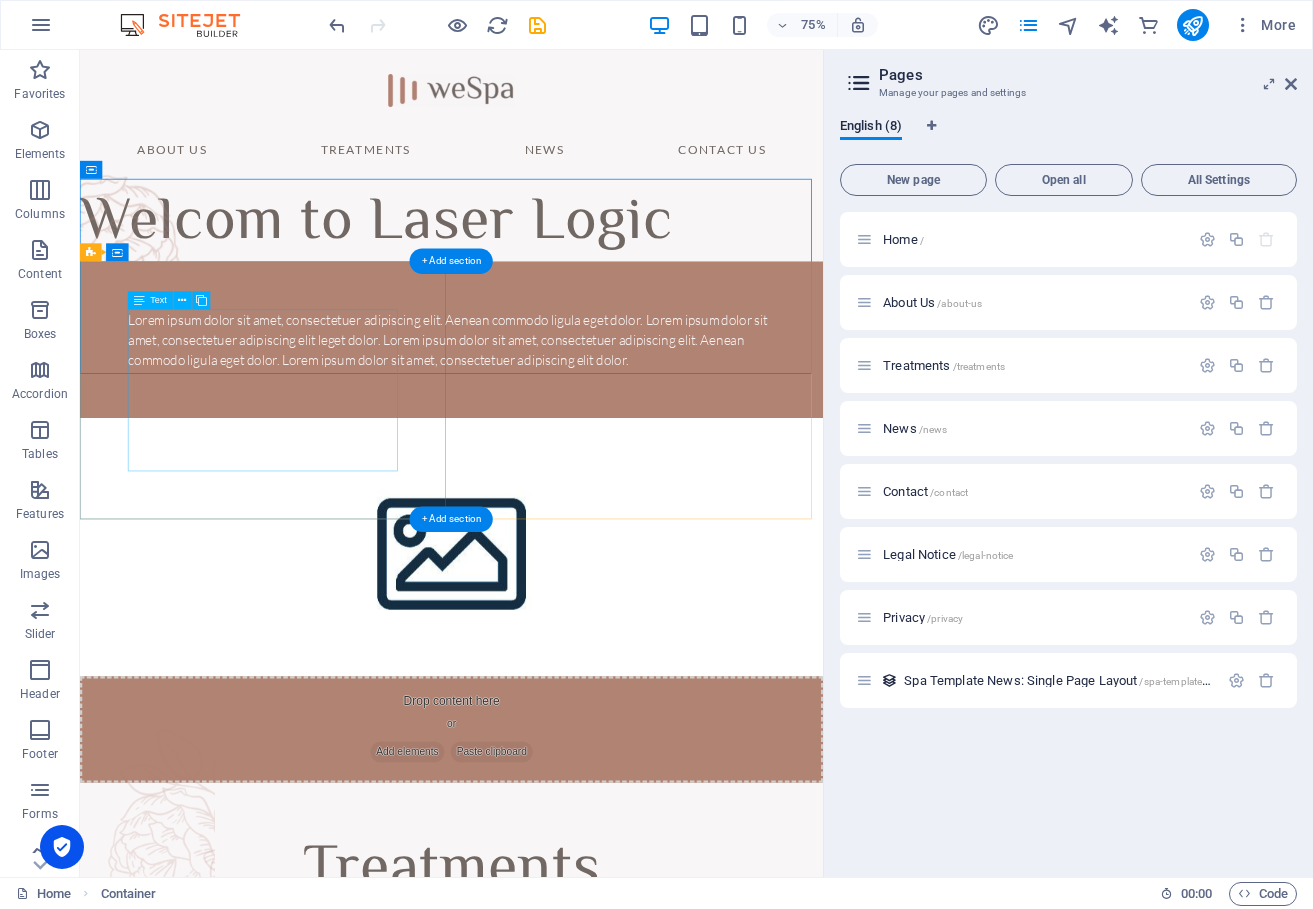 click on "Lorem ipsum dolor sit amet, consectetuer adipiscing elit. Aenean commodo ligula eget dolor. Lorem ipsum dolor sit amet, consectetuer adipiscing elit leget dolor. Lorem ipsum dolor sit amet, consectetuer adipiscing elit. Aenean commodo ligula eget dolor. Lorem ipsum dolor sit amet, consectetuer adipiscing elit dolor." at bounding box center (575, 436) 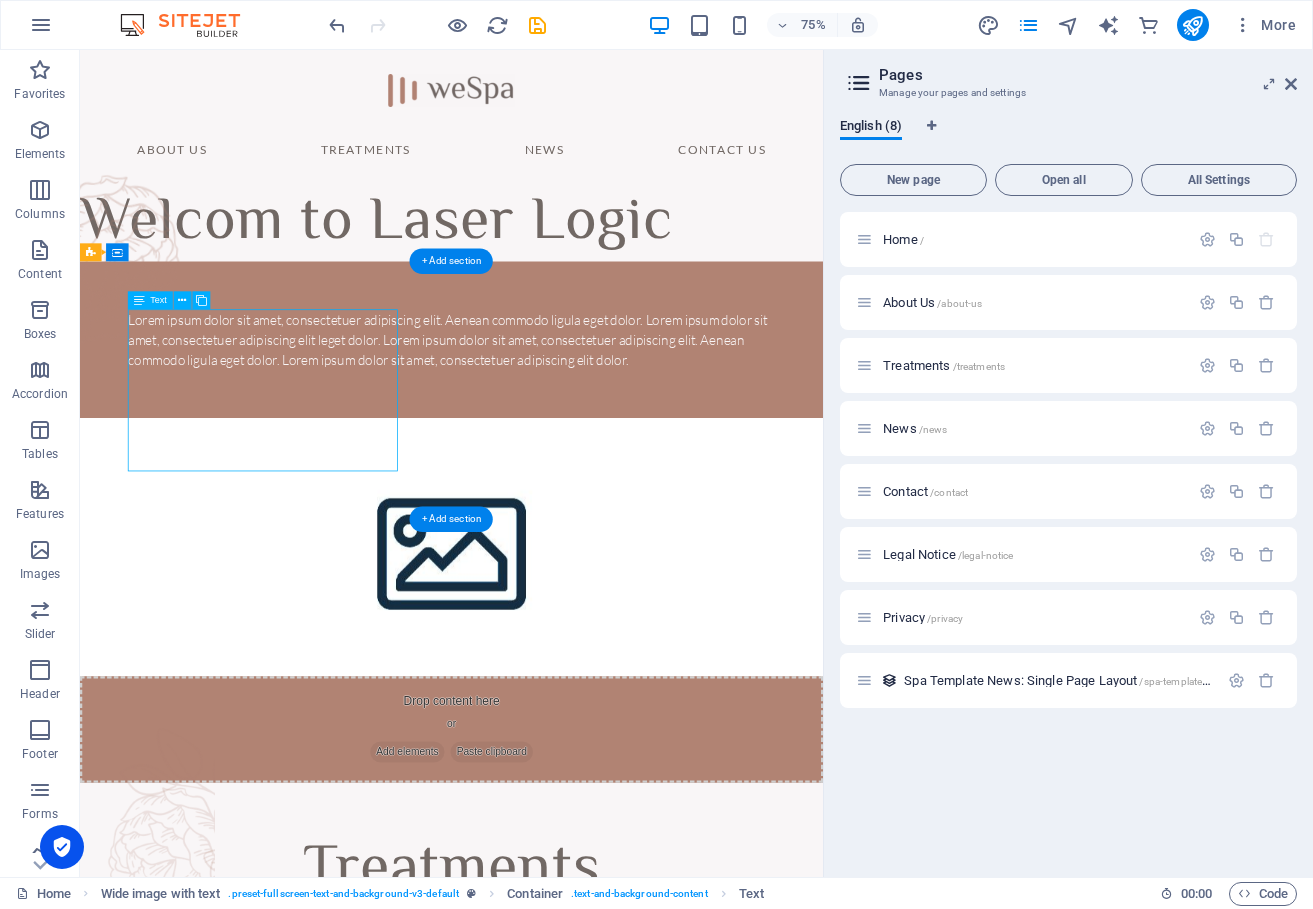 click on "Lorem ipsum dolor sit amet, consectetuer adipiscing elit. Aenean commodo ligula eget dolor. Lorem ipsum dolor sit amet, consectetuer adipiscing elit leget dolor. Lorem ipsum dolor sit amet, consectetuer adipiscing elit. Aenean commodo ligula eget dolor. Lorem ipsum dolor sit amet, consectetuer adipiscing elit dolor." at bounding box center (575, 436) 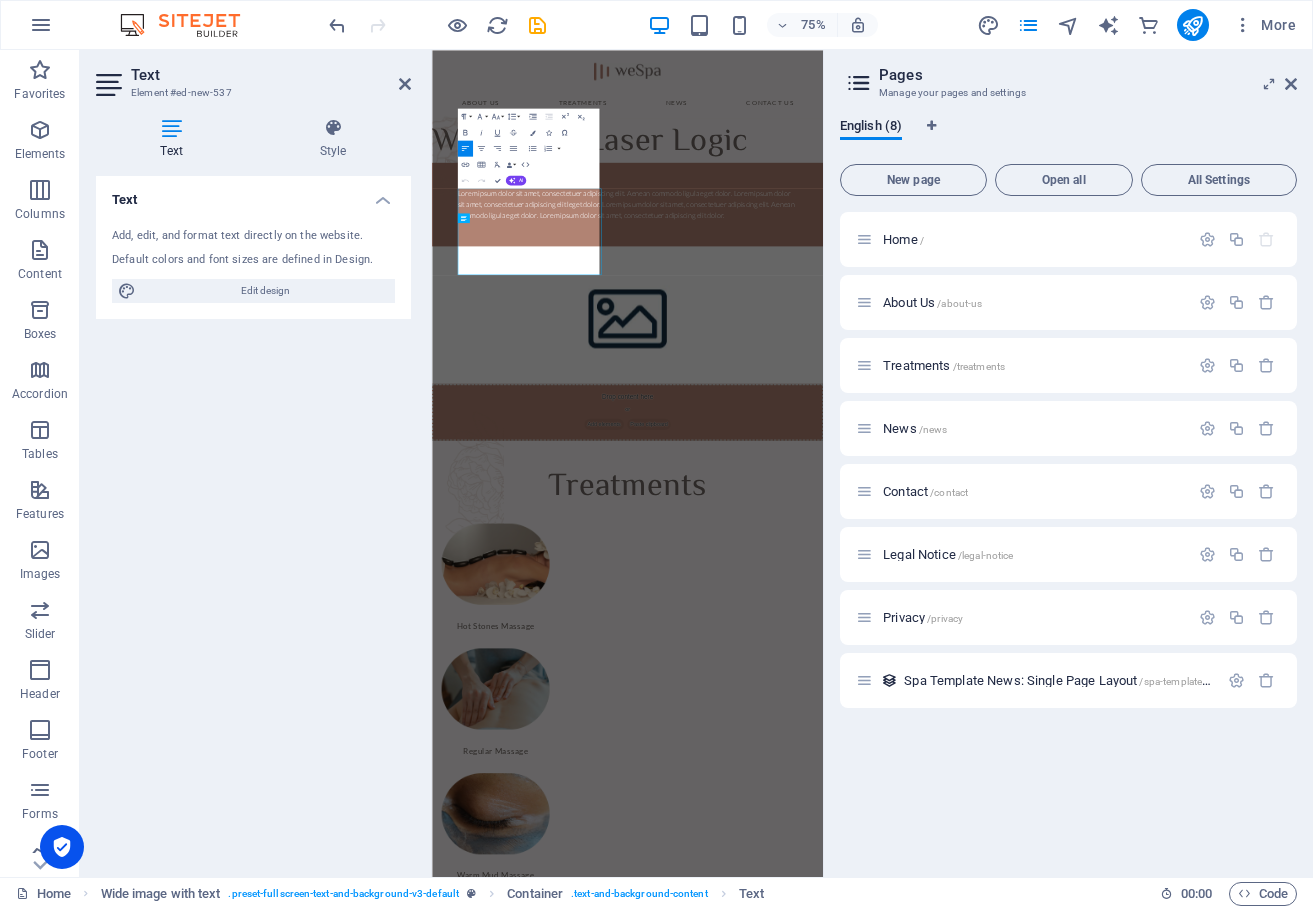 drag, startPoint x: 319, startPoint y: 467, endPoint x: 321, endPoint y: 401, distance: 66.0303 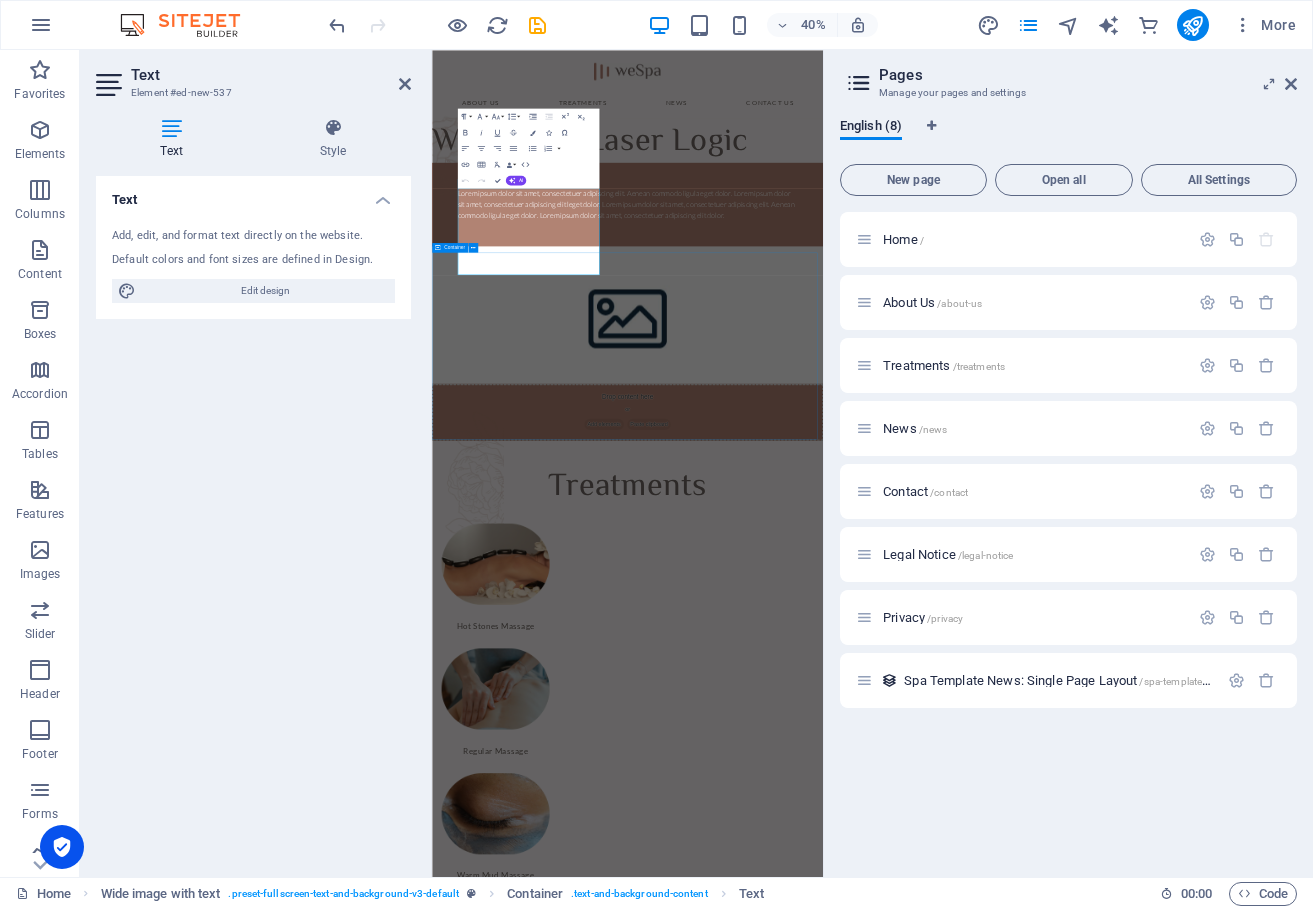 click at bounding box center [921, 1140] 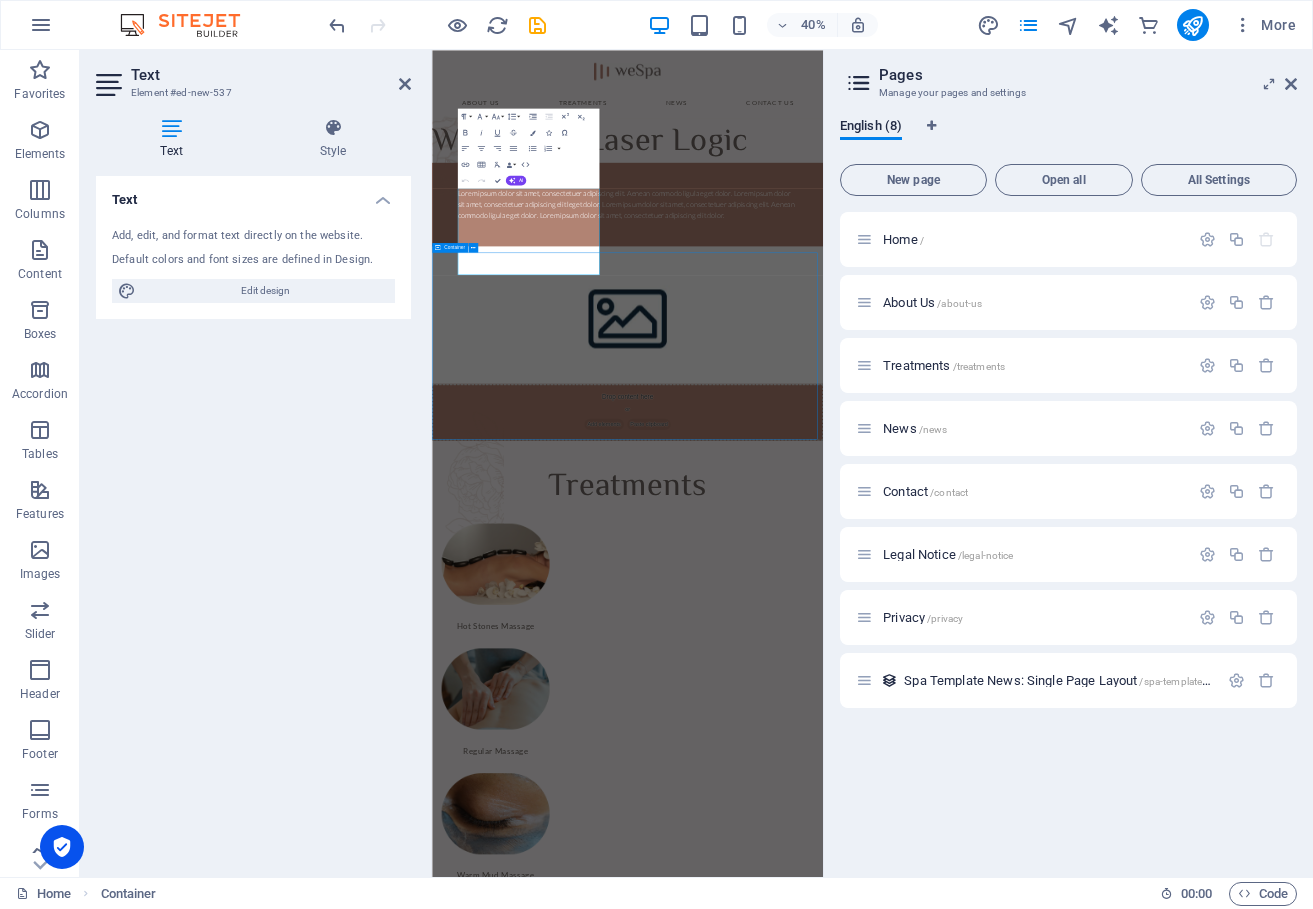 click at bounding box center [921, 1140] 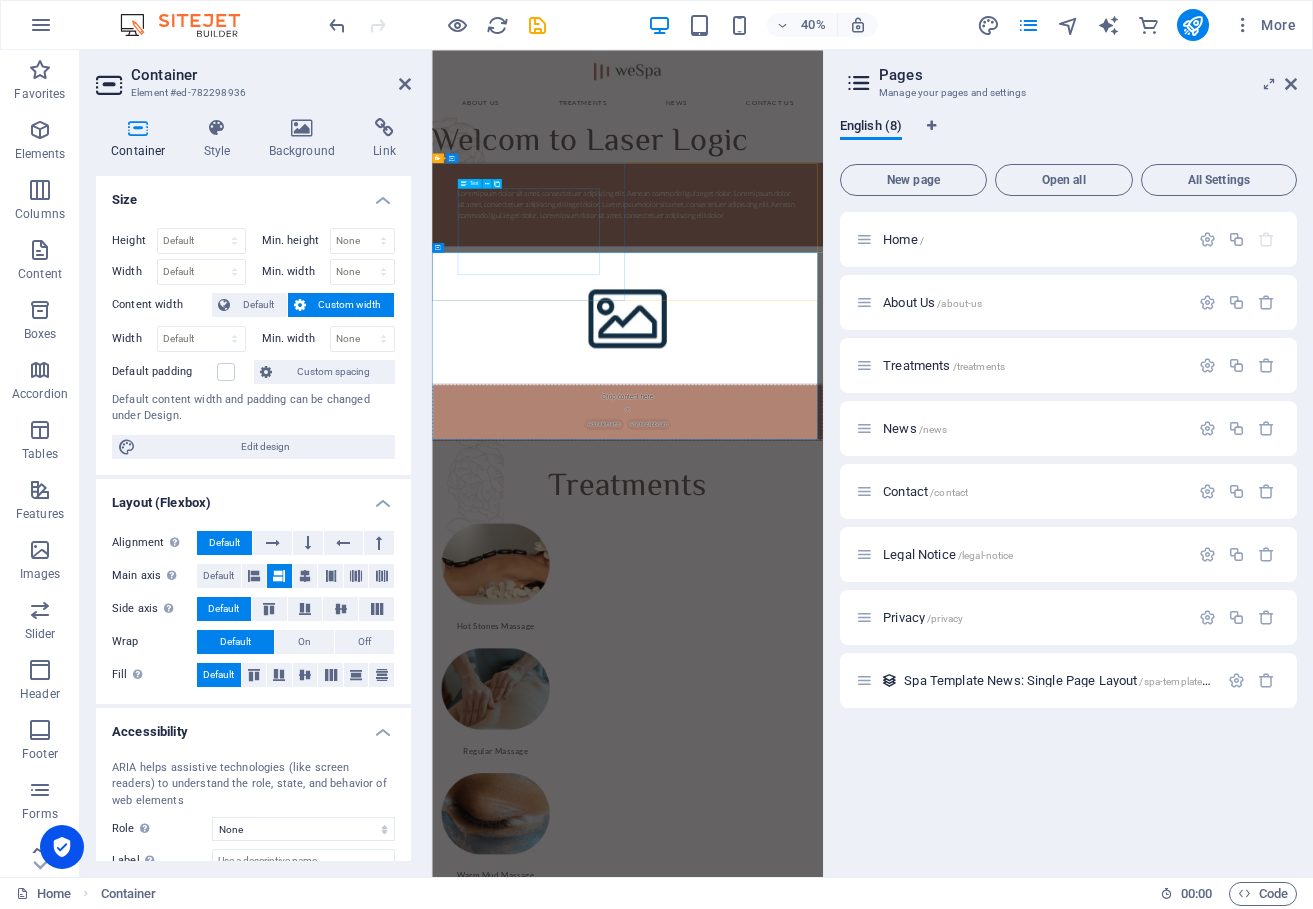 click on "Lorem ipsum dolor sit amet, consectetuer adipiscing elit. Aenean commodo ligula eget dolor. Lorem ipsum dolor sit amet, consectetuer adipiscing elit leget dolor. Lorem ipsum dolor sit amet, consectetuer adipiscing elit. Aenean commodo ligula eget dolor. Lorem ipsum dolor sit amet, consectetuer adipiscing elit dolor." at bounding box center [921, 436] 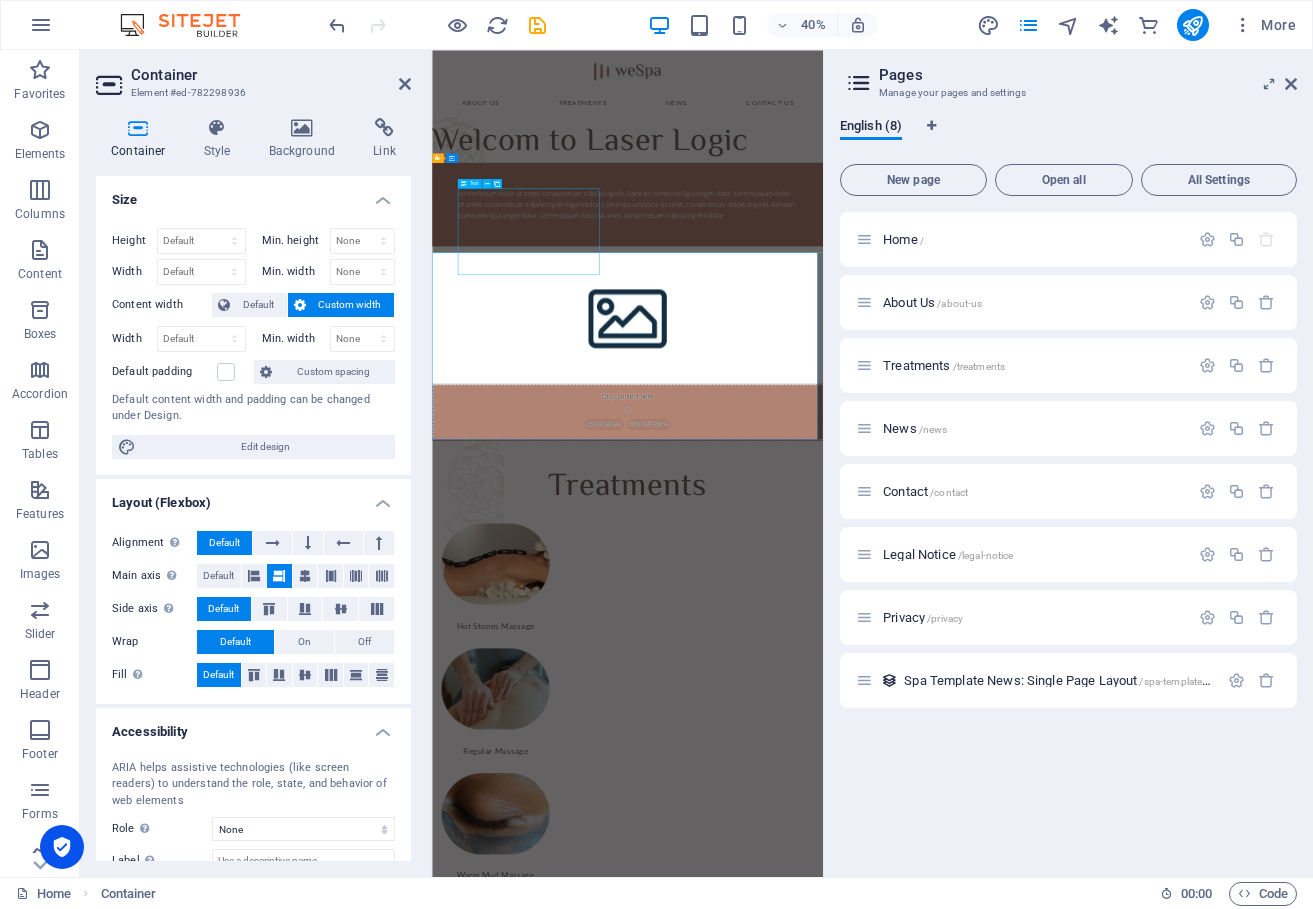click on "Lorem ipsum dolor sit amet, consectetuer adipiscing elit. Aenean commodo ligula eget dolor. Lorem ipsum dolor sit amet, consectetuer adipiscing elit leget dolor. Lorem ipsum dolor sit amet, consectetuer adipiscing elit. Aenean commodo ligula eget dolor. Lorem ipsum dolor sit amet, consectetuer adipiscing elit dolor." at bounding box center (921, 436) 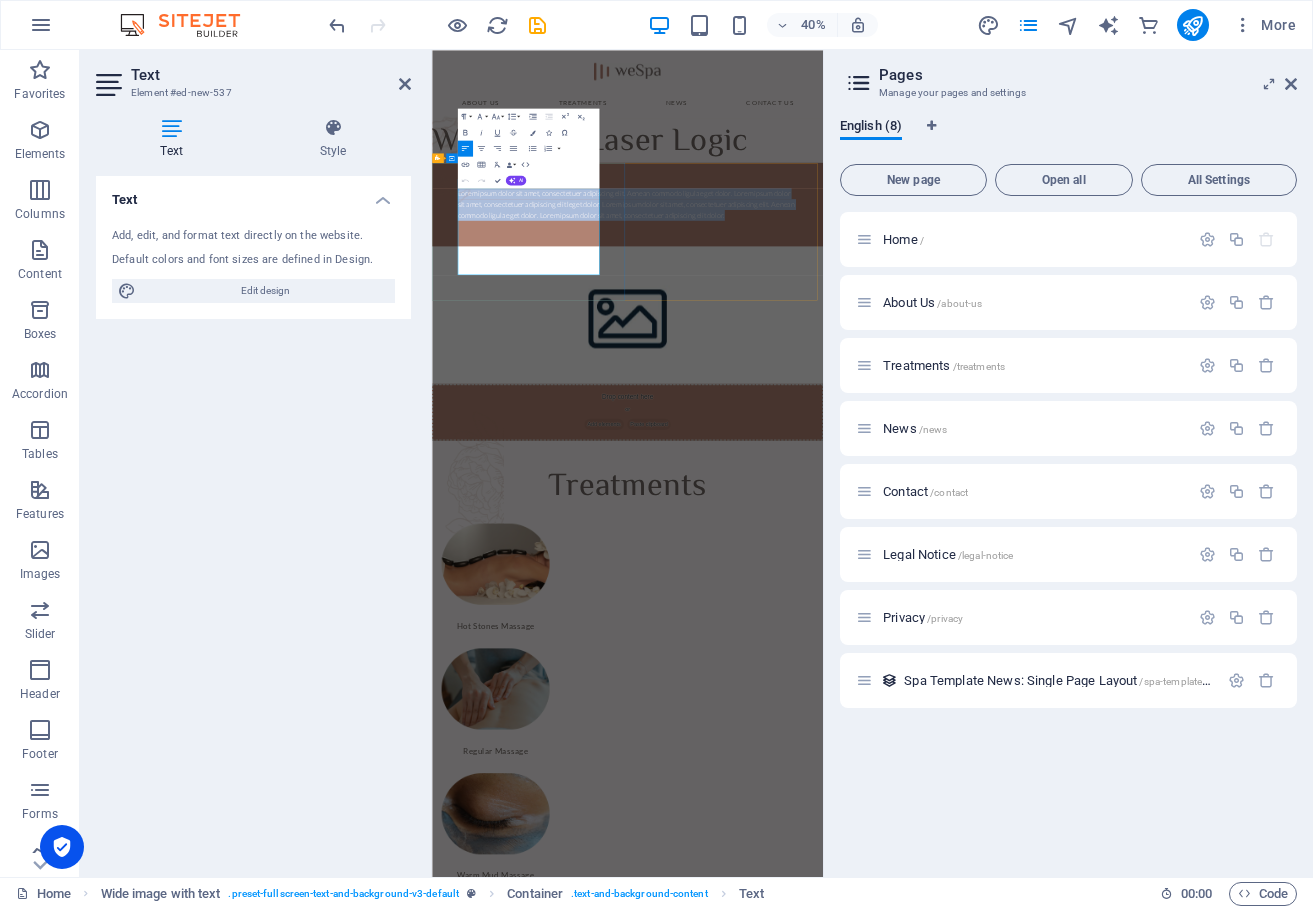 click on "Lorem ipsum dolor sit amet, consectetuer adipiscing elit. Aenean commodo ligula eget dolor. Lorem ipsum dolor sit amet, consectetuer adipiscing elit leget dolor. Lorem ipsum dolor sit amet, consectetuer adipiscing elit. Aenean commodo ligula eget dolor. Lorem ipsum dolor sit amet, consectetuer adipiscing elit dolor." at bounding box center (921, 436) 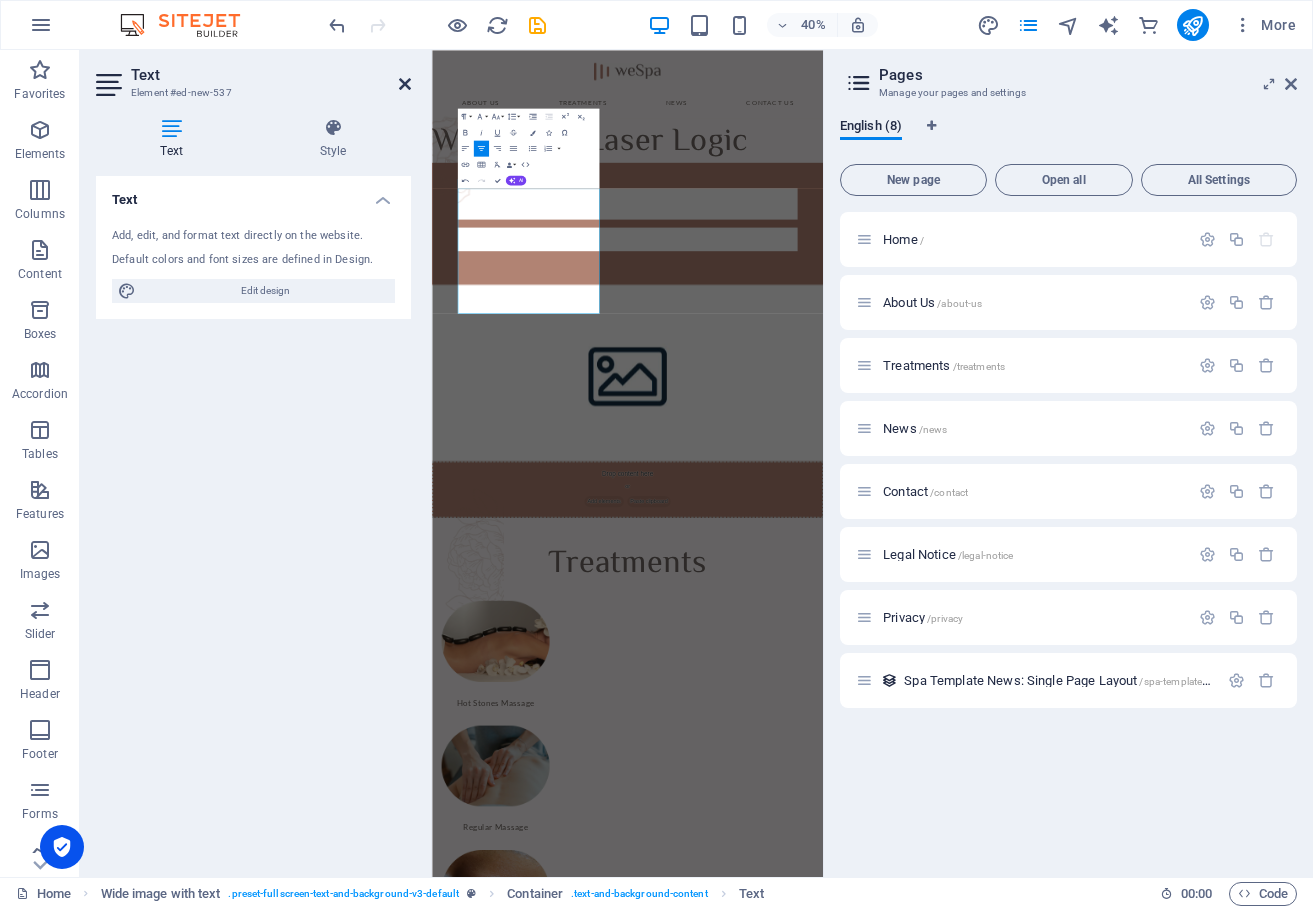 click at bounding box center (405, 84) 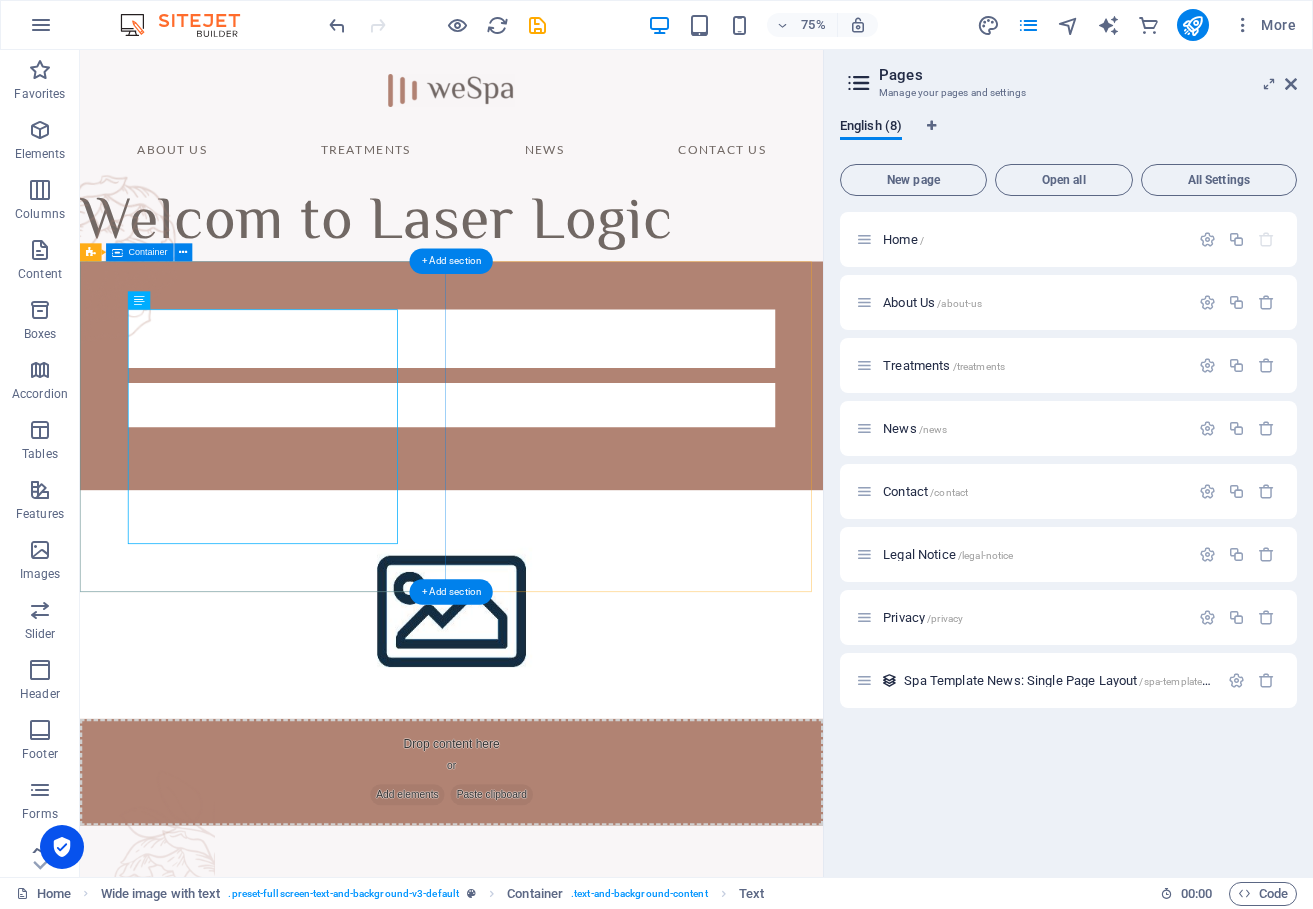 click on "Laser Logic Clinic provides innovative cosmetic solutions for the skin and body at our exclusive clinic in Lugarno, NSW. We offer a full range of cosmetic laser services including tattoo removal, laser hair removal and skin rejuvenation, each expertly performed by our qualified, experienced therapists. We are committed to providing high quality treatments utilising medical grade equipment and products, and source the latest technologies, techniques and developments to deliver results. Our primary purpose is to help our clients look and feel their best. We identify that each client requires a customised strategy to achieve their aesthetic goals. We take the time to assess your skin and understand your lifestyle prior to developing practical and achievable treatment plans that bring you closer to your aesthetic aspirations." at bounding box center (575, 474) 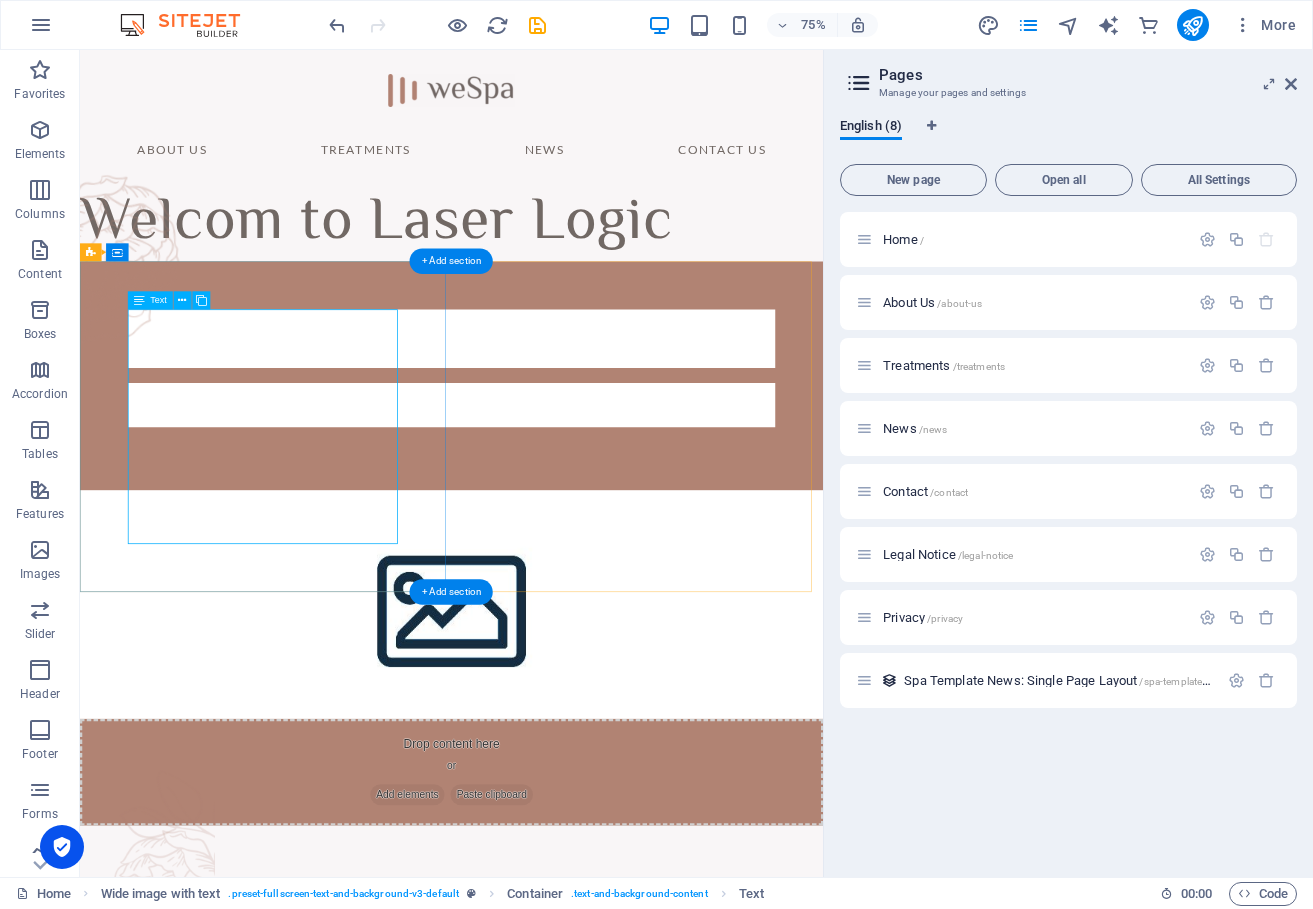 click on "Laser Logic Clinic provides innovative cosmetic solutions for the skin and body at our exclusive clinic in Lugarno, NSW. We offer a full range of cosmetic laser services including tattoo removal, laser hair removal and skin rejuvenation, each expertly performed by our qualified, experienced therapists. We are committed to providing high quality treatments utilising medical grade equipment and products, and source the latest technologies, techniques and developments to deliver results. Our primary purpose is to help our clients look and feel their best. We identify that each client requires a customised strategy to achieve their aesthetic goals. We take the time to assess your skin and understand your lifestyle prior to developing practical and achievable treatment plans that bring you closer to your aesthetic aspirations." at bounding box center [575, 474] 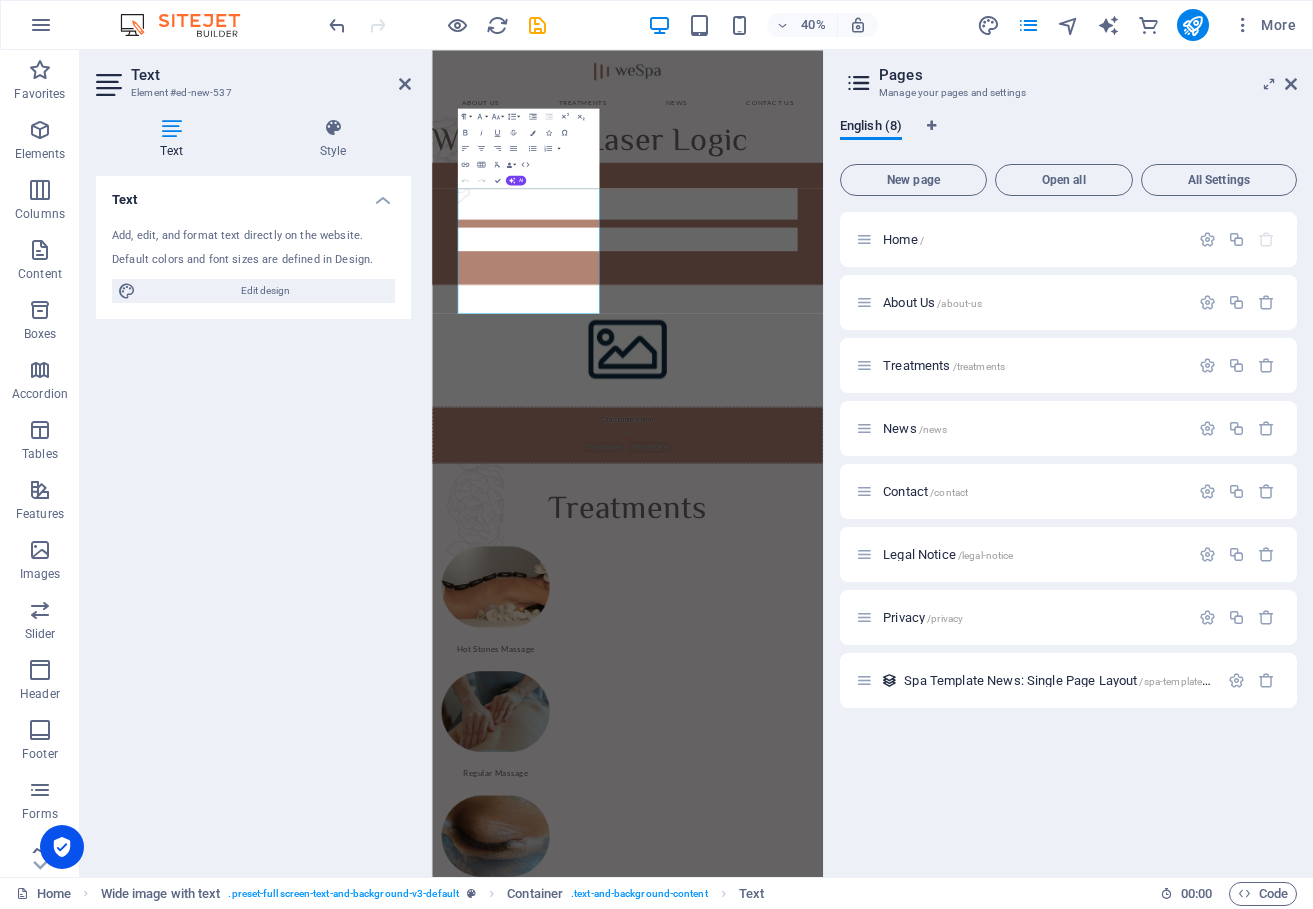 click on "Text Add, edit, and format text directly on the website. Default colors and font sizes are defined in Design. Edit design Alignment Left aligned Centered Right aligned" at bounding box center (253, 518) 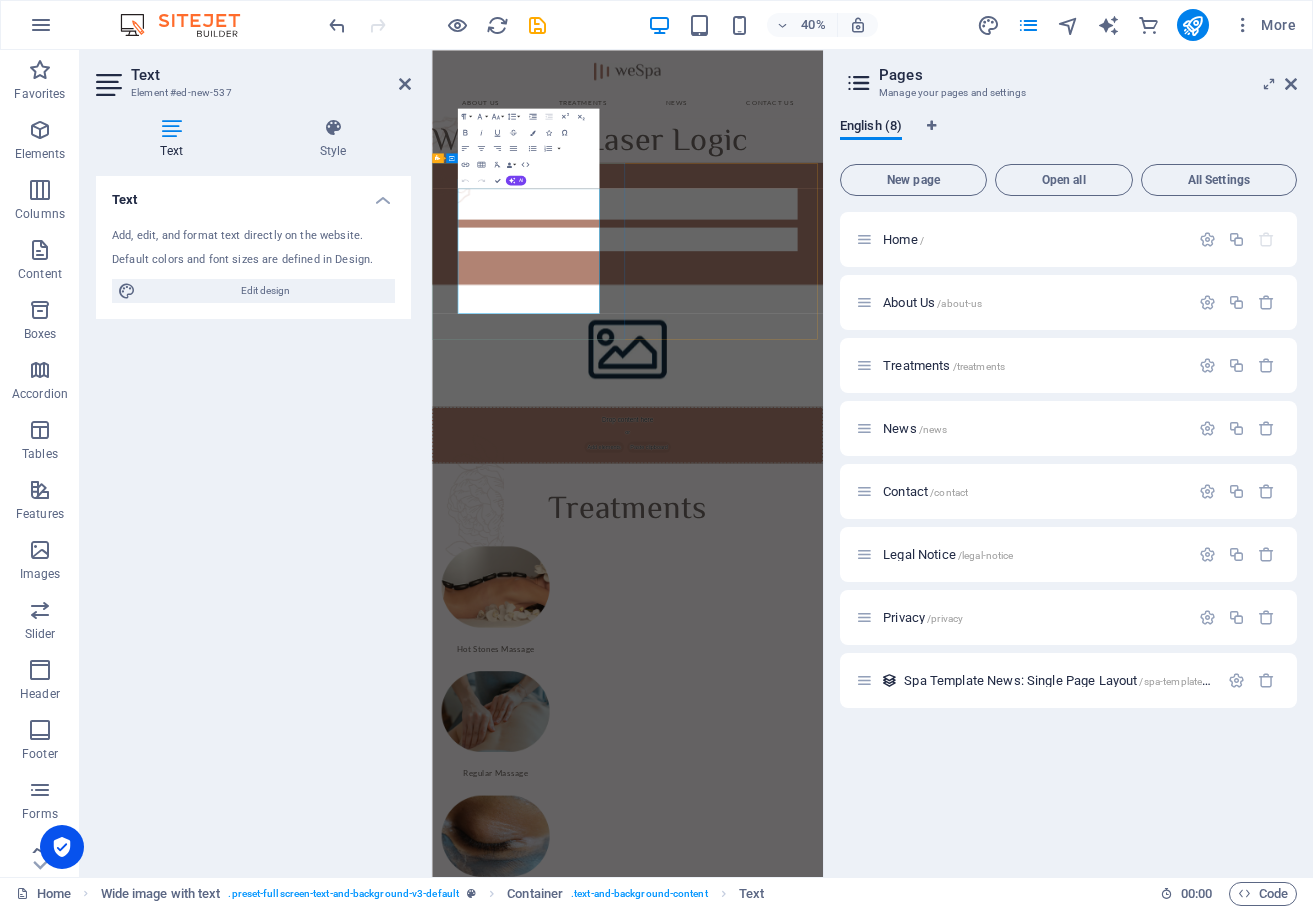 click on "Laser Logic Clinic provides innovative cosmetic solutions for the skin and body at our exclusive clinic in Lugarno, NSW. We offer a full range of cosmetic laser services including tattoo removal, laser hair removal and skin rejuvenation, each expertly performed by our qualified, experienced therapists. We are committed to providing high quality treatments utilising medical grade equipment and products, and source the latest technologies, techniques and developments to deliver results." at bounding box center [921, 435] 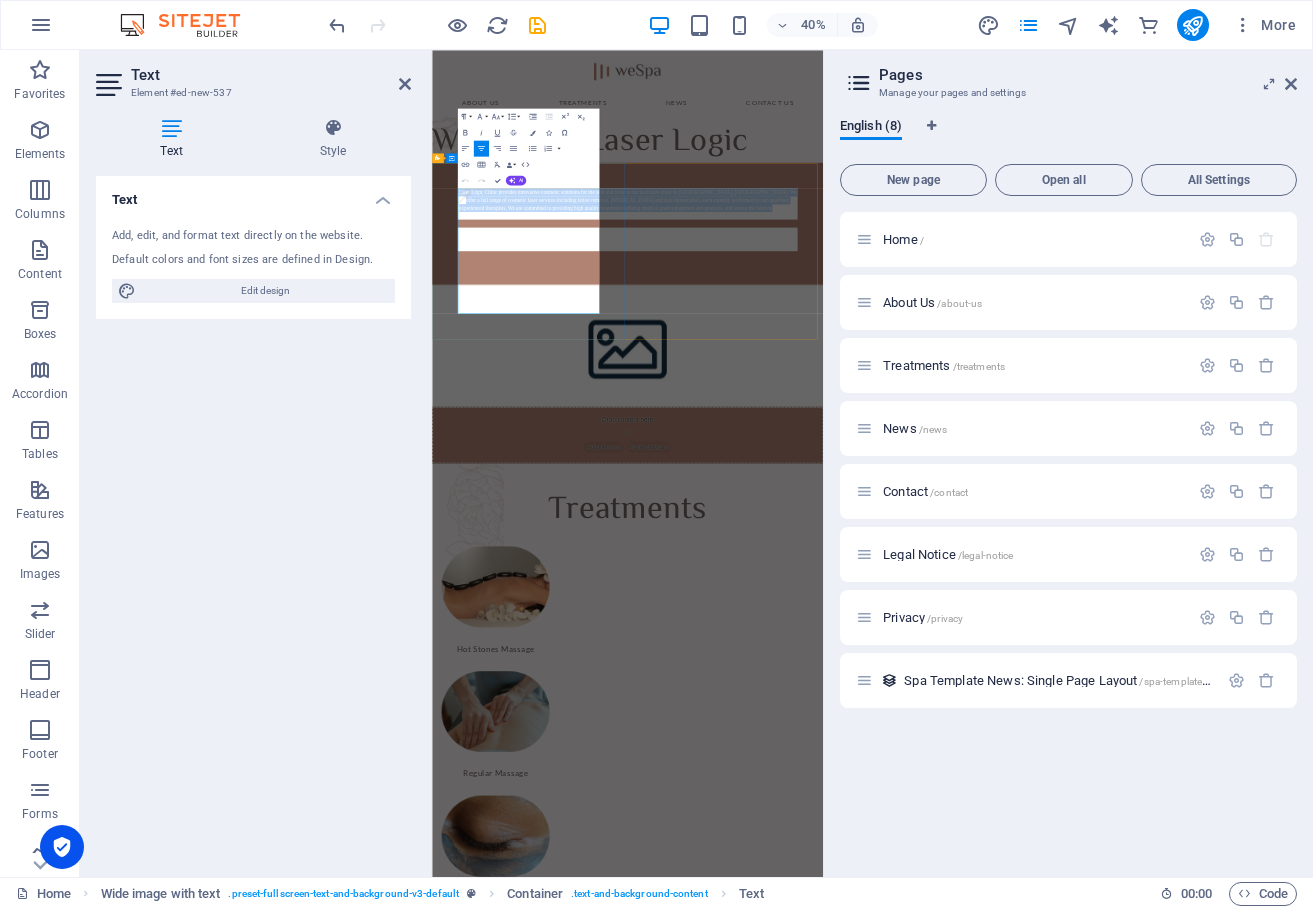 drag, startPoint x: 792, startPoint y: 520, endPoint x: 497, endPoint y: 365, distance: 333.24167 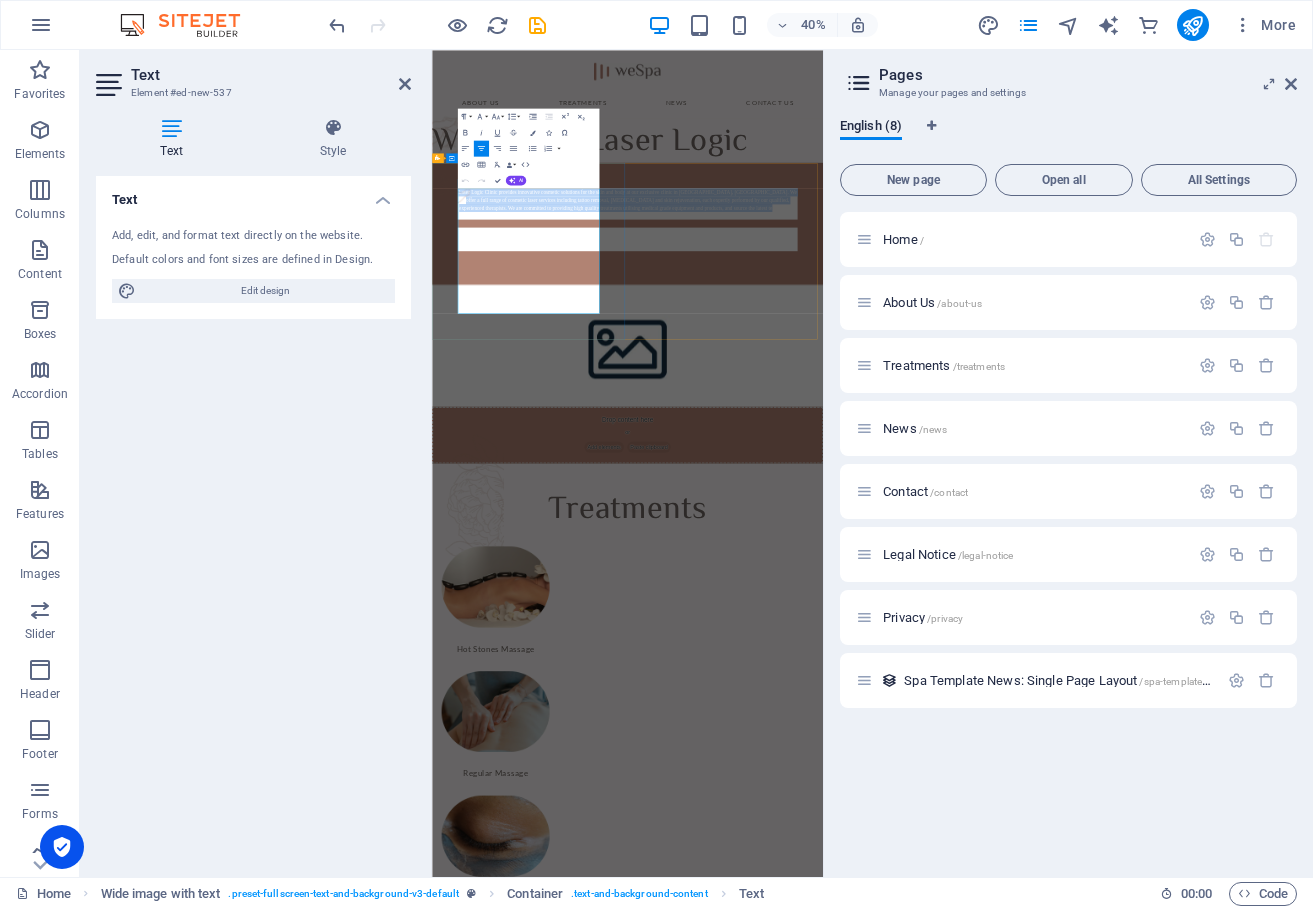 click on "Laser Logic Clinic provides innovative cosmetic solutions for the skin and body at our exclusive clinic in Lugarno, NSW. We offer a full range of cosmetic laser services including tattoo removal, laser hair removal and skin rejuvenation, each expertly performed by our qualified, experienced therapists. We are committed to providing high quality treatments utilising medical grade equipment and products, and source the latest technologies, techniques and developments to deliver results." at bounding box center (921, 435) 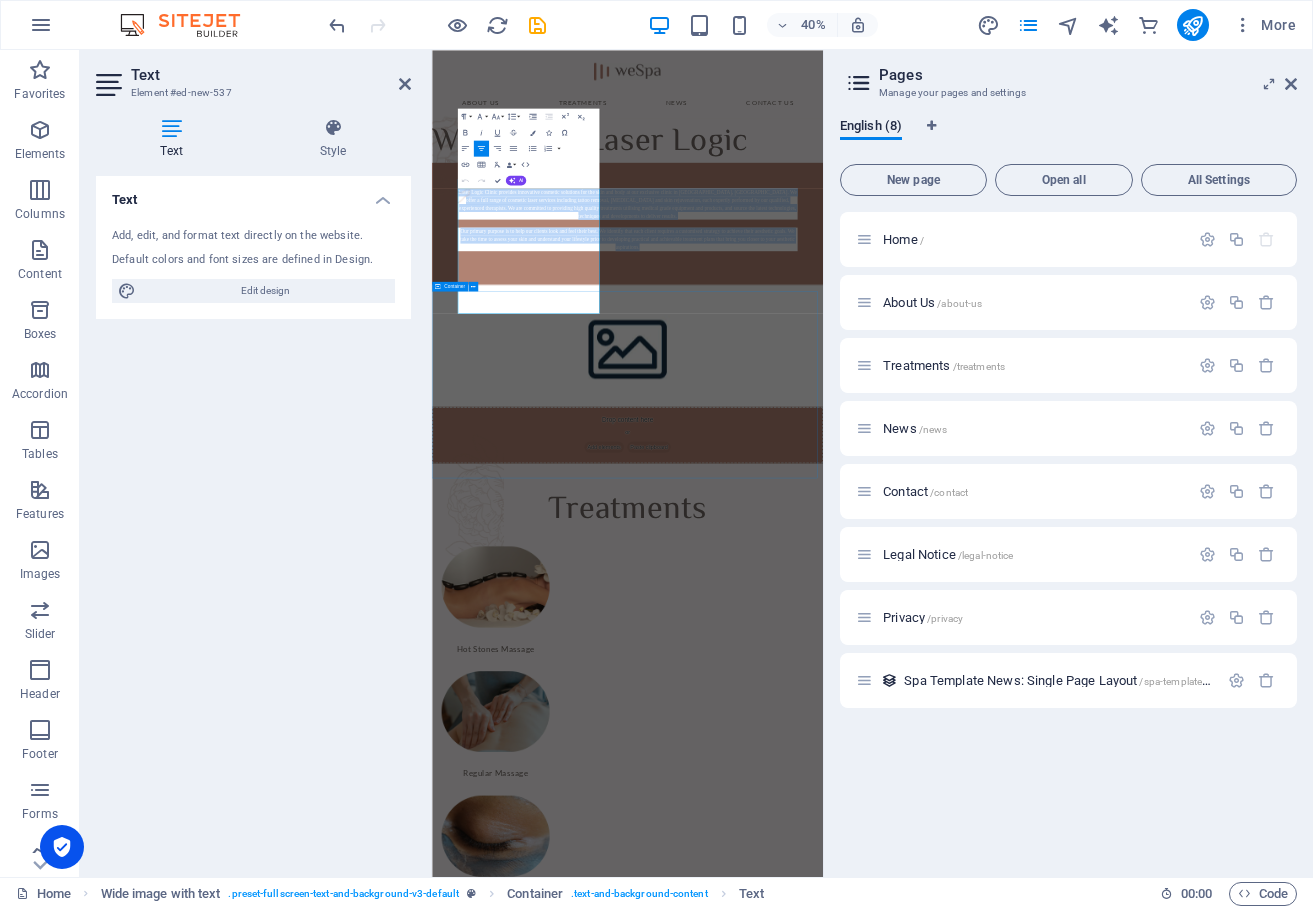 drag, startPoint x: 519, startPoint y: 412, endPoint x: 779, endPoint y: 732, distance: 412.31058 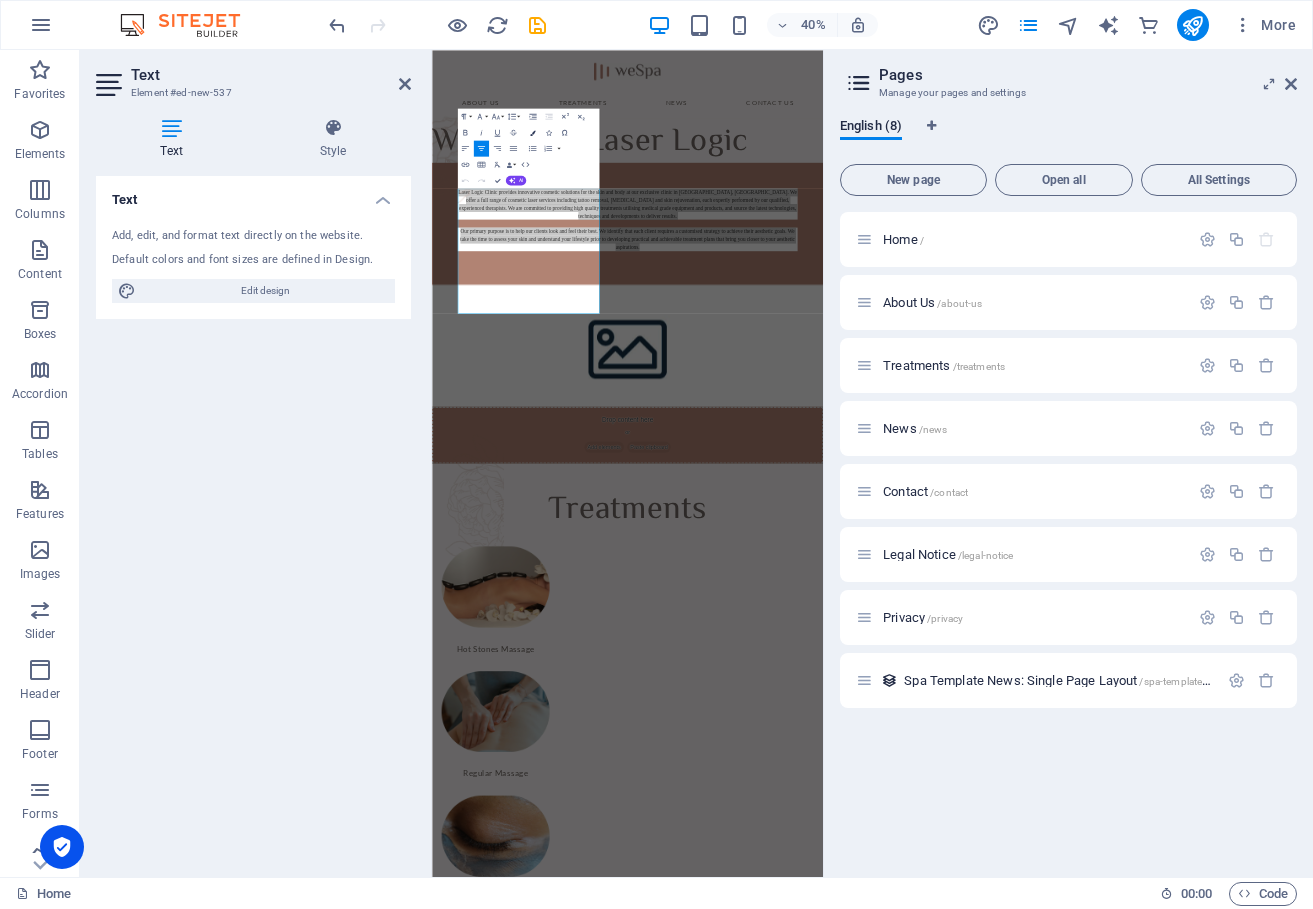 click at bounding box center [533, 133] 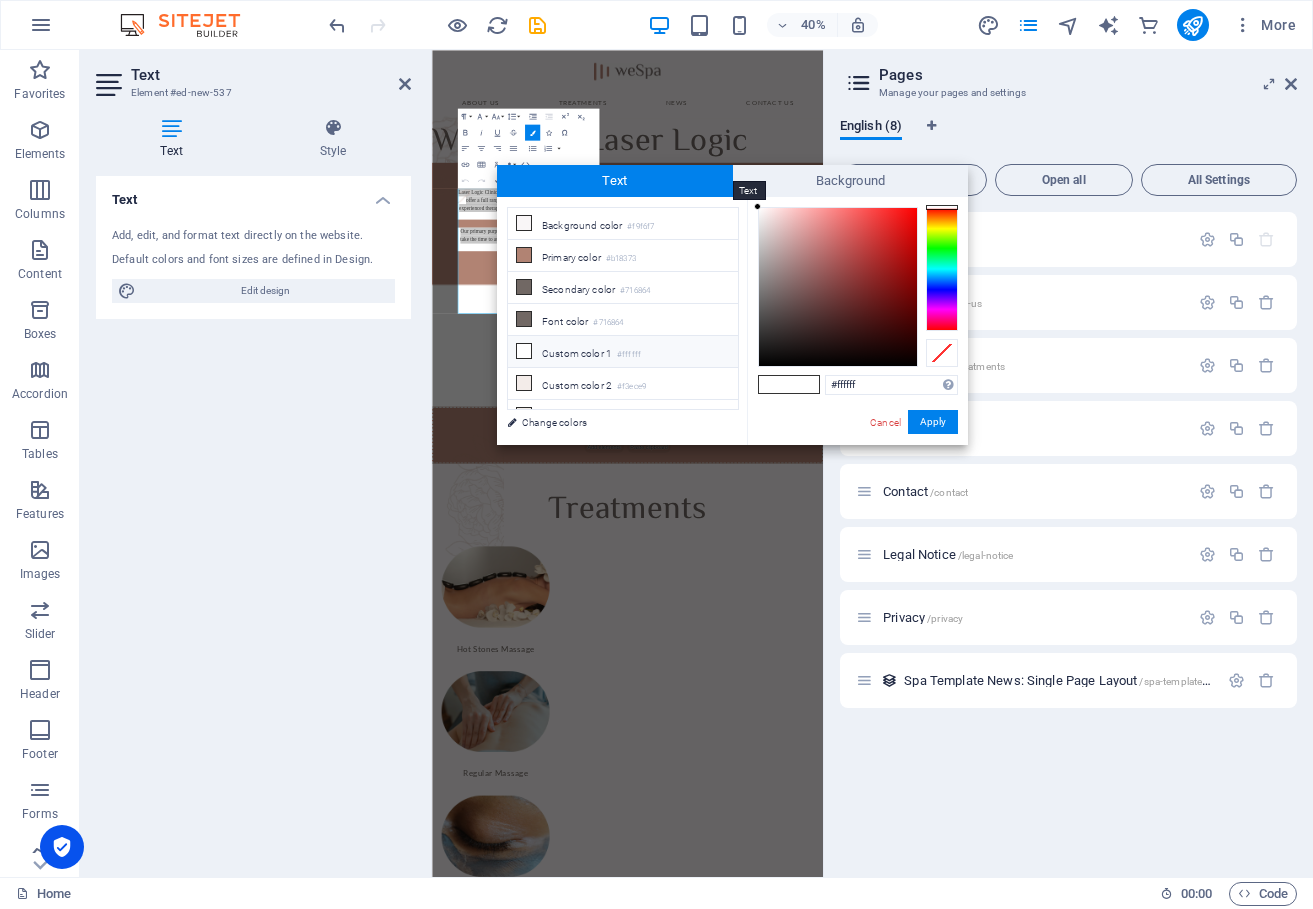 click on "Text" at bounding box center [615, 181] 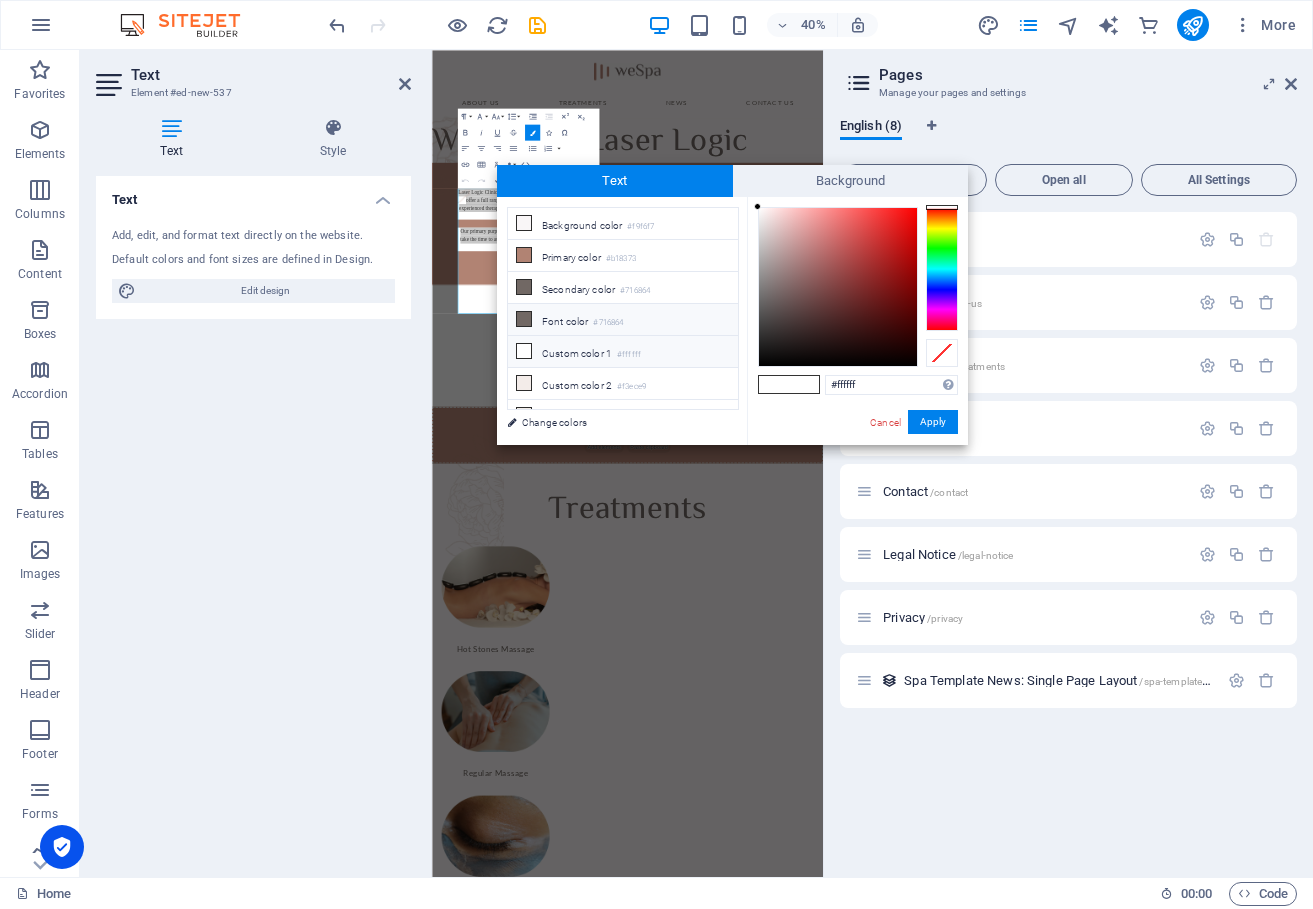 click on "Font color
#716864" at bounding box center [623, 320] 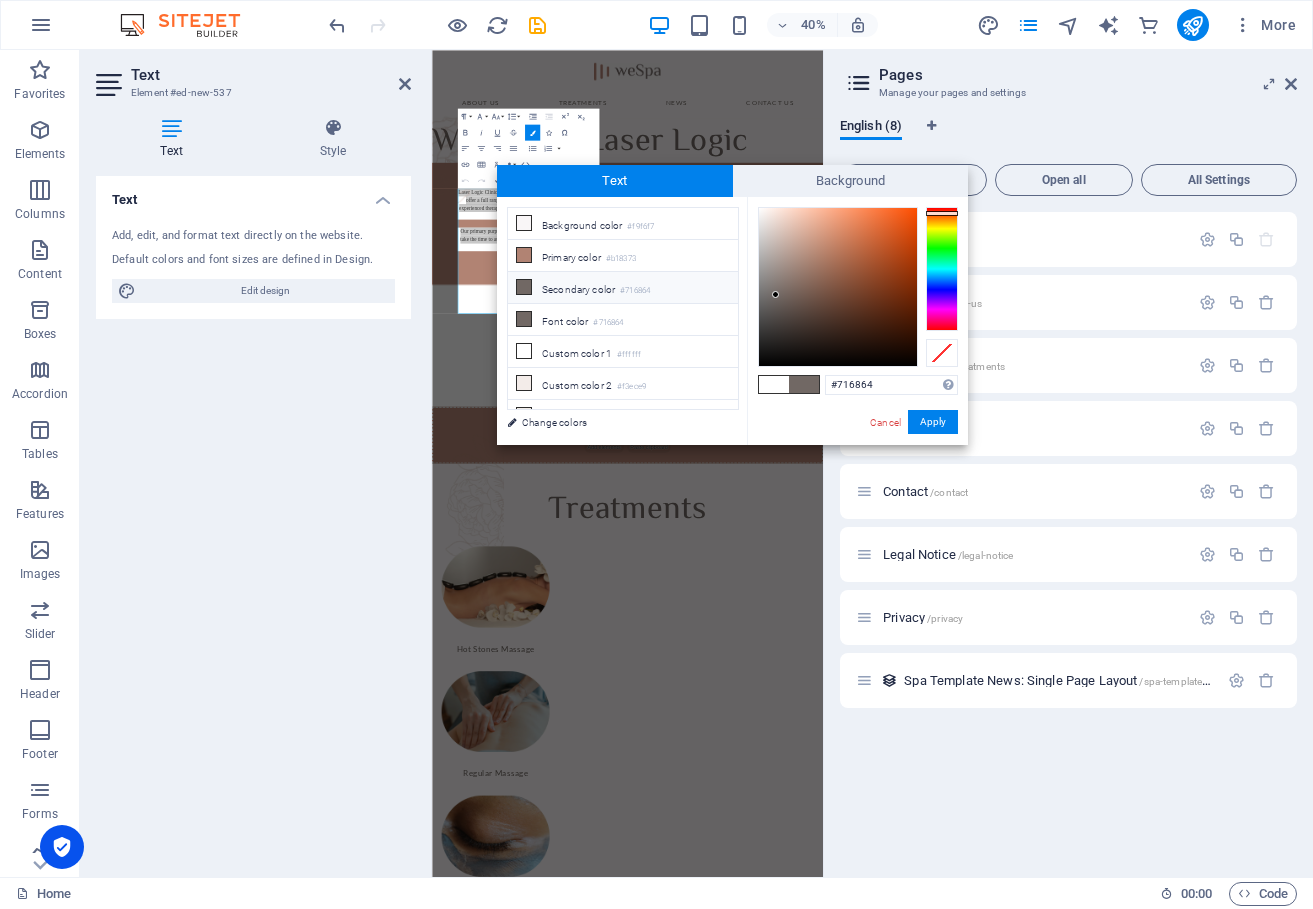 click at bounding box center [804, 384] 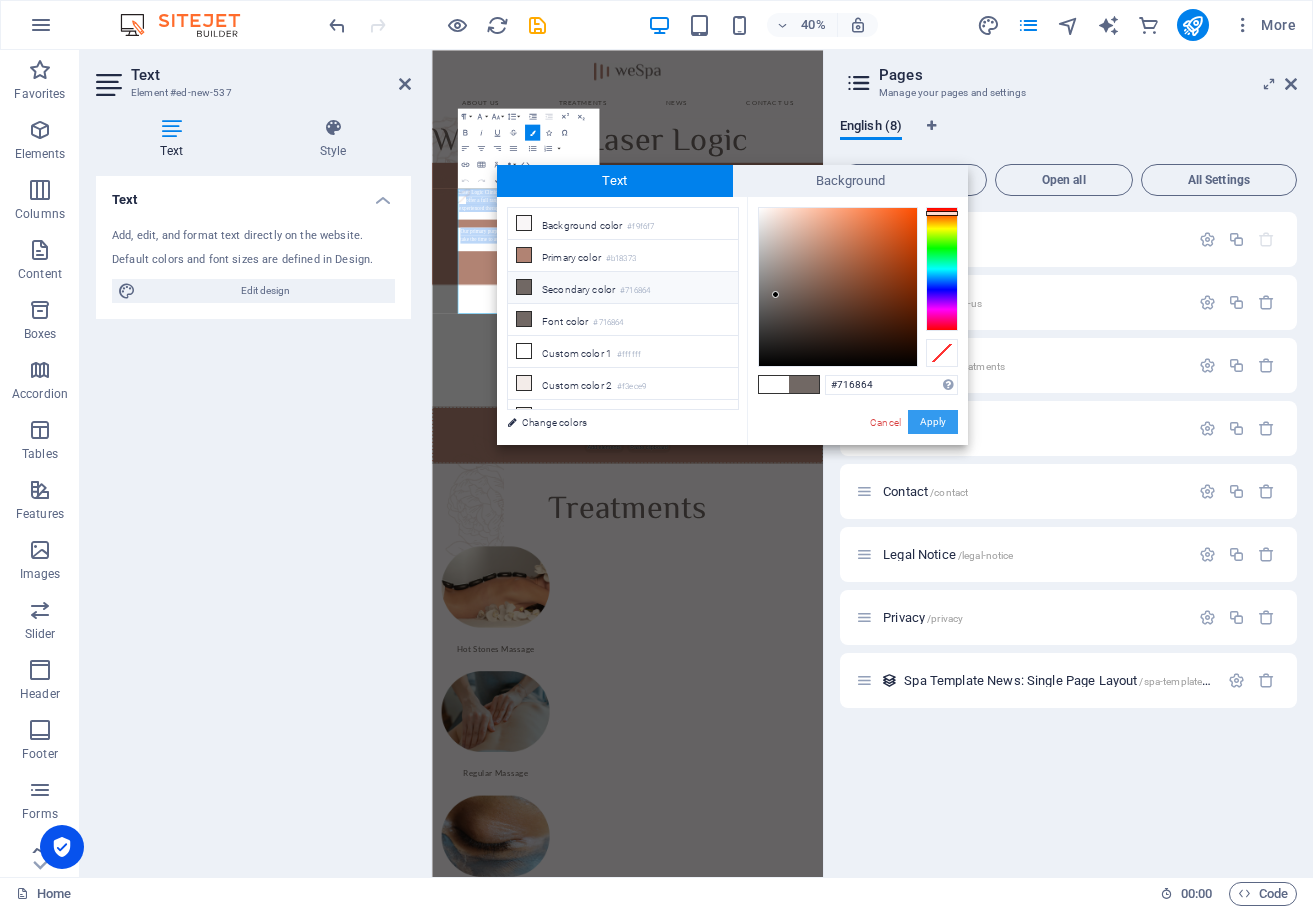 click on "Apply" at bounding box center (933, 422) 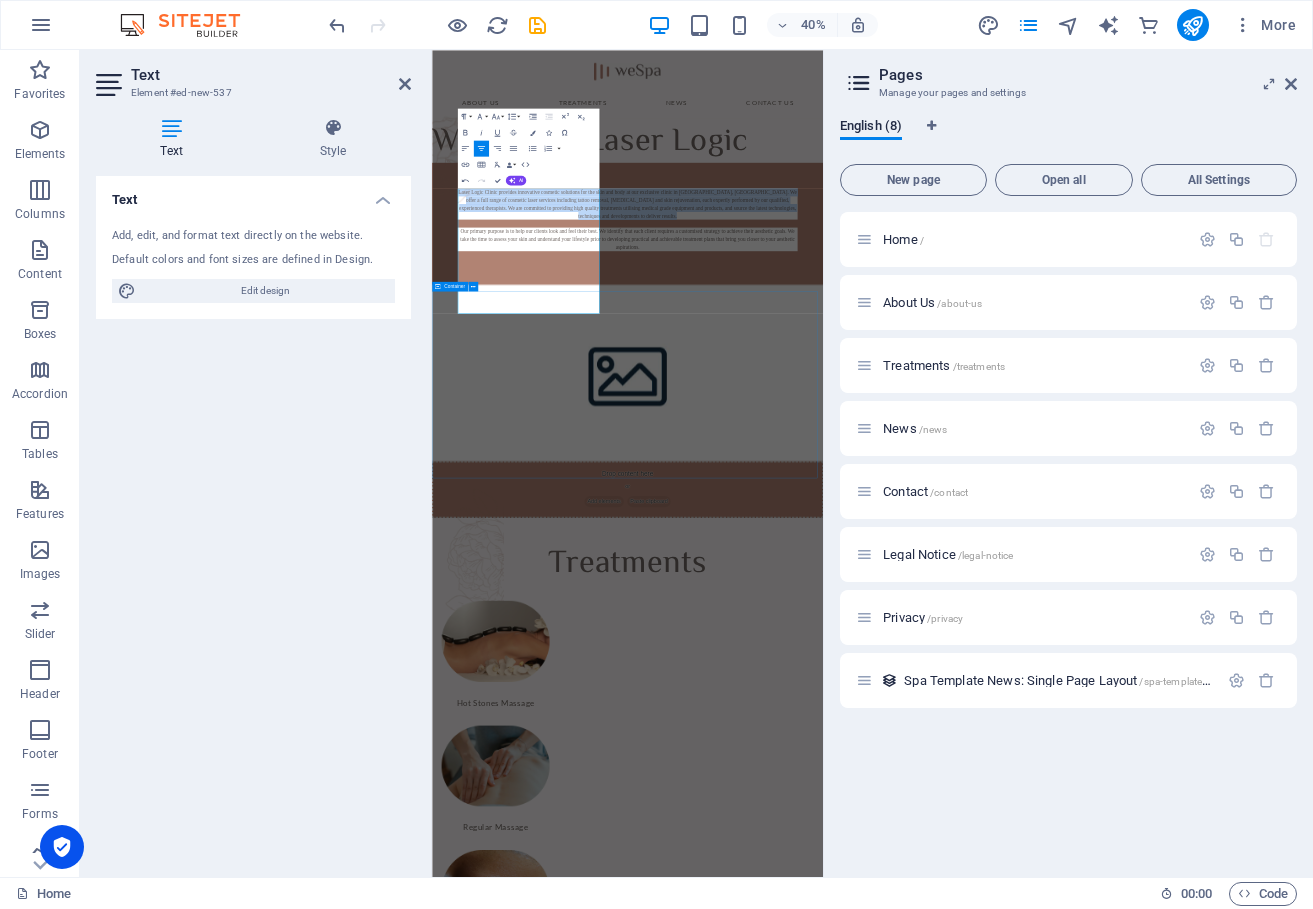 click at bounding box center (921, 1333) 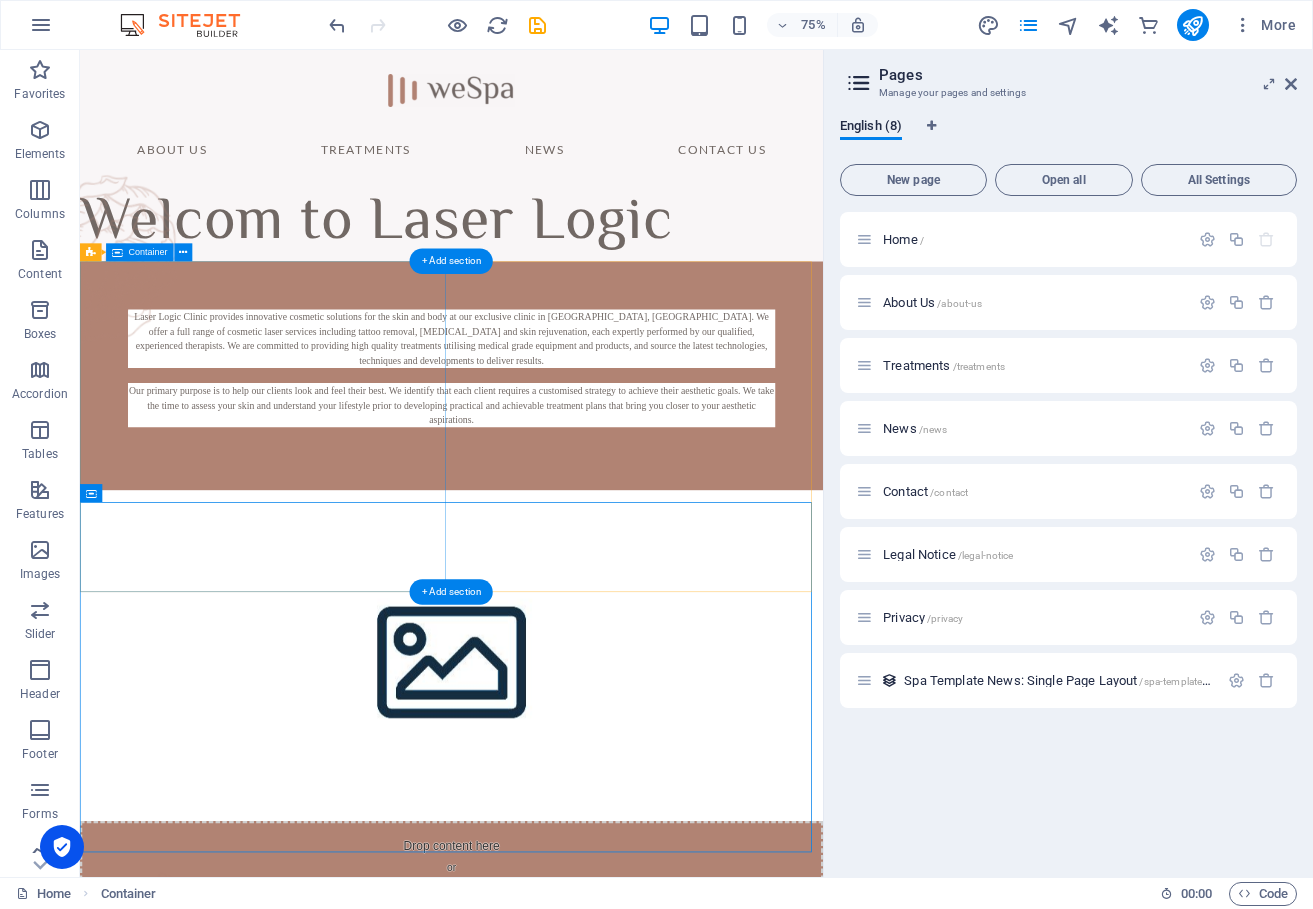 click on "Laser Logic Clinic provides innovative cosmetic solutions for the skin and body at our exclusive clinic in Lugarno, NSW. We offer a full range of cosmetic laser services including tattoo removal, laser hair removal and skin rejuvenation, each expertly performed by our qualified, experienced therapists. We are committed to providing high quality treatments utilising medical grade equipment and products, and source the latest technologies, techniques and developments to deliver results. Our primary purpose is to help our clients look and feel their best. We identify that each client requires a customised strategy to achieve their aesthetic goals. We take the time to assess your skin and understand your lifestyle prior to developing practical and achievable treatment plans that bring you closer to your aesthetic aspirations." at bounding box center [575, 484] 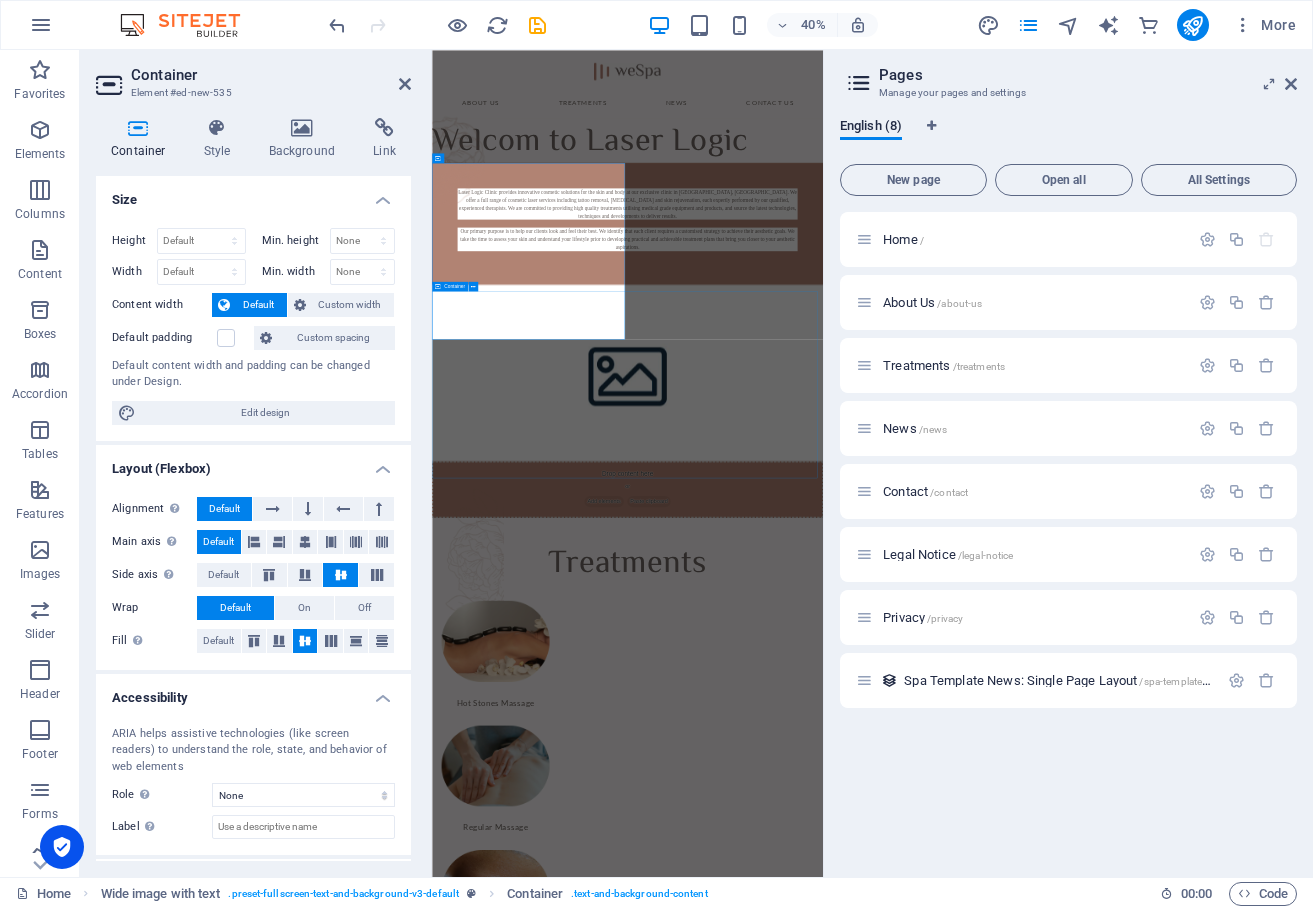 drag, startPoint x: 697, startPoint y: 717, endPoint x: 1046, endPoint y: 405, distance: 468.12924 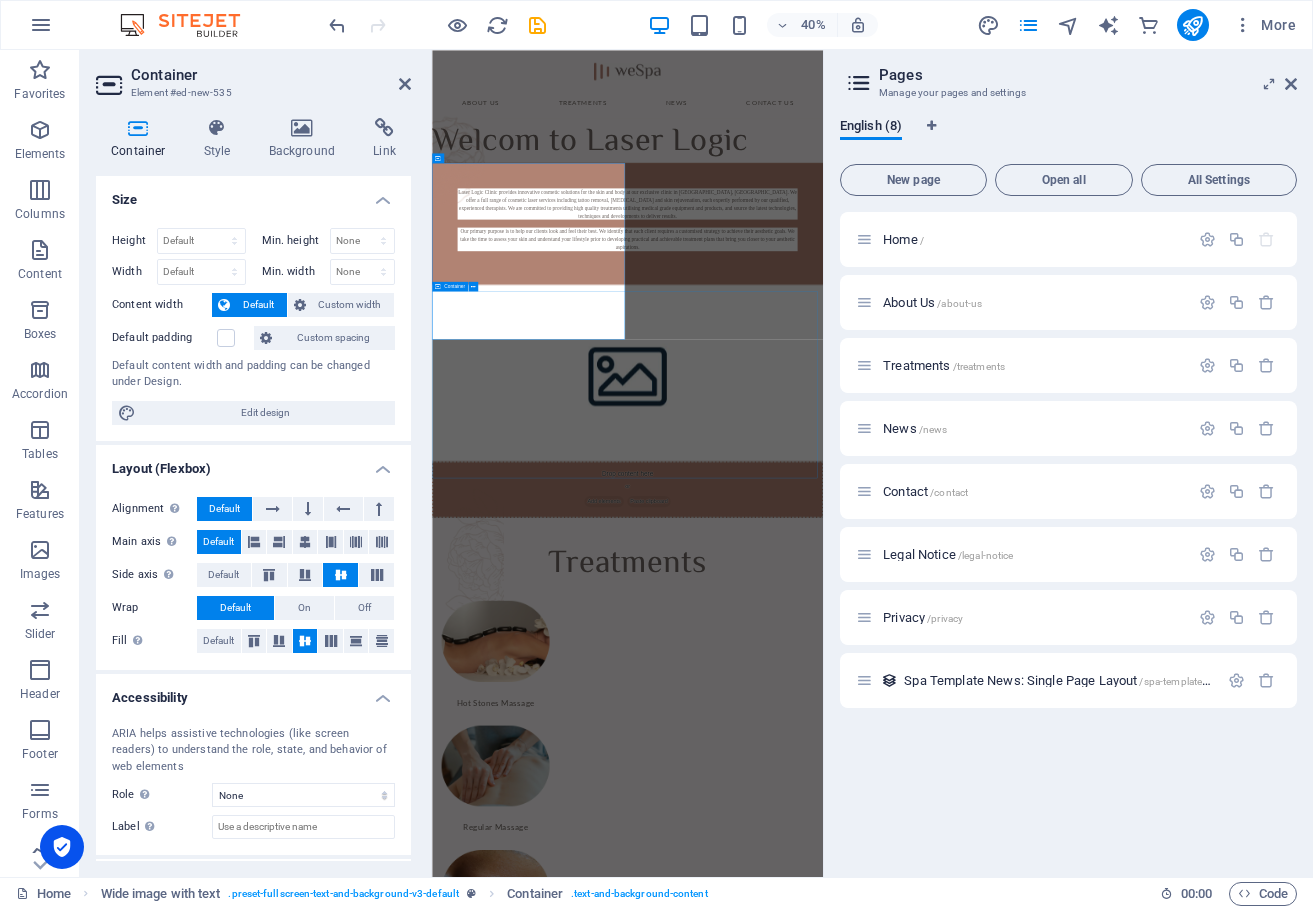 click on "About Us Treatments News Contact Us Welcom to Laser Logic Laser Logic Clinic provides innovative cosmetic solutions for the skin and body at our exclusive clinic in Lugarno, NSW. We offer a full range of cosmetic laser services including tattoo removal, laser hair removal and skin rejuvenation, each expertly performed by our qualified, experienced therapists. We are committed to providing high quality treatments utilising medical grade equipment and products, and source the latest technologies, techniques and developments to deliver results. Our primary purpose is to help our clients look and feel their best. We identify that each client requires a customised strategy to achieve their aesthetic goals. We take the time to assess your skin and understand your lifestyle prior to developing practical and achievable treatment plans that bring you closer to your aesthetic aspirations.   Drop content here or  Add elements  Paste clipboard Treatments Hot Stones Massage Regular Massage Warm Mud Massage Aromatherapy" at bounding box center [921, 5465] 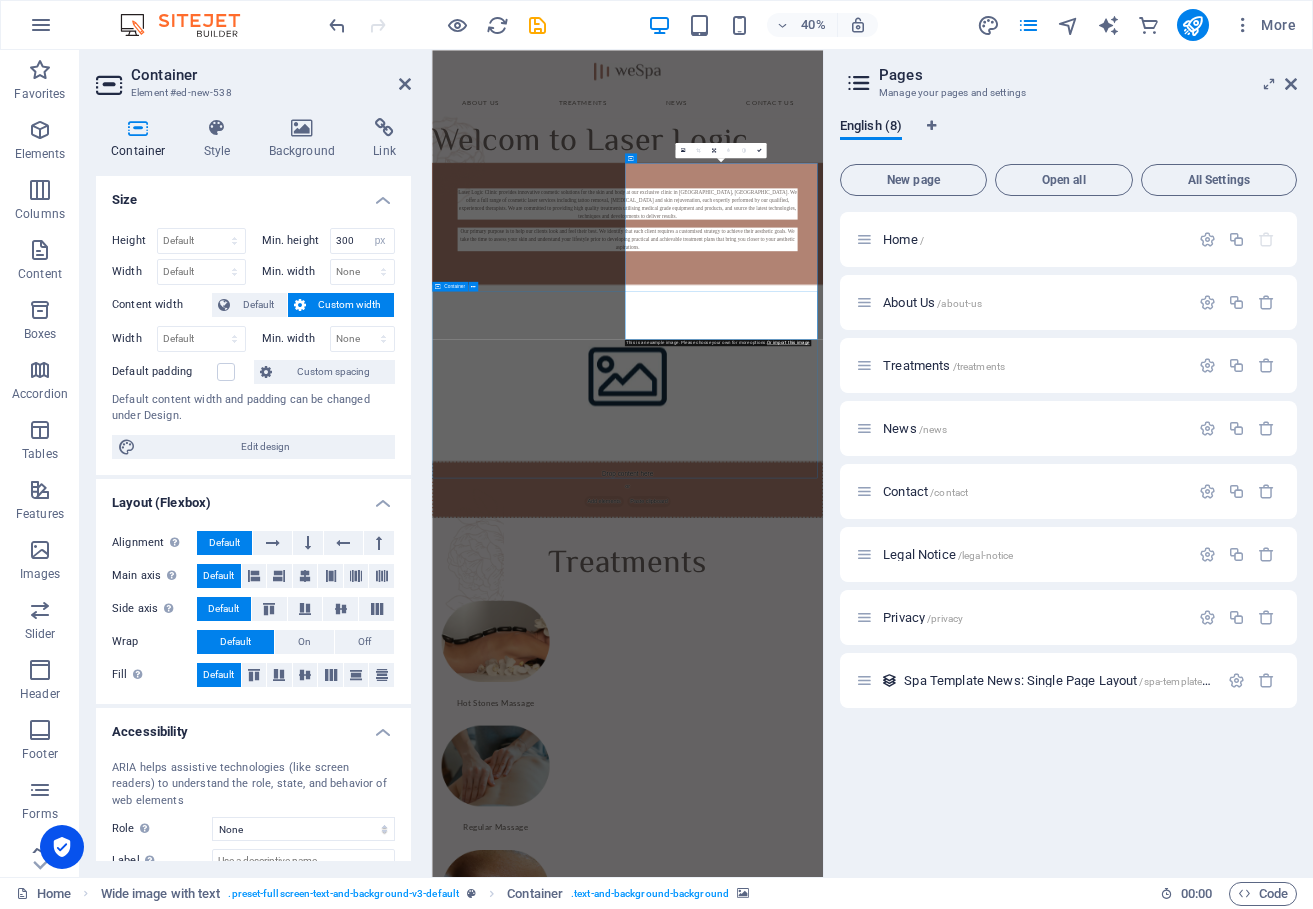 click at bounding box center [921, 1333] 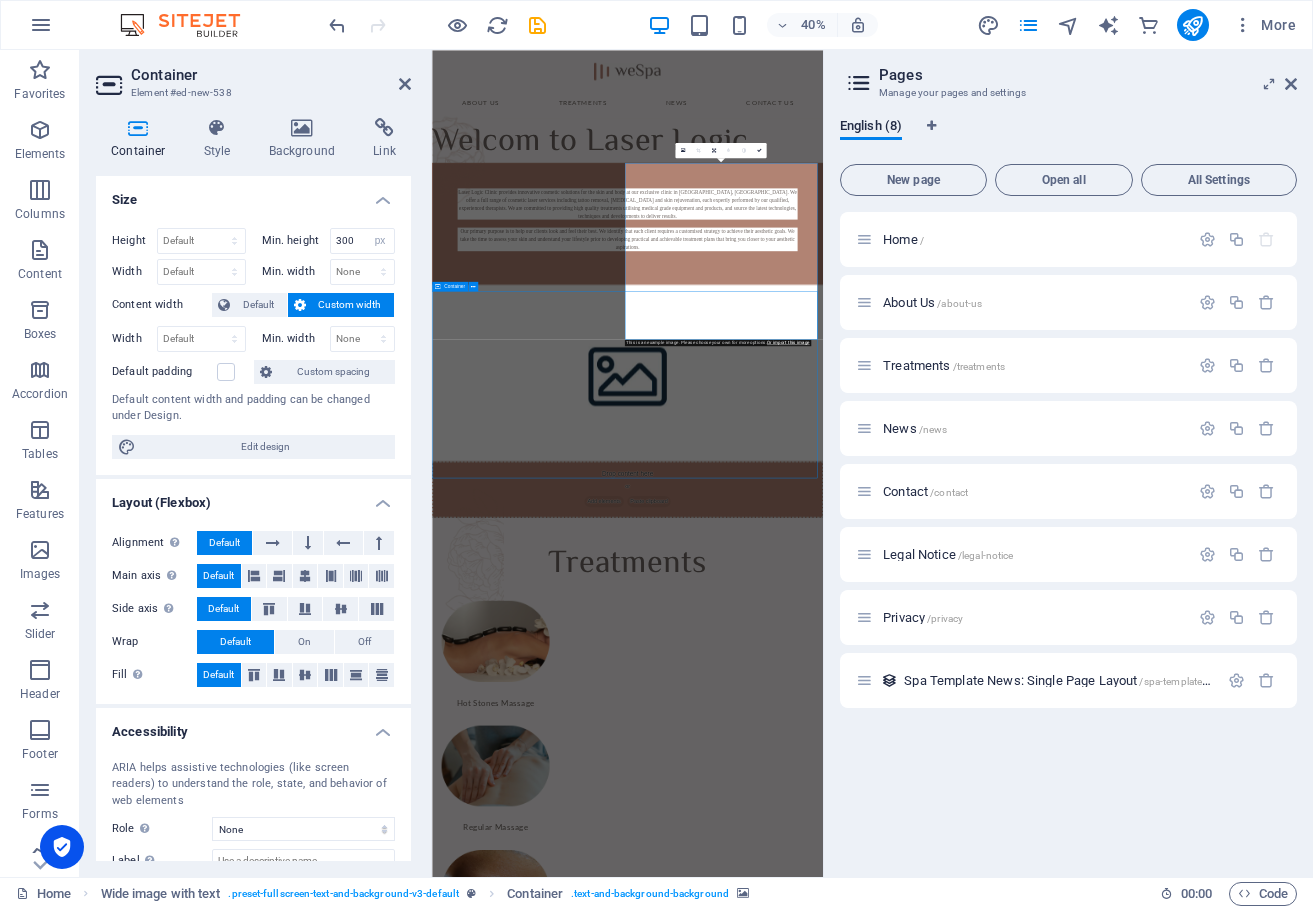 click at bounding box center [921, 1333] 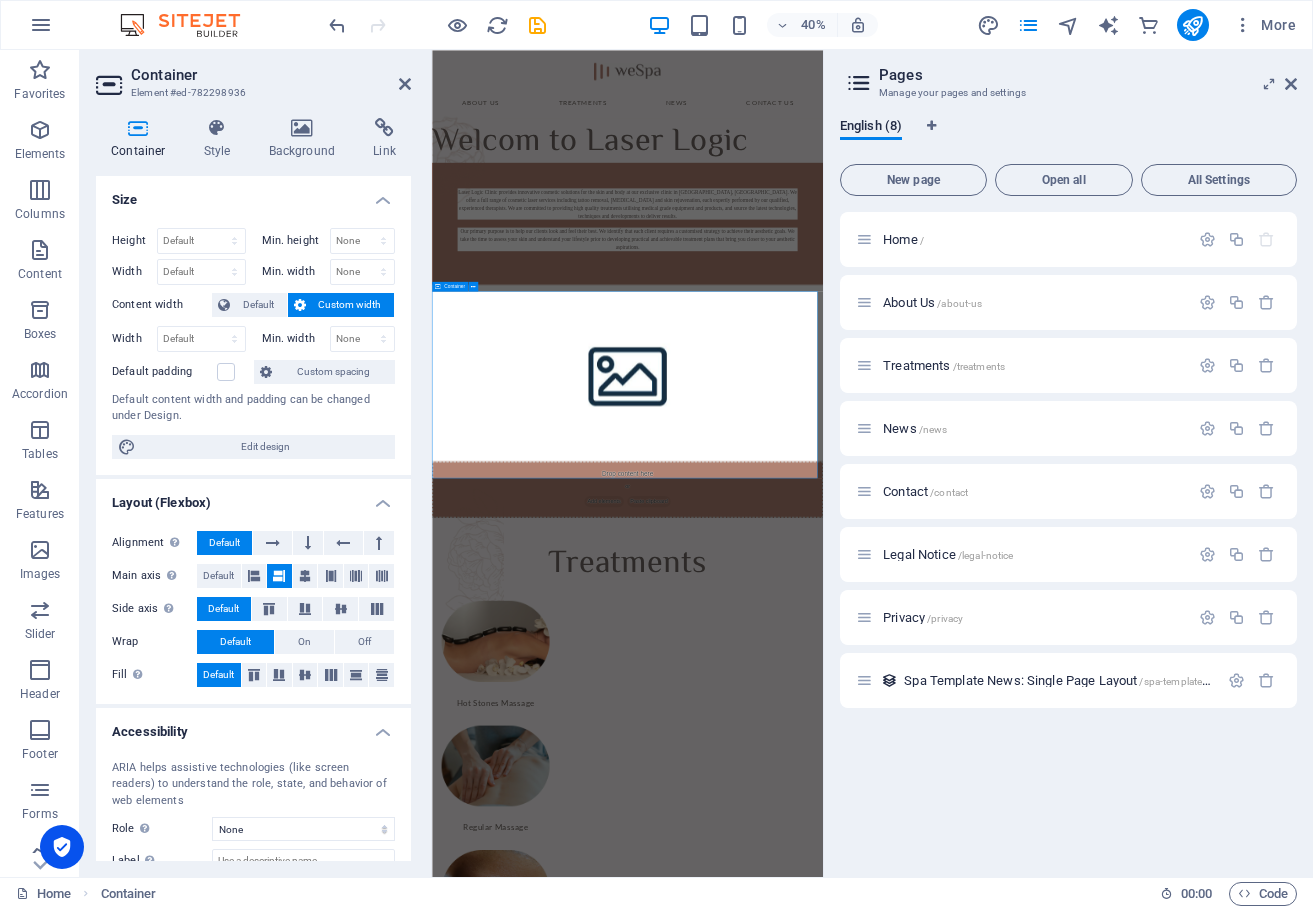 click at bounding box center [921, 1333] 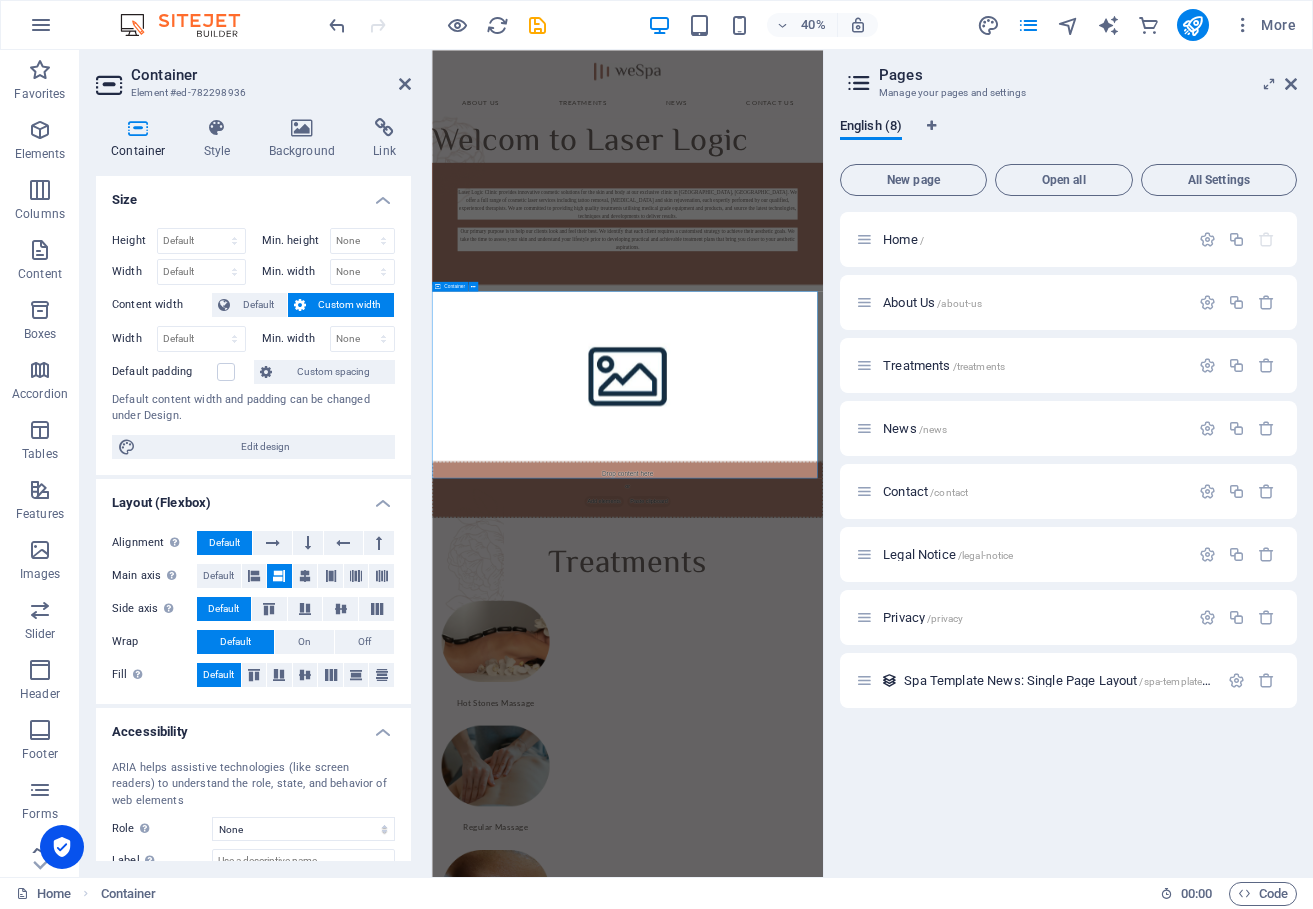 click at bounding box center (921, 1333) 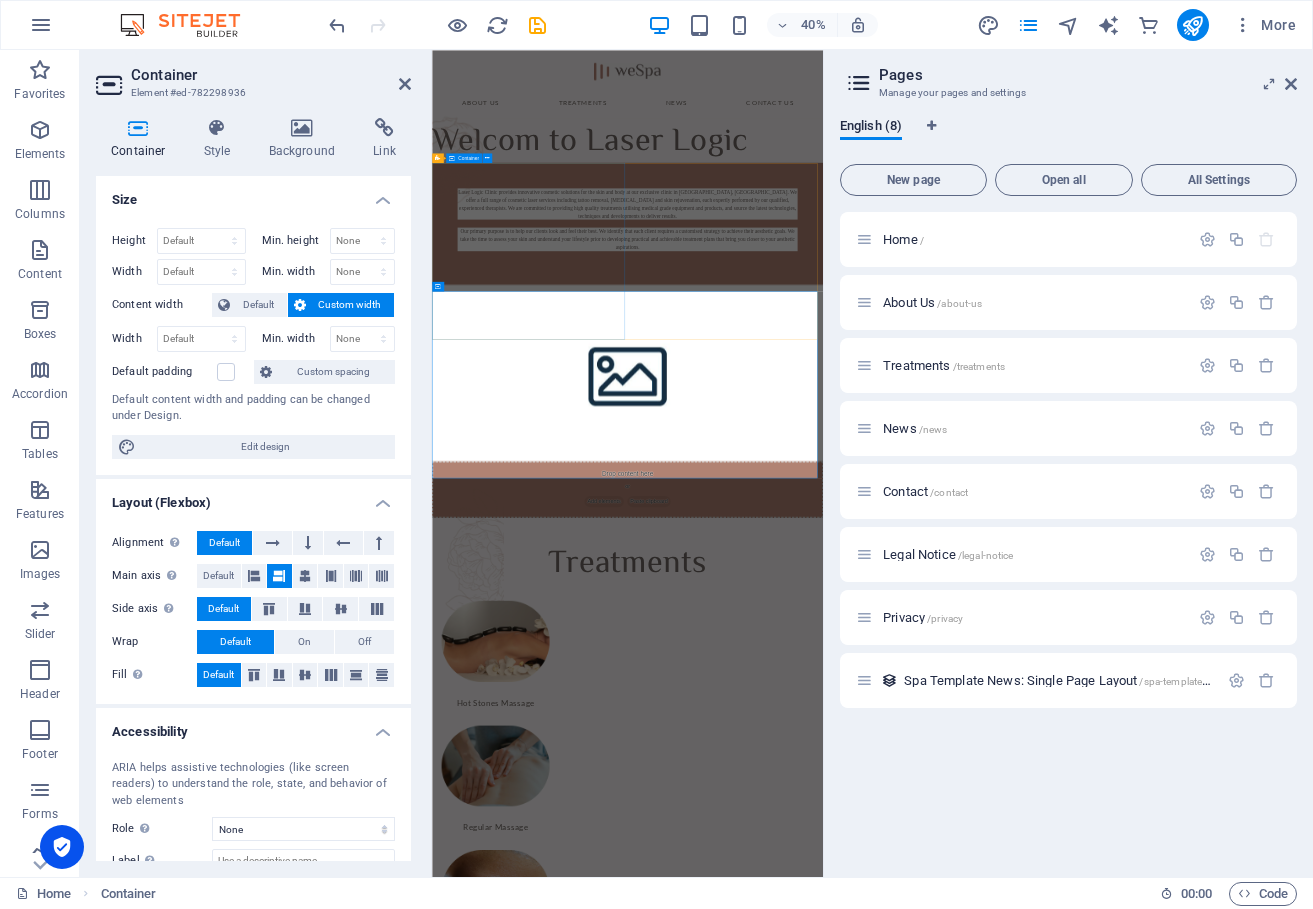 click on "Laser Logic Clinic provides innovative cosmetic solutions for the skin and body at our exclusive clinic in Lugarno, NSW. We offer a full range of cosmetic laser services including tattoo removal, laser hair removal and skin rejuvenation, each expertly performed by our qualified, experienced therapists. We are committed to providing high quality treatments utilising medical grade equipment and products, and source the latest technologies, techniques and developments to deliver results. Our primary purpose is to help our clients look and feel their best. We identify that each client requires a customised strategy to achieve their aesthetic goals. We take the time to assess your skin and understand your lifestyle prior to developing practical and achievable treatment plans that bring you closer to your aesthetic aspirations." at bounding box center [921, 484] 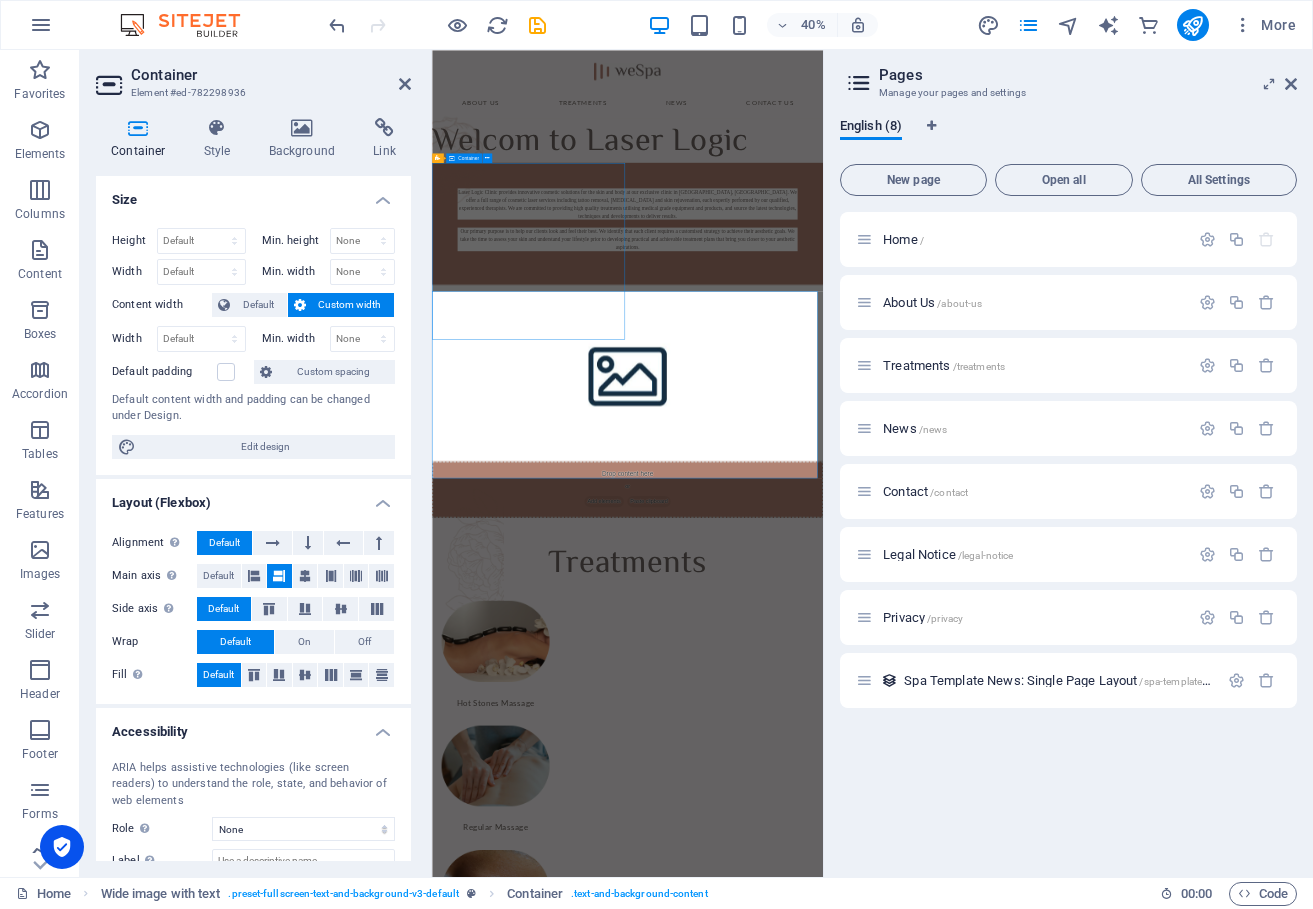click on "Laser Logic Clinic provides innovative cosmetic solutions for the skin and body at our exclusive clinic in Lugarno, NSW. We offer a full range of cosmetic laser services including tattoo removal, laser hair removal and skin rejuvenation, each expertly performed by our qualified, experienced therapists. We are committed to providing high quality treatments utilising medical grade equipment and products, and source the latest technologies, techniques and developments to deliver results. Our primary purpose is to help our clients look and feel their best. We identify that each client requires a customised strategy to achieve their aesthetic goals. We take the time to assess your skin and understand your lifestyle prior to developing practical and achievable treatment plans that bring you closer to your aesthetic aspirations." at bounding box center (921, 484) 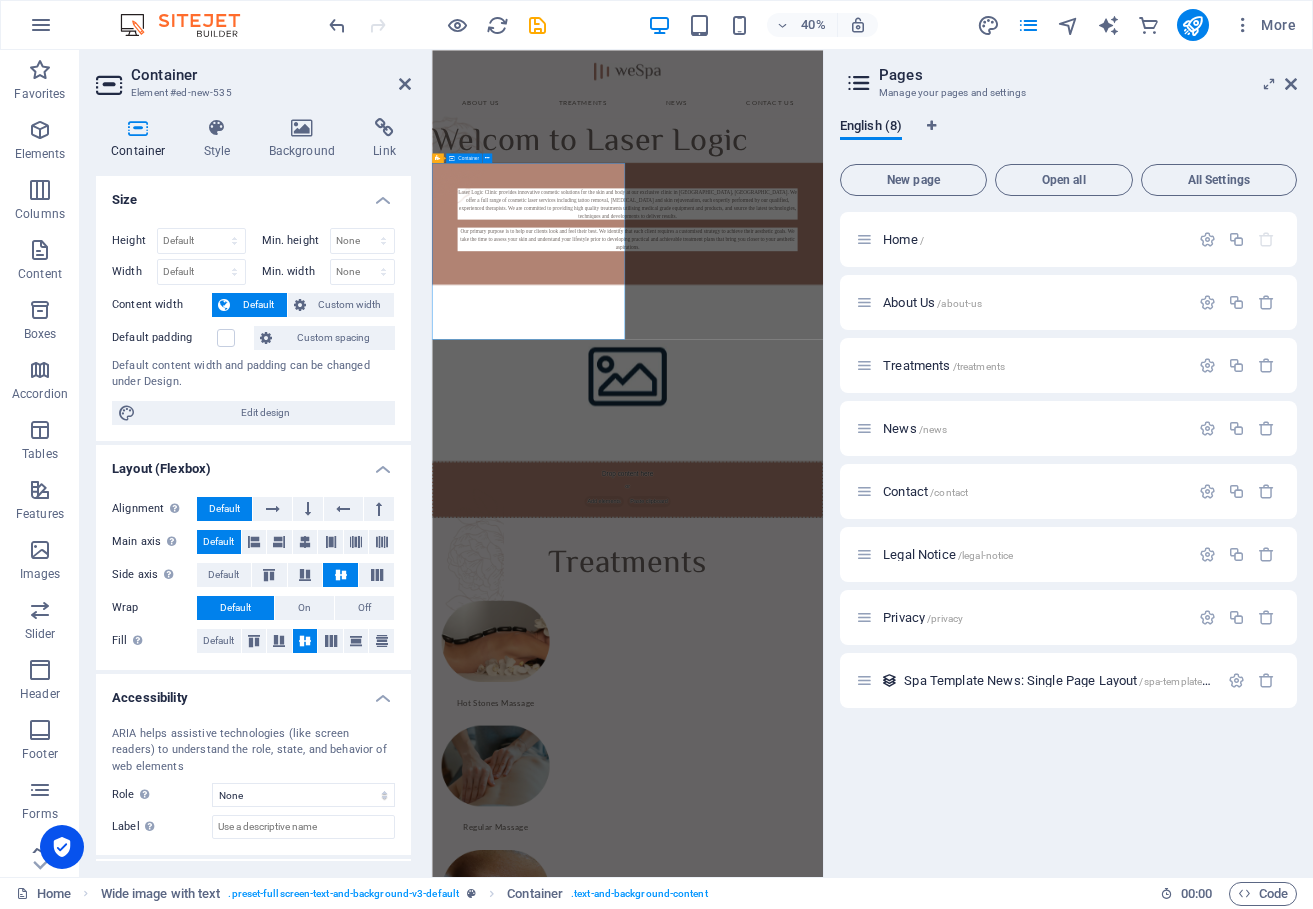 click on "Laser Logic Clinic provides innovative cosmetic solutions for the skin and body at our exclusive clinic in Lugarno, NSW. We offer a full range of cosmetic laser services including tattoo removal, laser hair removal and skin rejuvenation, each expertly performed by our qualified, experienced therapists. We are committed to providing high quality treatments utilising medical grade equipment and products, and source the latest technologies, techniques and developments to deliver results. Our primary purpose is to help our clients look and feel their best. We identify that each client requires a customised strategy to achieve their aesthetic goals. We take the time to assess your skin and understand your lifestyle prior to developing practical and achievable treatment plans that bring you closer to your aesthetic aspirations." at bounding box center (921, 484) 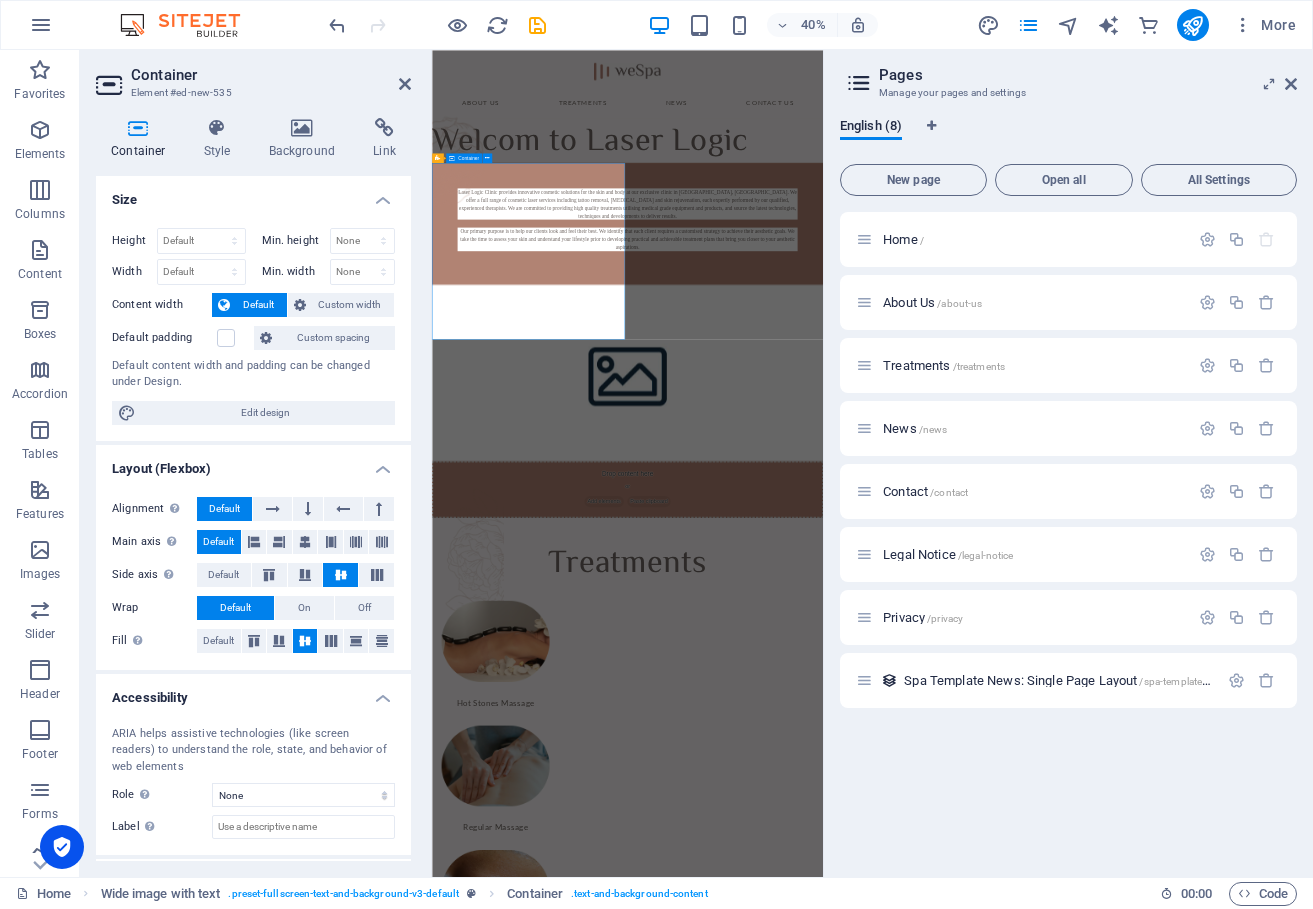 click on "Laser Logic Clinic provides innovative cosmetic solutions for the skin and body at our exclusive clinic in Lugarno, NSW. We offer a full range of cosmetic laser services including tattoo removal, laser hair removal and skin rejuvenation, each expertly performed by our qualified, experienced therapists. We are committed to providing high quality treatments utilising medical grade equipment and products, and source the latest technologies, techniques and developments to deliver results. Our primary purpose is to help our clients look and feel their best. We identify that each client requires a customised strategy to achieve their aesthetic goals. We take the time to assess your skin and understand your lifestyle prior to developing practical and achievable treatment plans that bring you closer to your aesthetic aspirations." at bounding box center (921, 484) 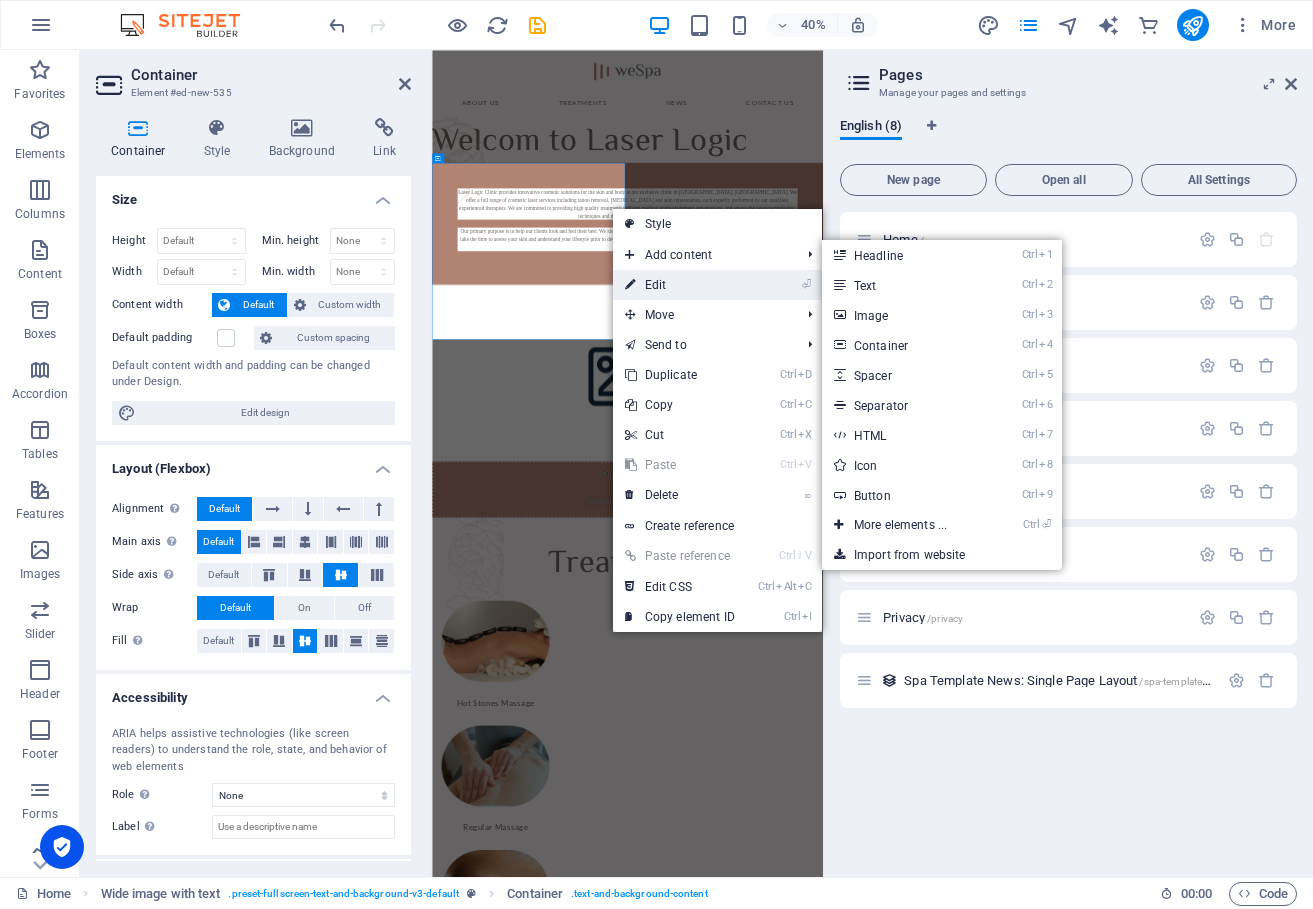 click on "⏎  Edit" at bounding box center [680, 285] 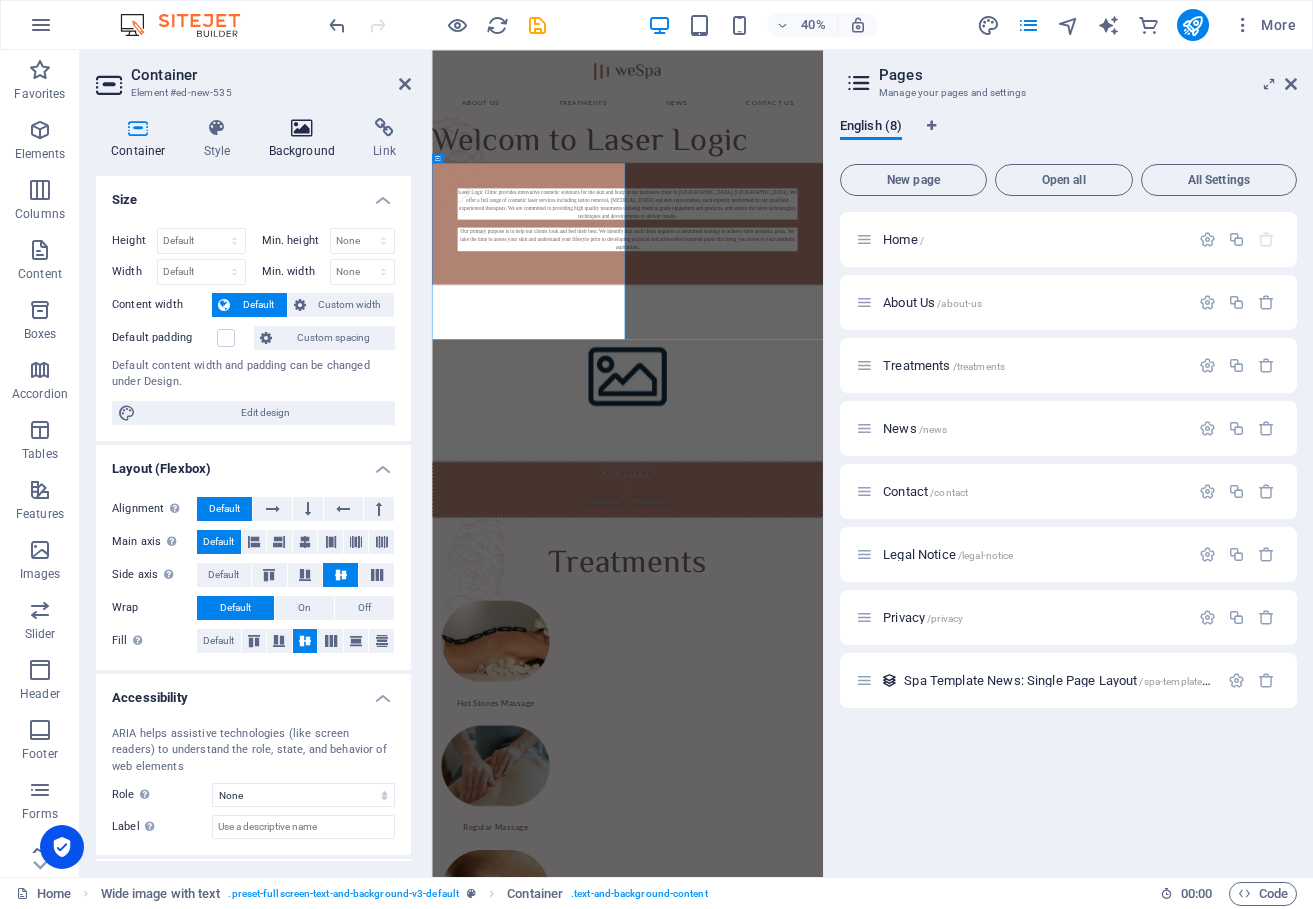 click on "Background" at bounding box center [306, 139] 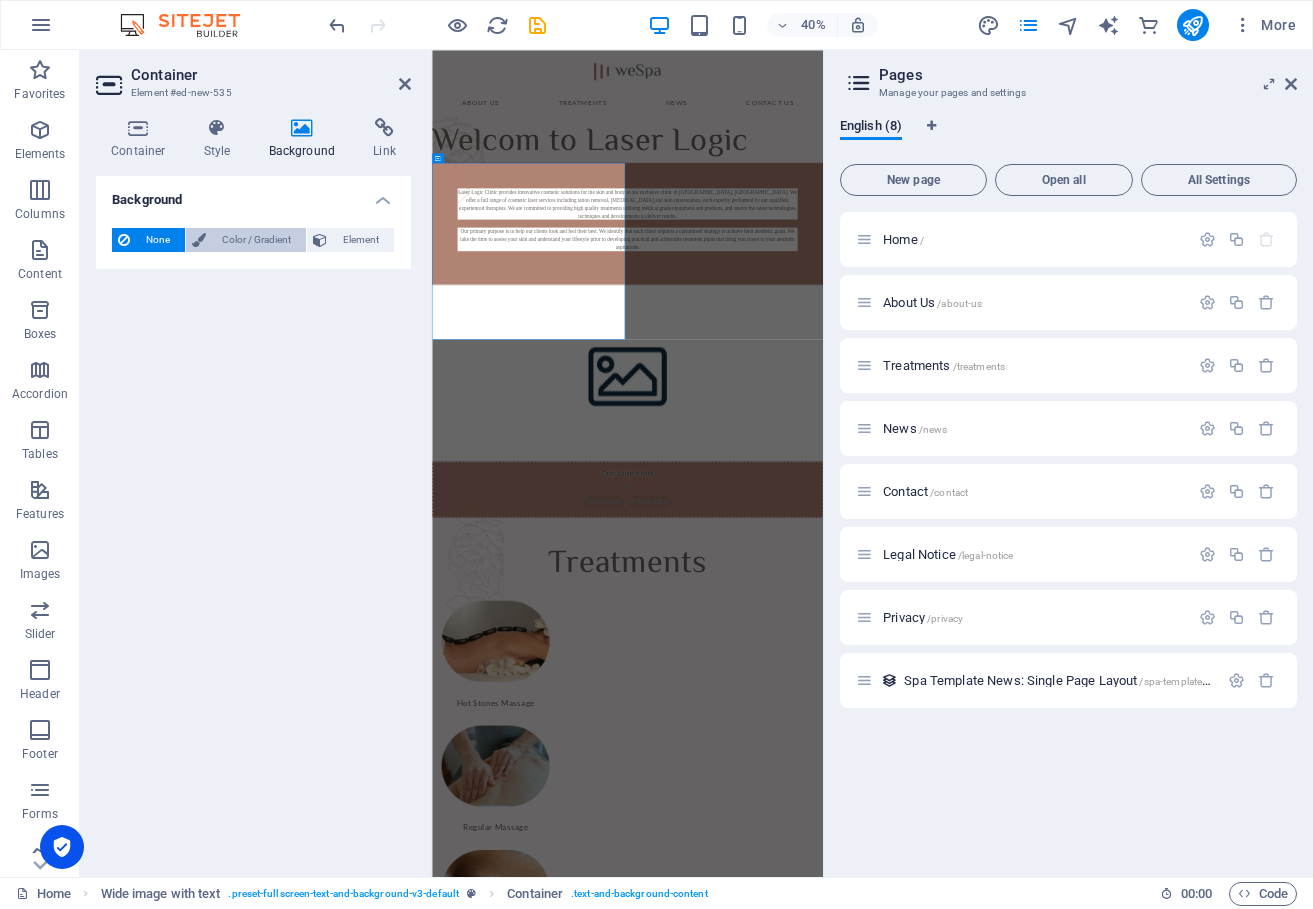 click on "Color / Gradient" at bounding box center [256, 240] 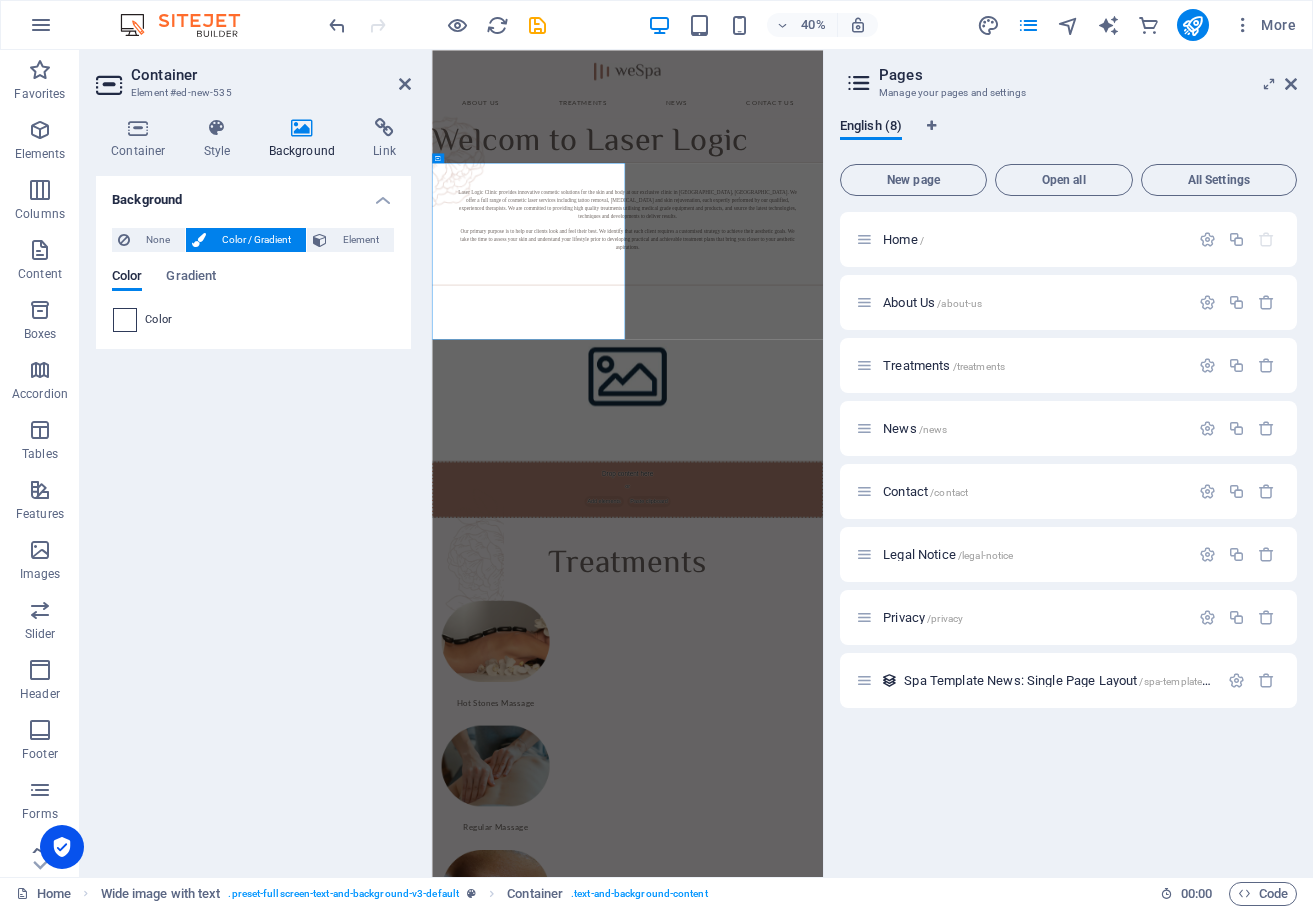 click at bounding box center (125, 320) 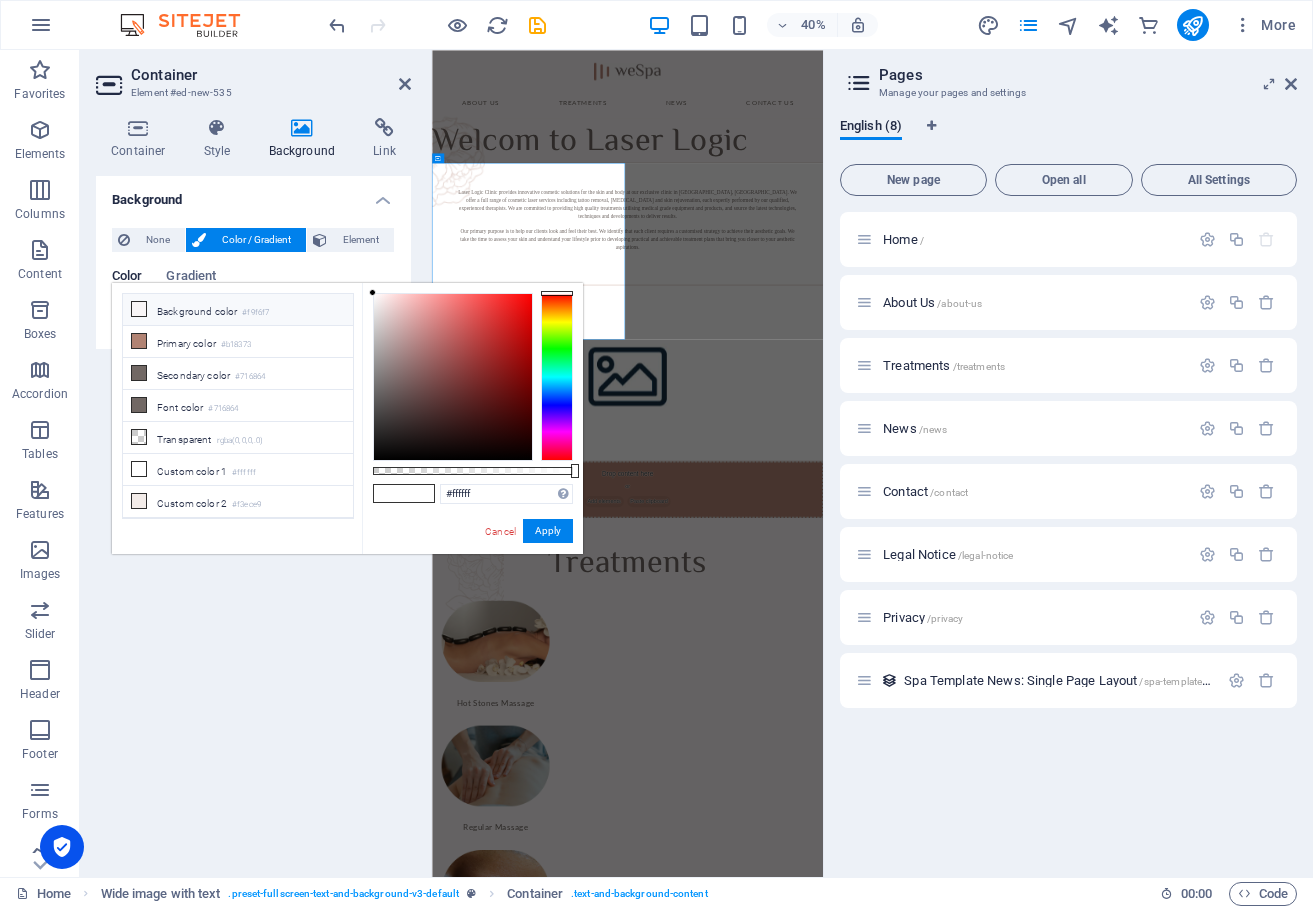 click on "Background color
#f9f6f7" at bounding box center [238, 310] 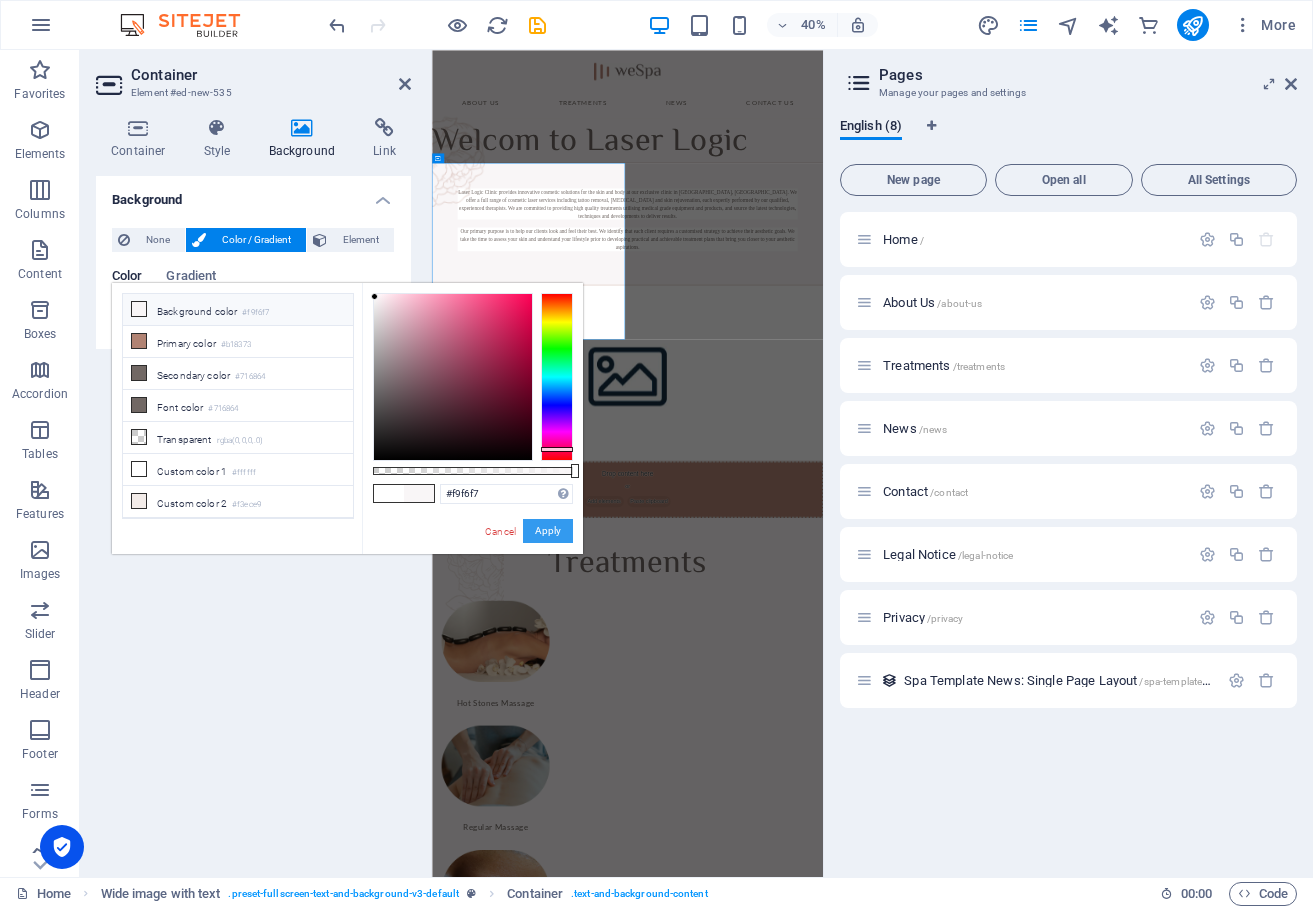 click on "Apply" at bounding box center [548, 531] 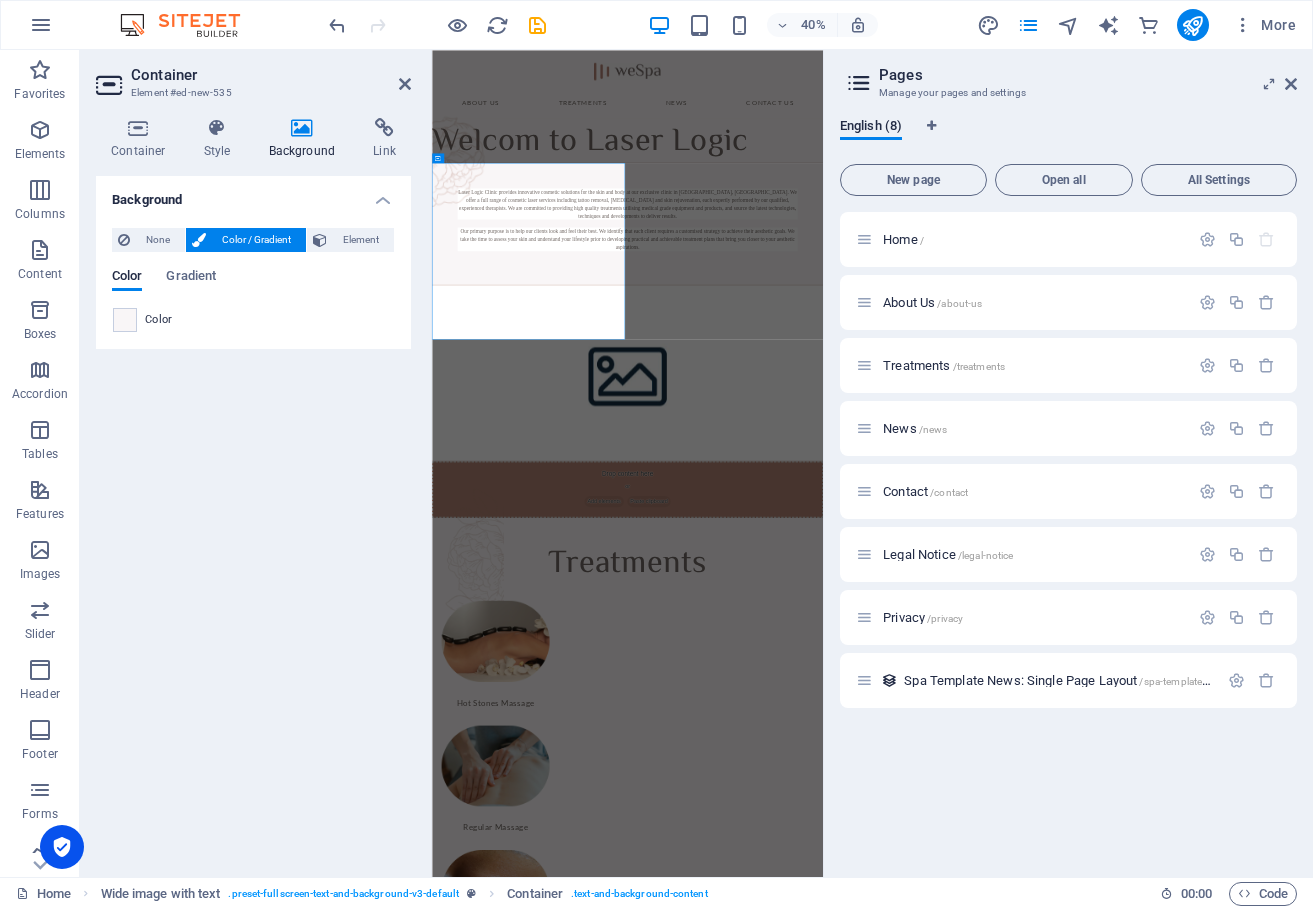 click on "Color / Gradient" at bounding box center (256, 240) 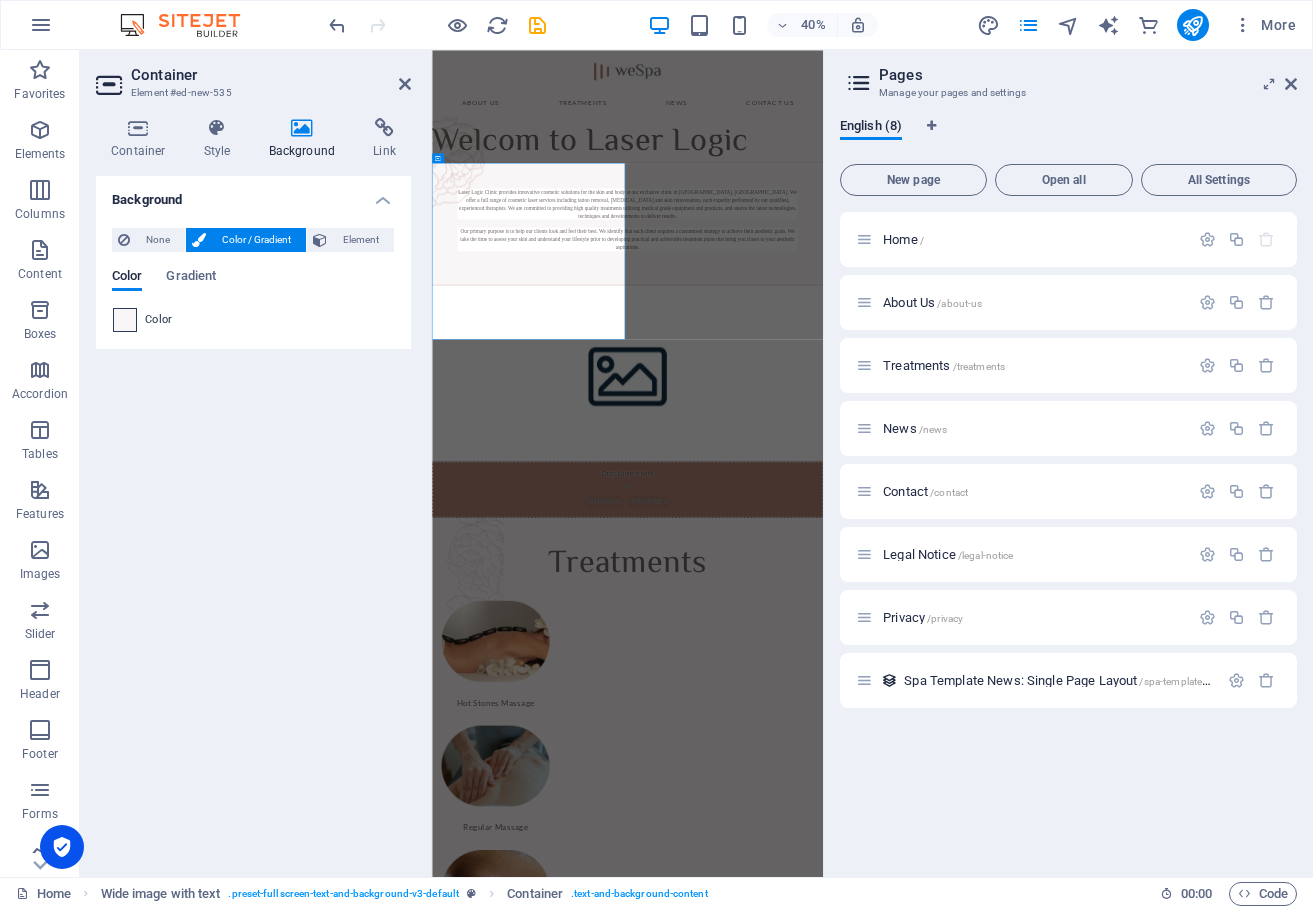 click at bounding box center (125, 320) 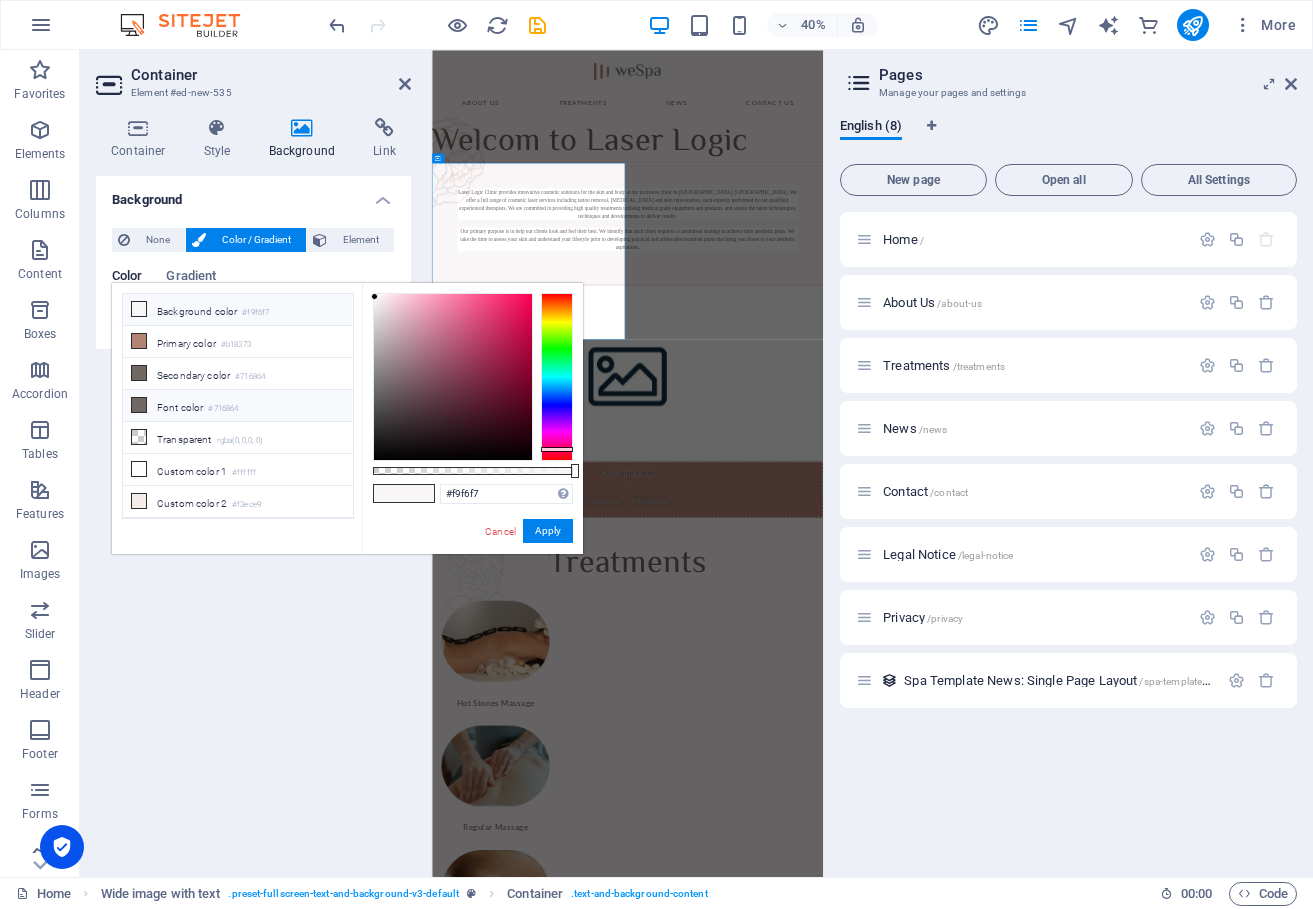 scroll, scrollTop: 55, scrollLeft: 0, axis: vertical 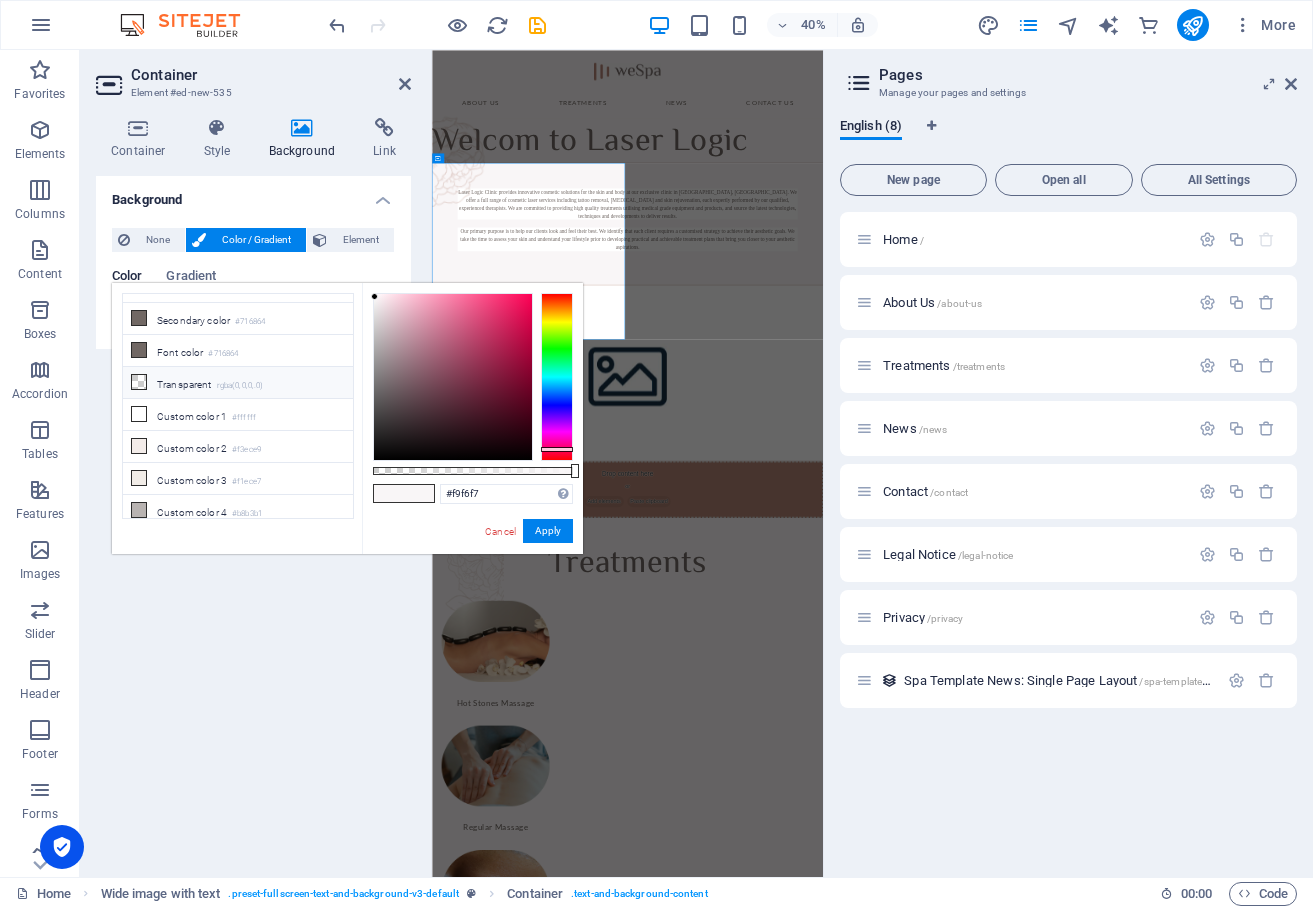click on "rgba(0,0,0,.0)" at bounding box center (240, 386) 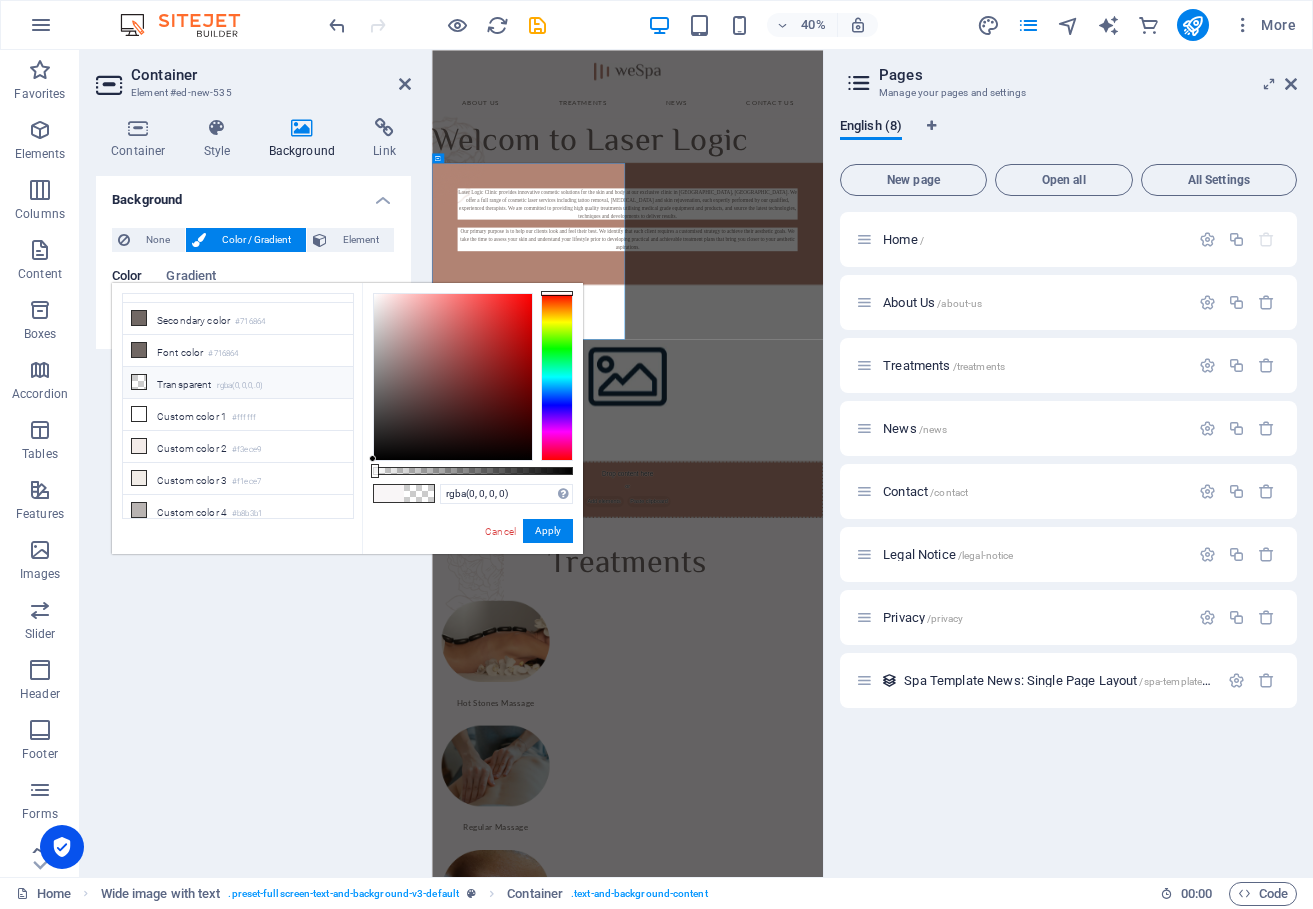 click at bounding box center [389, 493] 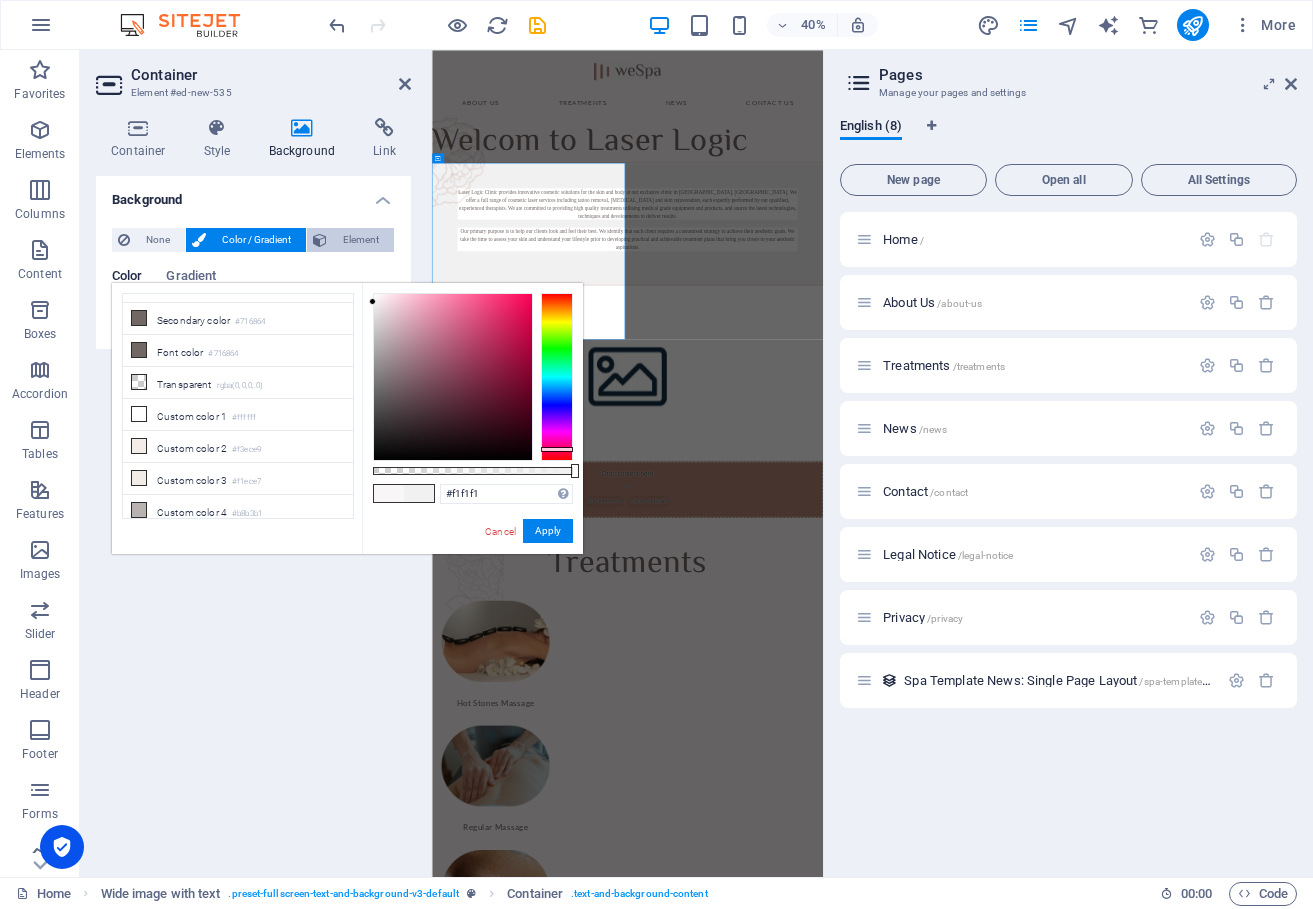 type on "#ffffff" 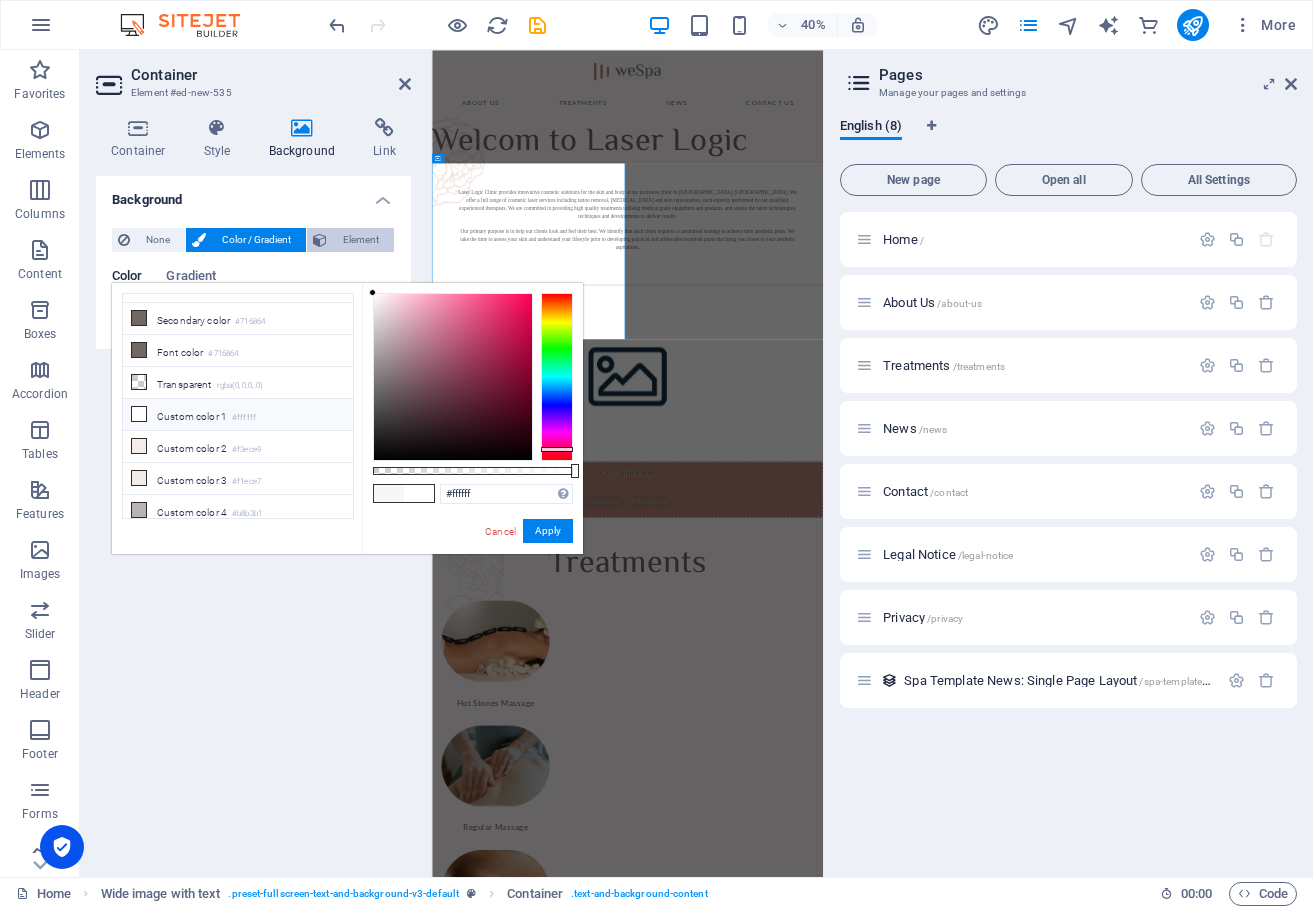 drag, startPoint x: 392, startPoint y: 314, endPoint x: 325, endPoint y: 228, distance: 109.01835 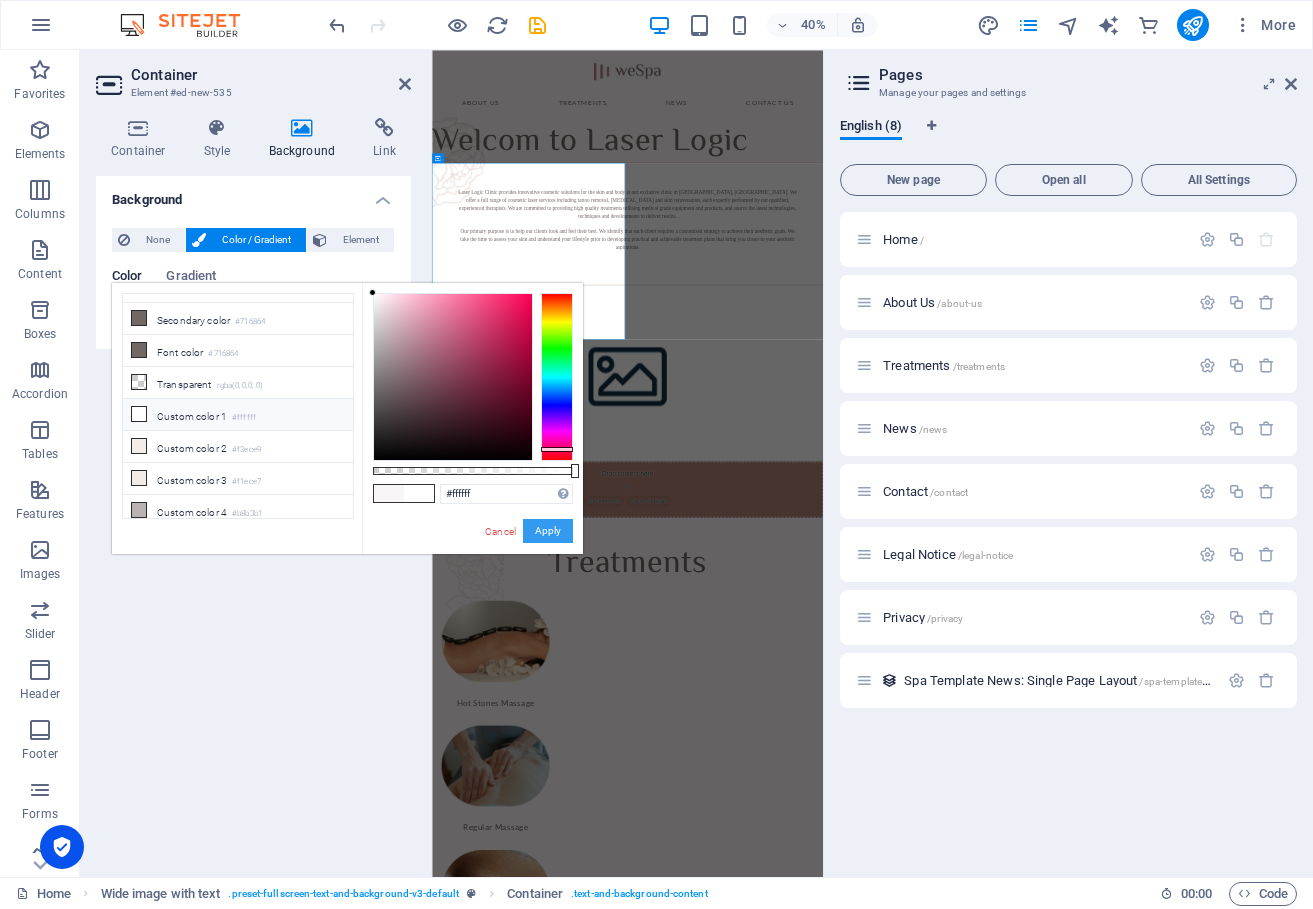 click on "Apply" at bounding box center [548, 531] 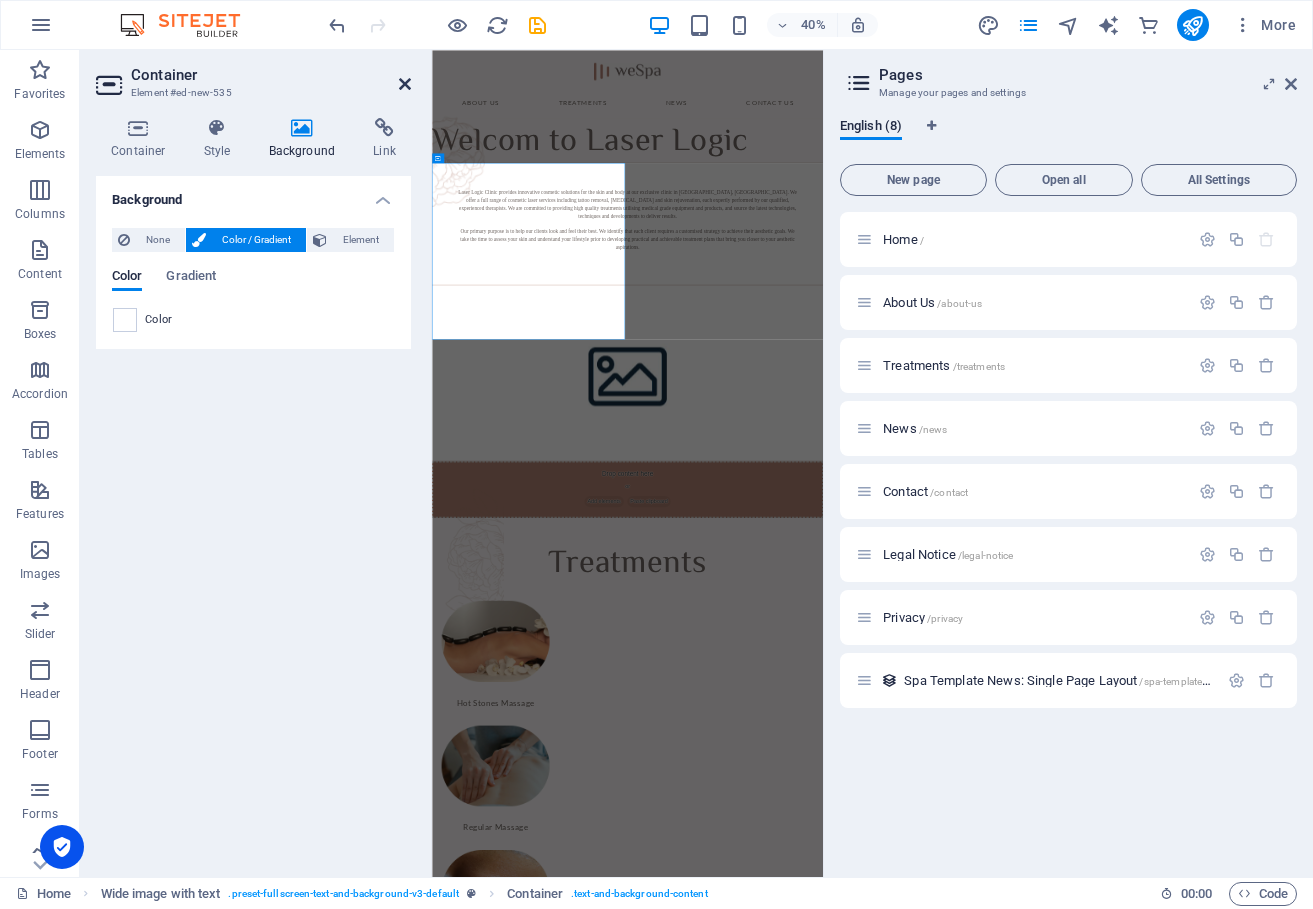 drag, startPoint x: 403, startPoint y: 88, endPoint x: 430, endPoint y: 50, distance: 46.615448 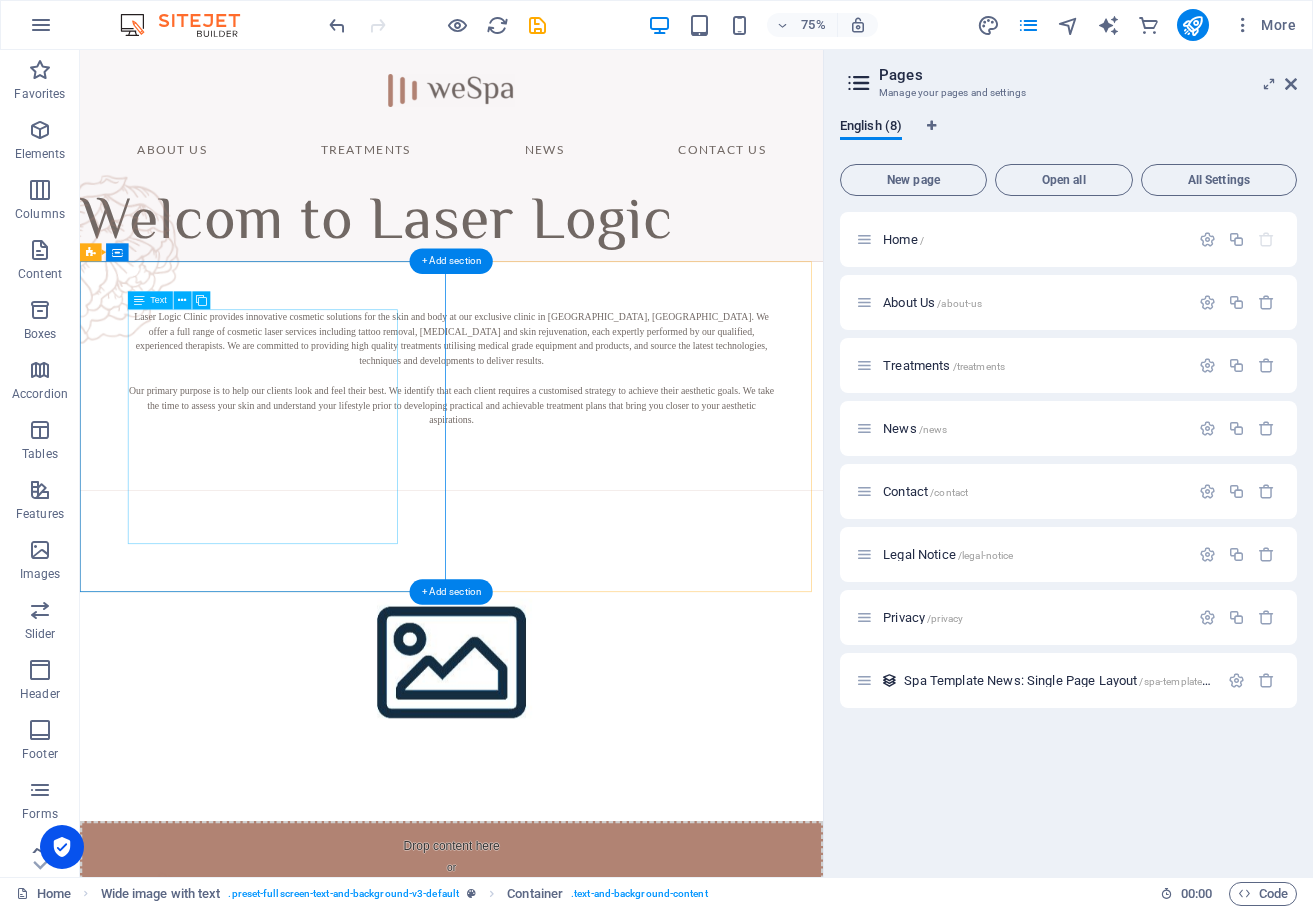 click on "Laser Logic Clinic provides innovative cosmetic solutions for the skin and body at our exclusive clinic in Lugarno, NSW. We offer a full range of cosmetic laser services including tattoo removal, laser hair removal and skin rejuvenation, each expertly performed by our qualified, experienced therapists. We are committed to providing high quality treatments utilising medical grade equipment and products, and source the latest technologies, techniques and developments to deliver results. Our primary purpose is to help our clients look and feel their best. We identify that each client requires a customised strategy to achieve their aesthetic goals. We take the time to assess your skin and understand your lifestyle prior to developing practical and achievable treatment plans that bring you closer to your aesthetic aspirations." at bounding box center [575, 474] 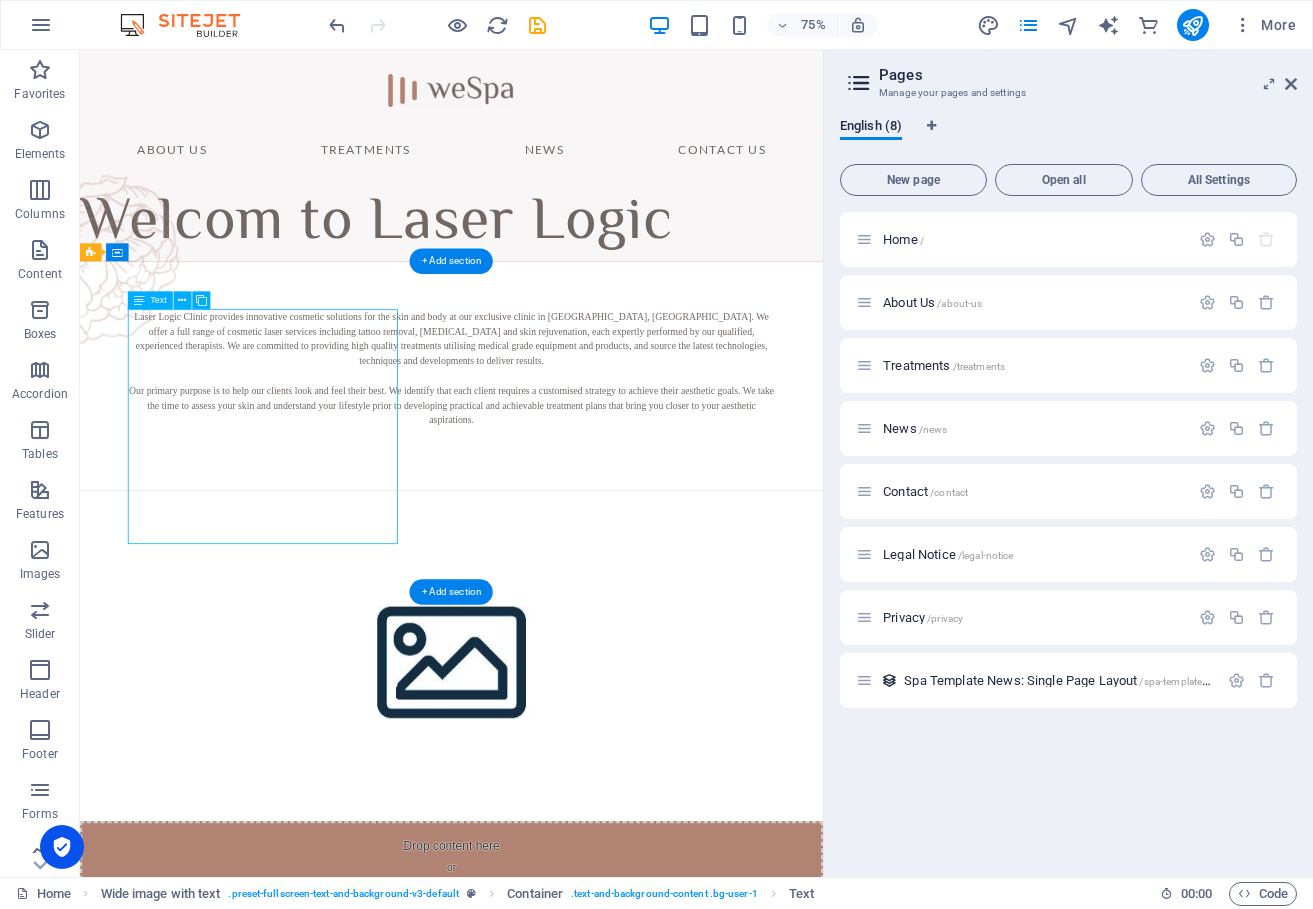 click on "Laser Logic Clinic provides innovative cosmetic solutions for the skin and body at our exclusive clinic in Lugarno, NSW. We offer a full range of cosmetic laser services including tattoo removal, laser hair removal and skin rejuvenation, each expertly performed by our qualified, experienced therapists. We are committed to providing high quality treatments utilising medical grade equipment and products, and source the latest technologies, techniques and developments to deliver results. Our primary purpose is to help our clients look and feel their best. We identify that each client requires a customised strategy to achieve their aesthetic goals. We take the time to assess your skin and understand your lifestyle prior to developing practical and achievable treatment plans that bring you closer to your aesthetic aspirations." at bounding box center [575, 474] 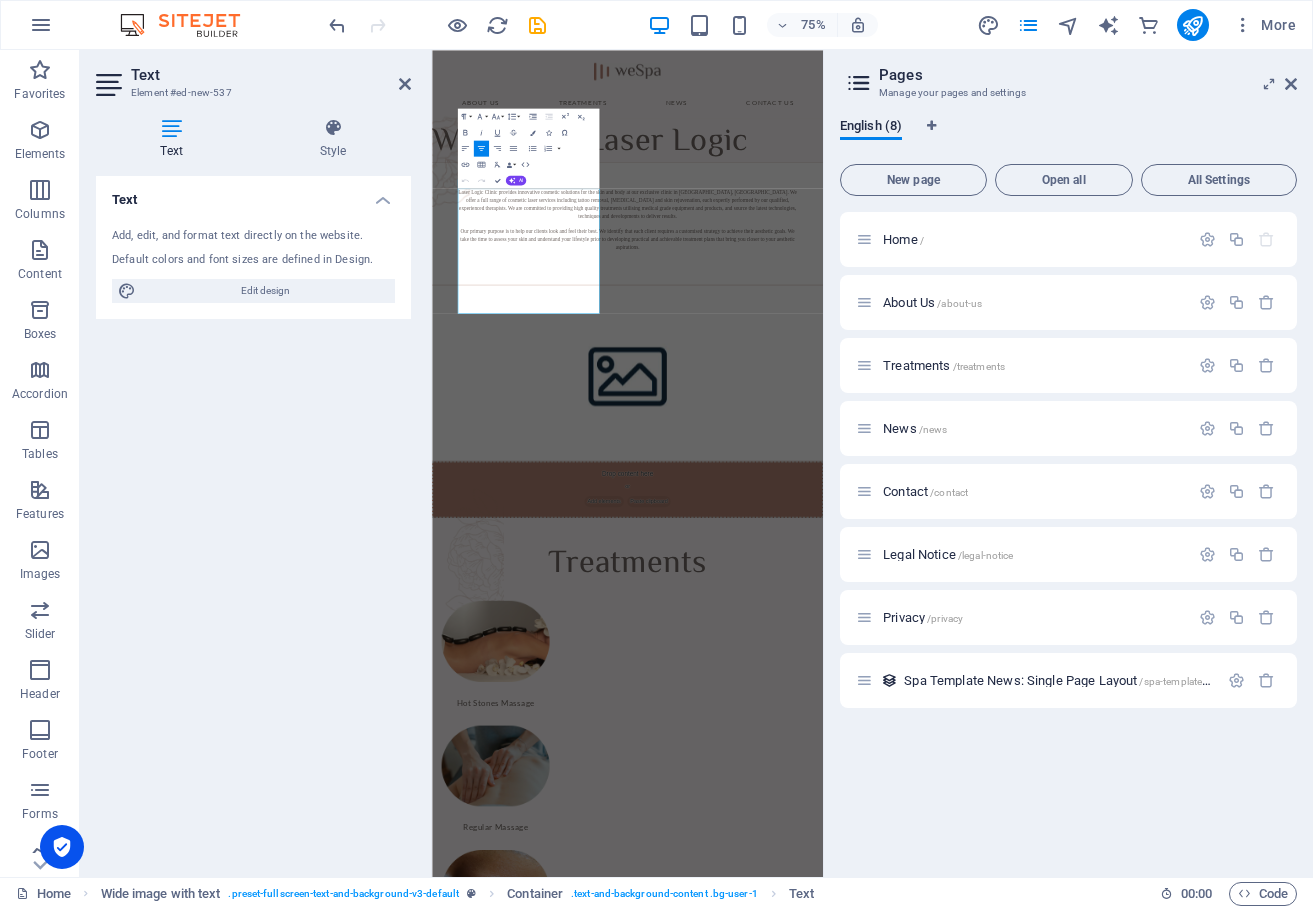 click on "Text Add, edit, and format text directly on the website. Default colors and font sizes are defined in Design. Edit design Alignment Left aligned Centered Right aligned" at bounding box center [253, 518] 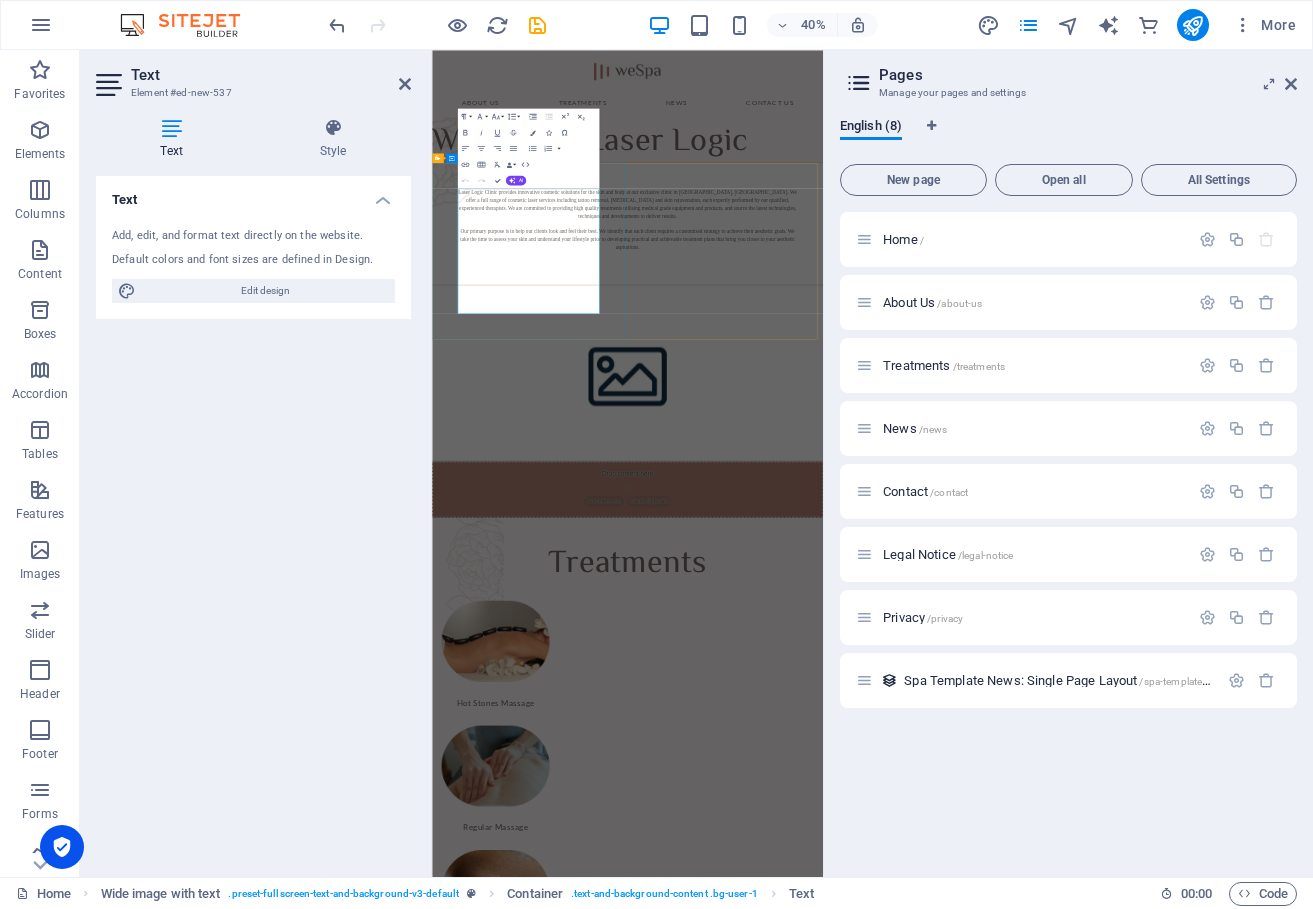 click on "Laser Logic Clinic provides innovative cosmetic solutions for the skin and body at our exclusive clinic in Lugarno, NSW. We offer a full range of cosmetic laser services including tattoo removal, laser hair removal and skin rejuvenation, each expertly performed by our qualified, experienced therapists. We are committed to providing high quality treatments utilising medical grade equipment and products, and source the latest technologies, techniques and developments to deliver results." at bounding box center [921, 435] 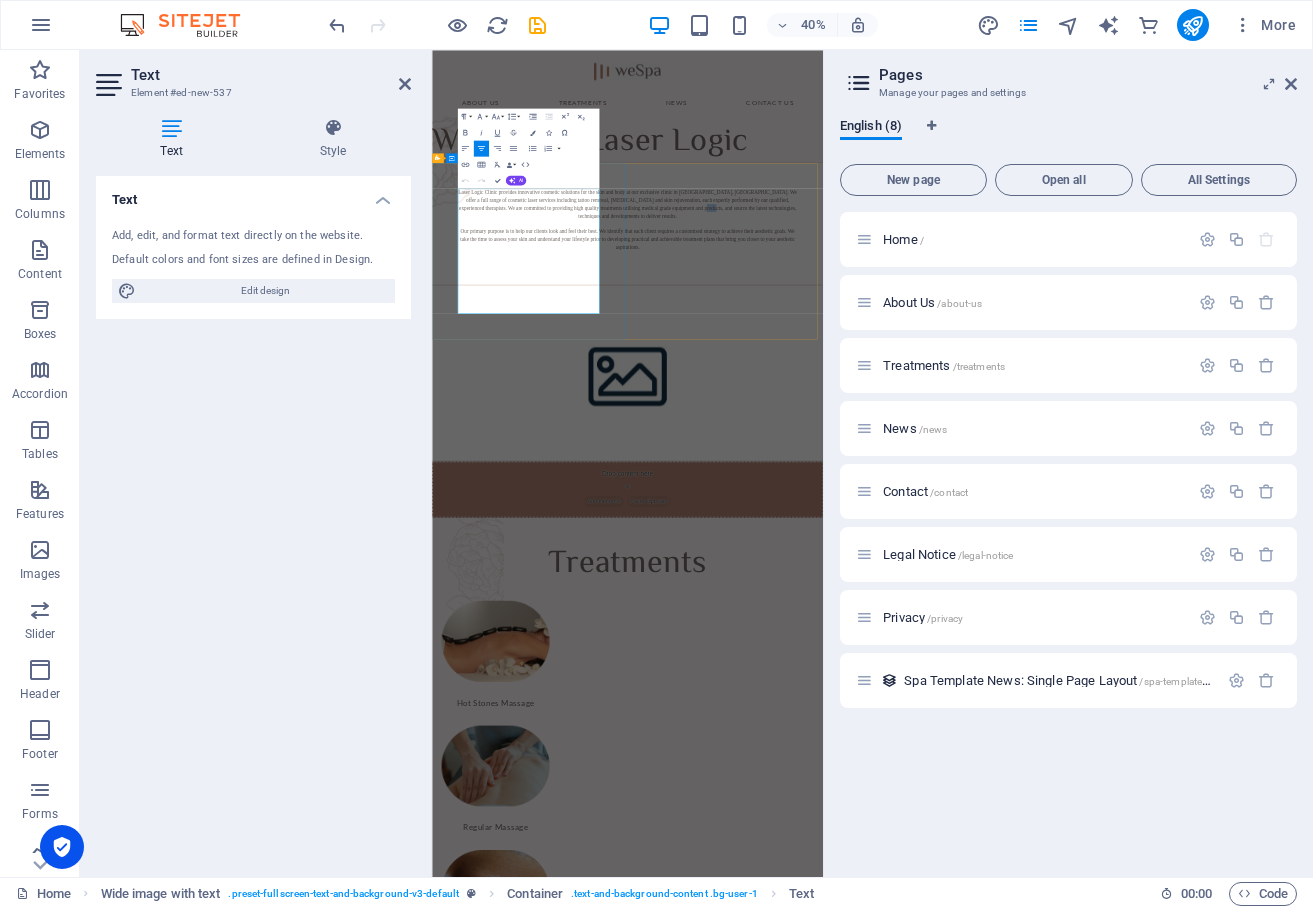click on "Laser Logic Clinic provides innovative cosmetic solutions for the skin and body at our exclusive clinic in Lugarno, NSW. We offer a full range of cosmetic laser services including tattoo removal, laser hair removal and skin rejuvenation, each expertly performed by our qualified, experienced therapists. We are committed to providing high quality treatments utilising medical grade equipment and products, and source the latest technologies, techniques and developments to deliver results." at bounding box center (921, 435) 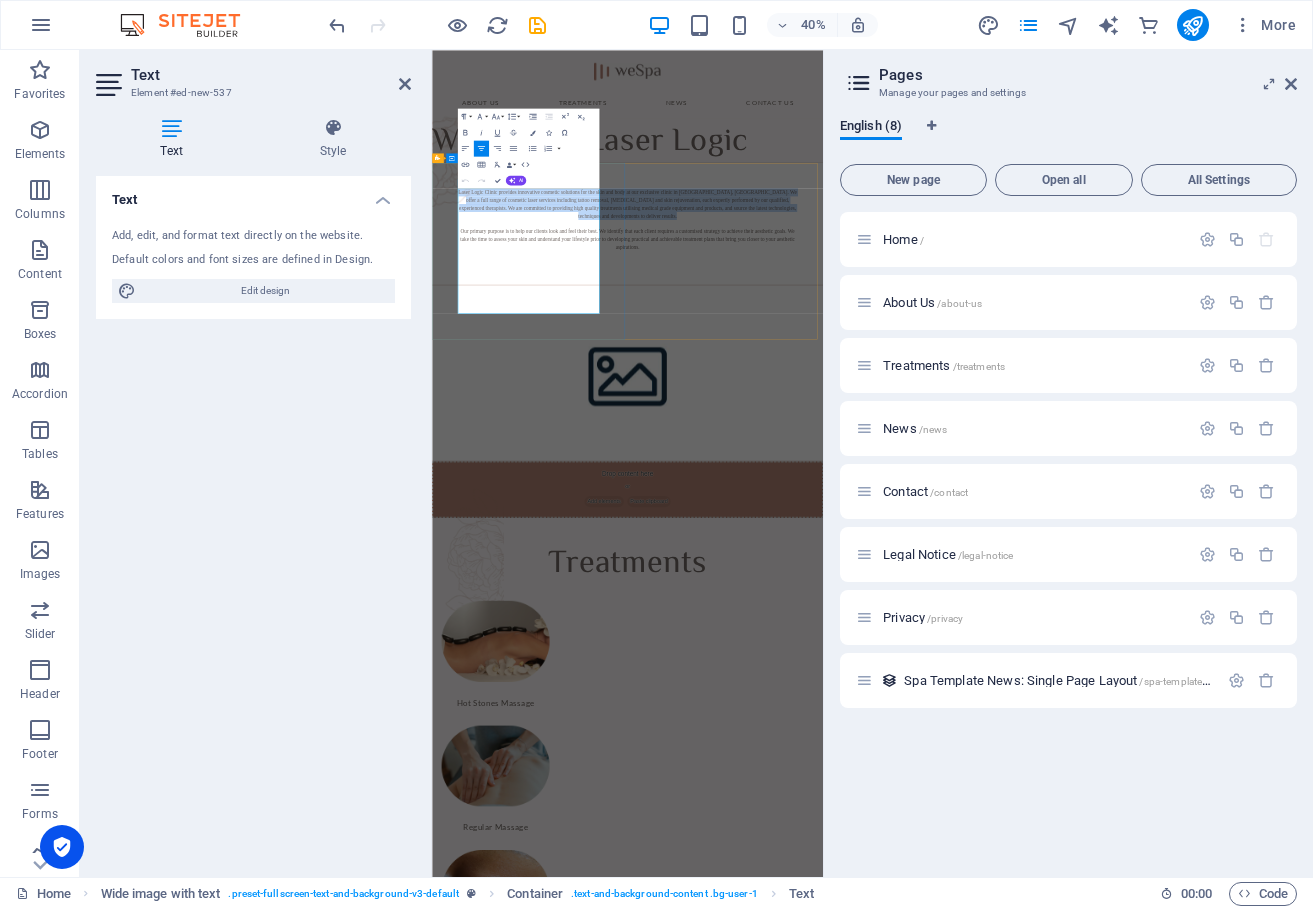 click on "Laser Logic Clinic provides innovative cosmetic solutions for the skin and body at our exclusive clinic in Lugarno, NSW. We offer a full range of cosmetic laser services including tattoo removal, laser hair removal and skin rejuvenation, each expertly performed by our qualified, experienced therapists. We are committed to providing high quality treatments utilising medical grade equipment and products, and source the latest technologies, techniques and developments to deliver results." at bounding box center (921, 435) 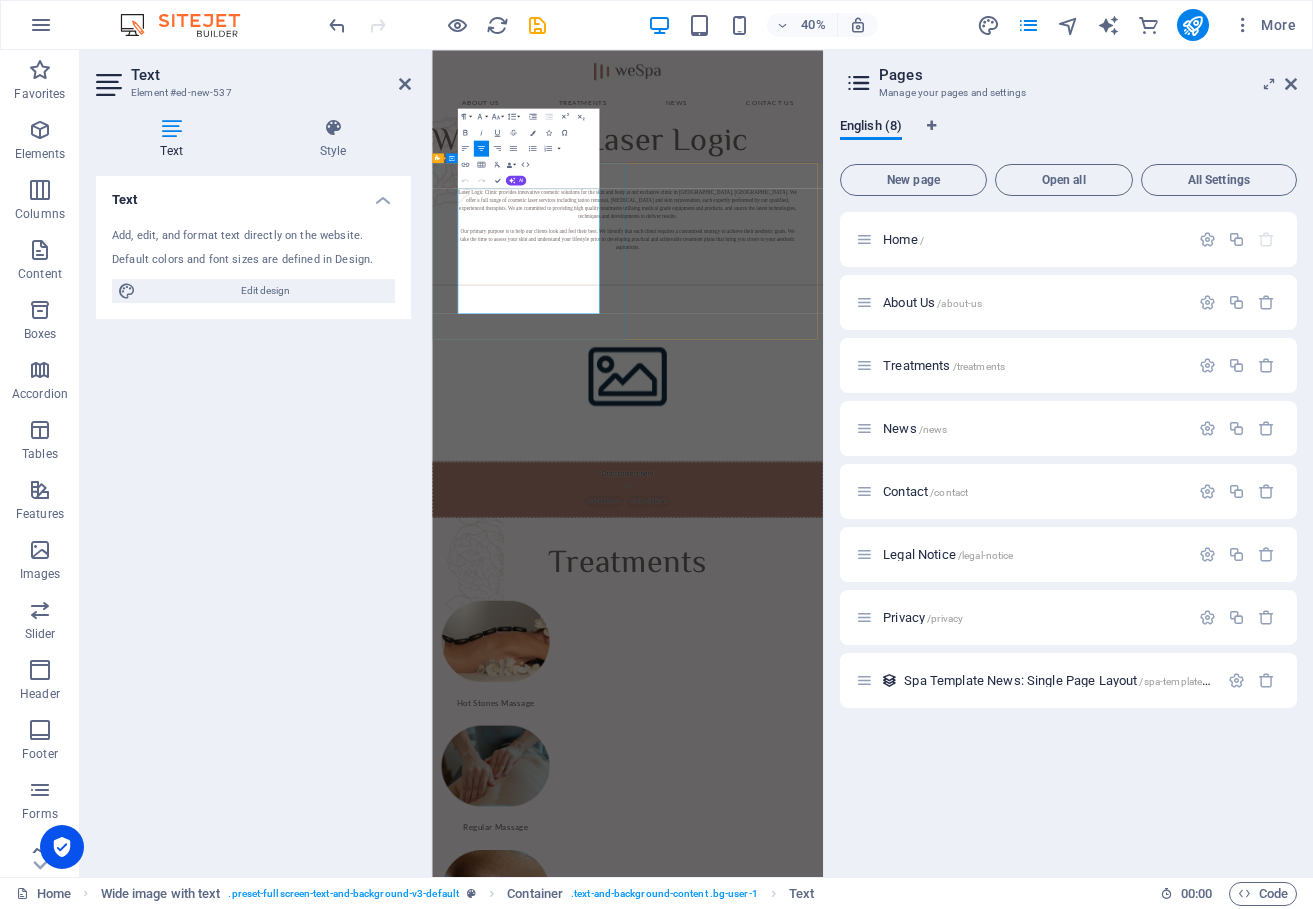 click on "Our primary purpose is to help our clients look and feel their best. We identify that each client requires a customised strategy to achieve their aesthetic goals. We take the time to assess your skin and understand your lifestyle prior to developing practical and achievable treatment plans that bring you closer to your aesthetic aspirations." at bounding box center [921, 523] 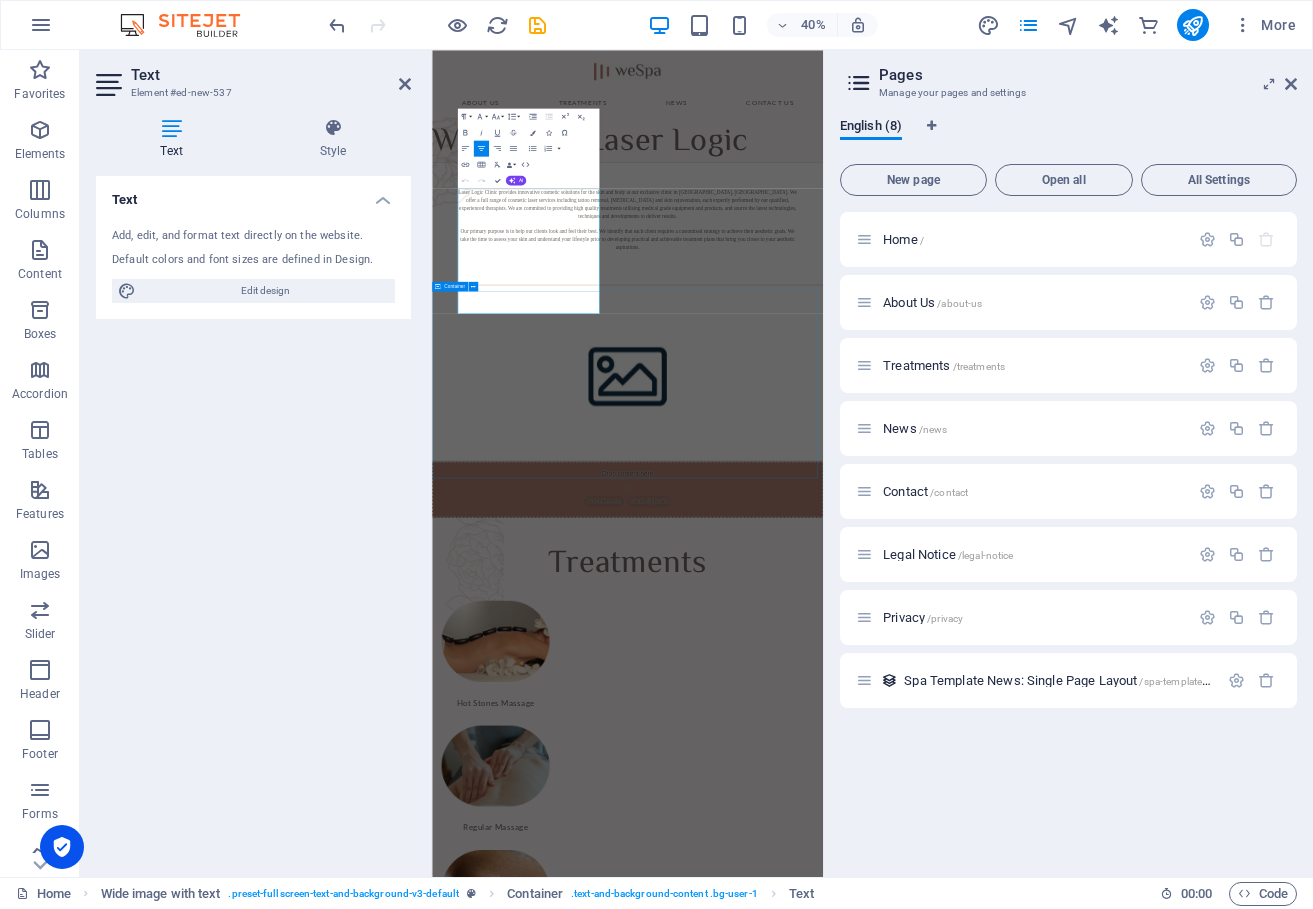 click at bounding box center [921, 1333] 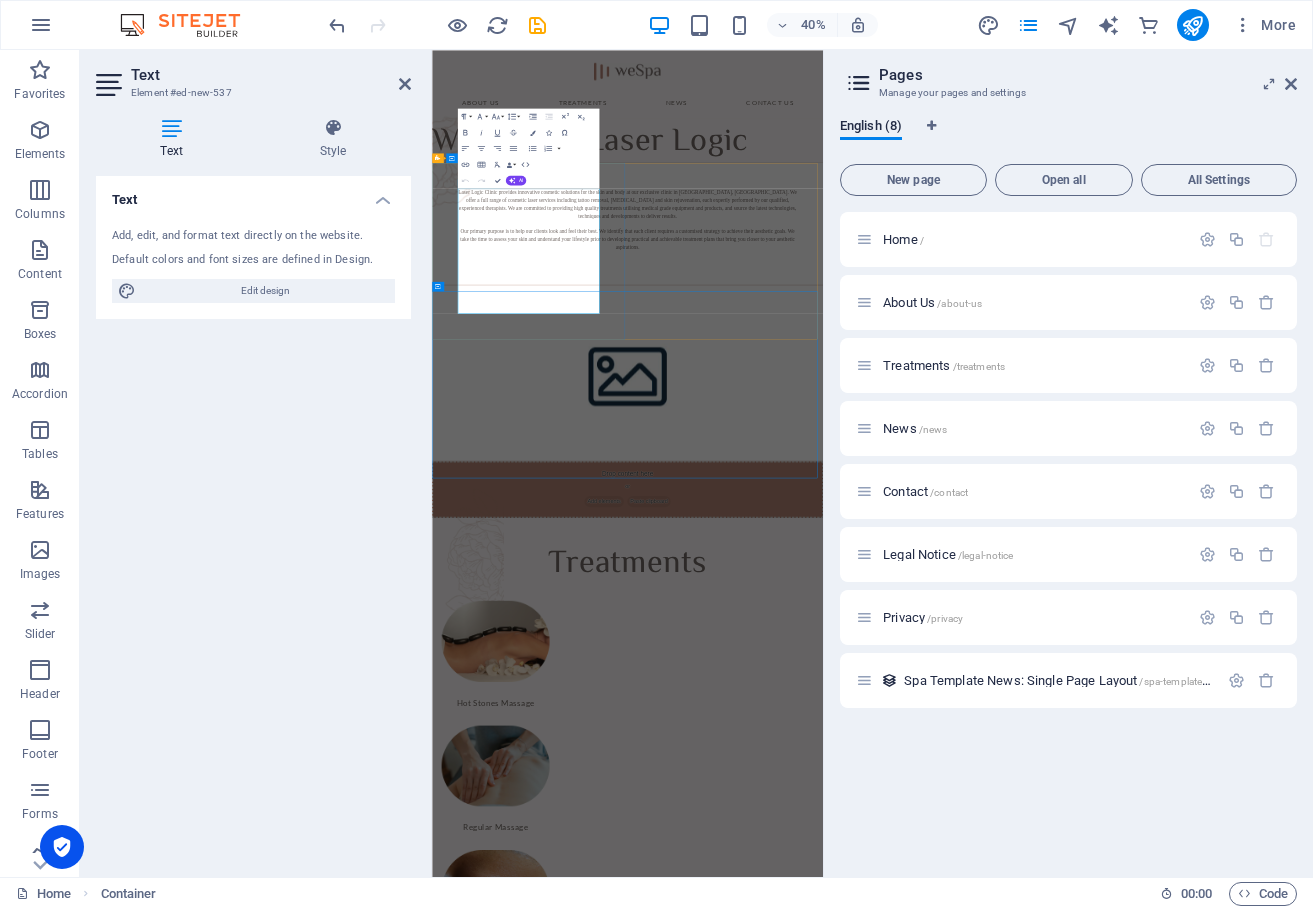 click at bounding box center [921, 352] 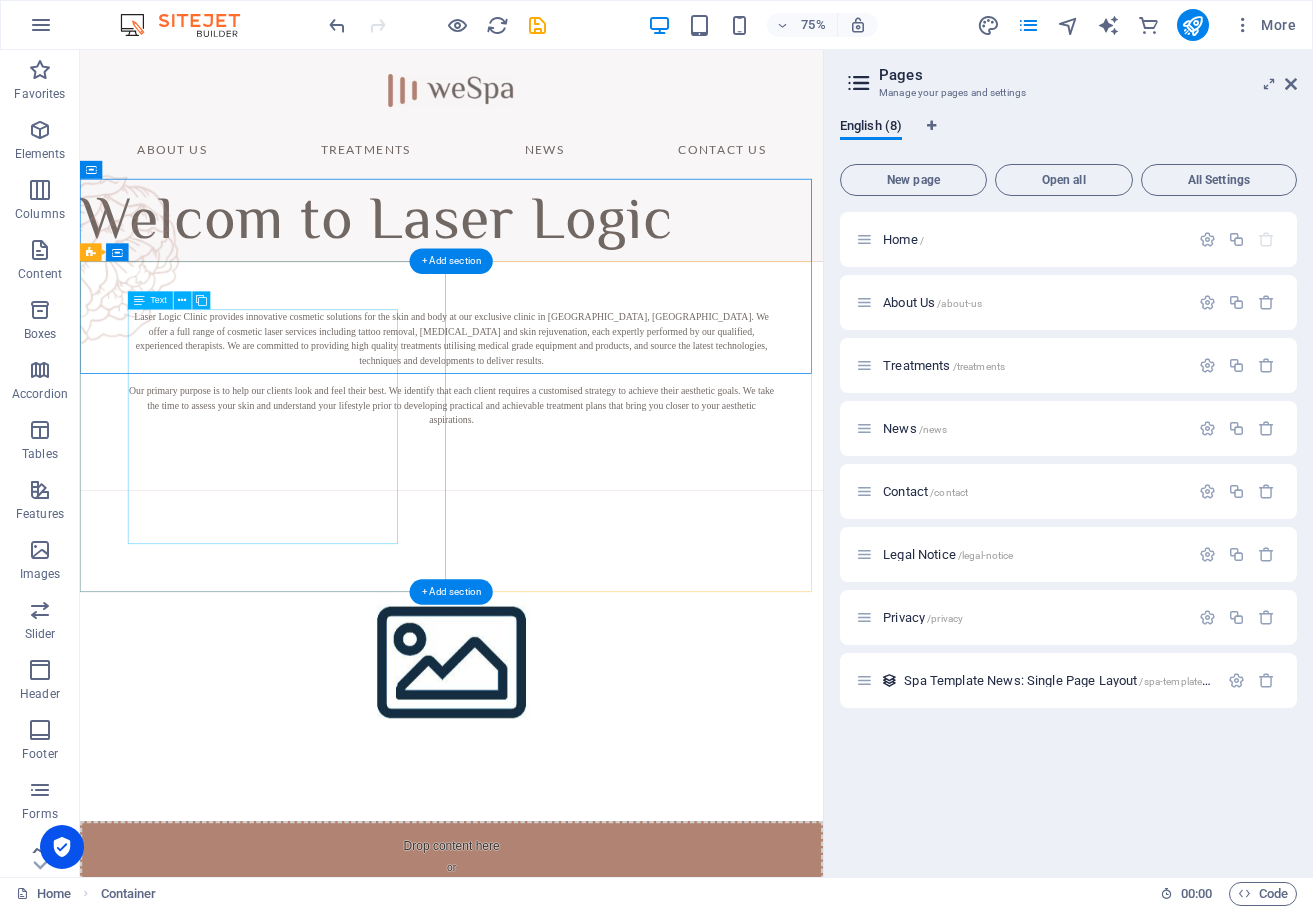 click on "Laser Logic Clinic provides innovative cosmetic solutions for the skin and body at our exclusive clinic in Lugarno, NSW. We offer a full range of cosmetic laser services including tattoo removal, laser hair removal and skin rejuvenation, each expertly performed by our qualified, experienced therapists. We are committed to providing high quality treatments utilising medical grade equipment and products, and source the latest technologies, techniques and developments to deliver results. Our primary purpose is to help our clients look and feel their best. We identify that each client requires a customised strategy to achieve their aesthetic goals. We take the time to assess your skin and understand your lifestyle prior to developing practical and achievable treatment plans that bring you closer to your aesthetic aspirations." at bounding box center (575, 474) 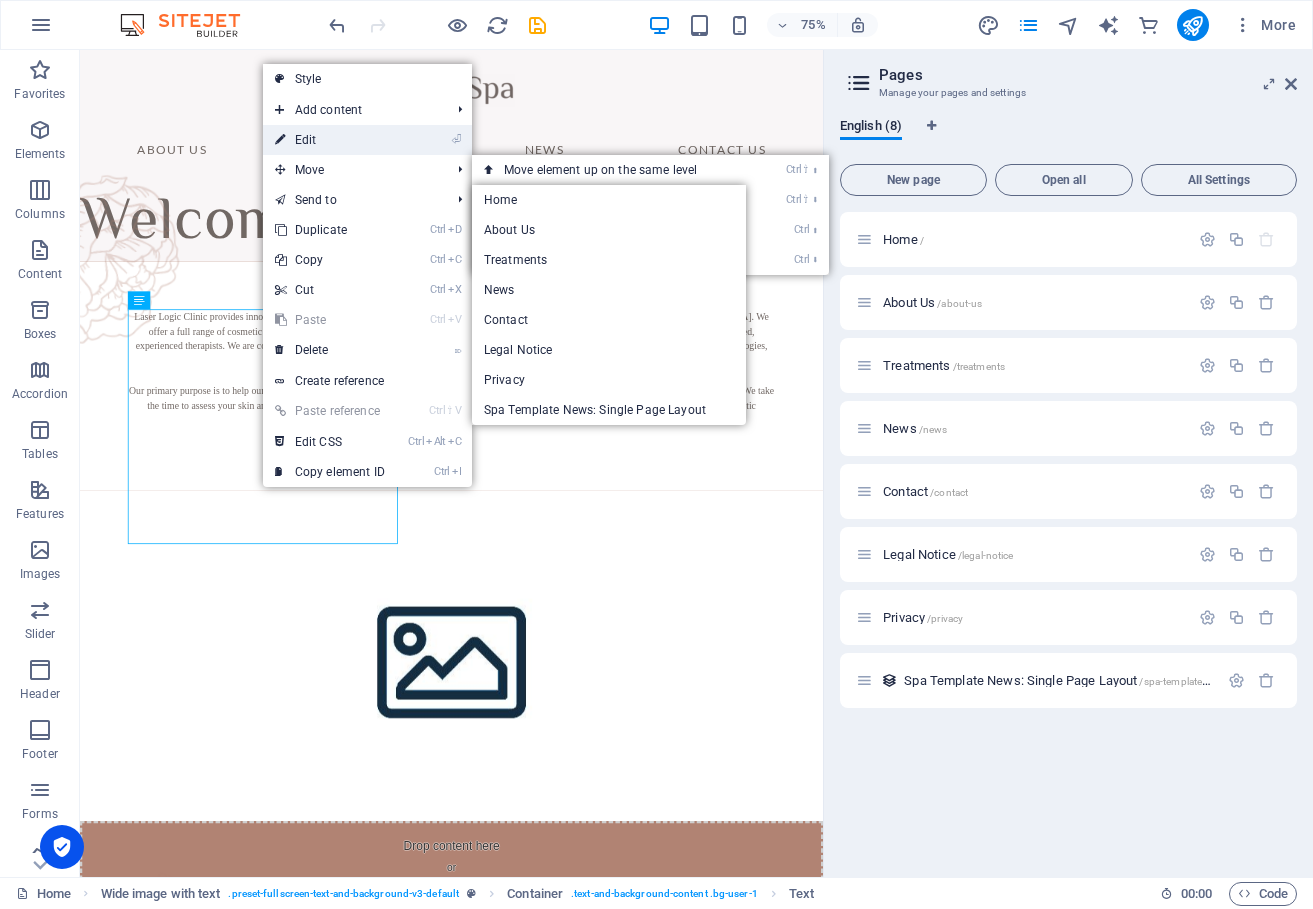 click on "⏎  Edit" at bounding box center (330, 140) 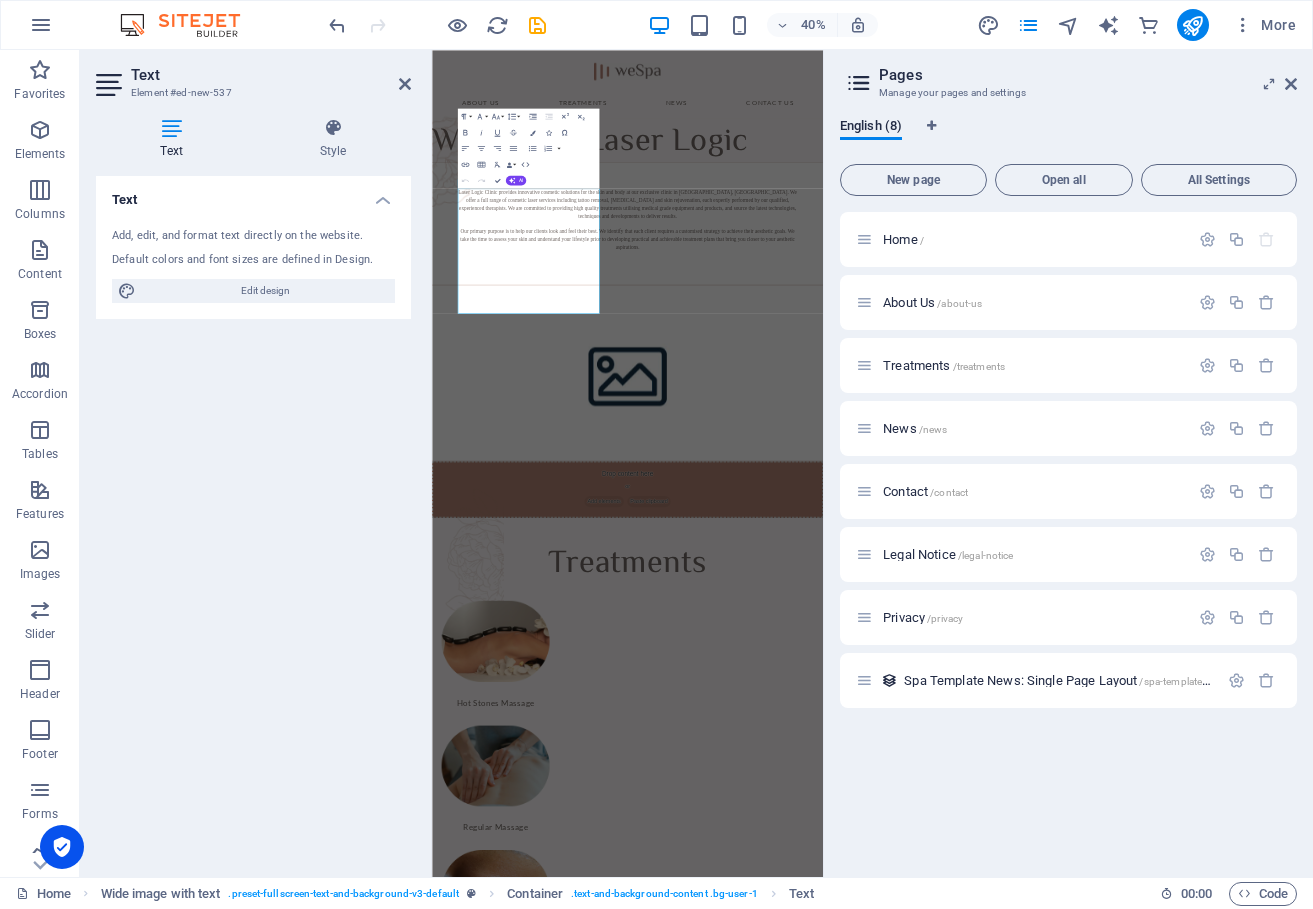 click on "Text" at bounding box center (175, 139) 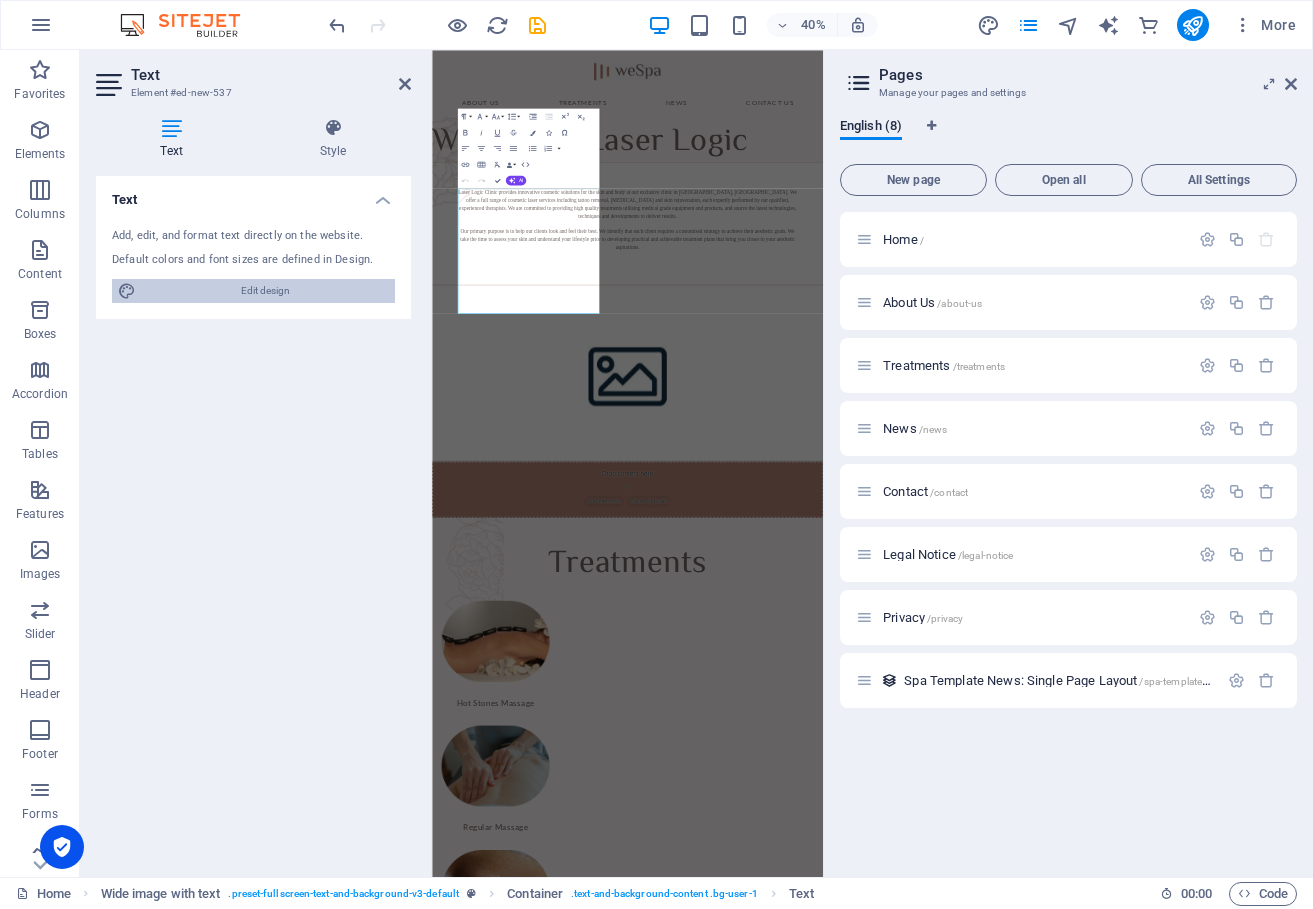 click on "Edit design" at bounding box center (265, 291) 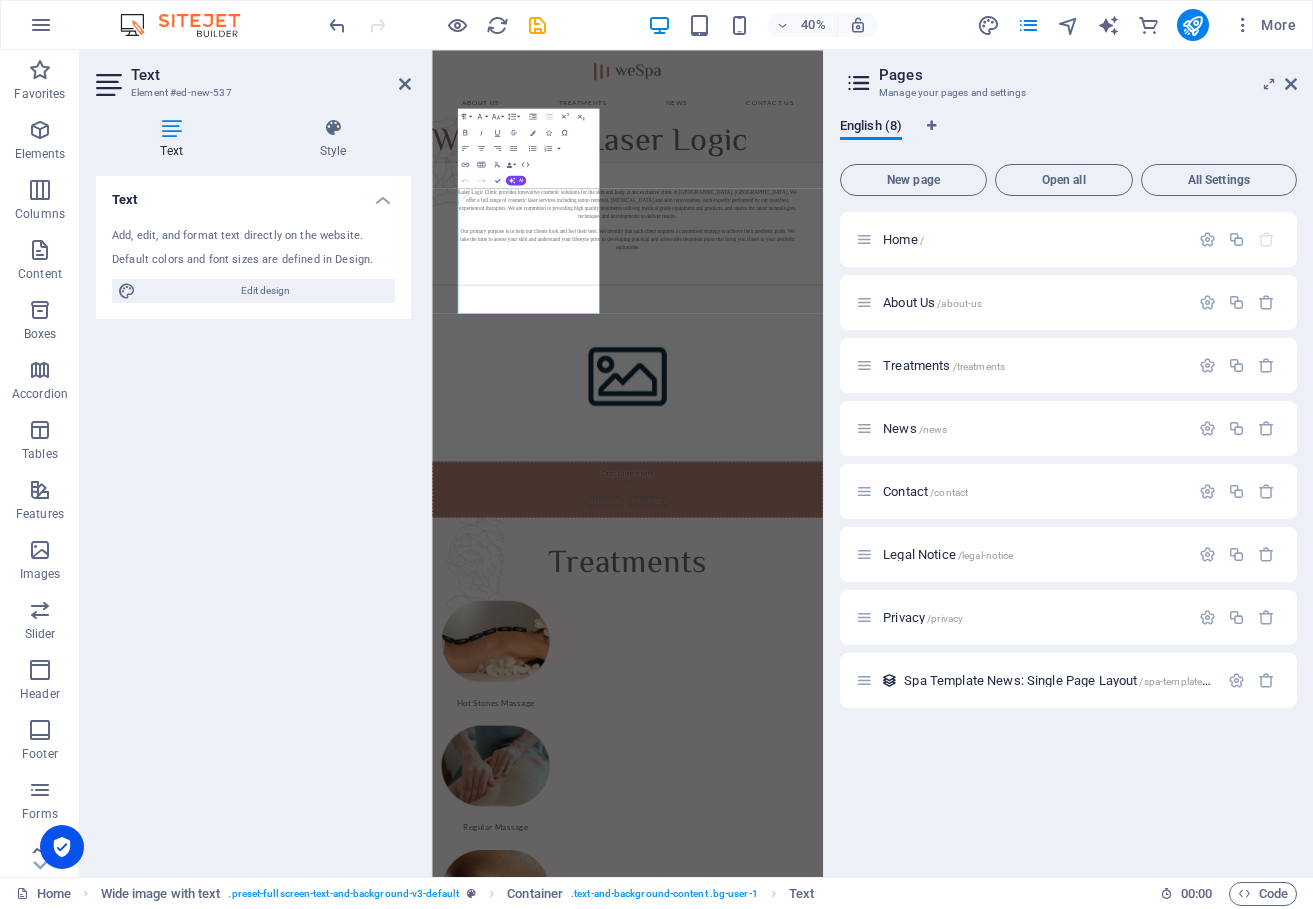 select on "700" 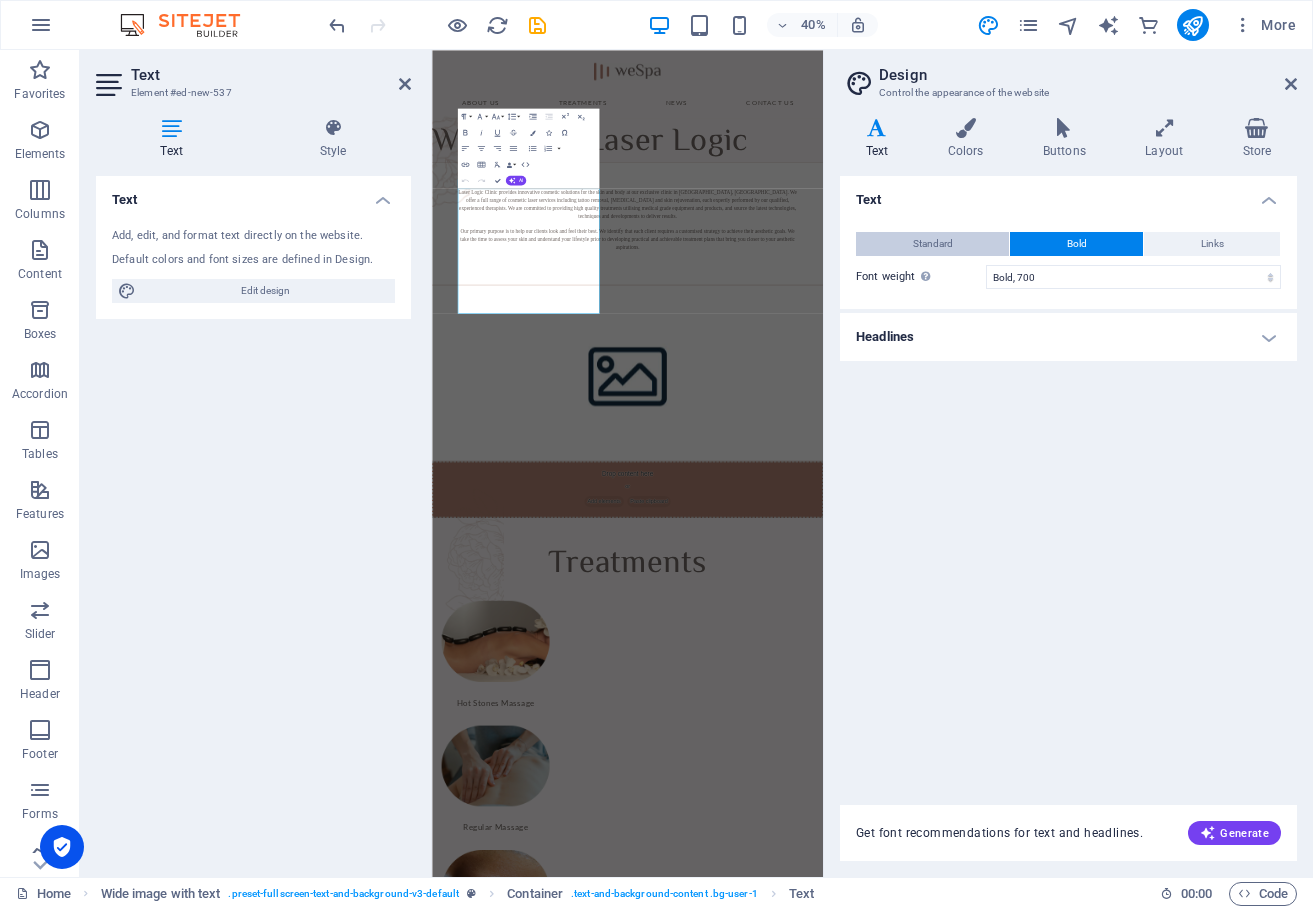 click on "Standard" at bounding box center (932, 244) 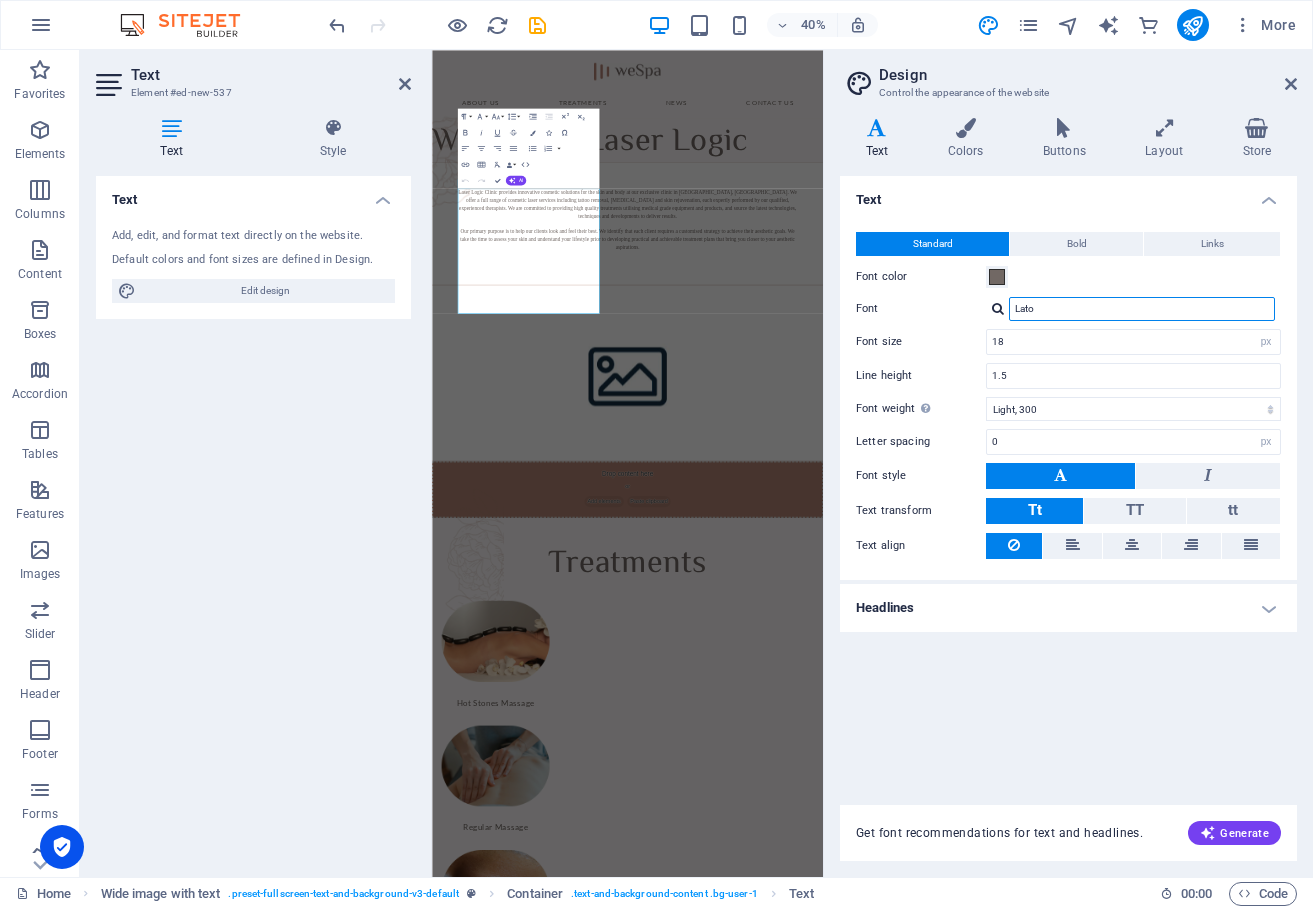 click on "Lato" at bounding box center (1142, 309) 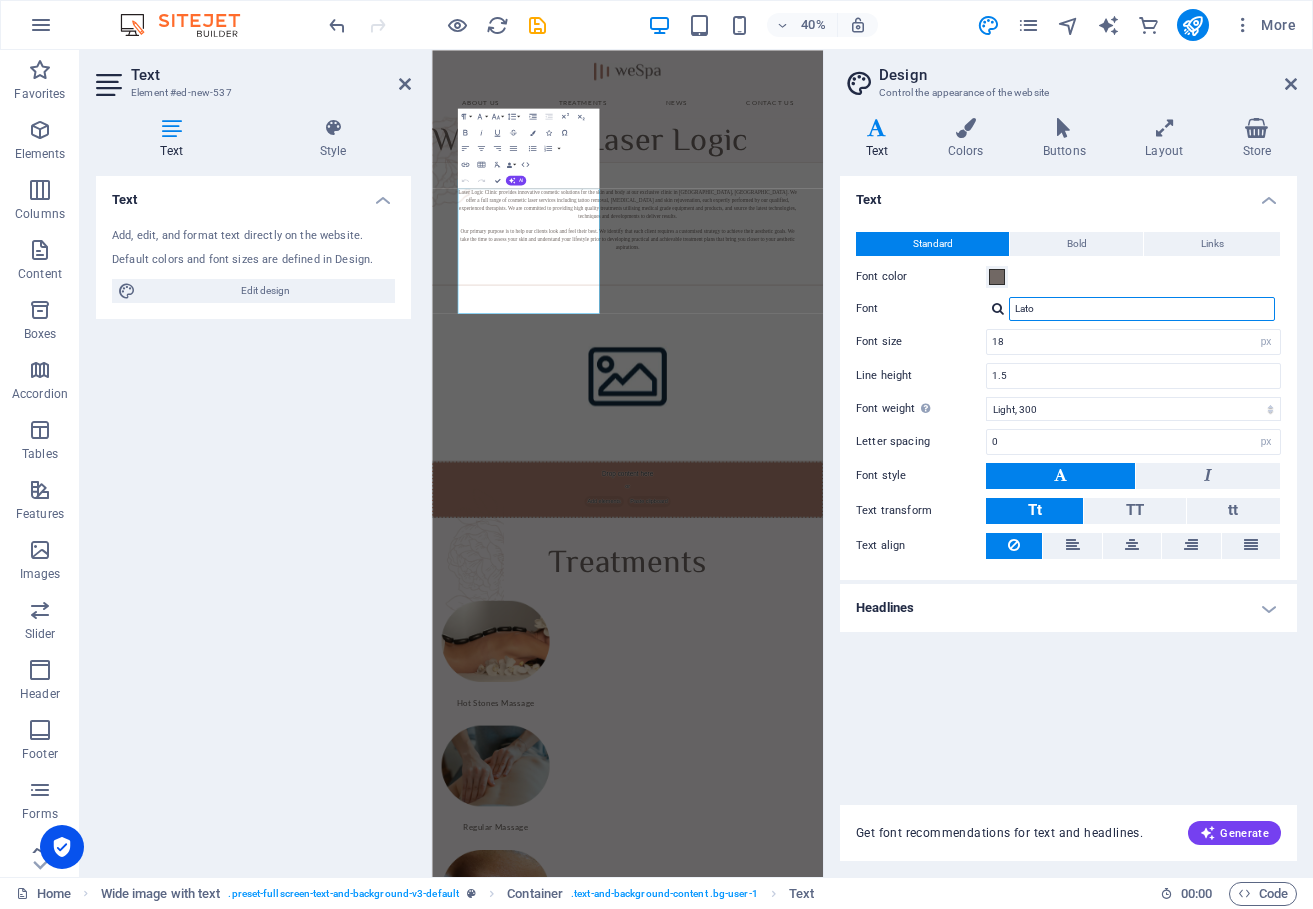 click on "Lato" at bounding box center (1142, 309) 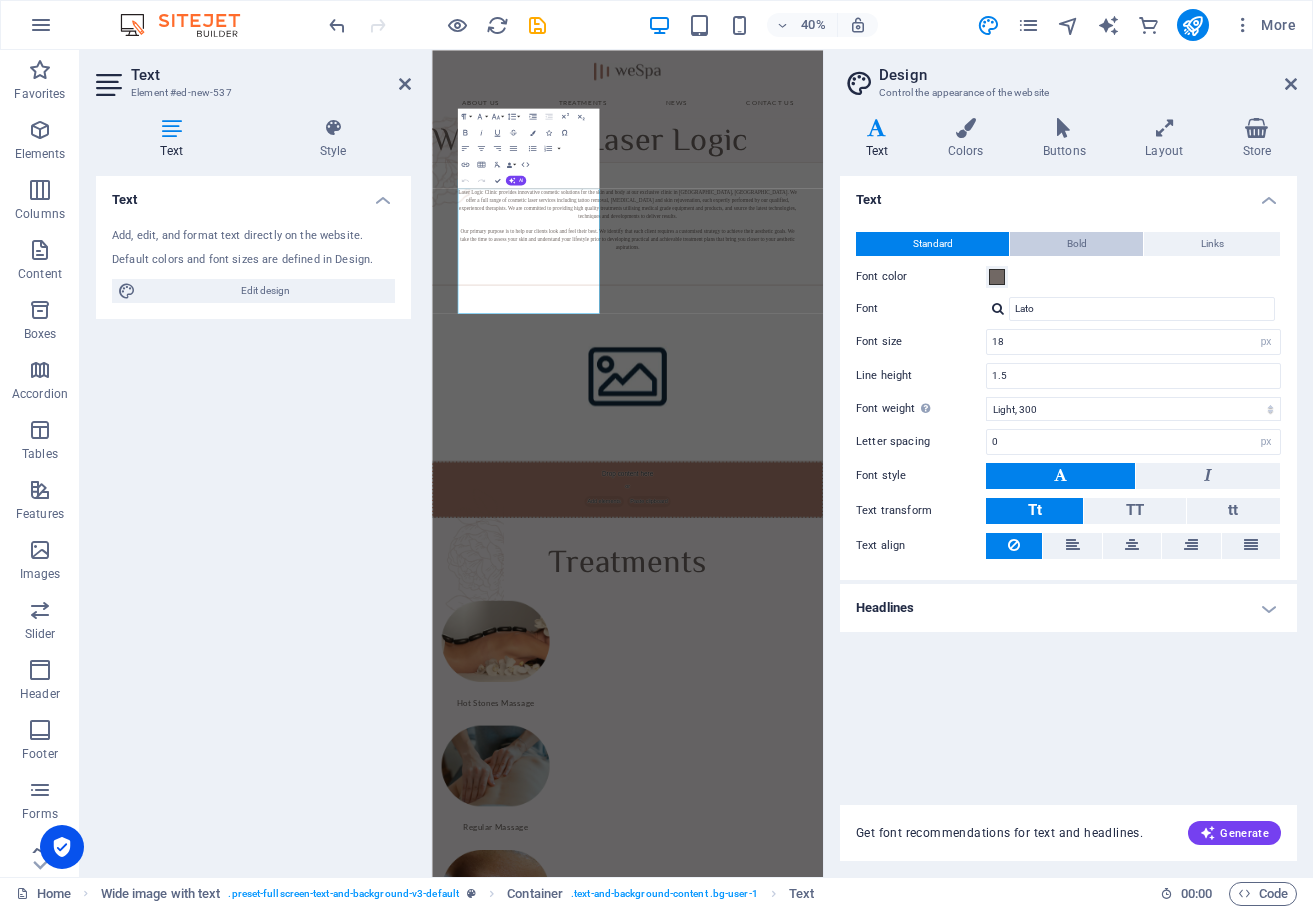 click on "Bold" at bounding box center (1077, 244) 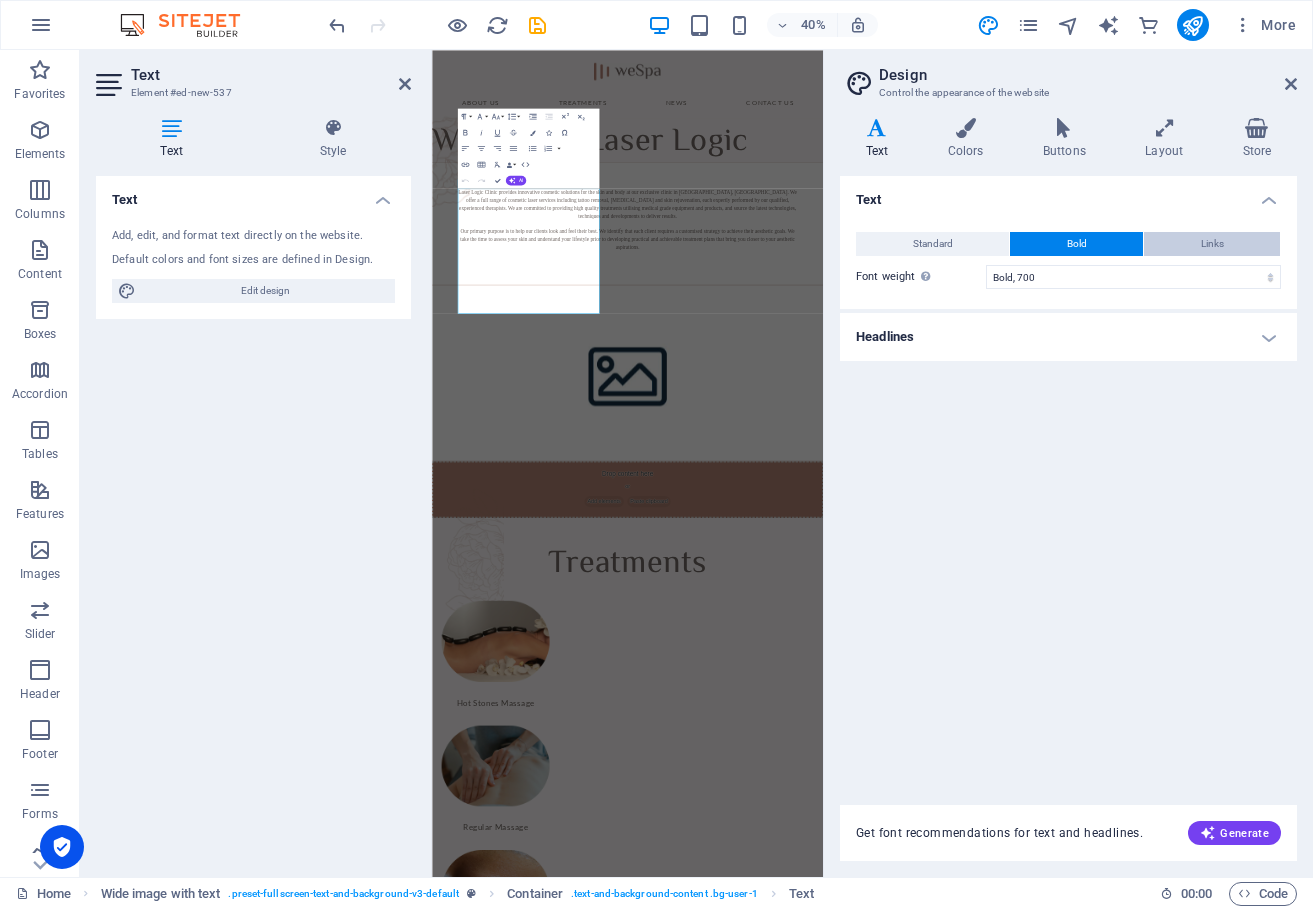 click on "Links" at bounding box center (1212, 244) 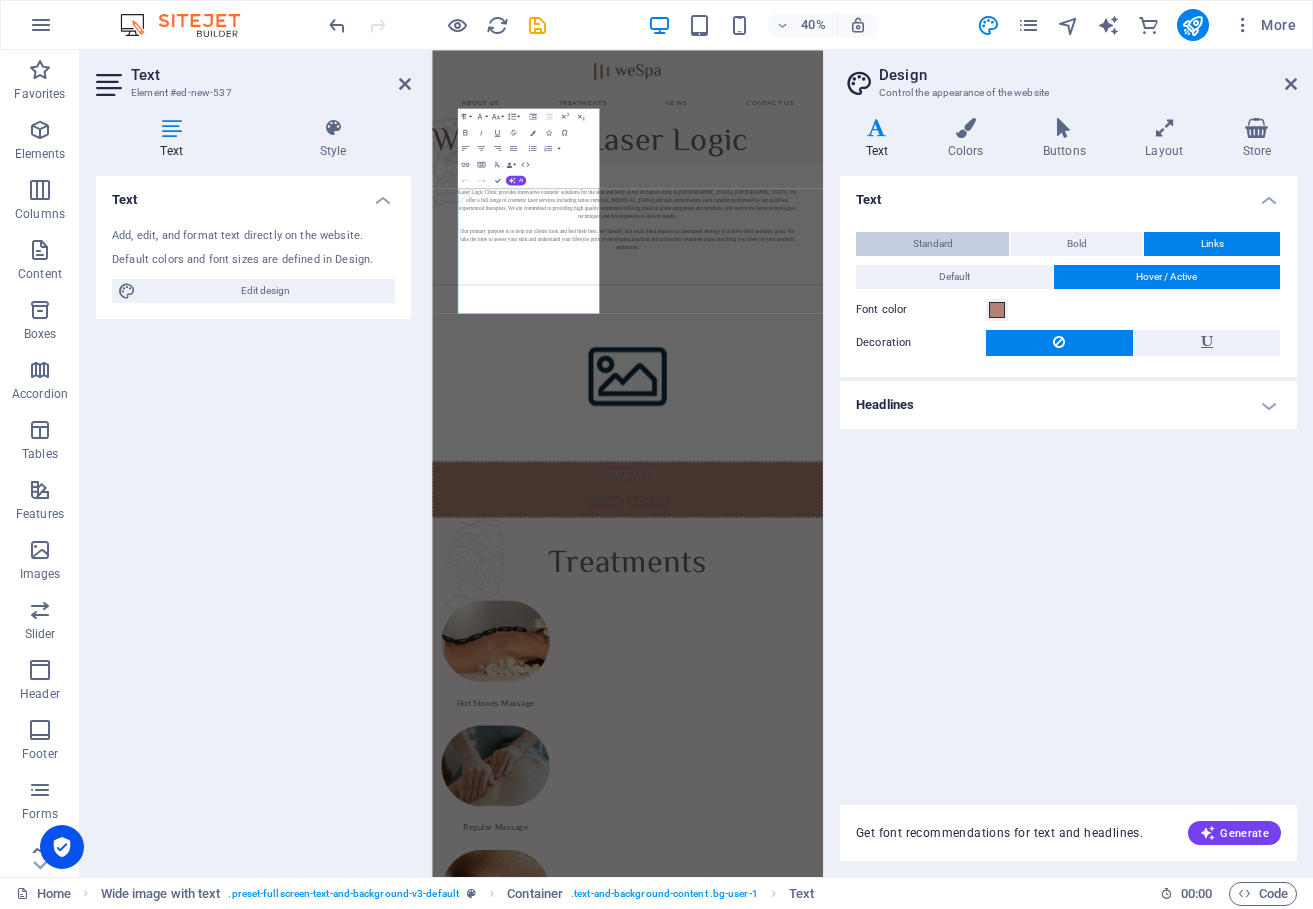 click on "Standard" at bounding box center (932, 244) 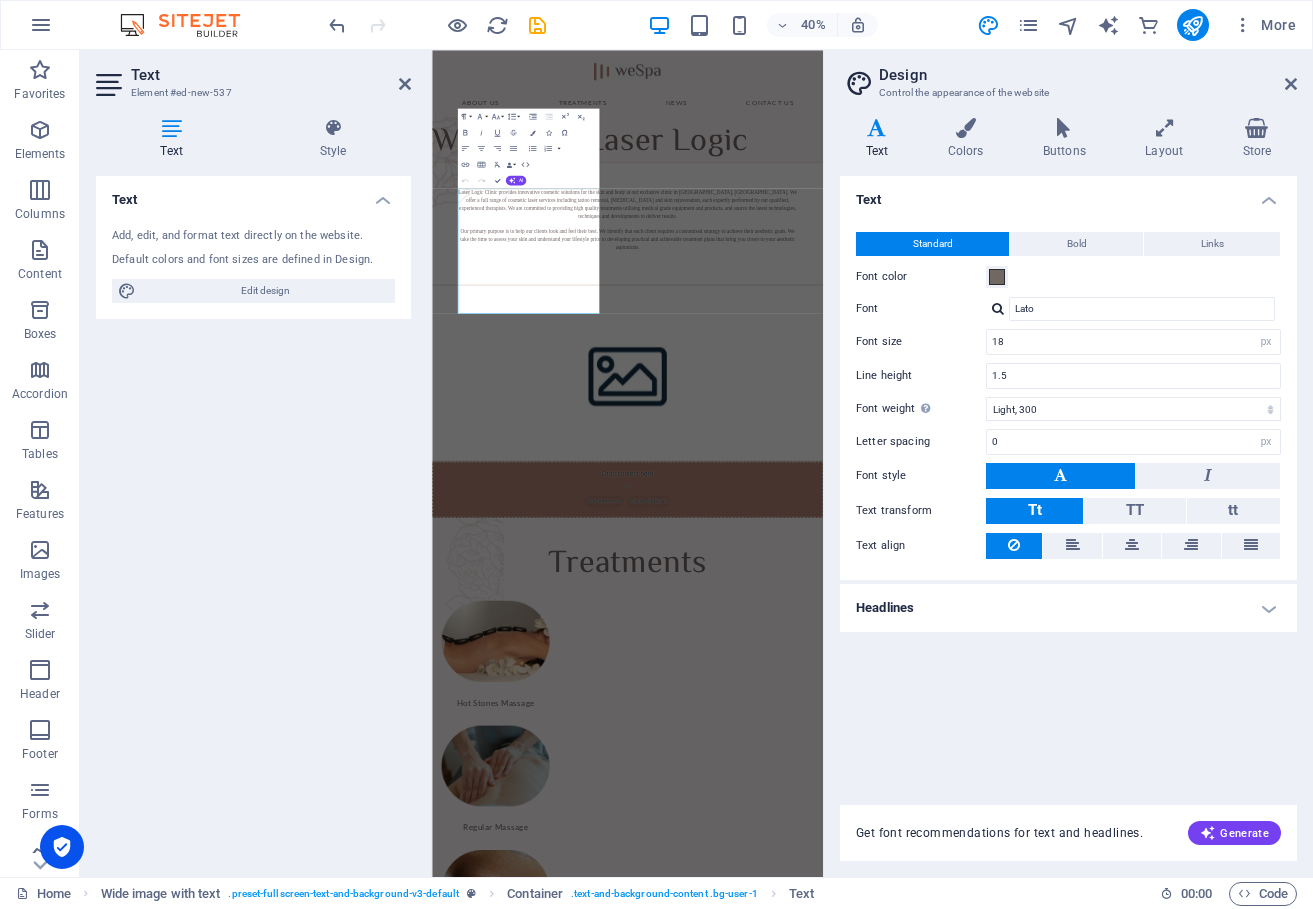click at bounding box center [998, 308] 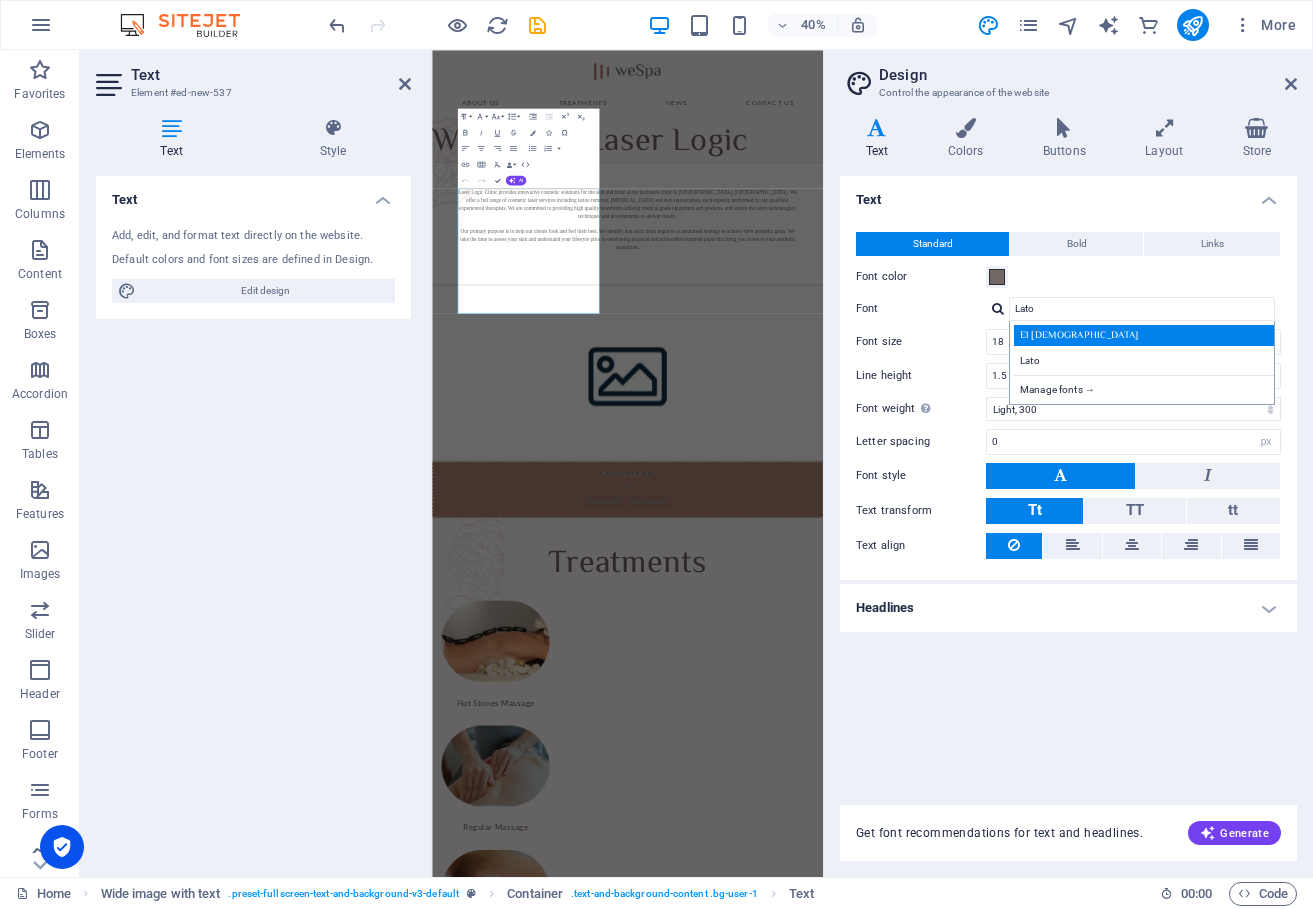 click on "El Messiri" at bounding box center (1146, 335) 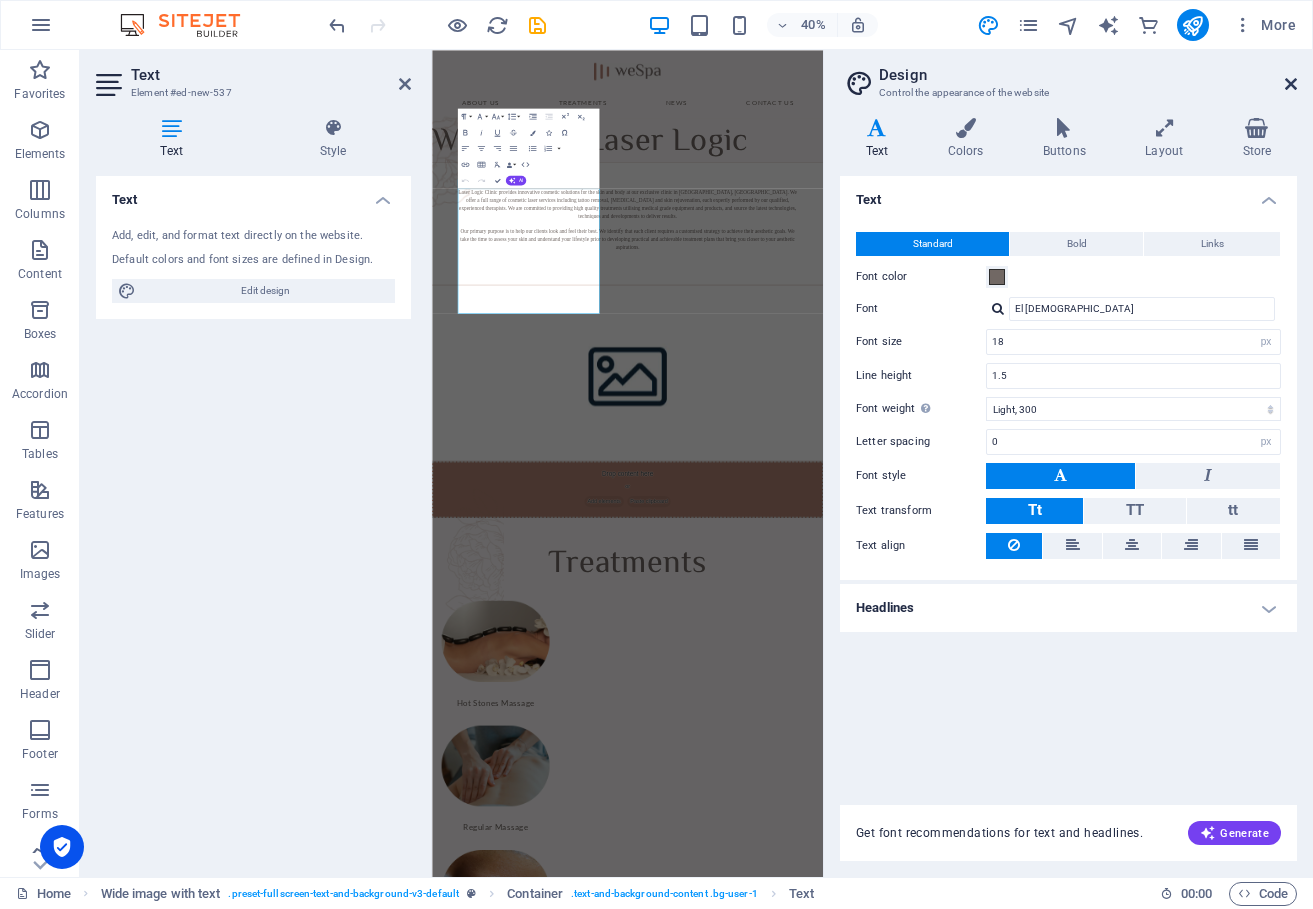 click at bounding box center [1291, 84] 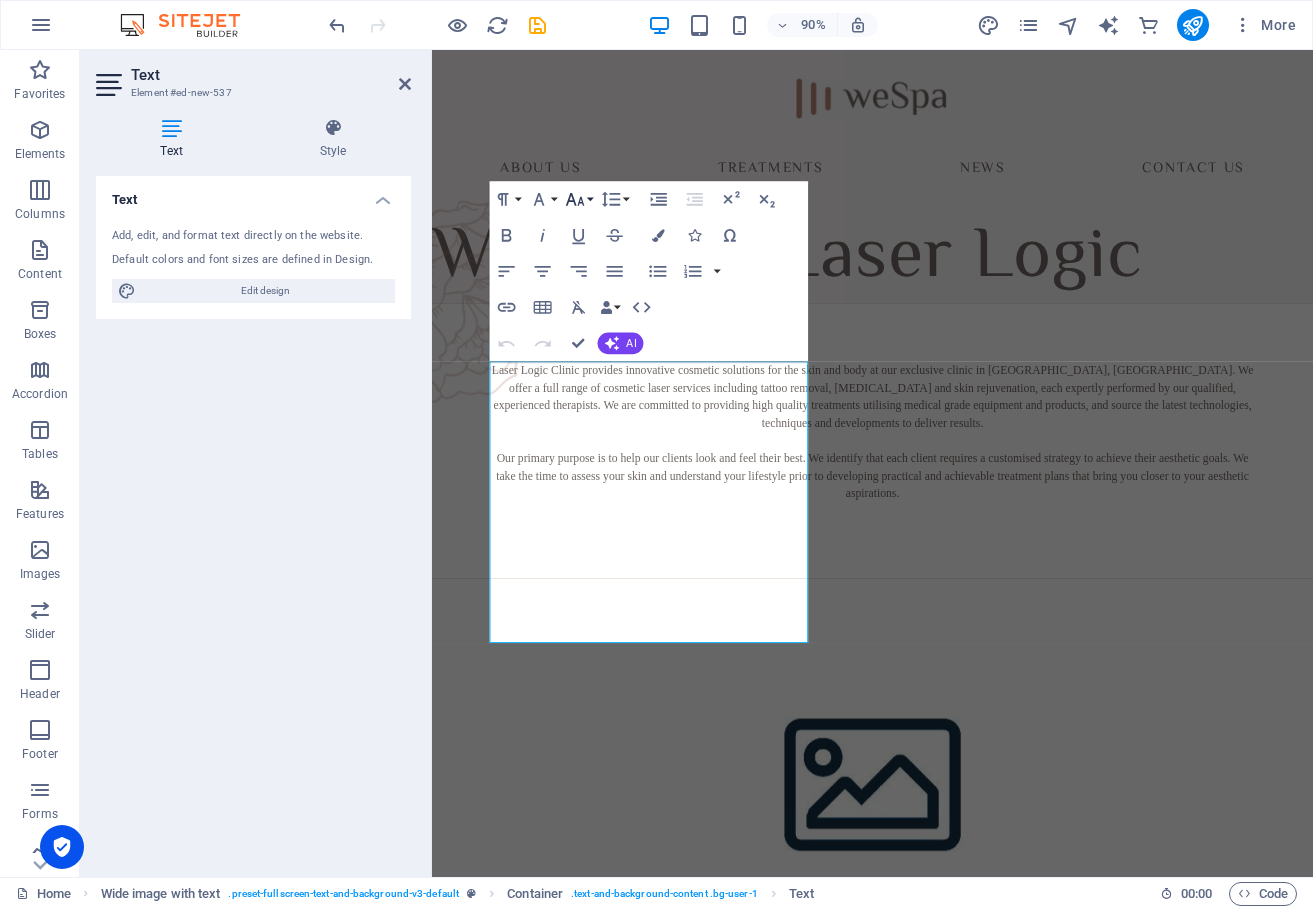 click 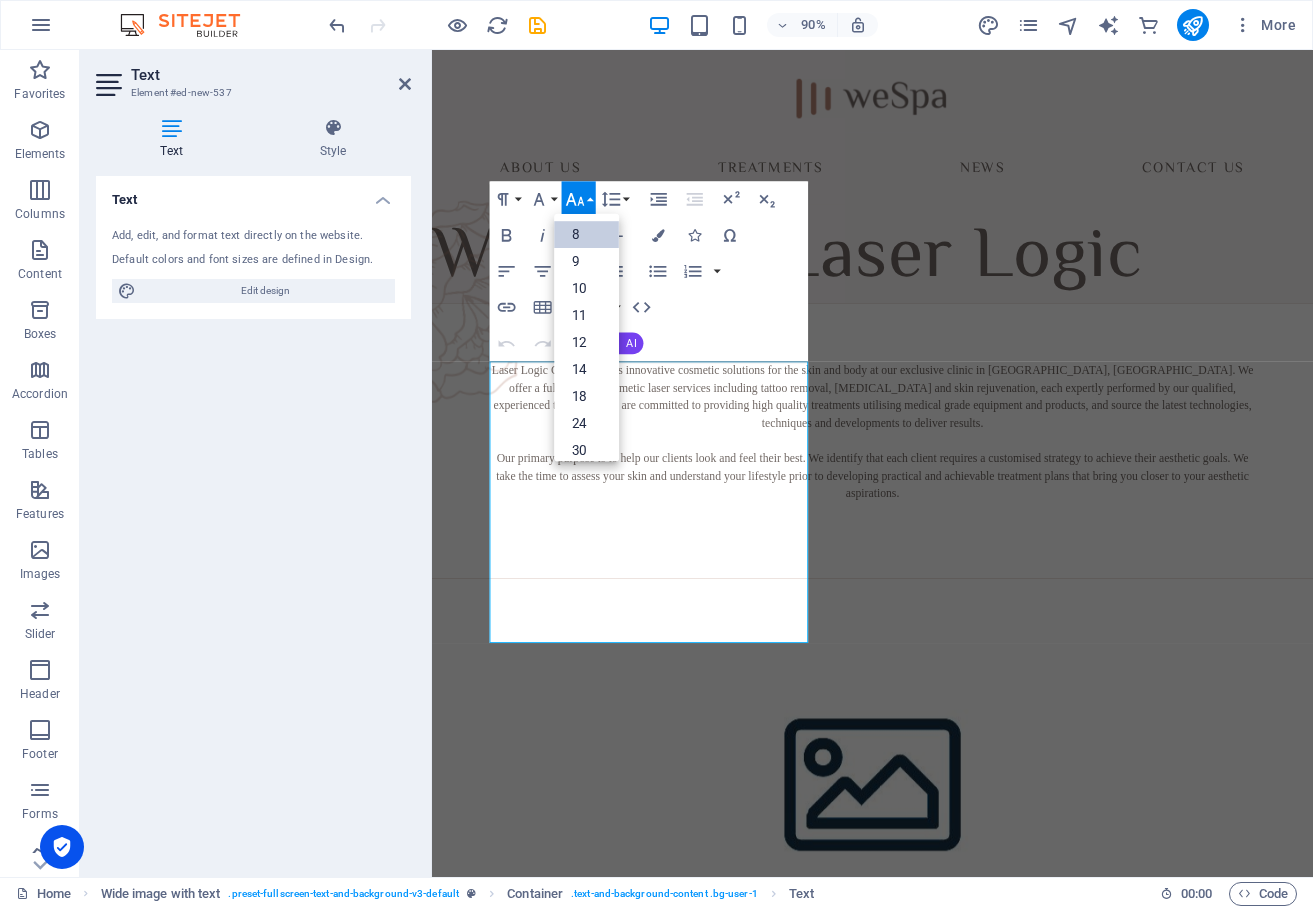 click on "8" at bounding box center (586, 234) 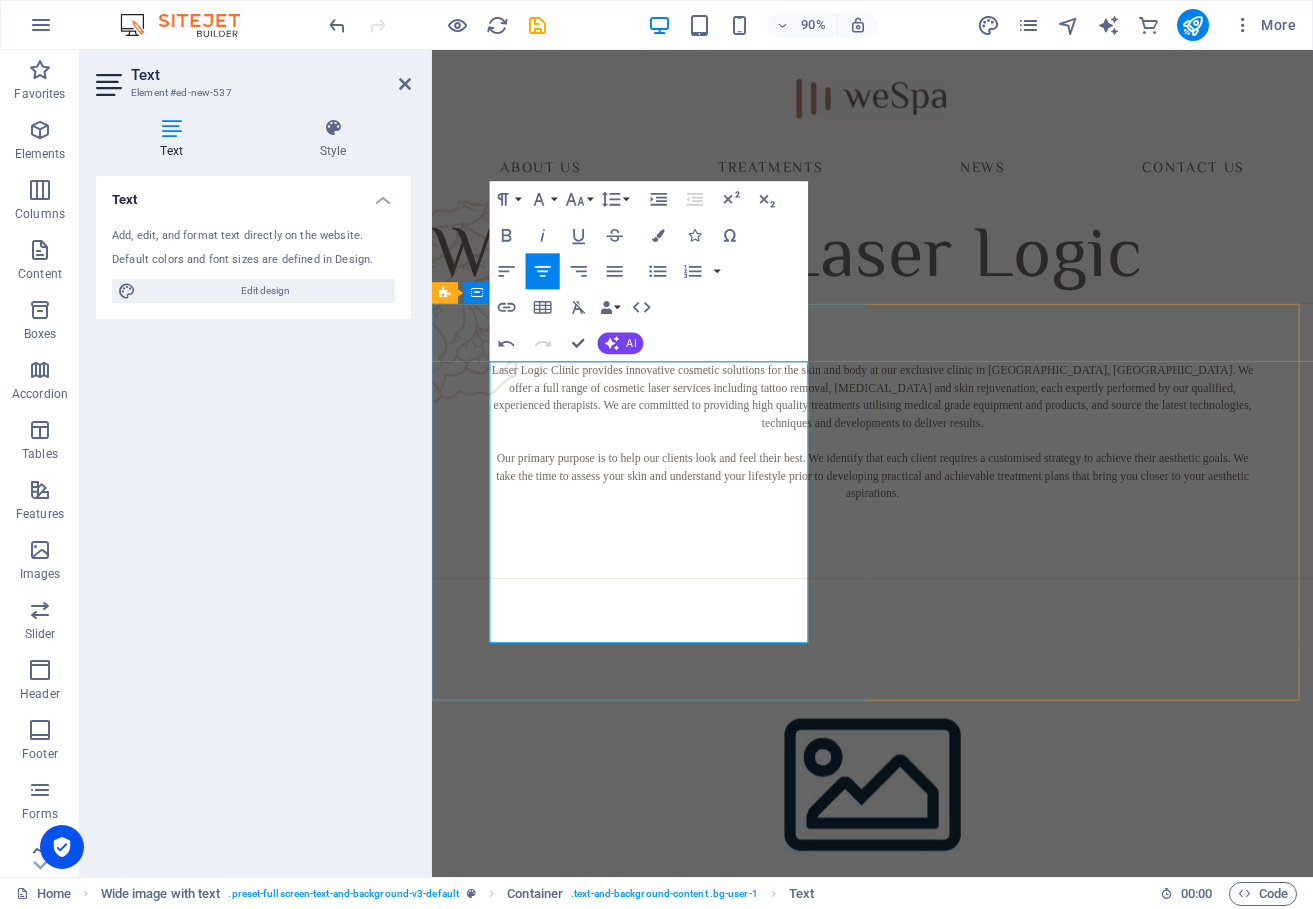 click on "​ Laser Logic Clinic provides innovative cosmetic solutions for the skin and body at our exclusive clinic in Lugarno, NSW. We offer a full range of cosmetic laser services including tattoo removal, laser hair removal and skin rejuvenation, each expertly performed by our qualified, experienced therapists. We are committed to providing high quality treatments utilising medical grade equipment and products, and source the latest technologies, techniques and developments to deliver results." at bounding box center (921, 435) 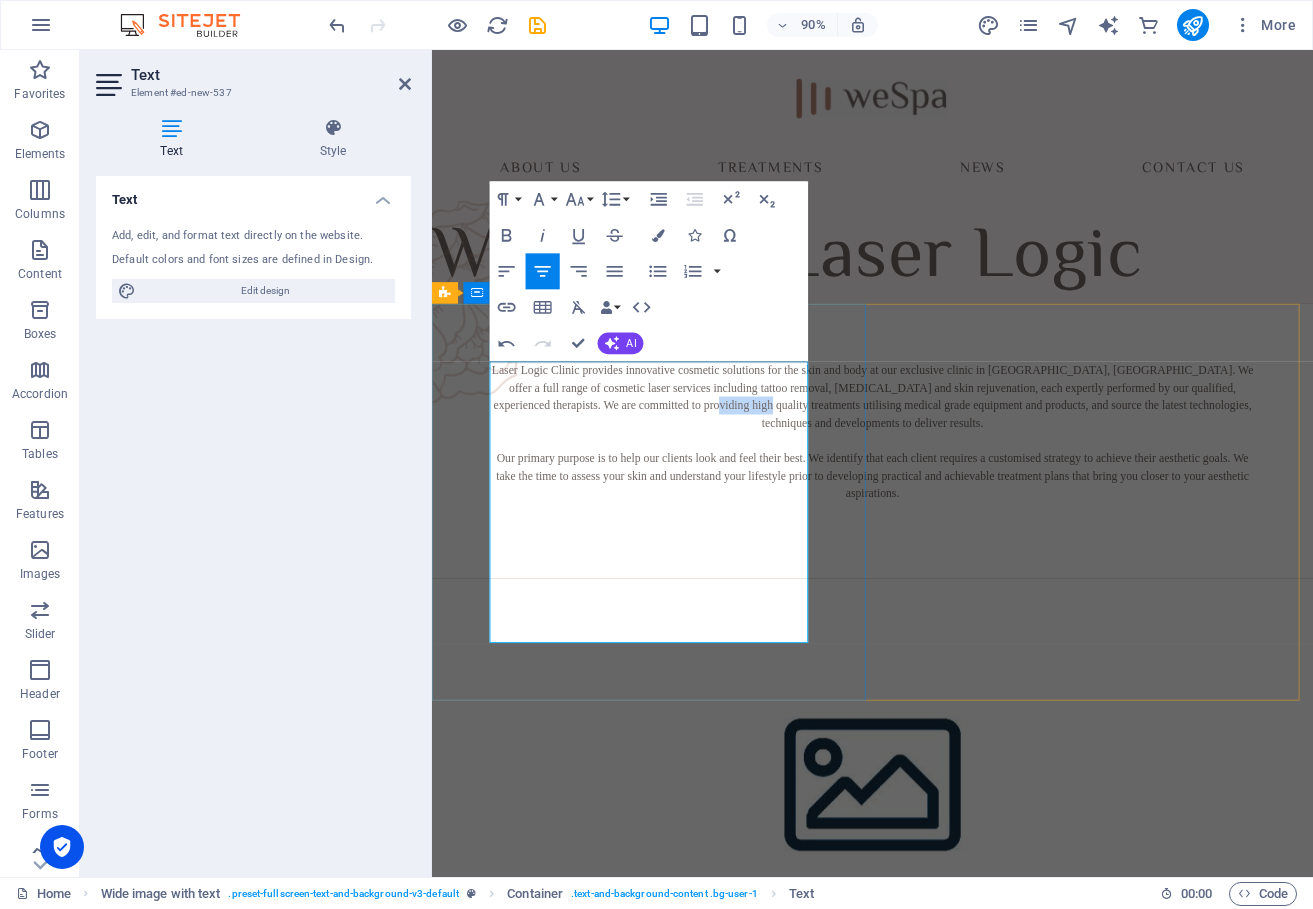 click on "​ Laser Logic Clinic provides innovative cosmetic solutions for the skin and body at our exclusive clinic in Lugarno, NSW. We offer a full range of cosmetic laser services including tattoo removal, laser hair removal and skin rejuvenation, each expertly performed by our qualified, experienced therapists. We are committed to providing high quality treatments utilising medical grade equipment and products, and source the latest technologies, techniques and developments to deliver results." at bounding box center (921, 435) 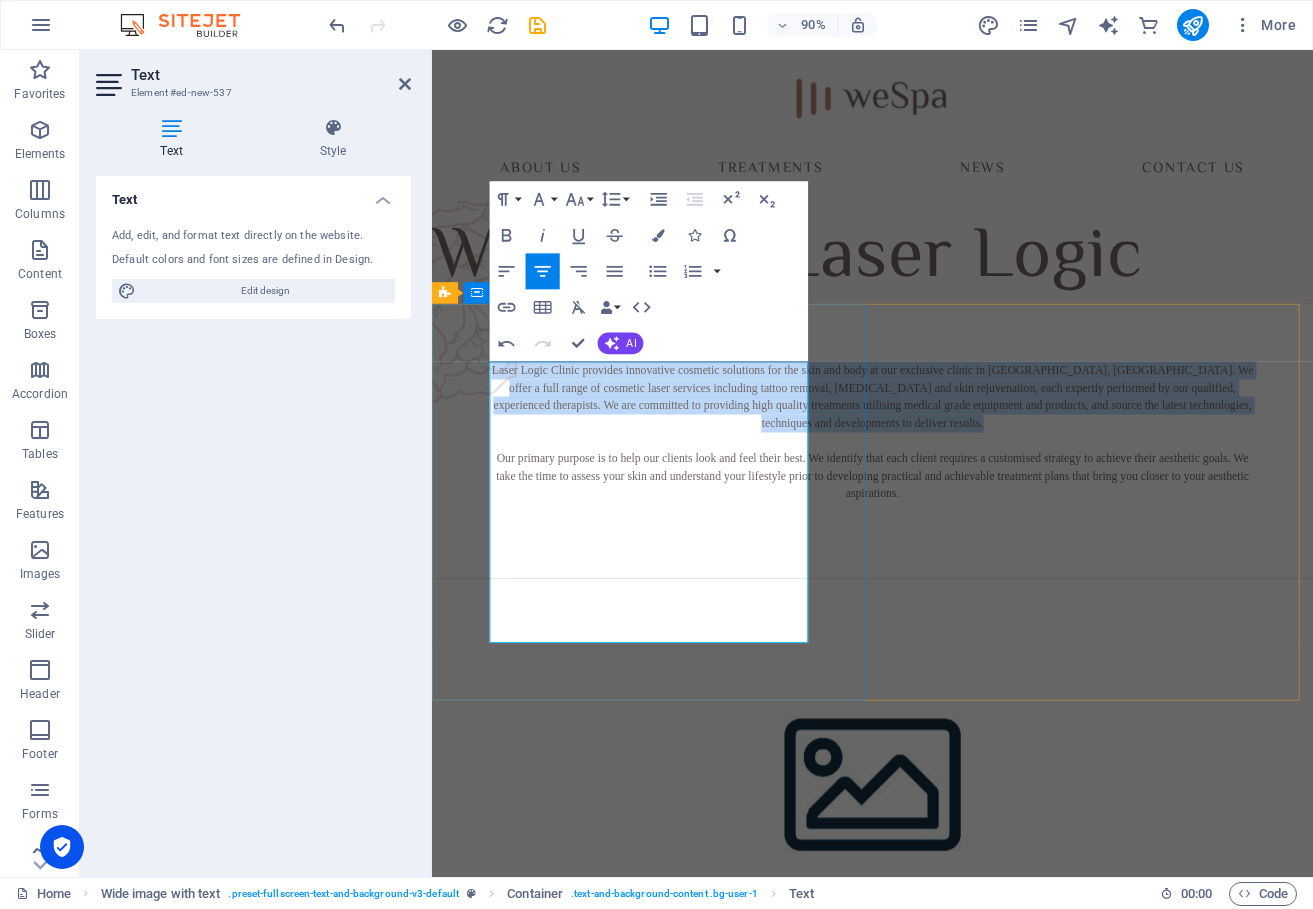 click on "​ Laser Logic Clinic provides innovative cosmetic solutions for the skin and body at our exclusive clinic in Lugarno, NSW. We offer a full range of cosmetic laser services including tattoo removal, laser hair removal and skin rejuvenation, each expertly performed by our qualified, experienced therapists. We are committed to providing high quality treatments utilising medical grade equipment and products, and source the latest technologies, techniques and developments to deliver results." at bounding box center (921, 435) 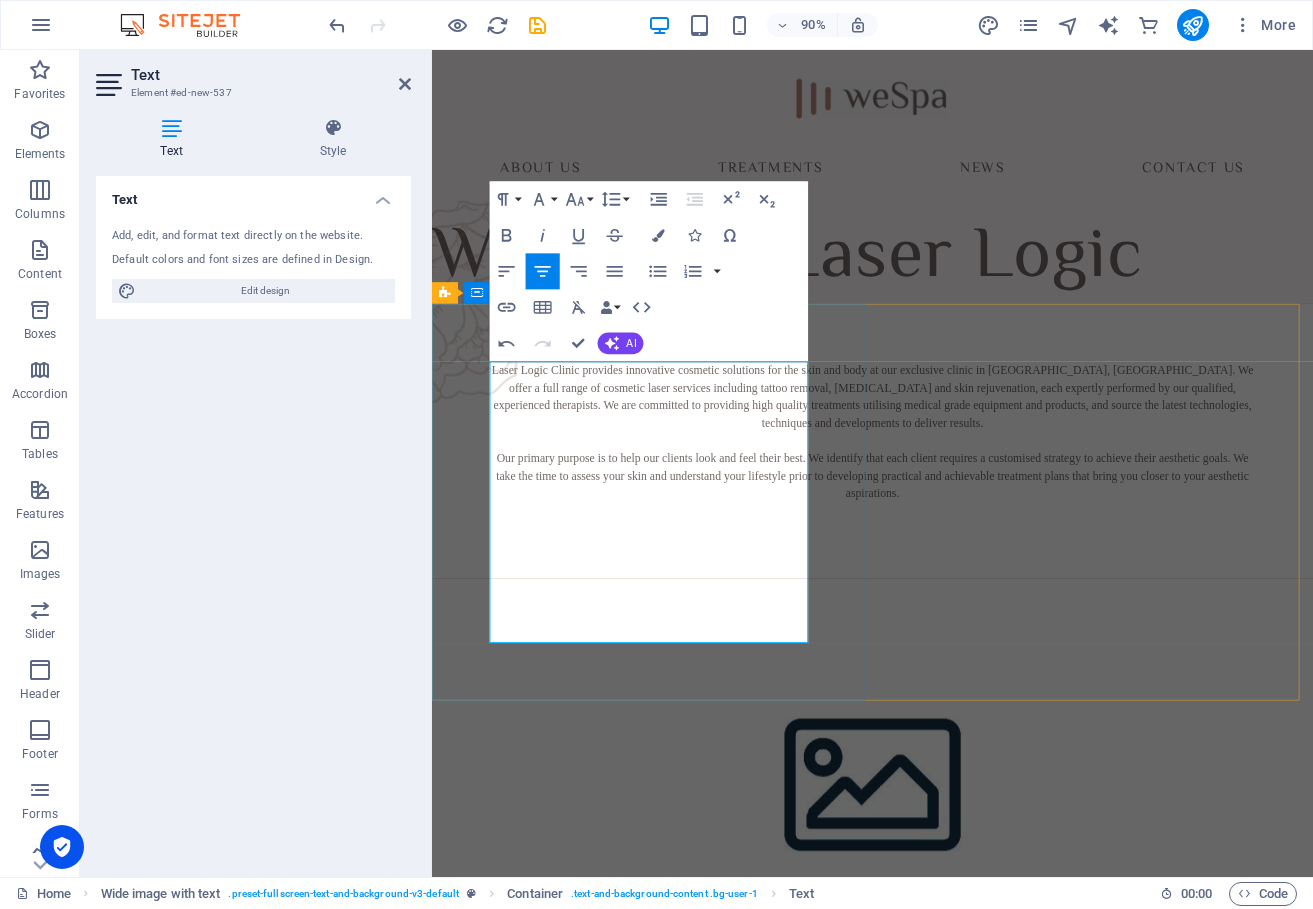 click on "Our primary purpose is to help our clients look and feel their best. We identify that each client requires a customised strategy to achieve their aesthetic goals. We take the time to assess your skin and understand your lifestyle prior to developing practical and achievable treatment plans that bring you closer to your aesthetic aspirations." at bounding box center (921, 523) 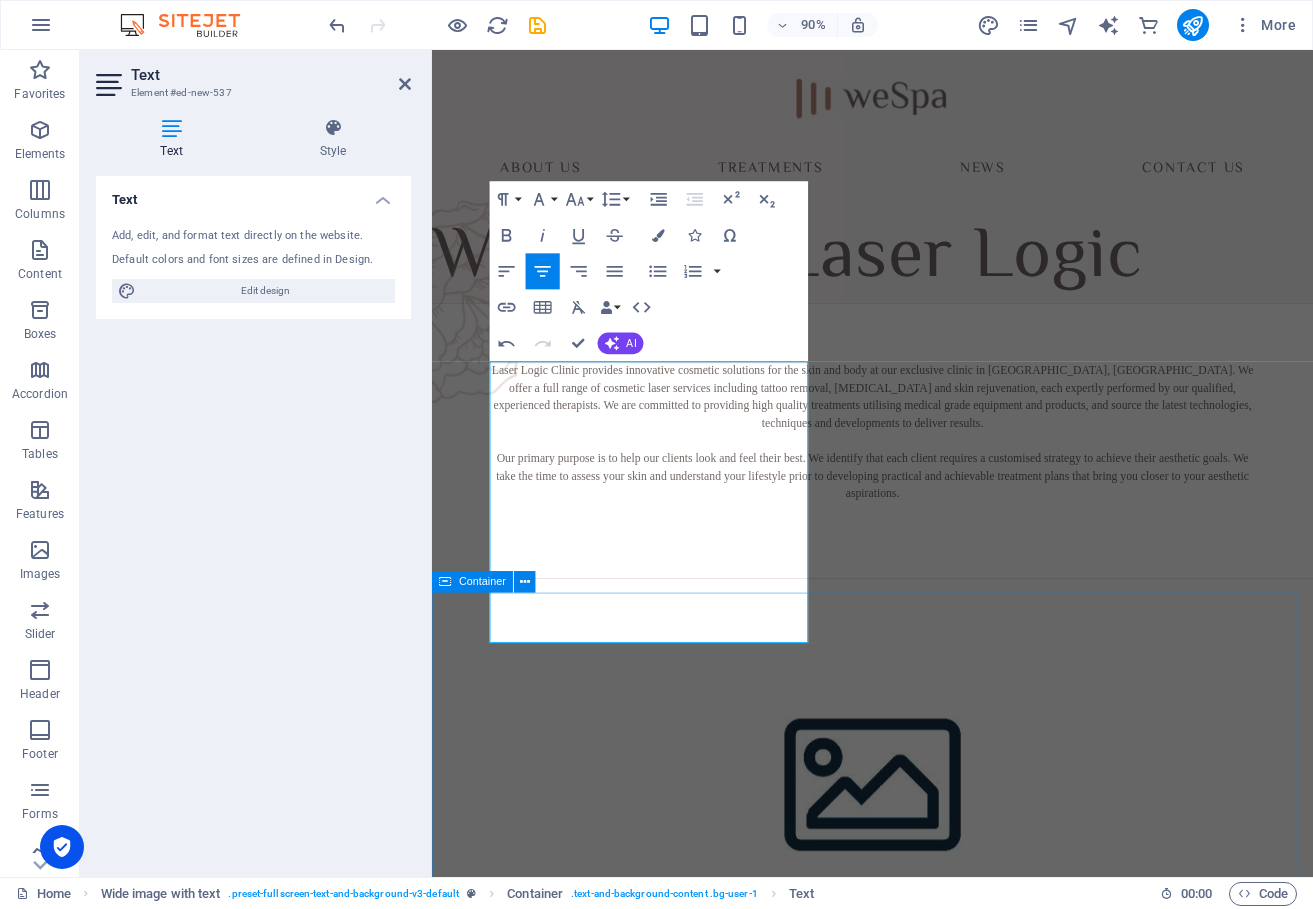 click at bounding box center (921, 1333) 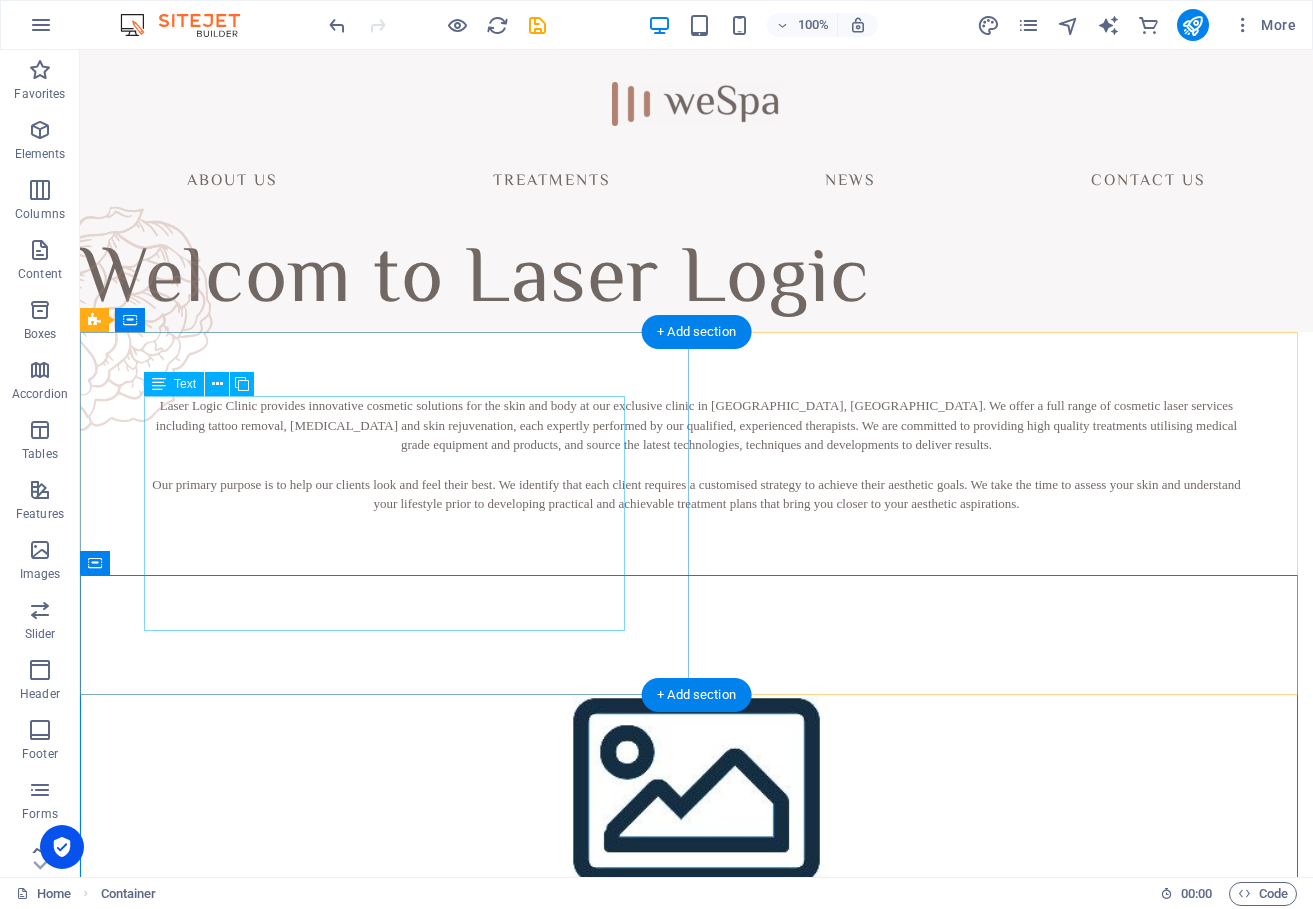 click on "Laser Logic Clinic provides innovative cosmetic solutions for the skin and body at our exclusive clinic in Lugarno, NSW. We offer a full range of cosmetic laser services including tattoo removal, laser hair removal and skin rejuvenation, each expertly performed by our qualified, experienced therapists. We are committed to providing high quality treatments utilising medical grade equipment and products, and source the latest technologies, techniques and developments to deliver results. Our primary purpose is to help our clients look and feel their best. We identify that each client requires a customised strategy to achieve their aesthetic goals. We take the time to assess your skin and understand your lifestyle prior to developing practical and achievable treatment plans that bring you closer to your aesthetic aspirations." at bounding box center (696, 455) 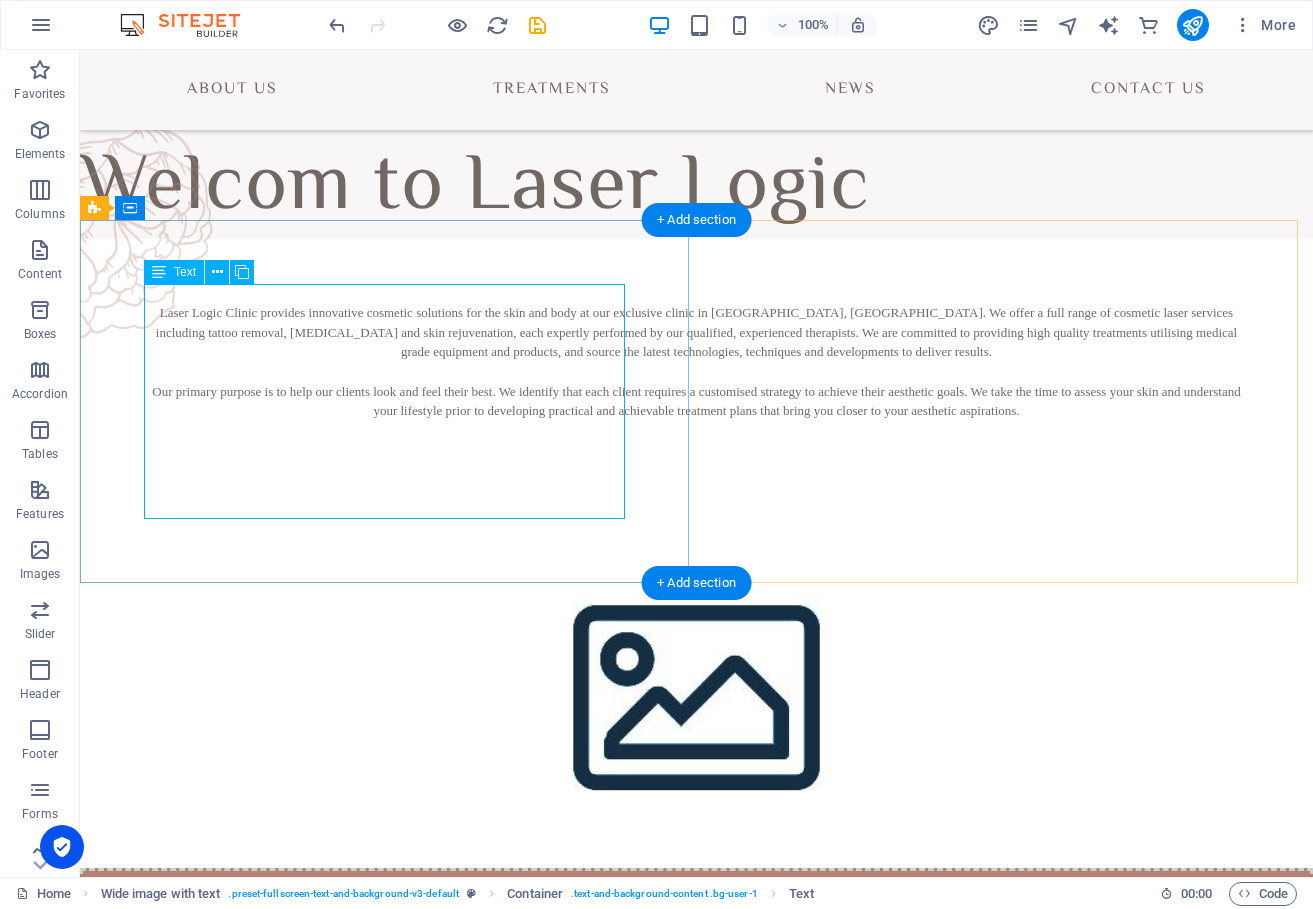 scroll, scrollTop: 0, scrollLeft: 0, axis: both 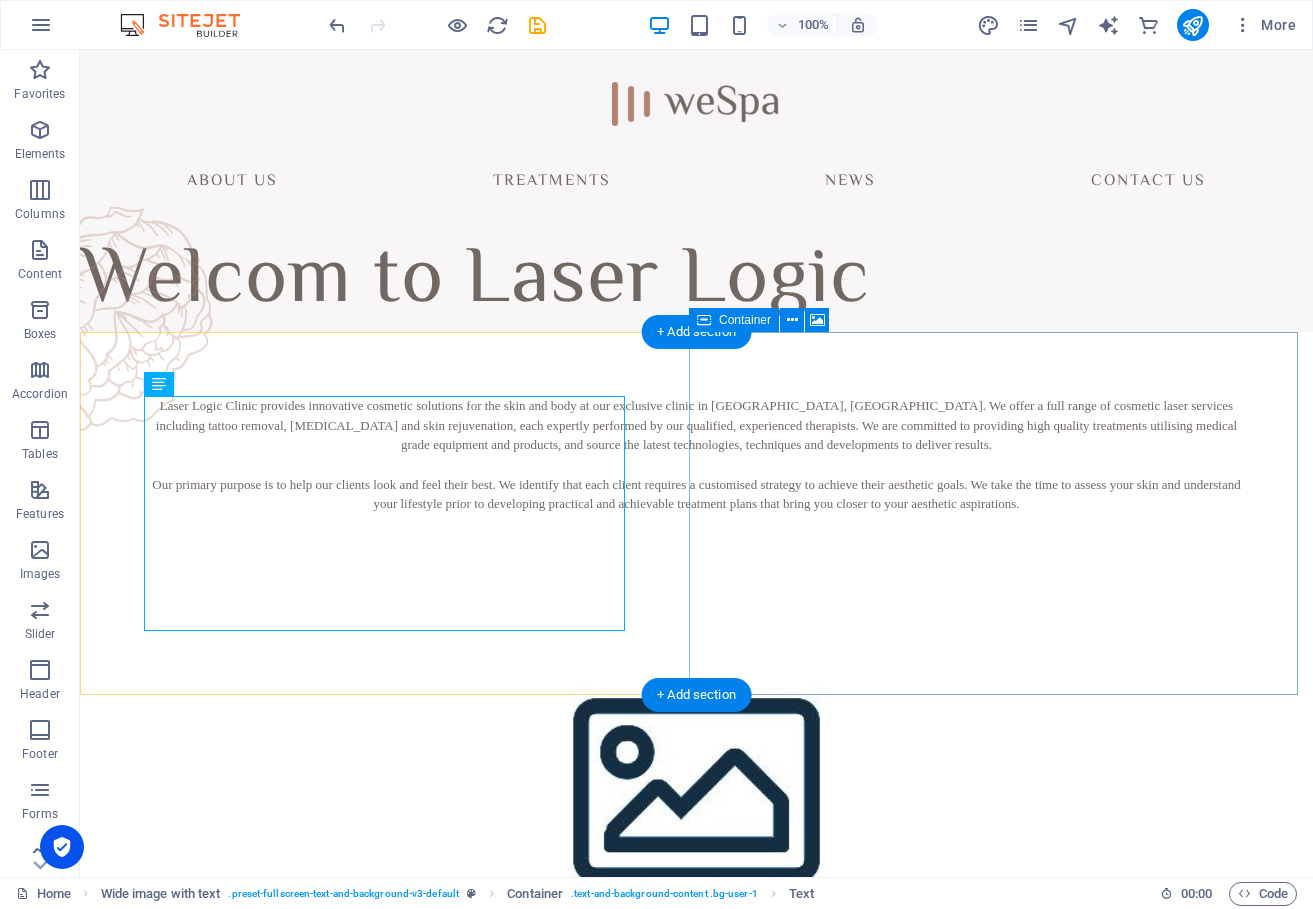 click on "Add elements" at bounding box center (637, 1062) 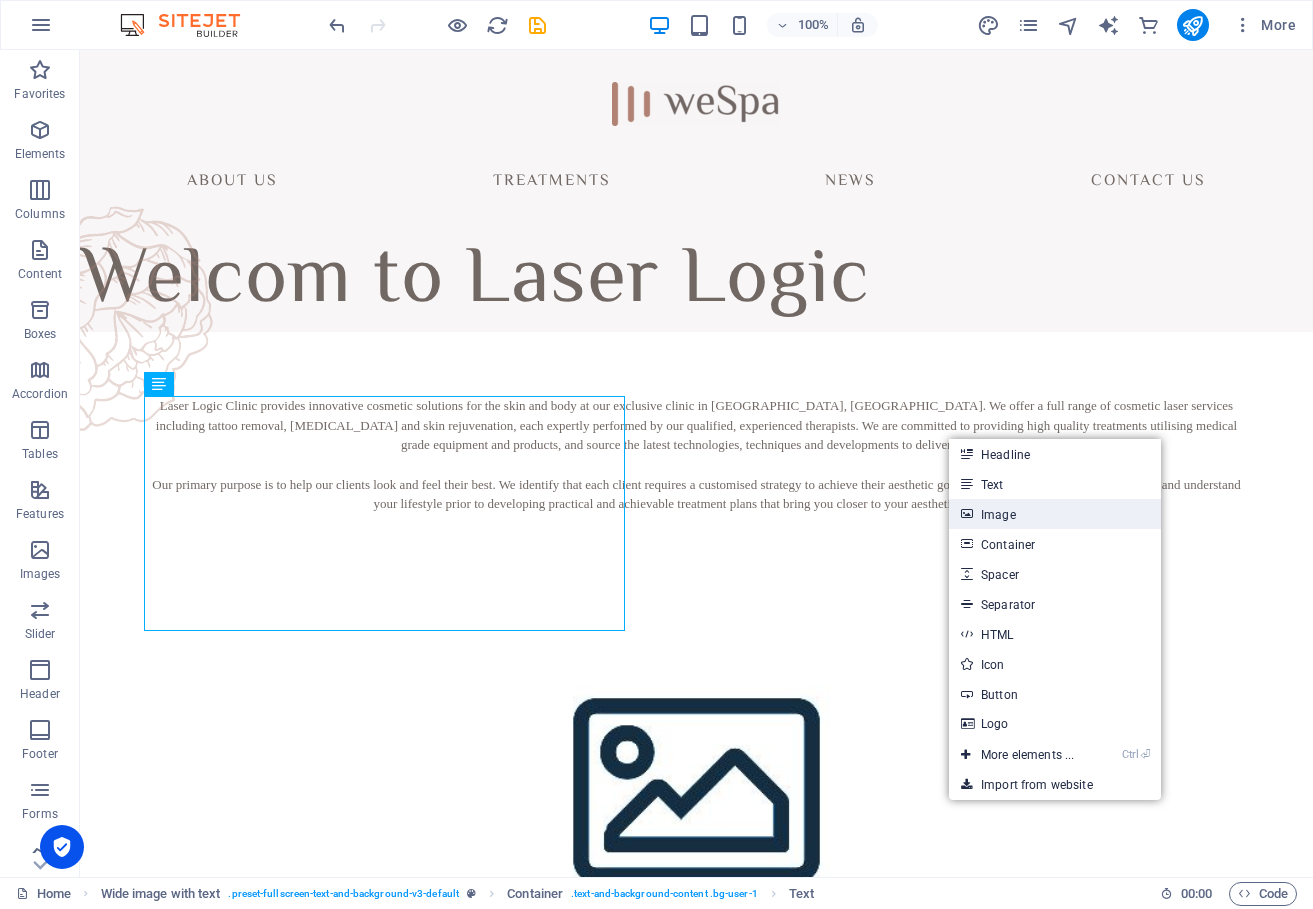 drag, startPoint x: 693, startPoint y: 518, endPoint x: 1050, endPoint y: 512, distance: 357.0504 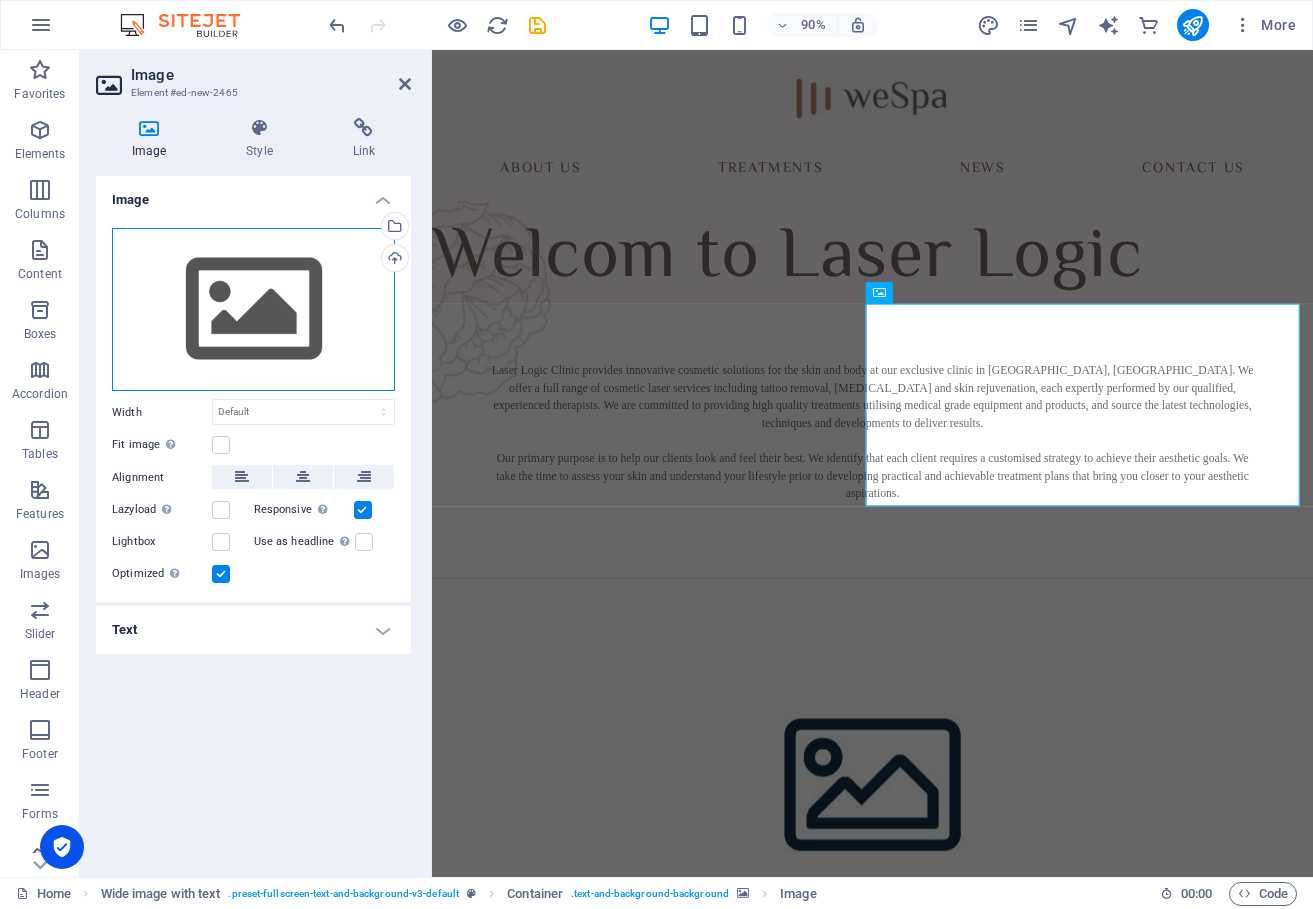 click on "Drag files here, click to choose files or select files from Files or our free stock photos & videos" at bounding box center (253, 310) 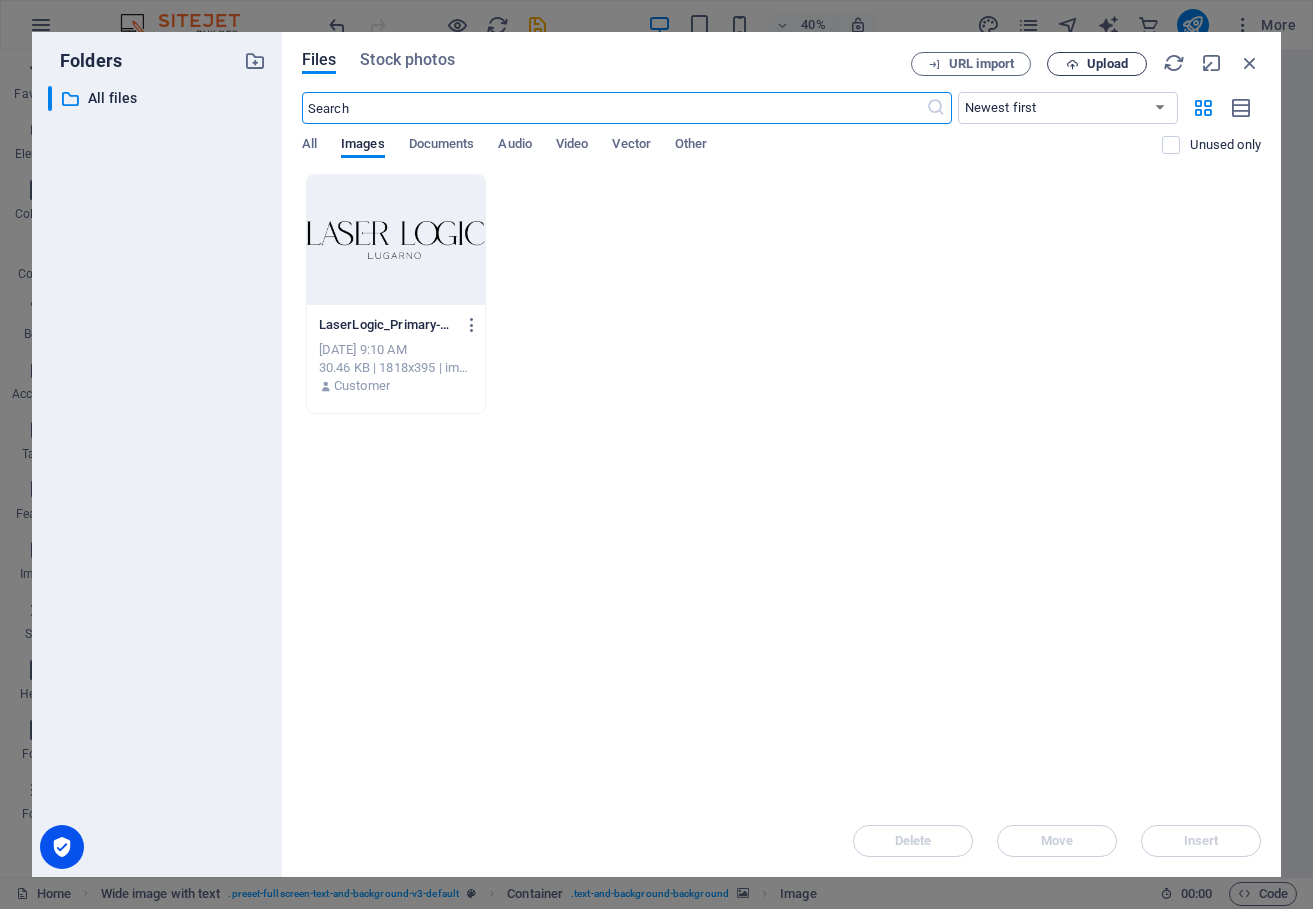 click on "Upload" at bounding box center [1107, 64] 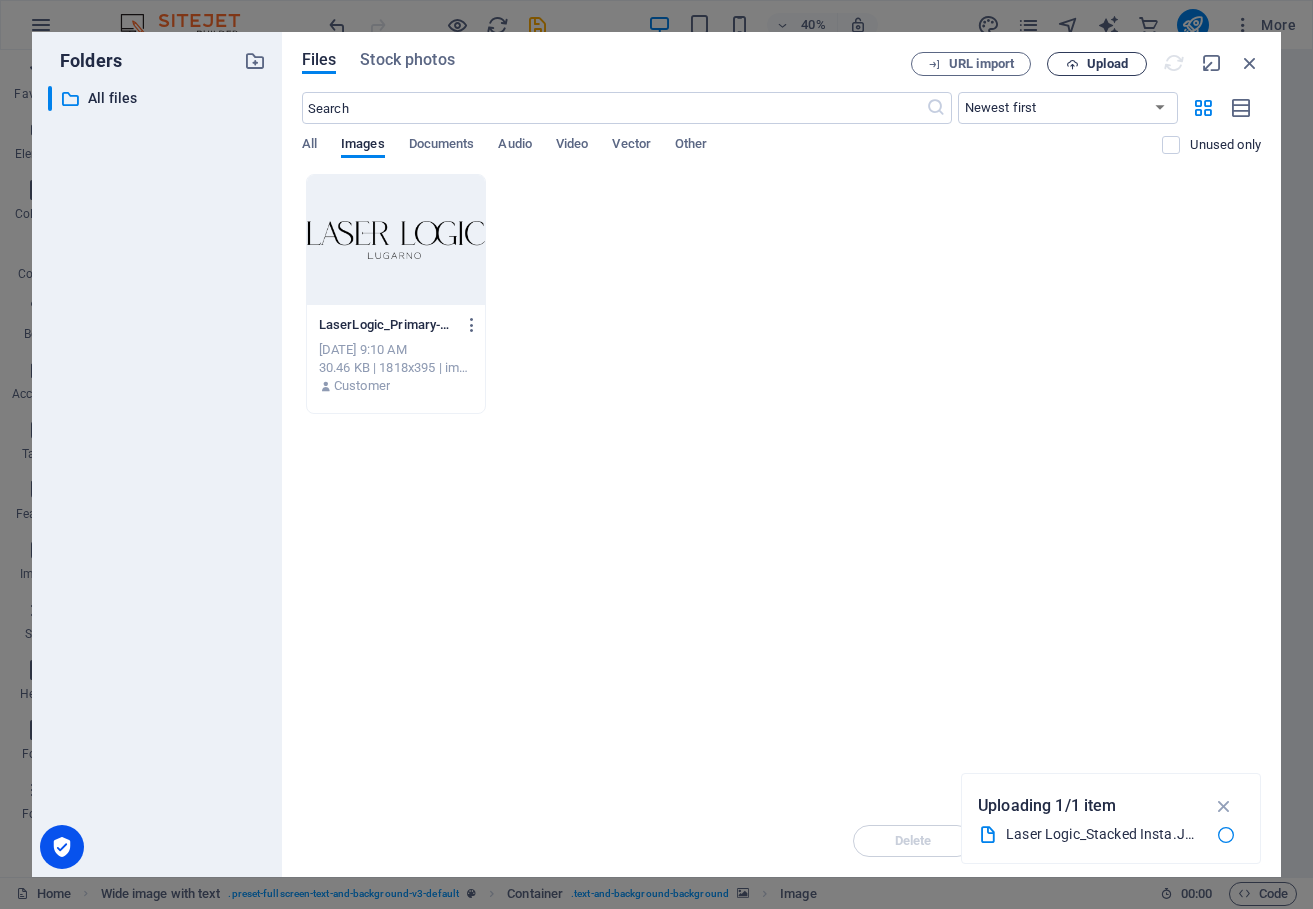 click on "Upload" at bounding box center [1107, 64] 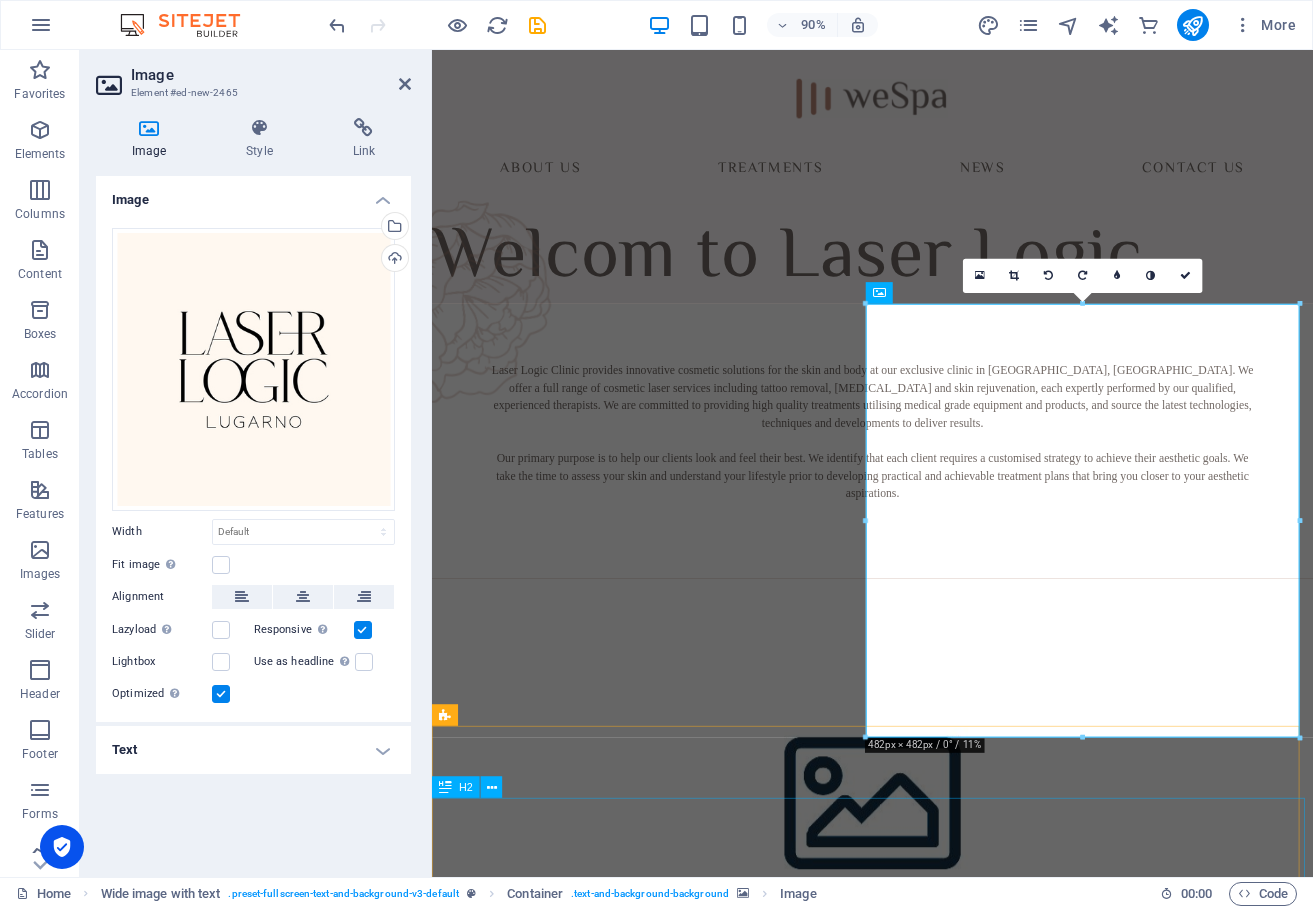 click on "Treatments" at bounding box center (921, 2215) 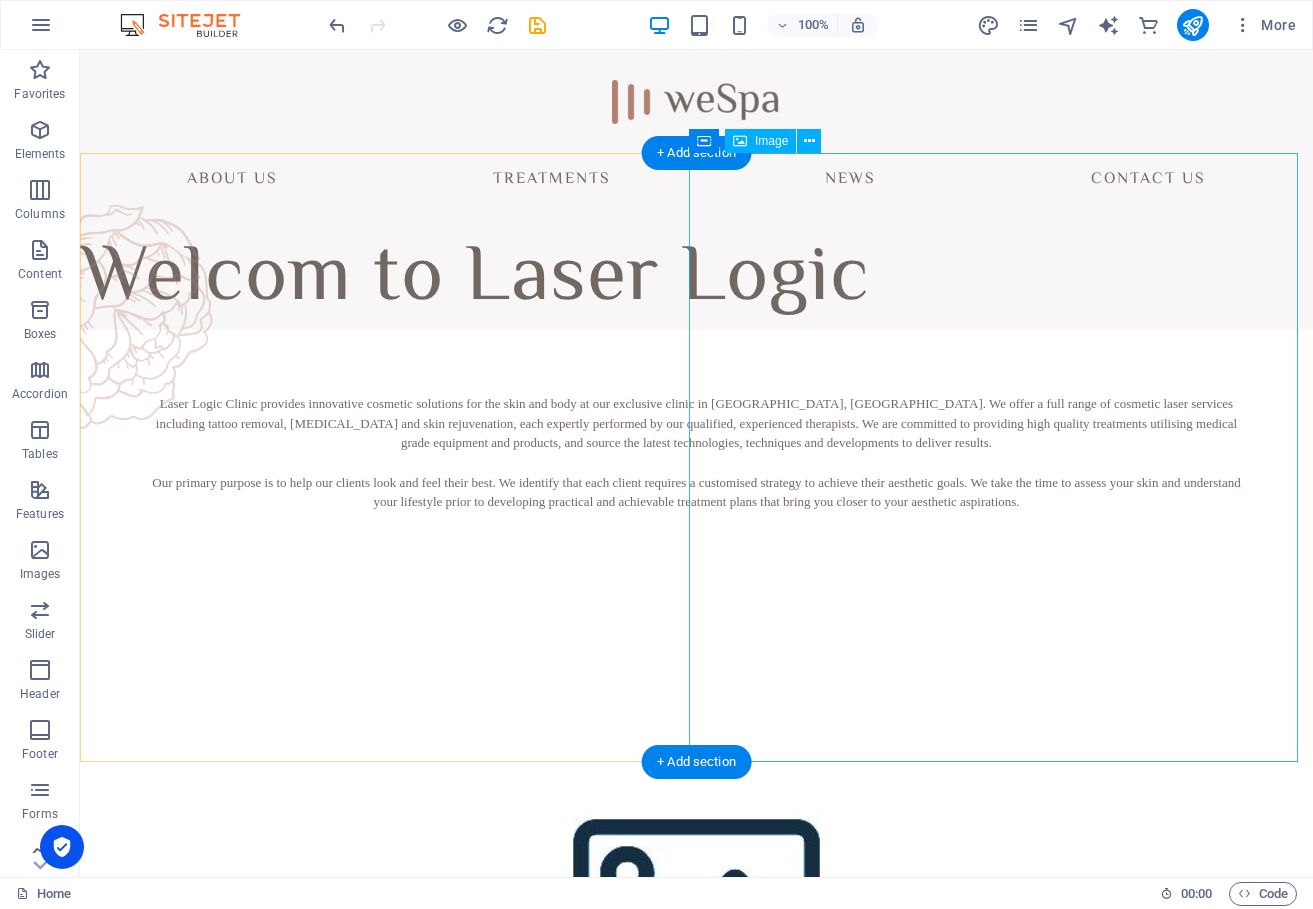 scroll, scrollTop: 0, scrollLeft: 0, axis: both 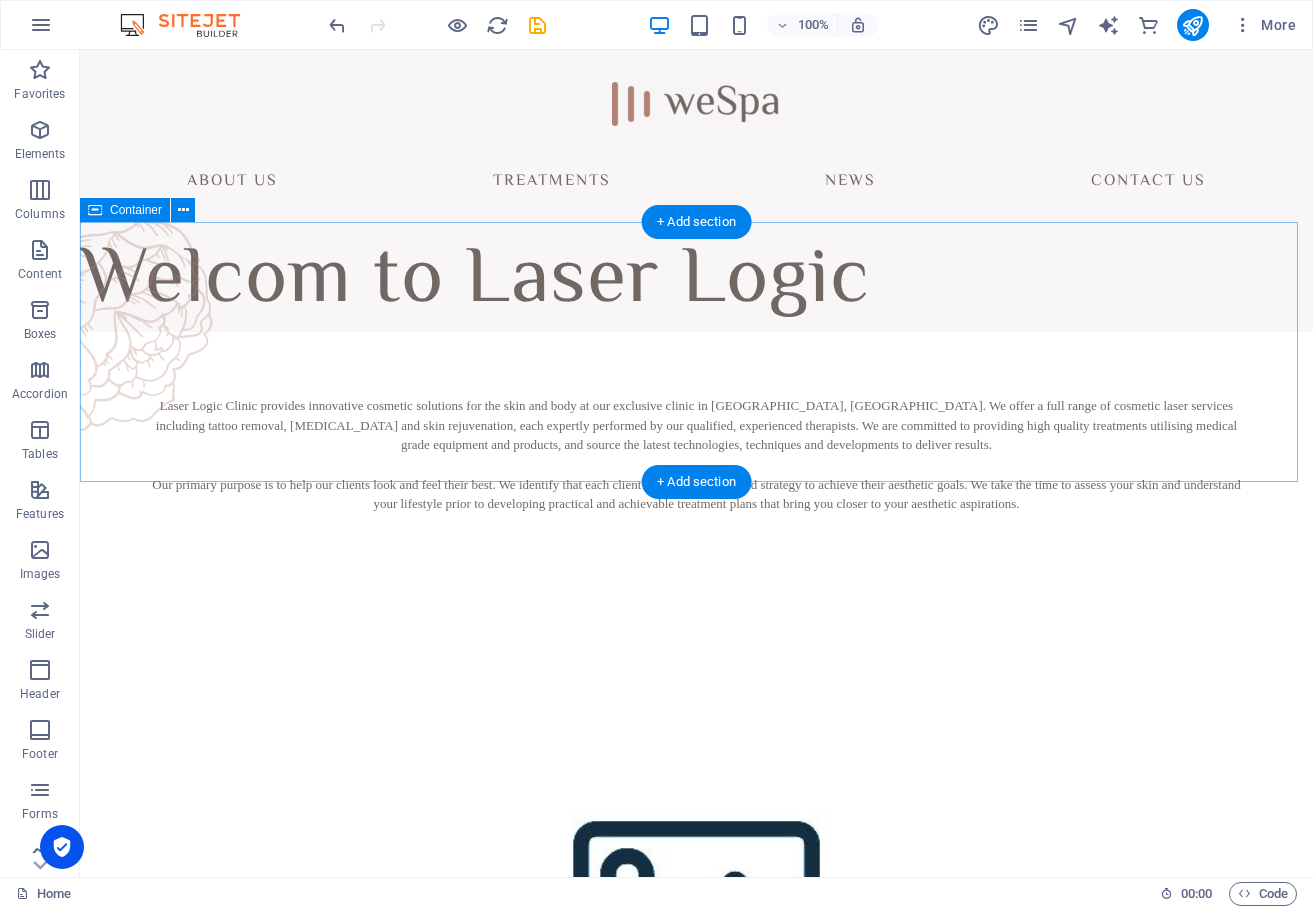 click at bounding box center [696, 352] 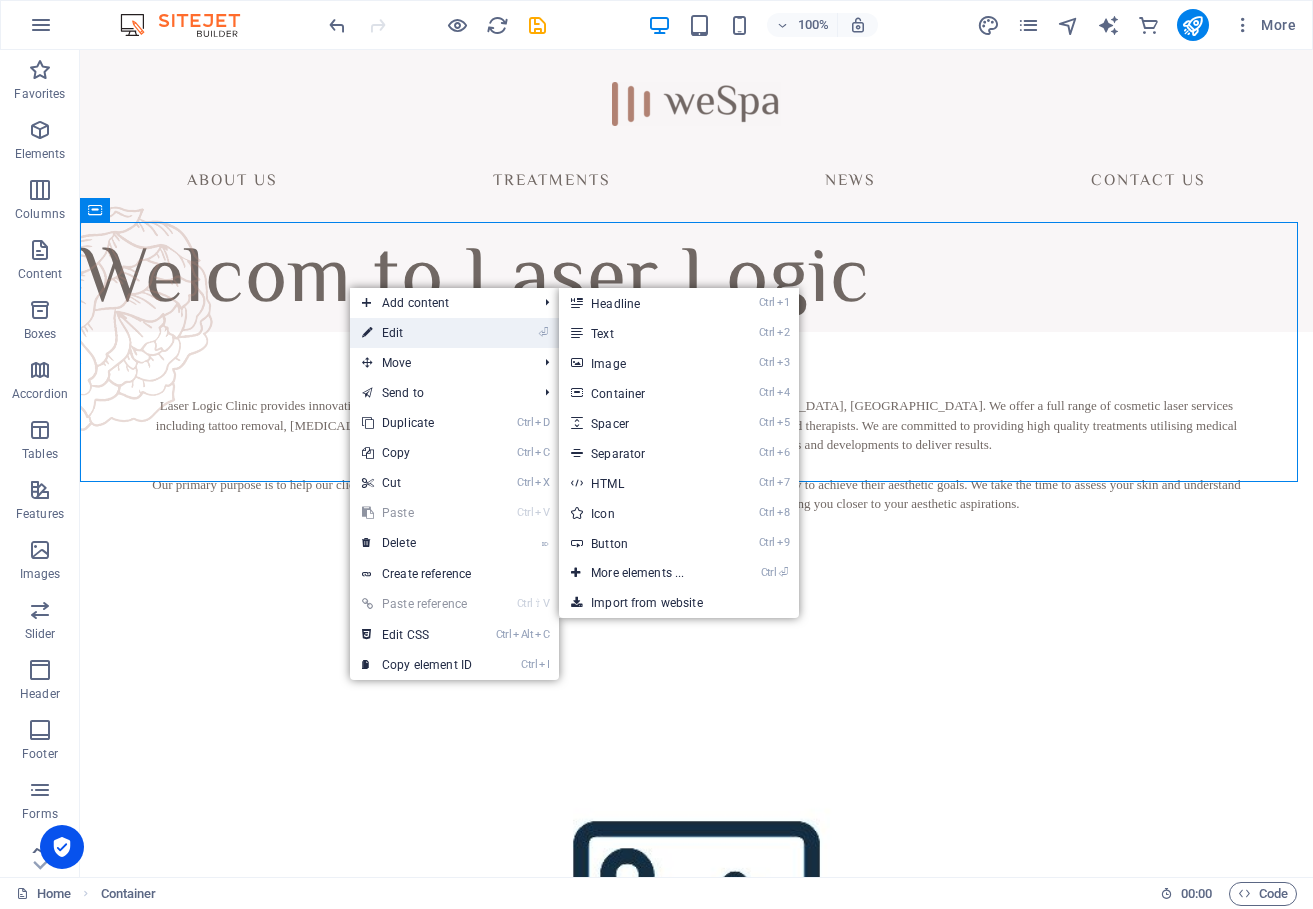 click on "⏎  Edit" at bounding box center (417, 333) 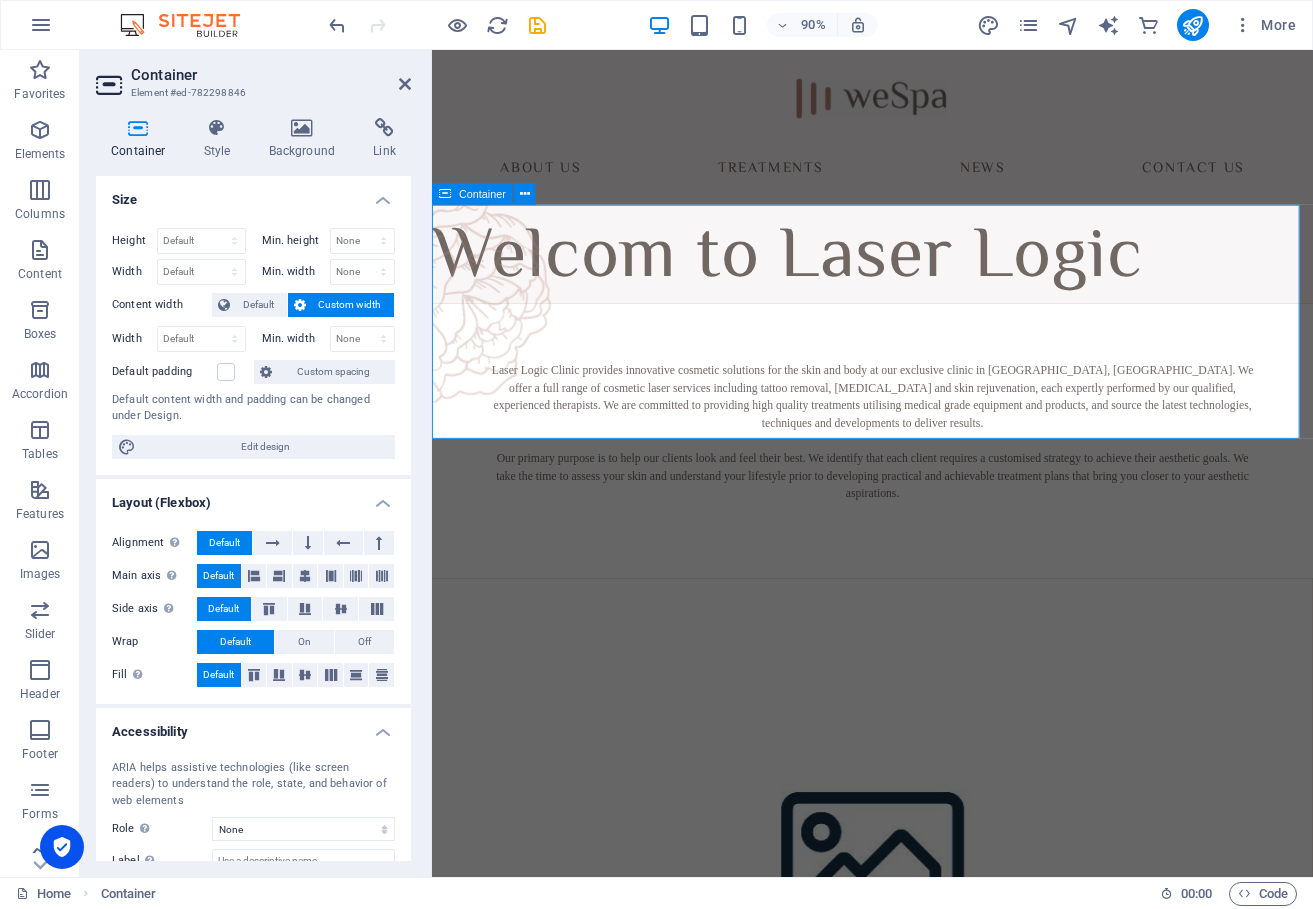 click at bounding box center [921, 352] 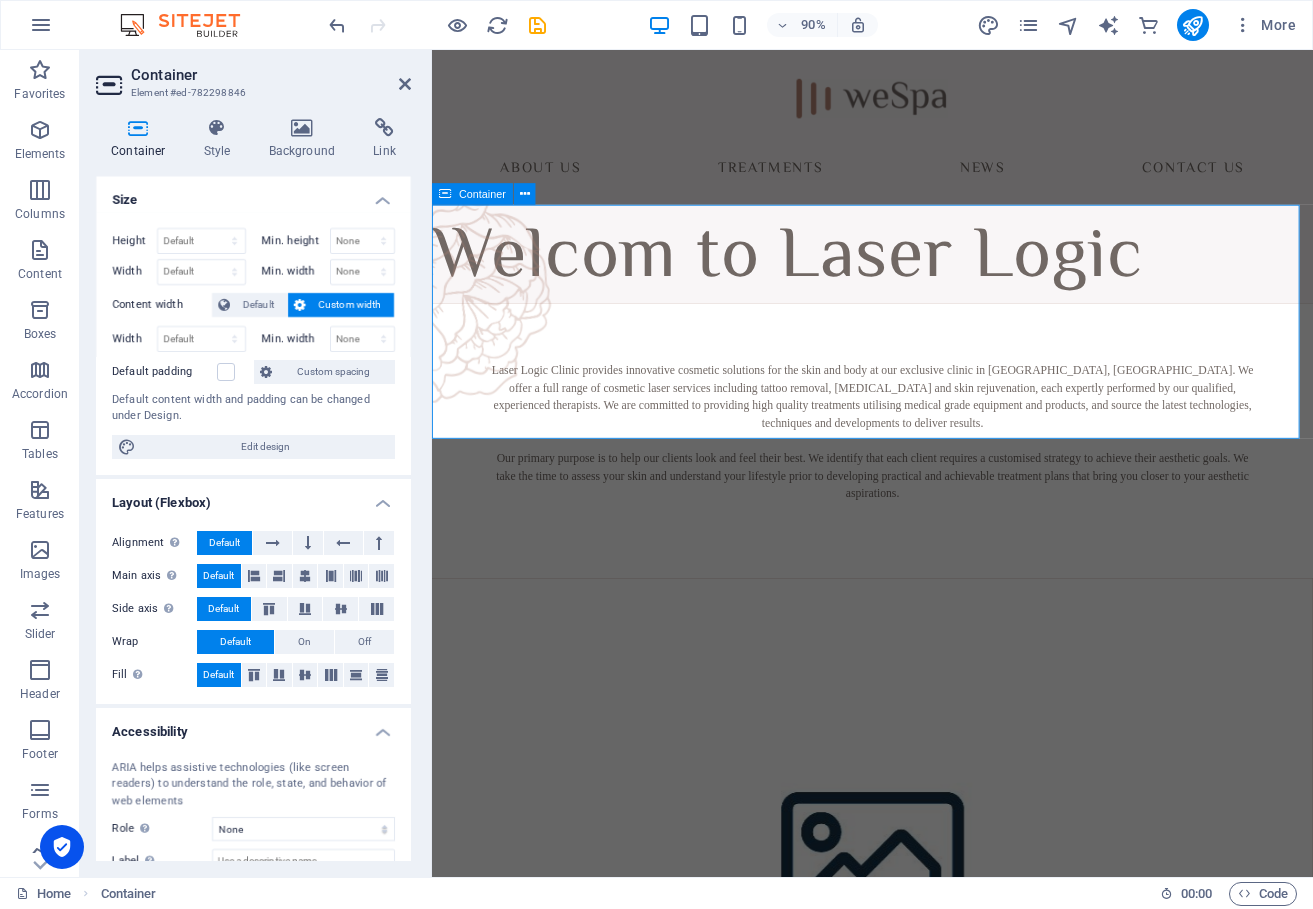 click at bounding box center [921, 352] 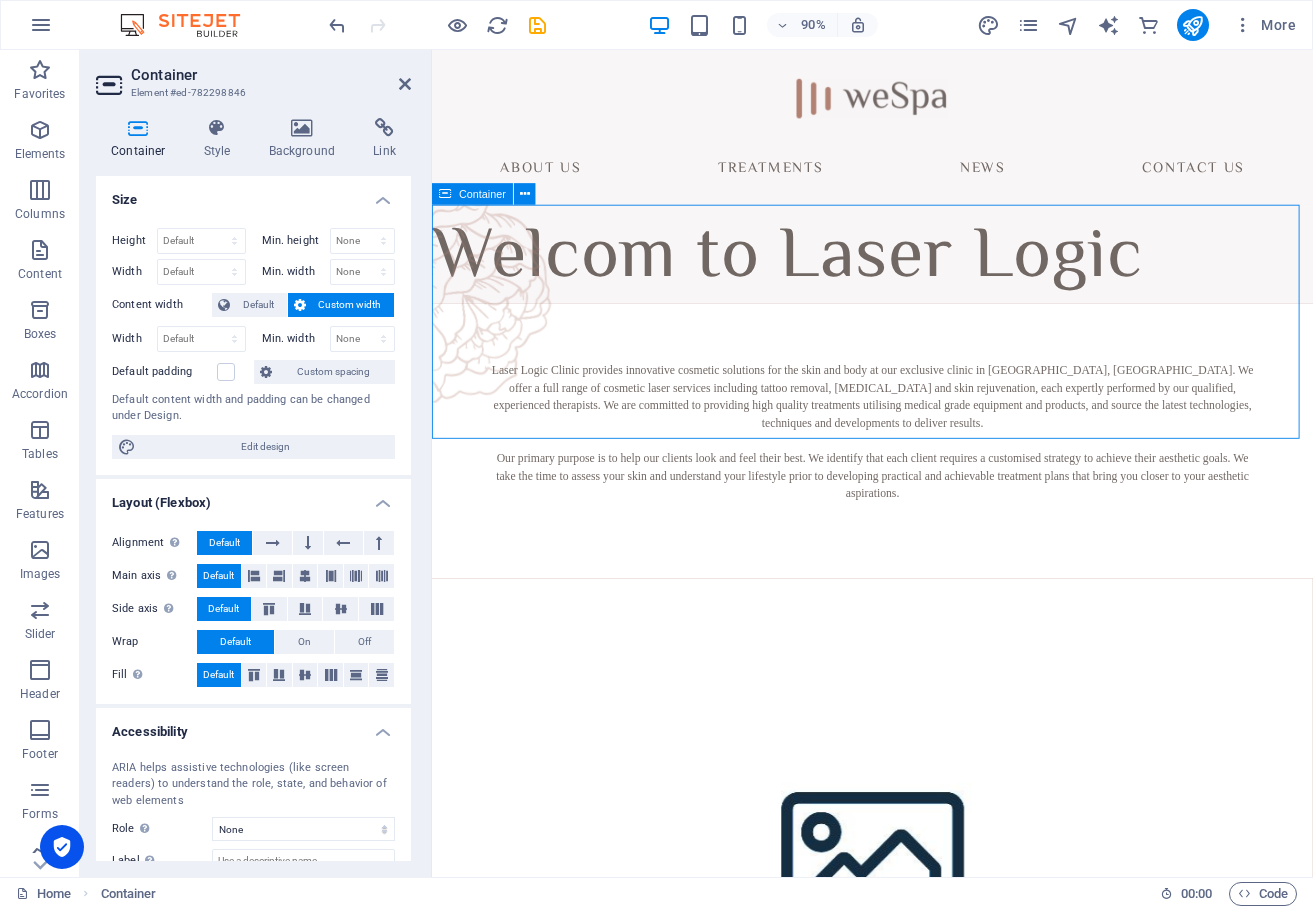 click at bounding box center [921, 352] 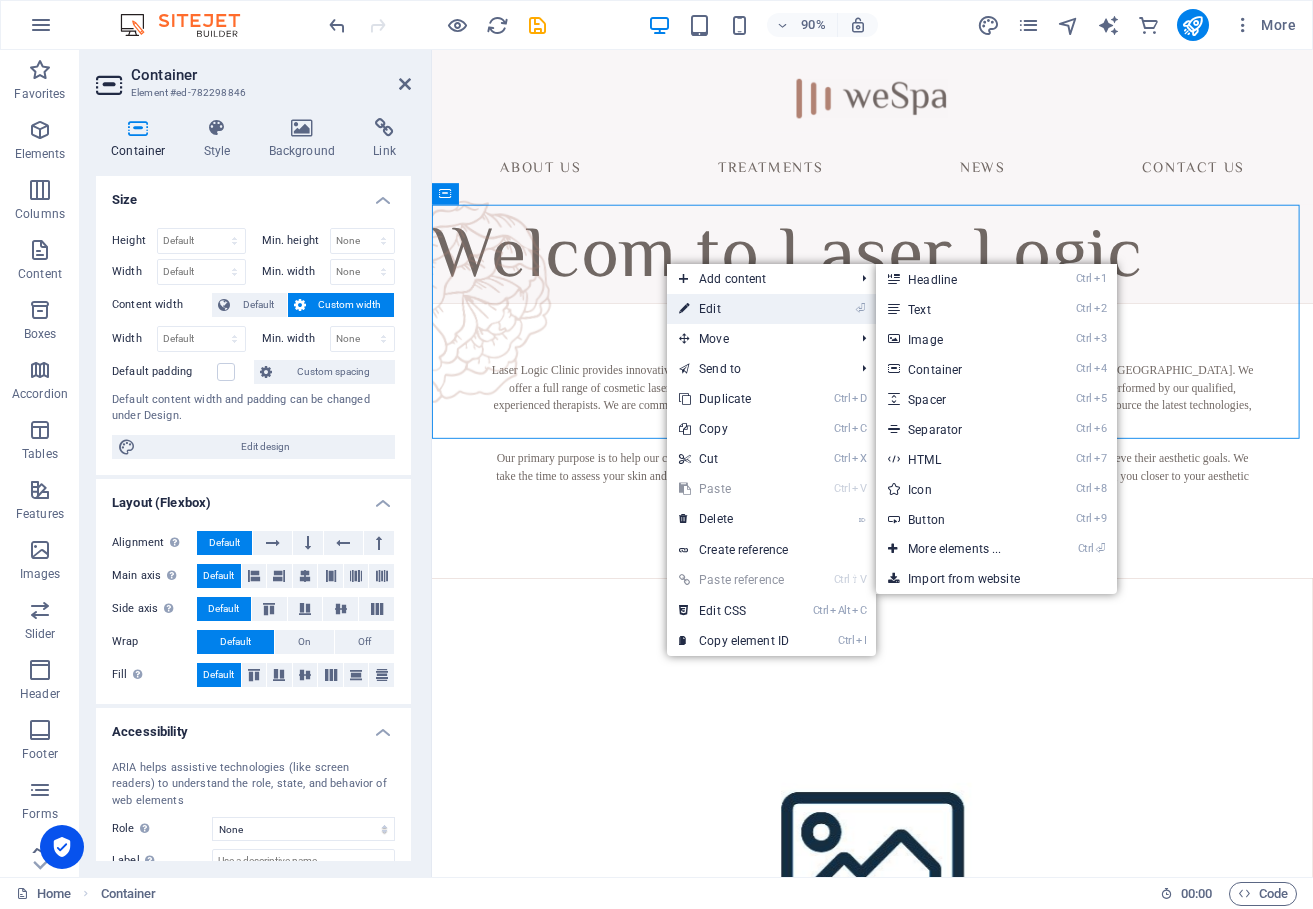 click on "⏎  Edit" at bounding box center (734, 309) 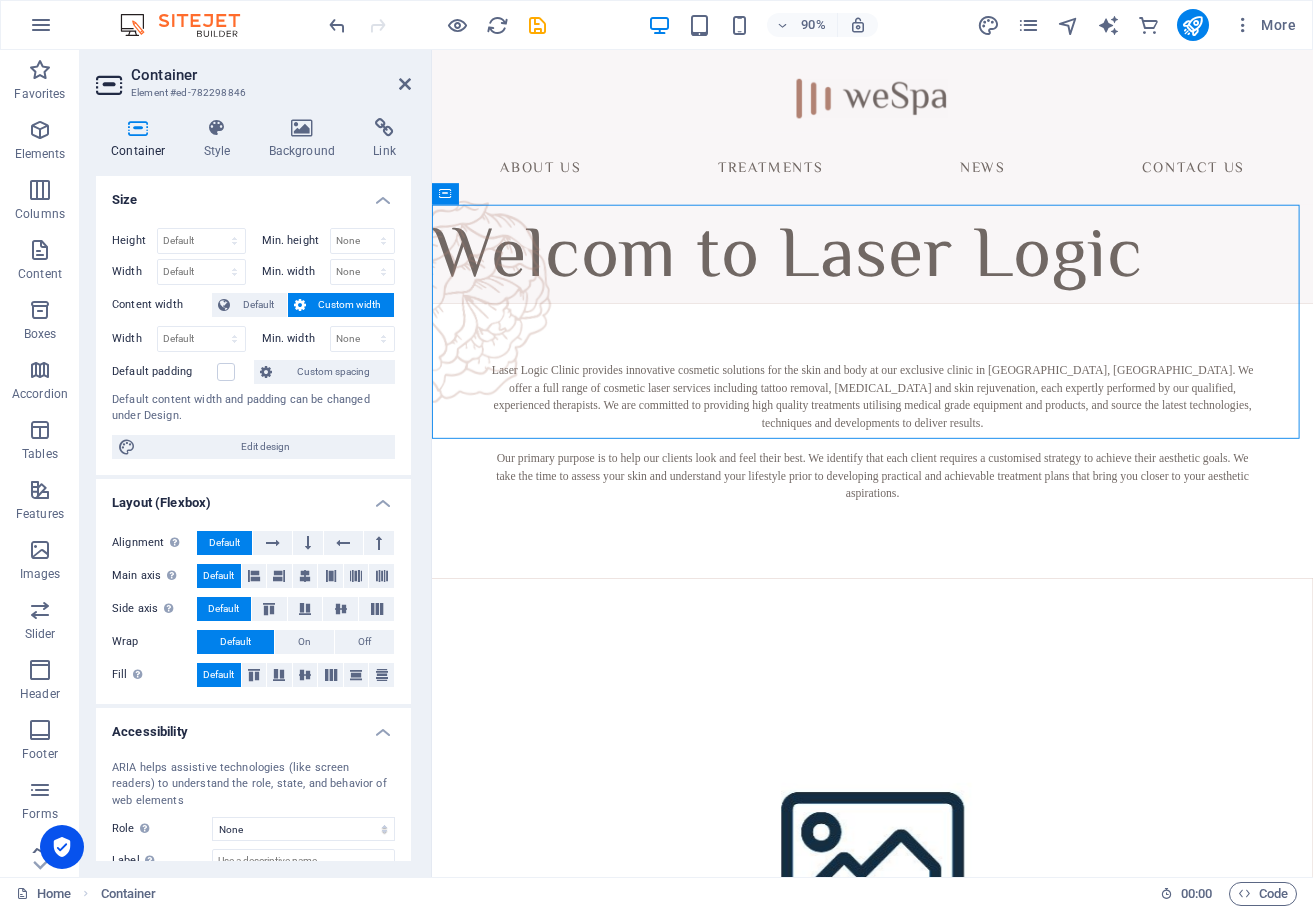 click on "Container" at bounding box center [142, 139] 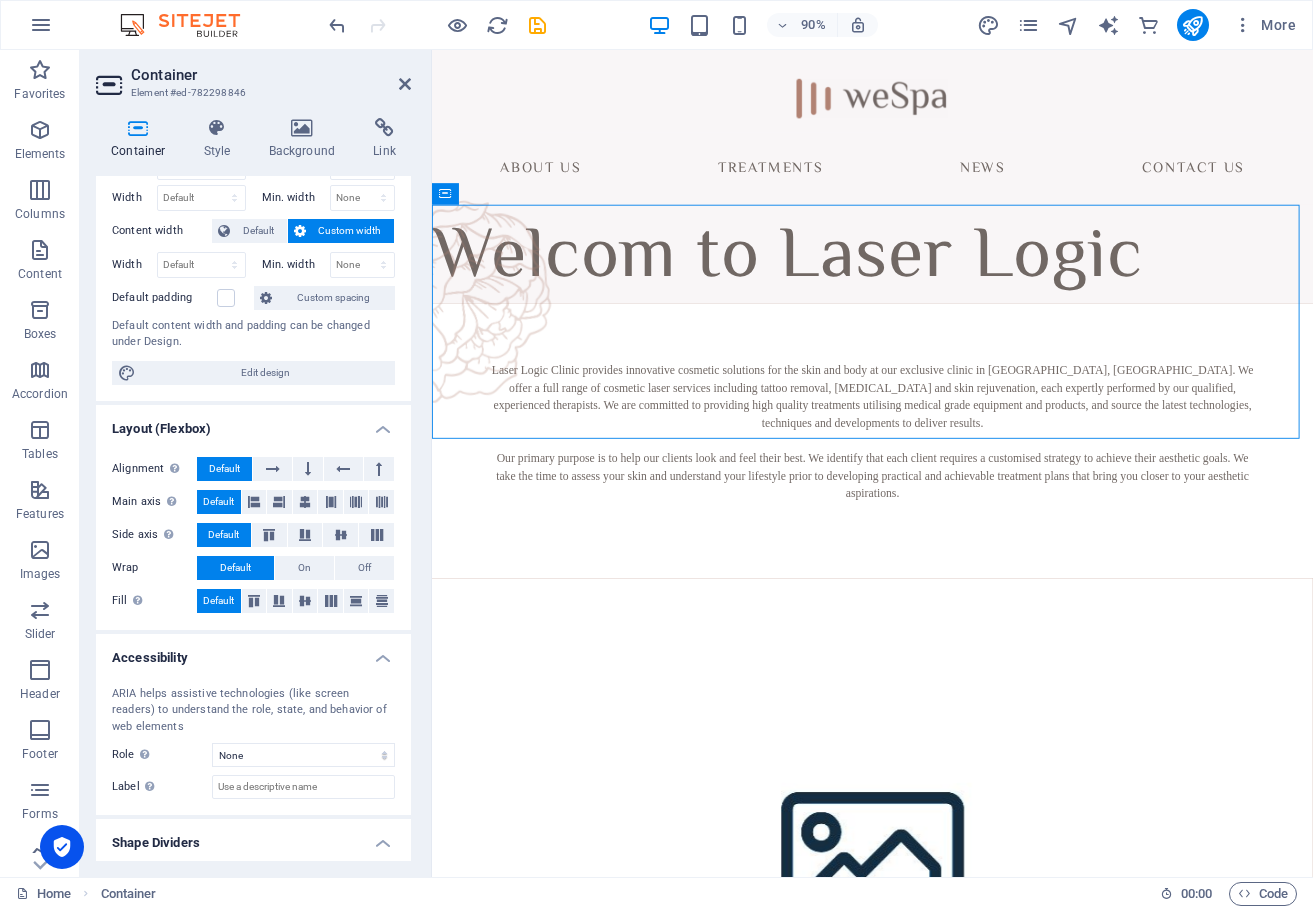 scroll, scrollTop: 124, scrollLeft: 0, axis: vertical 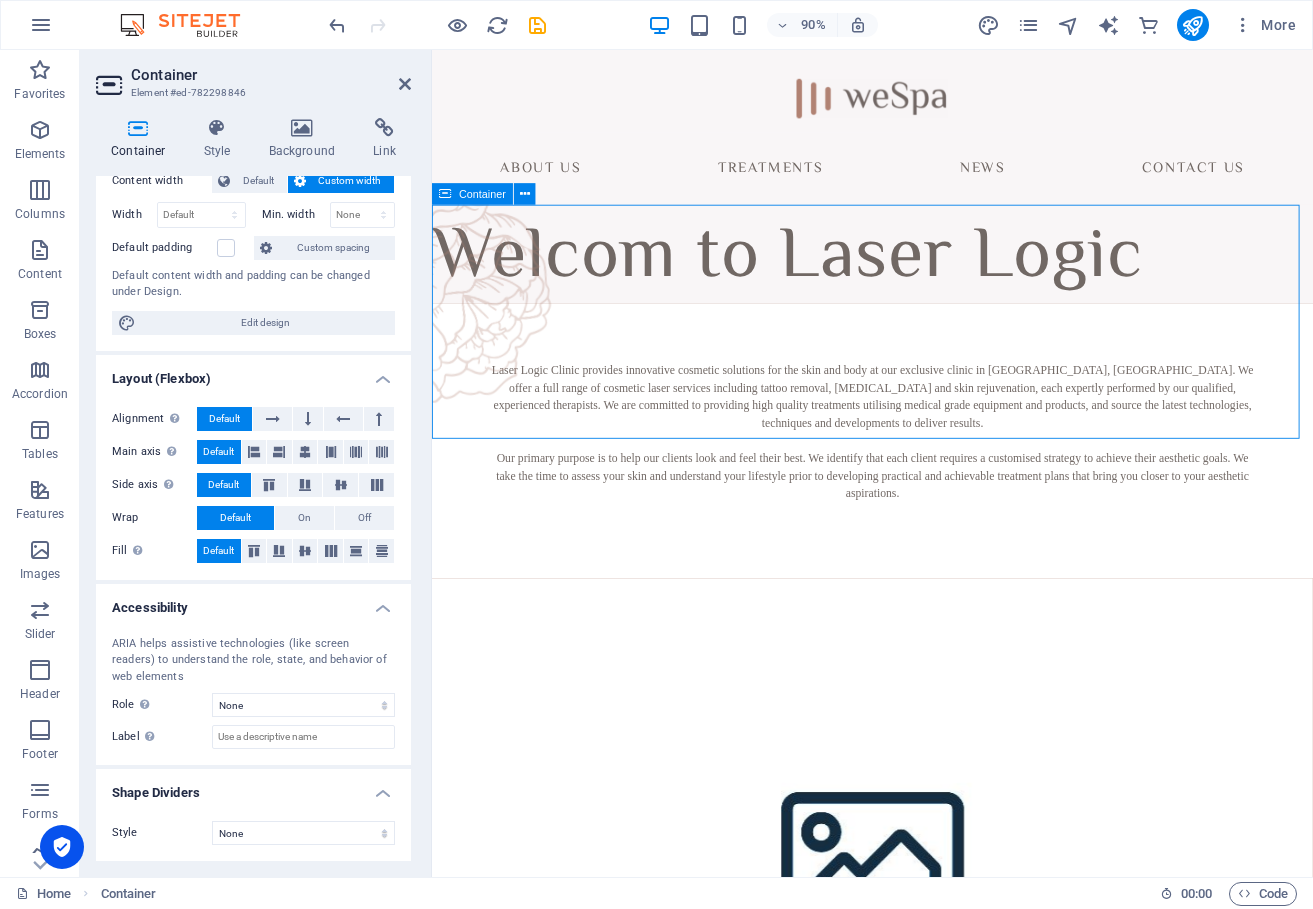 click at bounding box center (921, 352) 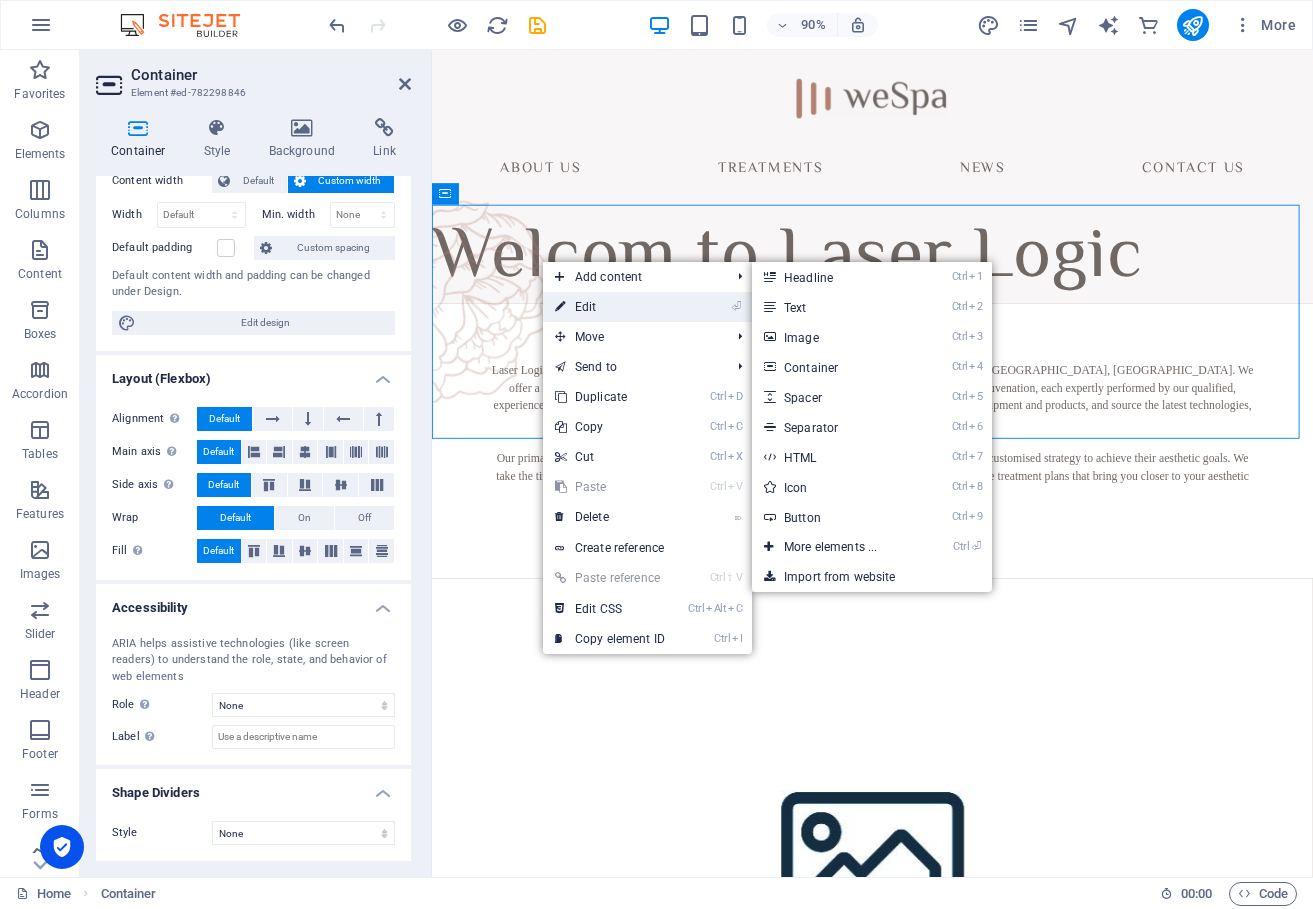 click on "⏎  Edit" at bounding box center (610, 307) 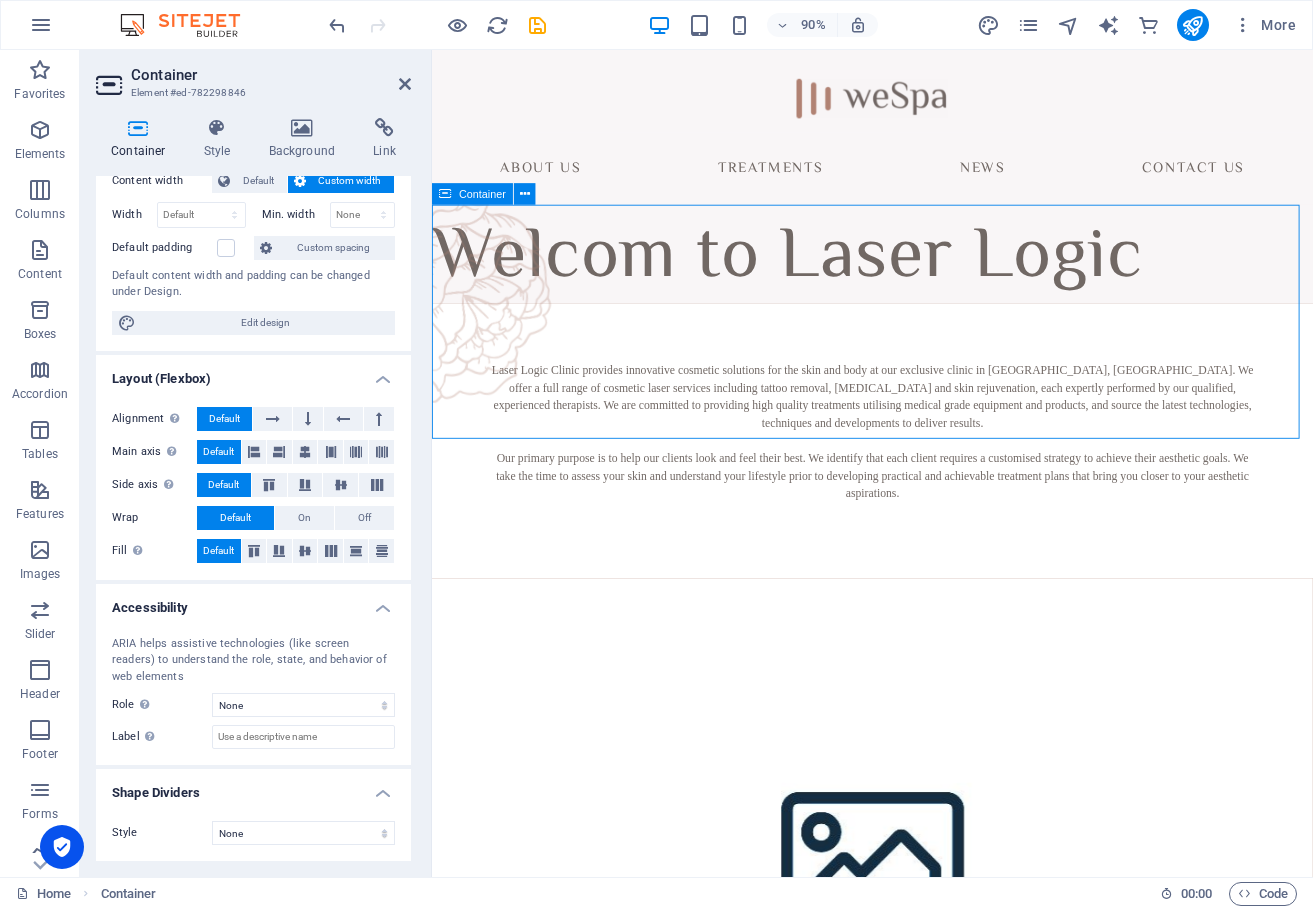 click at bounding box center (921, 352) 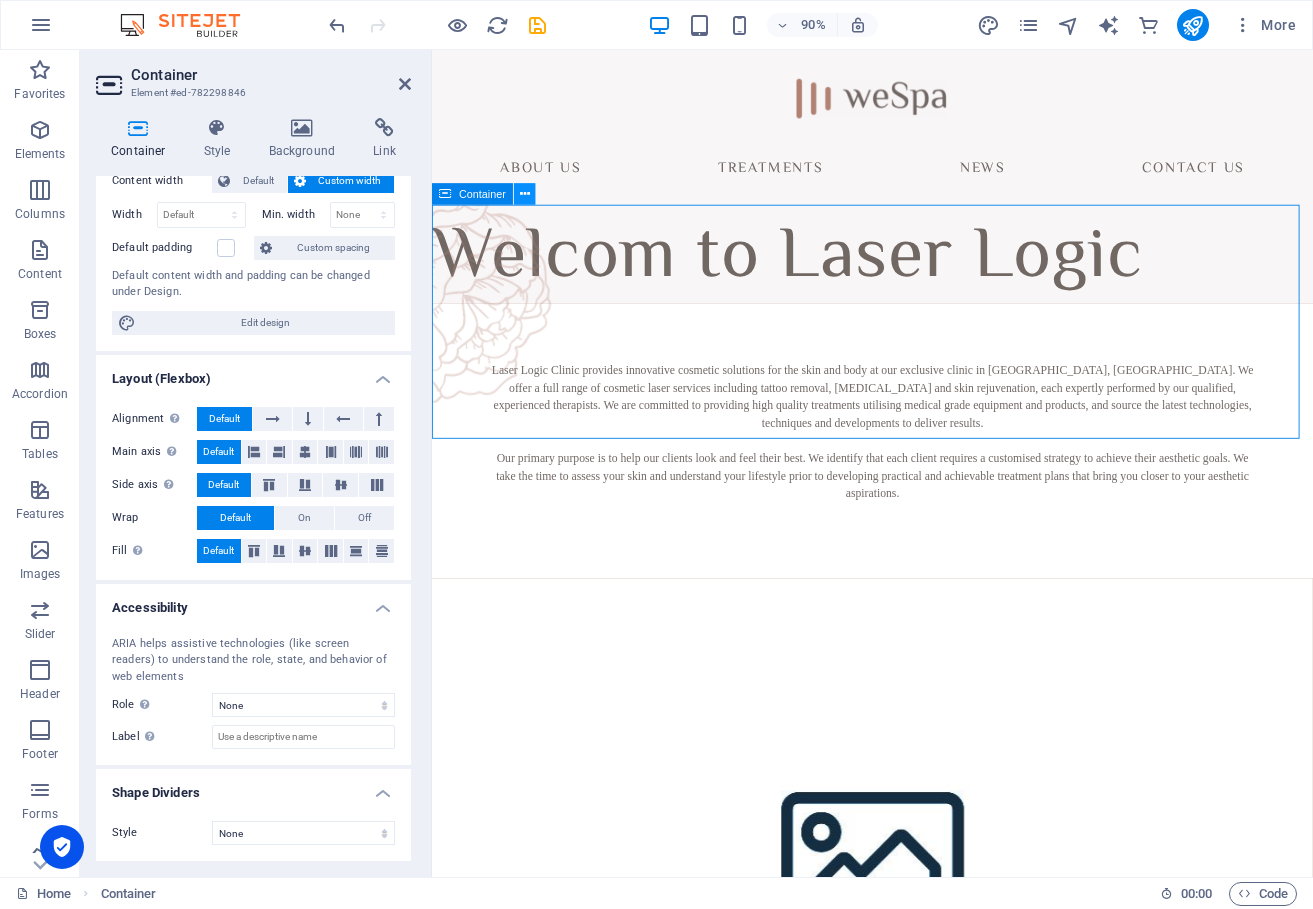 click at bounding box center (525, 194) 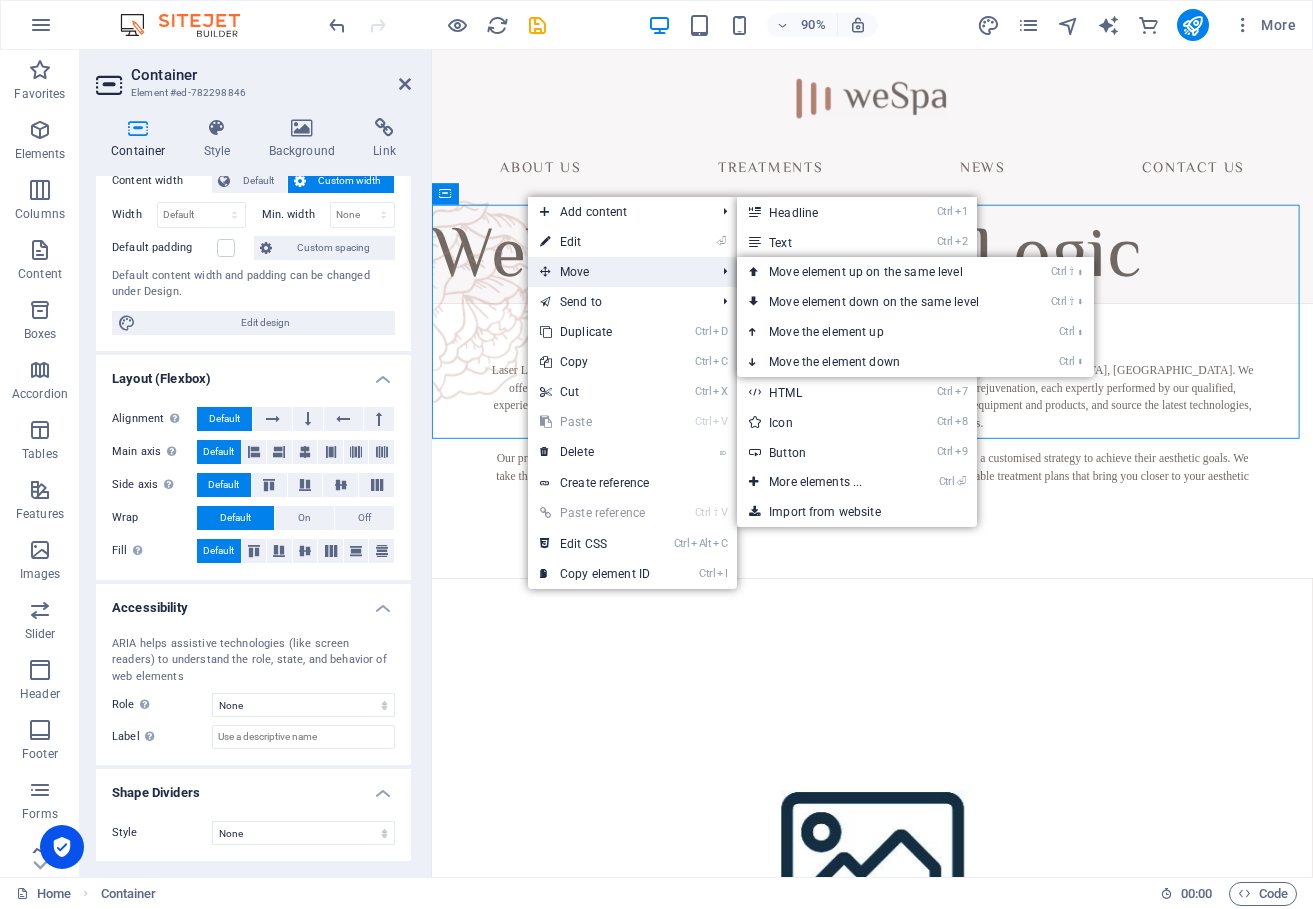 click on "Move" at bounding box center (617, 272) 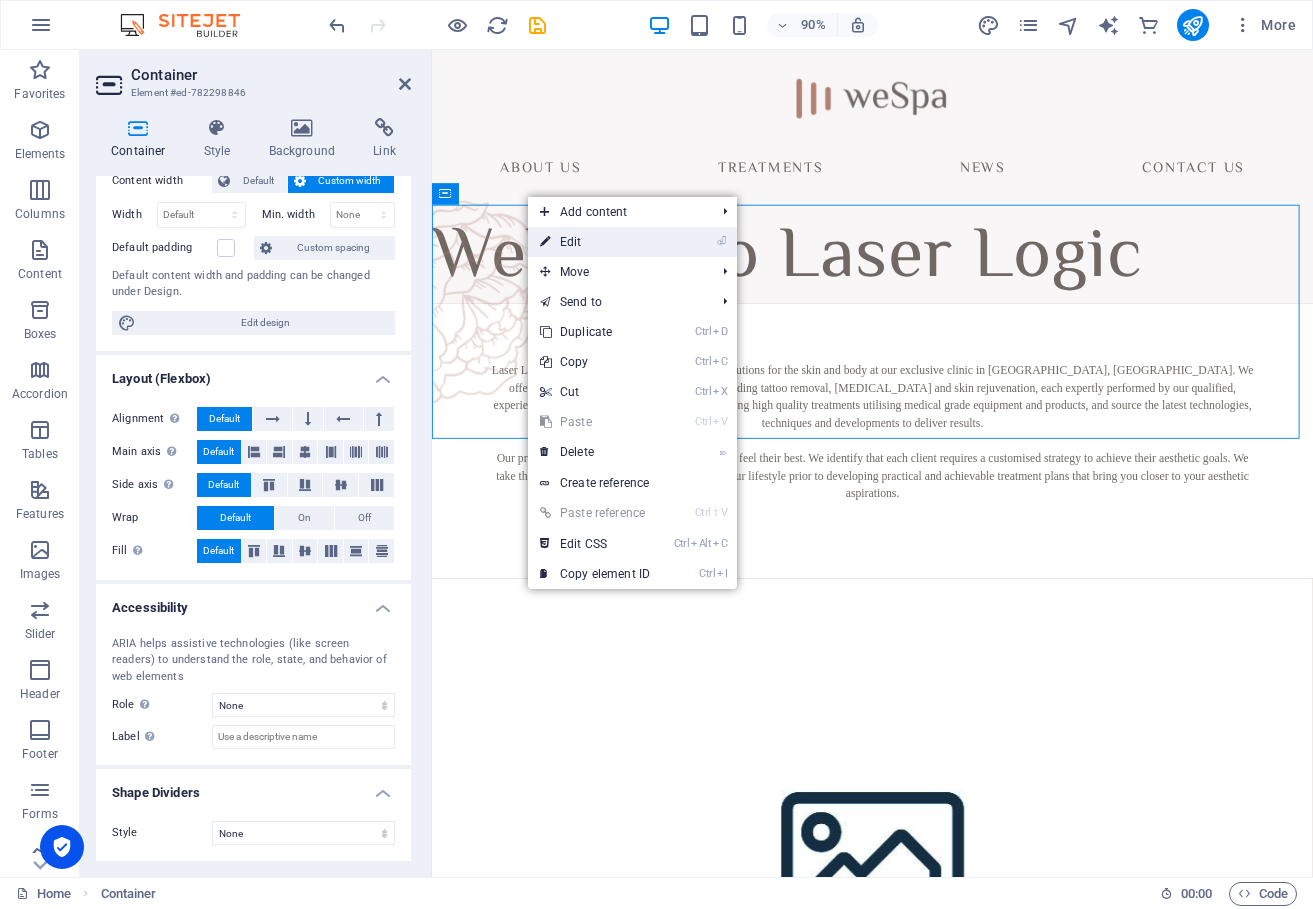 click on "⏎  Edit" at bounding box center (595, 242) 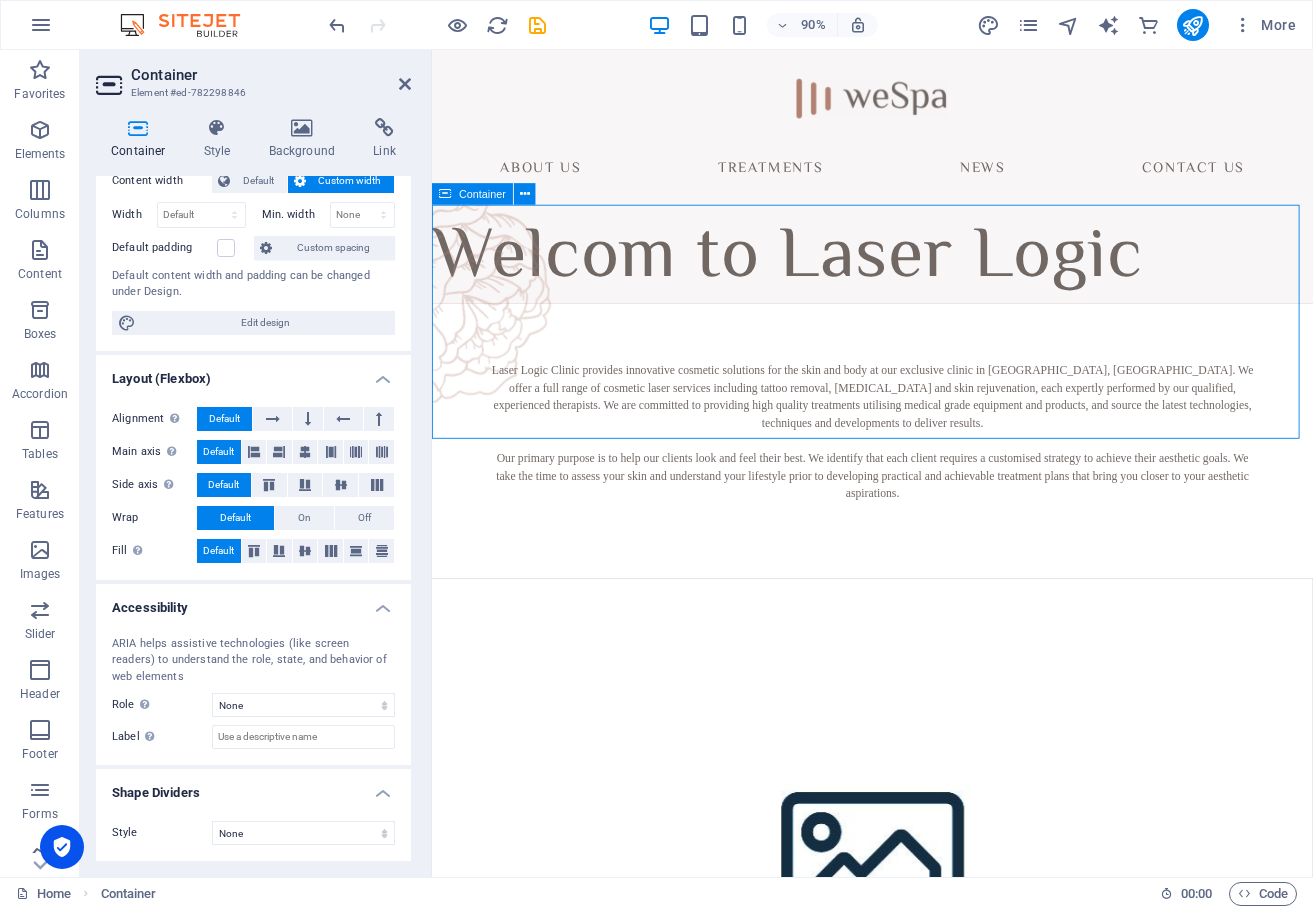 click at bounding box center (921, 352) 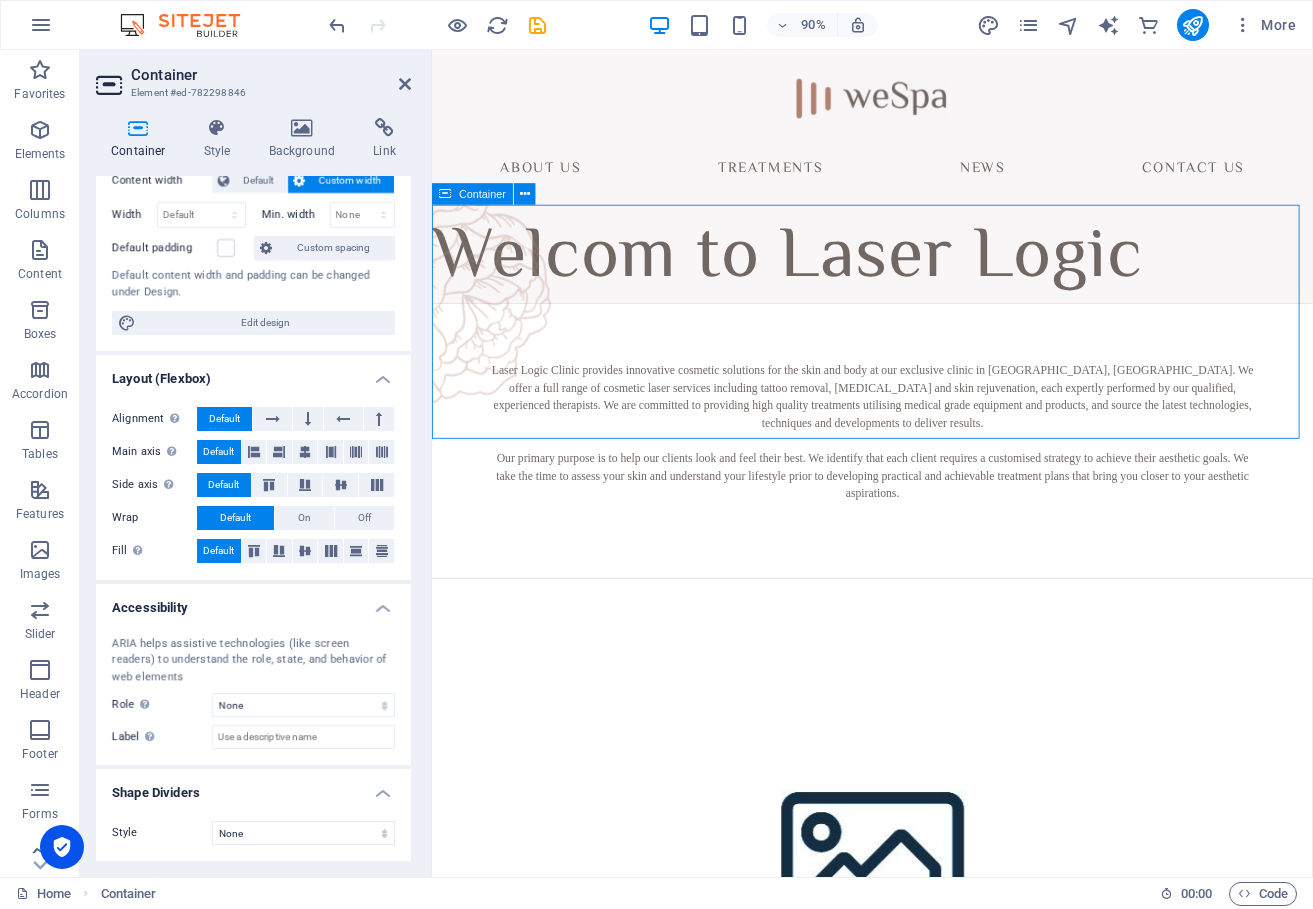 click at bounding box center [921, 352] 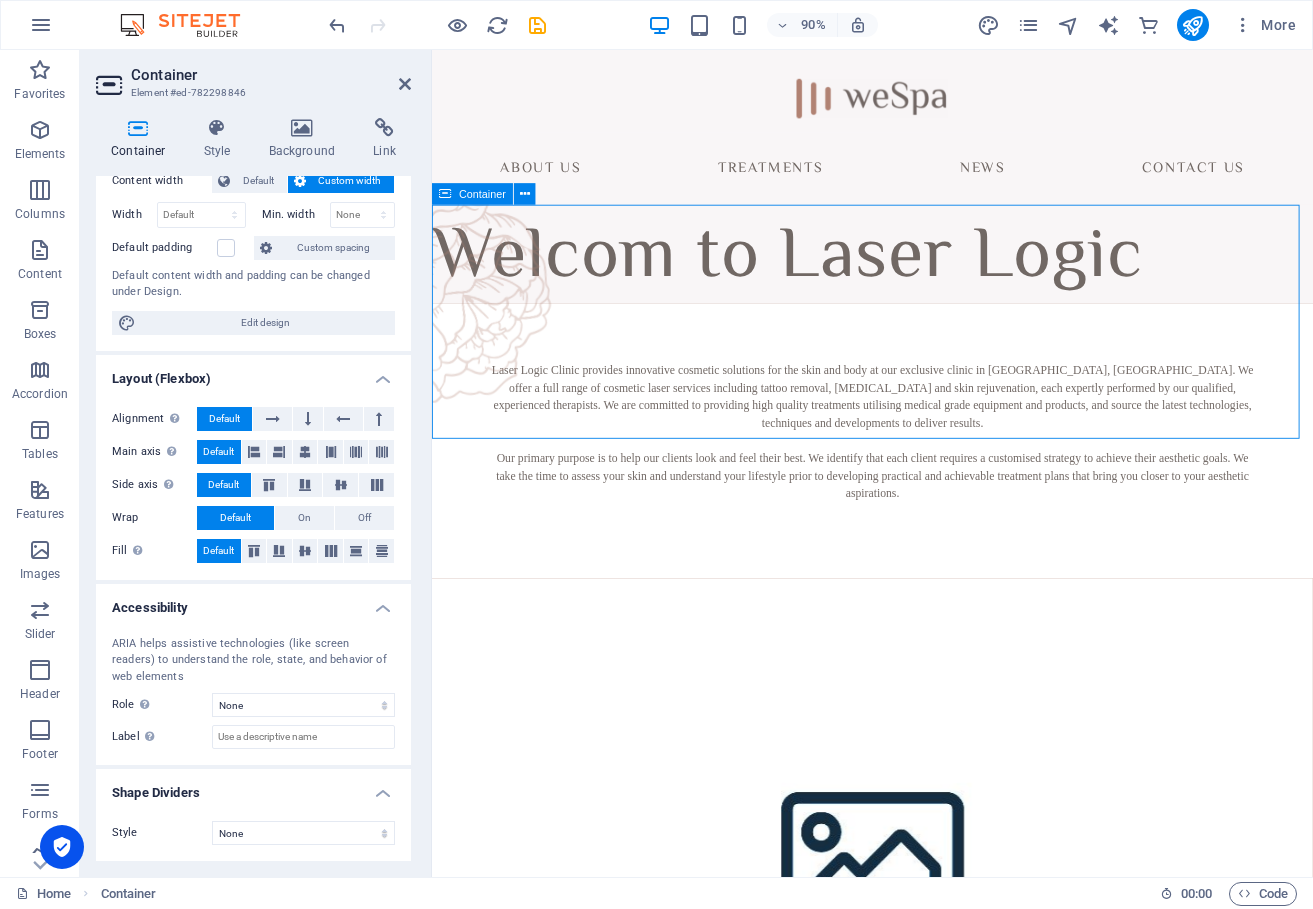 click at bounding box center (921, 352) 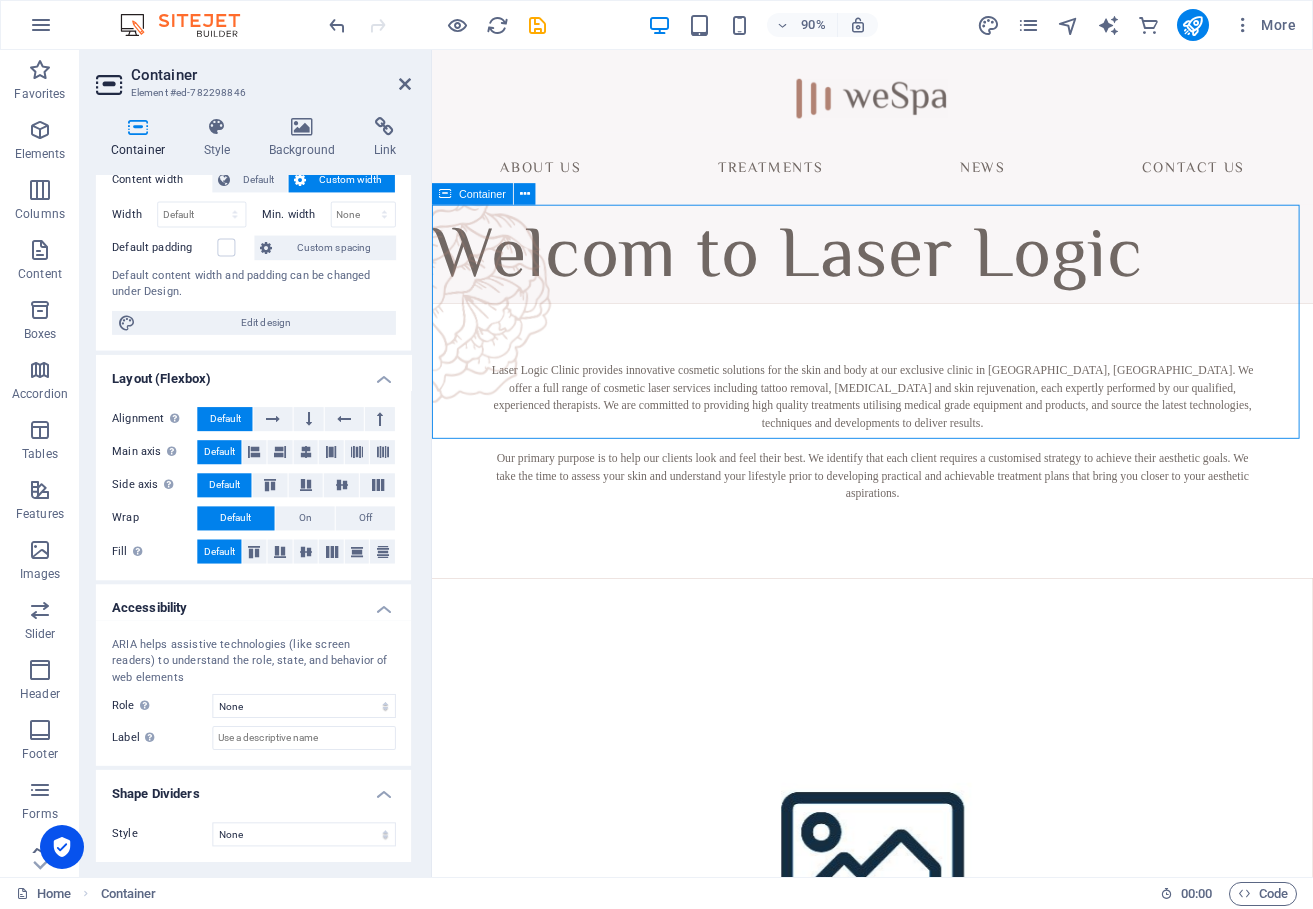 click at bounding box center (921, 352) 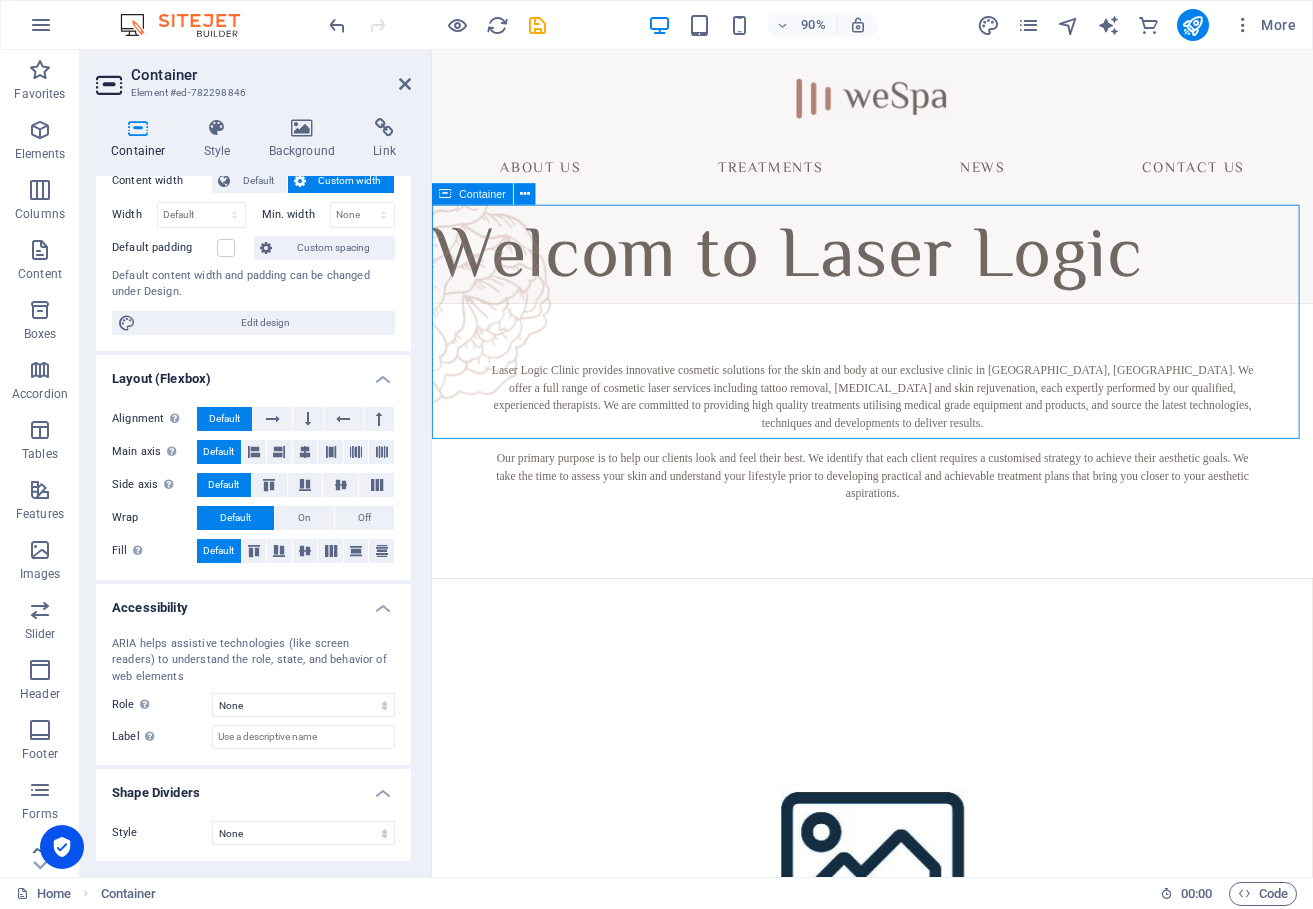 click at bounding box center [445, 194] 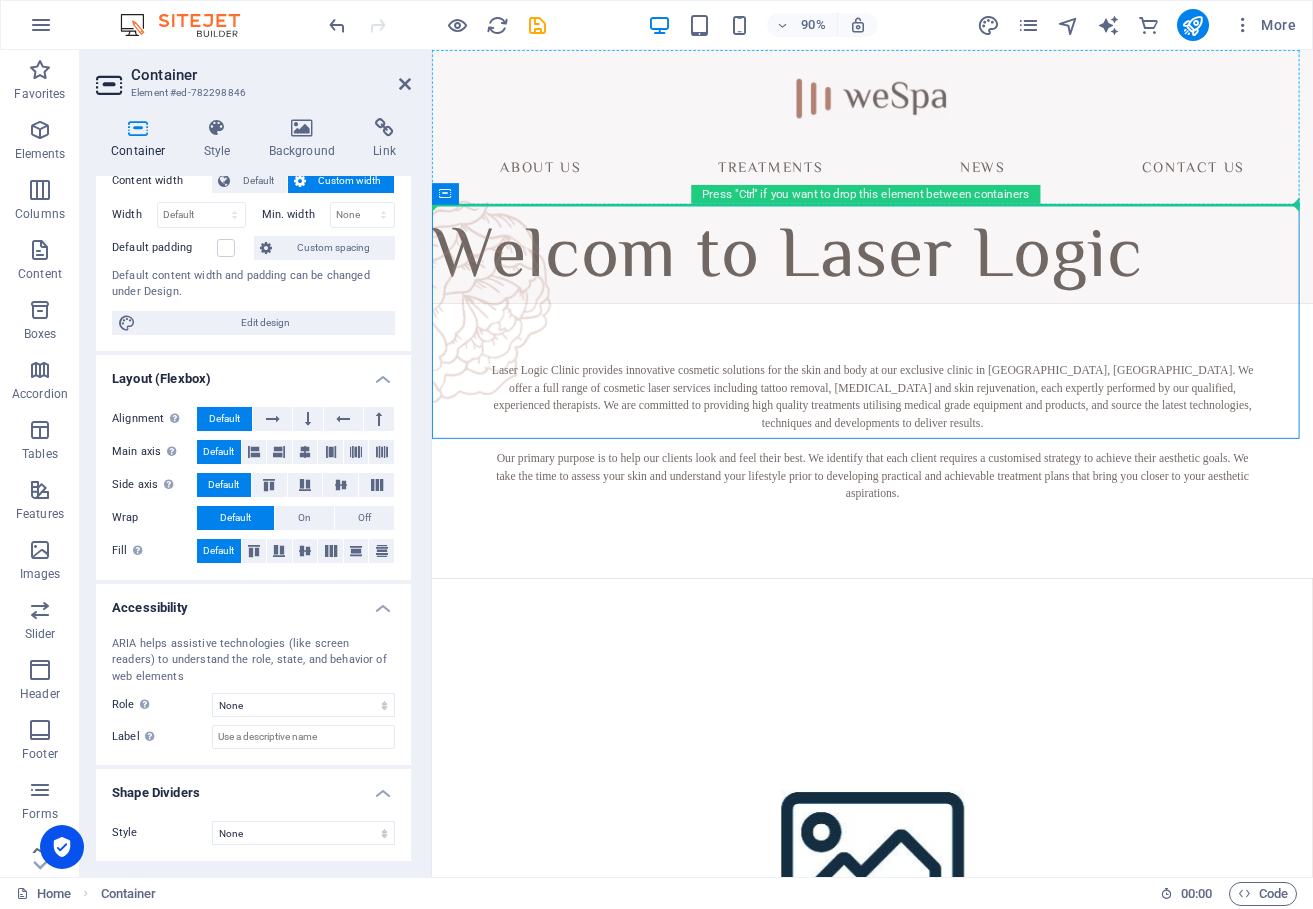 drag, startPoint x: 881, startPoint y: 245, endPoint x: 447, endPoint y: 194, distance: 436.98627 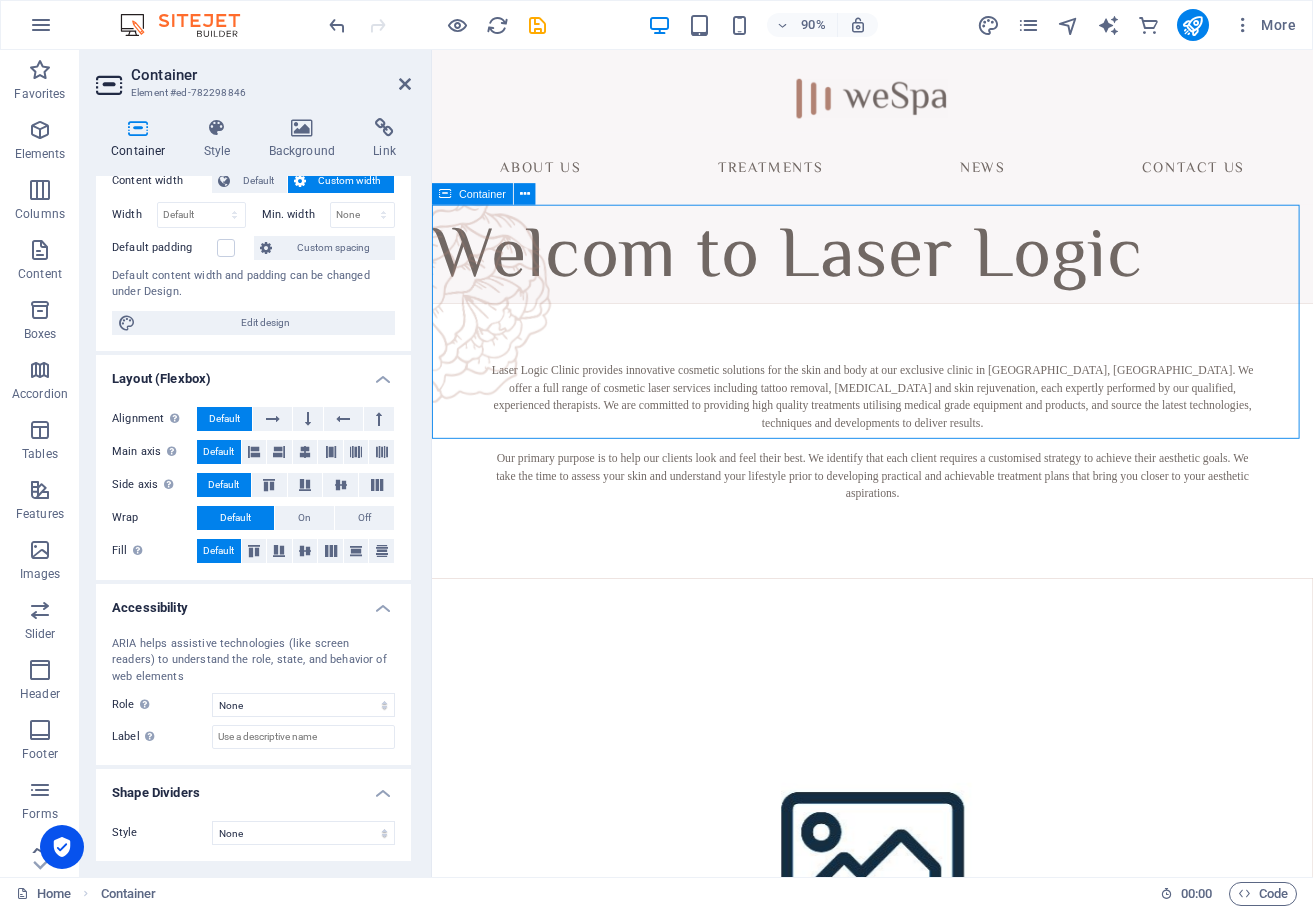 click at bounding box center (921, 352) 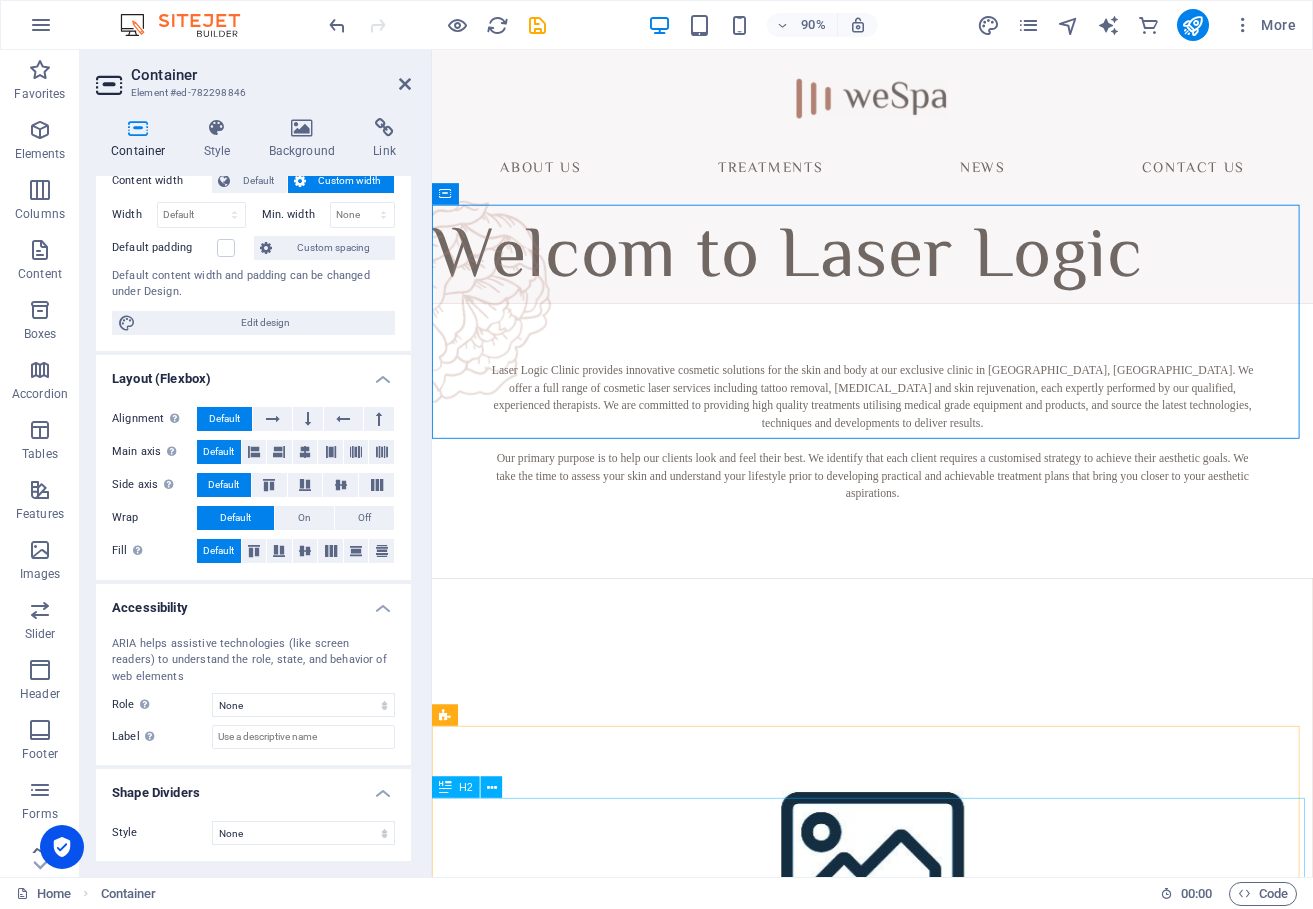 click on "Treatments" at bounding box center [921, 2342] 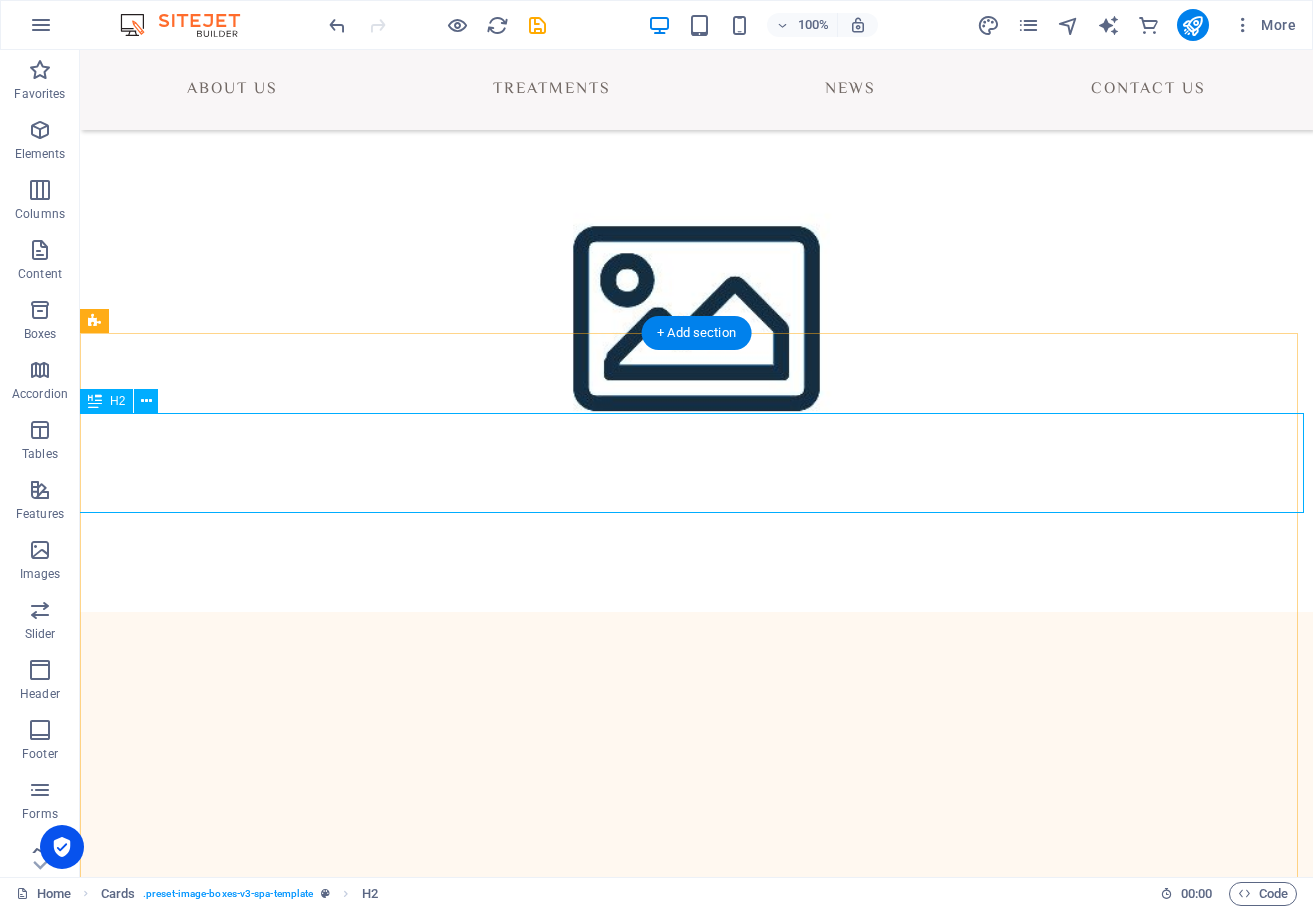 scroll, scrollTop: 0, scrollLeft: 0, axis: both 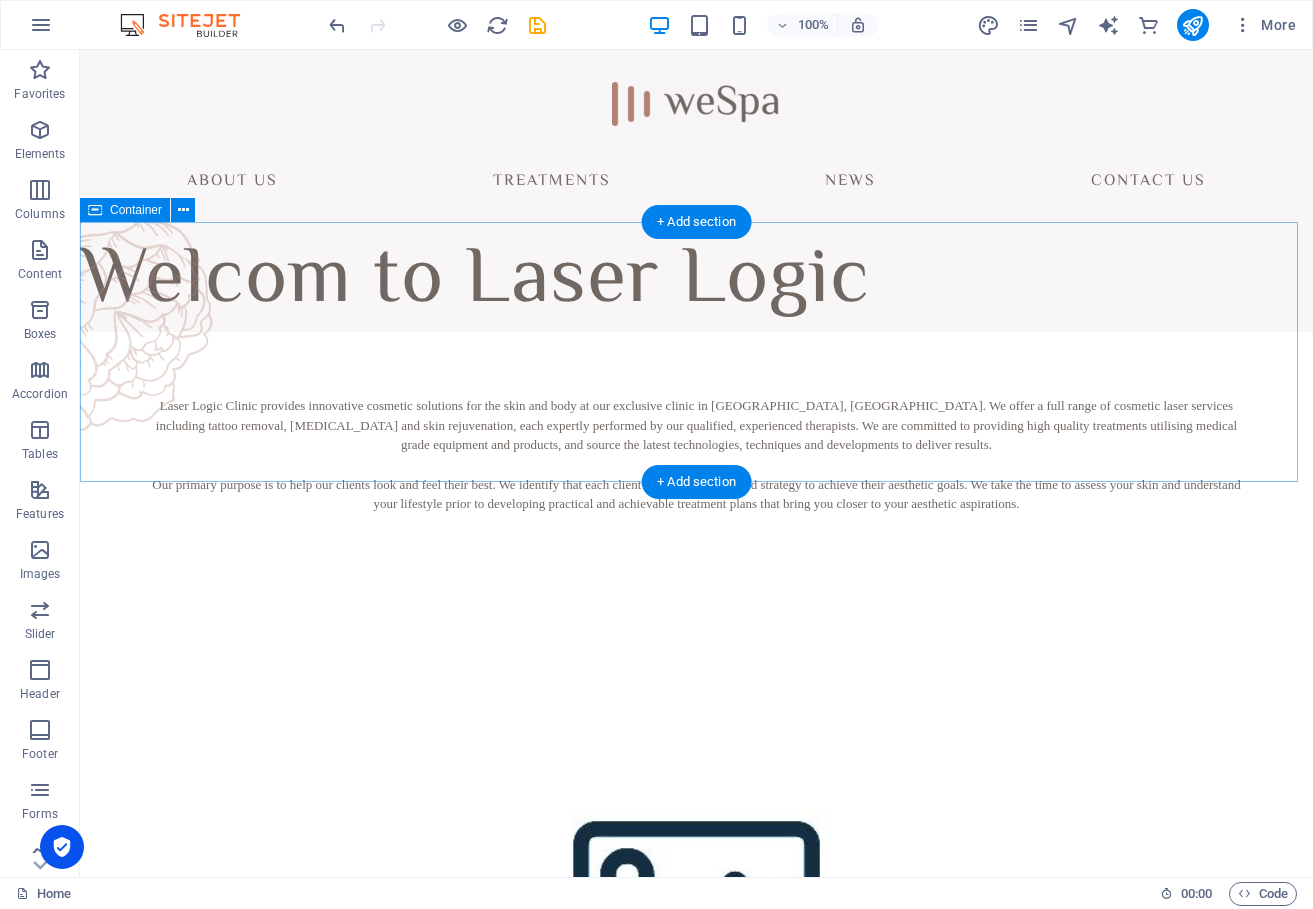 click at bounding box center [696, 352] 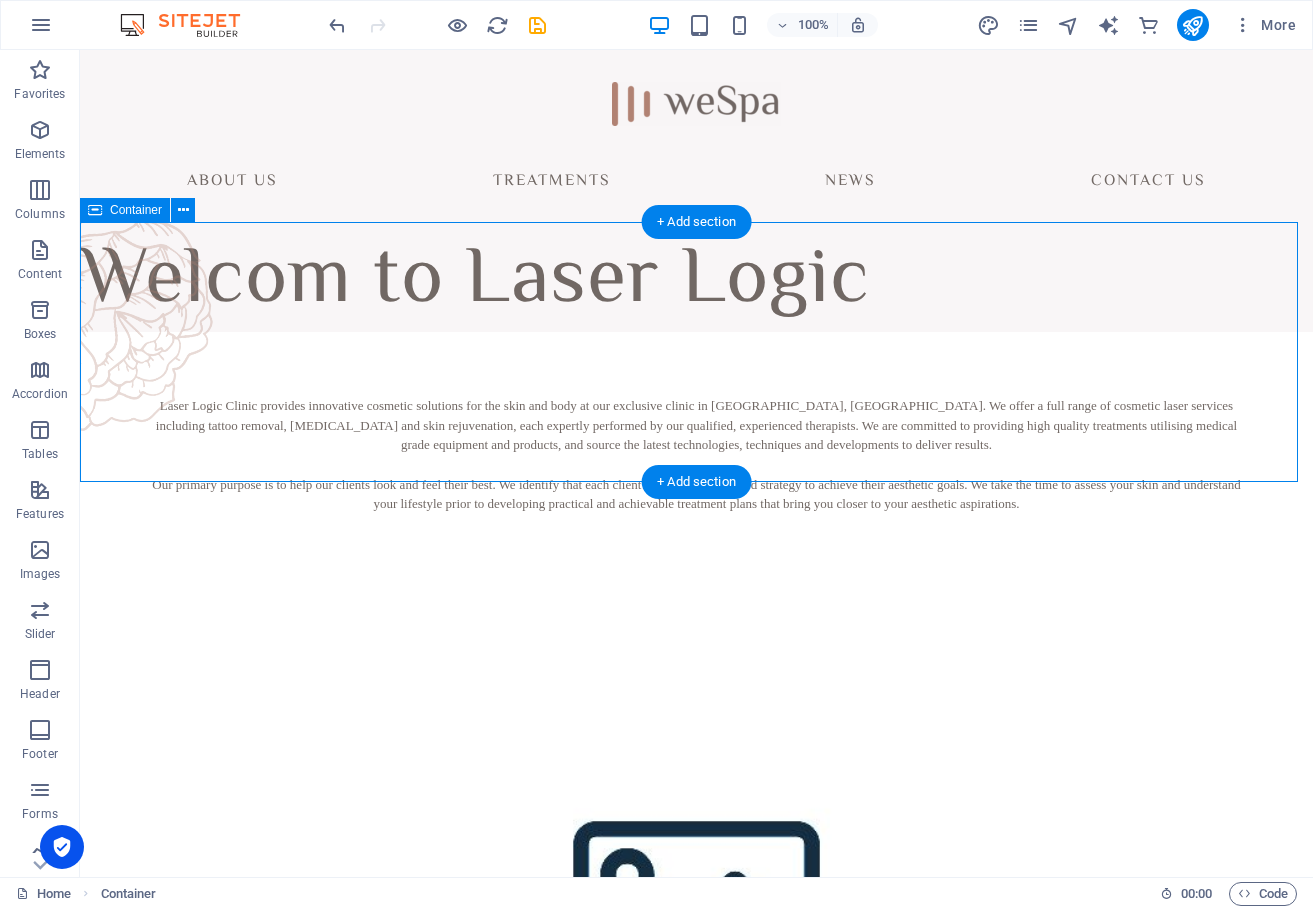 click at bounding box center [696, 352] 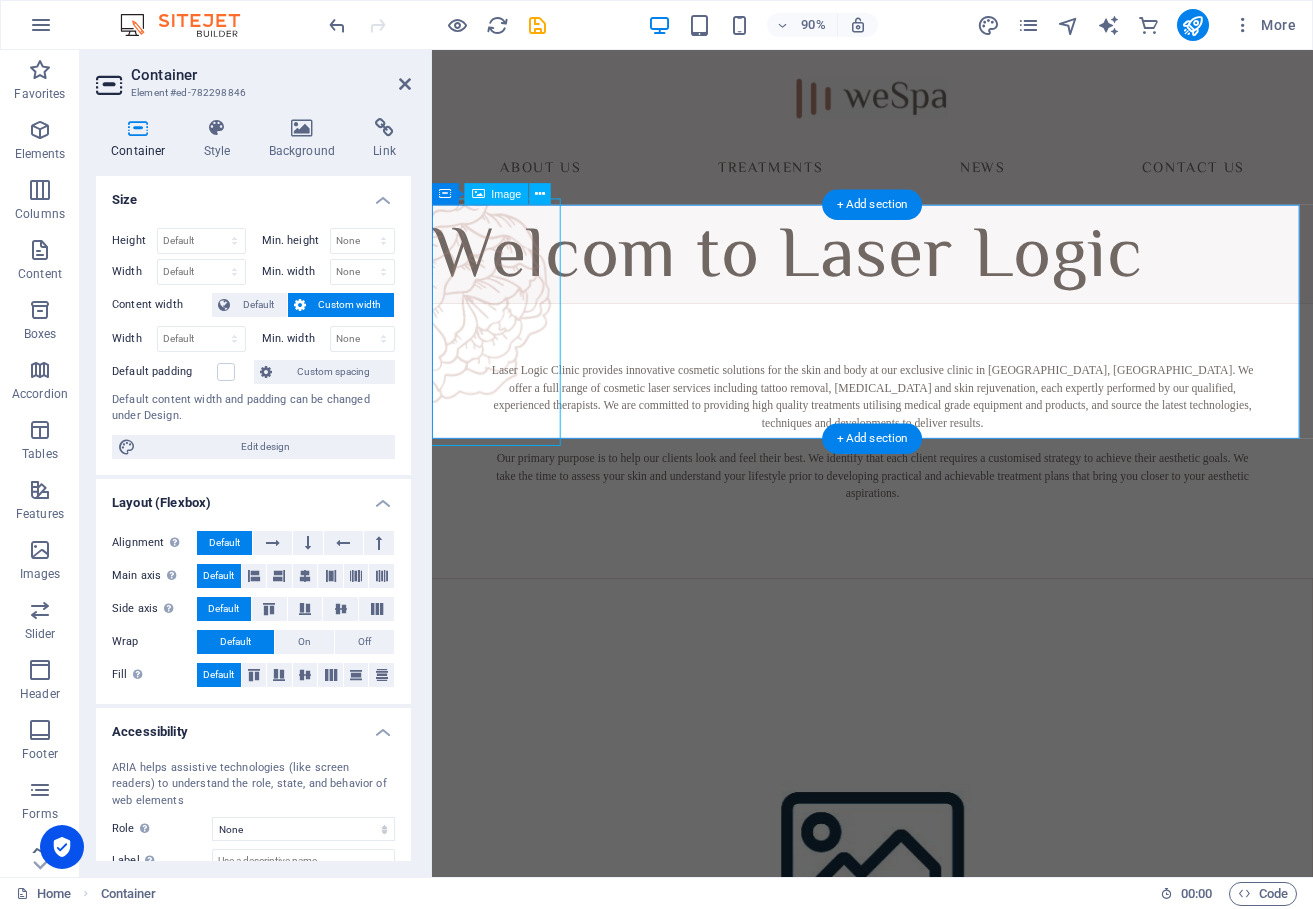 click at bounding box center [898, 352] 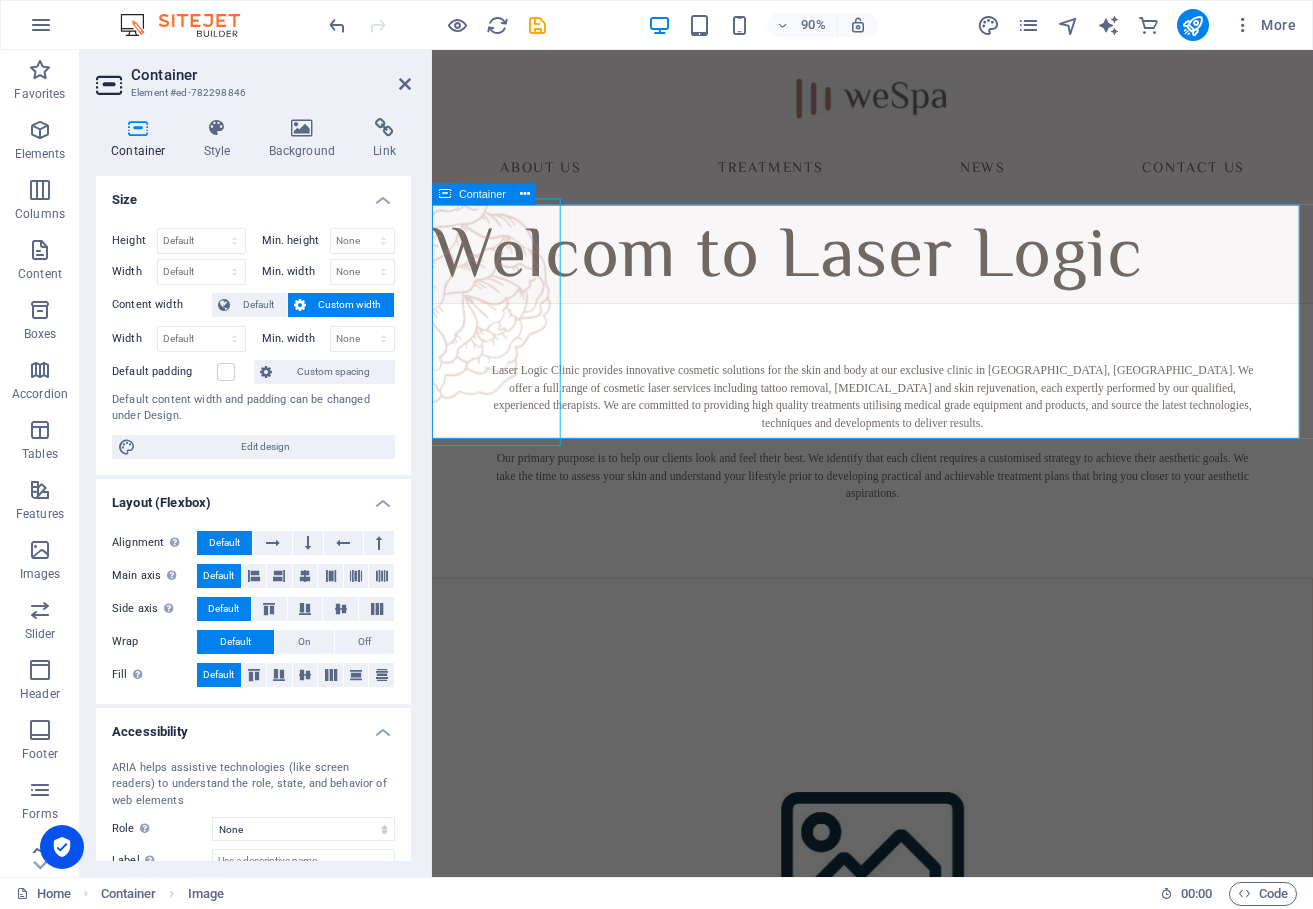 click at bounding box center [921, 352] 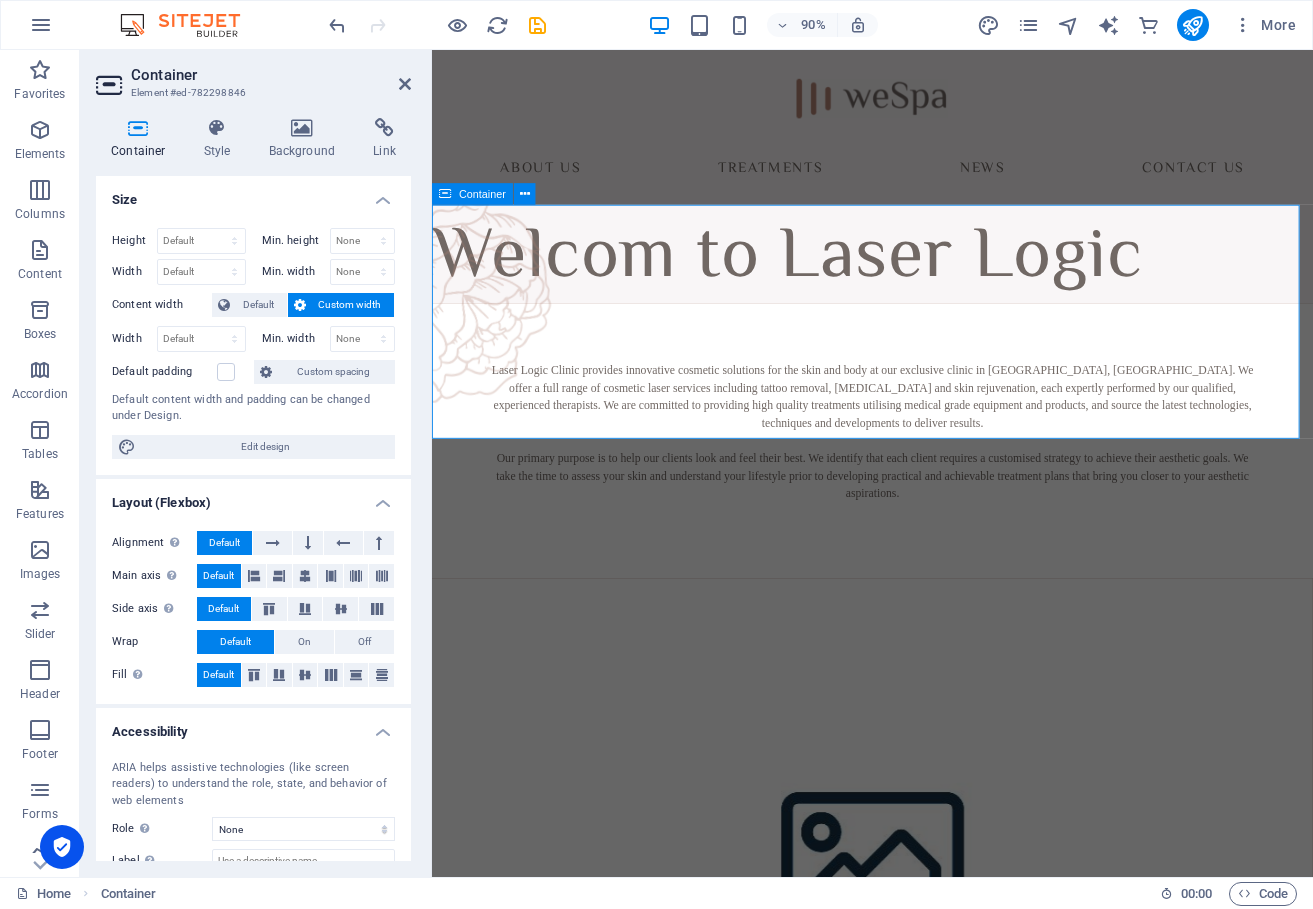 click at bounding box center [921, 352] 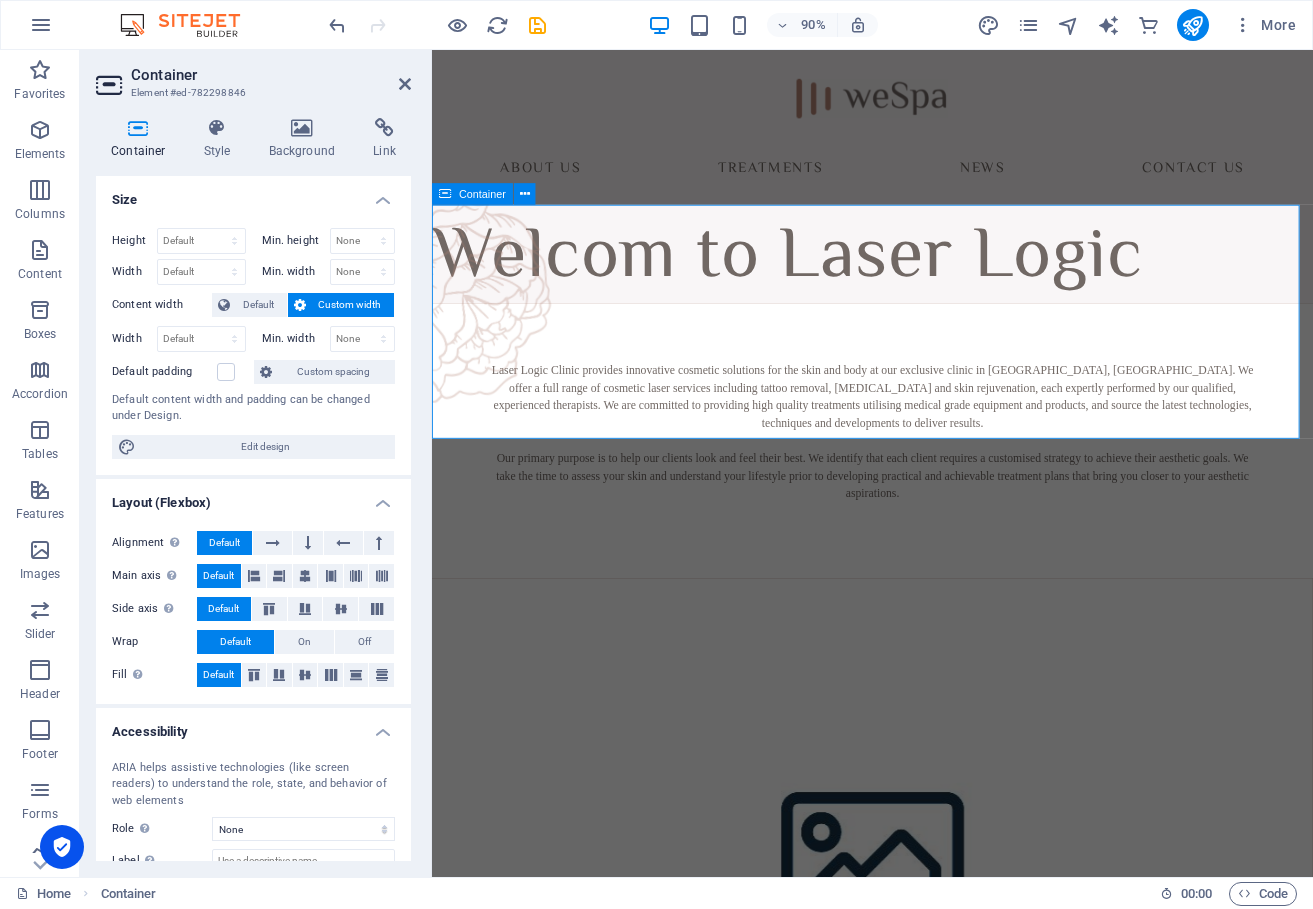 click at bounding box center [921, 352] 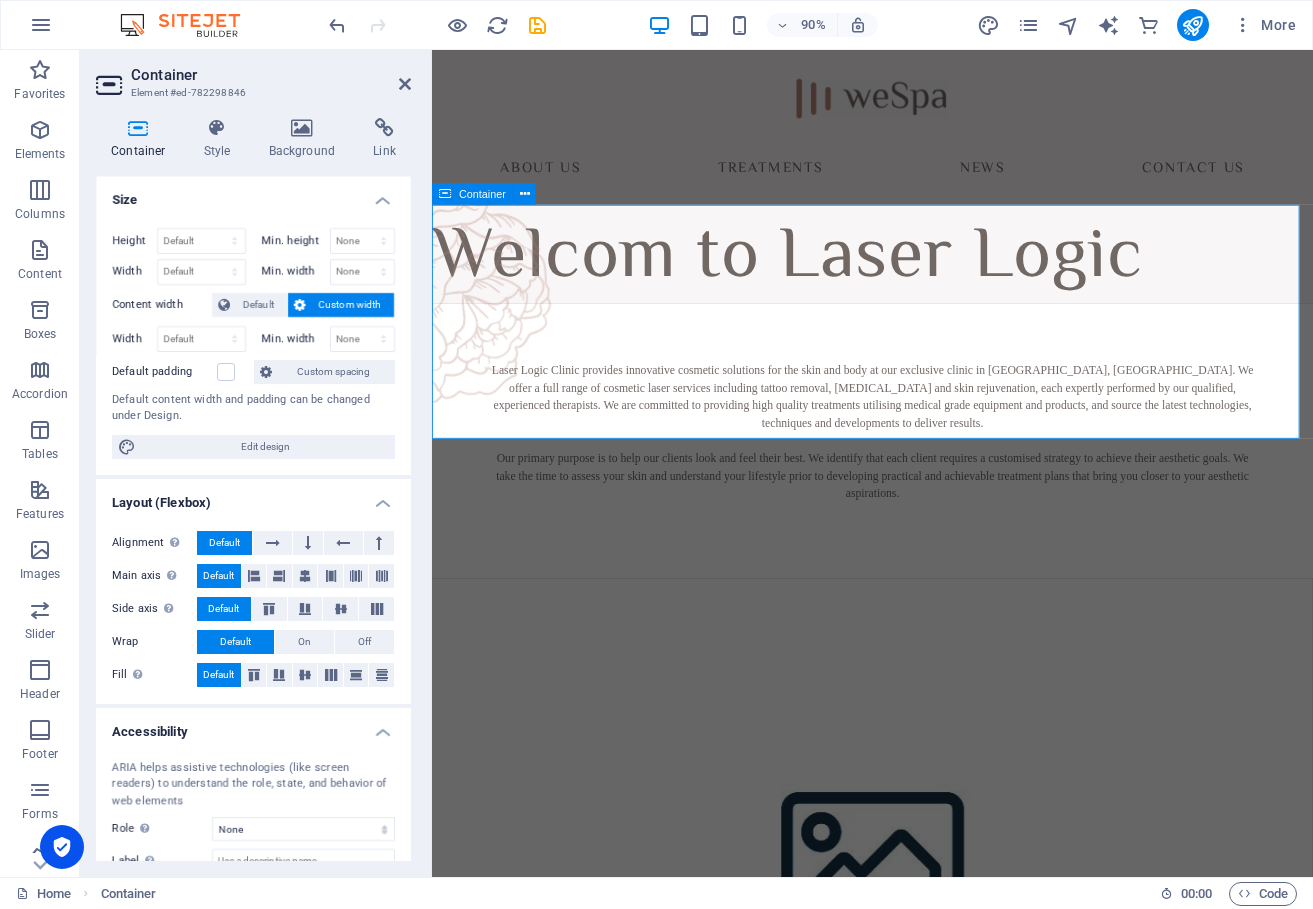 click at bounding box center [921, 352] 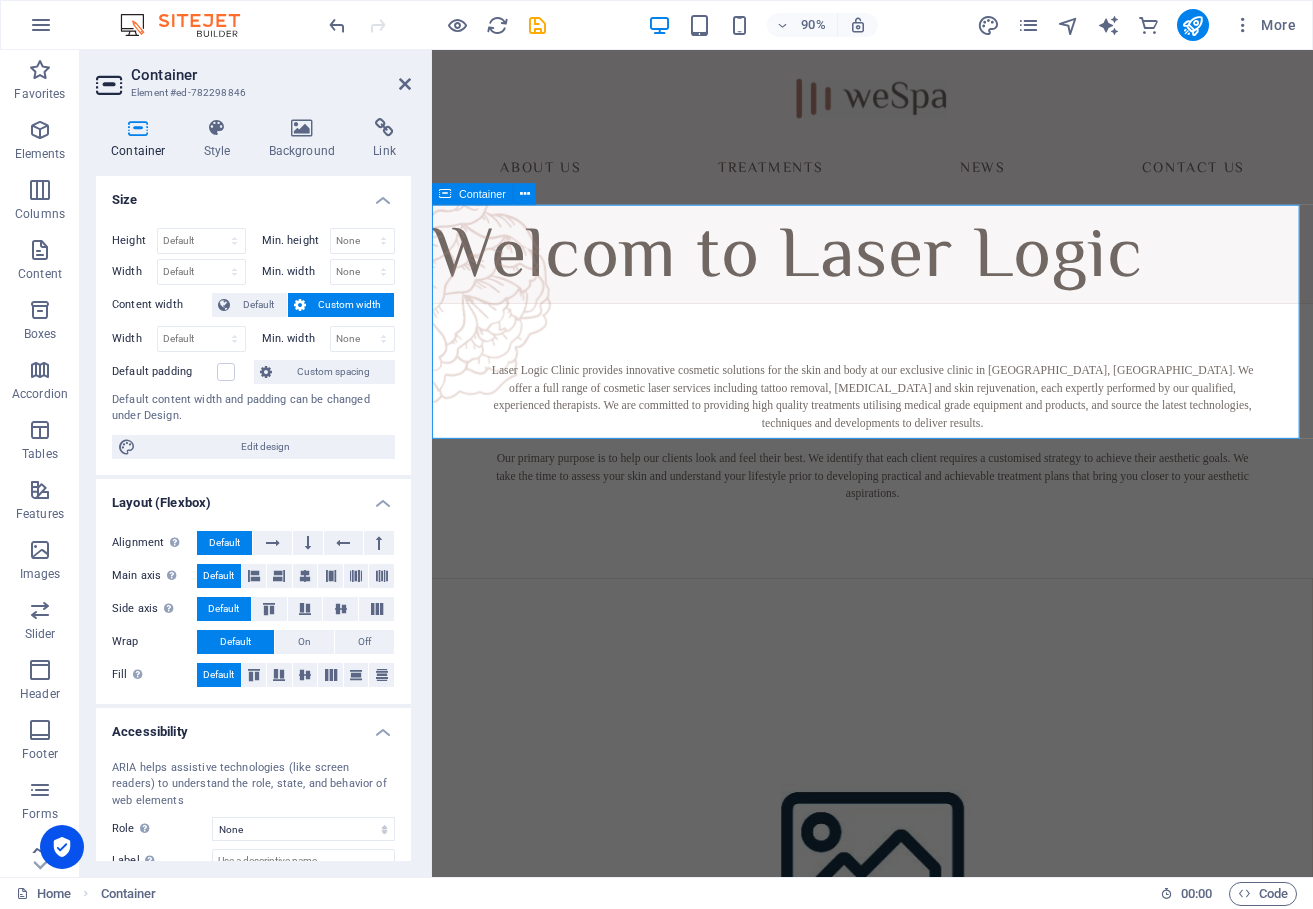 click at bounding box center (921, 352) 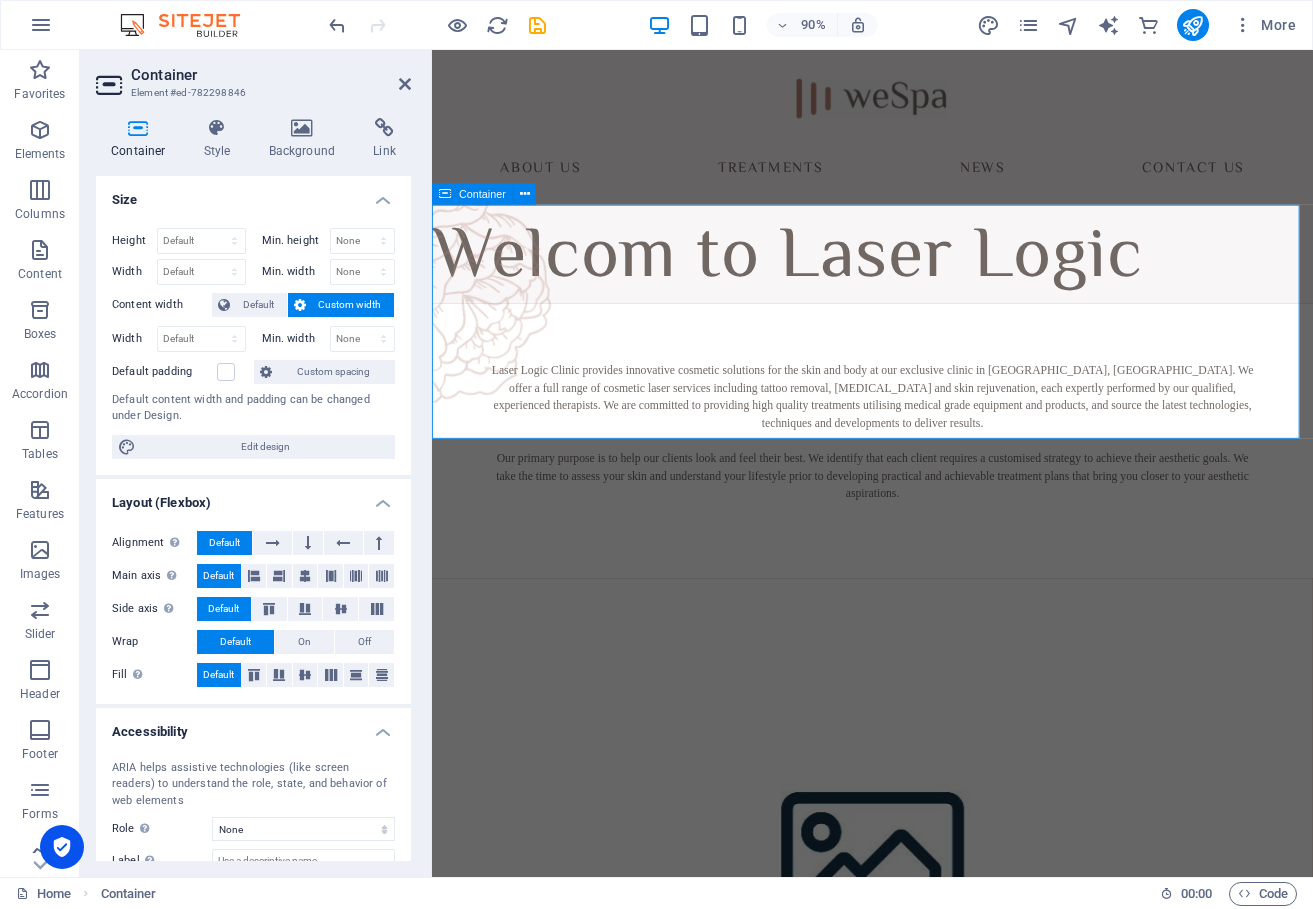 click at bounding box center [921, 352] 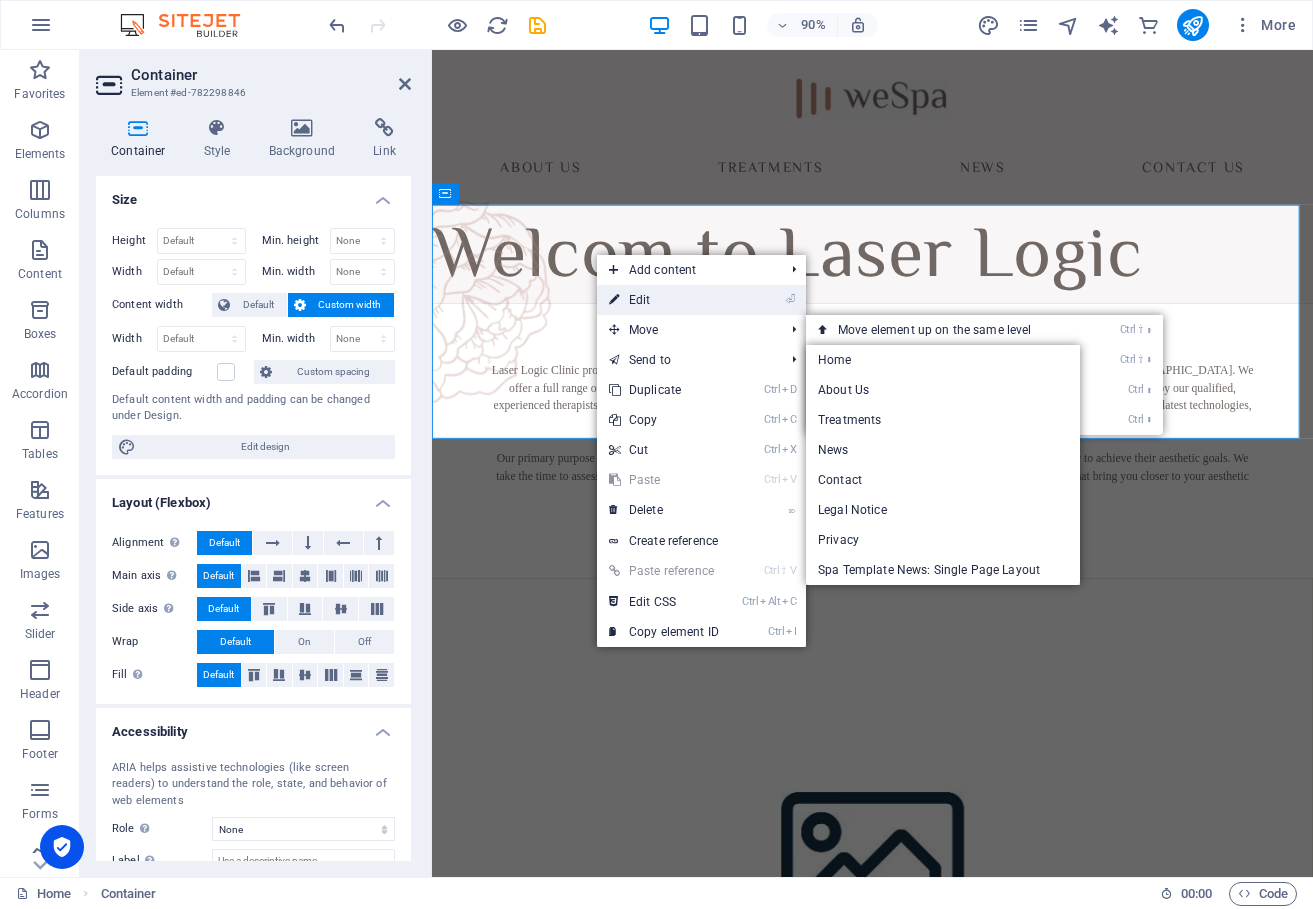 click on "⏎  Edit" at bounding box center [664, 300] 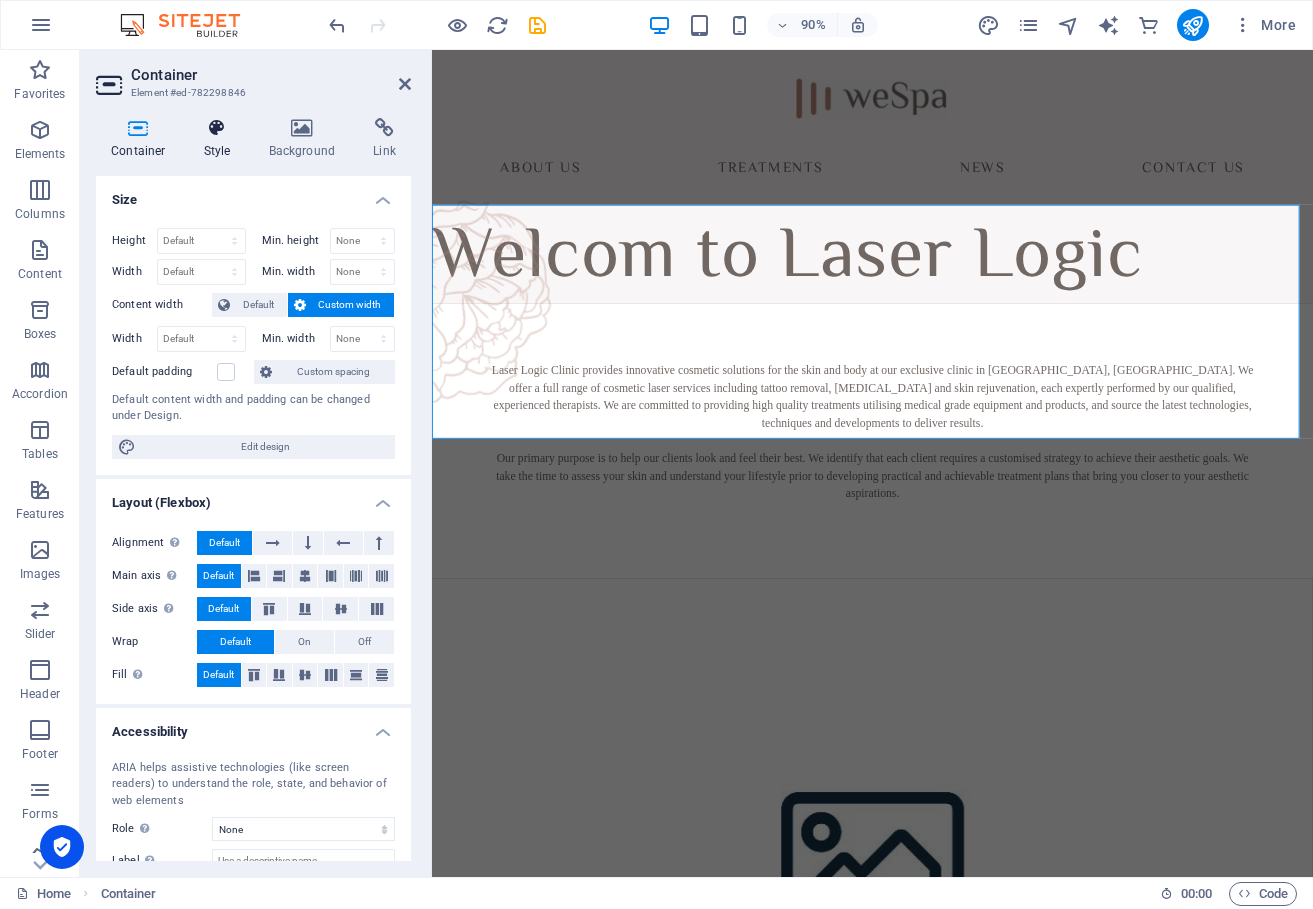click on "Style" at bounding box center (221, 139) 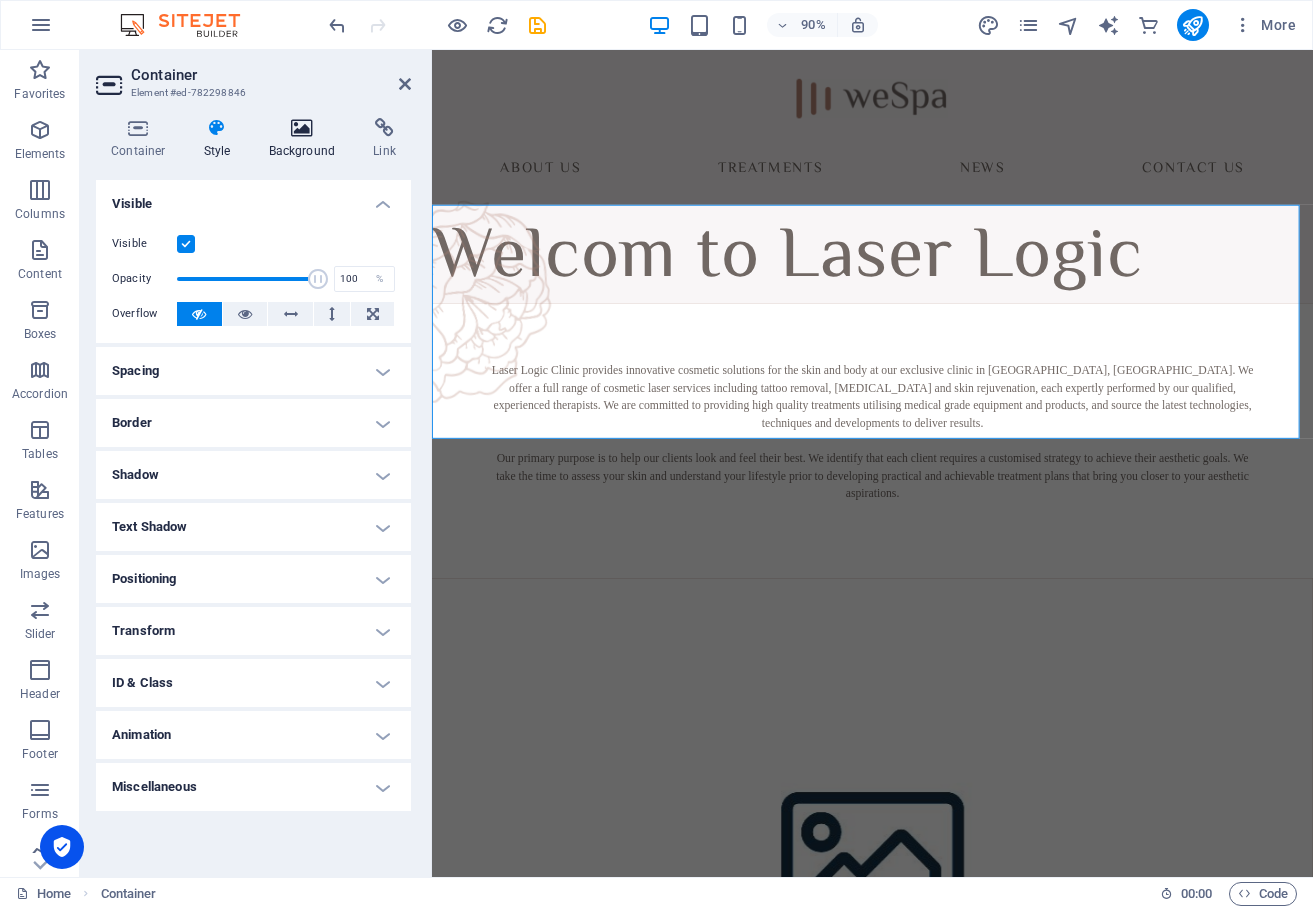 click on "Background" at bounding box center (306, 139) 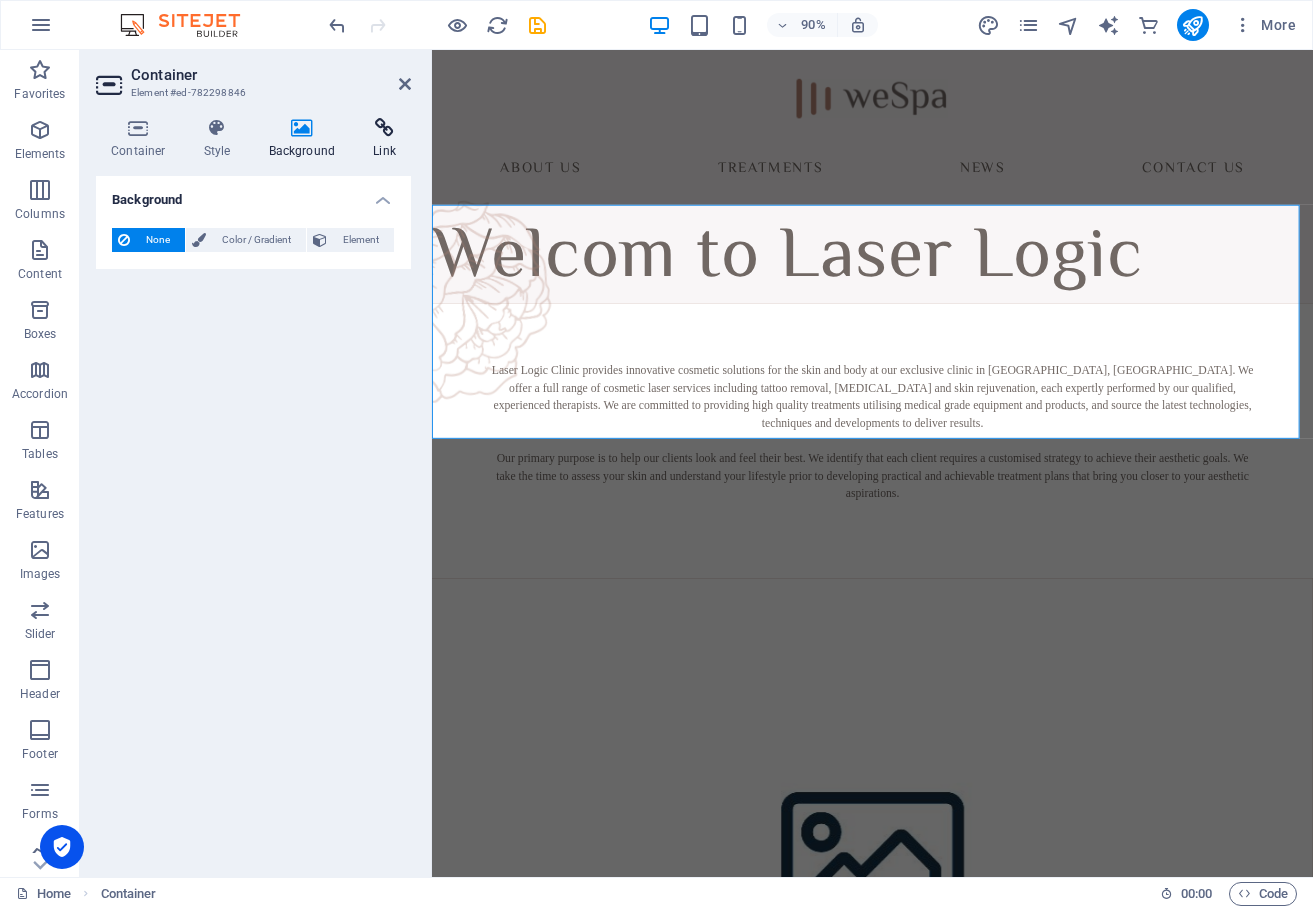 click on "Link" at bounding box center (384, 139) 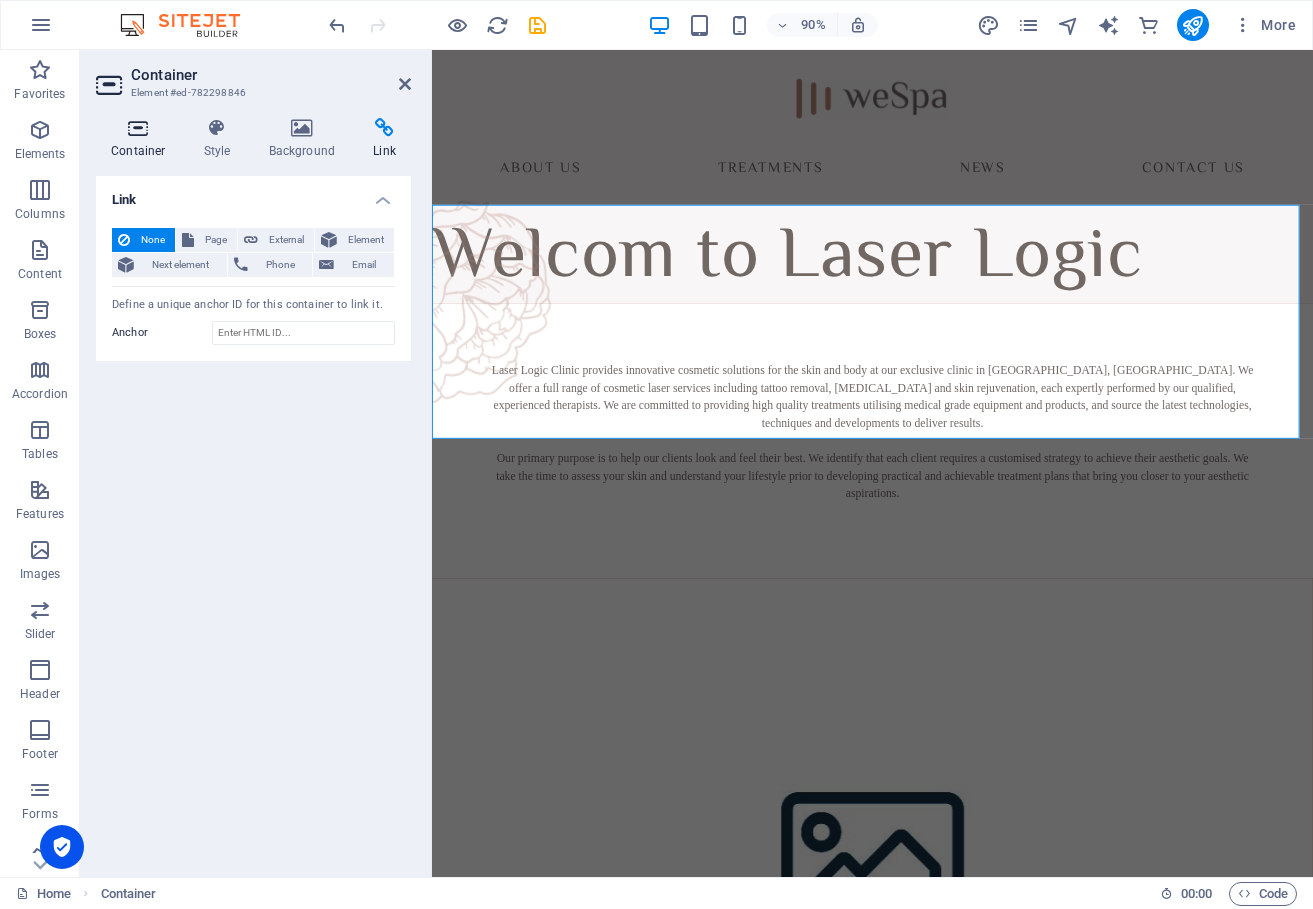click at bounding box center [138, 128] 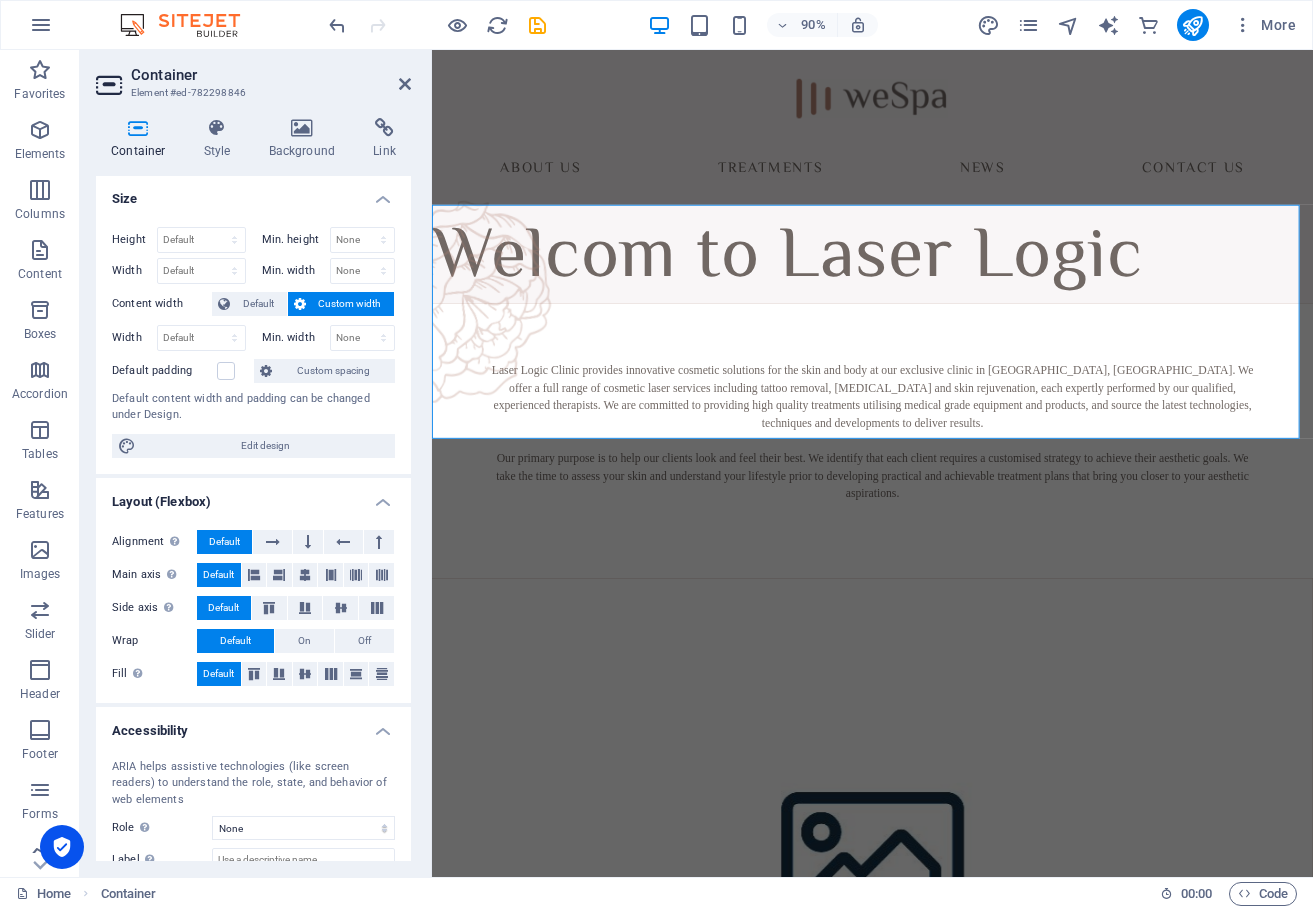 scroll, scrollTop: 0, scrollLeft: 0, axis: both 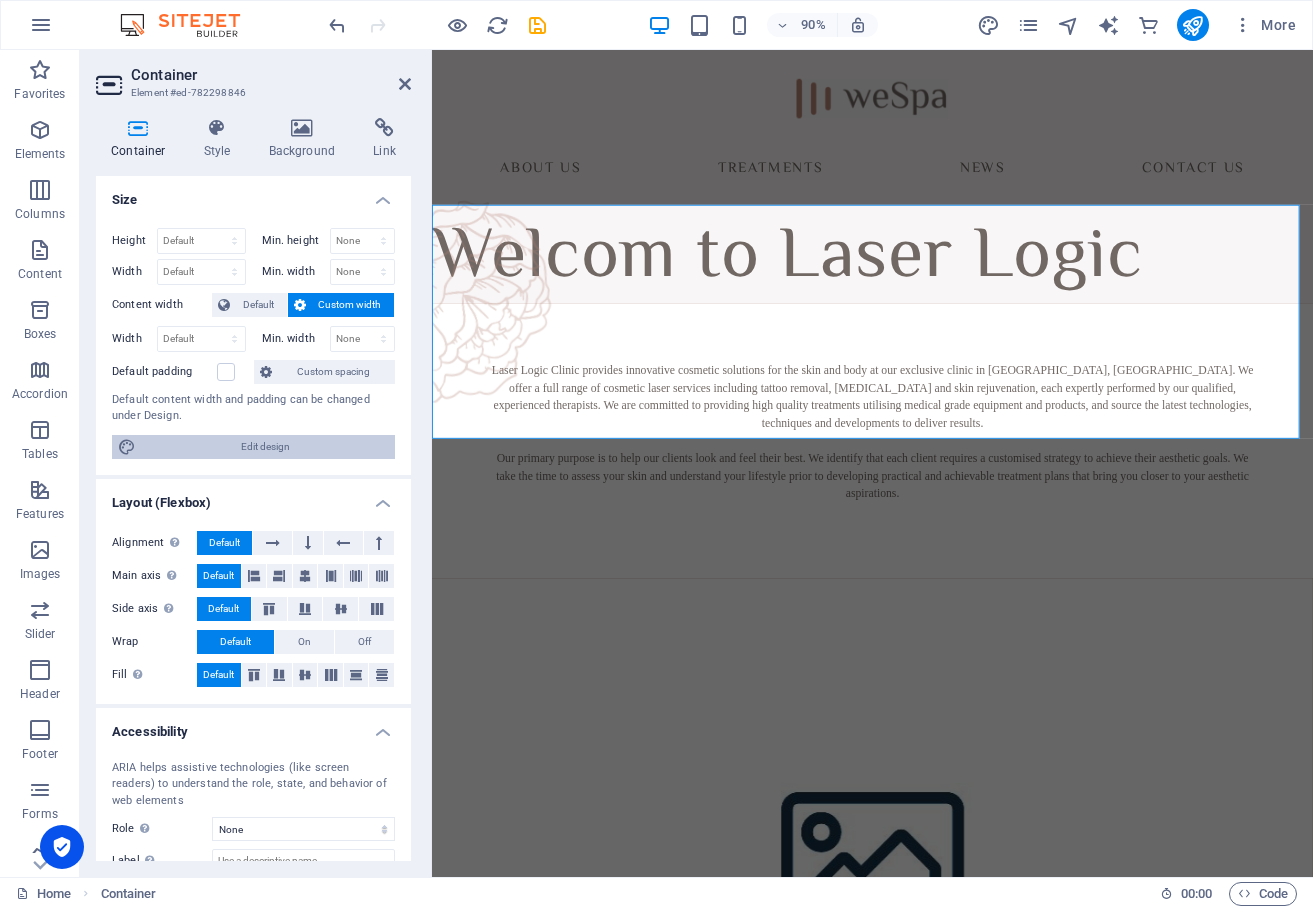 click on "Edit design" at bounding box center (265, 447) 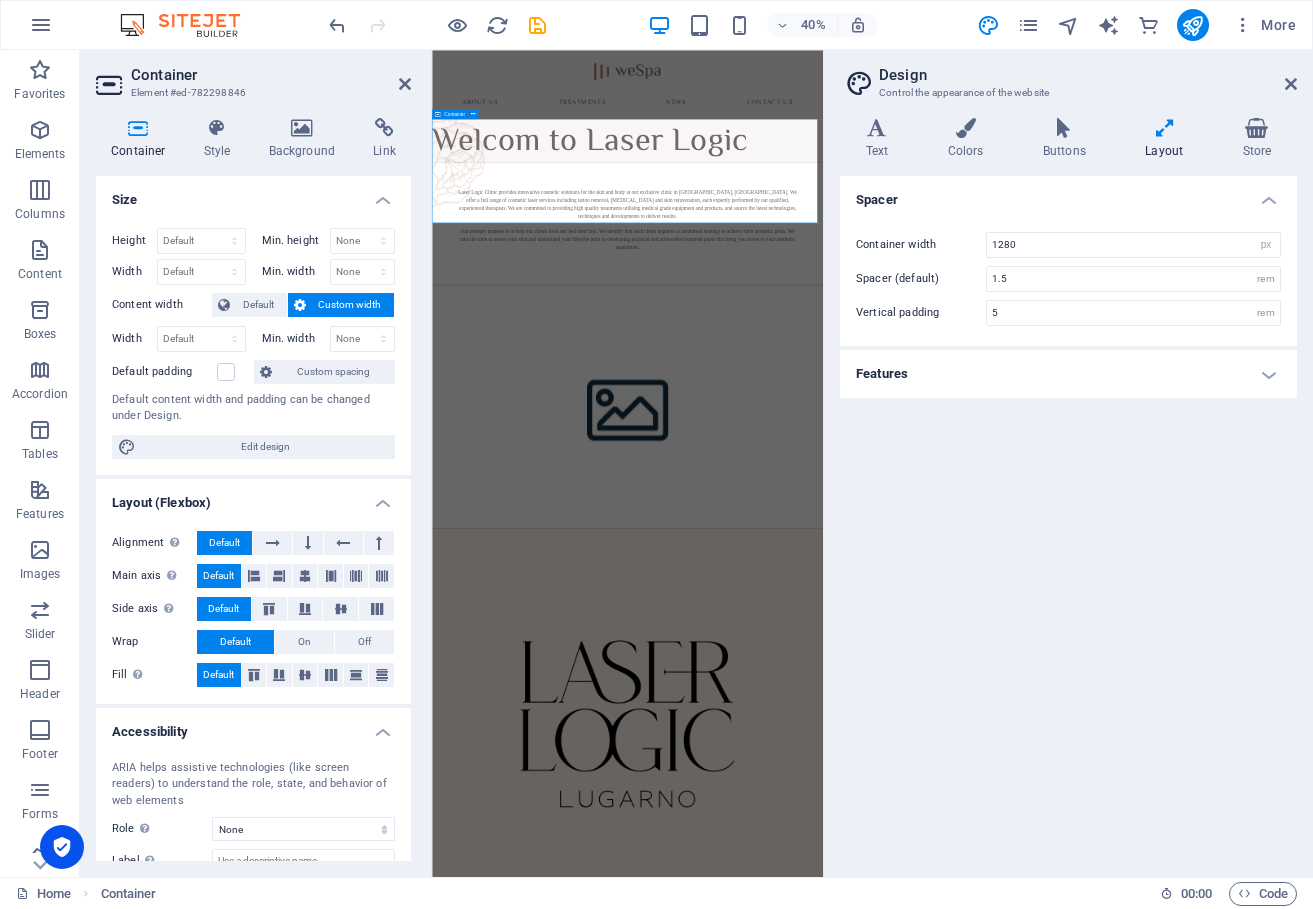 drag, startPoint x: 749, startPoint y: 320, endPoint x: 752, endPoint y: 392, distance: 72.06247 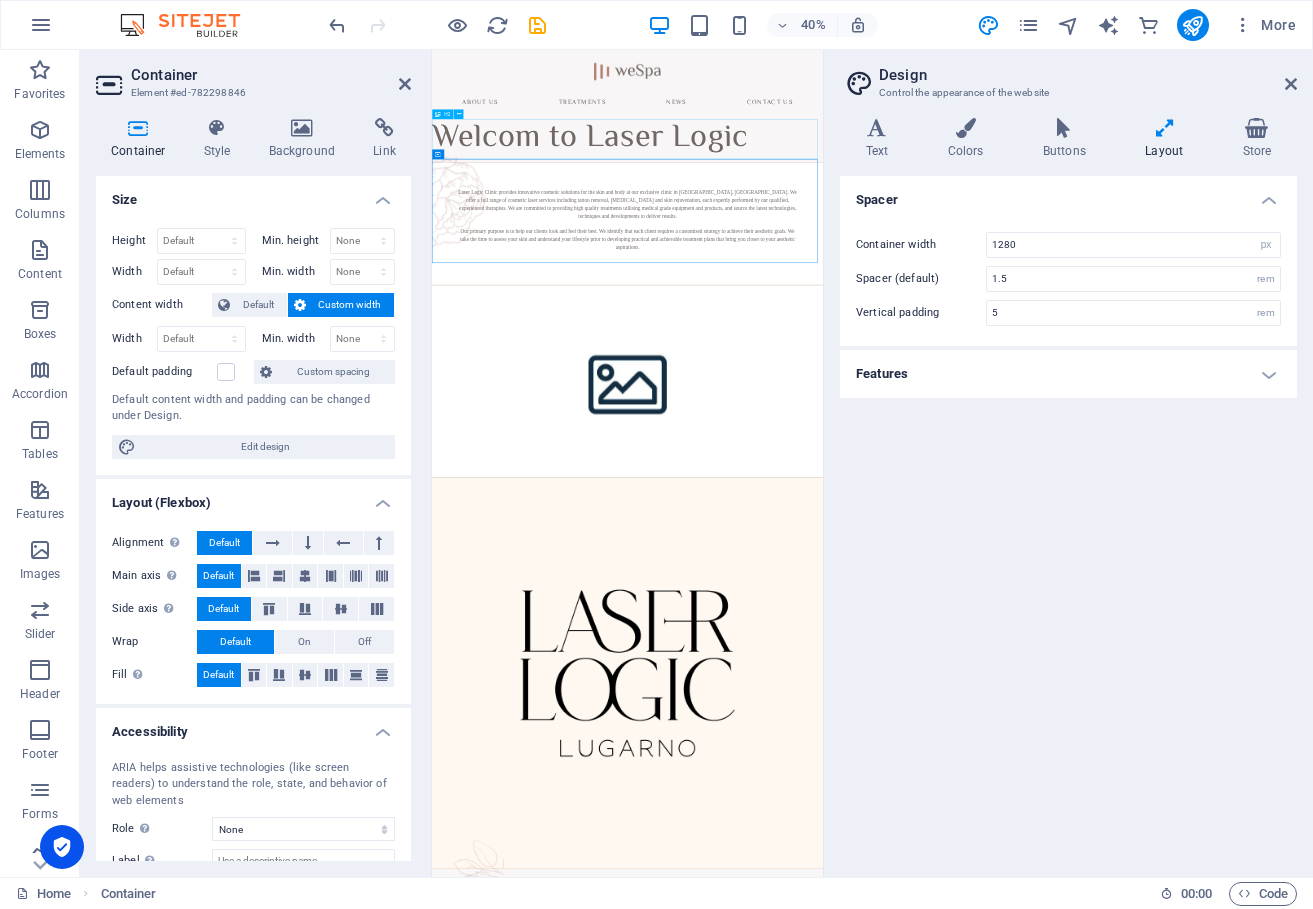 click on "Welcom to Laser Logic" at bounding box center (921, 272) 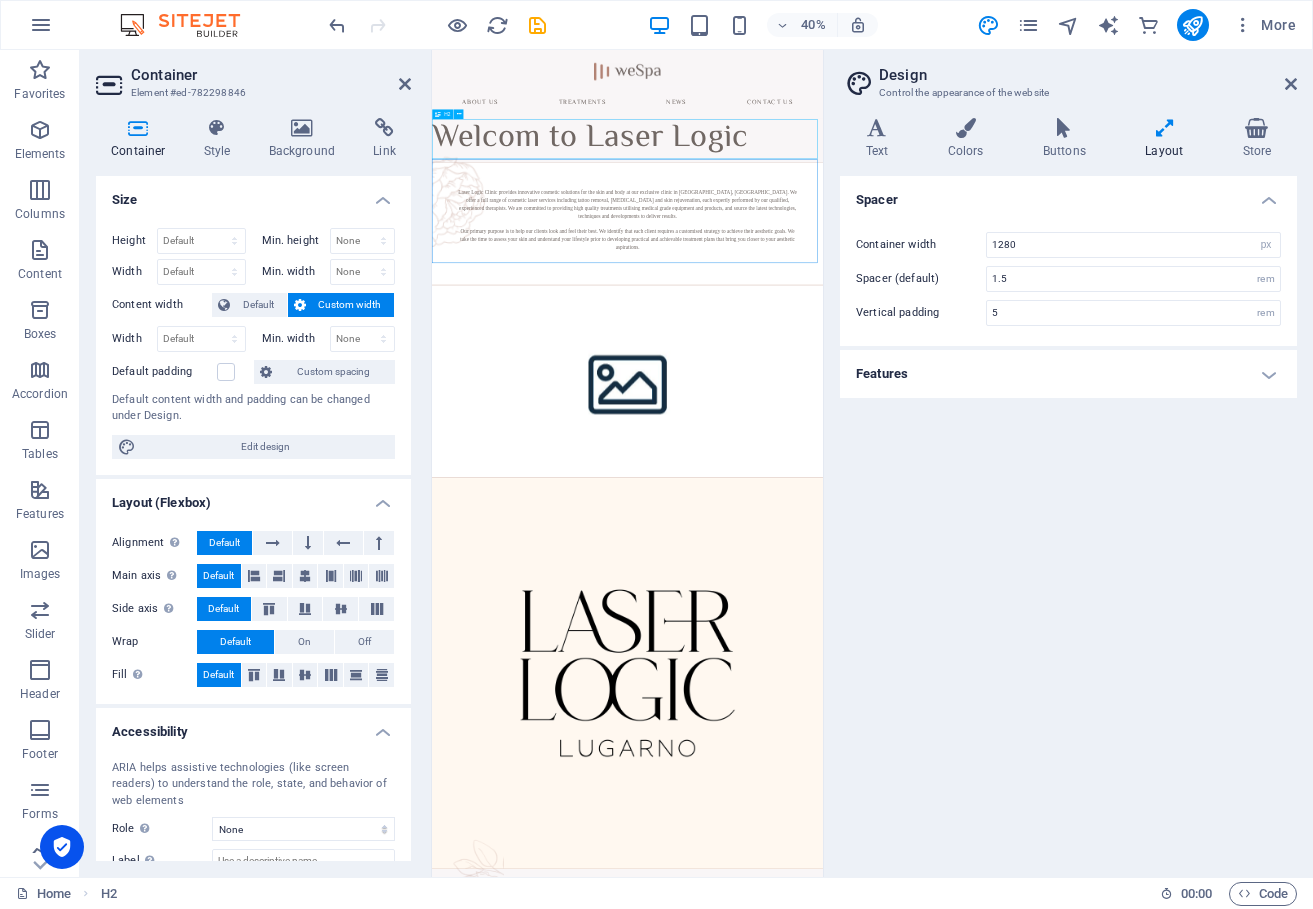 click on "About Us Treatments News Contact Us Welcom to Laser Logic Laser Logic Clinic provides innovative cosmetic solutions for the skin and body at our exclusive clinic in Lugarno, NSW. We offer a full range of cosmetic laser services including tattoo removal, laser hair removal and skin rejuvenation, each expertly performed by our qualified, experienced therapists. We are committed to providing high quality treatments utilising medical grade equipment and products, and source the latest technologies, techniques and developments to deliver results. Our primary purpose is to help our clients look and feel their best. We identify that each client requires a customised strategy to achieve their aesthetic goals. We take the time to assess your skin and understand your lifestyle prior to developing practical and achievable treatment plans that bring you closer to your aesthetic aspirations.   Treatments Hot Stones Massage Regular Massage Warm Mud Massage Aromatherapy Skin Care Body Massage Customers Say" at bounding box center [921, 5906] 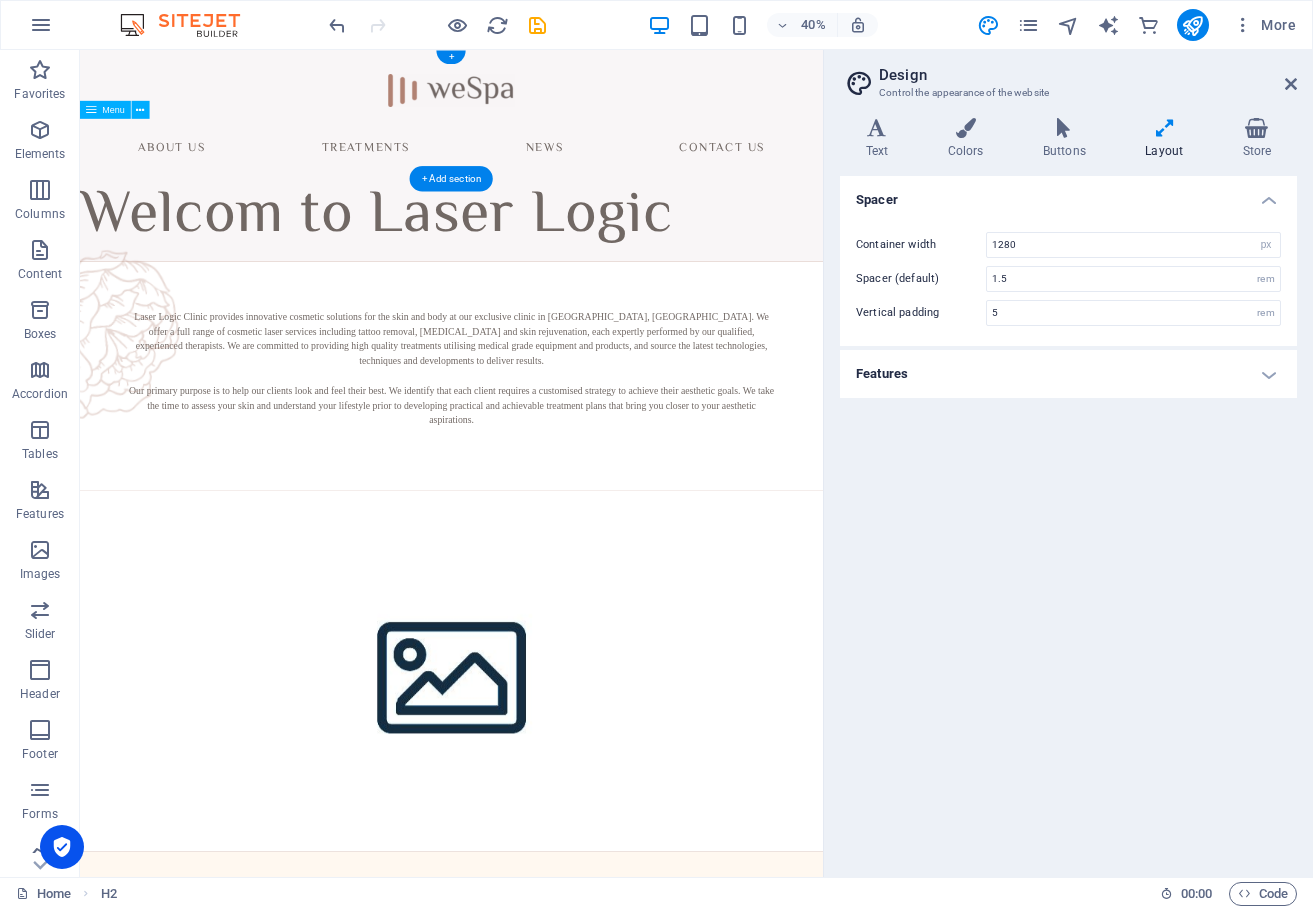 click on "About Us Treatments News Contact Us" at bounding box center [575, 182] 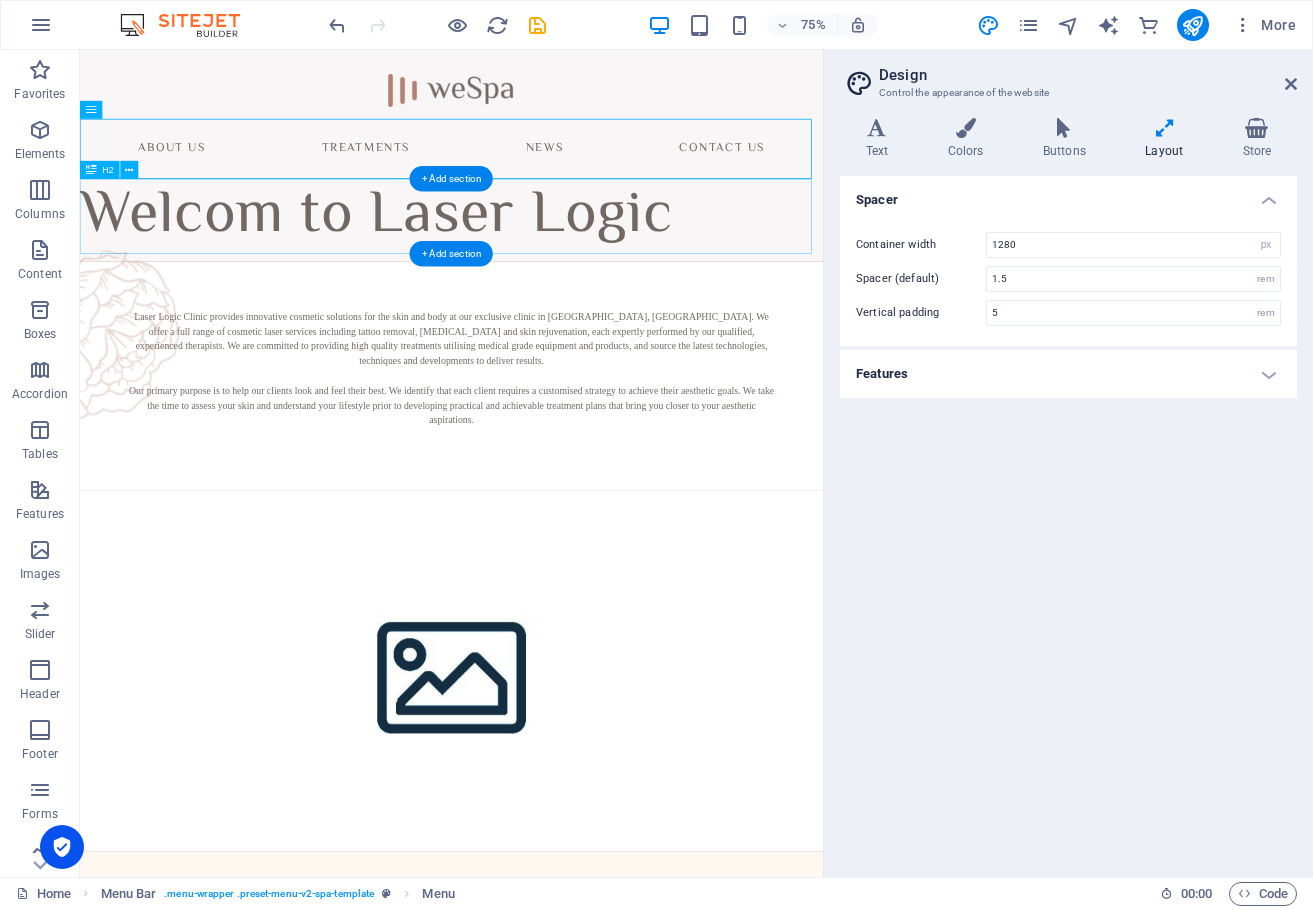 click on "Welcom to Laser Logic" at bounding box center (575, 272) 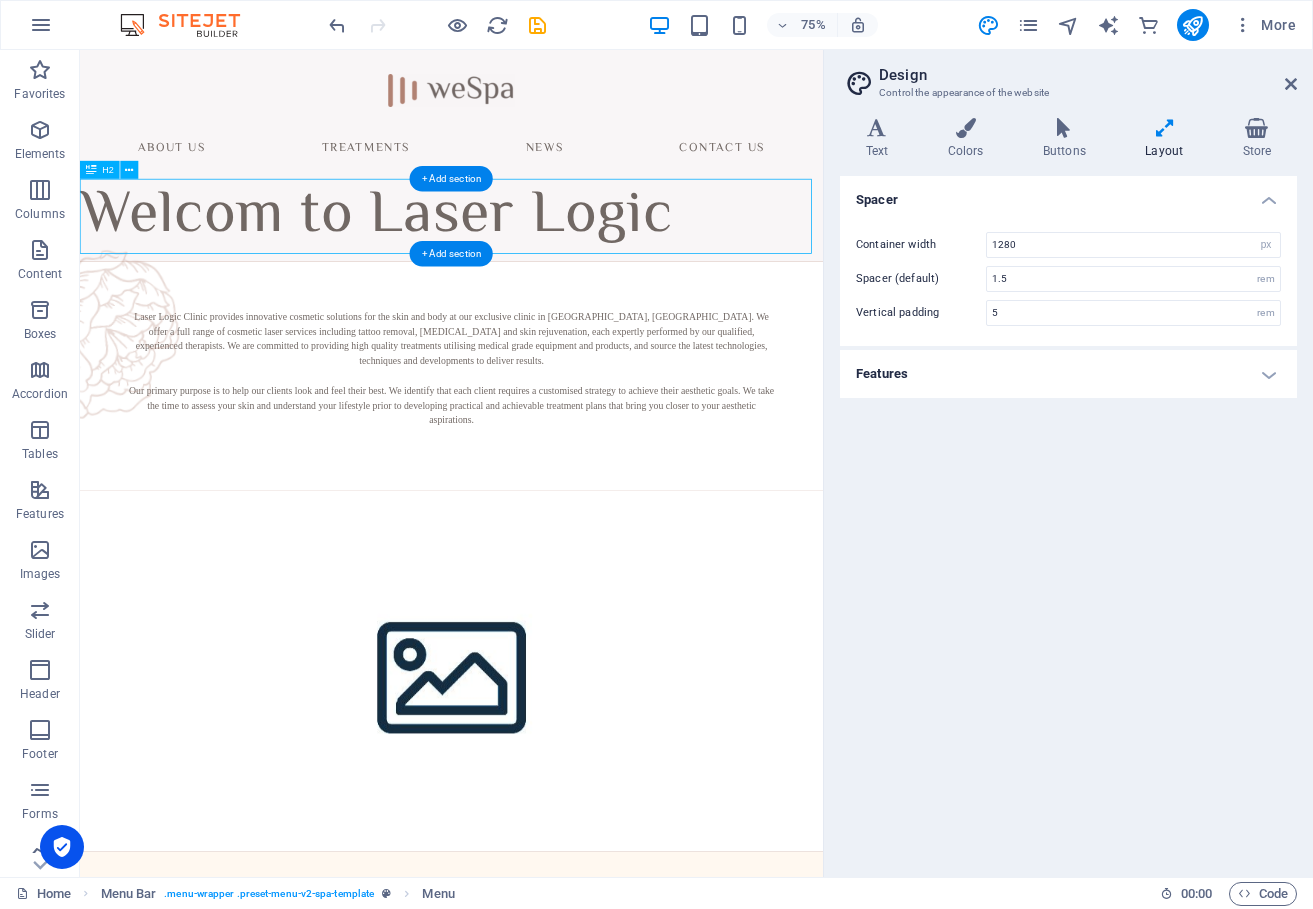 click on "Welcom to Laser Logic" at bounding box center [575, 272] 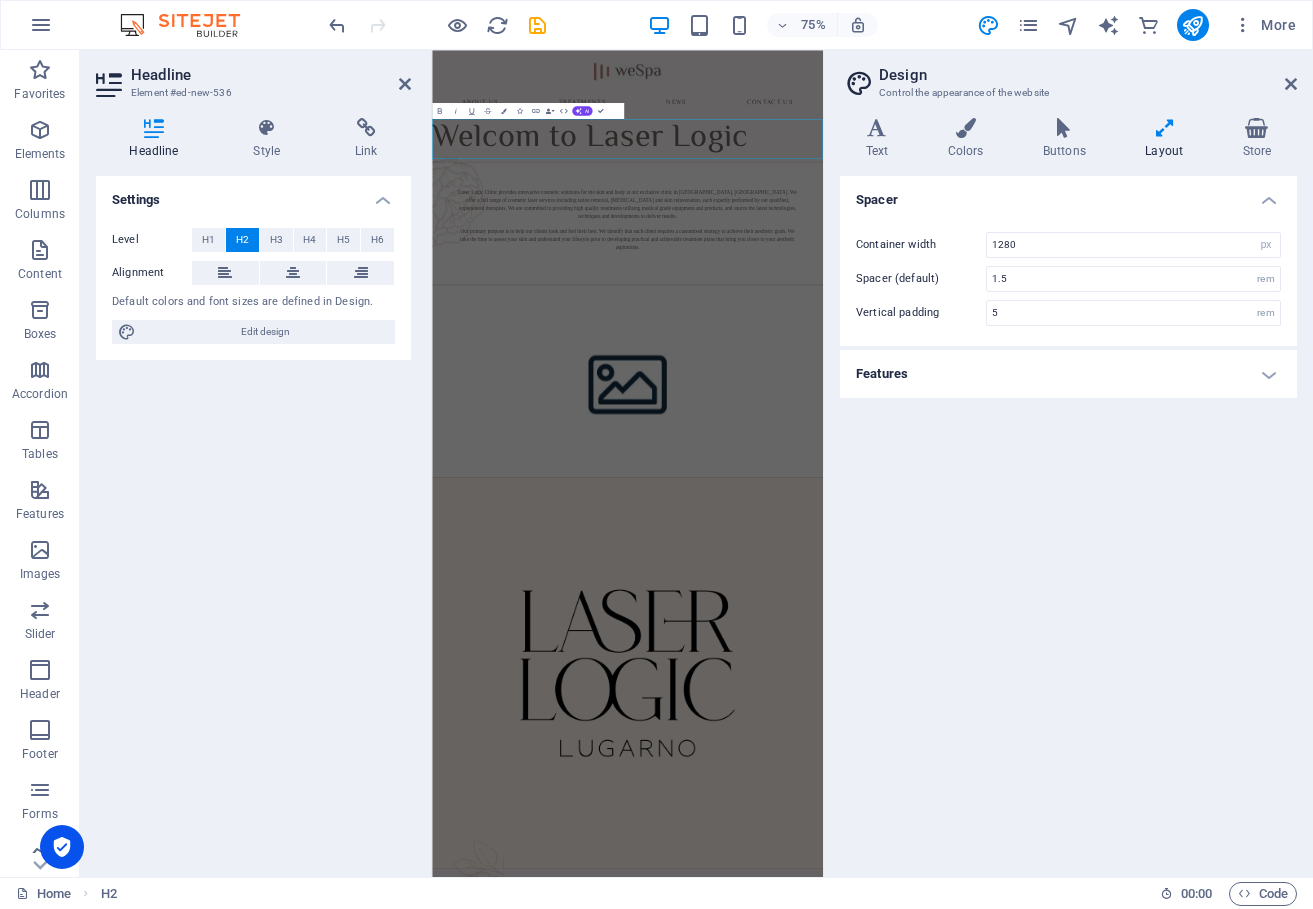 click on "Level H1 H2 H3 H4 H5 H6 Alignment Default colors and font sizes are defined in Design. Edit design" at bounding box center (253, 286) 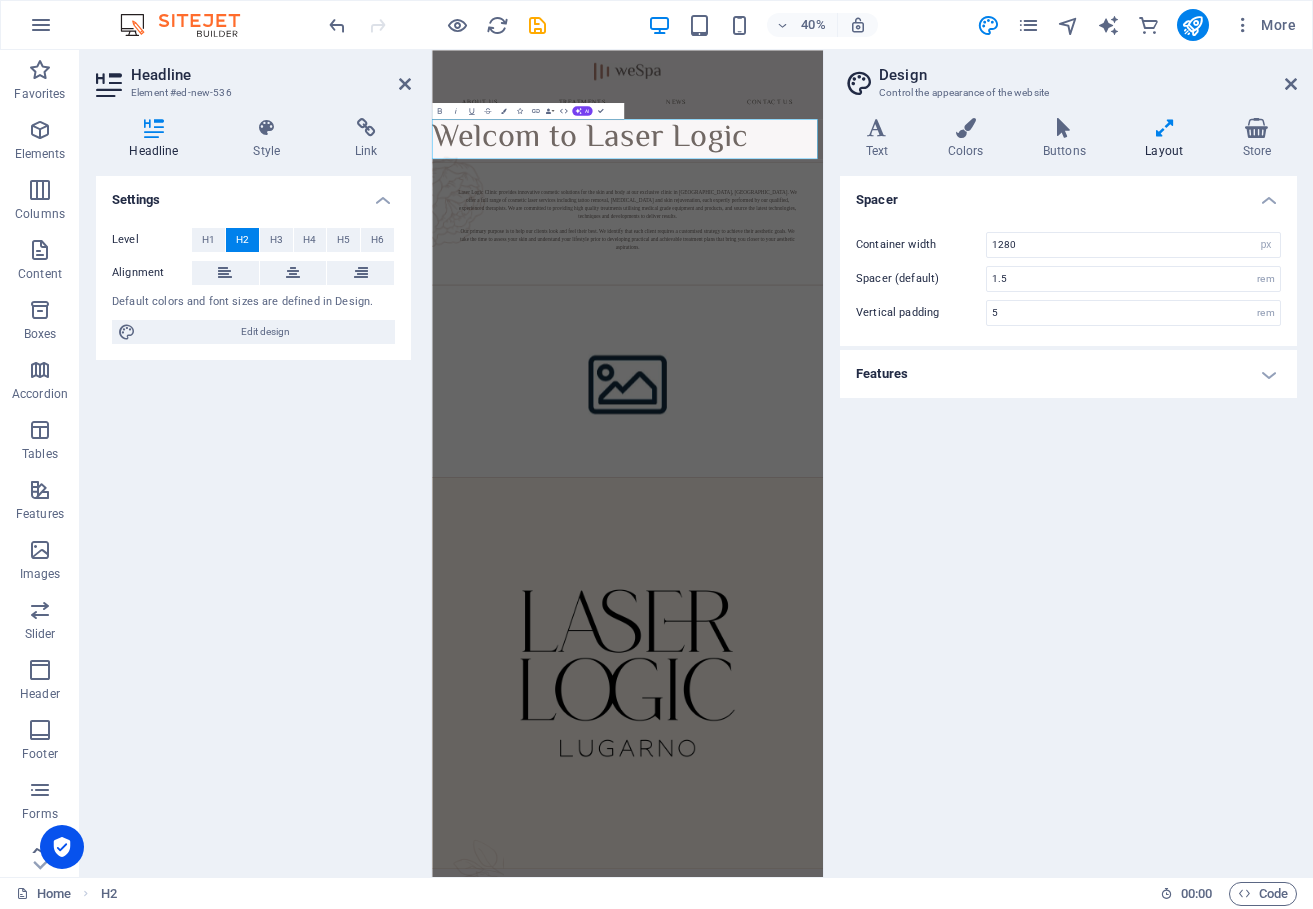 type 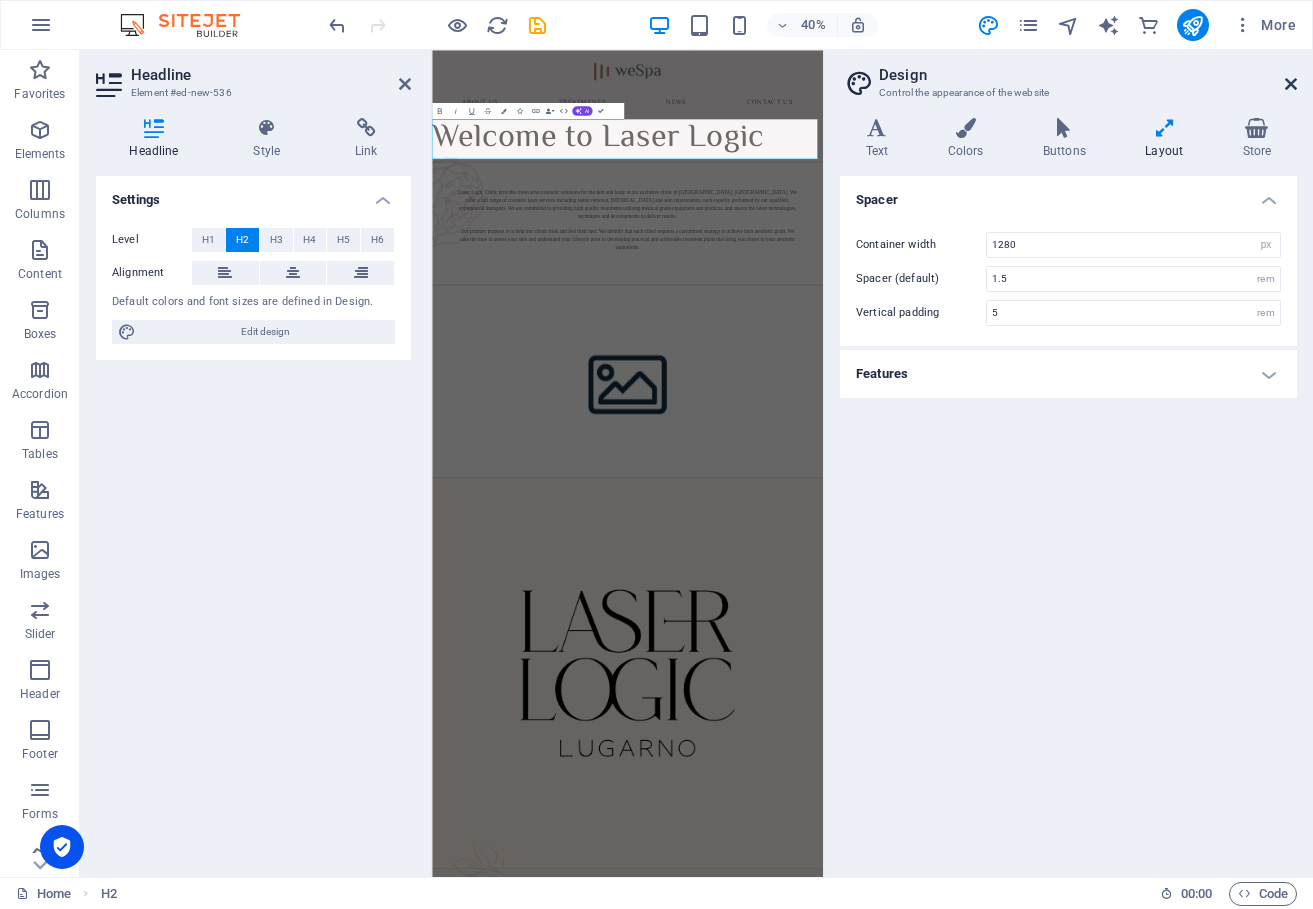 click at bounding box center [1291, 84] 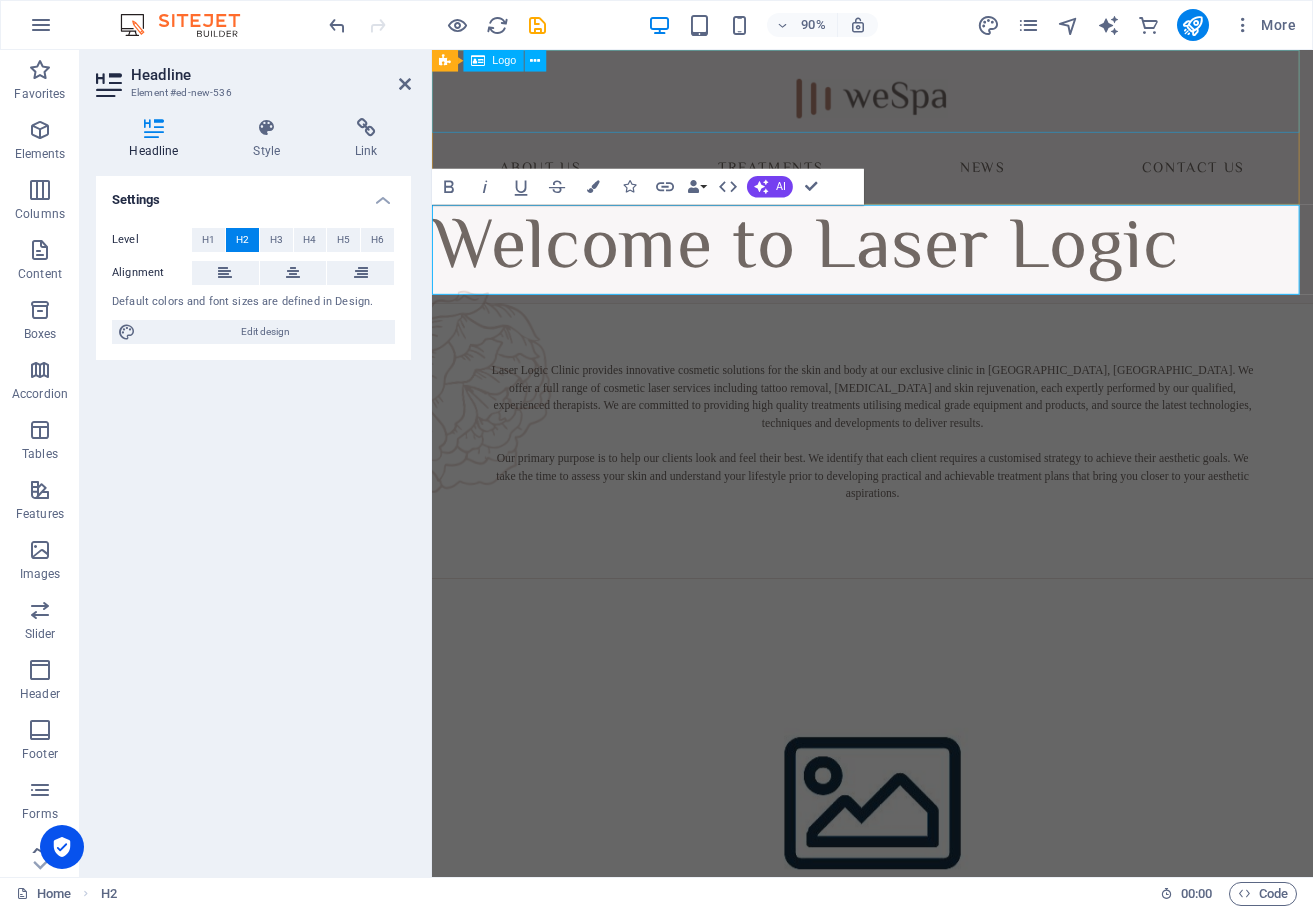 click at bounding box center (921, 96) 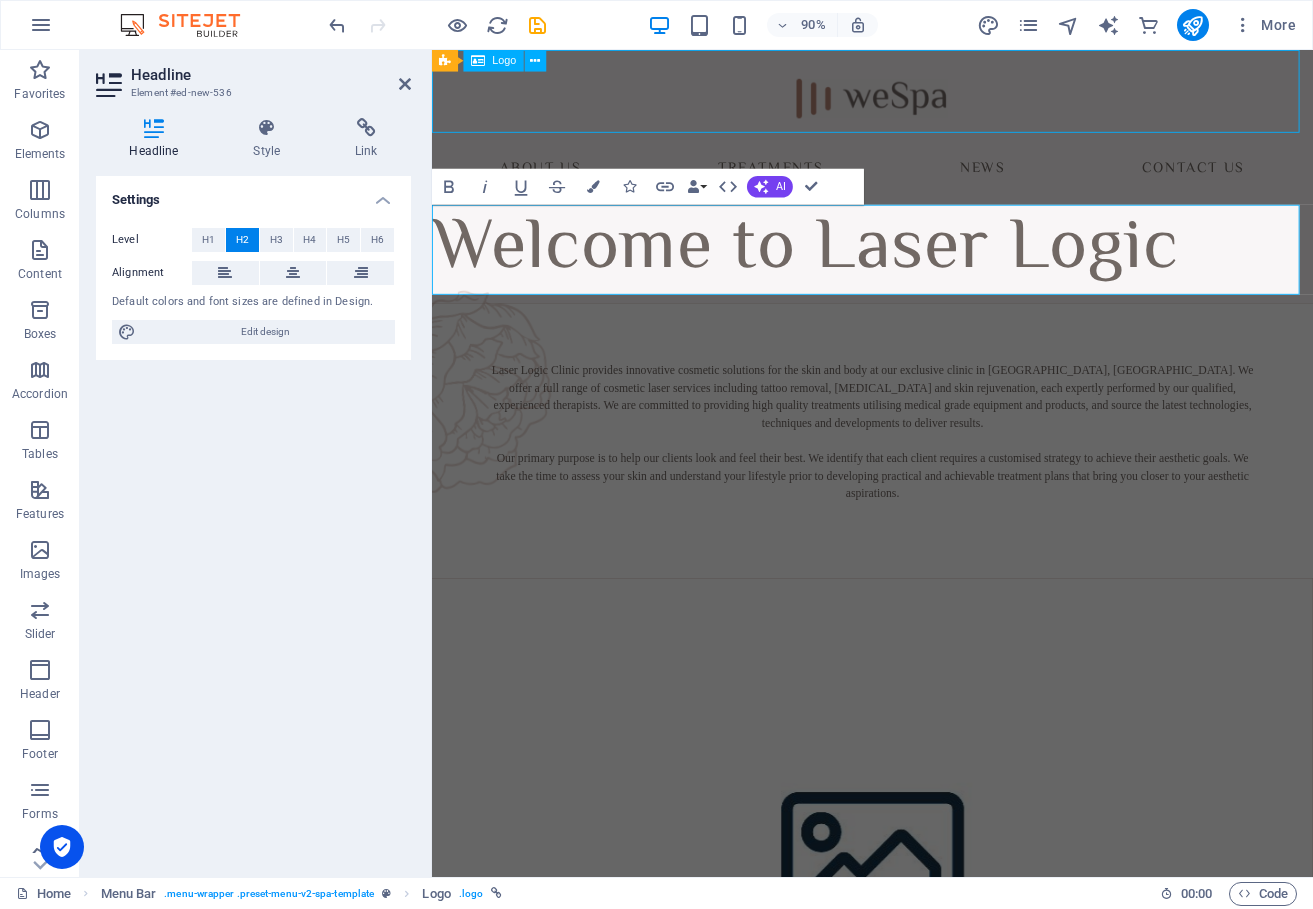 click at bounding box center (921, 96) 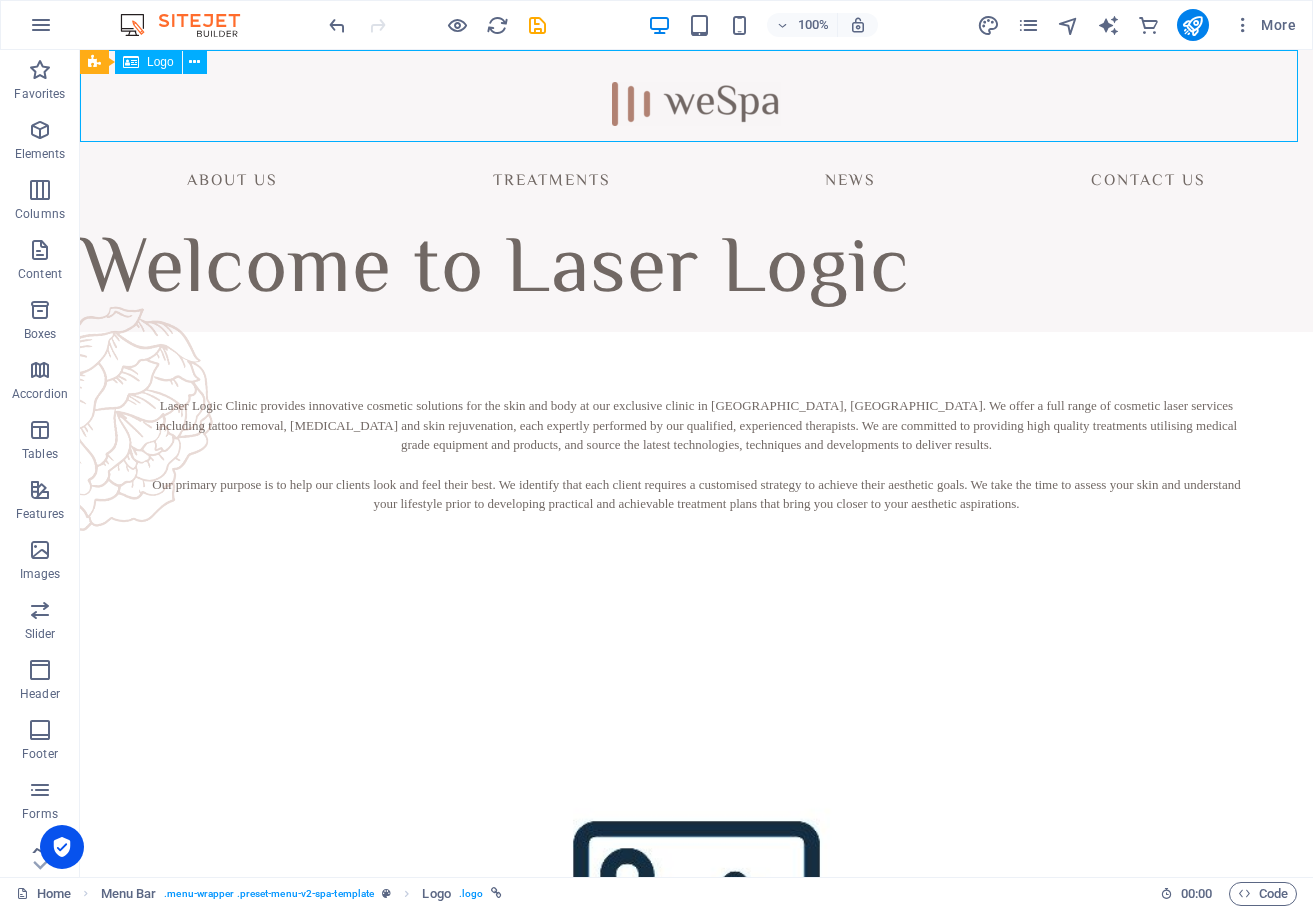 click at bounding box center [696, 96] 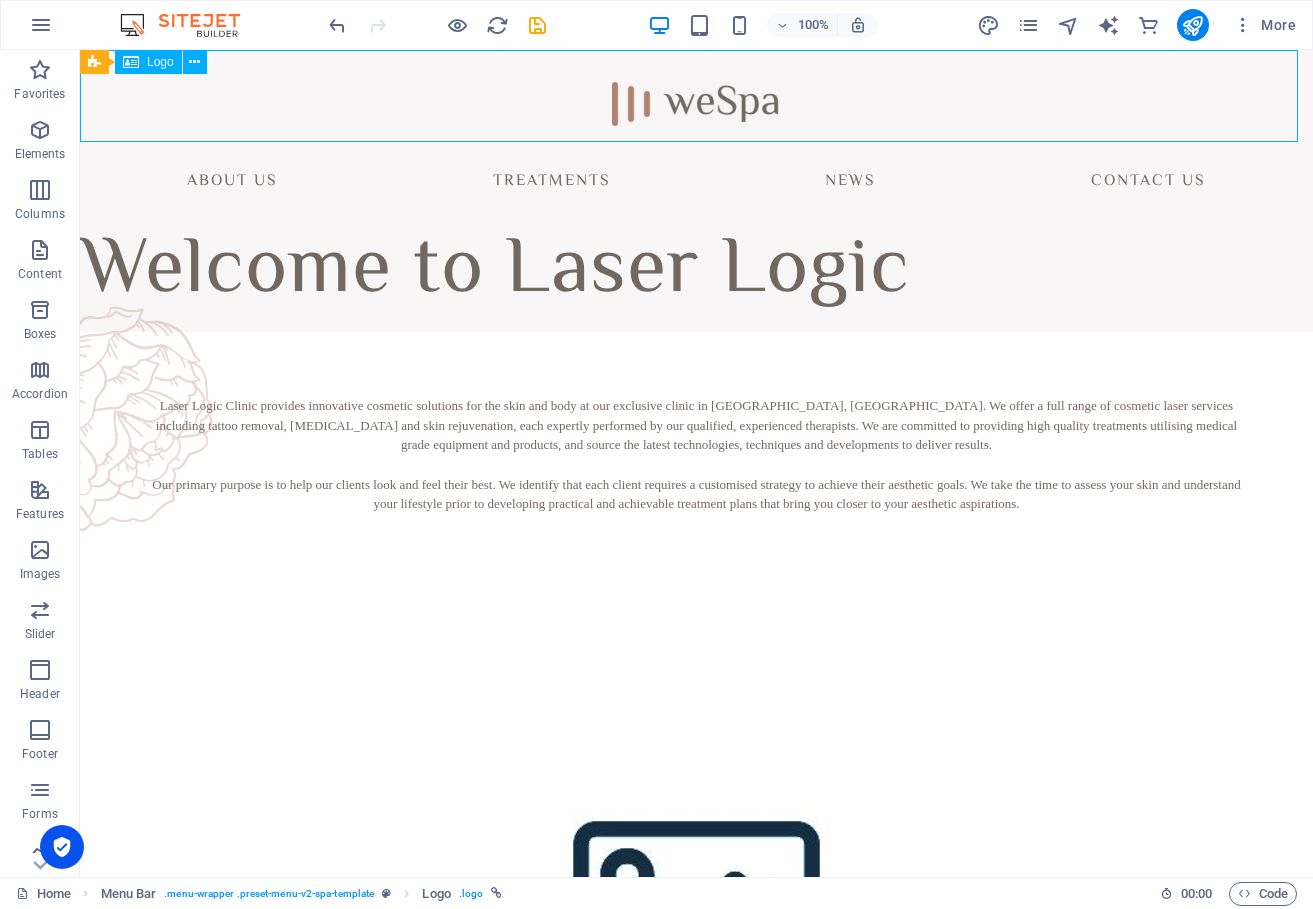 select on "px" 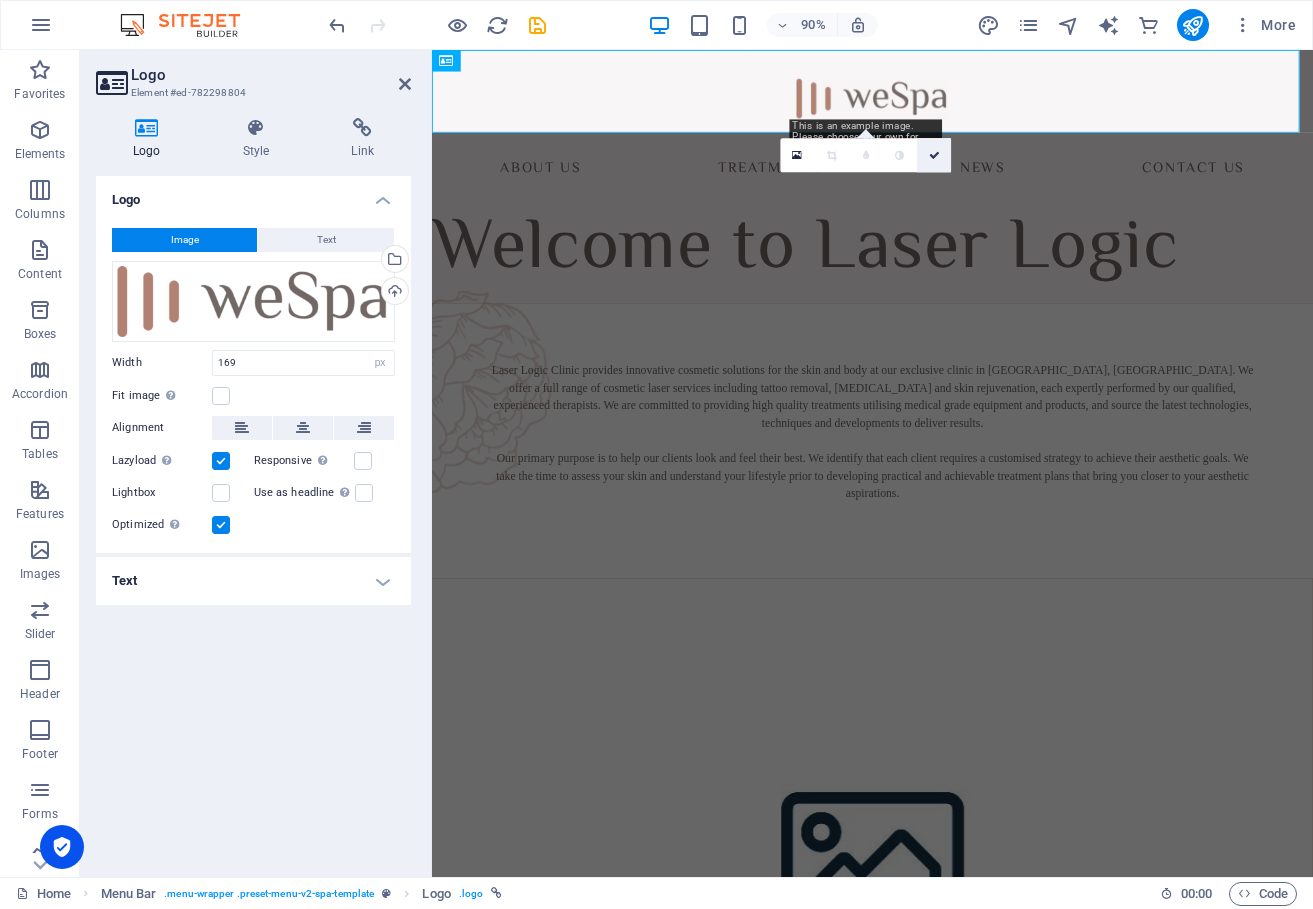 click at bounding box center (934, 155) 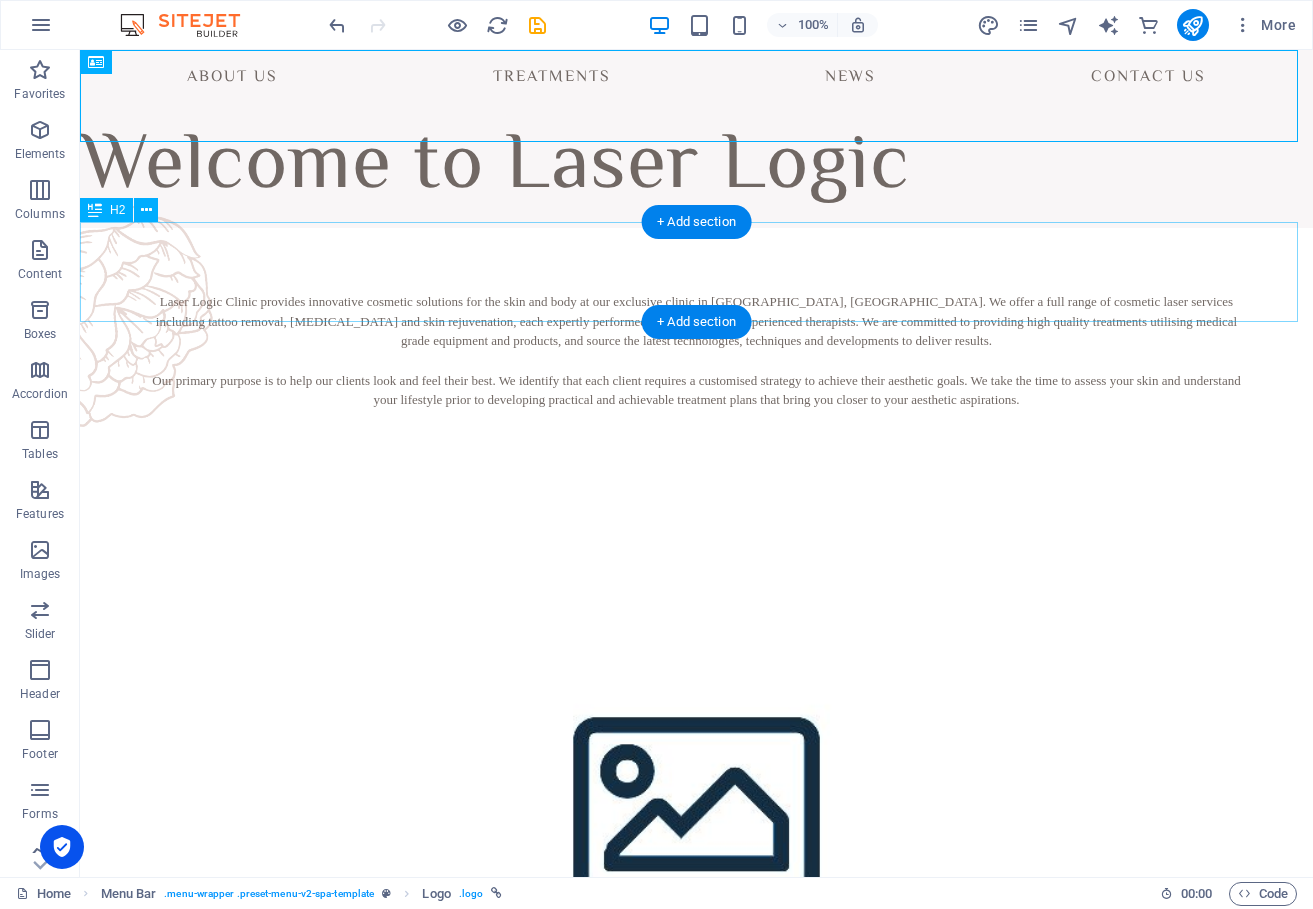 scroll, scrollTop: 0, scrollLeft: 0, axis: both 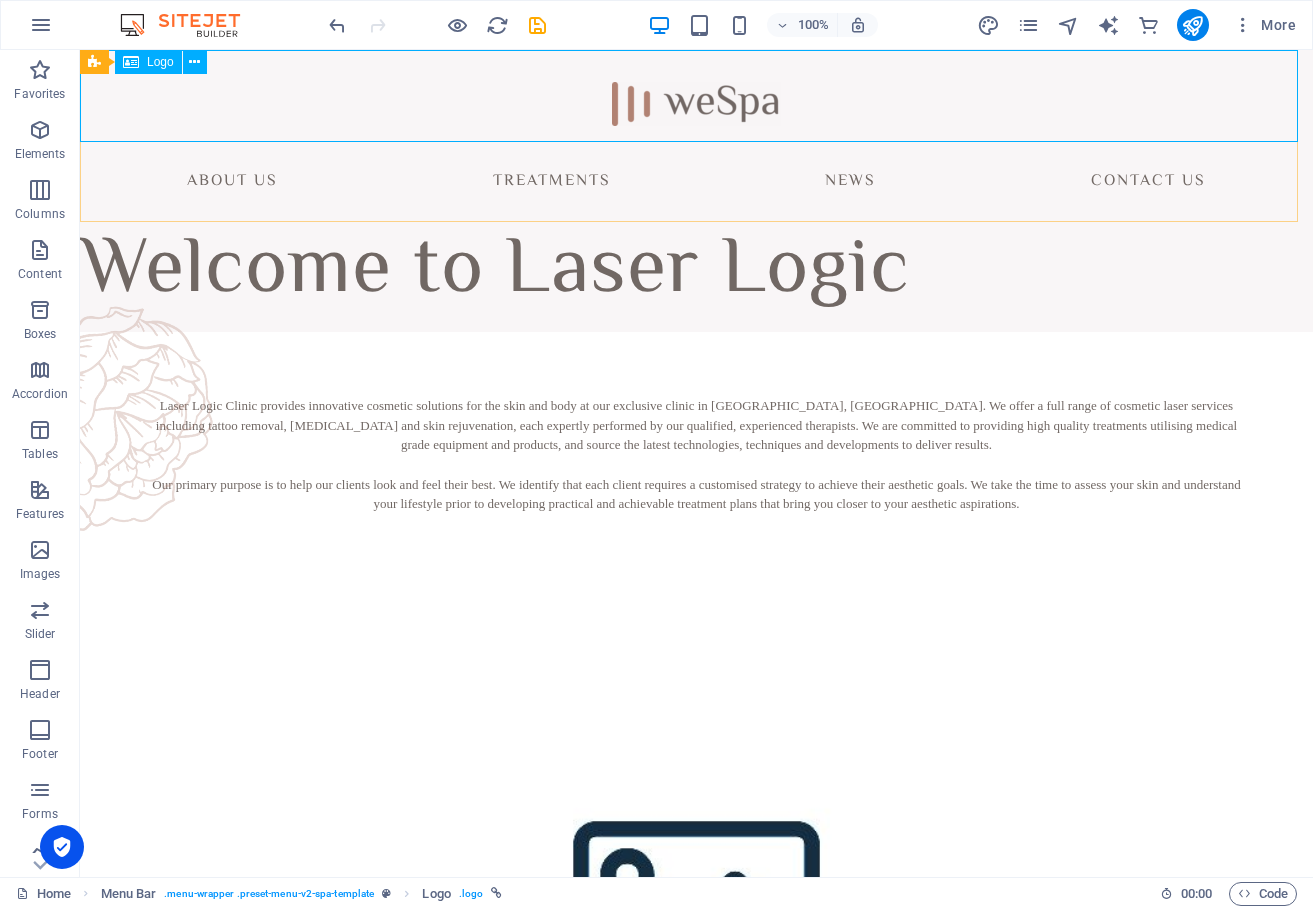 click on "Logo" at bounding box center [160, 62] 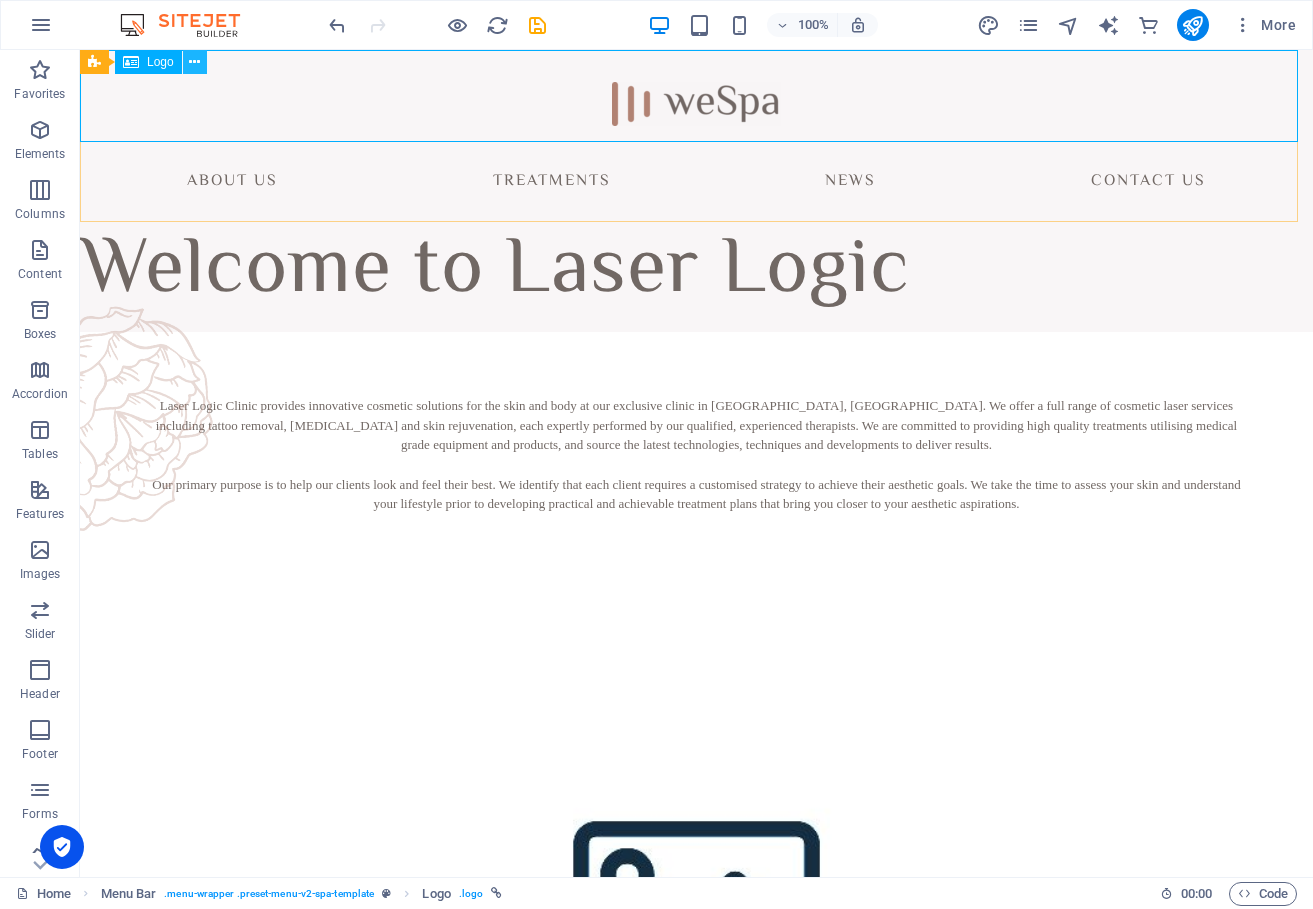 click at bounding box center (195, 62) 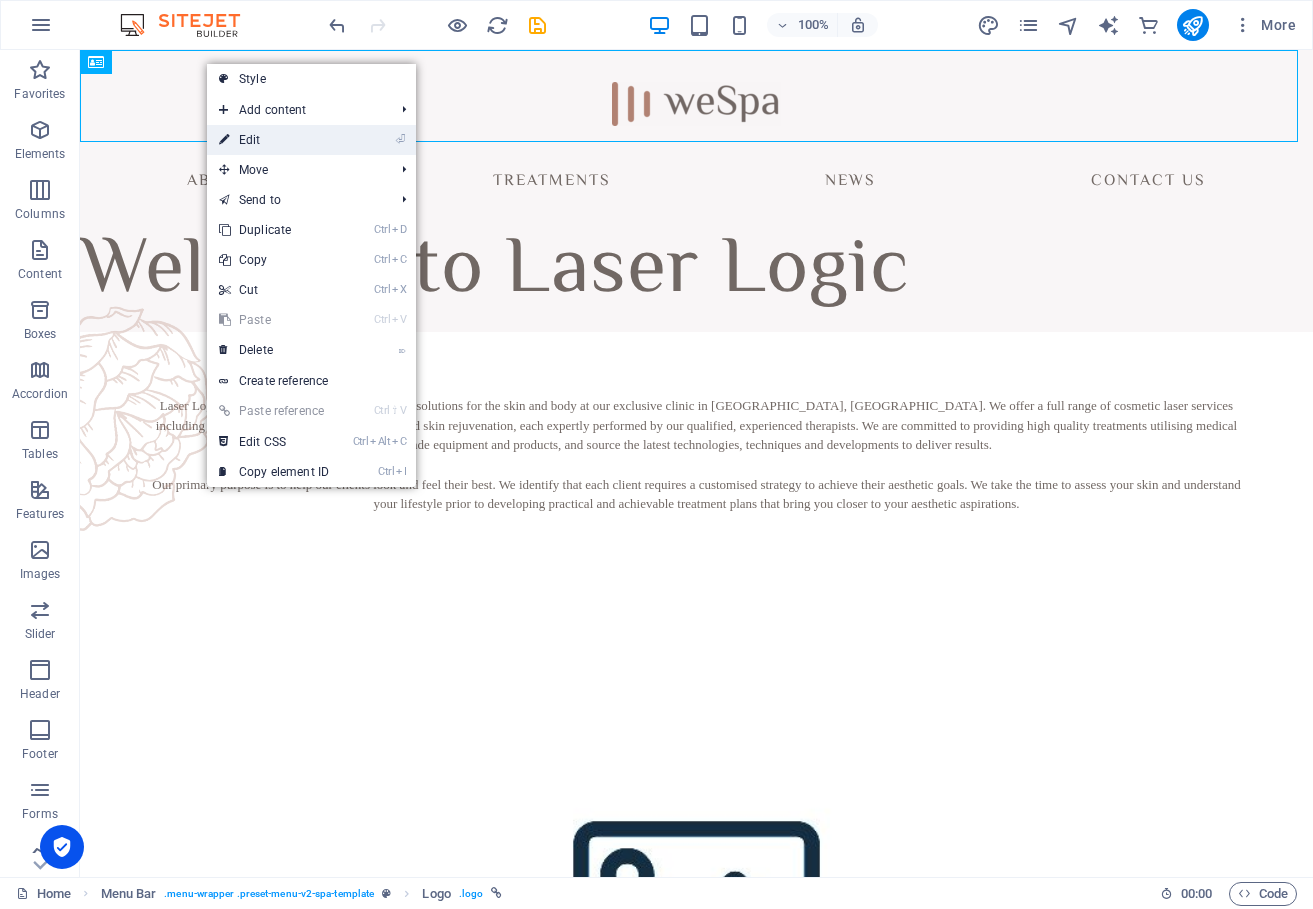 click on "⏎  Edit" at bounding box center [274, 140] 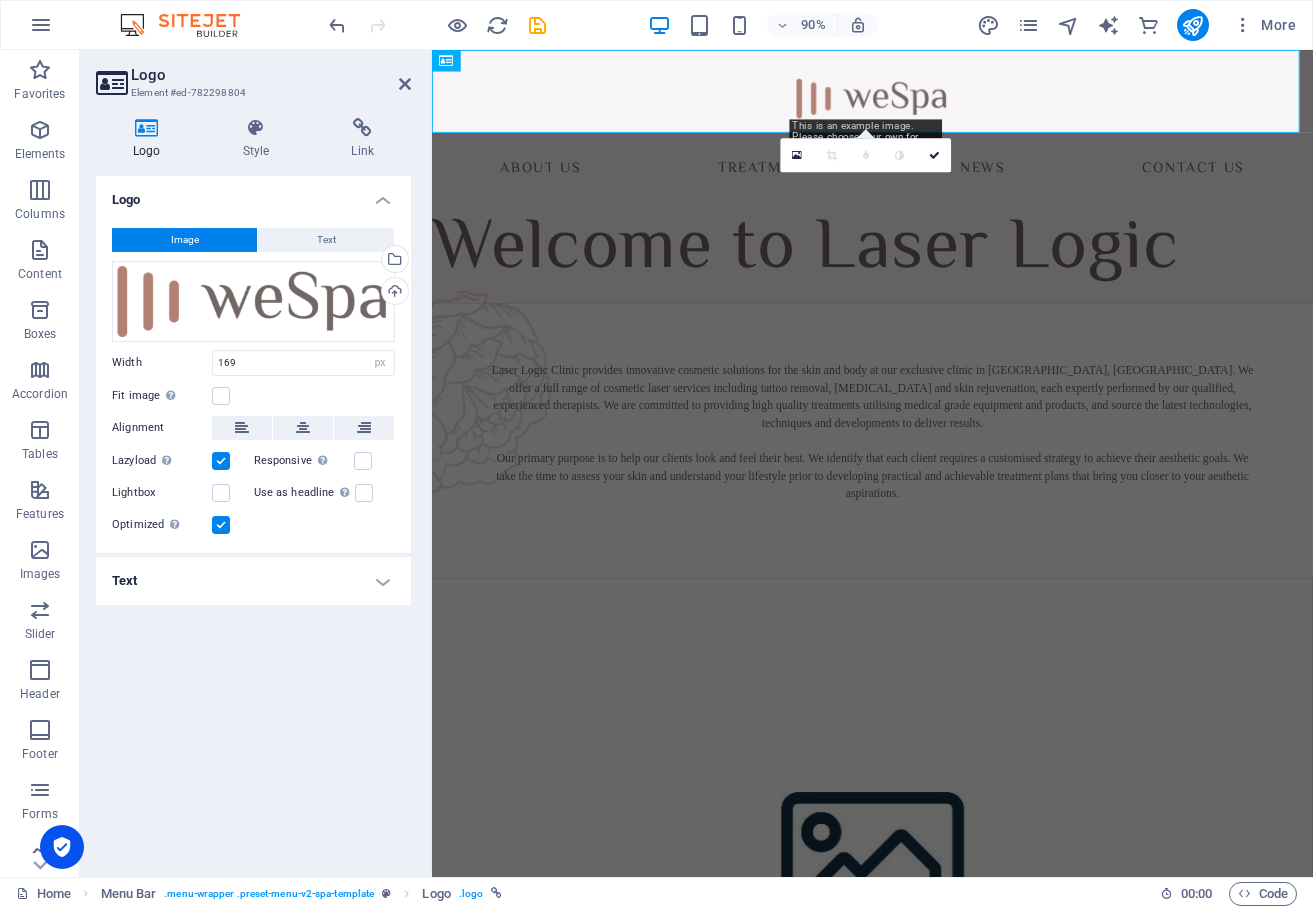 click on "Image" at bounding box center [184, 240] 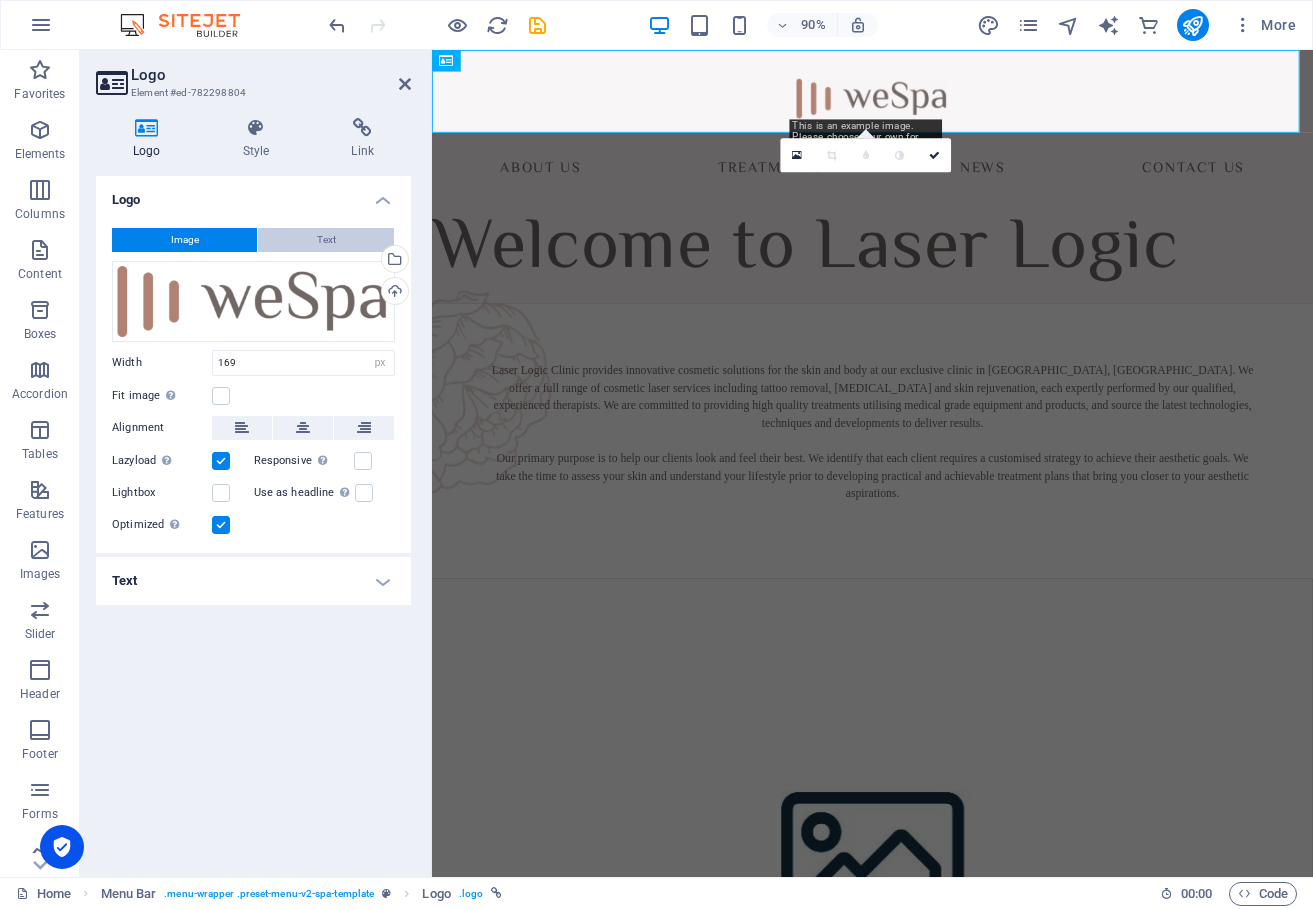 click on "Text" at bounding box center (326, 240) 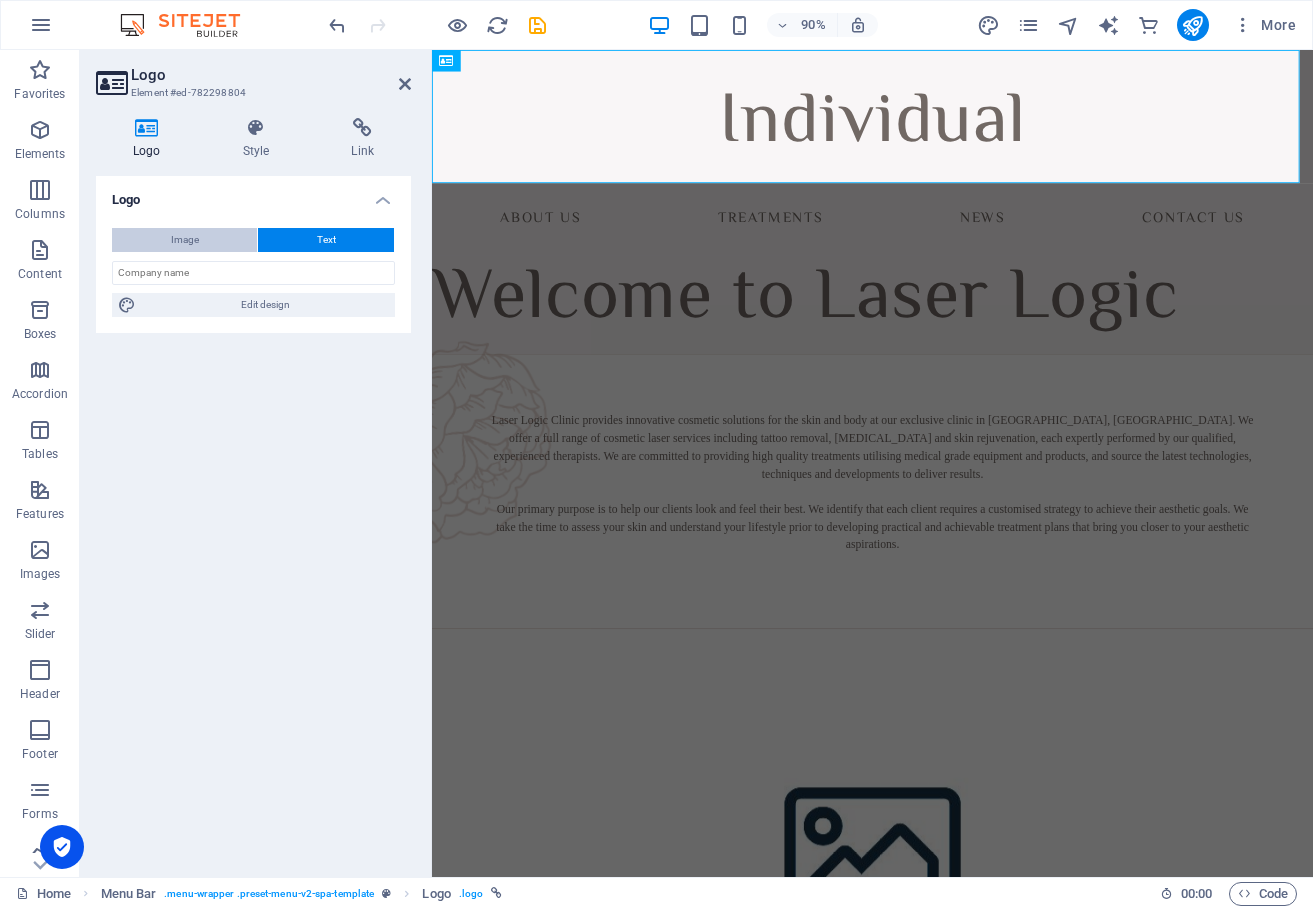 click on "Image" at bounding box center (184, 240) 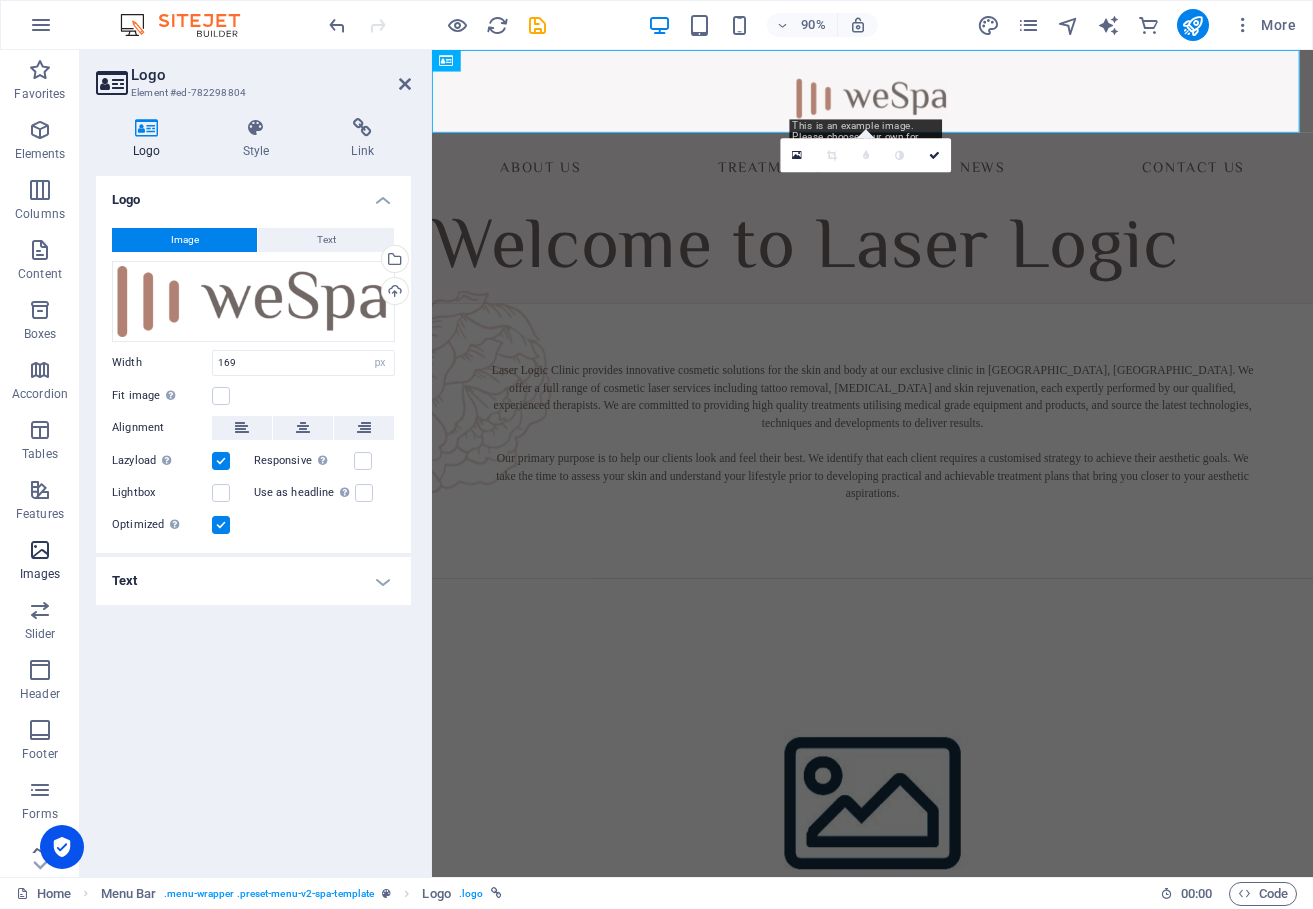 click at bounding box center [40, 550] 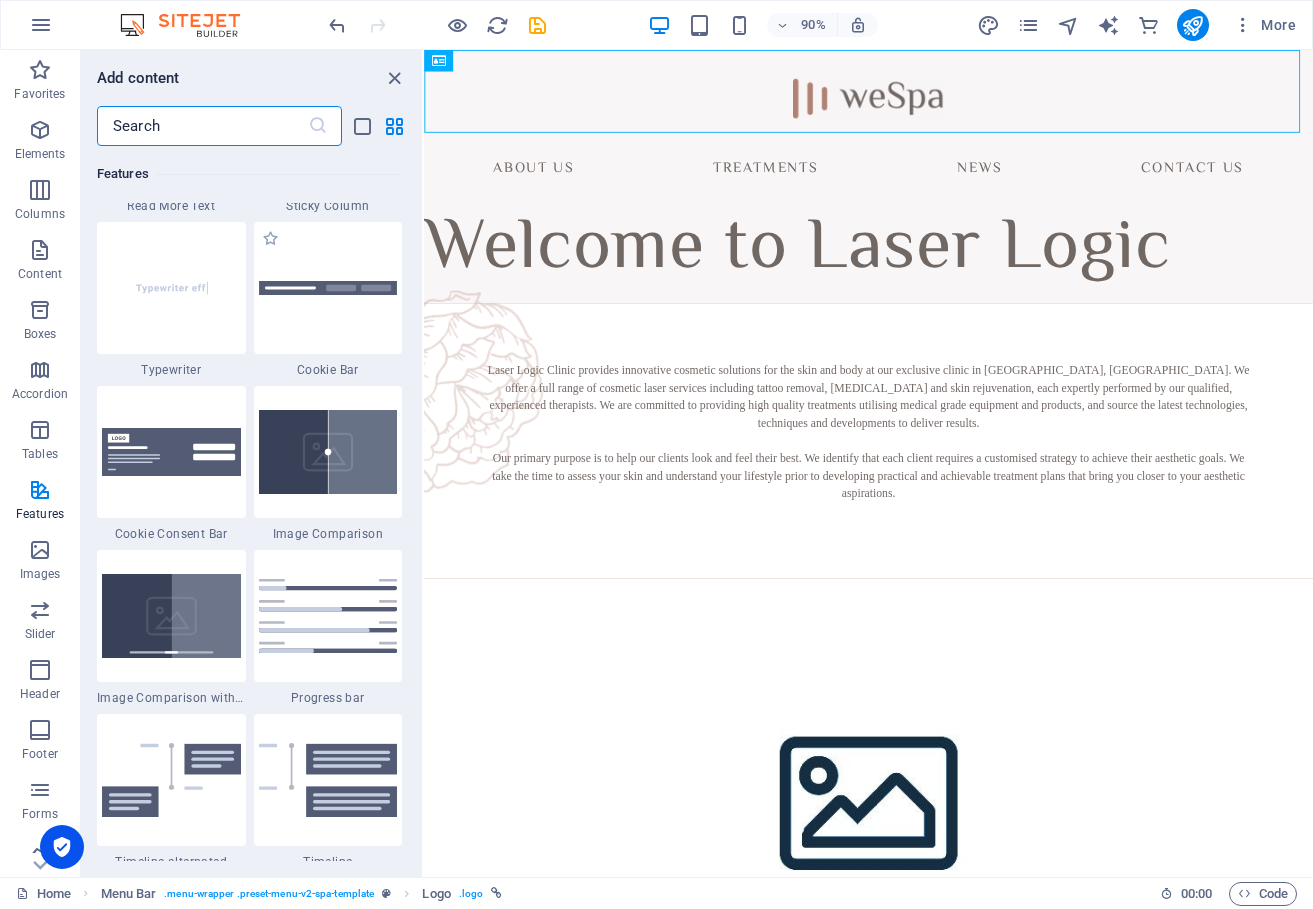 scroll, scrollTop: 7276, scrollLeft: 0, axis: vertical 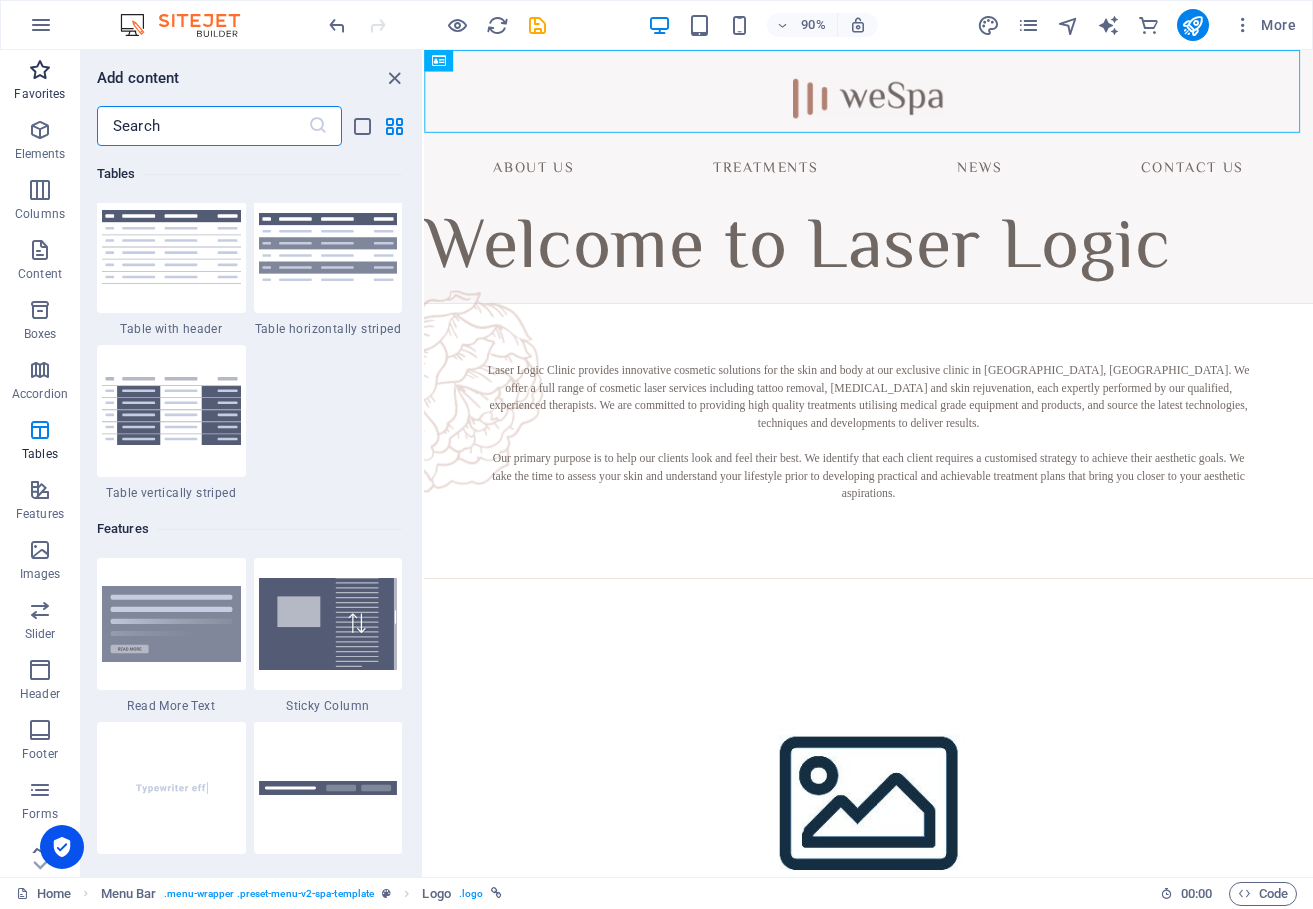 click at bounding box center [40, 70] 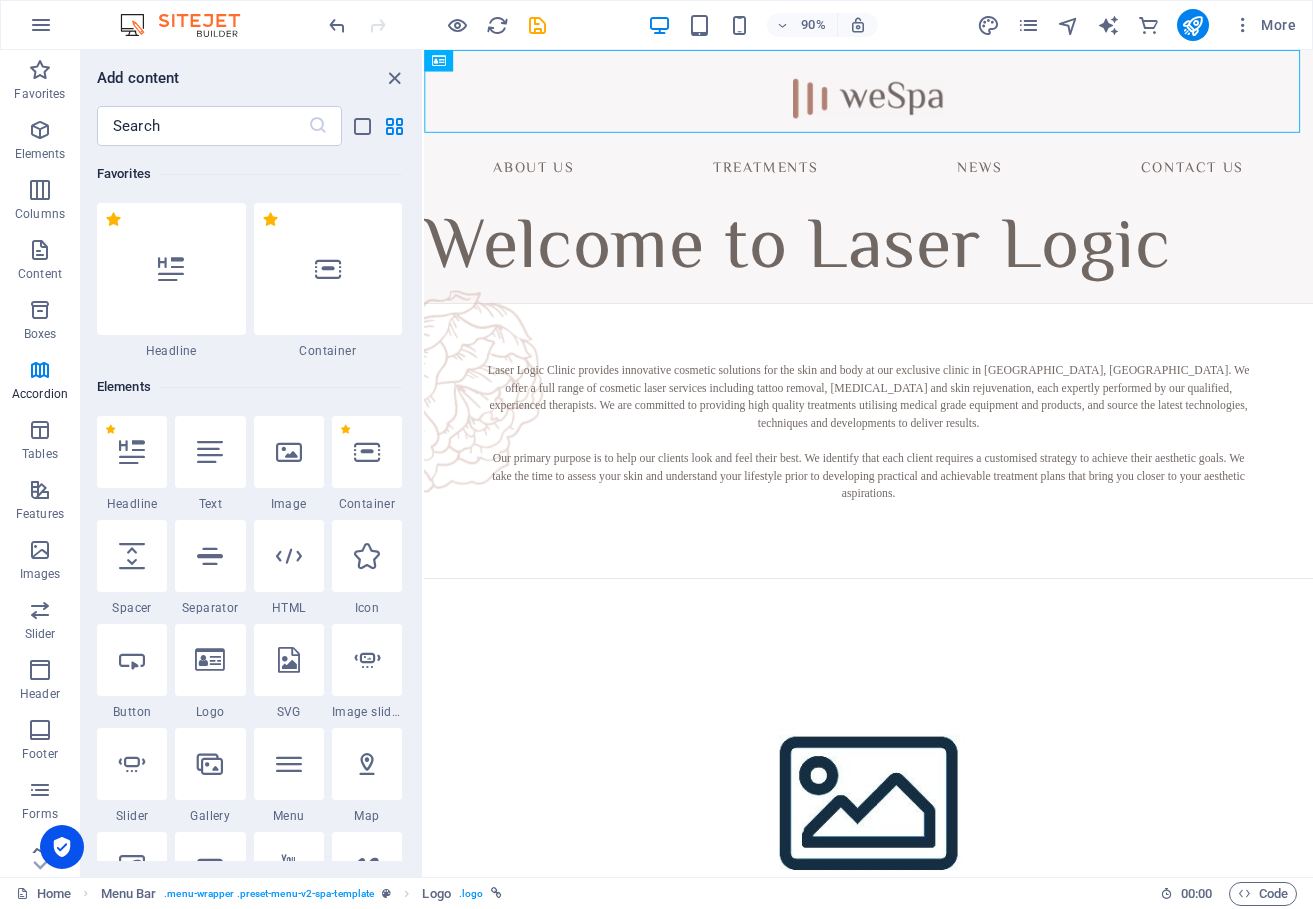 scroll, scrollTop: 0, scrollLeft: 0, axis: both 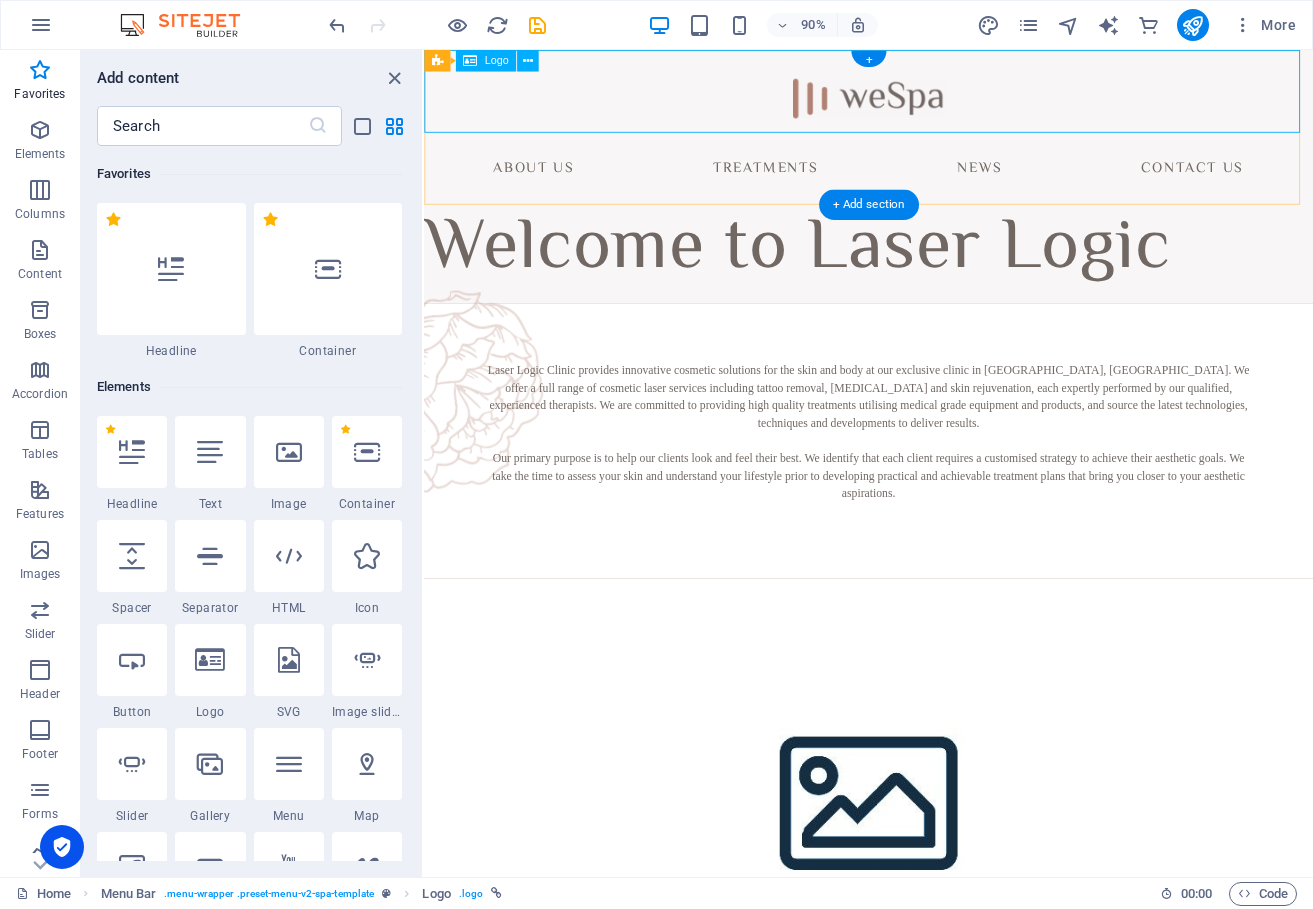 click at bounding box center (918, 96) 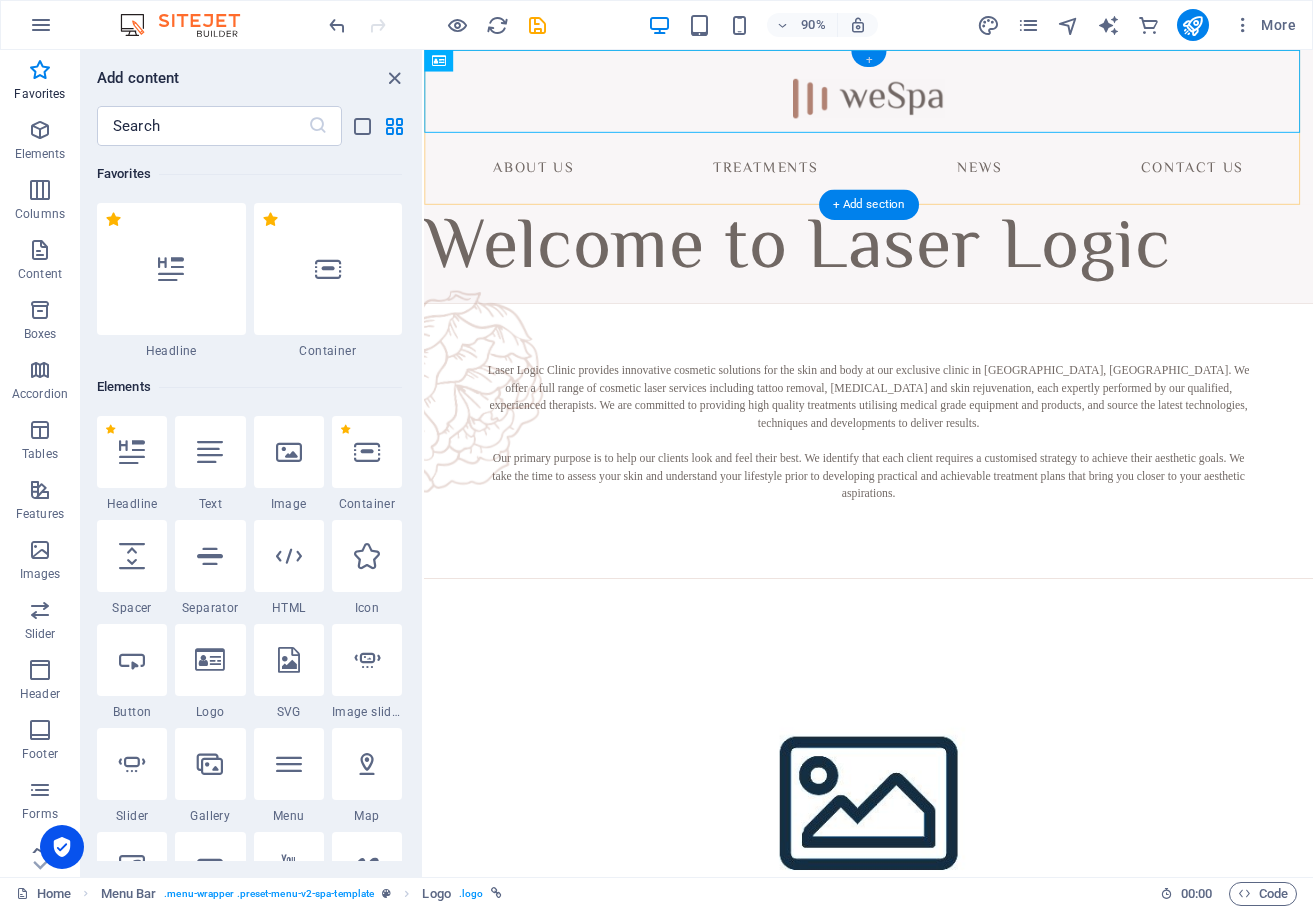 click on "+" at bounding box center (868, 59) 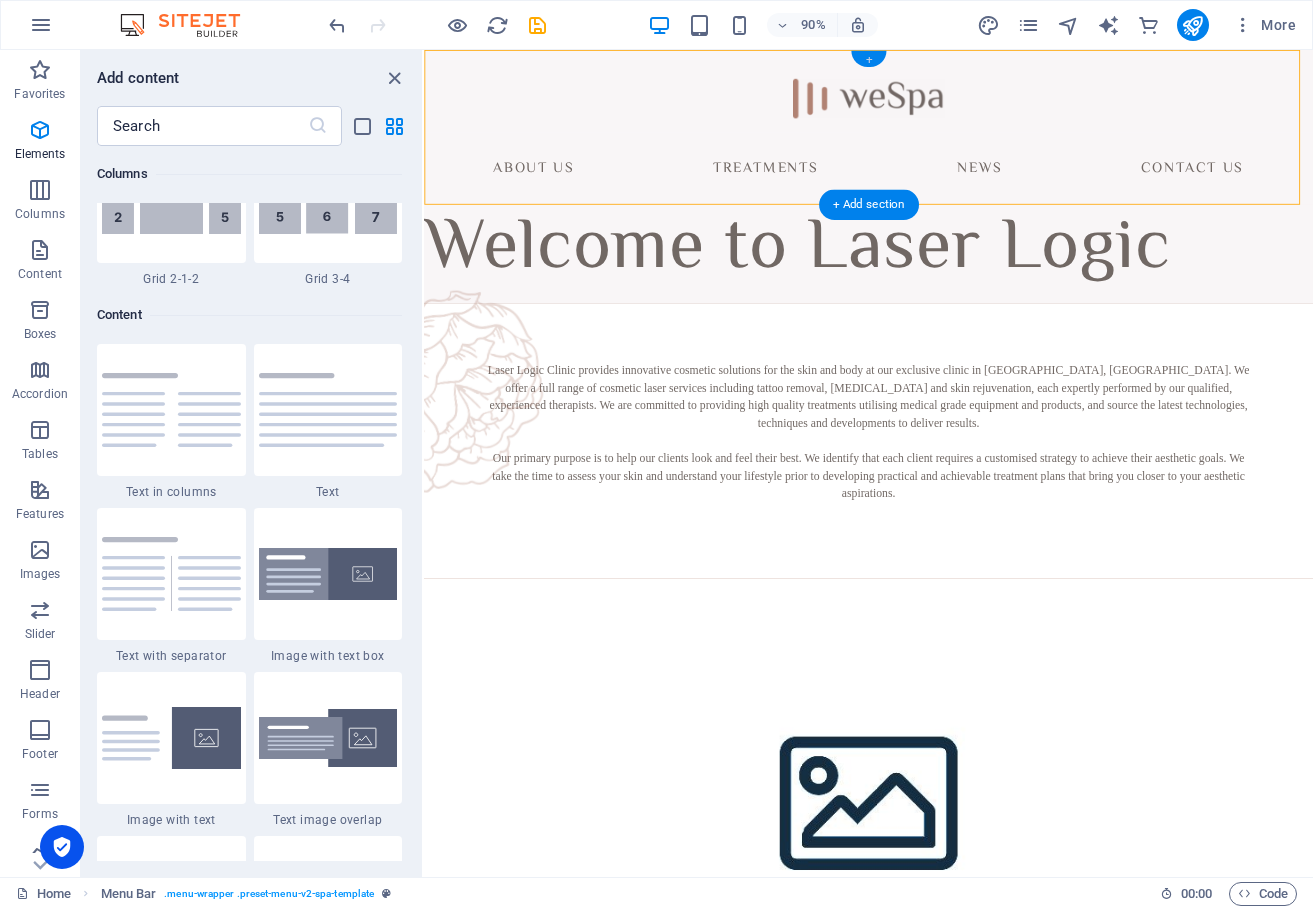 scroll, scrollTop: 3499, scrollLeft: 0, axis: vertical 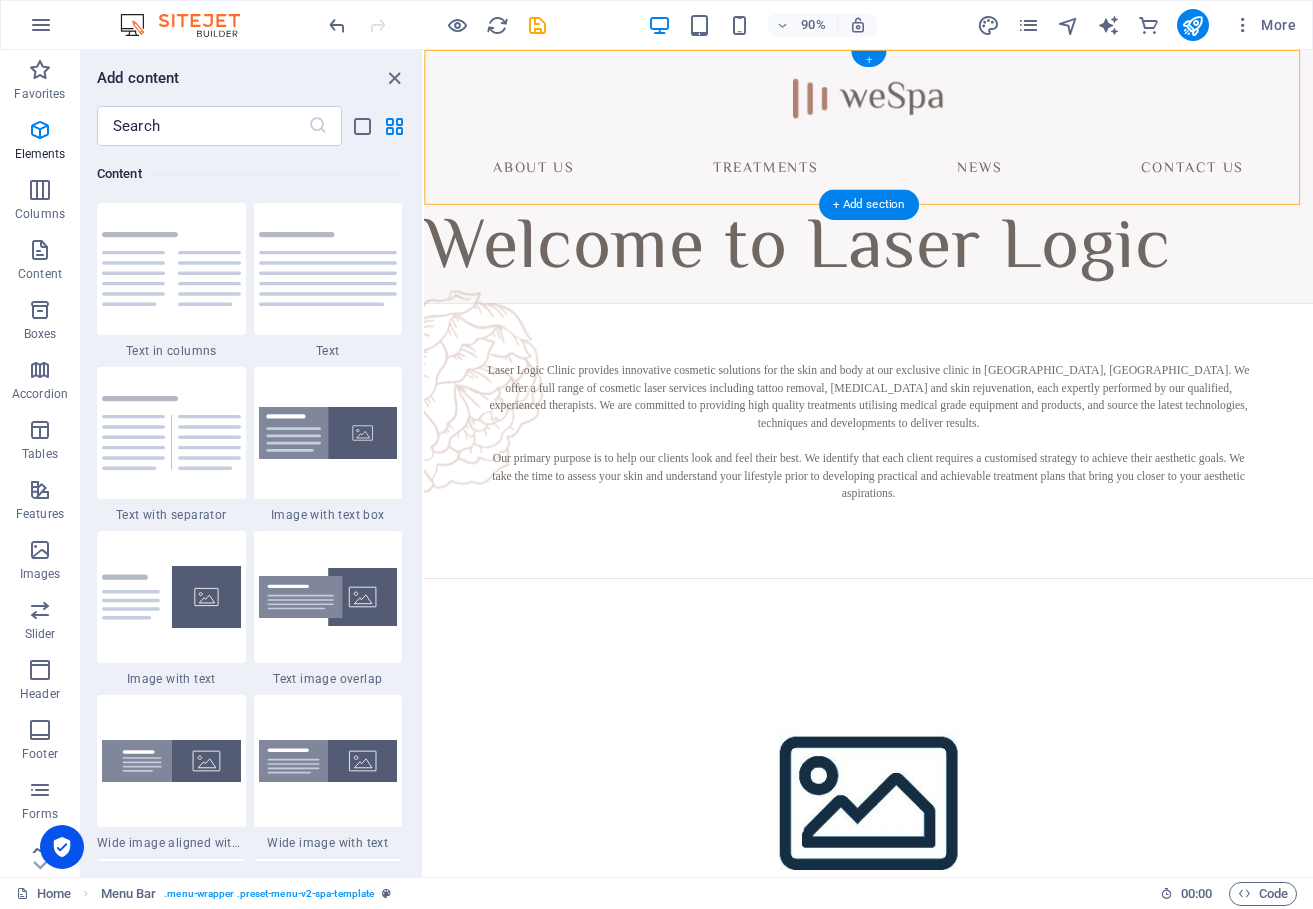 click on "+" at bounding box center [868, 59] 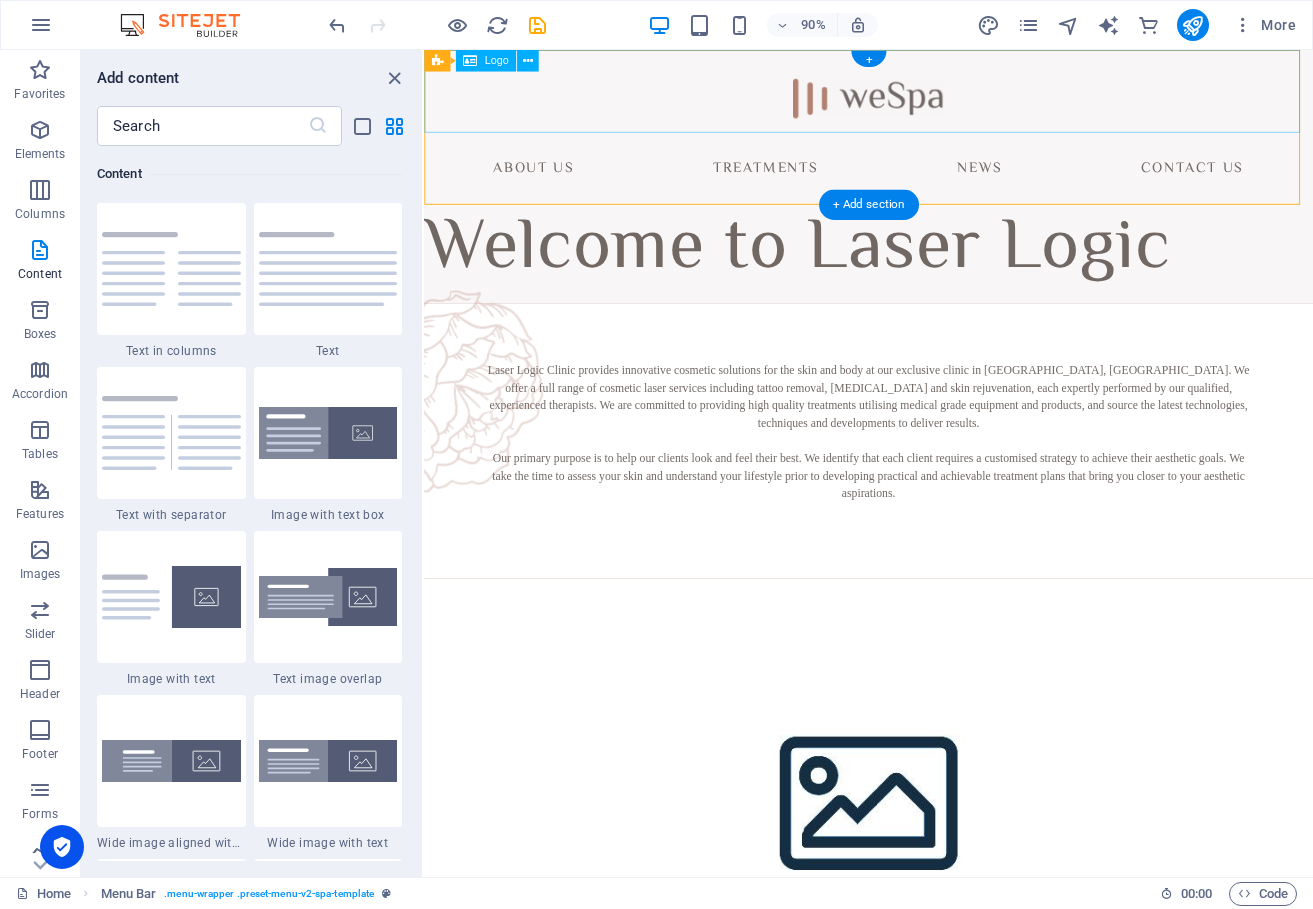 click at bounding box center [918, 96] 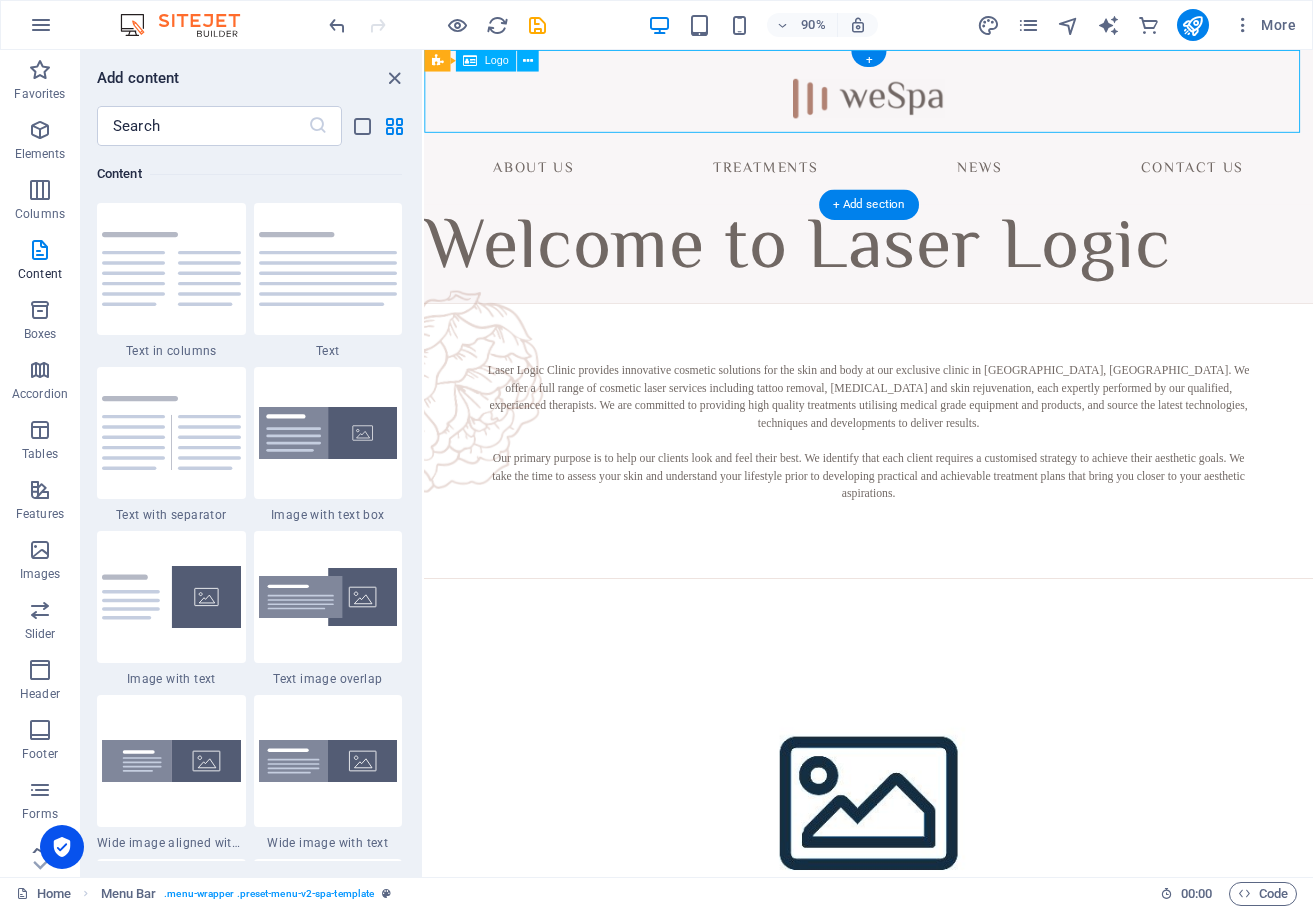 click at bounding box center (918, 96) 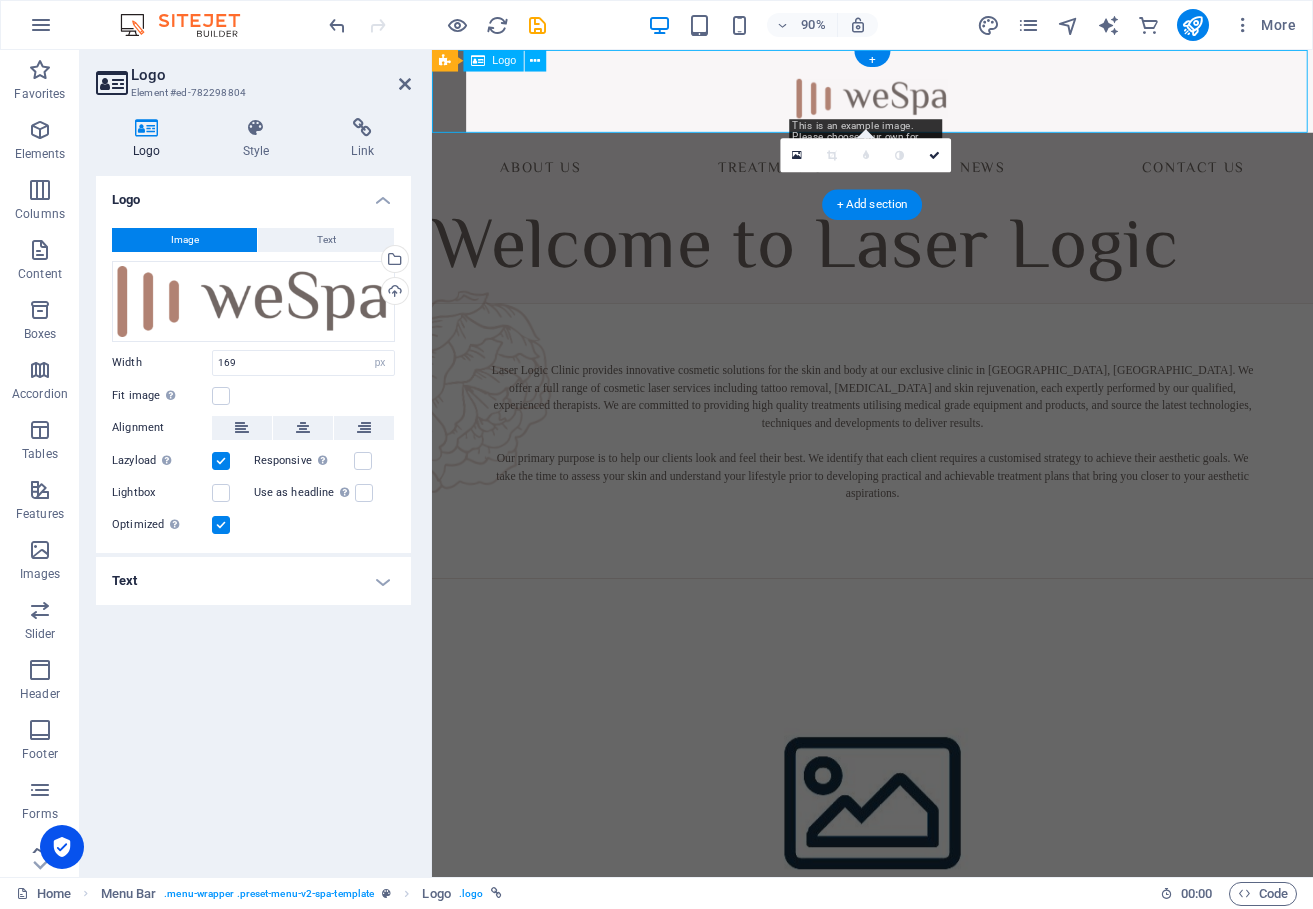 click at bounding box center (921, 96) 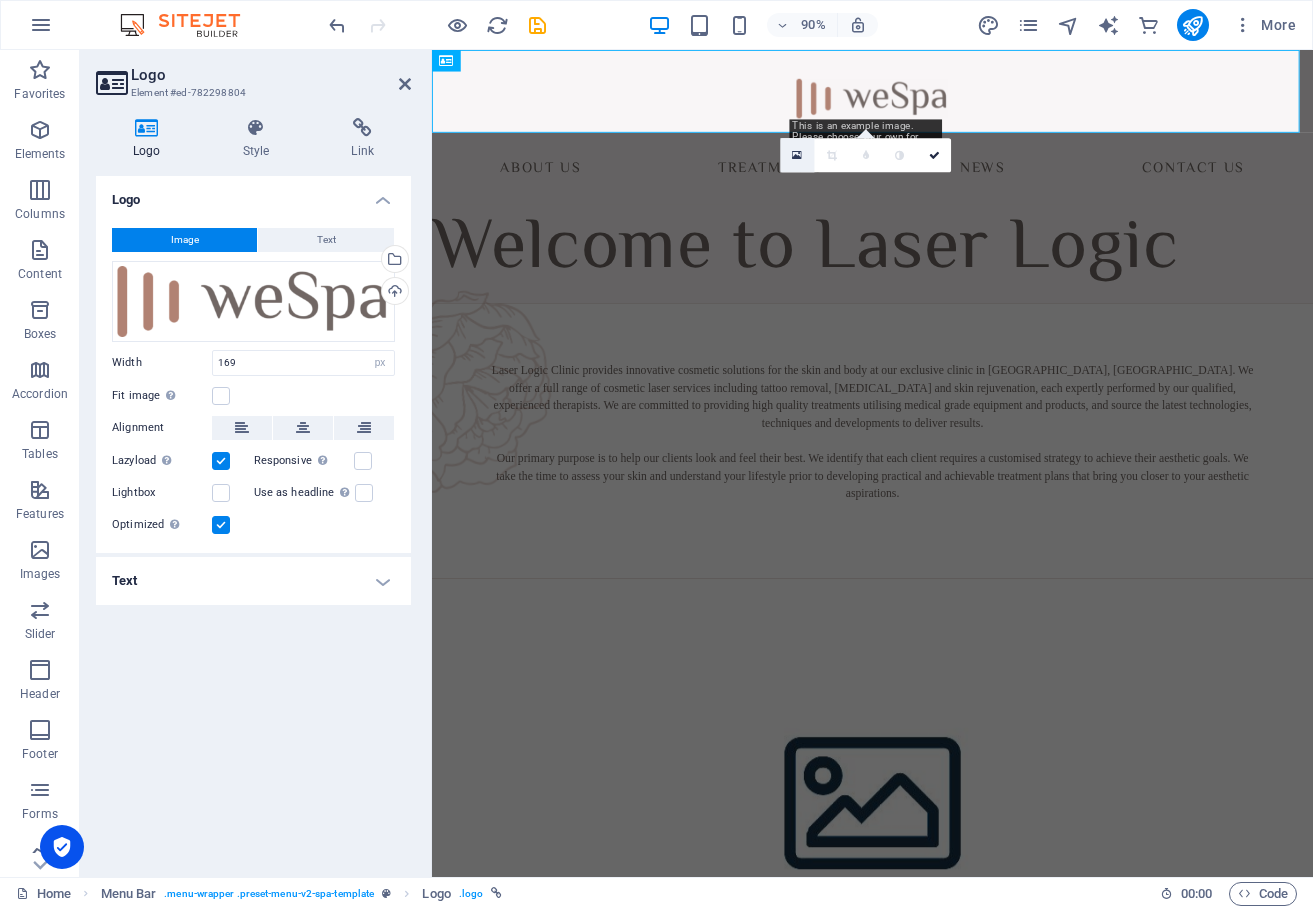 click at bounding box center (797, 155) 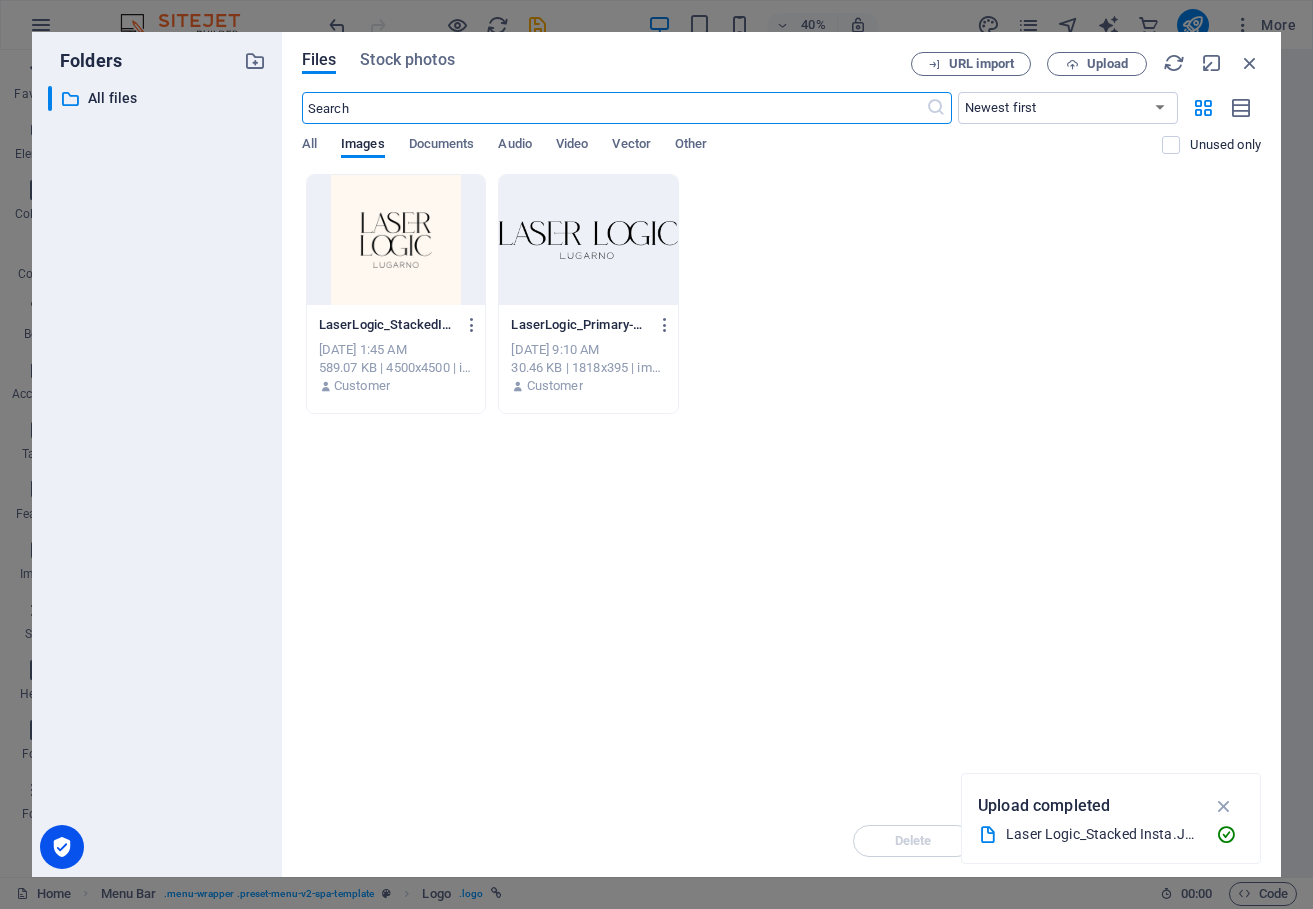 click at bounding box center [588, 240] 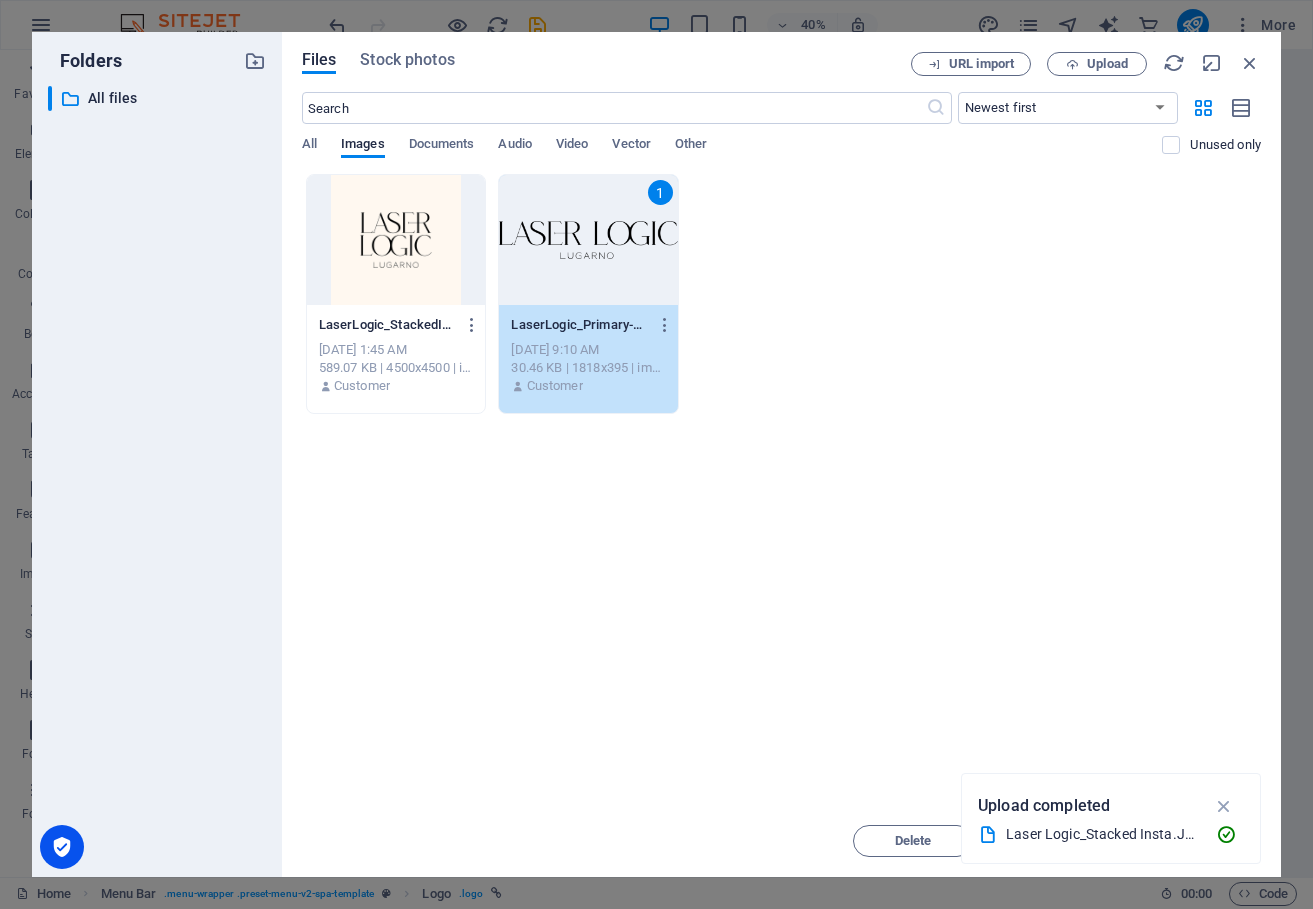 click at bounding box center (1224, 806) 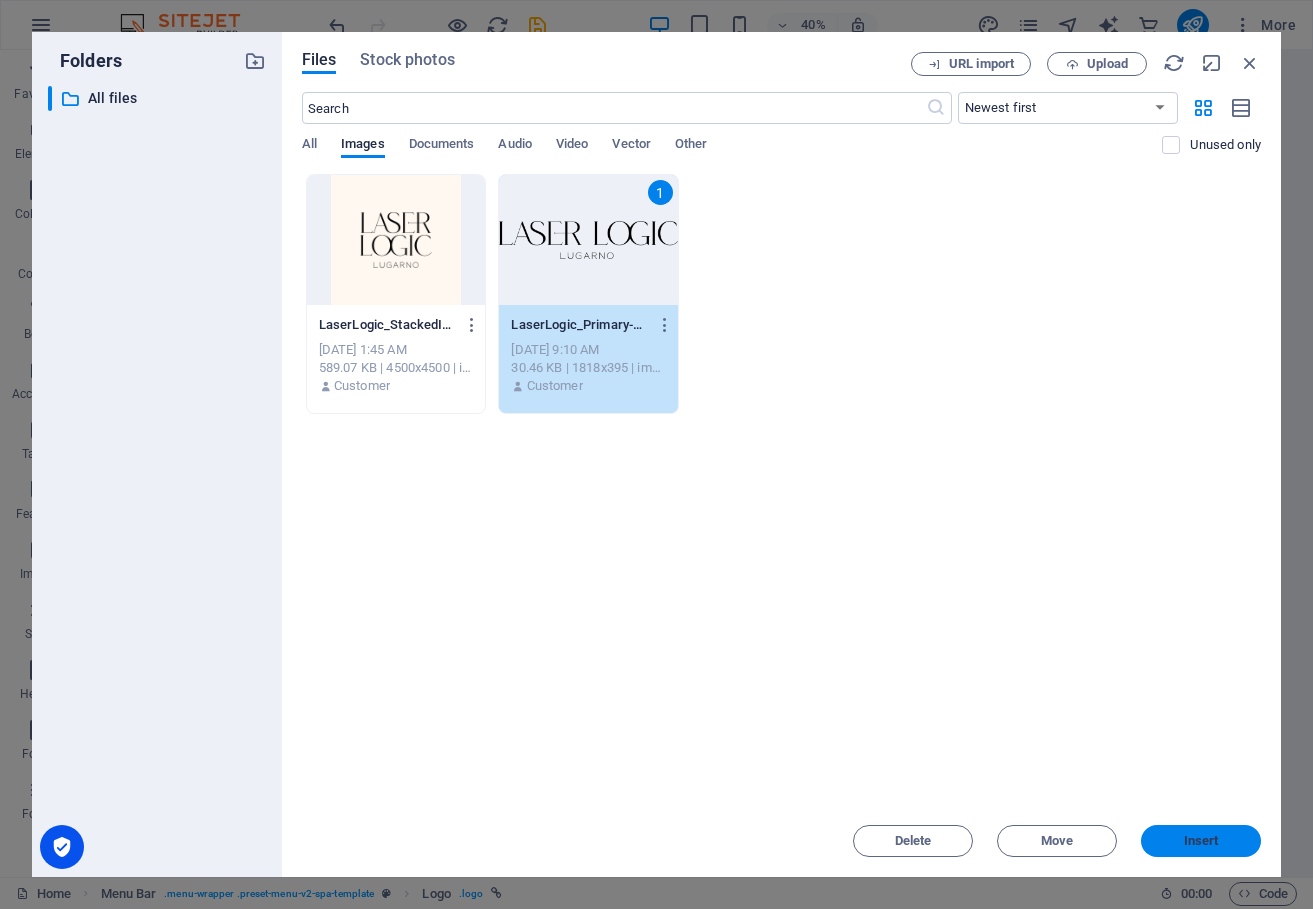 click on "Insert" at bounding box center [1201, 841] 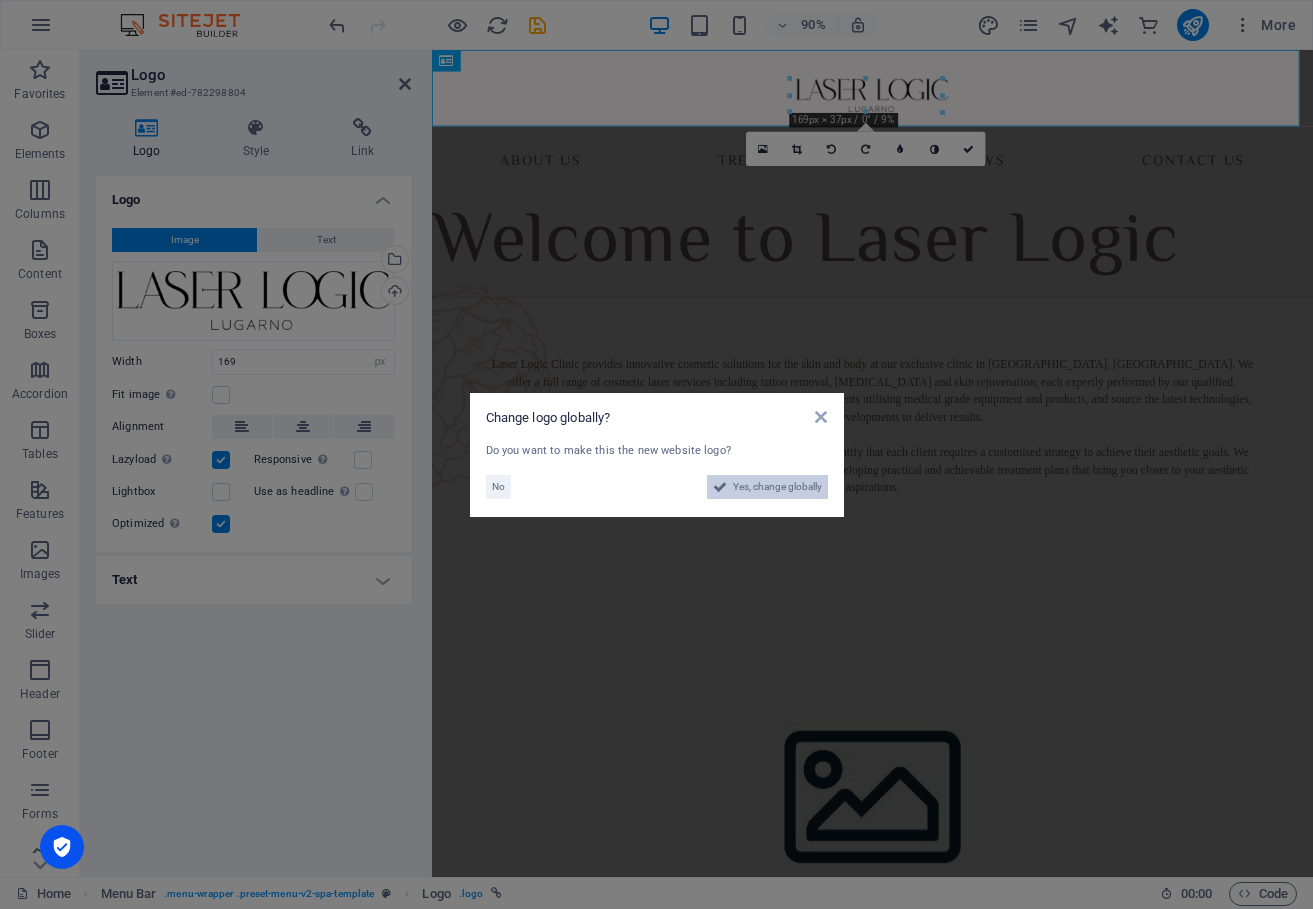 click on "Yes, change globally" at bounding box center (777, 487) 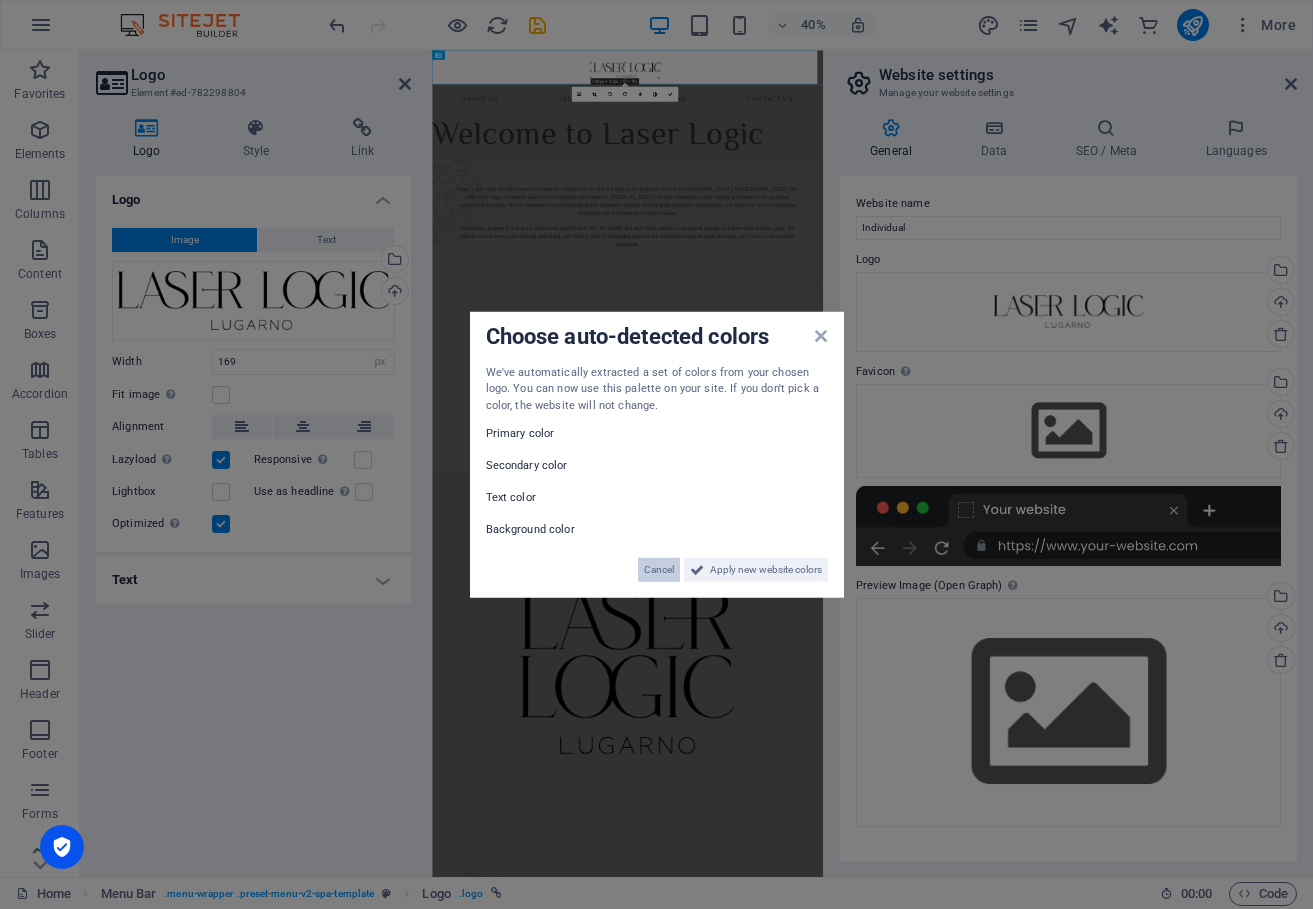 click on "Cancel" at bounding box center [659, 570] 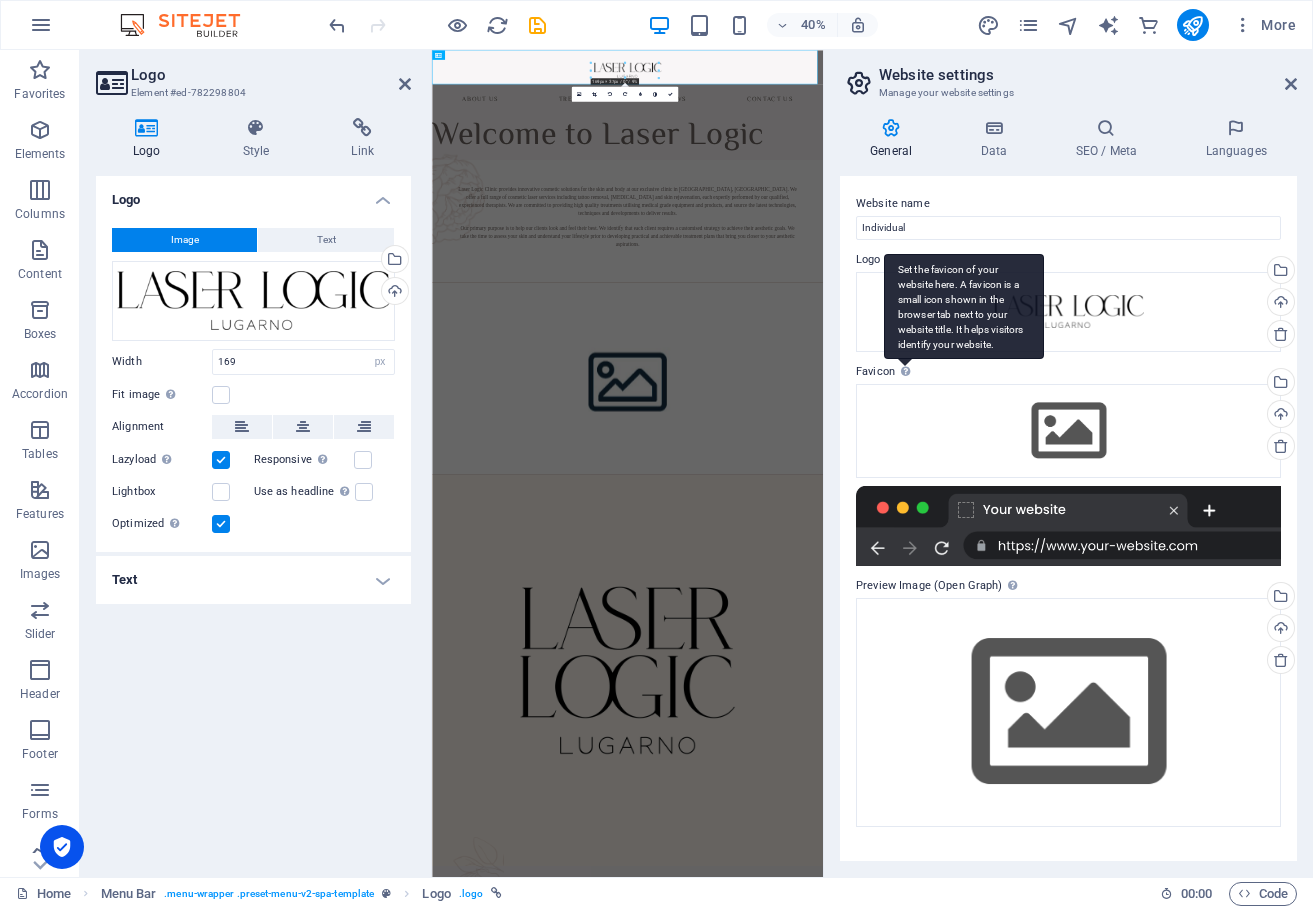 click on "Set the favicon of your website here. A favicon is a small icon shown in the browser tab next to your website title. It helps visitors identify your website." at bounding box center (964, 306) 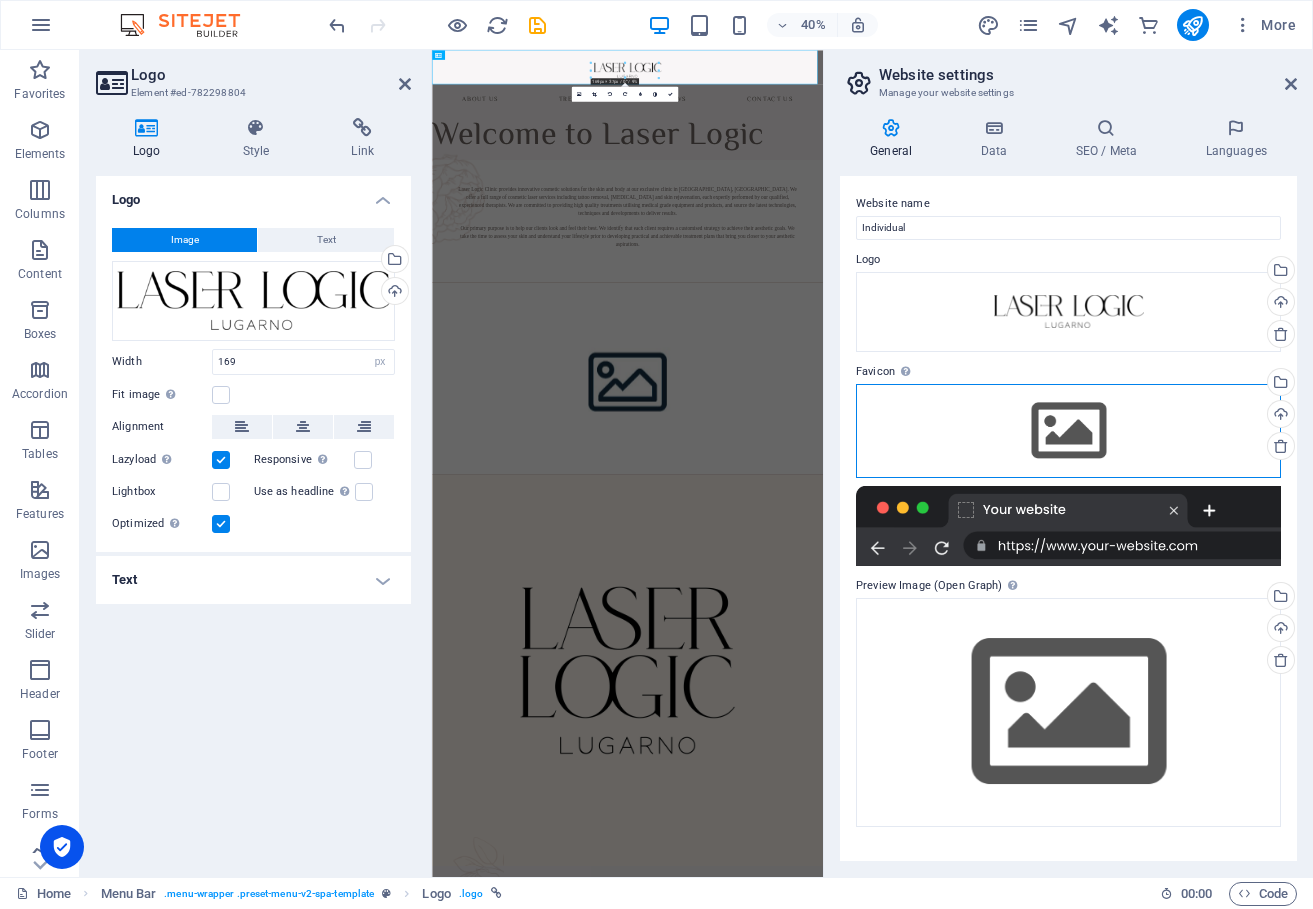 click on "Drag files here, click to choose files or select files from Files or our free stock photos & videos" at bounding box center (1068, 431) 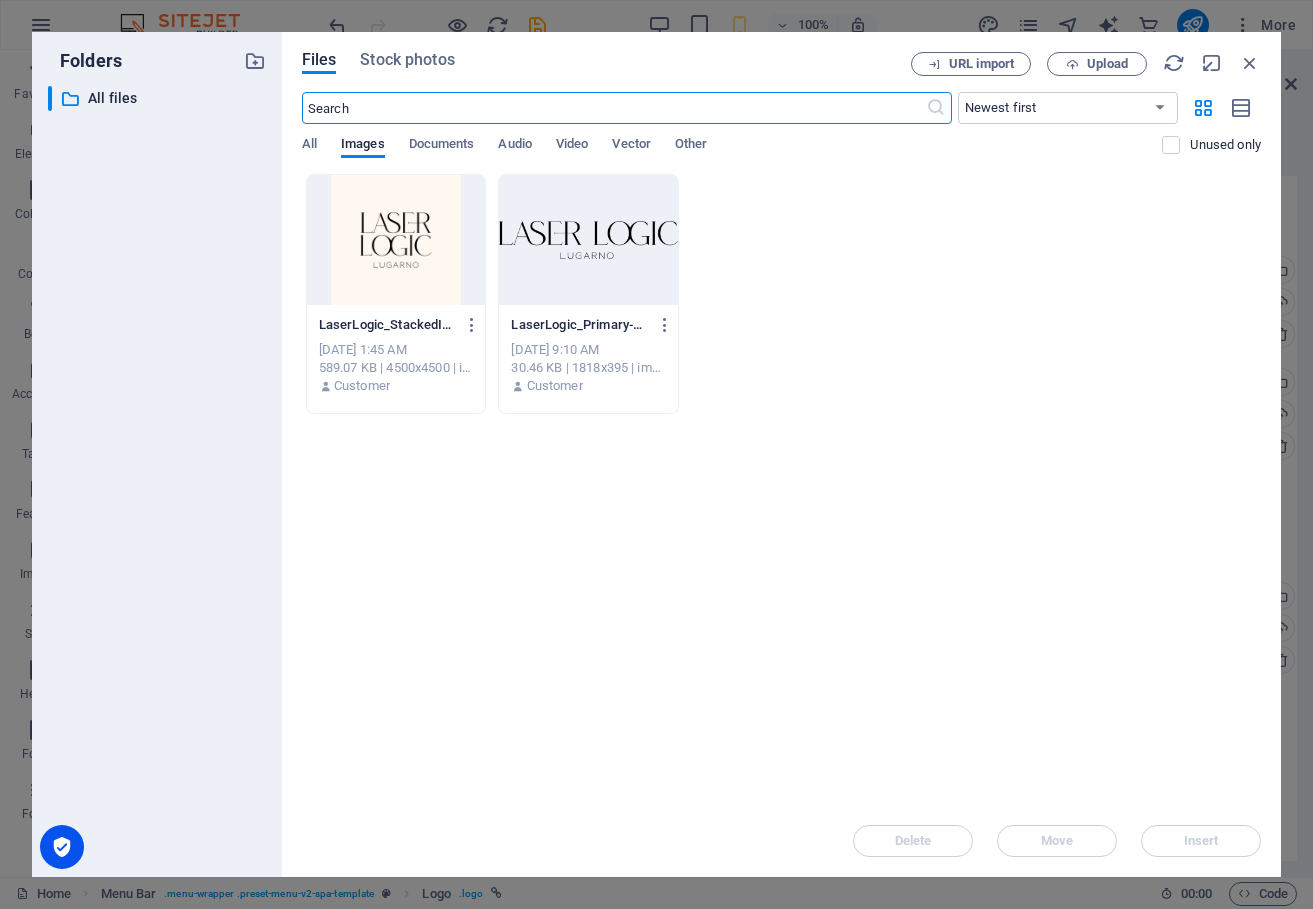 click at bounding box center (396, 240) 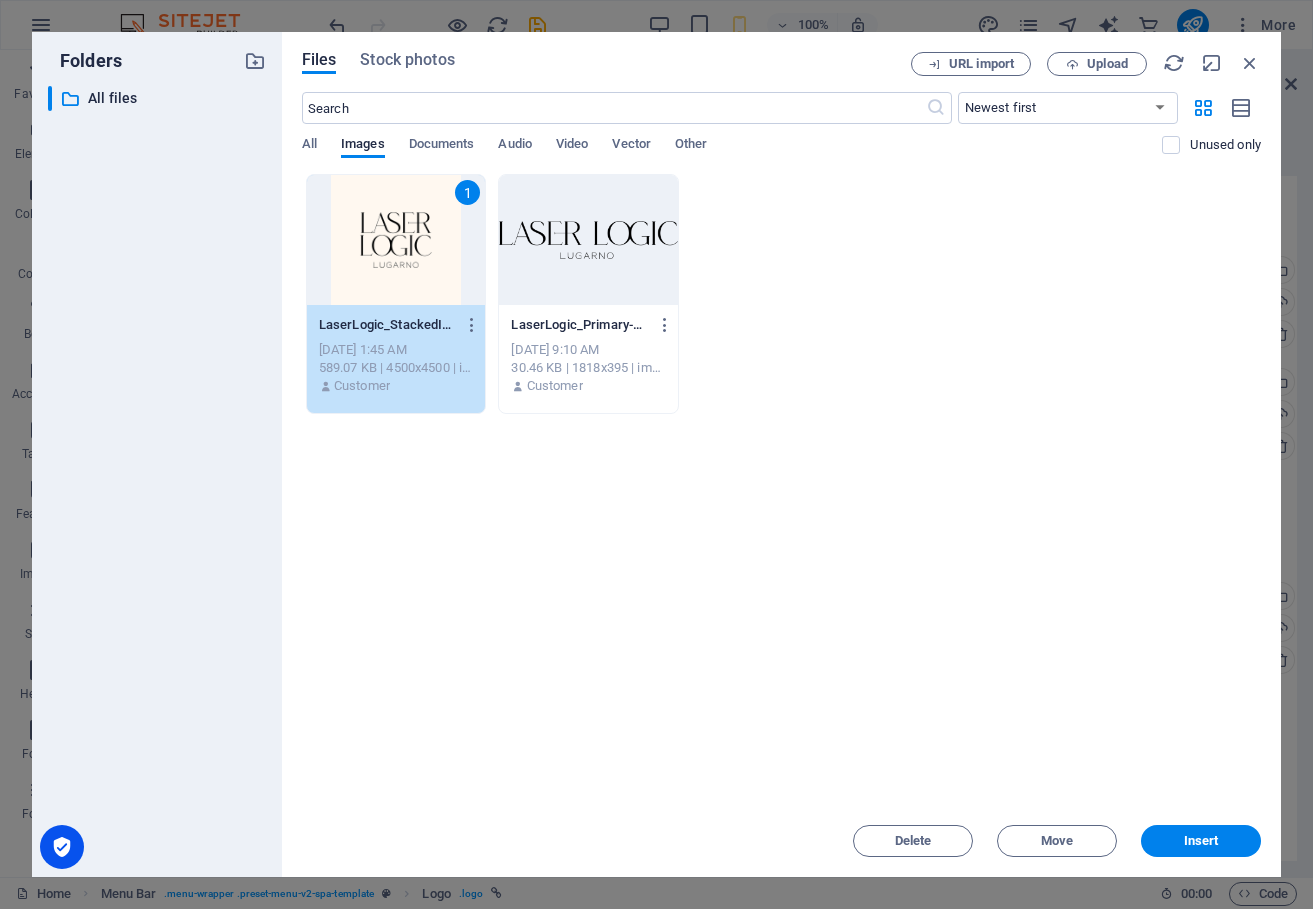 click on "Files Stock photos URL import Upload ​ Newest first Oldest first Name (A-Z) Name (Z-A) Size (0-9) Size (9-0) Resolution (0-9) Resolution (9-0) All Images Documents Audio Video Vector Other Unused only Drop files here to upload them instantly 1 LaserLogic_StackedInsta-0YO4SkpPYc4J6LL-LQzmMA.JPG LaserLogic_StackedInsta-0YO4SkpPYc4J6LL-LQzmMA.JPG Jul 10, 2025 1:45 AM 589.07 KB | 4500x4500 | image/jpeg Customer LaserLogic_Primary-u3_m5XGBbO1y-9NSKU2vkg.PNG LaserLogic_Primary-u3_m5XGBbO1y-9NSKU2vkg.PNG Jul 9, 2025 9:10 AM 30.46 KB | 1818x395 | image/png Customer Delete Move Insert" at bounding box center [781, 454] 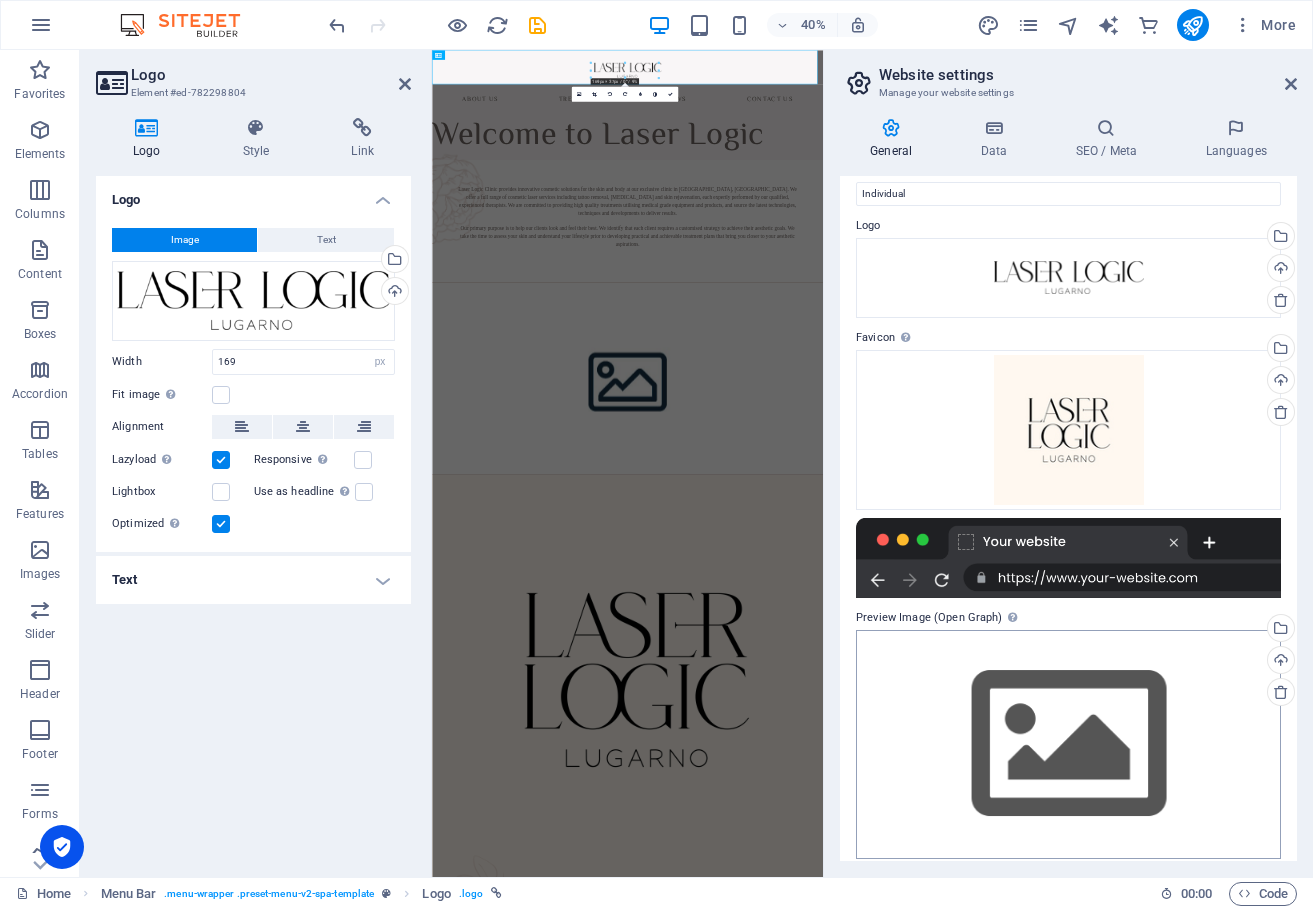 scroll, scrollTop: 48, scrollLeft: 0, axis: vertical 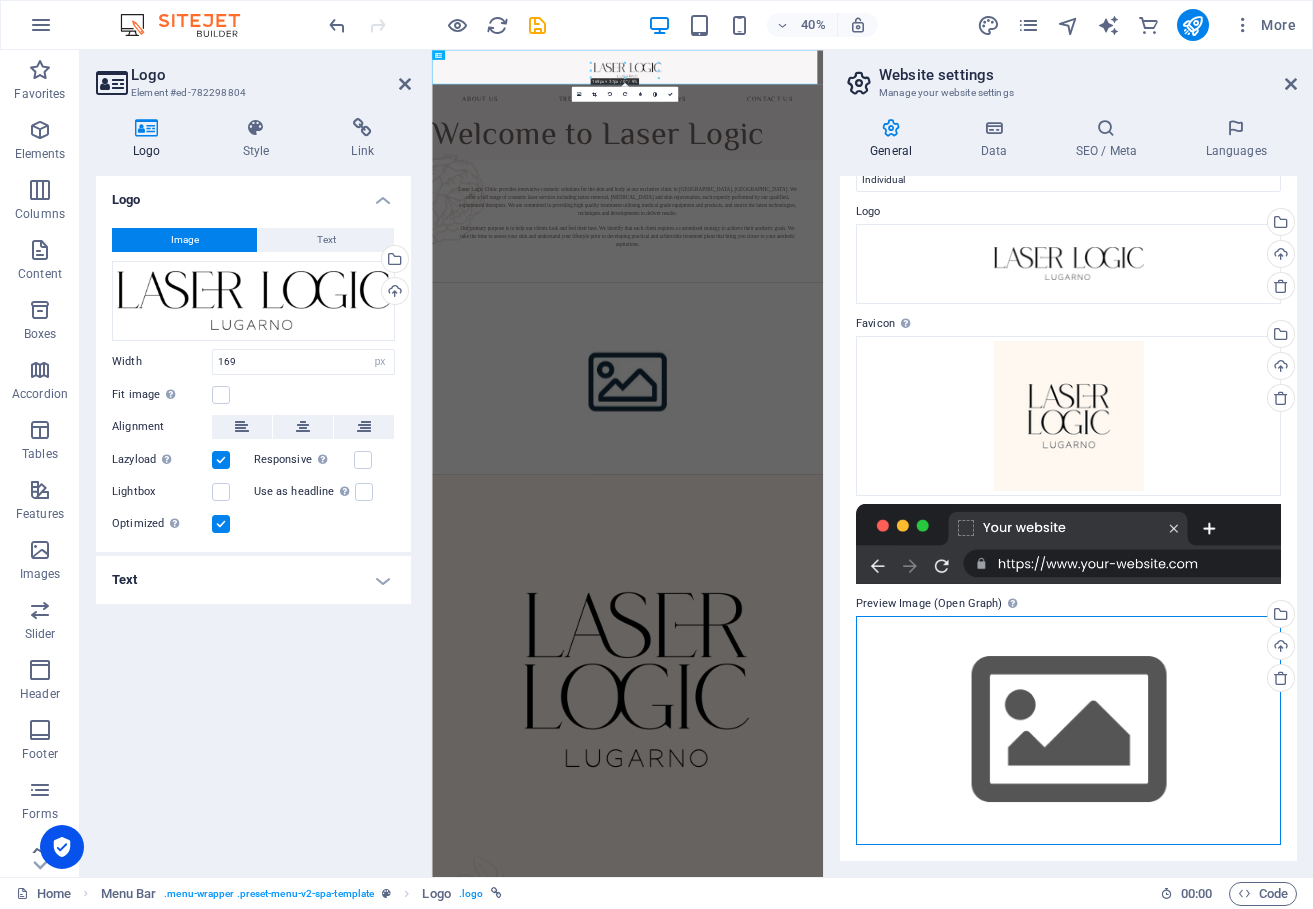 click on "Drag files here, click to choose files or select files from Files or our free stock photos & videos" at bounding box center [1068, 730] 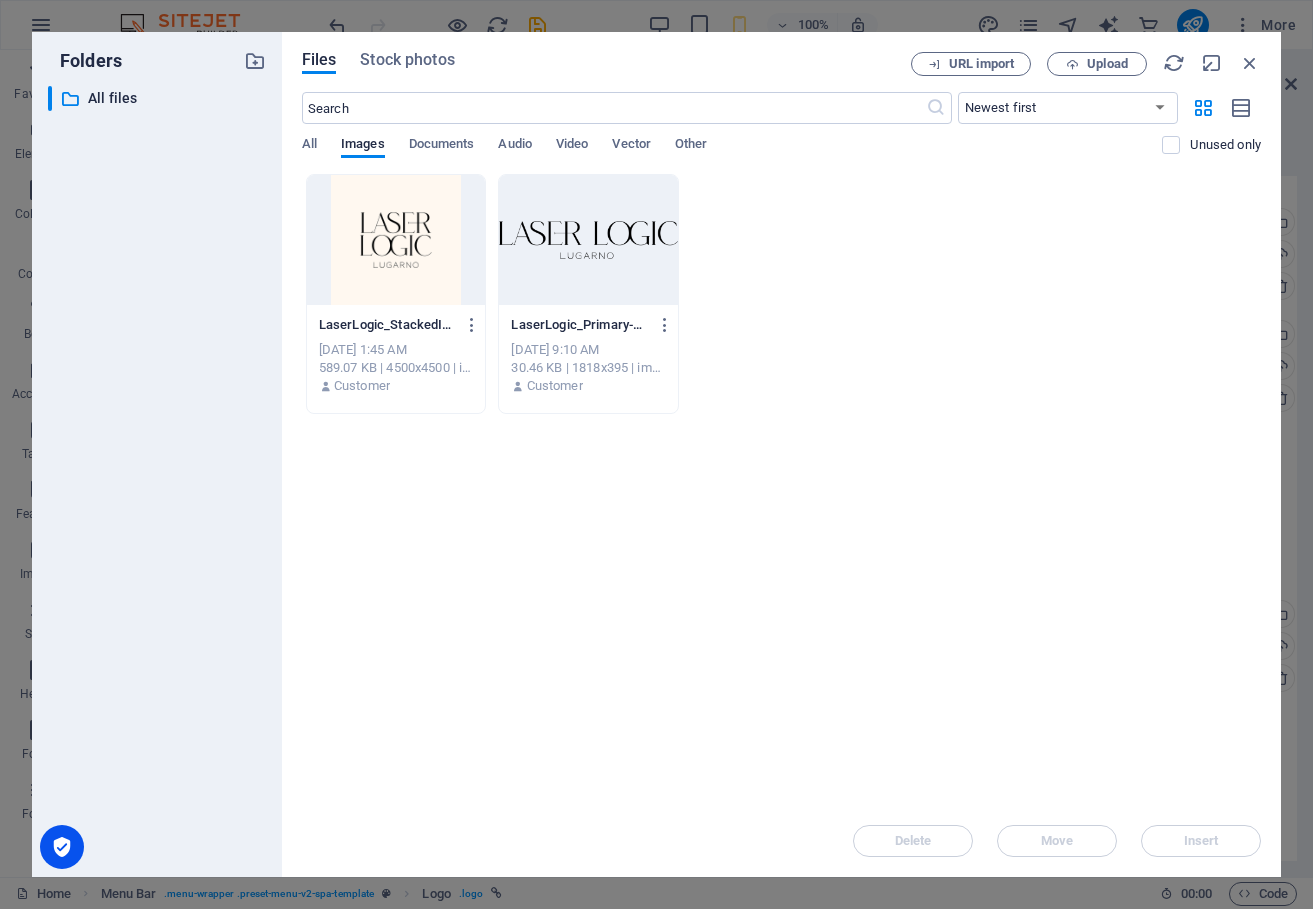 click at bounding box center (396, 240) 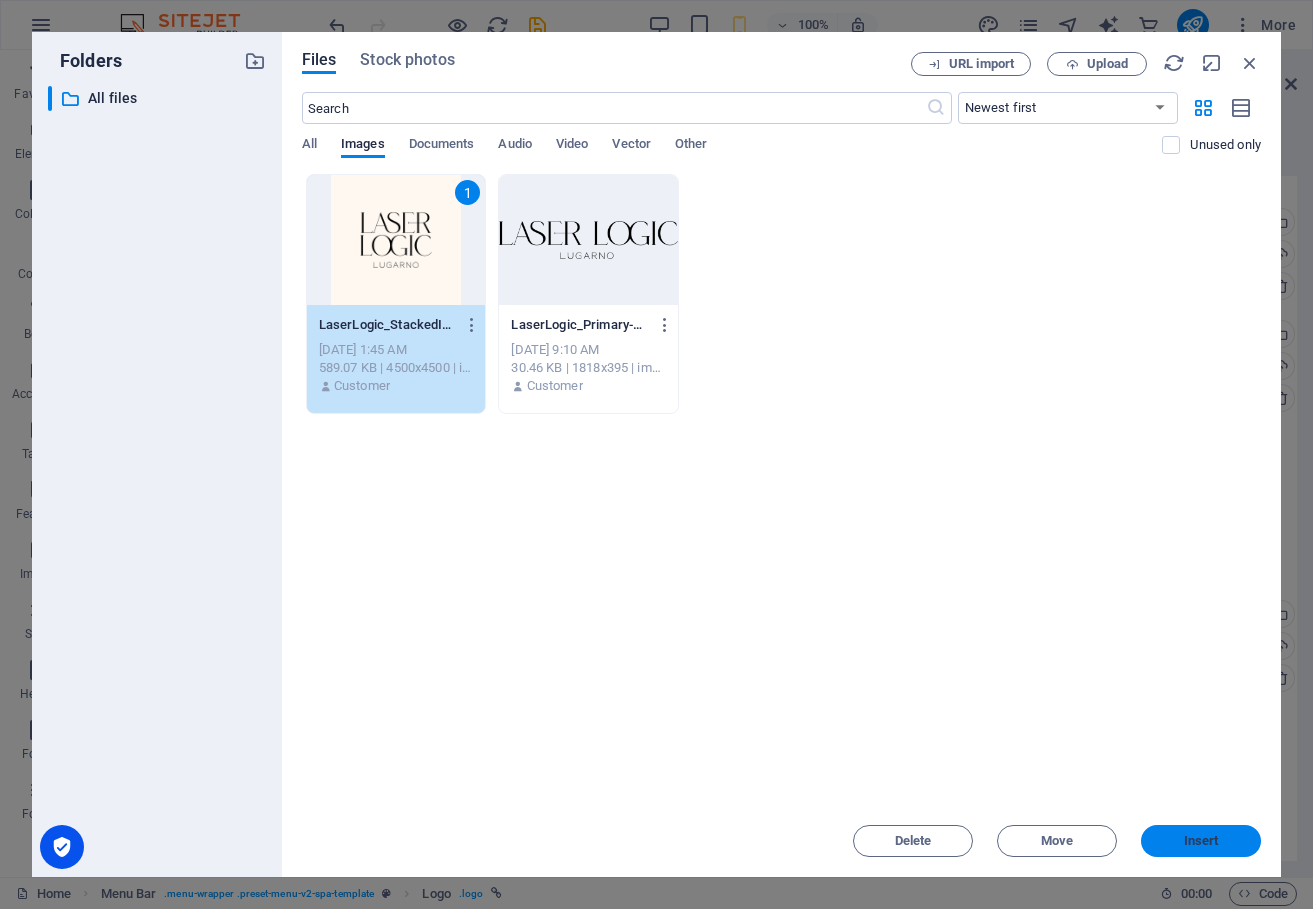click on "Insert" at bounding box center (1201, 841) 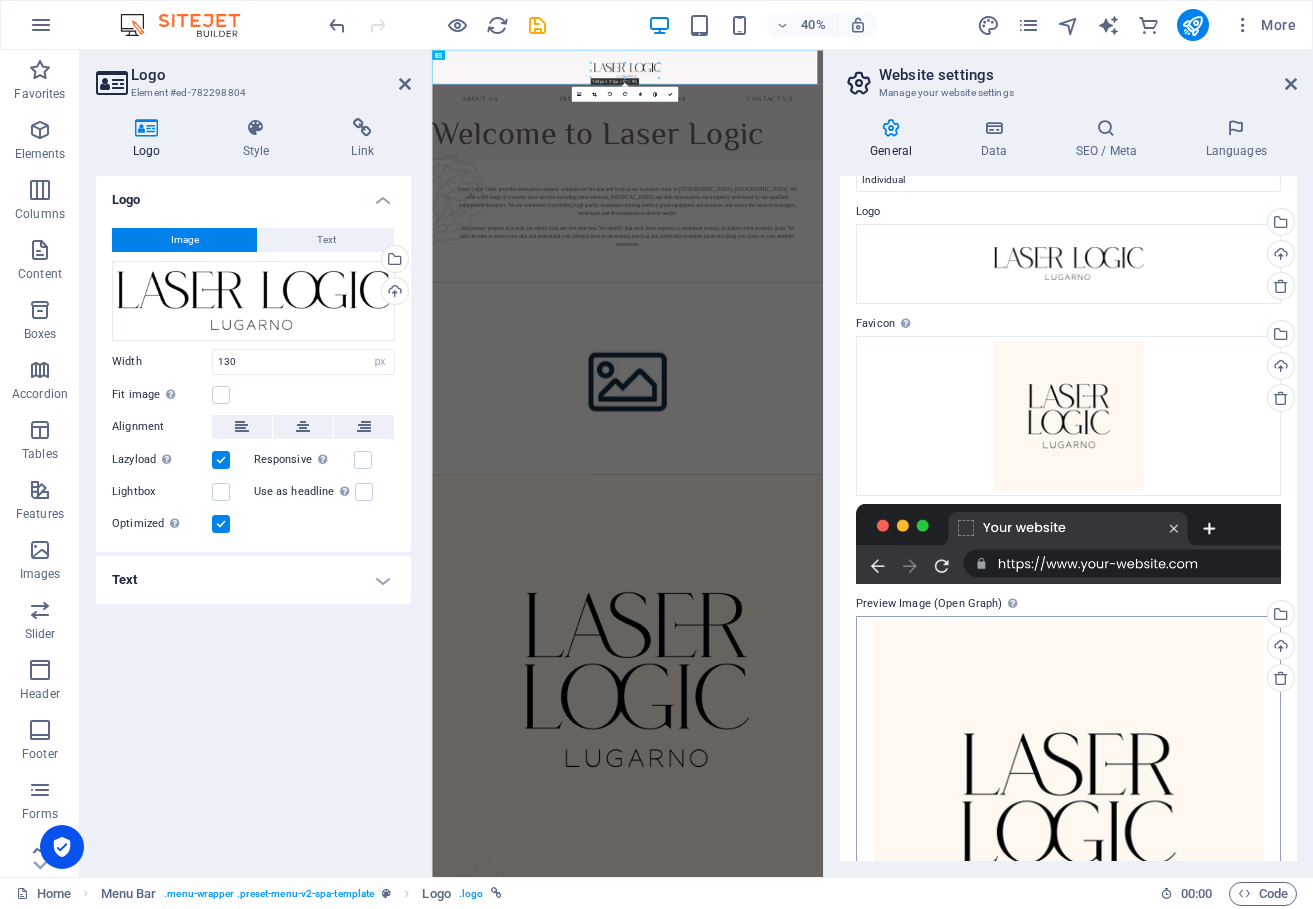type on "169" 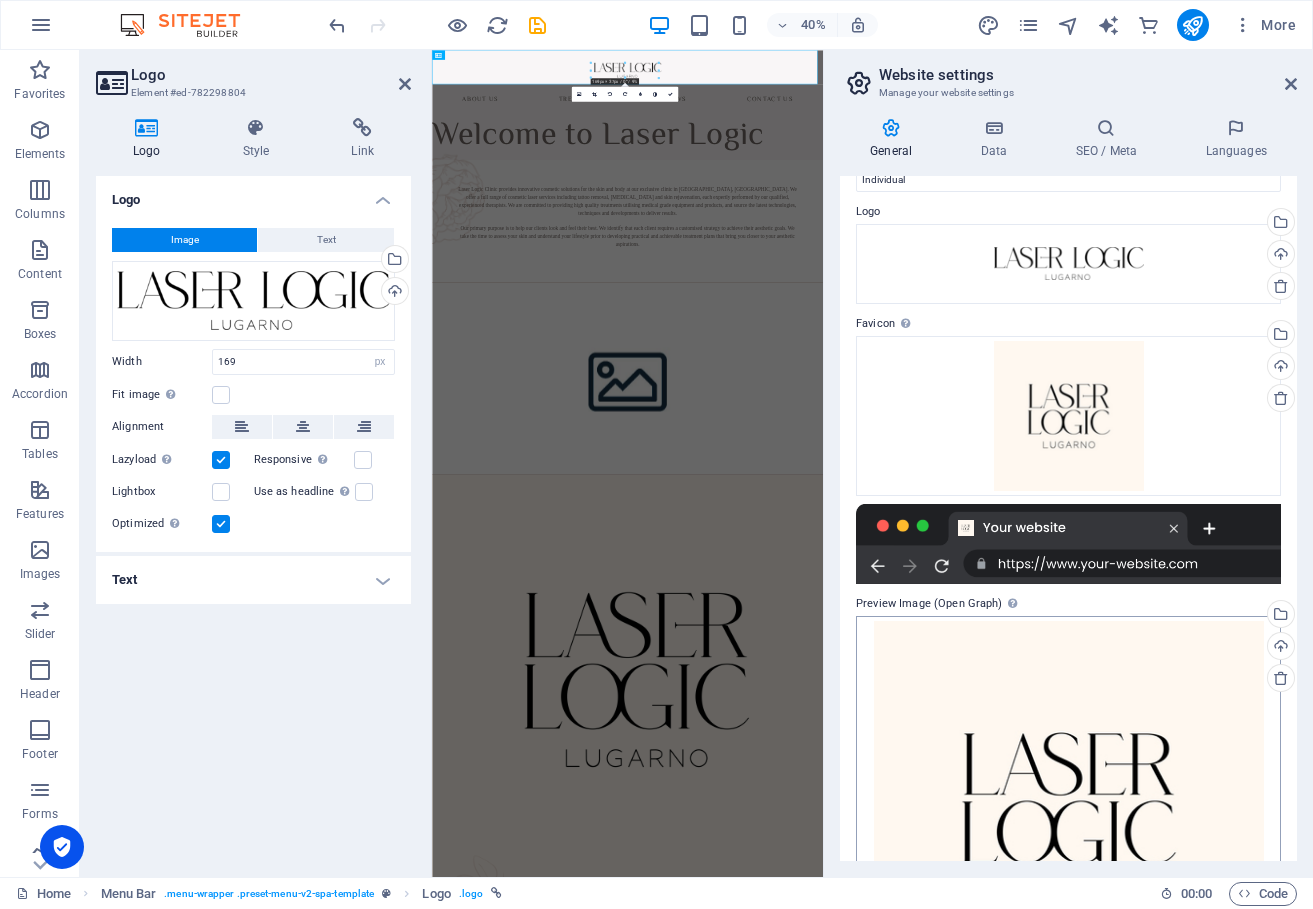 scroll, scrollTop: 0, scrollLeft: 0, axis: both 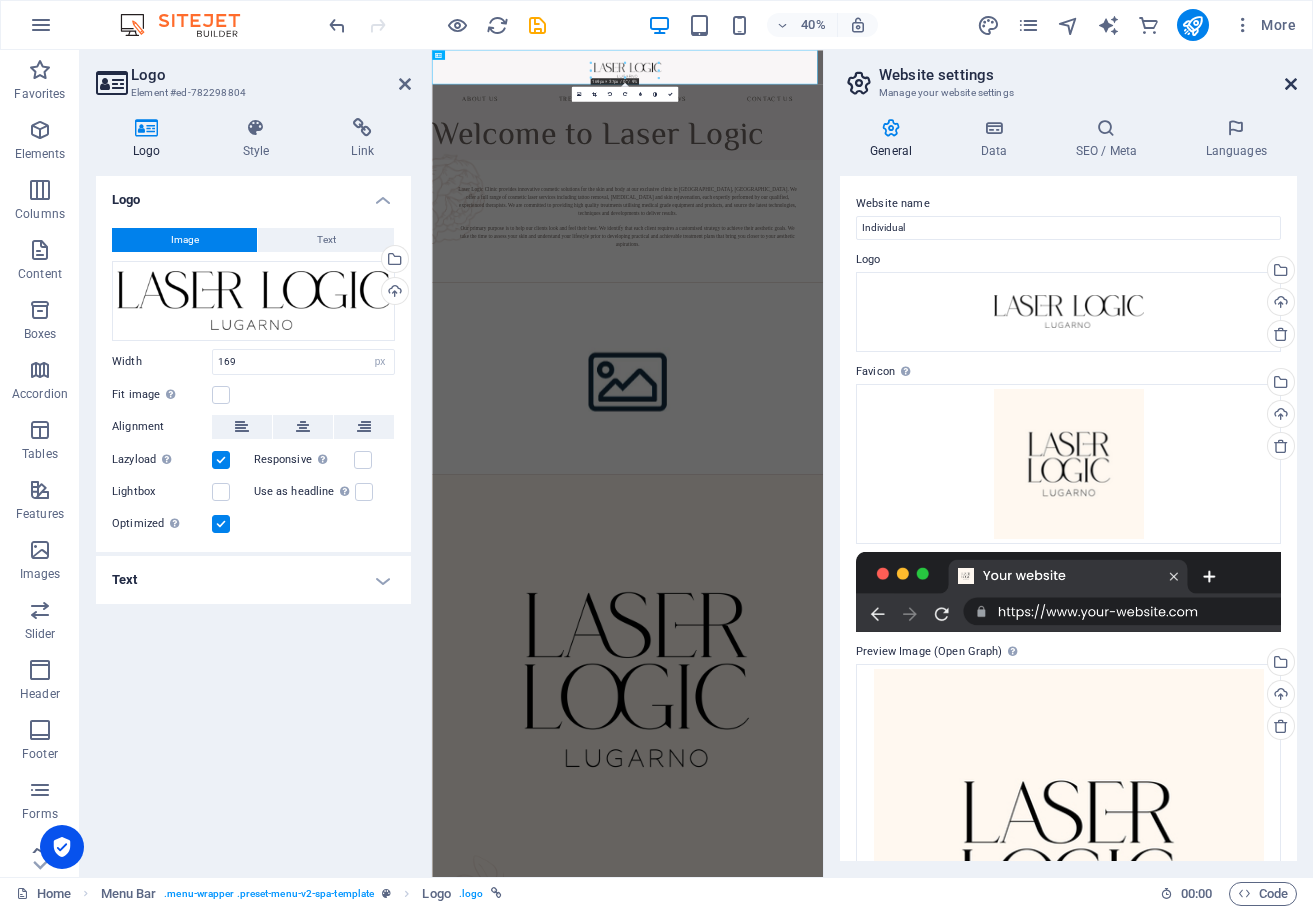click at bounding box center (1291, 84) 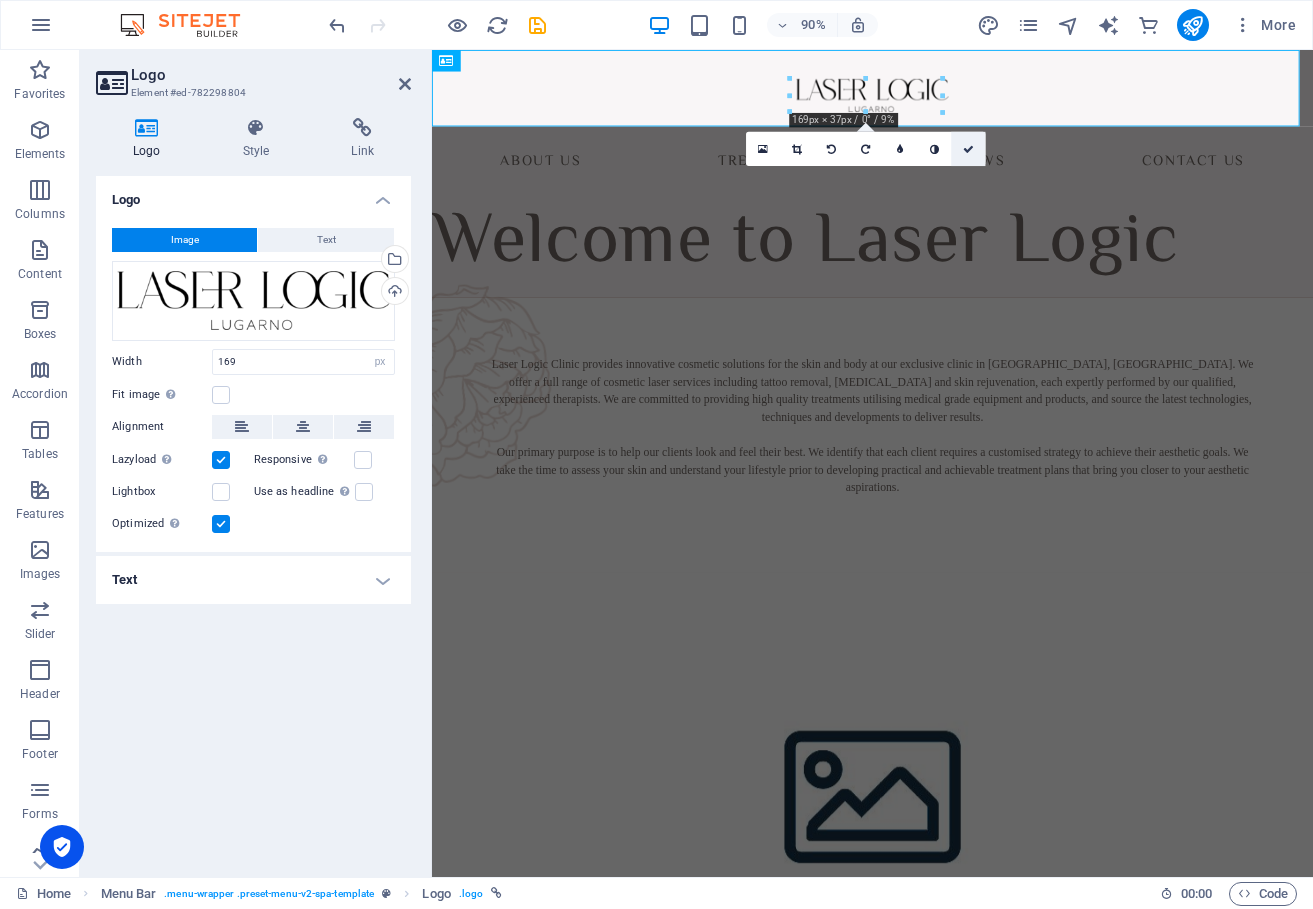 click at bounding box center [968, 149] 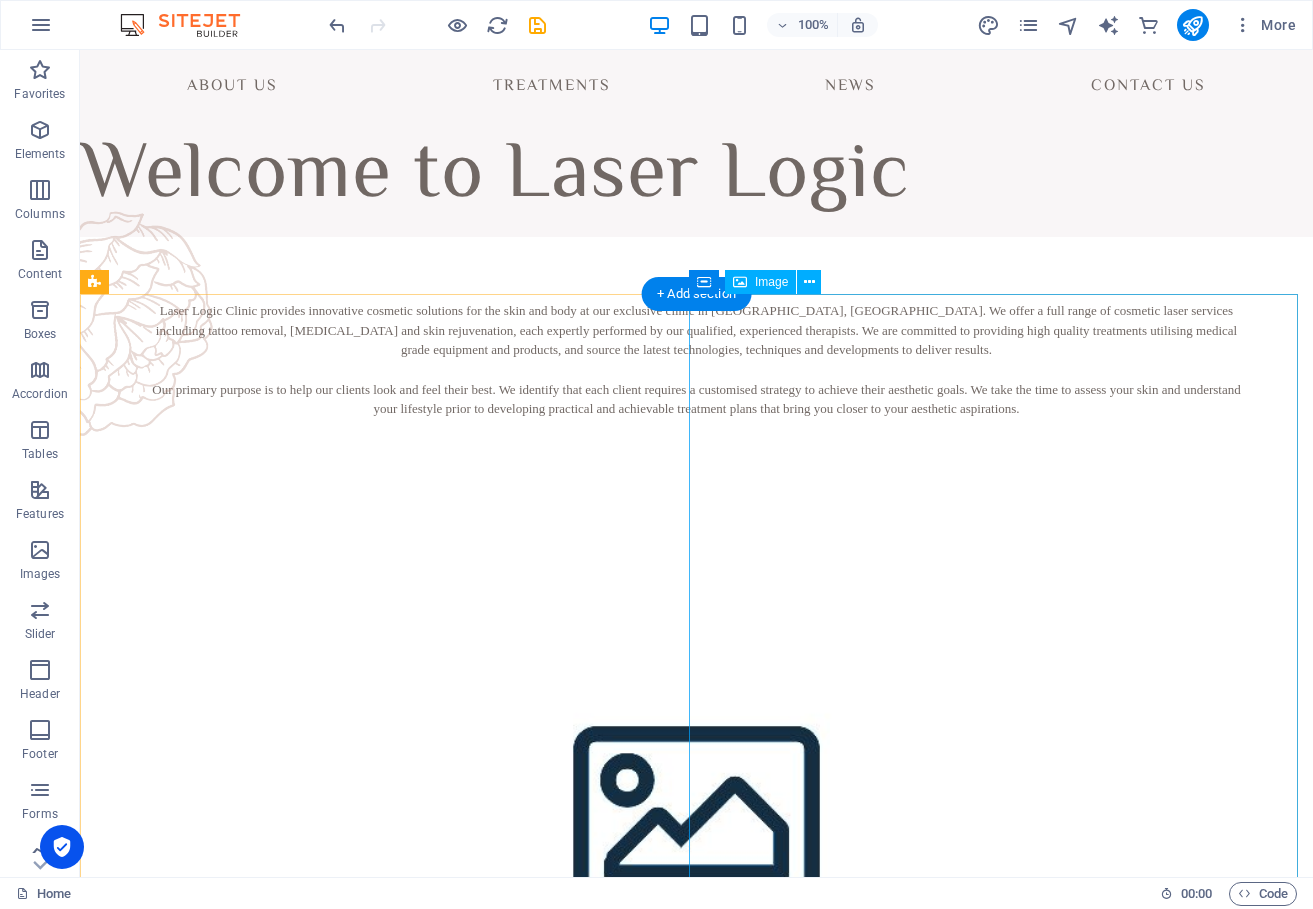 scroll, scrollTop: 115, scrollLeft: 0, axis: vertical 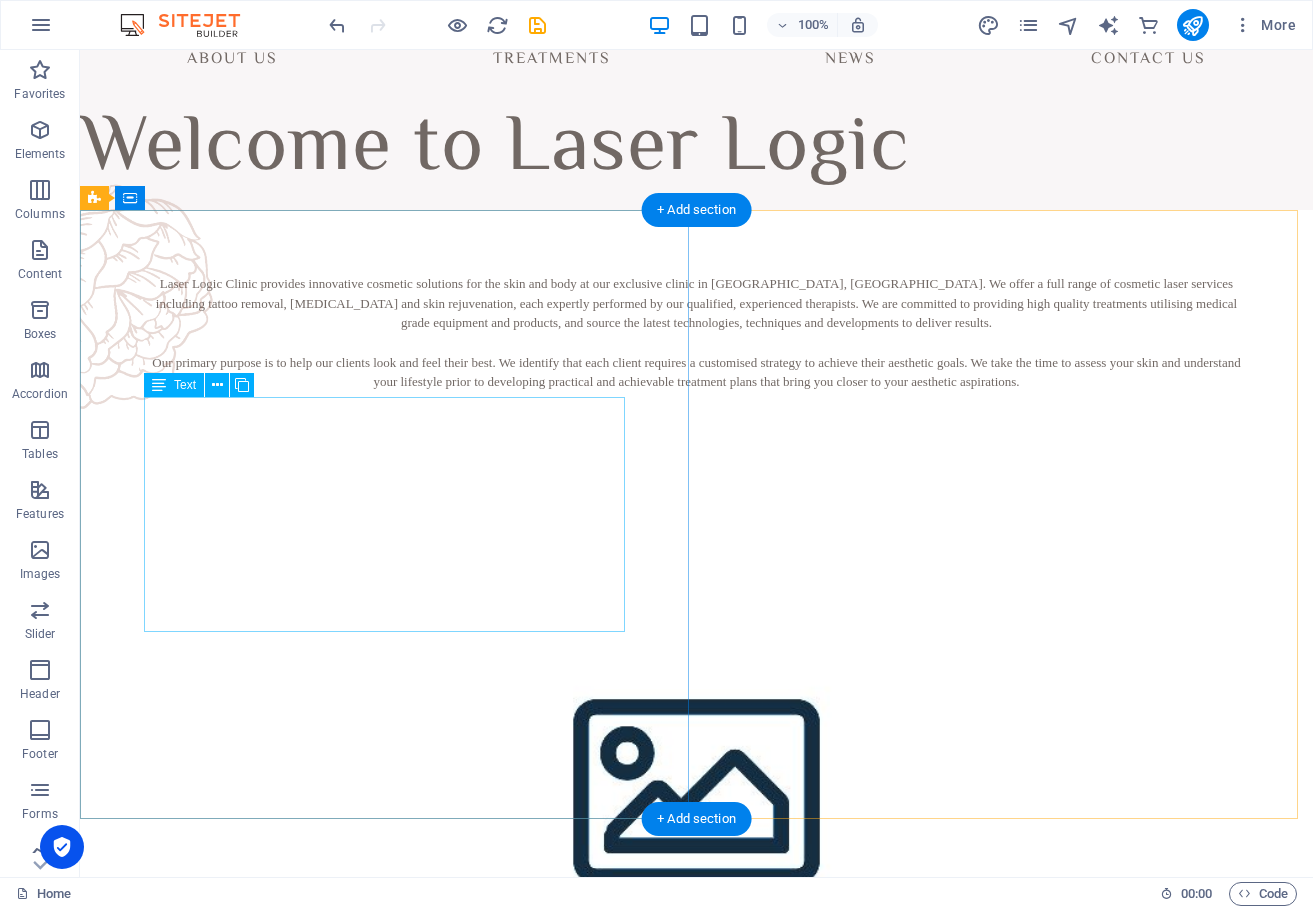click on "Laser Logic Clinic provides innovative cosmetic solutions for the skin and body at our exclusive clinic in Lugarno, NSW. We offer a full range of cosmetic laser services including tattoo removal, laser hair removal and skin rejuvenation, each expertly performed by our qualified, experienced therapists. We are committed to providing high quality treatments utilising medical grade equipment and products, and source the latest technologies, techniques and developments to deliver results. Our primary purpose is to help our clients look and feel their best. We identify that each client requires a customised strategy to achieve their aesthetic goals. We take the time to assess your skin and understand your lifestyle prior to developing practical and achievable treatment plans that bring you closer to your aesthetic aspirations." at bounding box center (696, 333) 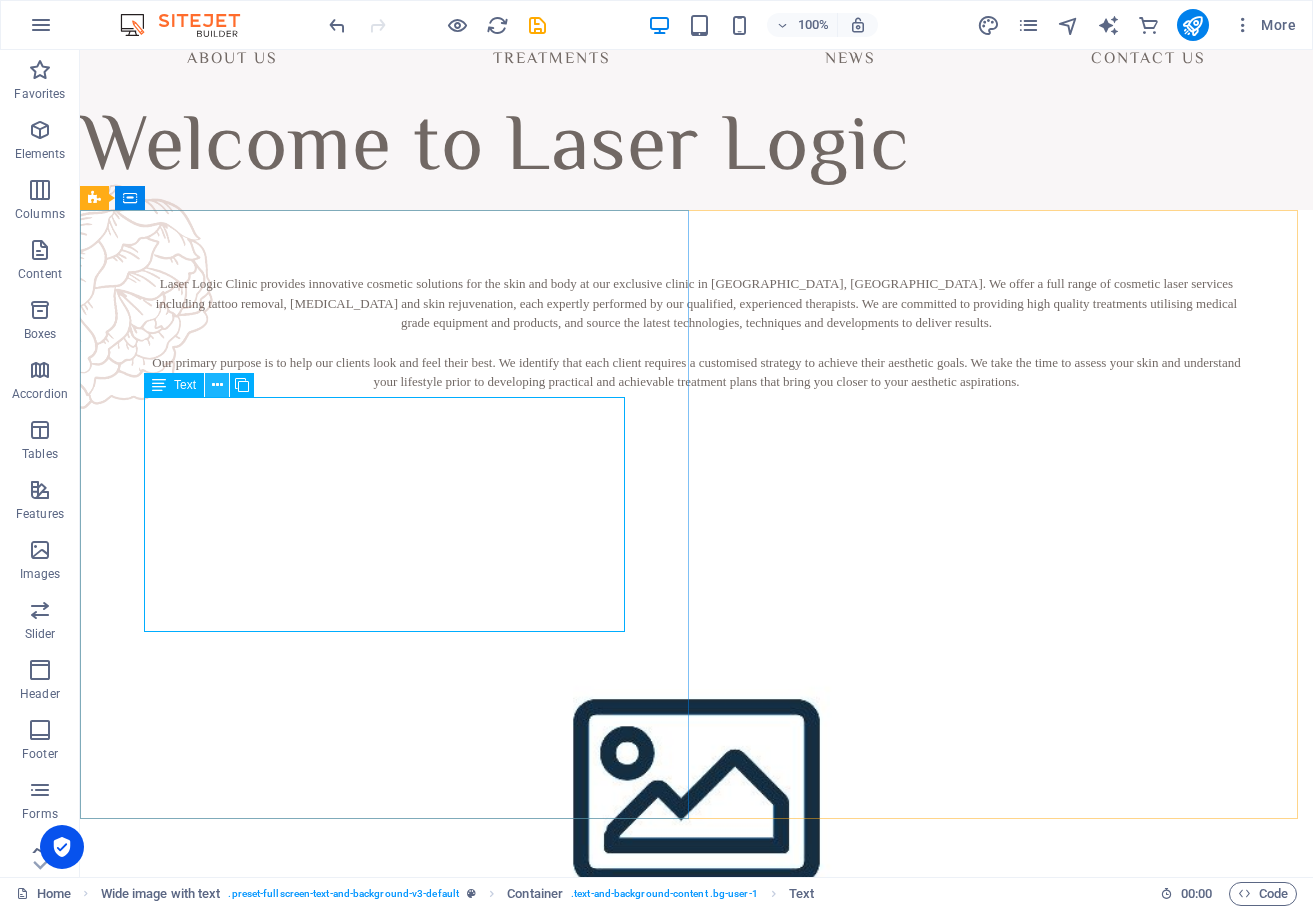 click at bounding box center [217, 385] 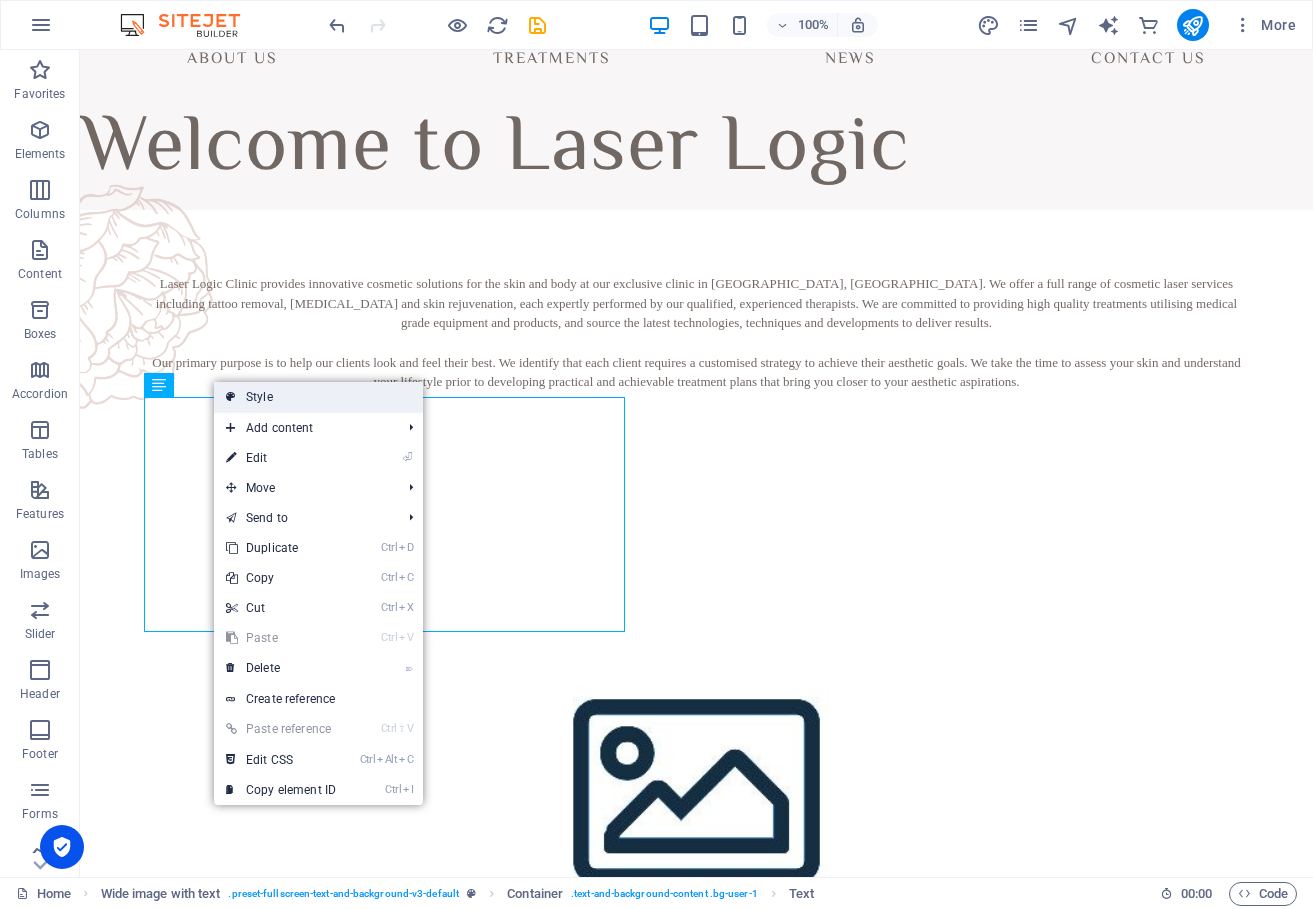 click on "Style" at bounding box center [318, 397] 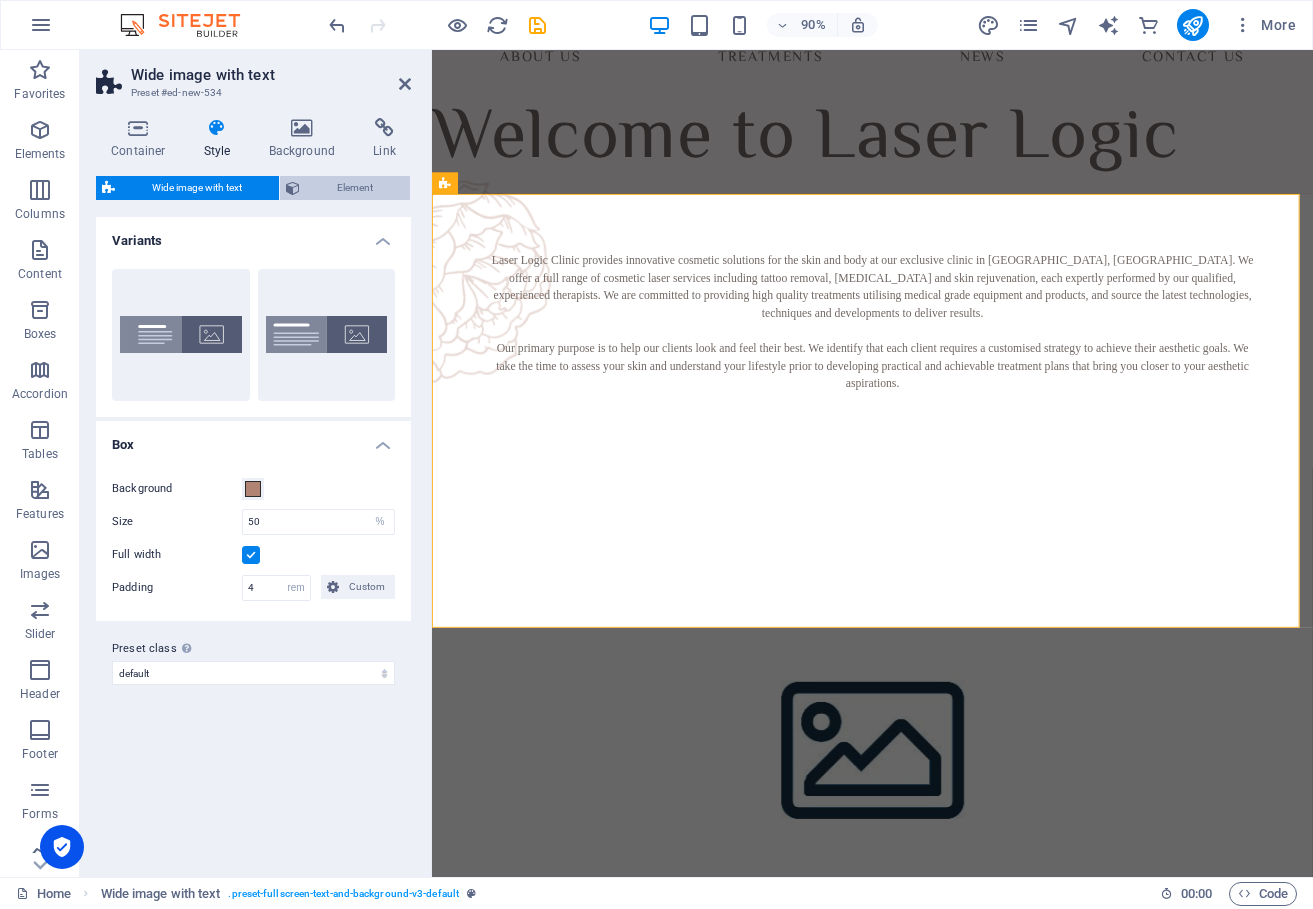 click on "Element" at bounding box center (355, 188) 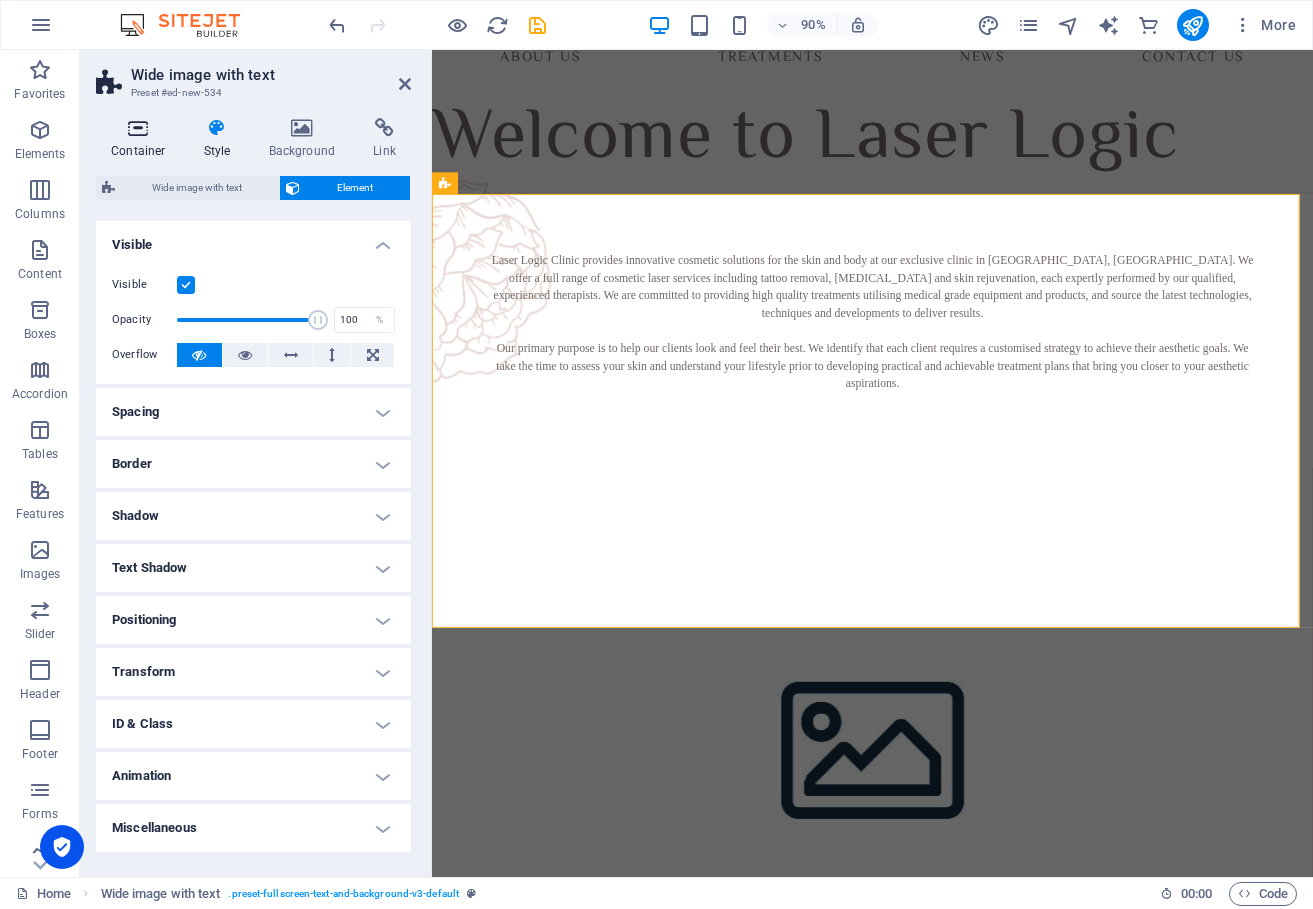 click on "Container" at bounding box center (142, 139) 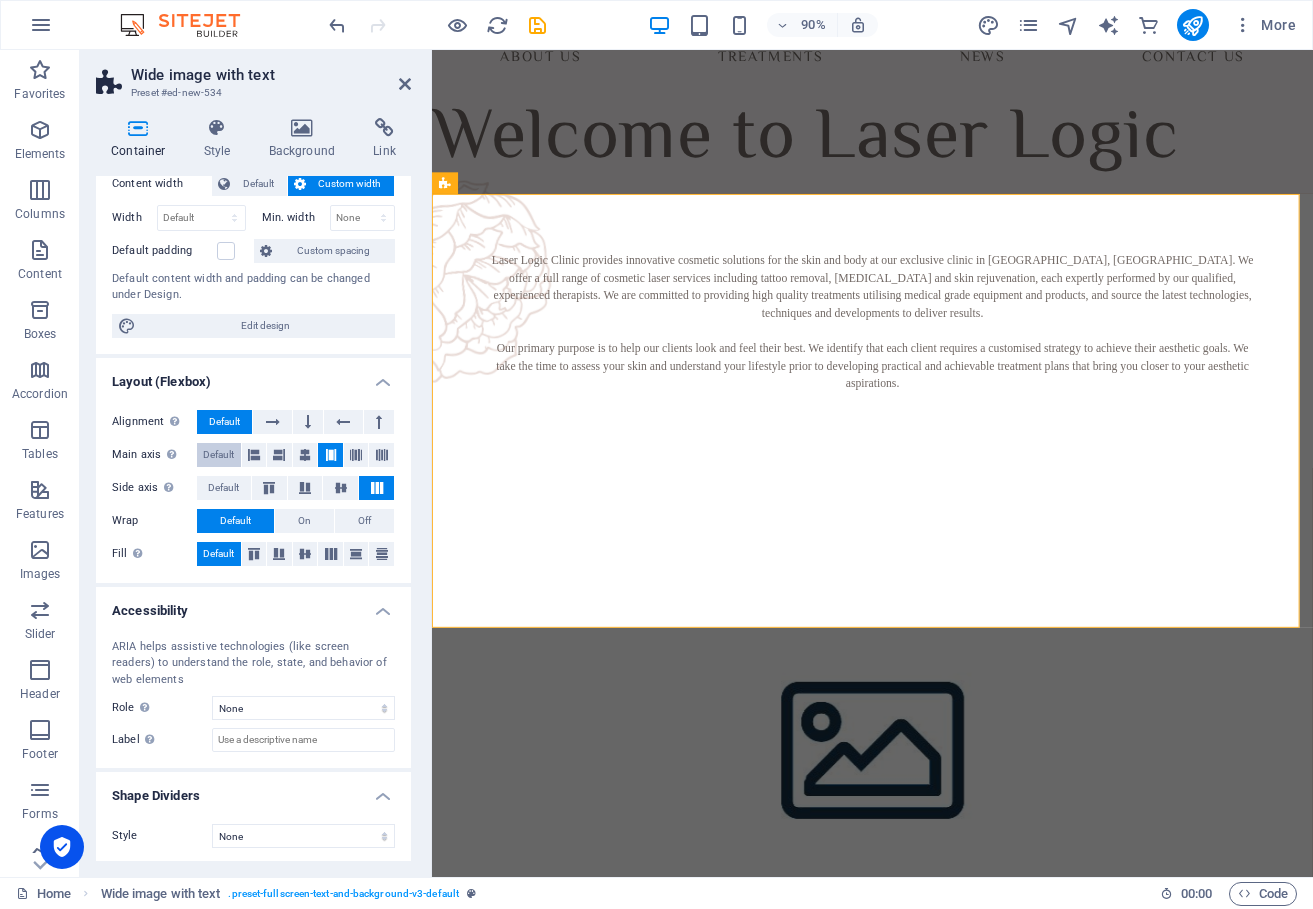 scroll, scrollTop: 124, scrollLeft: 0, axis: vertical 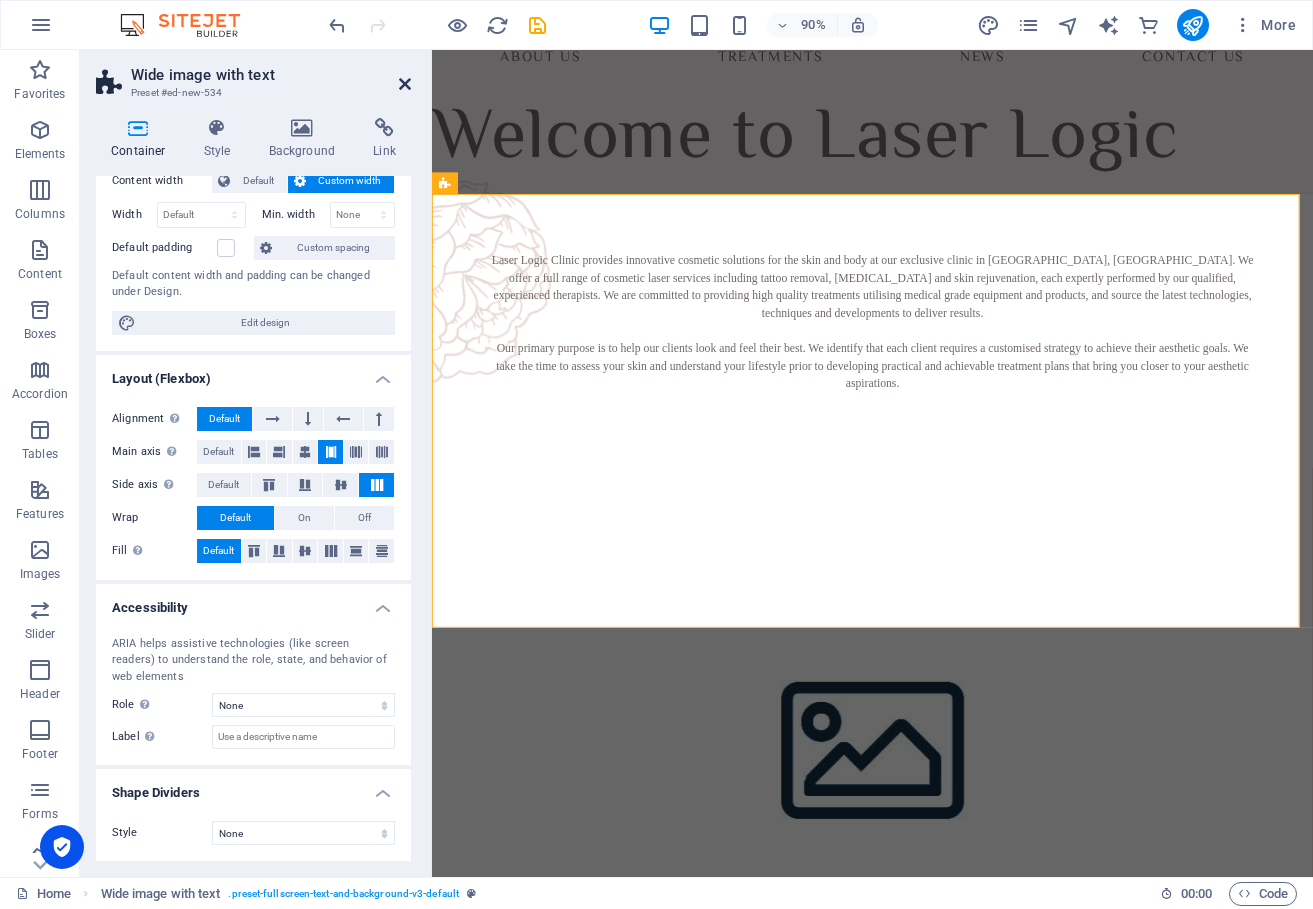 click at bounding box center [405, 84] 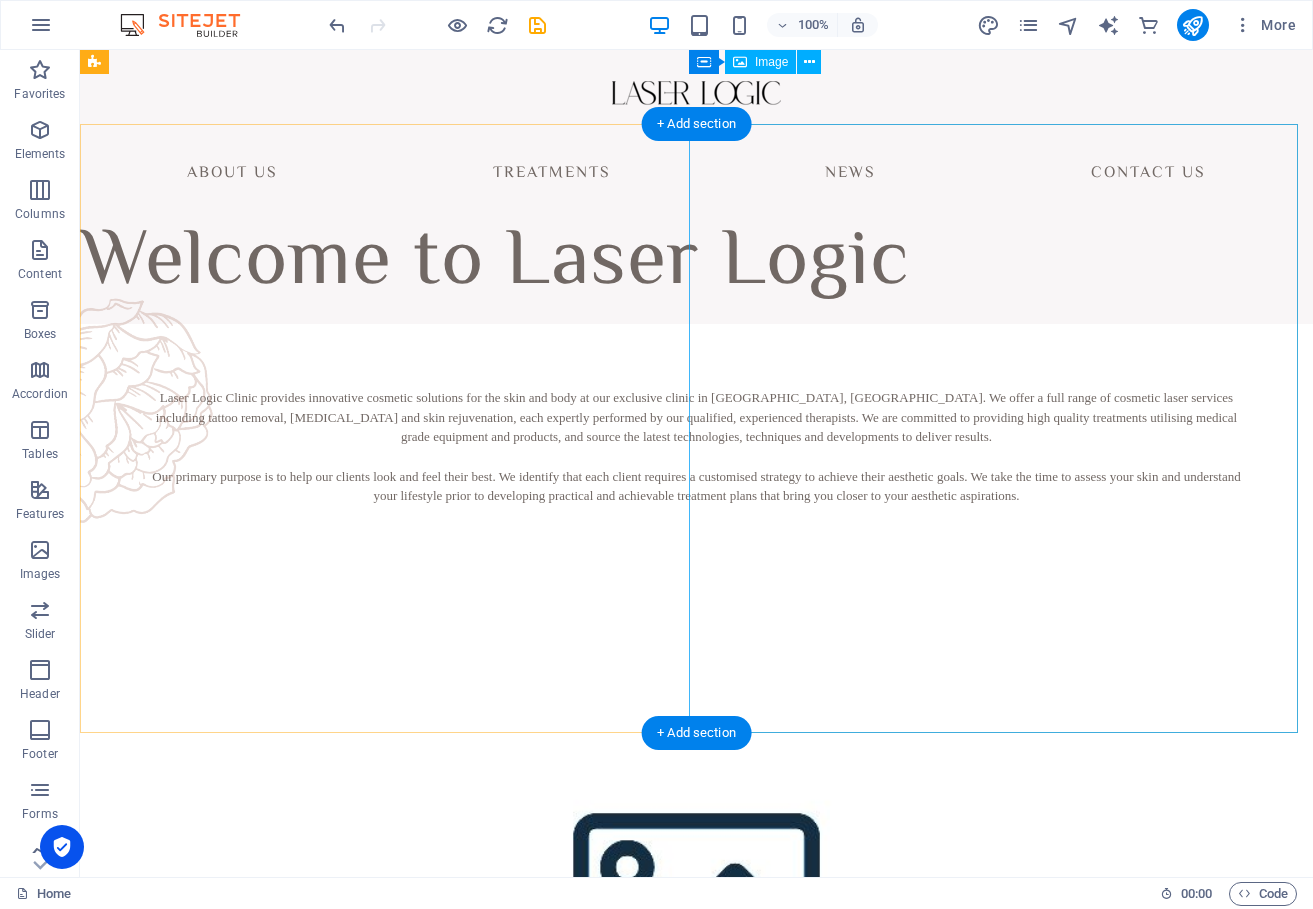 scroll, scrollTop: 0, scrollLeft: 0, axis: both 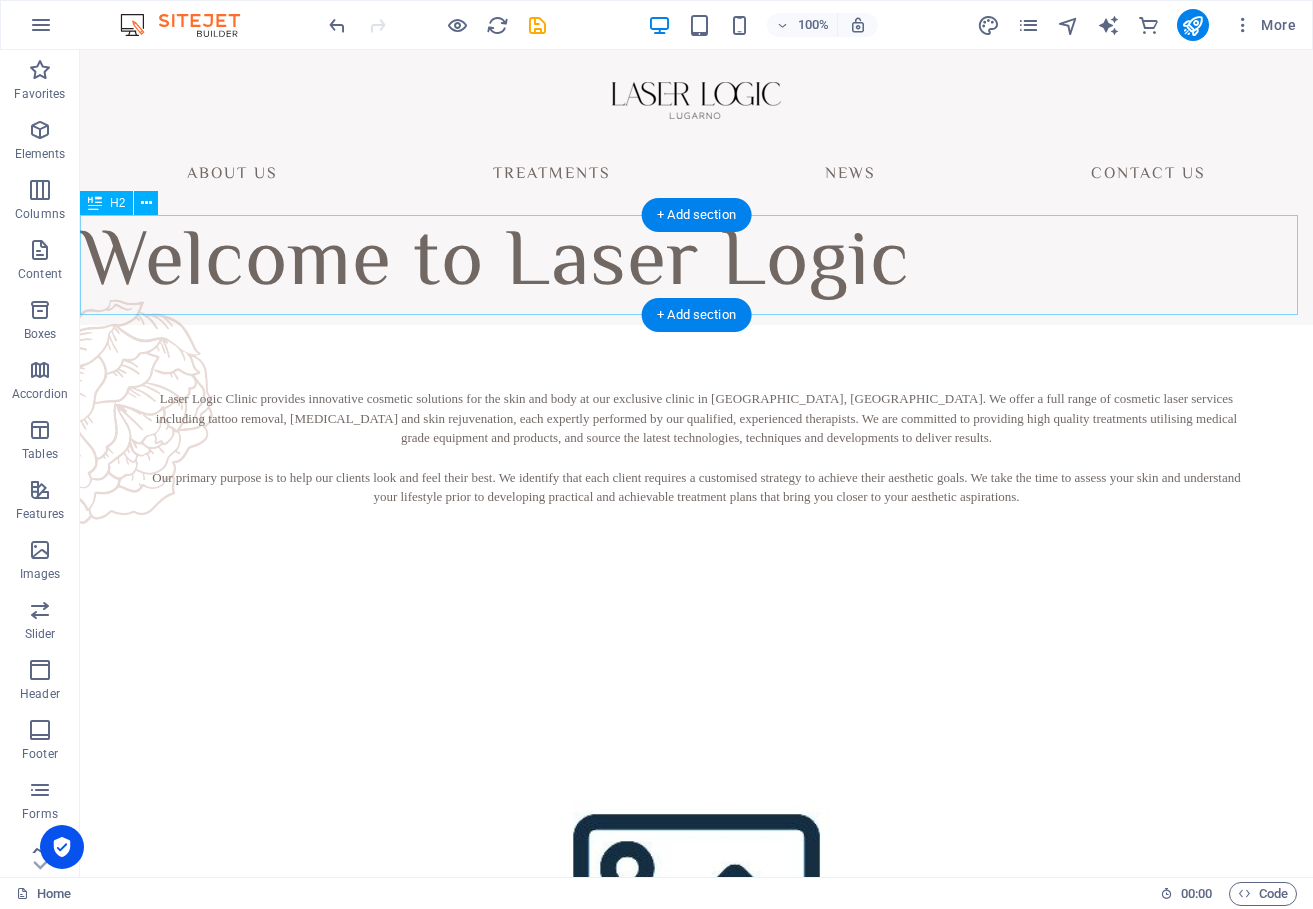 click on "Welcome to Laser Logic" at bounding box center [696, 265] 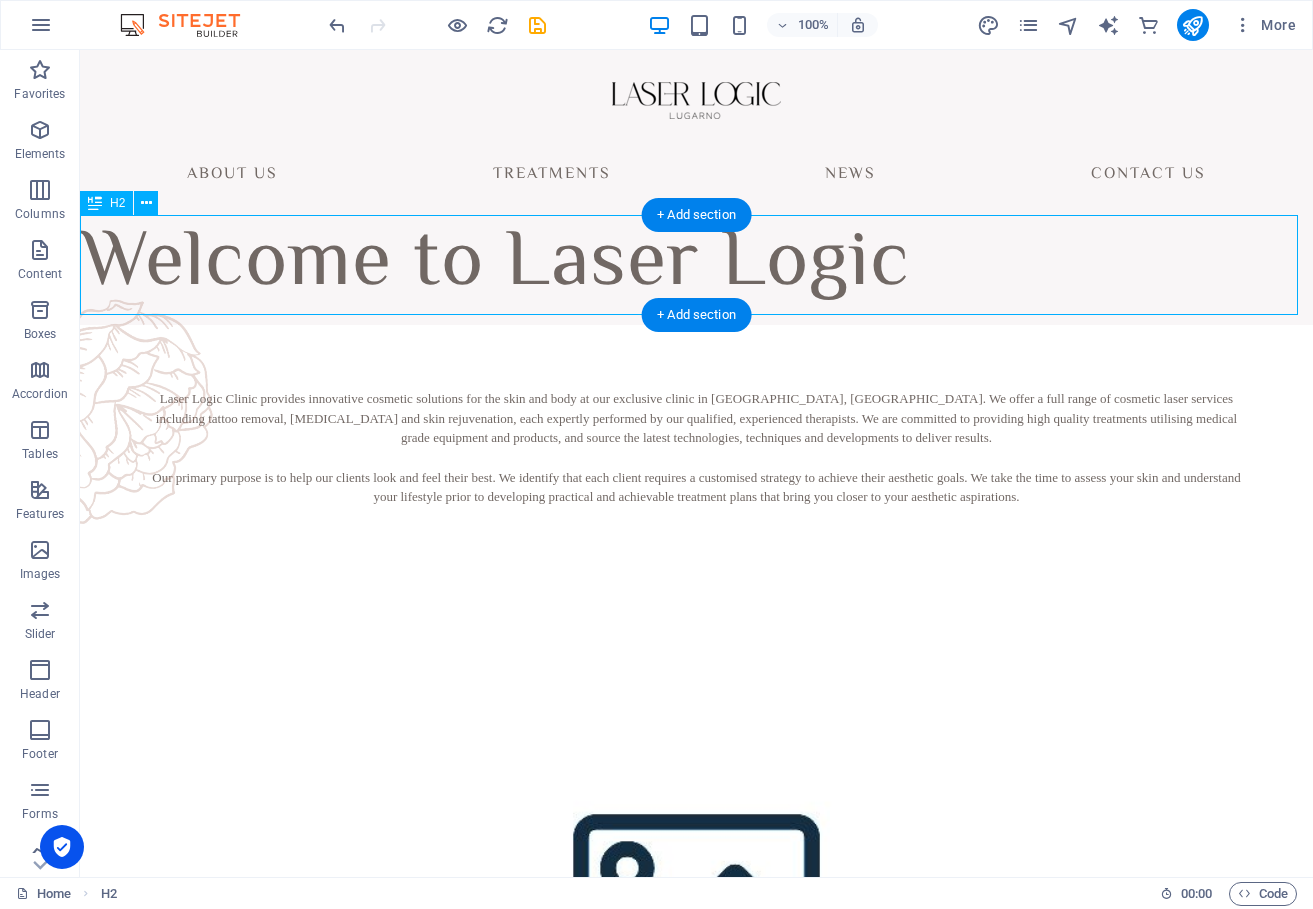 click on "Welcome to Laser Logic" at bounding box center [696, 265] 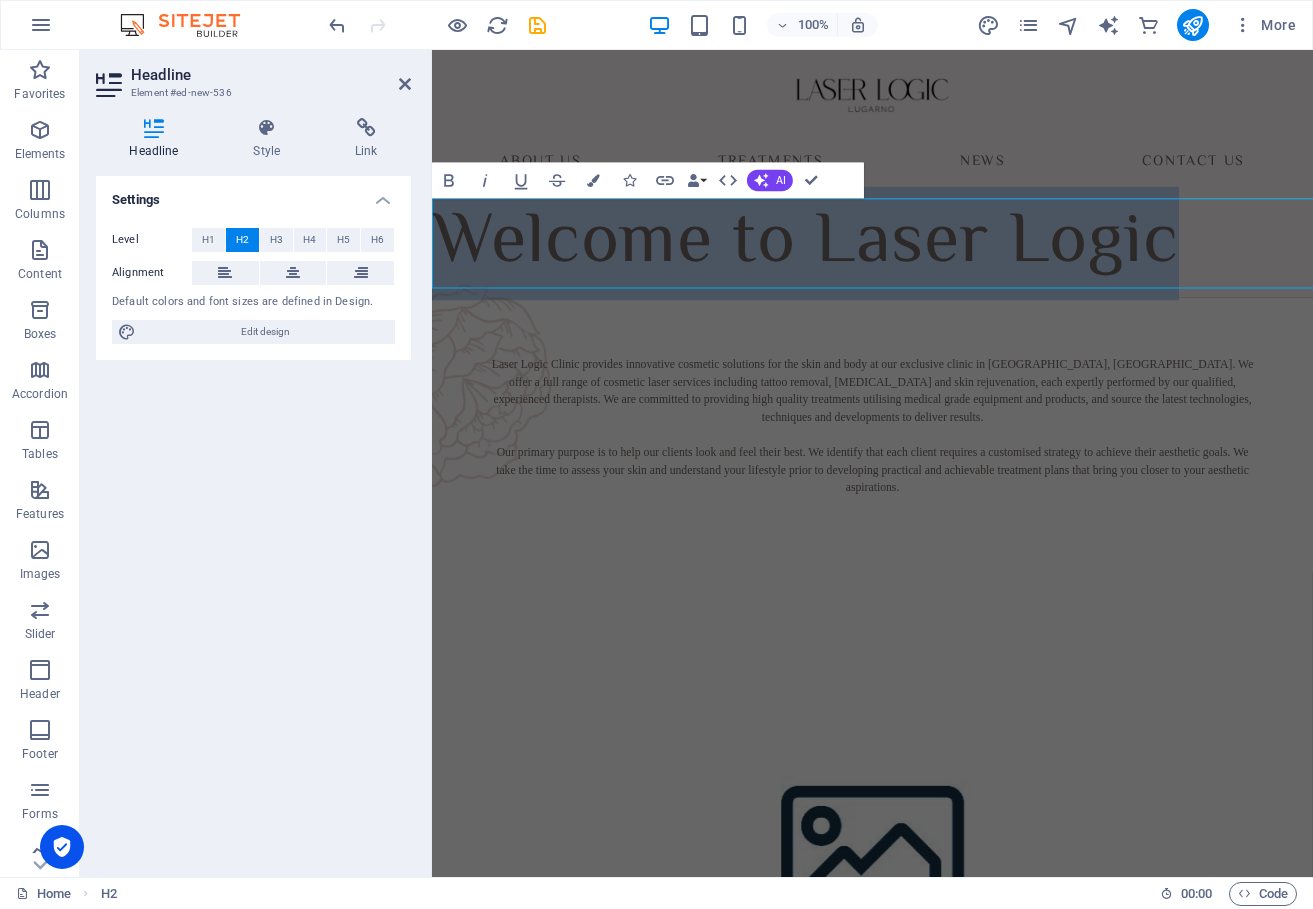 click on "Welcome to Laser Logic" at bounding box center [921, 265] 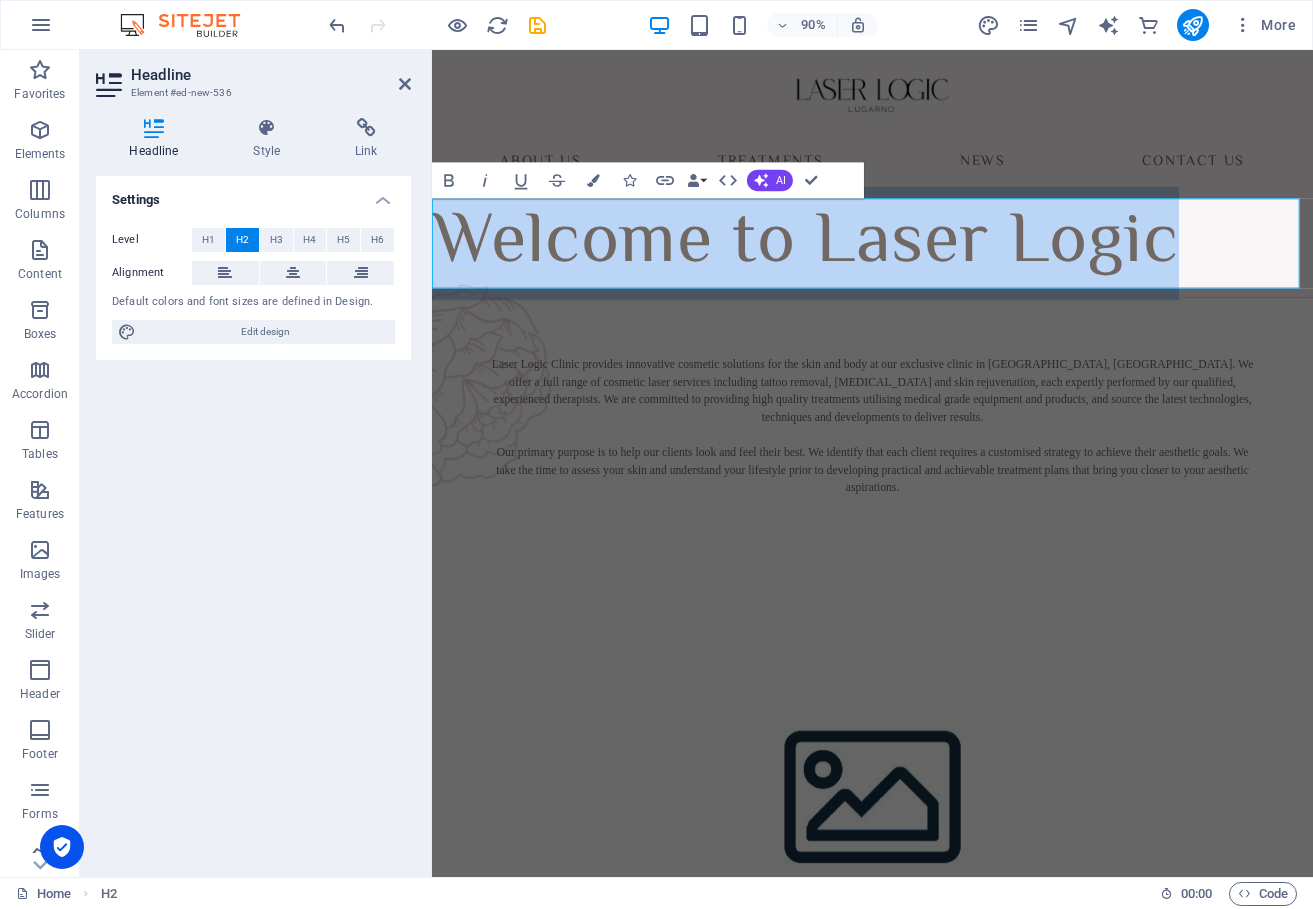 type 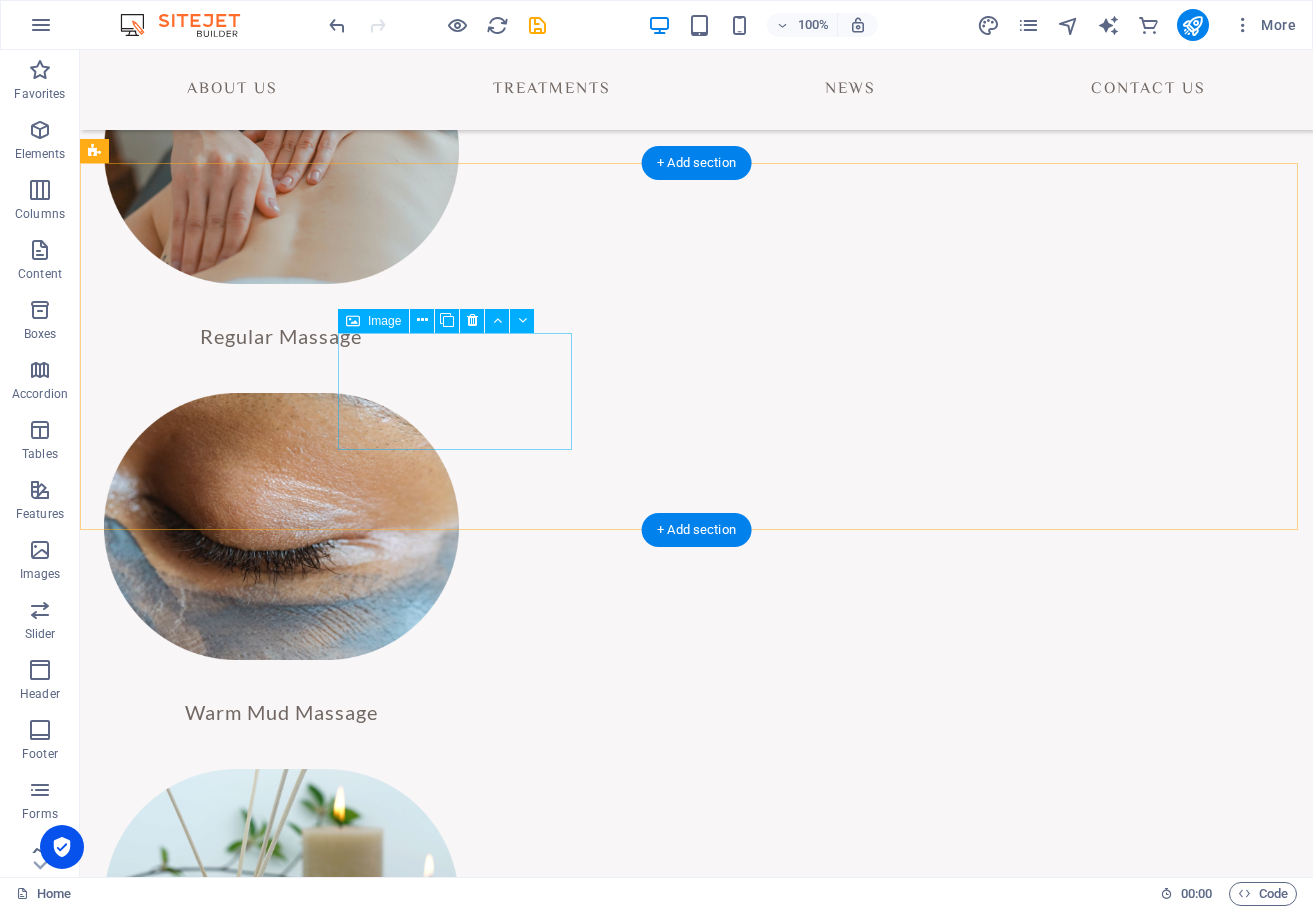 scroll, scrollTop: 2615, scrollLeft: 0, axis: vertical 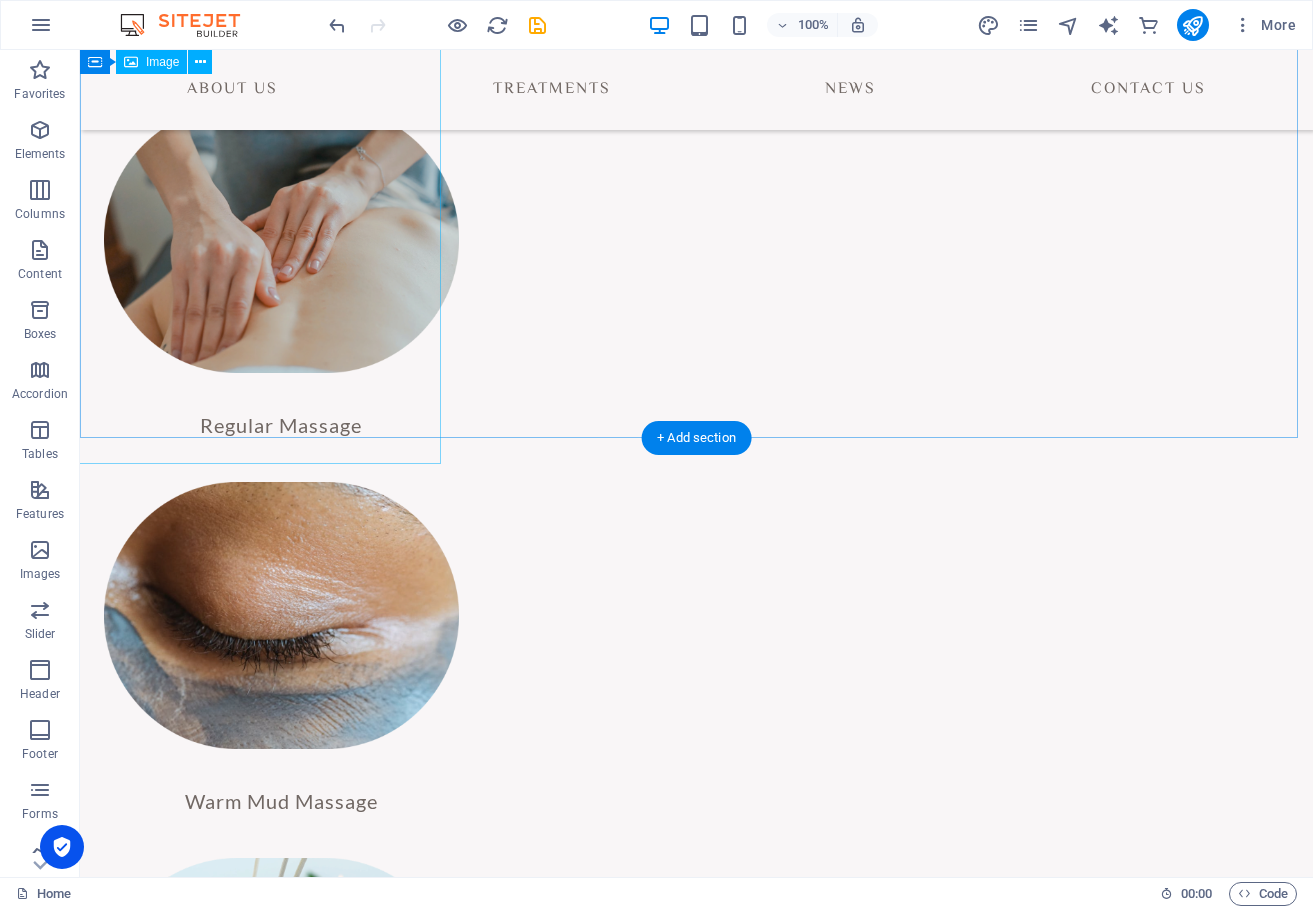 click at bounding box center [681, 3038] 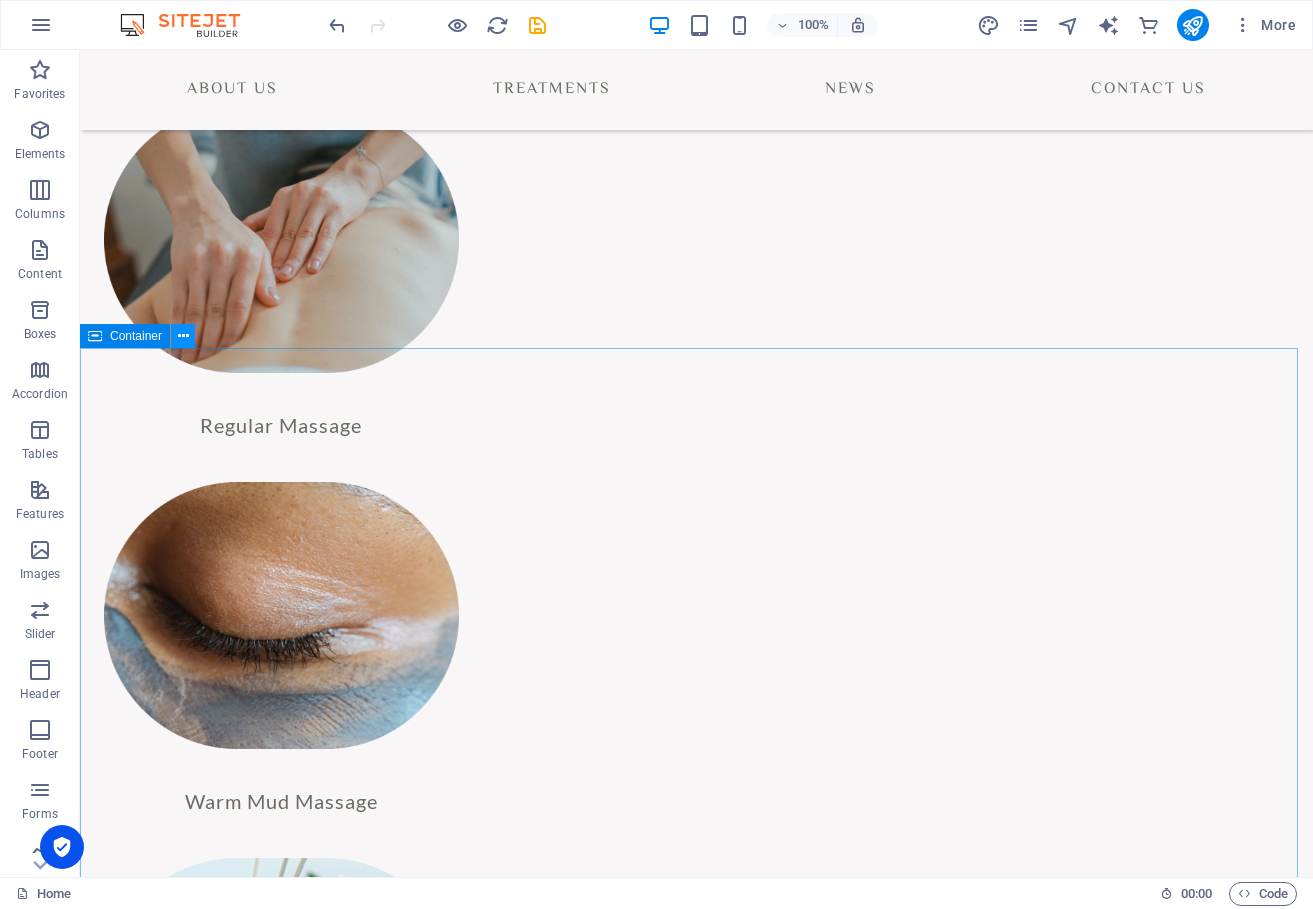 click at bounding box center [183, 336] 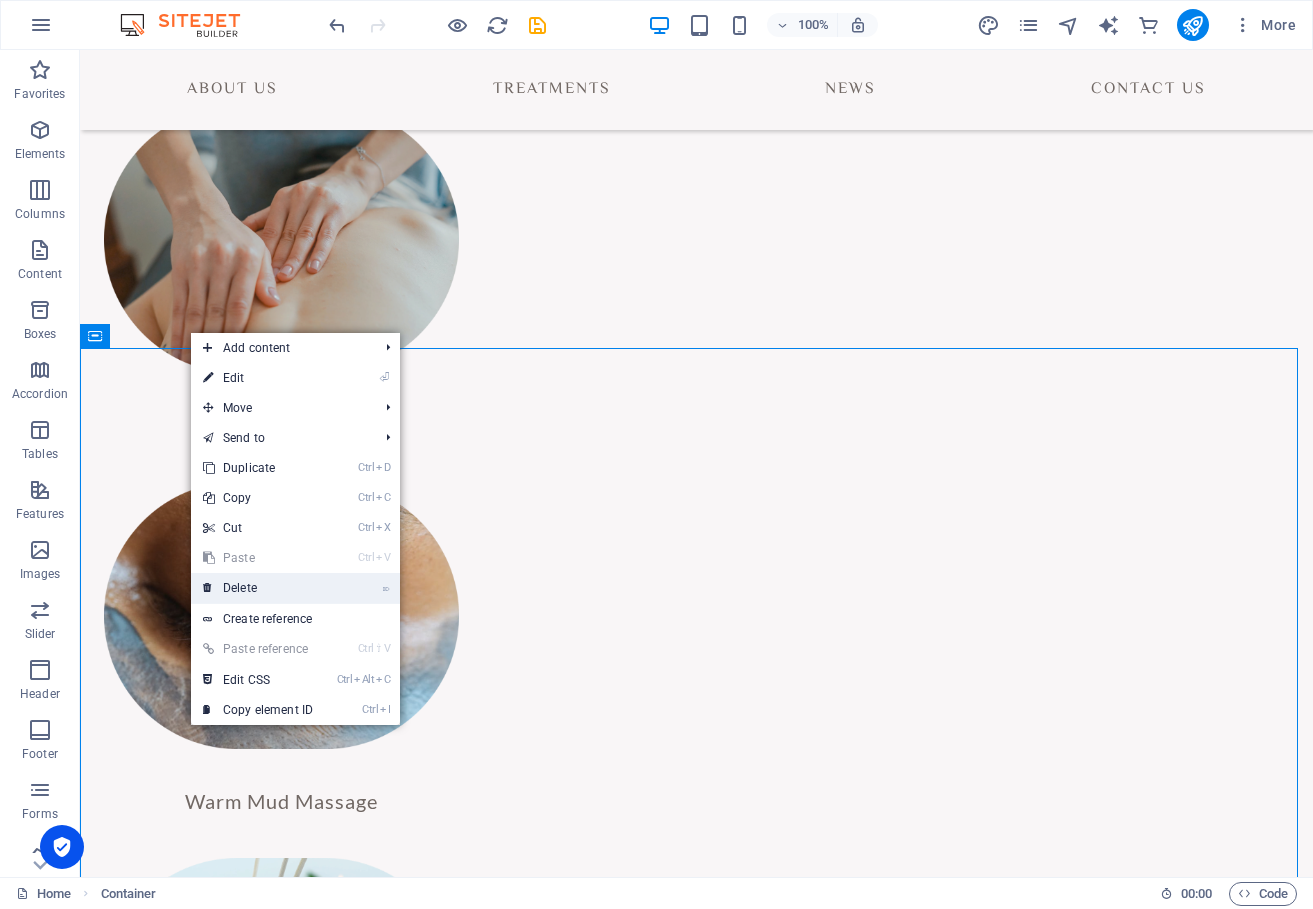 click on "⌦  Delete" at bounding box center [258, 588] 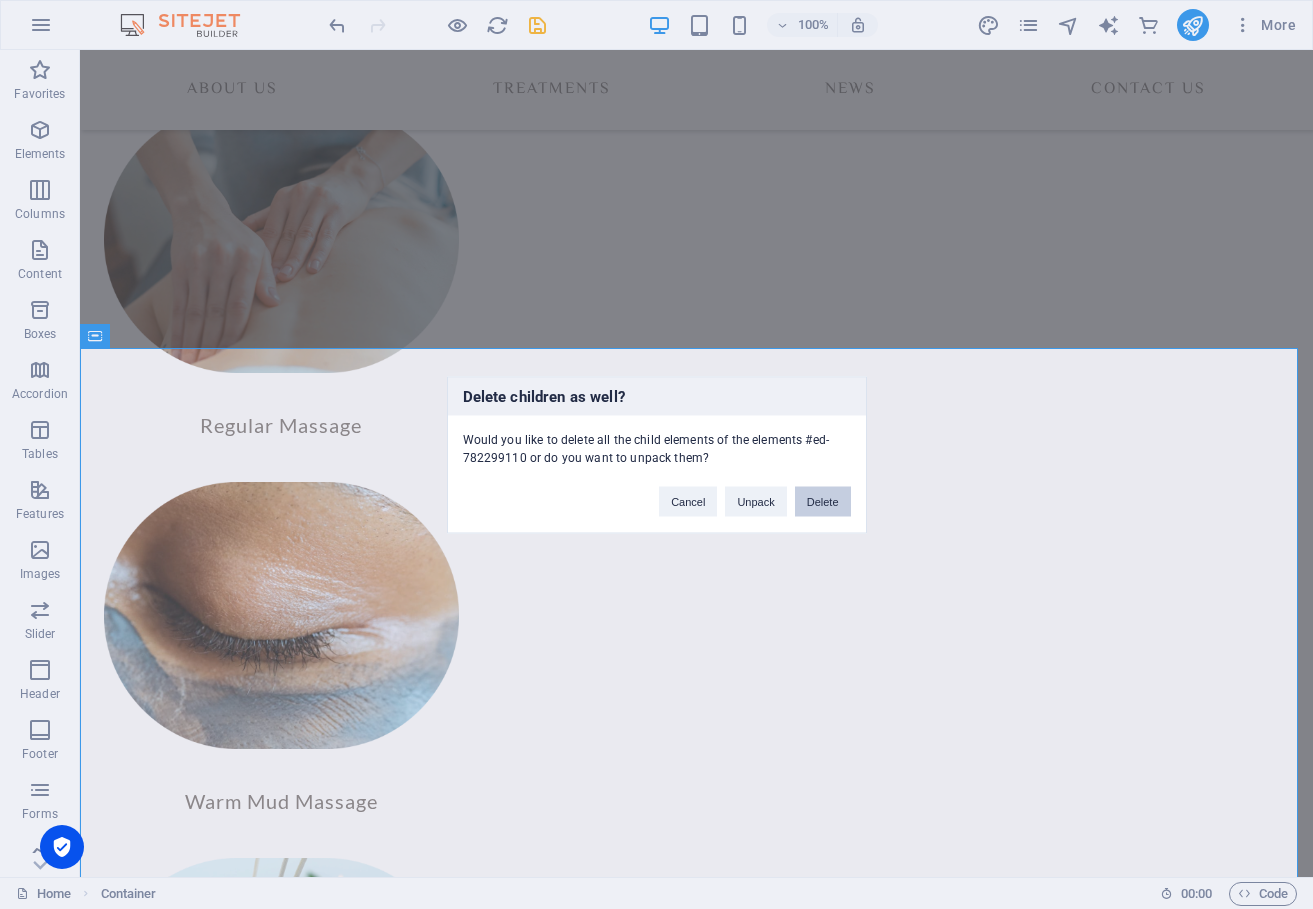 click on "Delete" at bounding box center [823, 501] 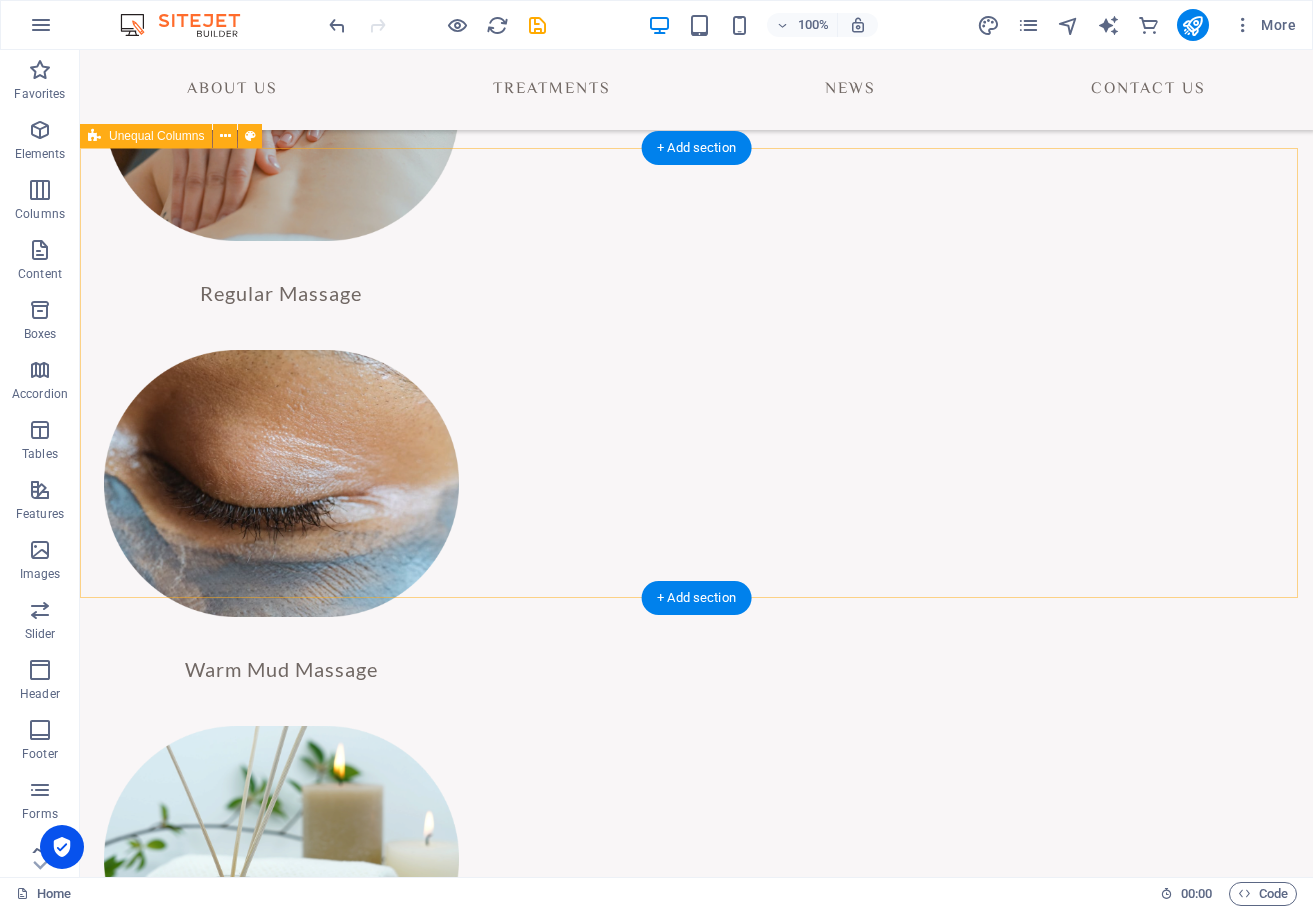 scroll, scrollTop: 2615, scrollLeft: 0, axis: vertical 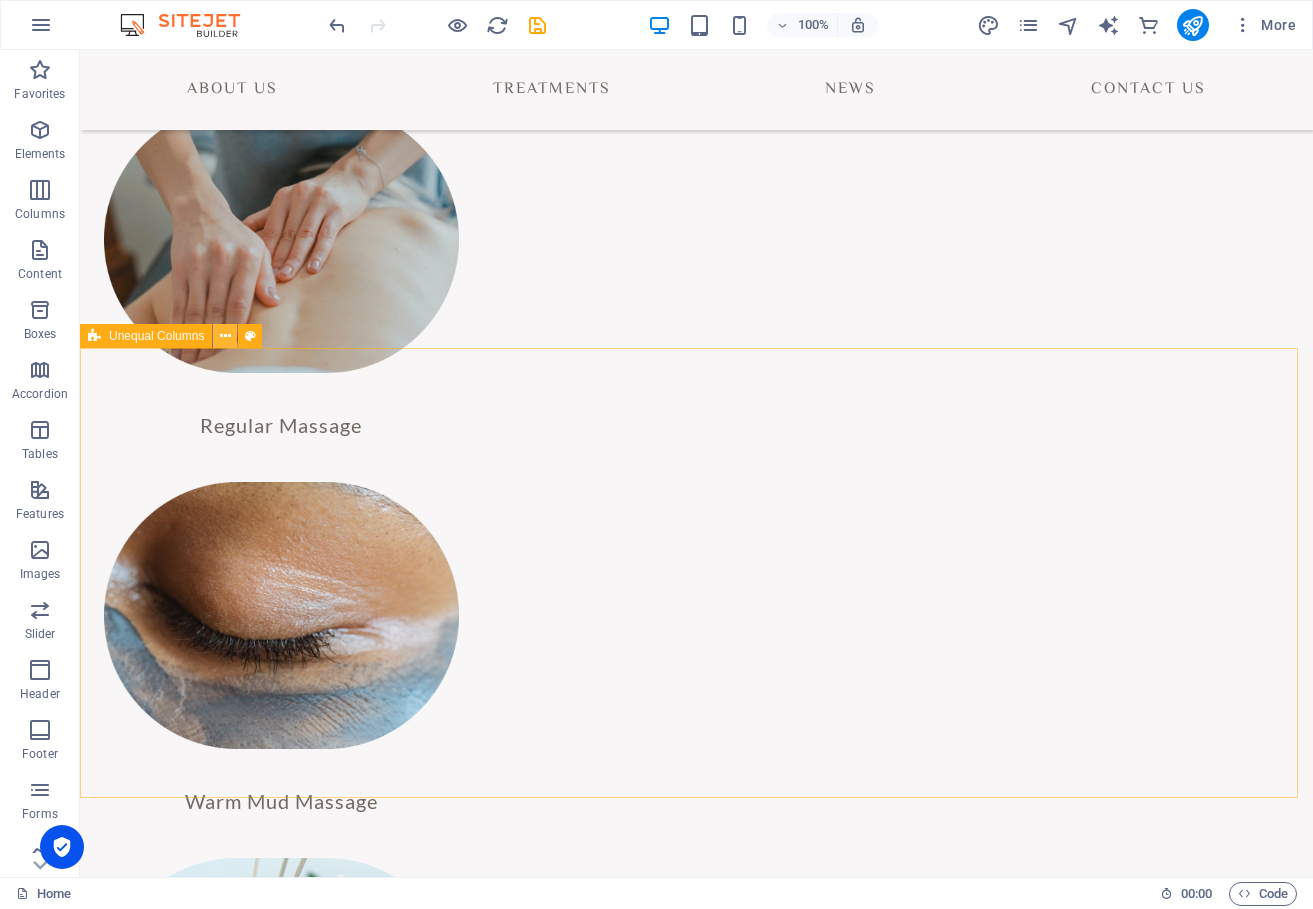 click at bounding box center [225, 336] 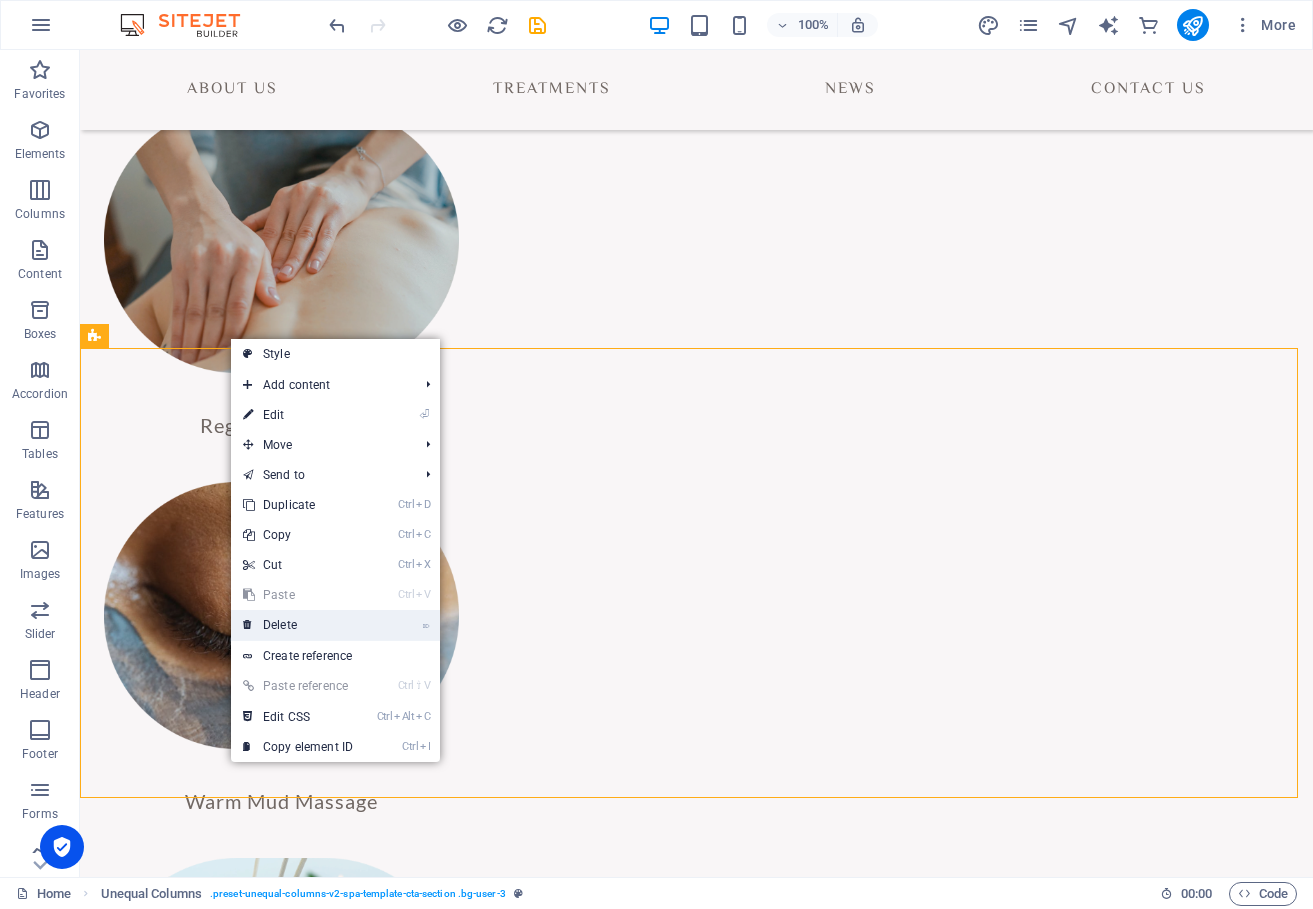 click on "⌦  Delete" at bounding box center [298, 625] 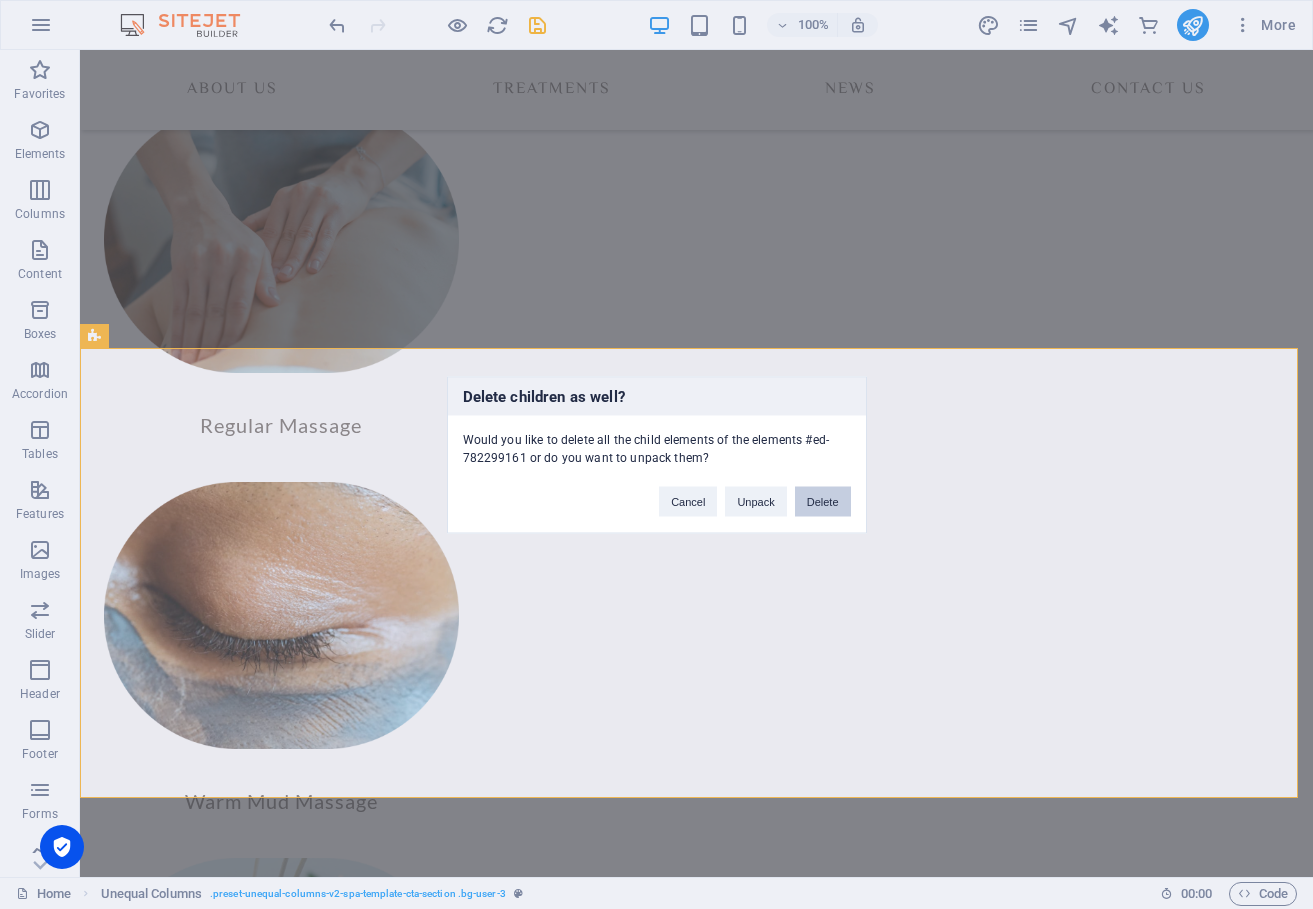 click on "Delete" at bounding box center (823, 501) 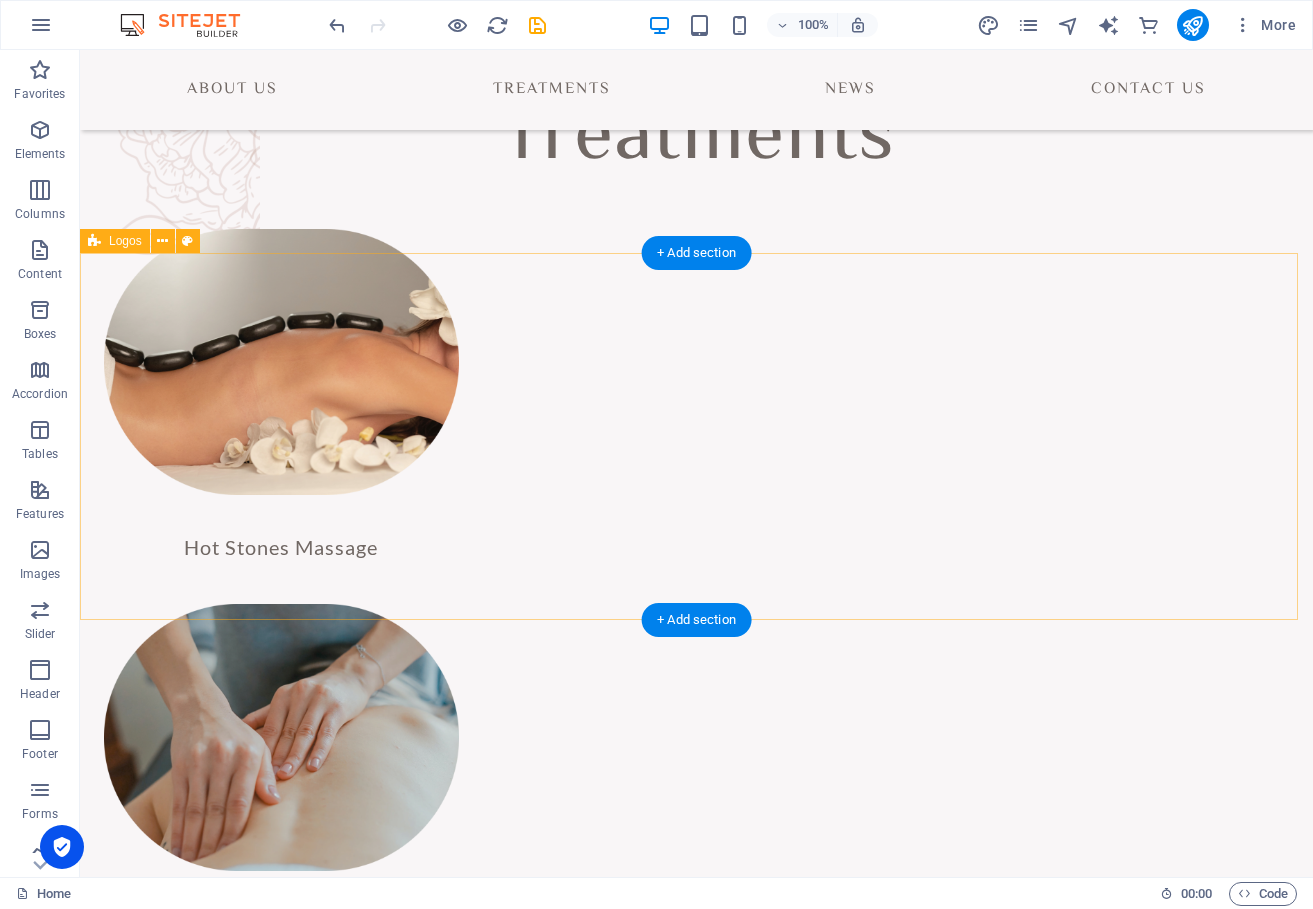 scroll, scrollTop: 2115, scrollLeft: 0, axis: vertical 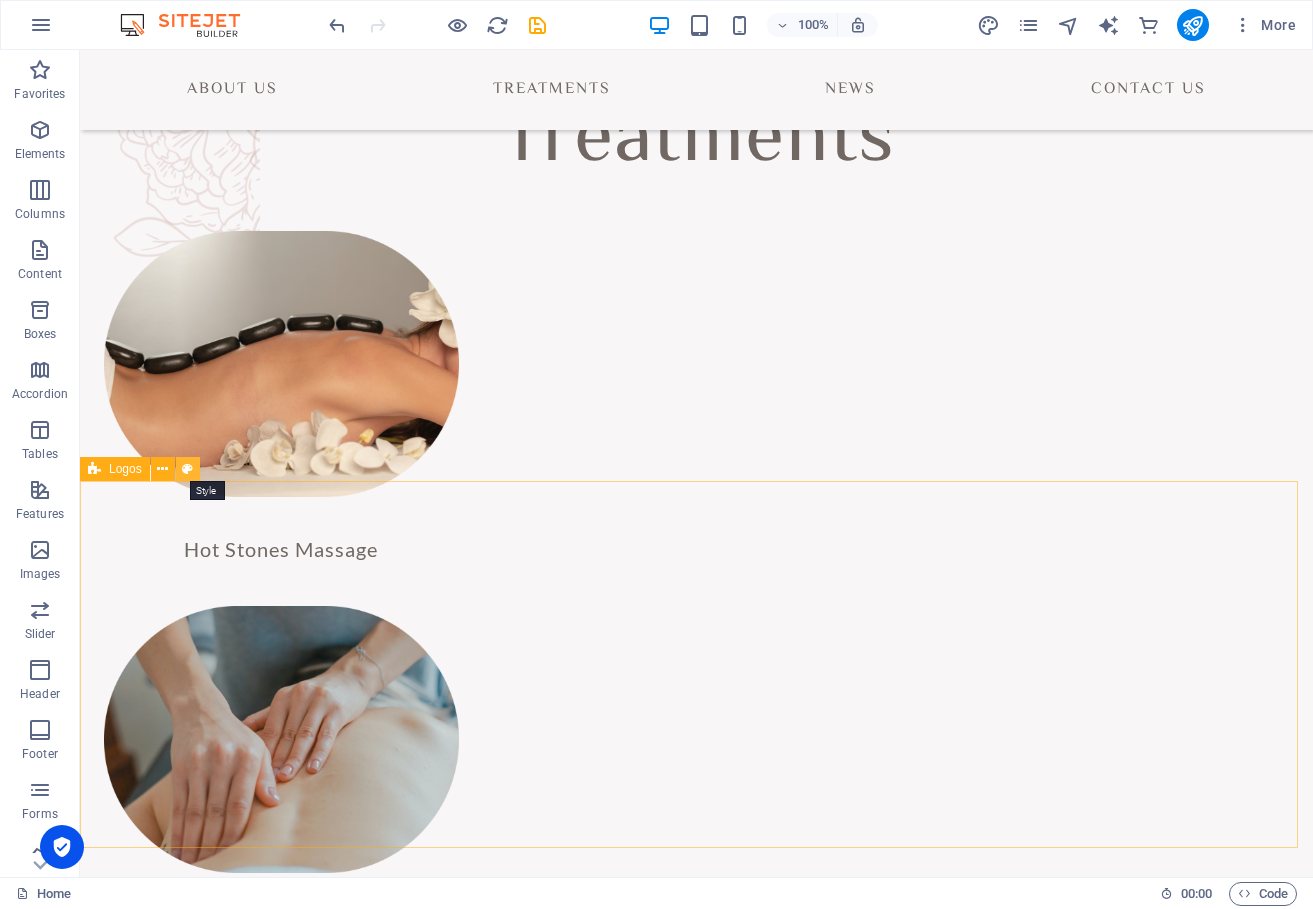 click at bounding box center (187, 469) 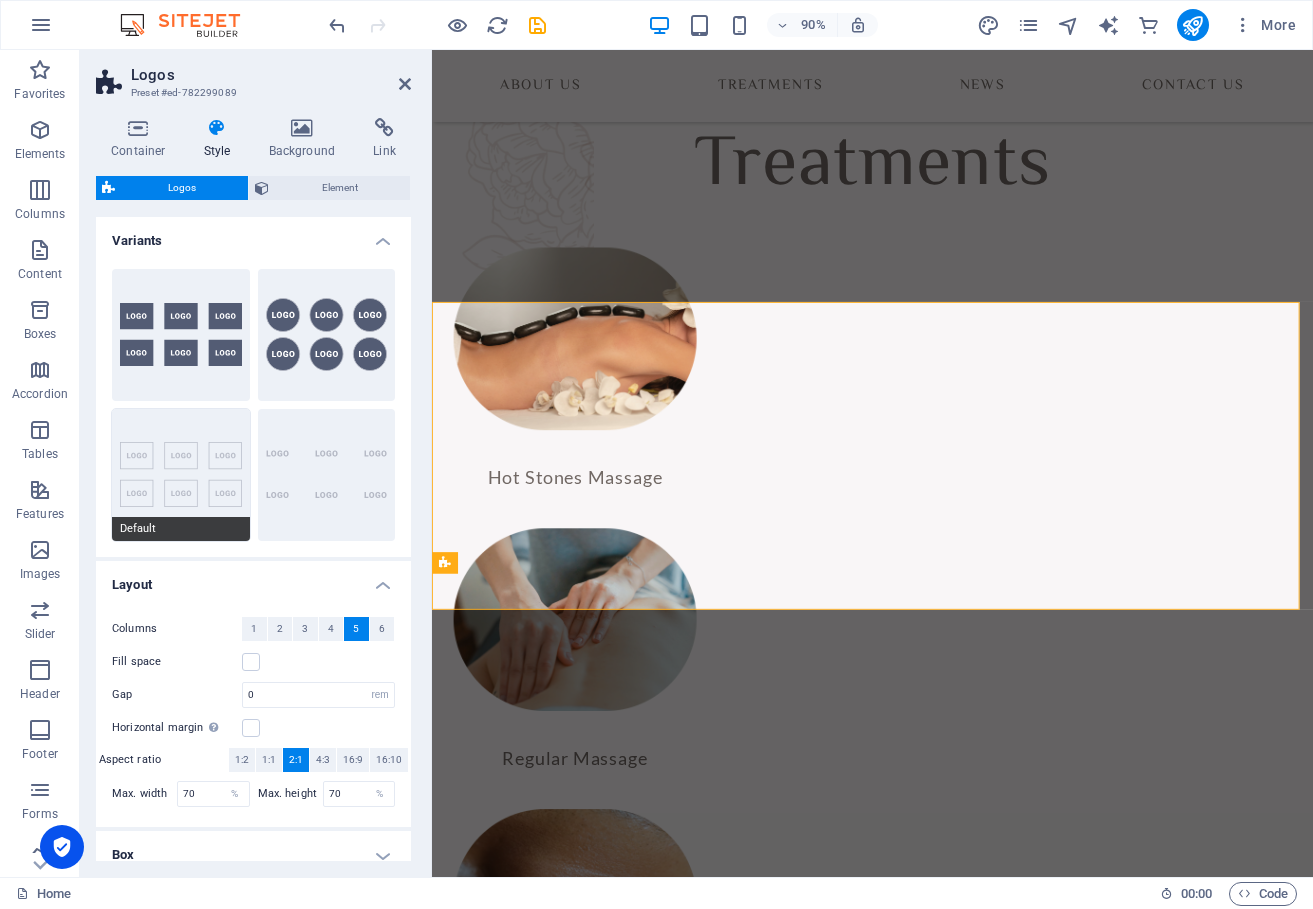 scroll, scrollTop: 2012, scrollLeft: 0, axis: vertical 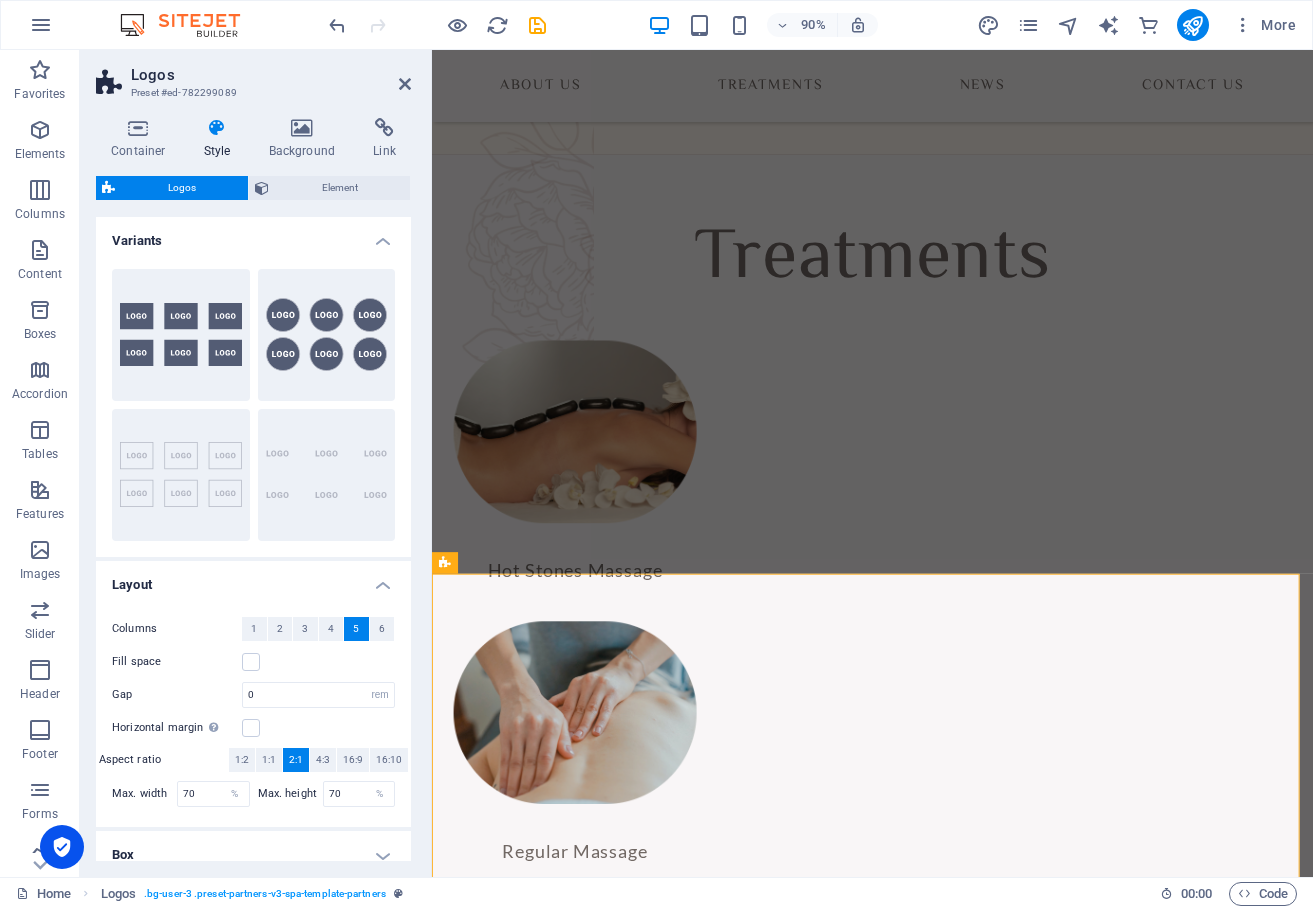 click on "Logos Preset #ed-782299089" at bounding box center (253, 76) 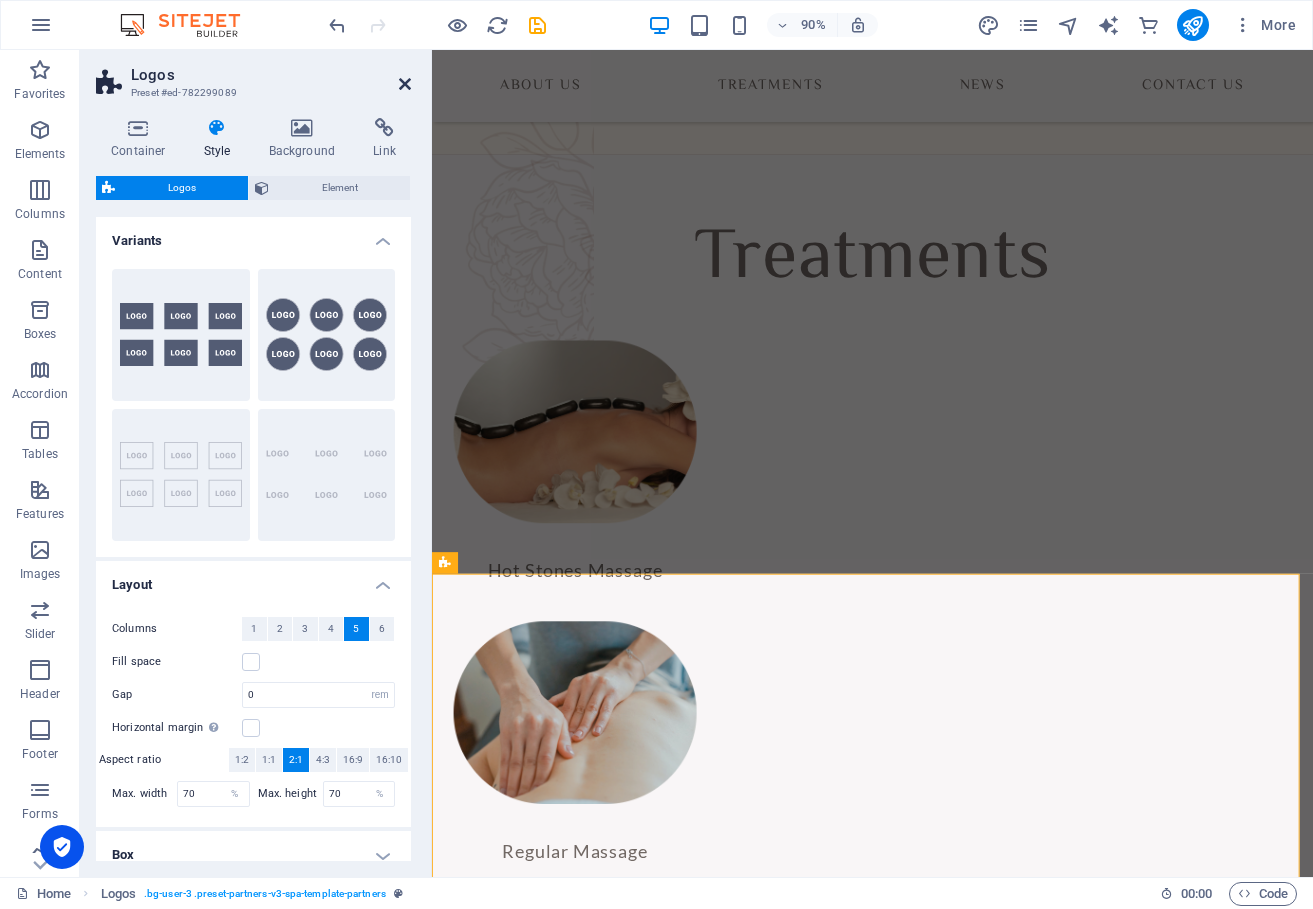 click at bounding box center [405, 84] 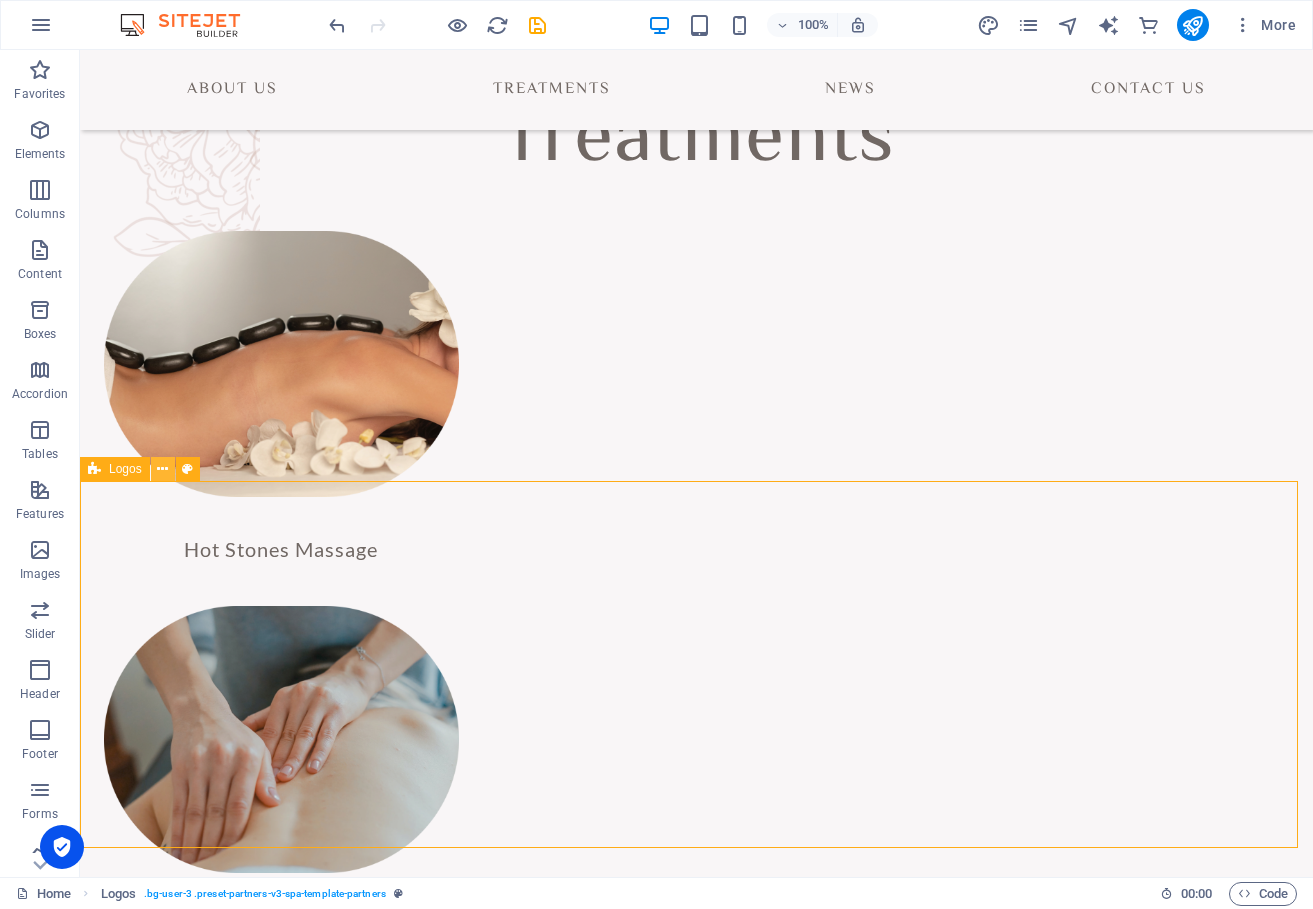 click at bounding box center [163, 469] 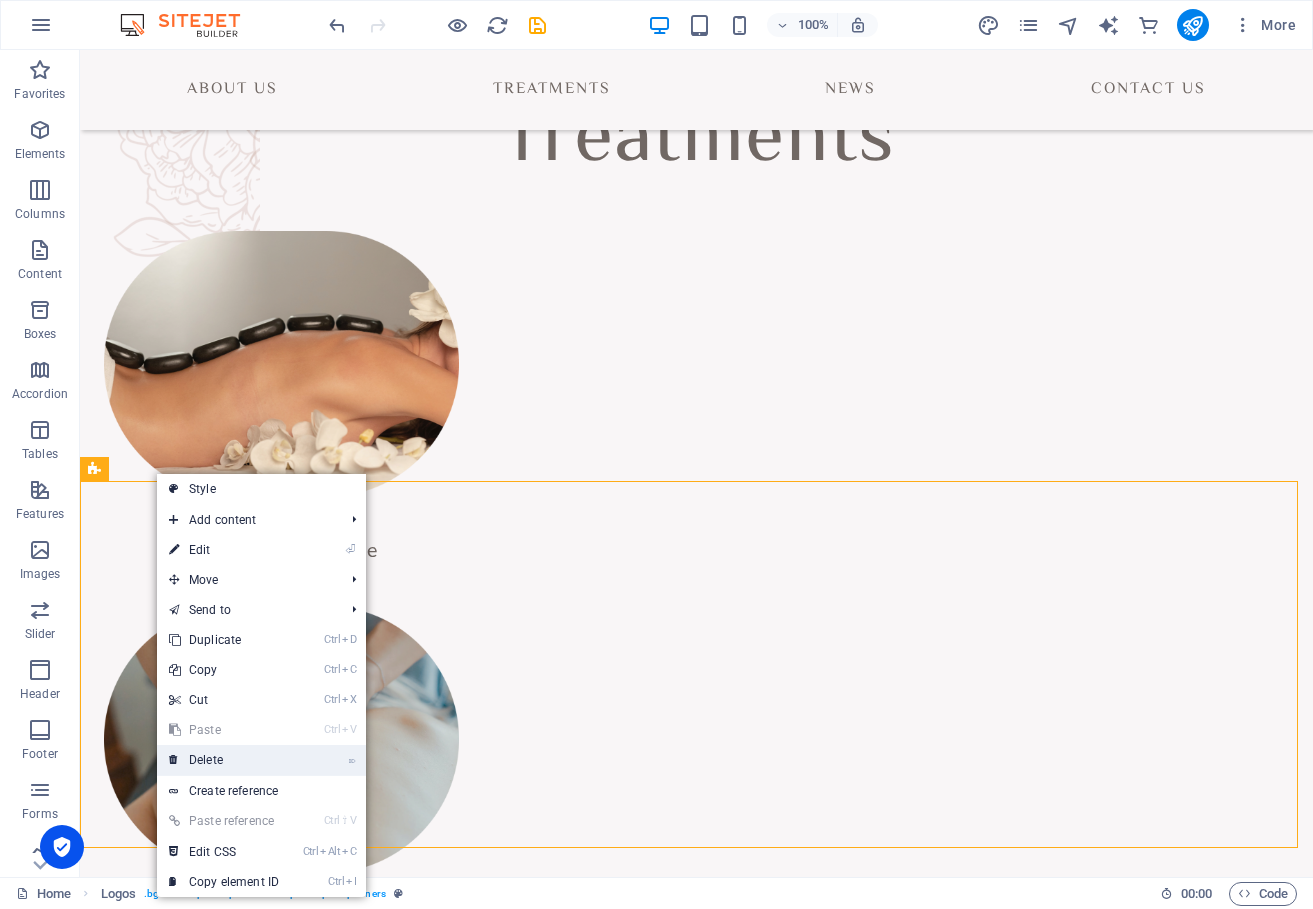 click on "⌦  Delete" at bounding box center [224, 760] 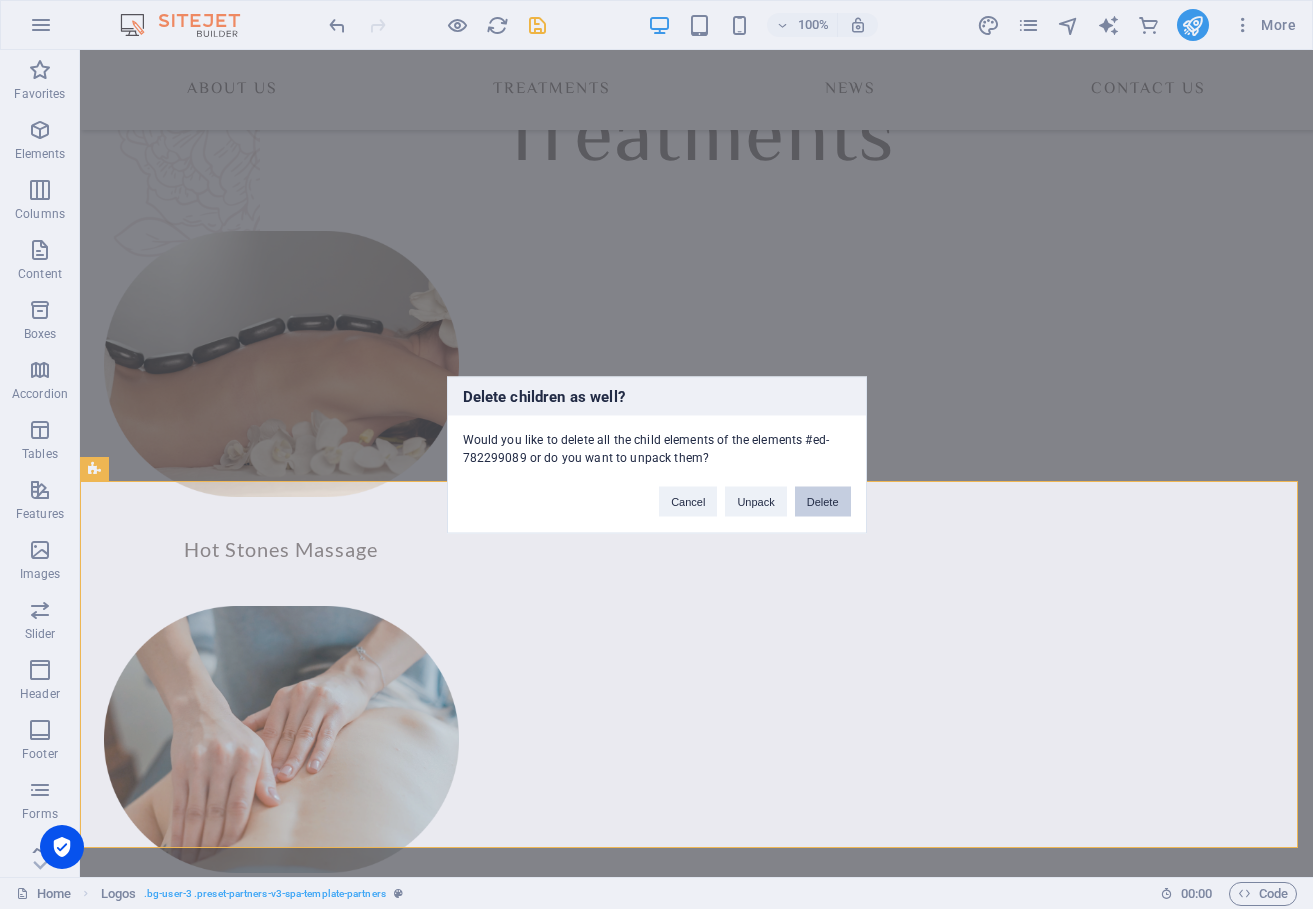 click on "Delete" at bounding box center [823, 501] 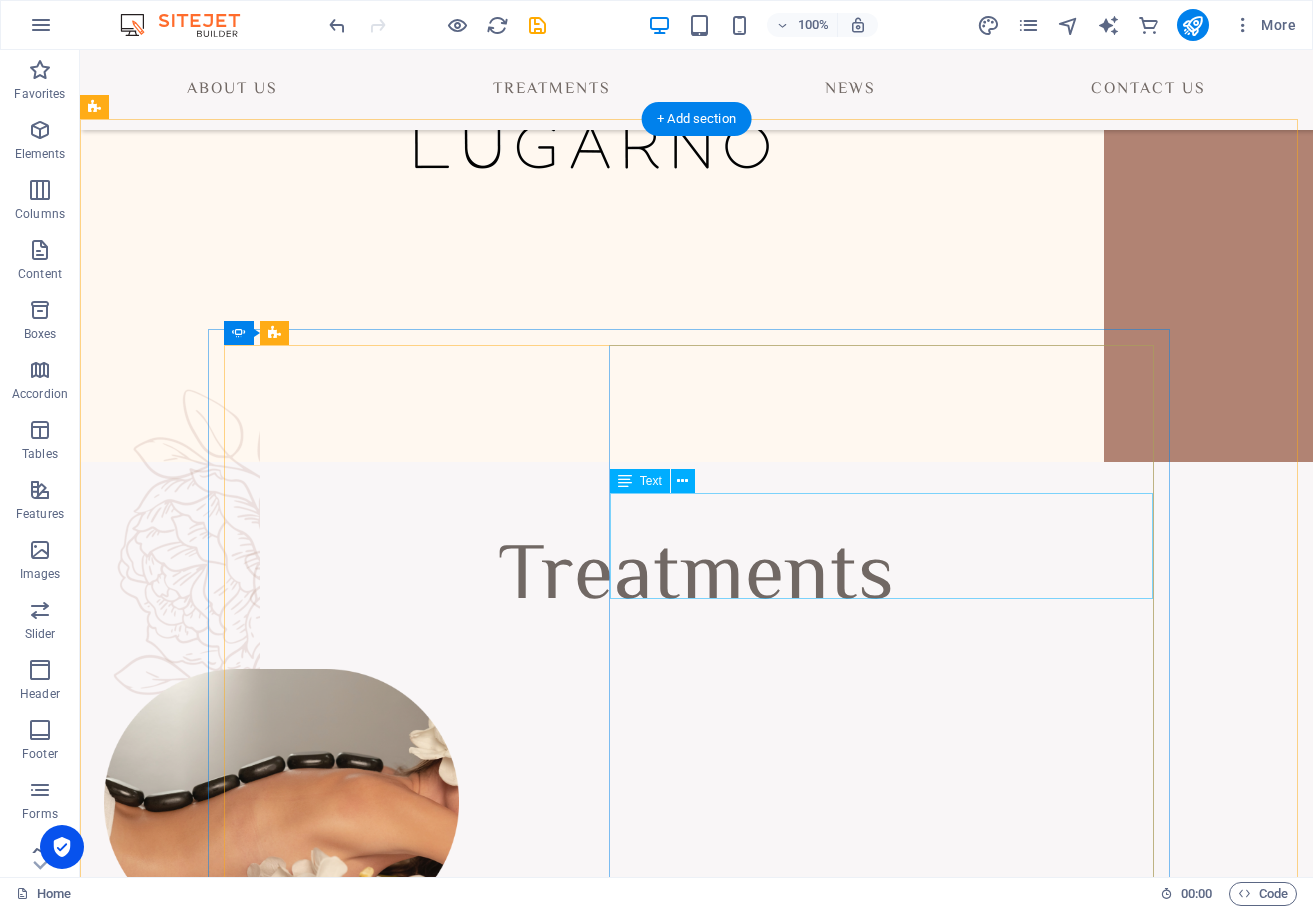 scroll, scrollTop: 1615, scrollLeft: 0, axis: vertical 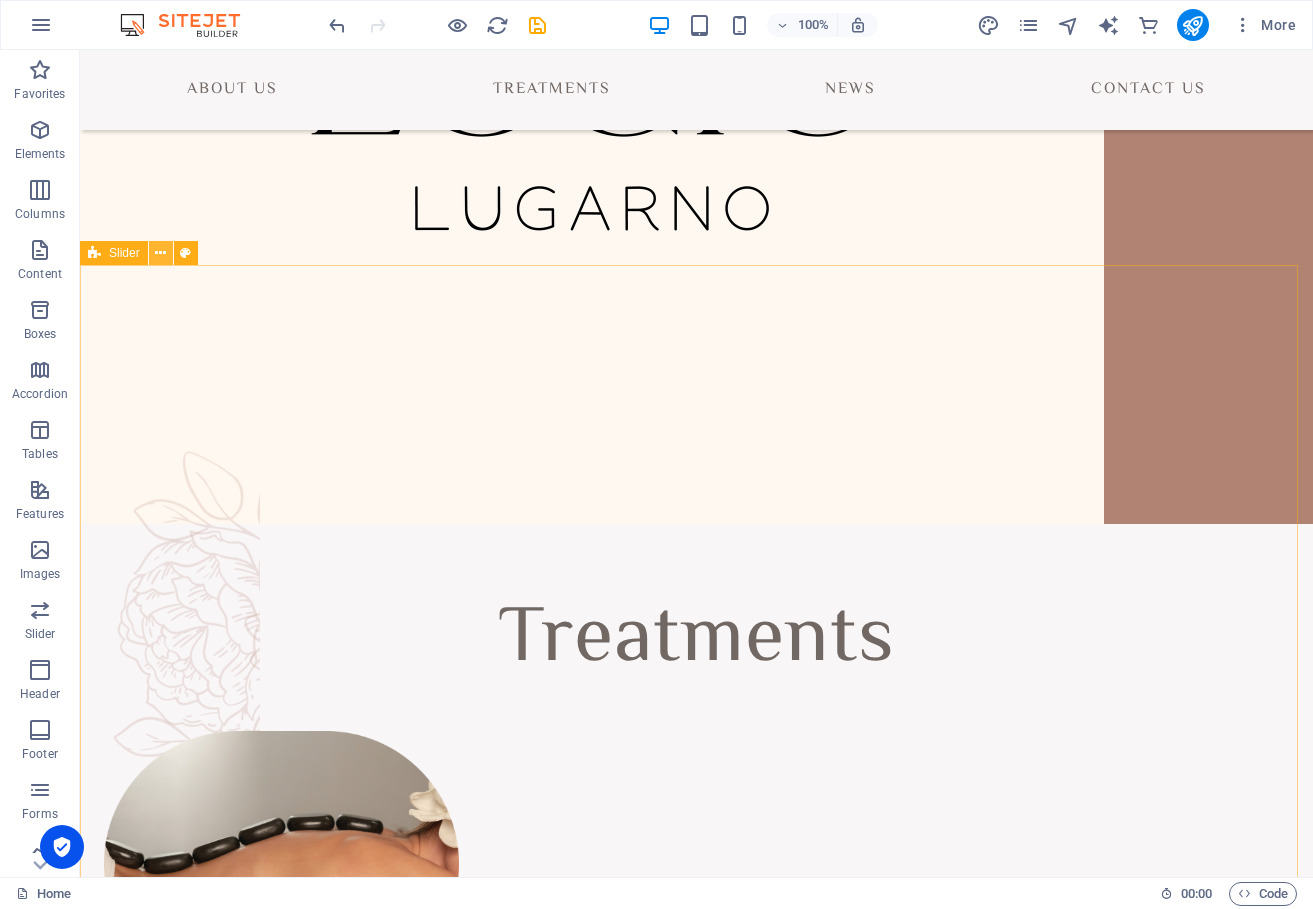 click at bounding box center (160, 253) 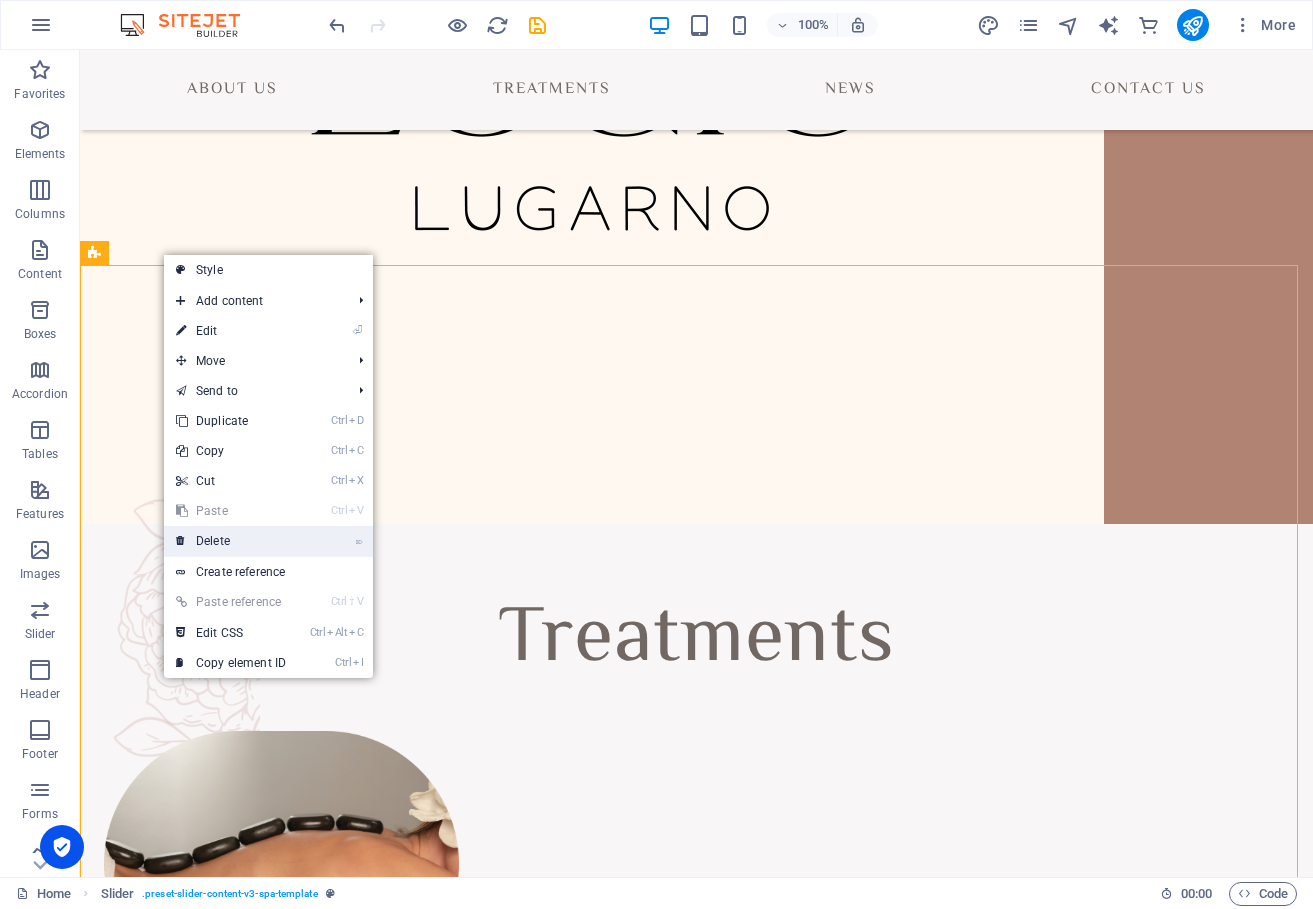 click on "⌦  Delete" at bounding box center [231, 541] 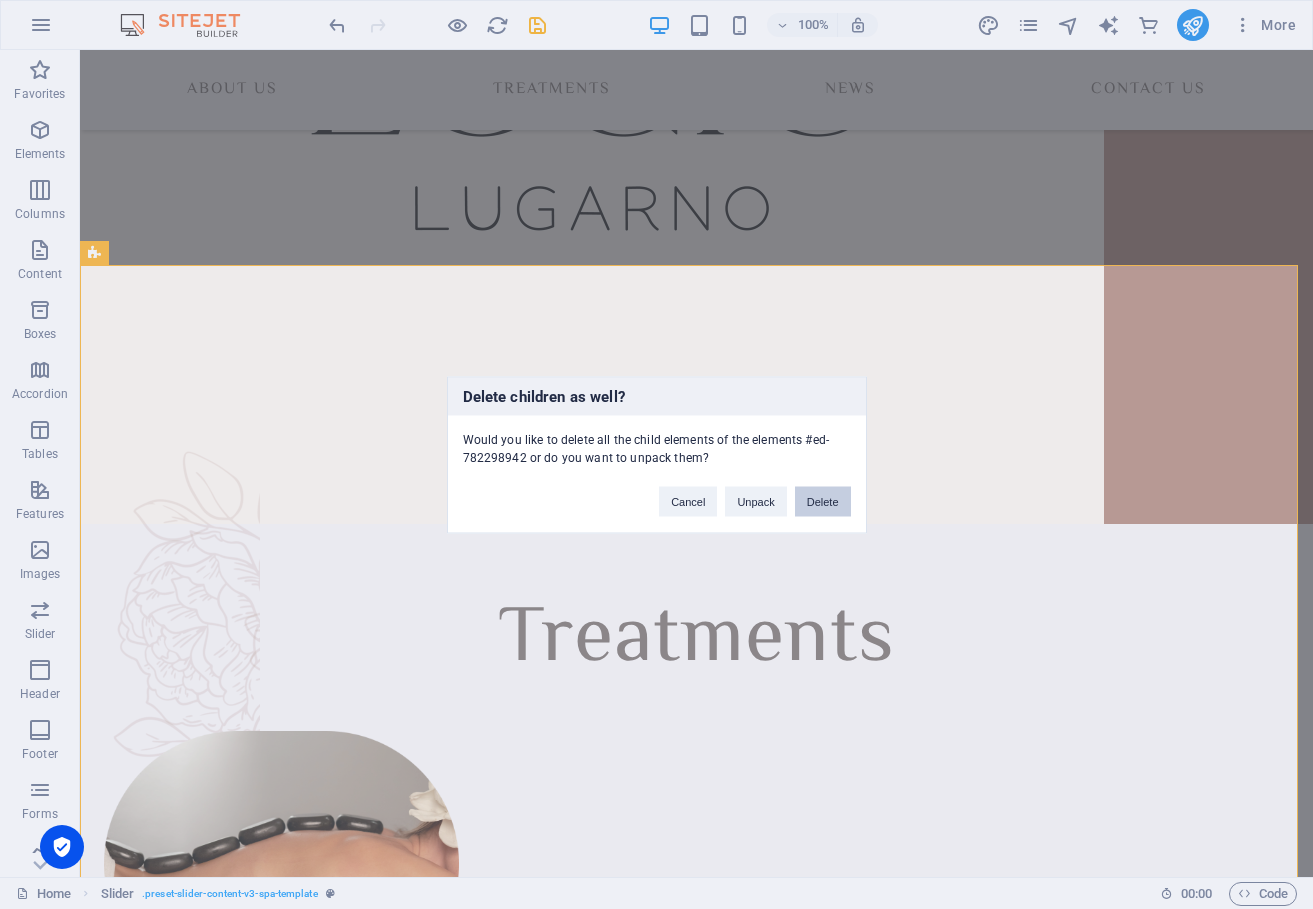 click on "Delete" at bounding box center [823, 501] 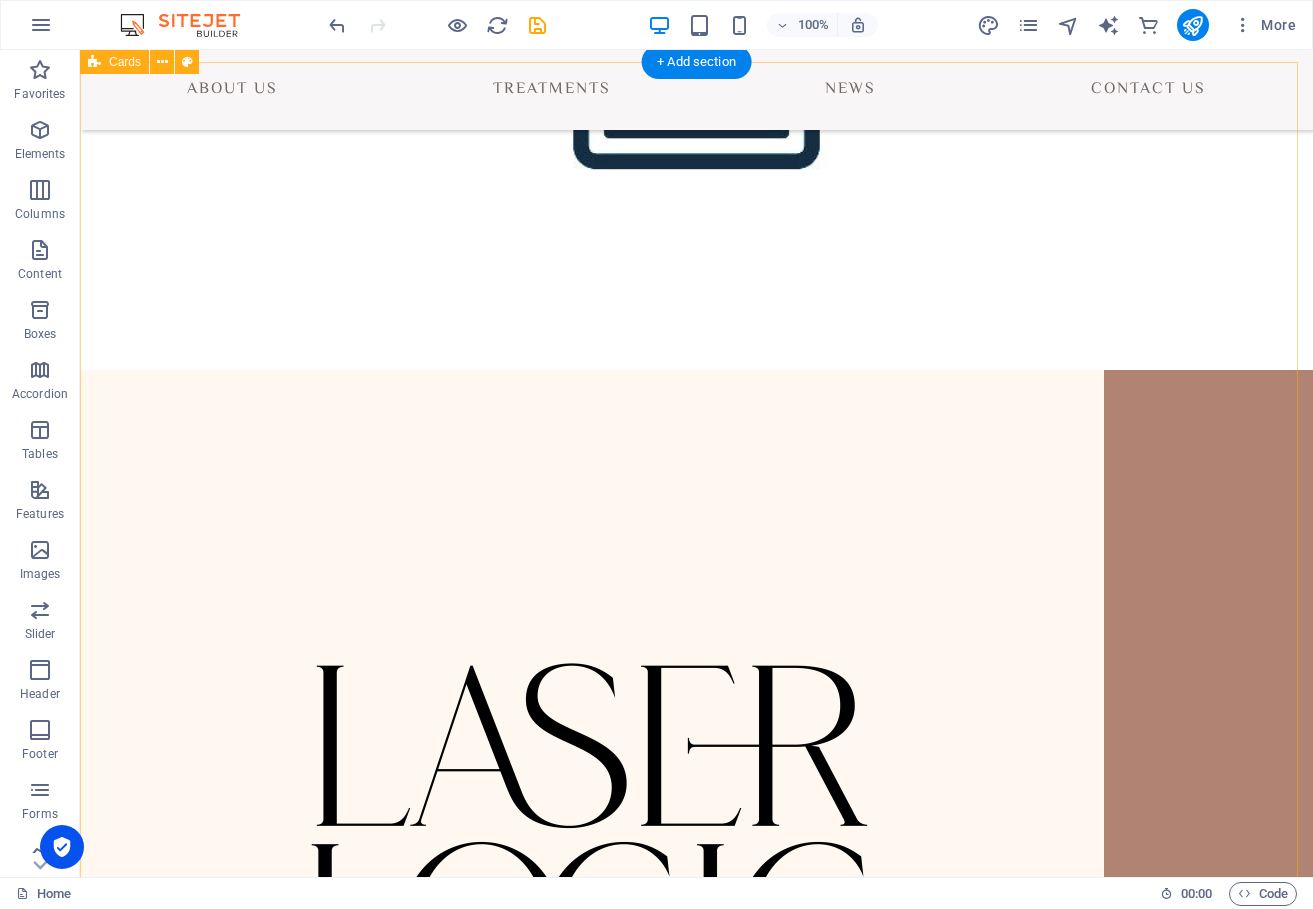 scroll, scrollTop: 715, scrollLeft: 0, axis: vertical 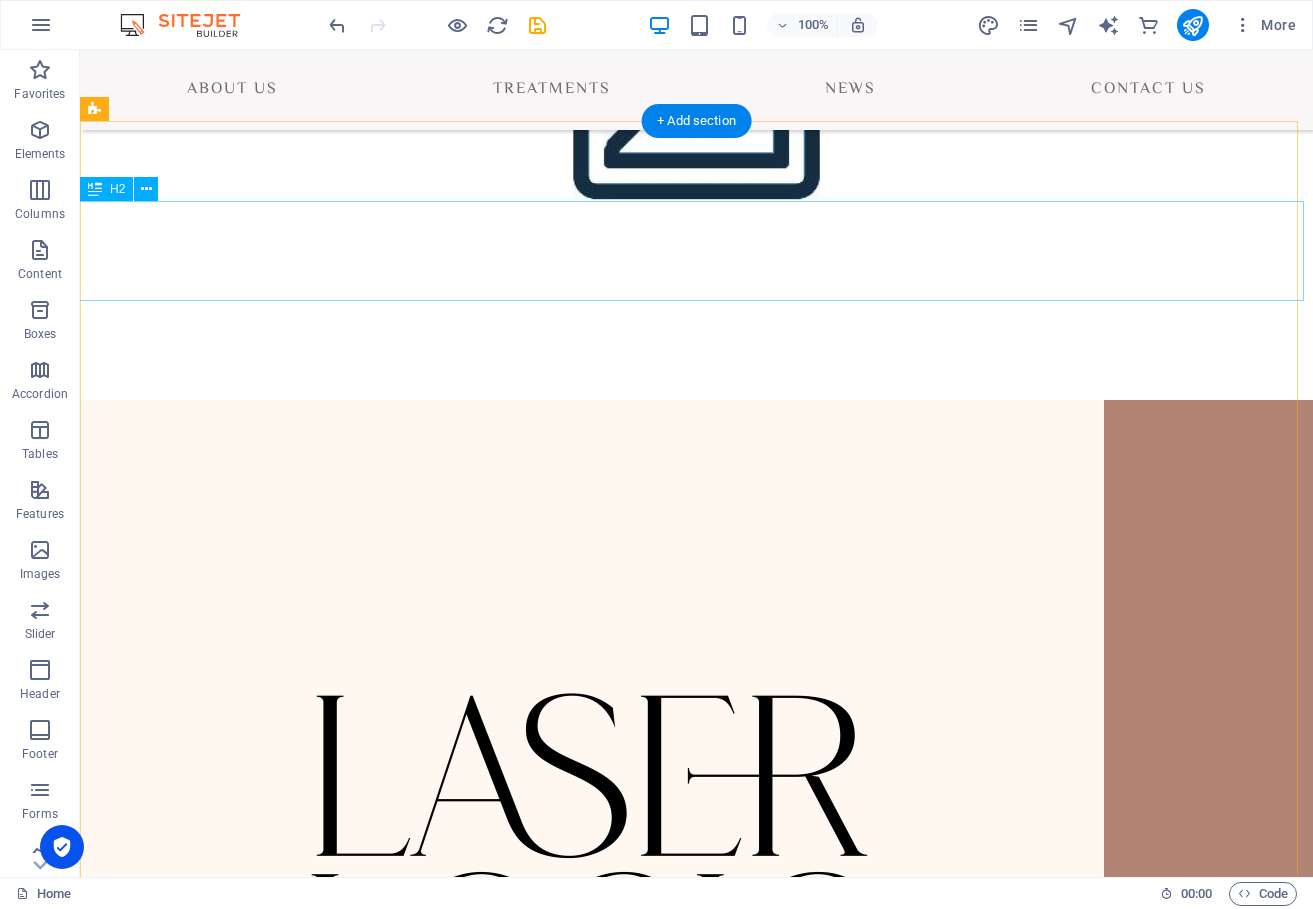 click on "Treatments" at bounding box center (696, 1541) 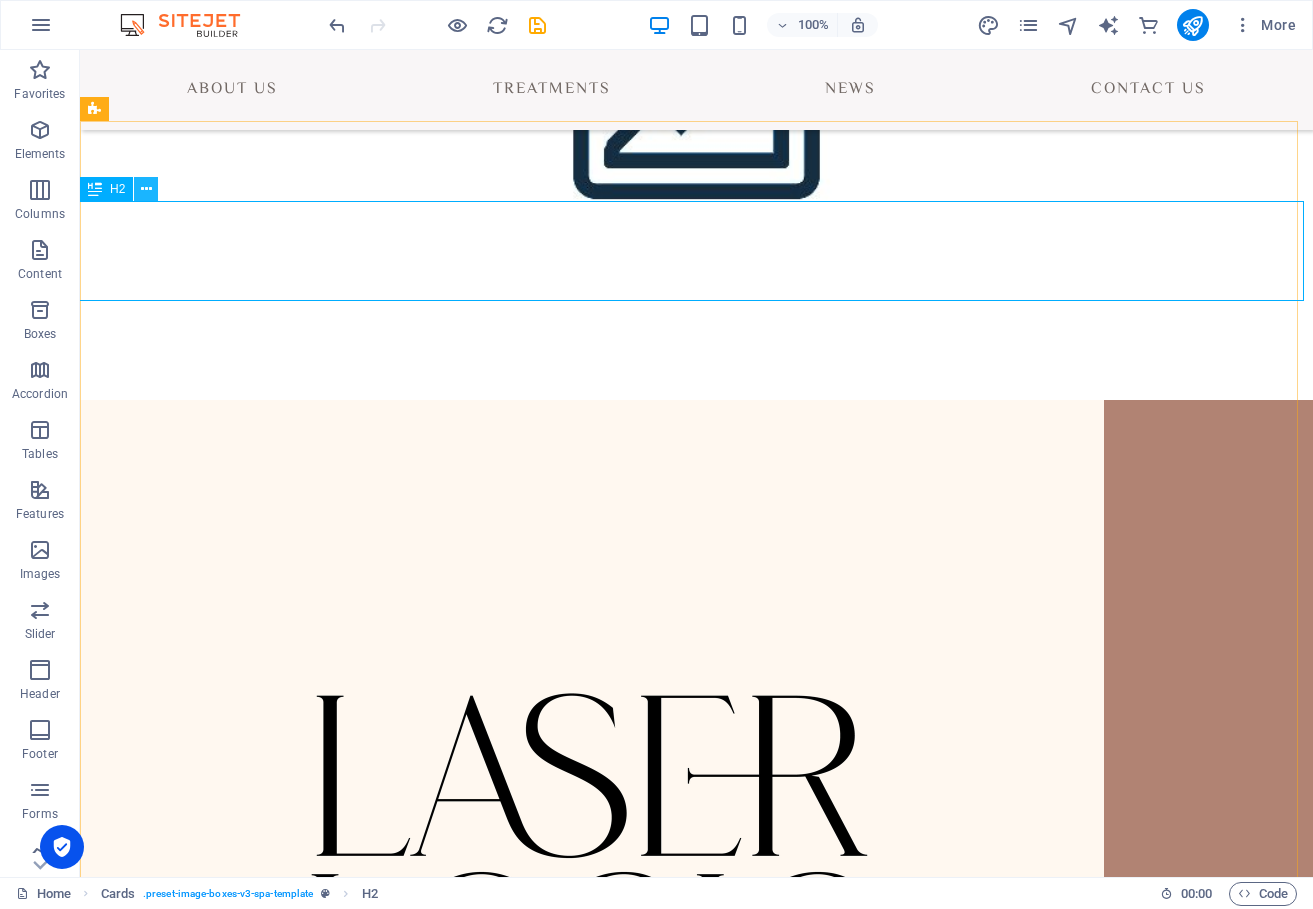 click at bounding box center (146, 189) 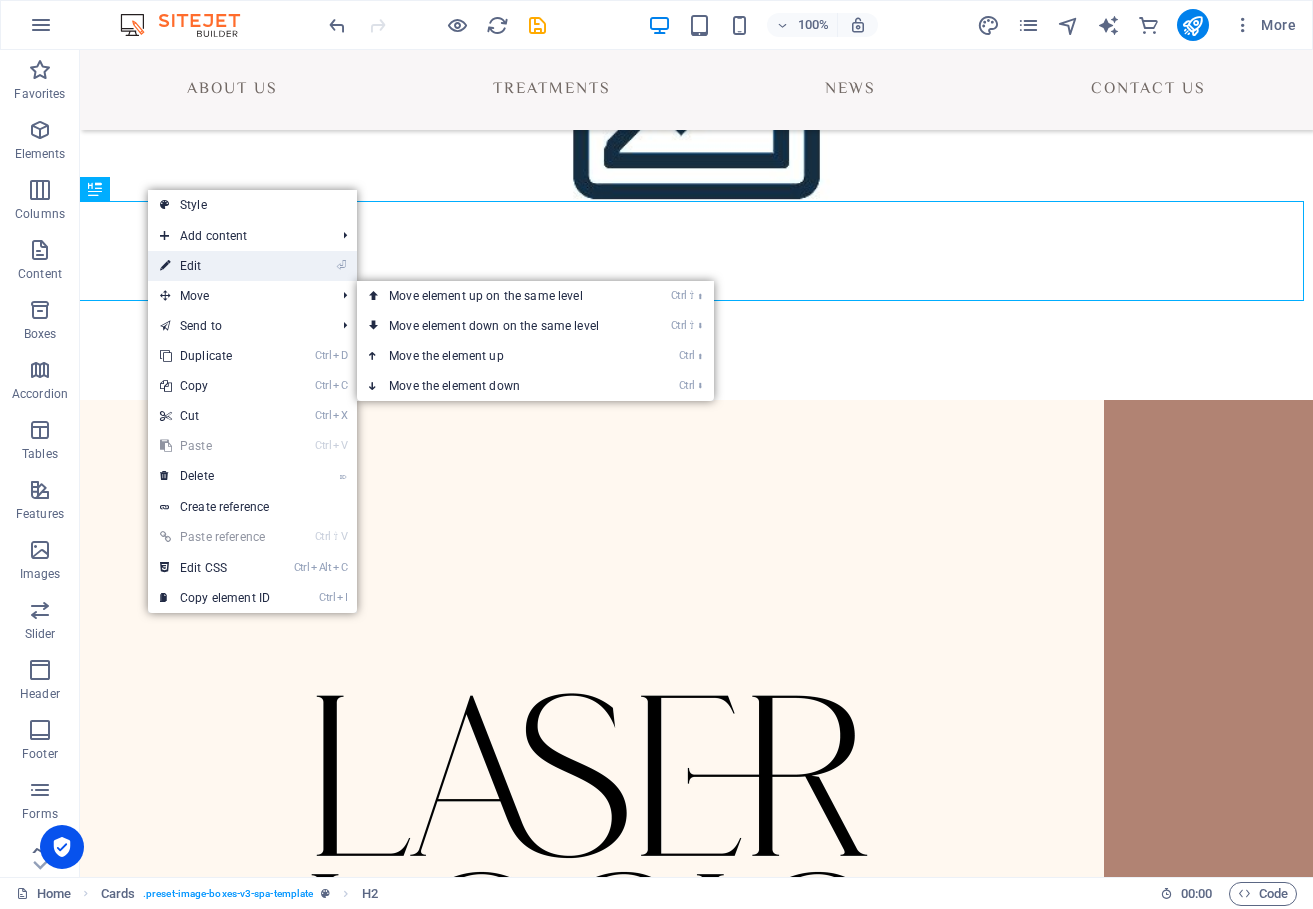 drag, startPoint x: 221, startPoint y: 269, endPoint x: 57, endPoint y: 223, distance: 170.32909 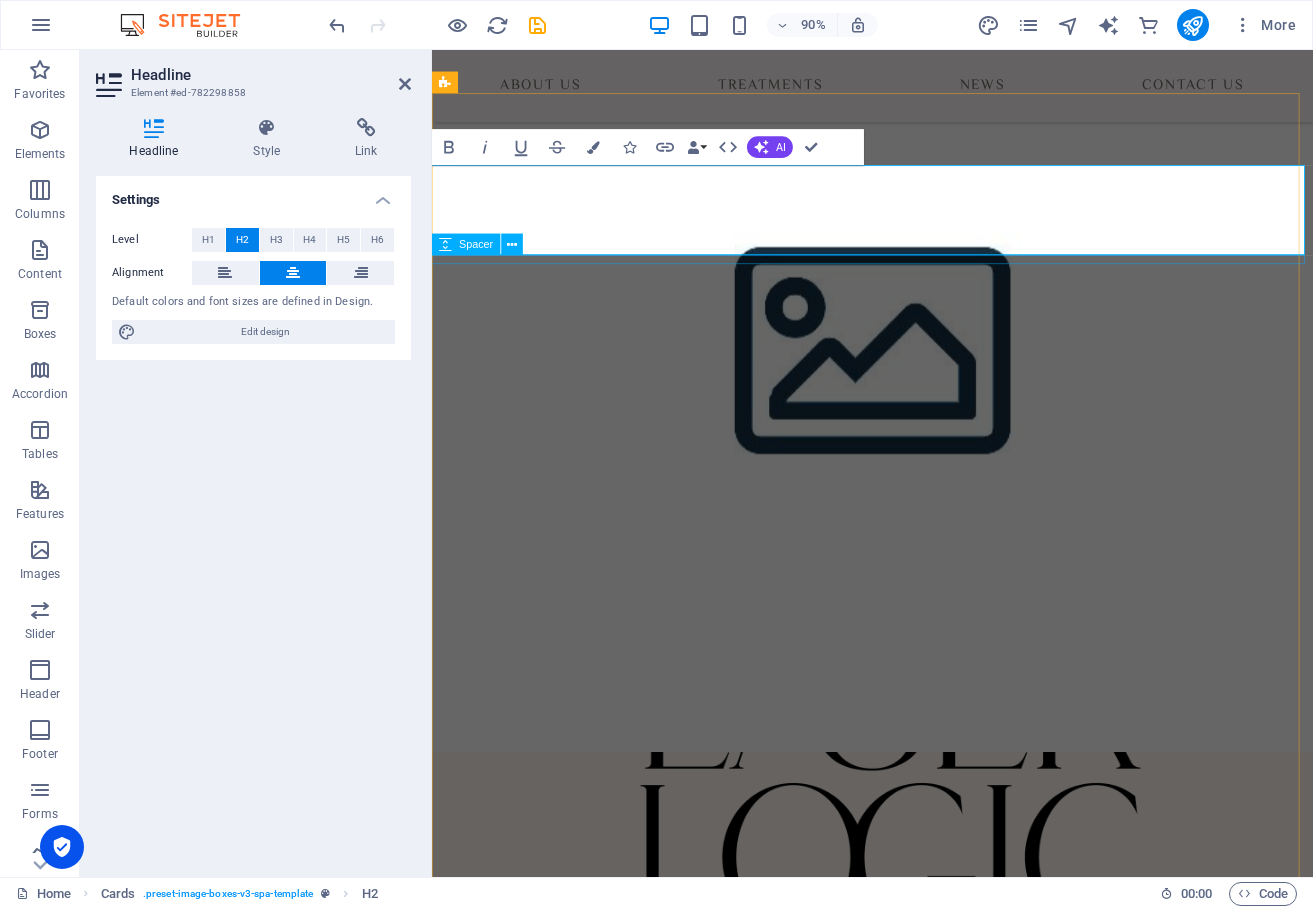 scroll, scrollTop: 515, scrollLeft: 0, axis: vertical 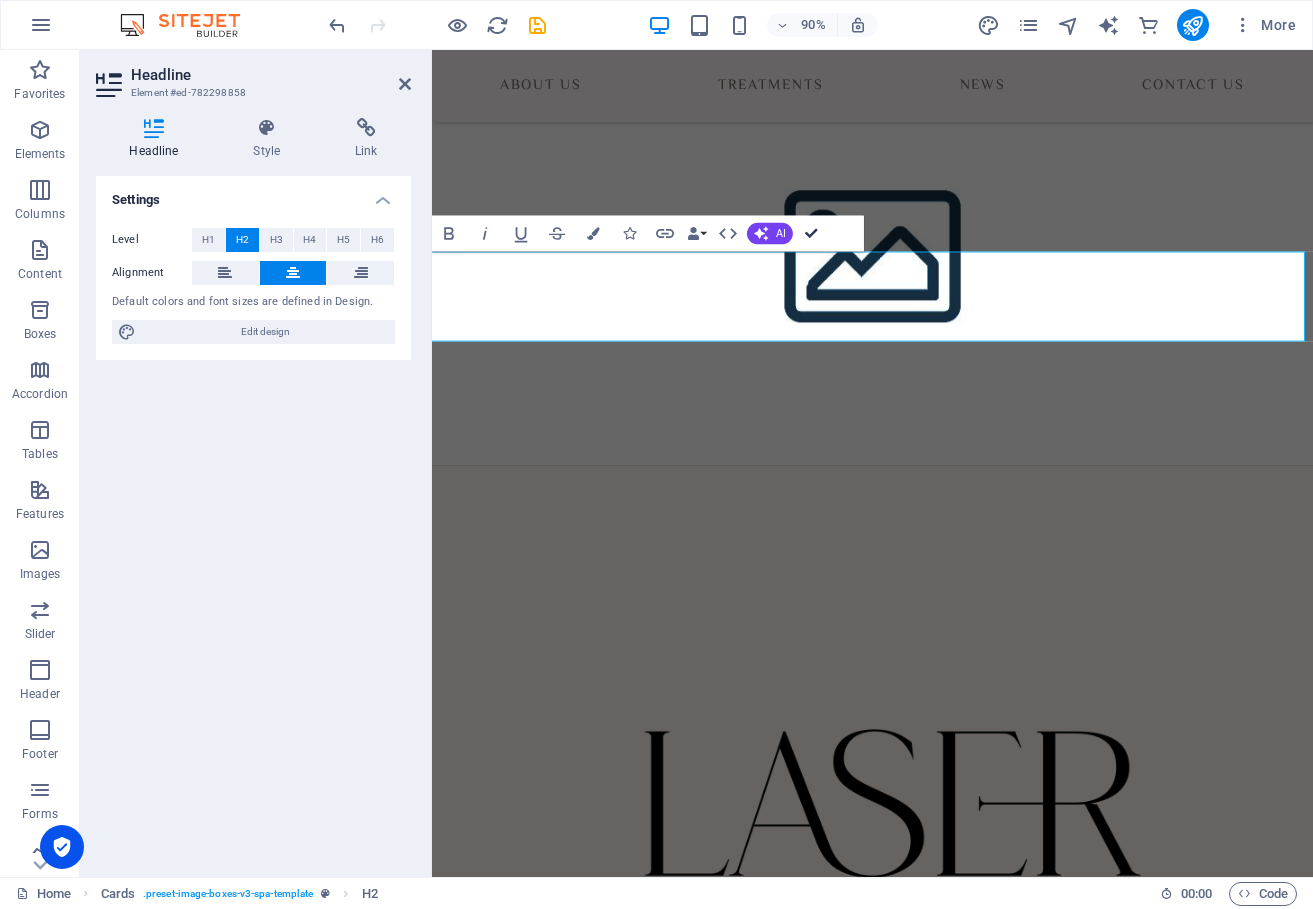 drag, startPoint x: 817, startPoint y: 228, endPoint x: 758, endPoint y: 193, distance: 68.60029 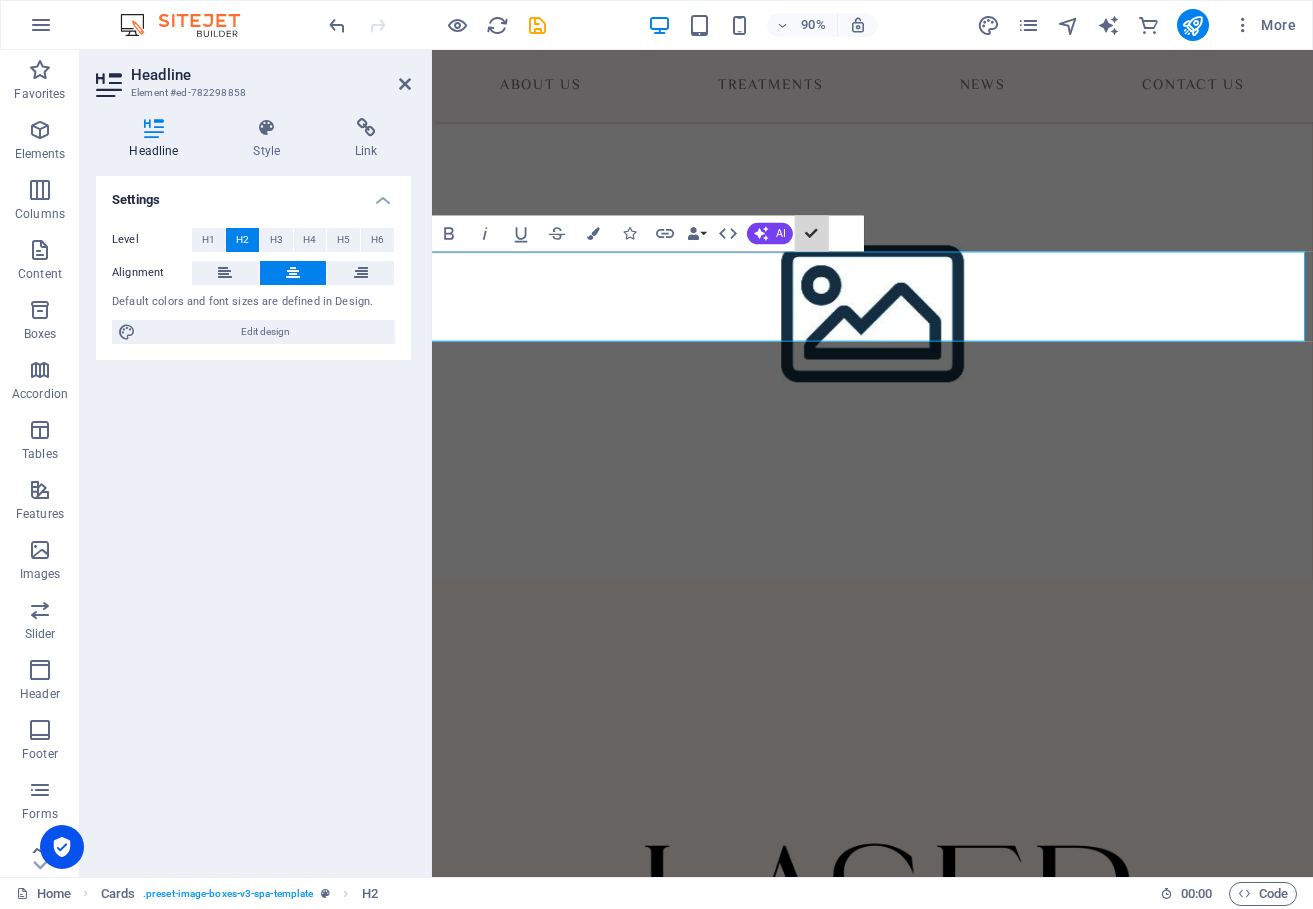 scroll, scrollTop: 642, scrollLeft: 0, axis: vertical 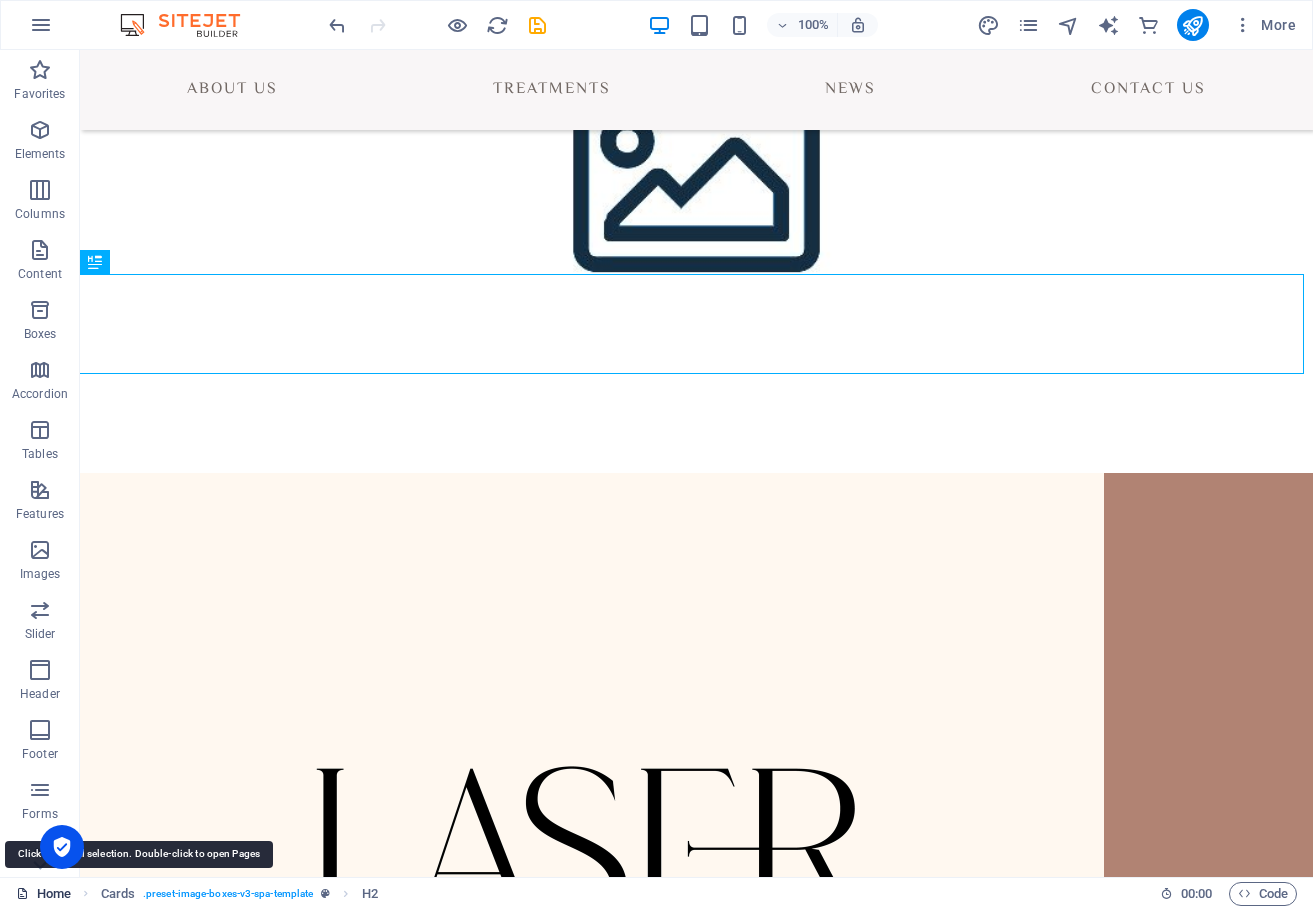 click on "Home" at bounding box center (43, 894) 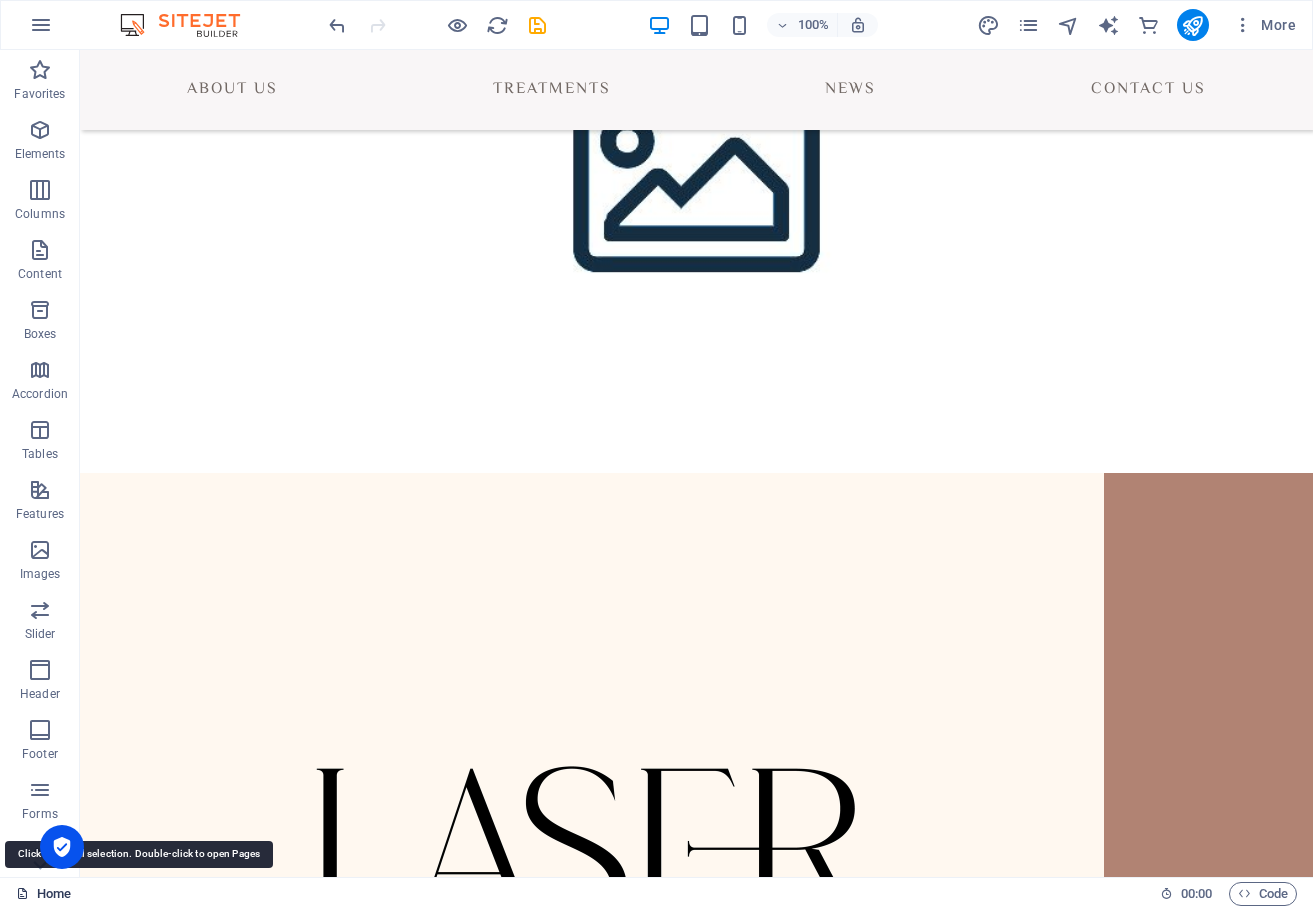 click on "Home" at bounding box center [43, 894] 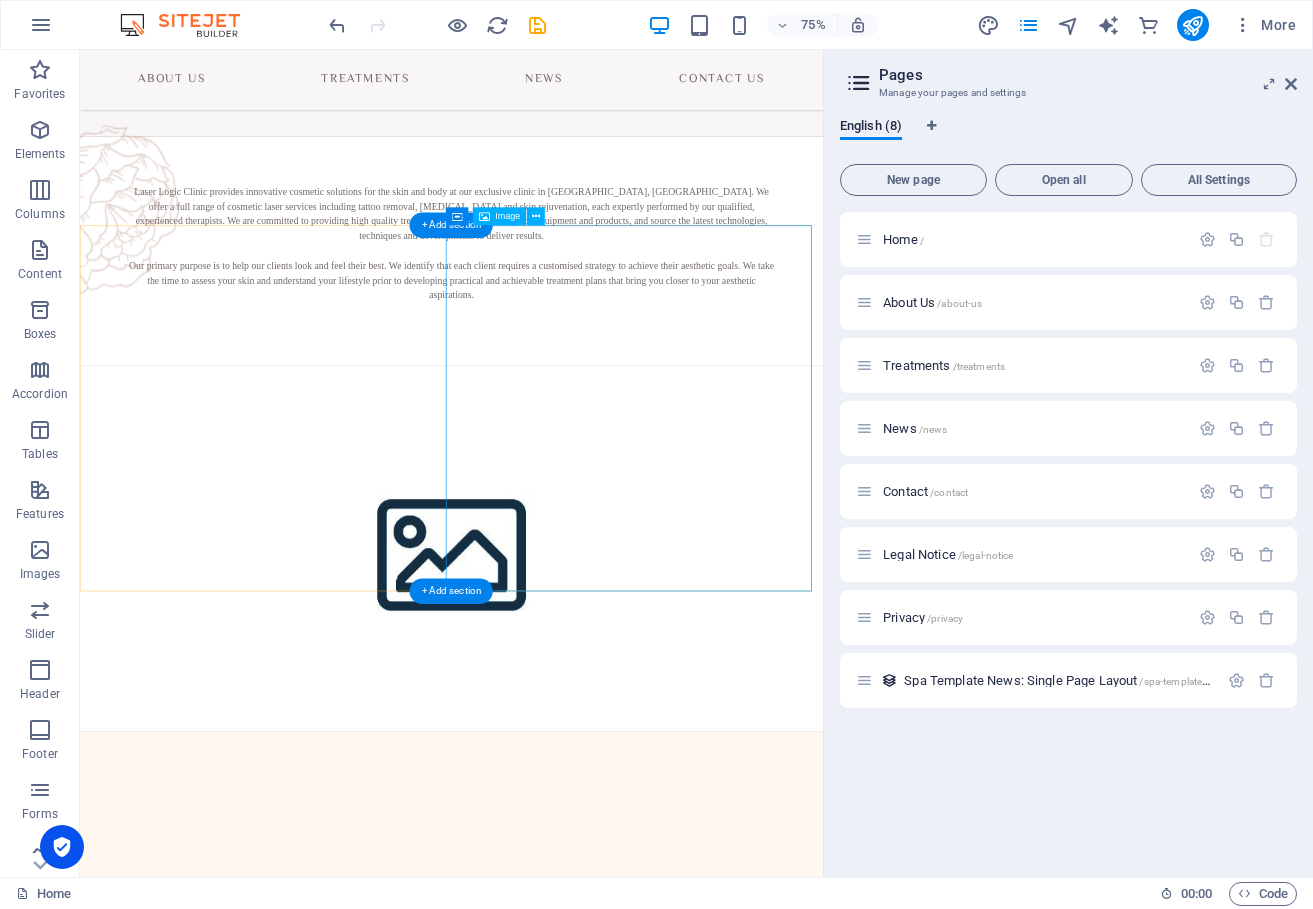 scroll, scrollTop: 0, scrollLeft: 0, axis: both 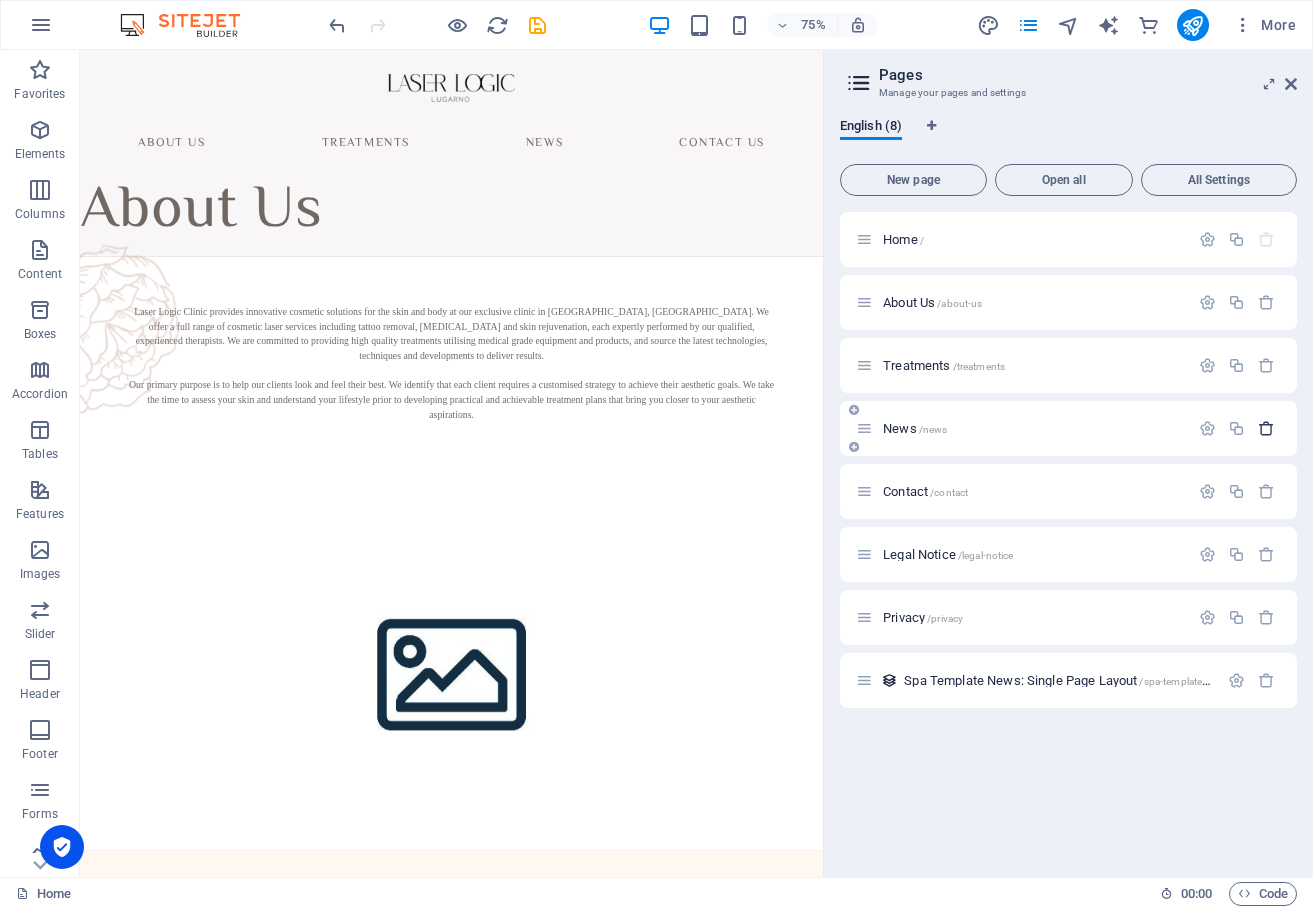 click at bounding box center (1266, 428) 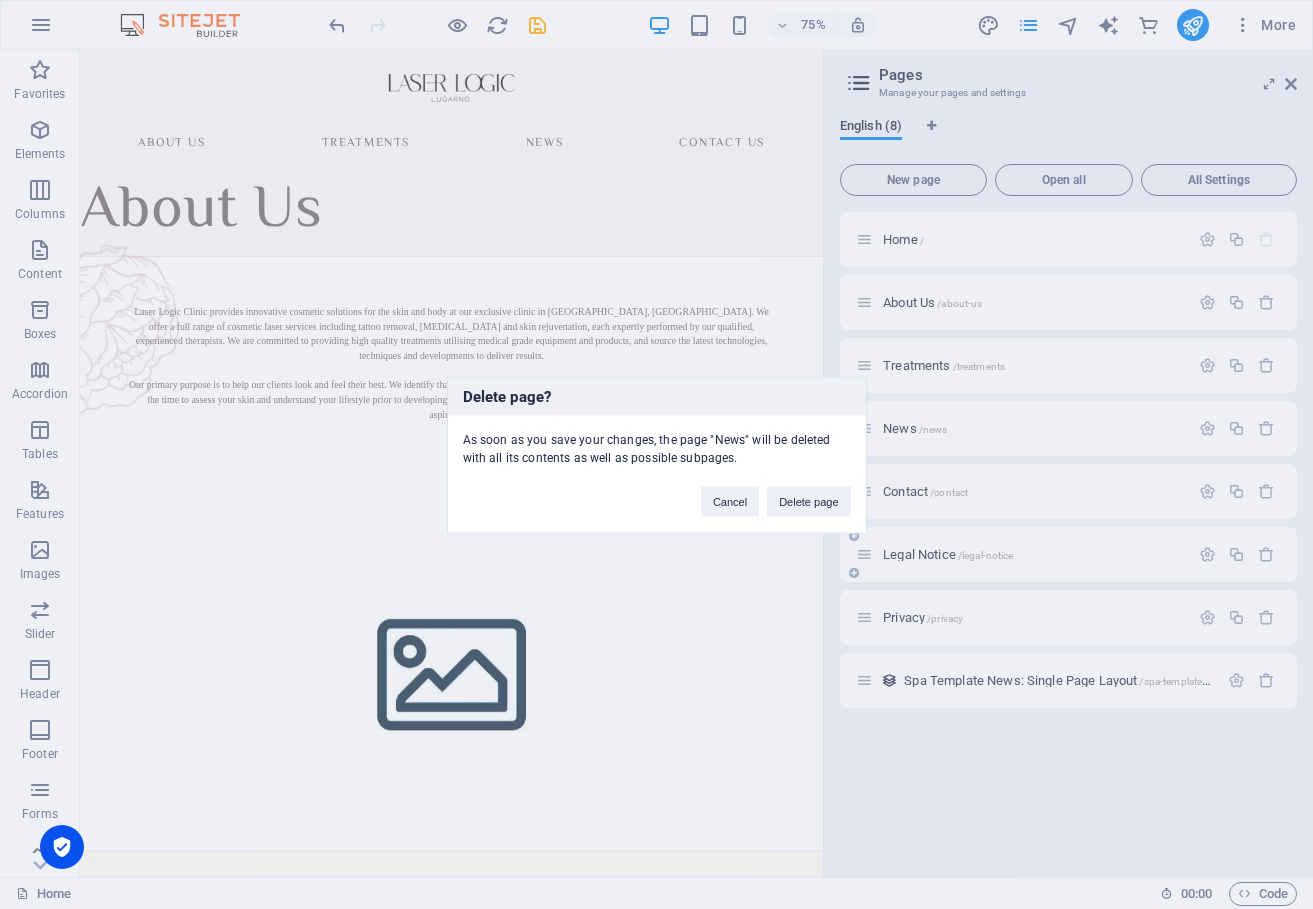 click on "Delete page" at bounding box center (808, 501) 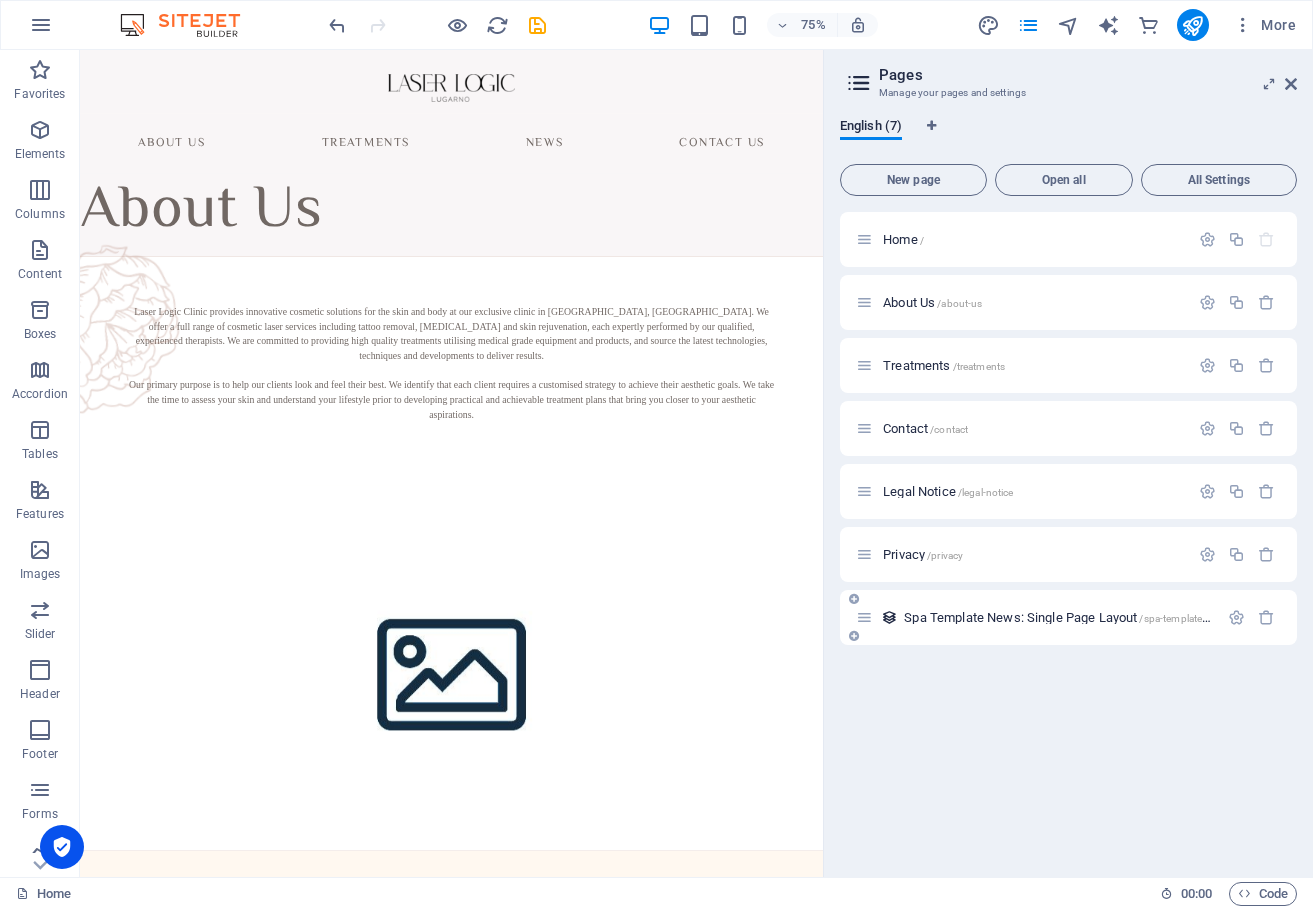 click on "Spa Template News: Single Page Layout /spa-template-news-single-page-layout" at bounding box center [1110, 617] 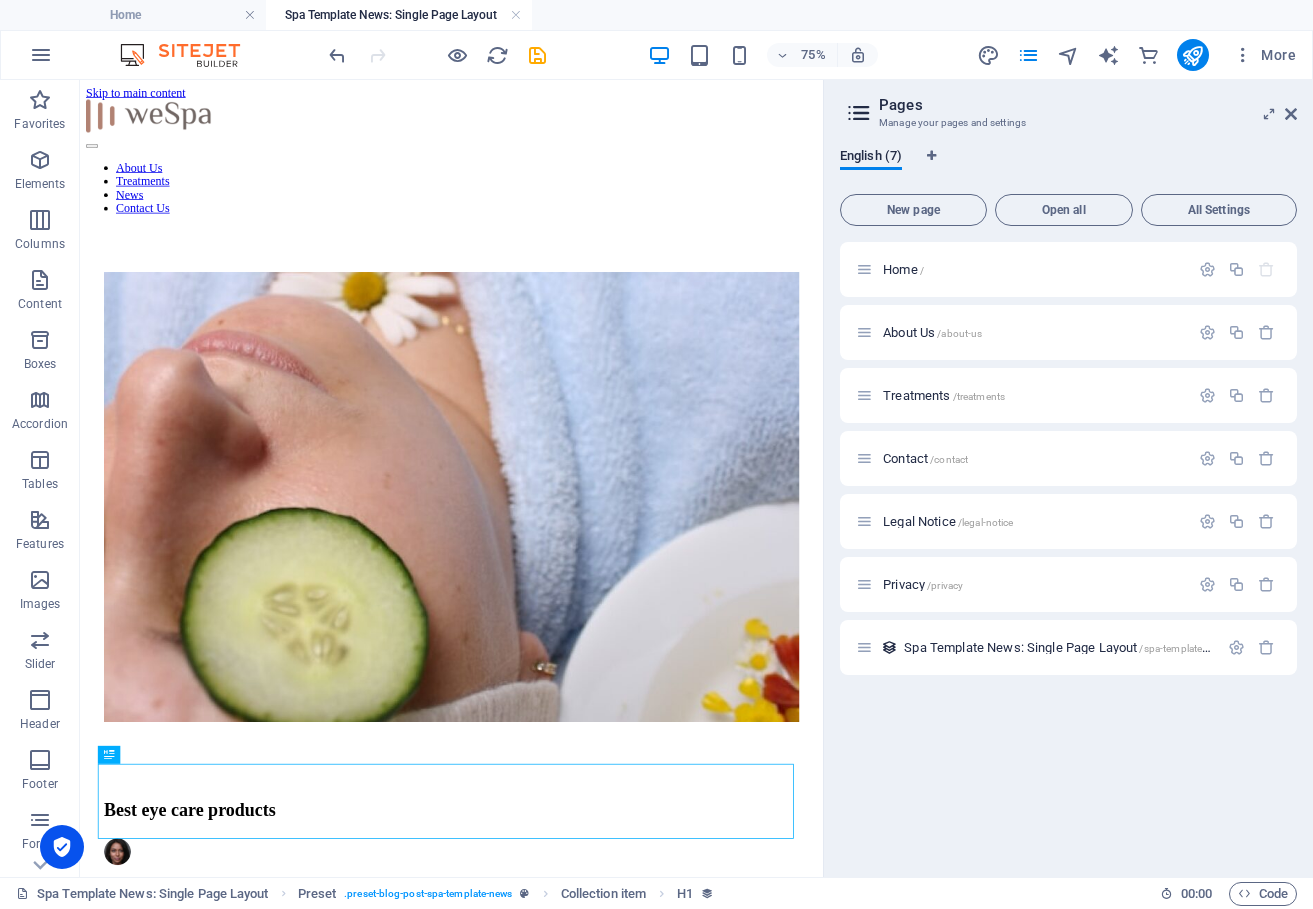 scroll, scrollTop: 0, scrollLeft: 0, axis: both 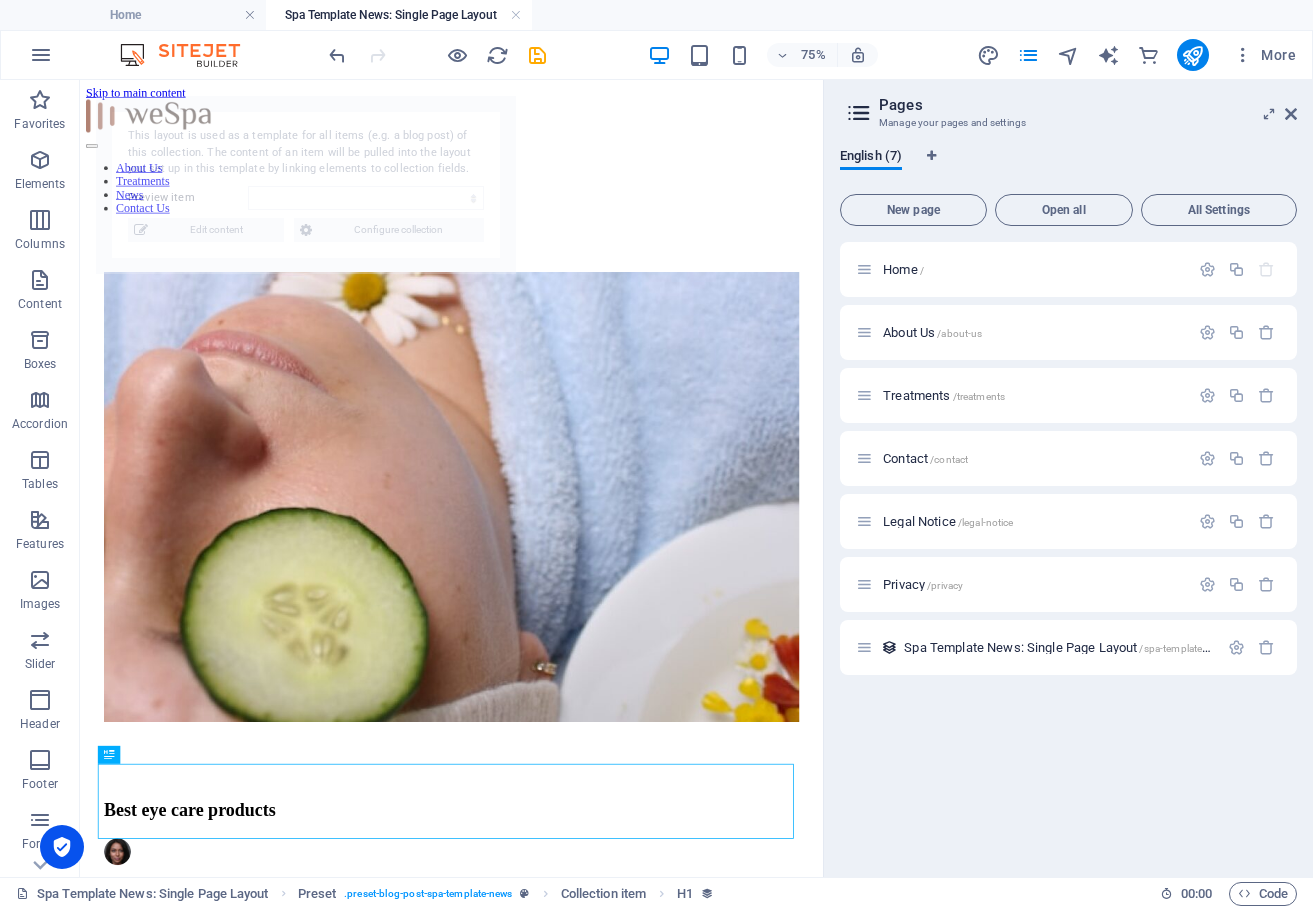 select on "686efda30be4ed3ecd0e8d0f" 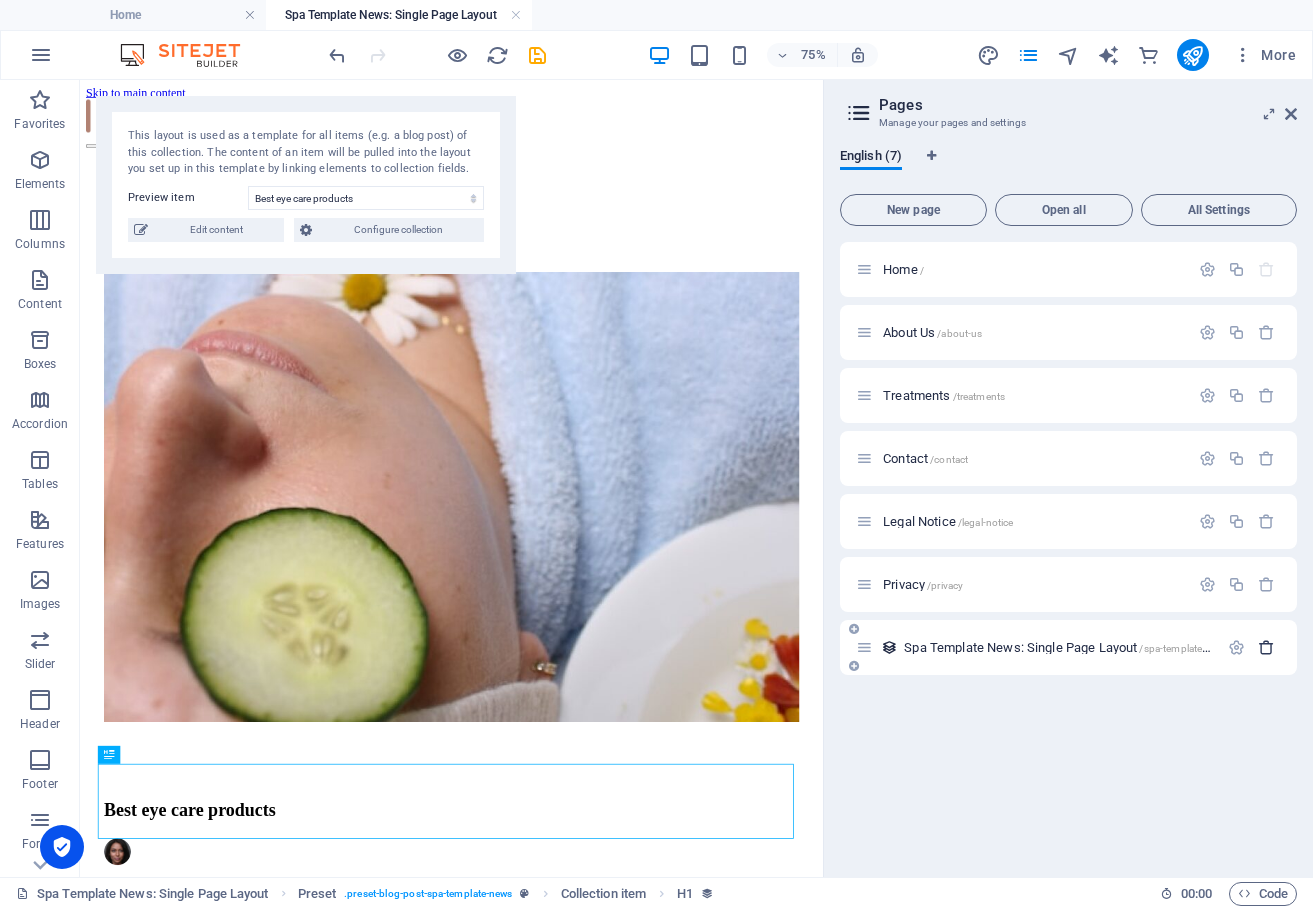 click at bounding box center (1266, 647) 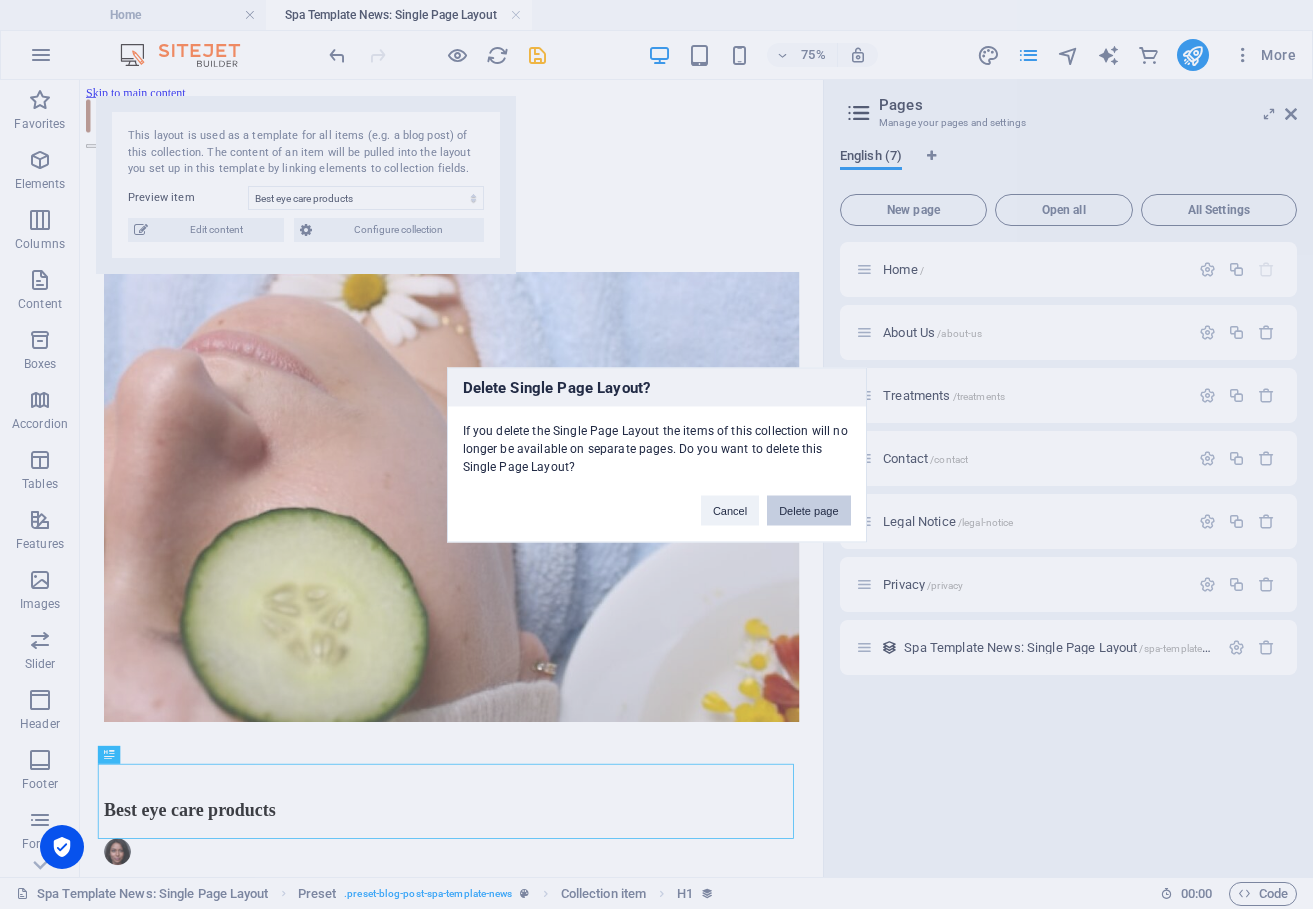 drag, startPoint x: 820, startPoint y: 517, endPoint x: 740, endPoint y: 473, distance: 91.3017 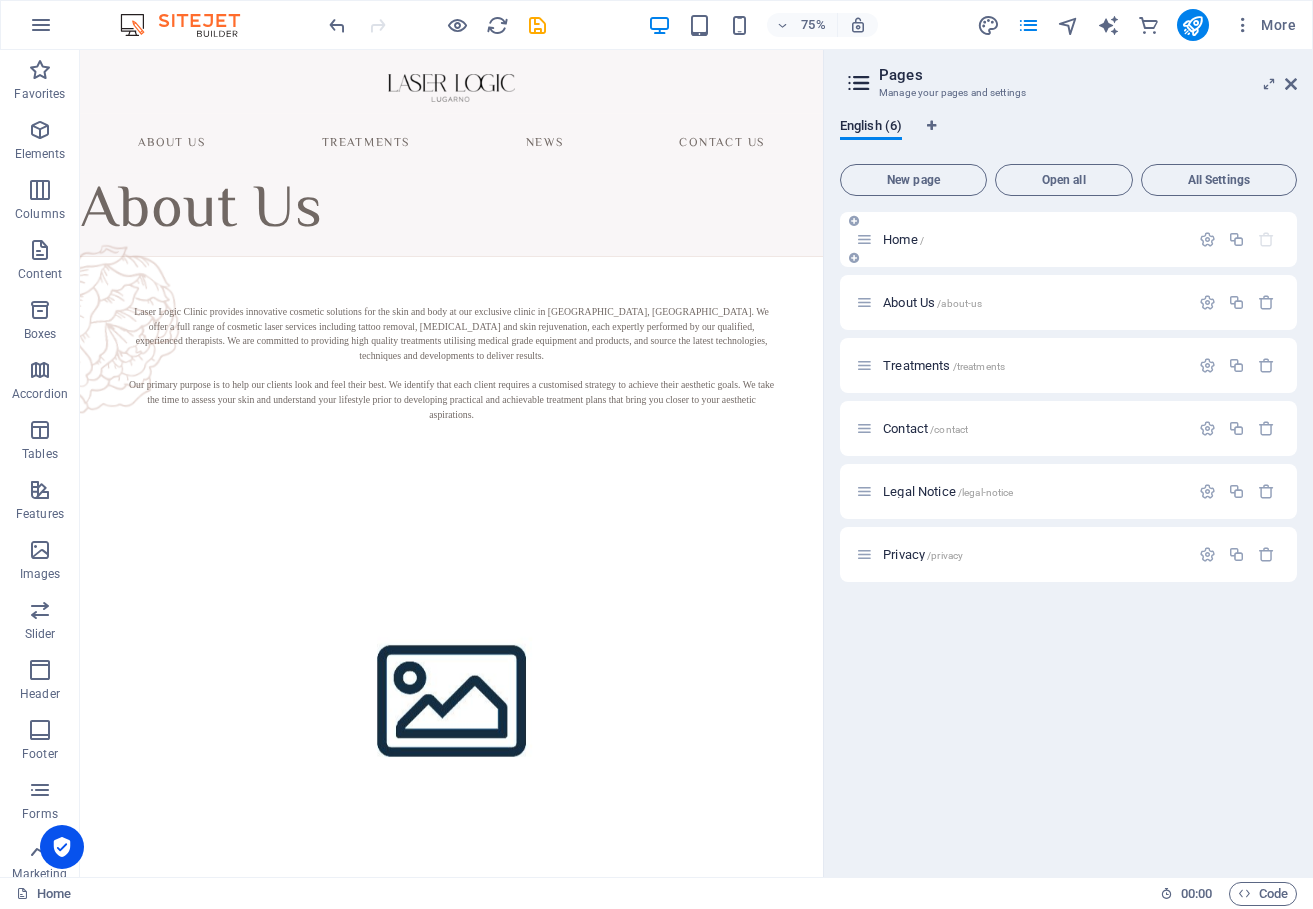 click on "Home /" at bounding box center [1033, 239] 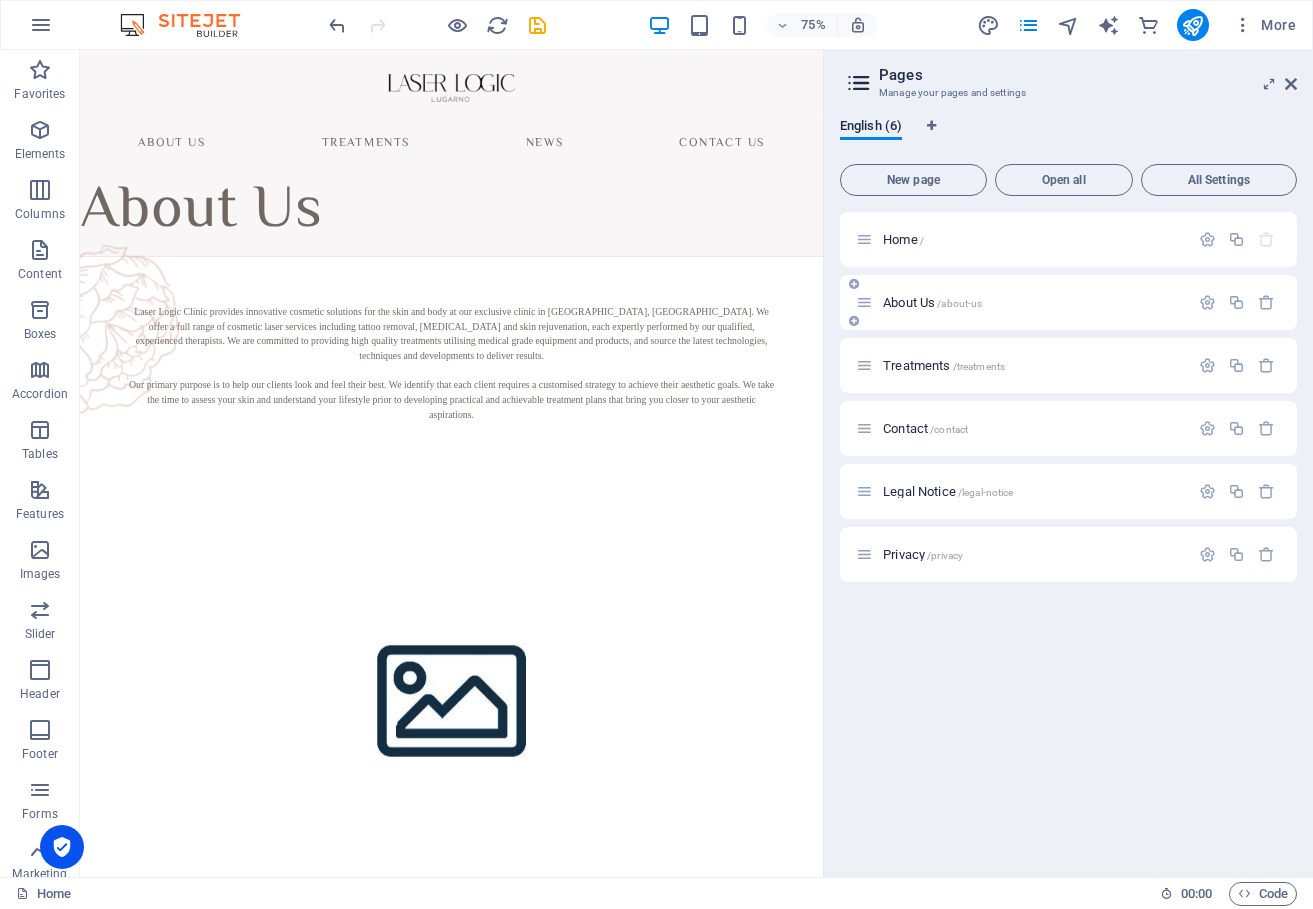 click on "About Us /about-us" at bounding box center (932, 302) 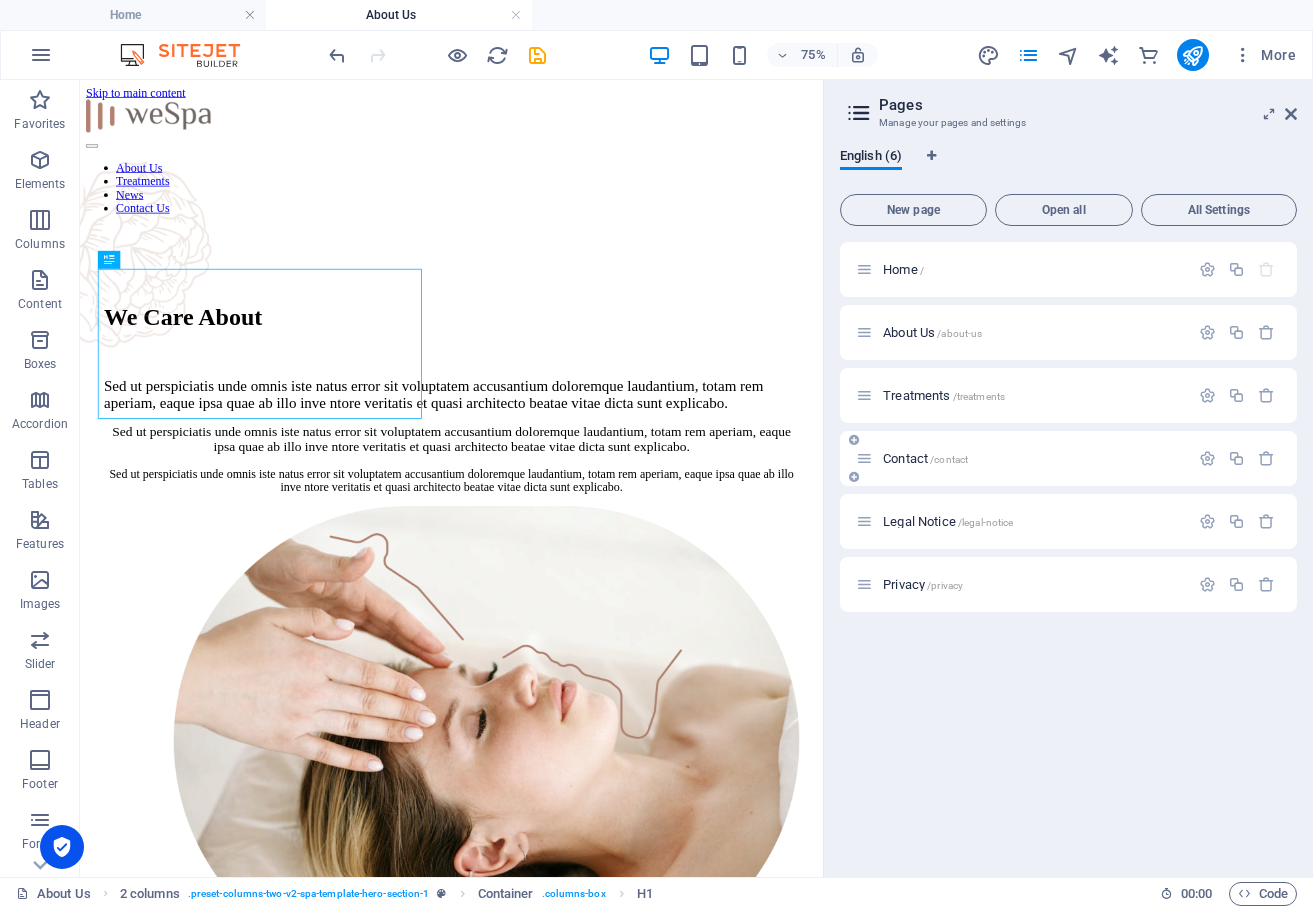 scroll, scrollTop: 0, scrollLeft: 0, axis: both 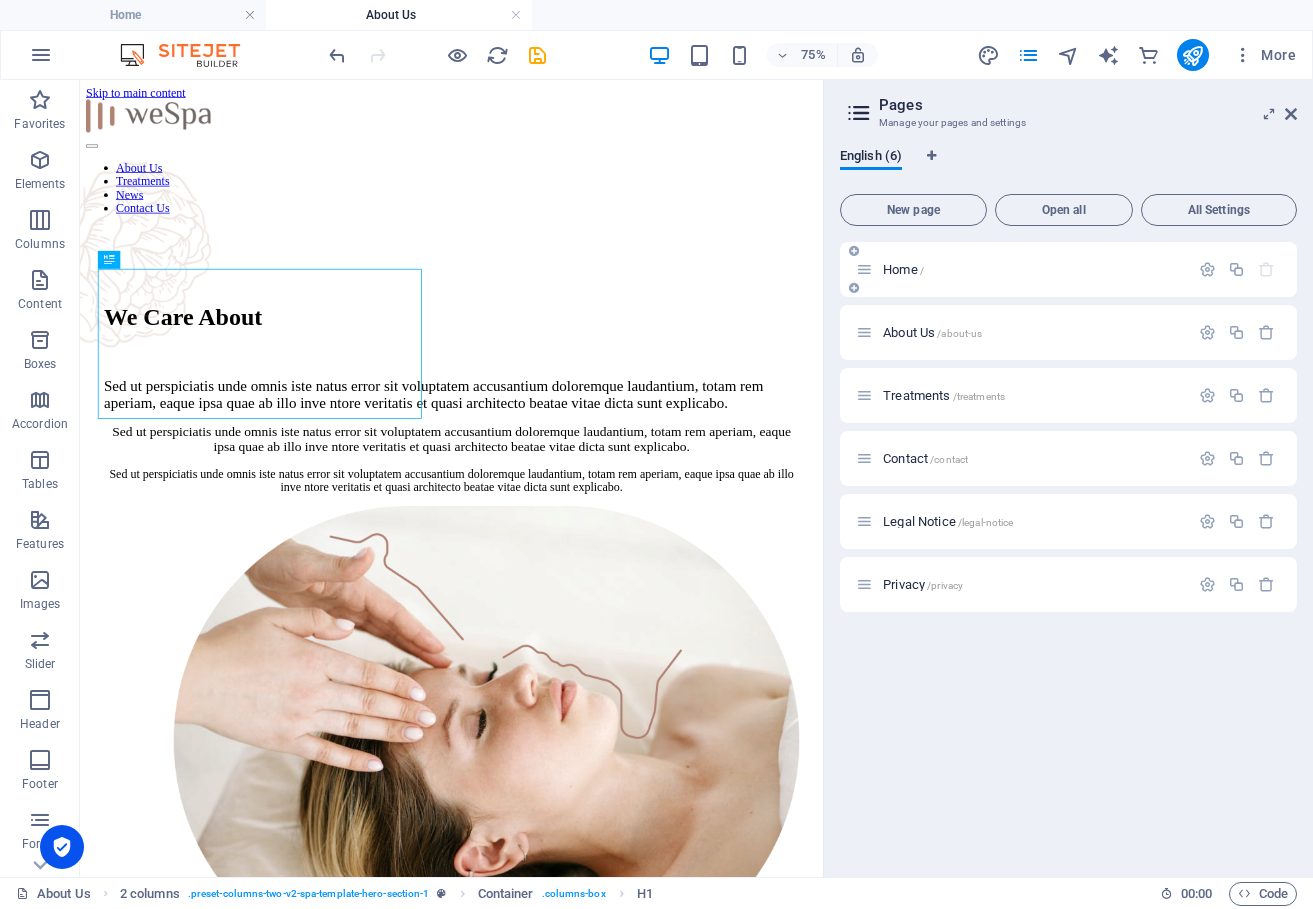 click on "Home /" at bounding box center (1022, 269) 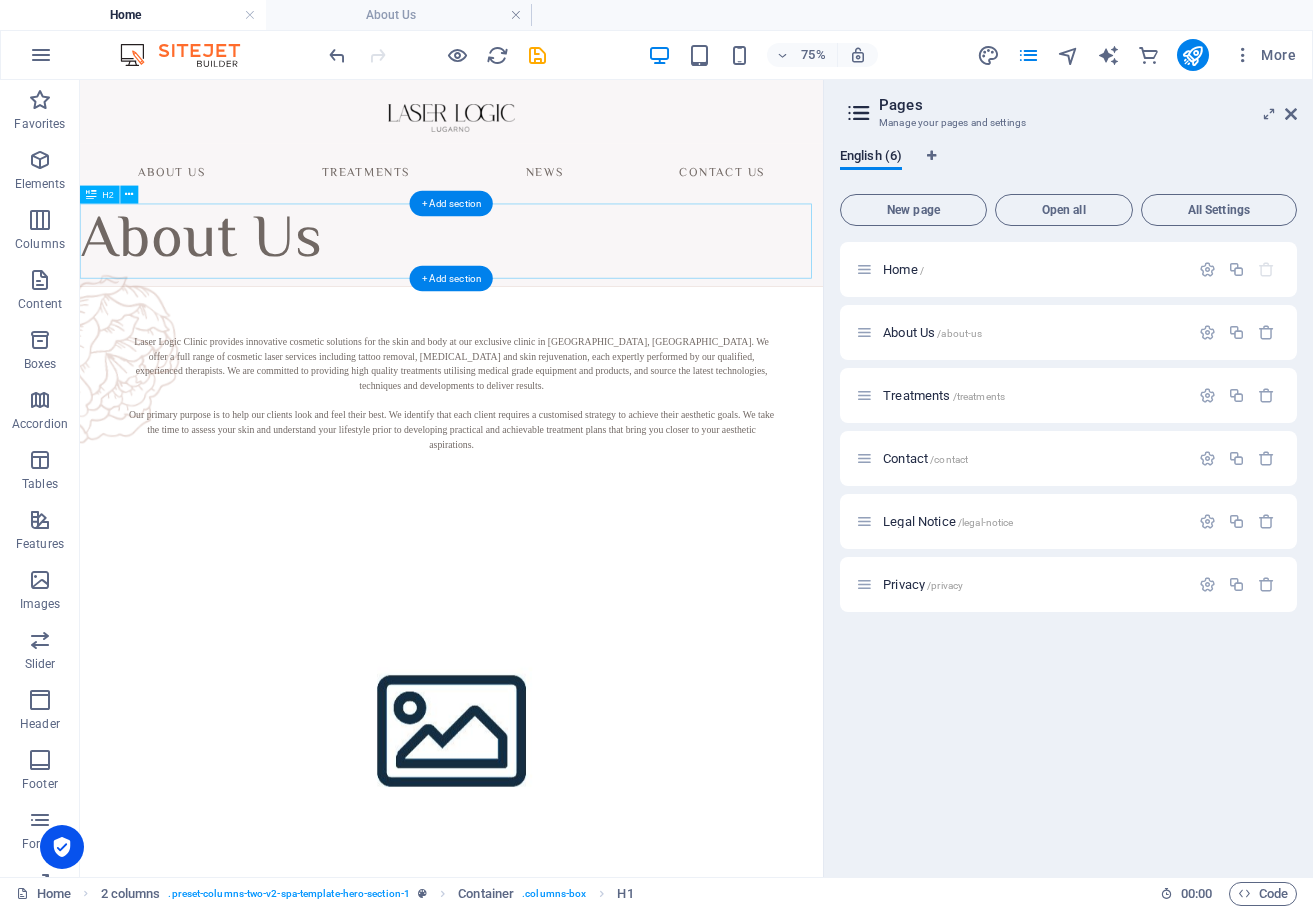 click on "About Us" at bounding box center [575, 295] 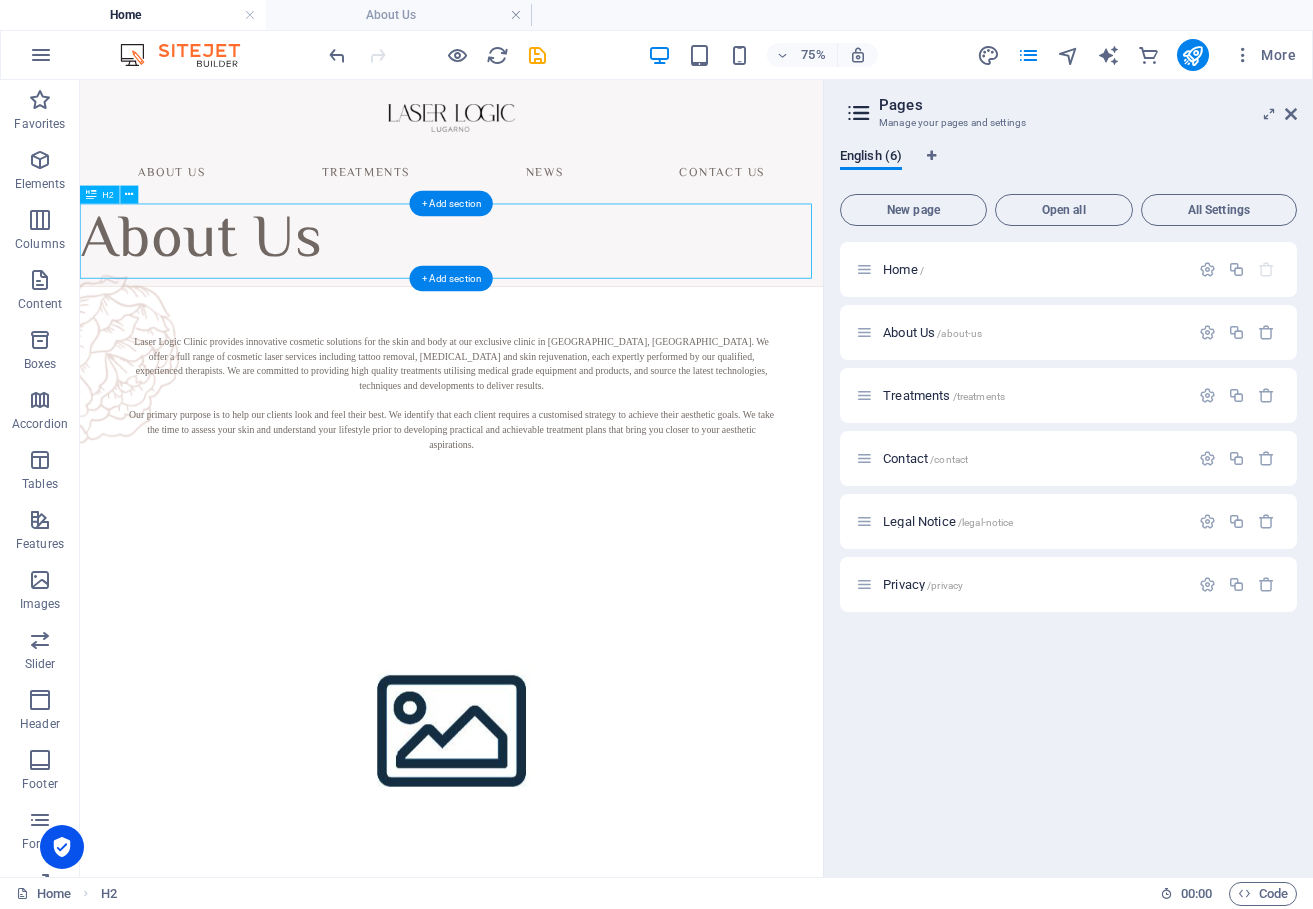 click on "About Us" at bounding box center (575, 295) 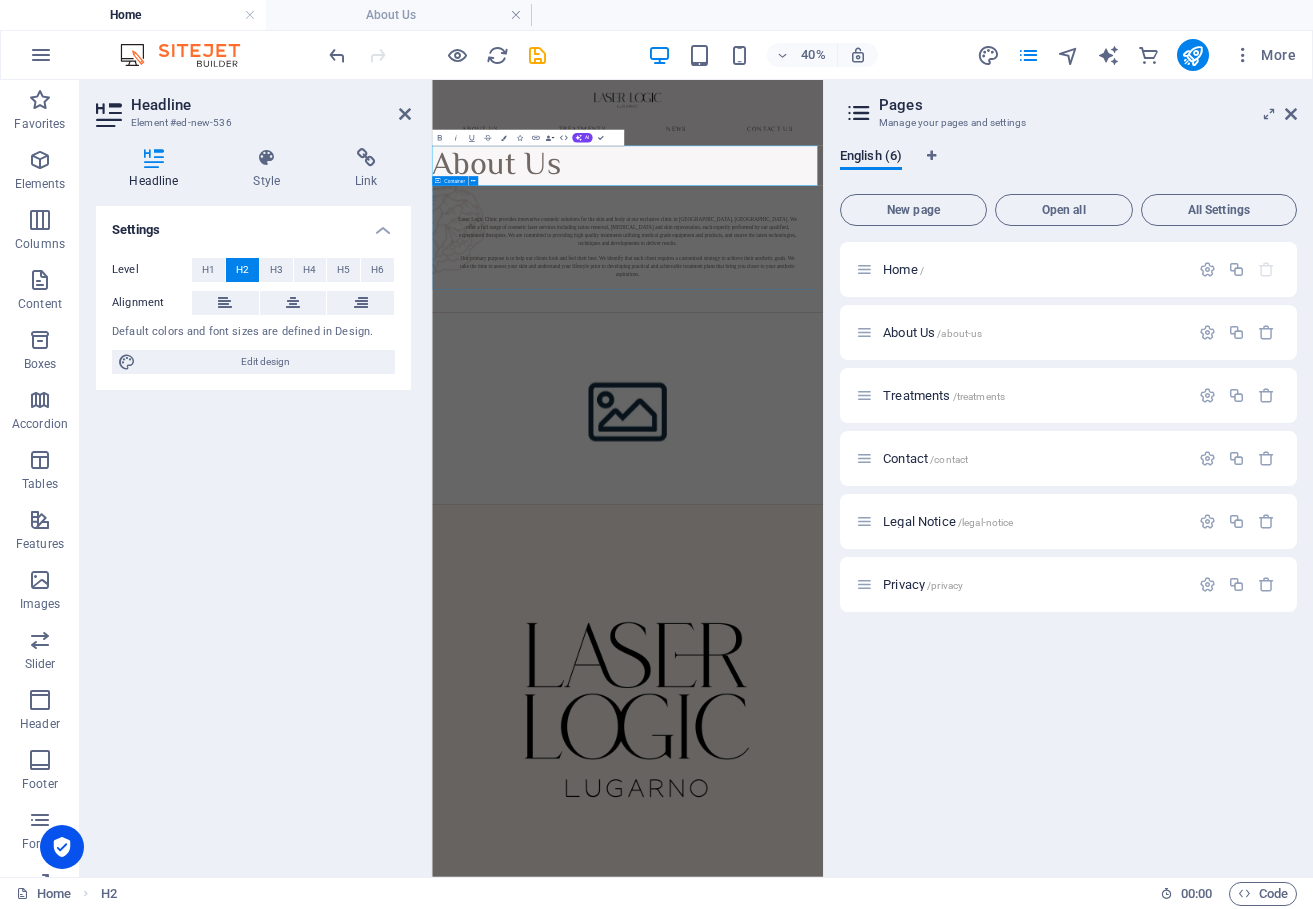 type 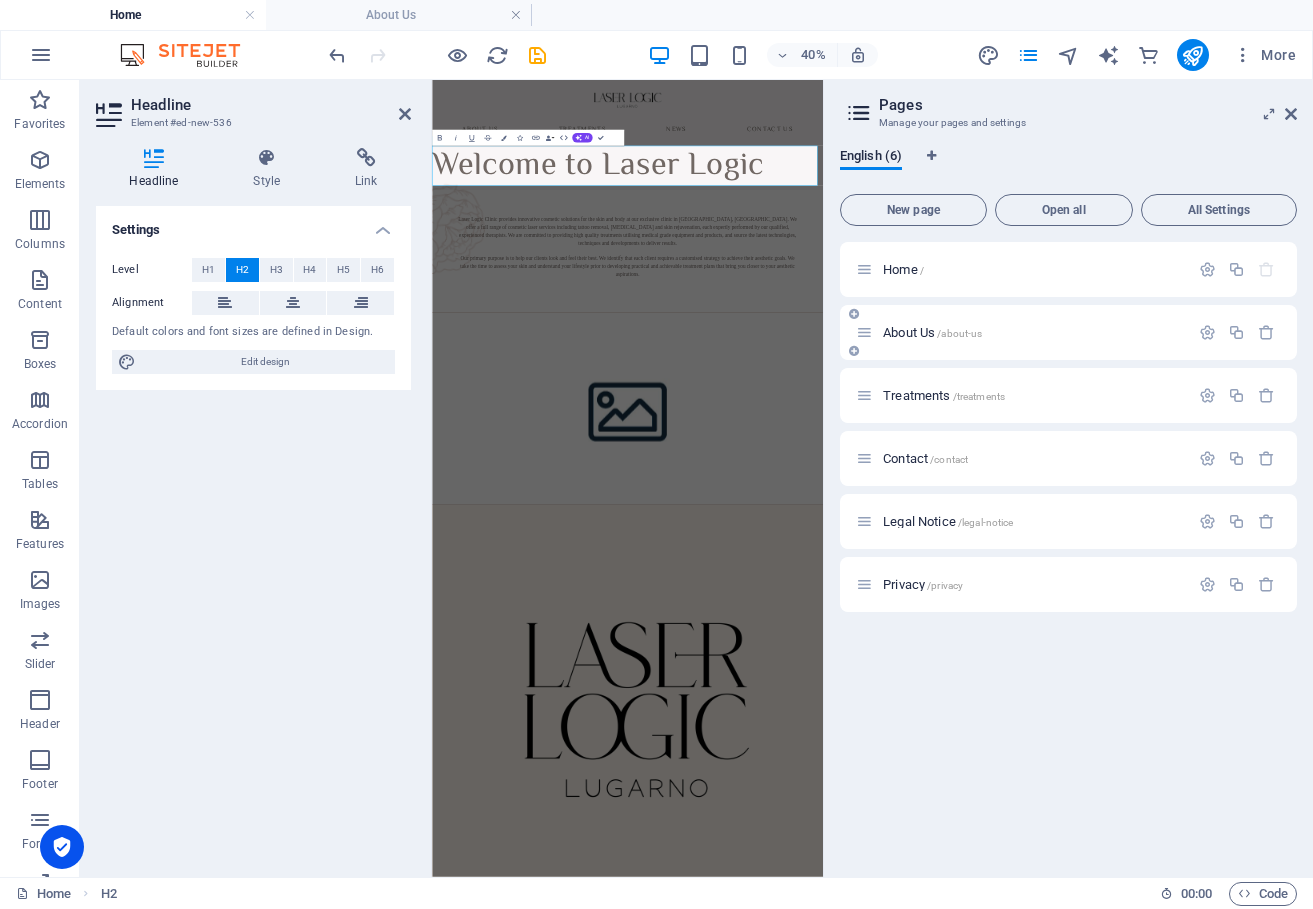 click on "About Us /about-us" at bounding box center (932, 332) 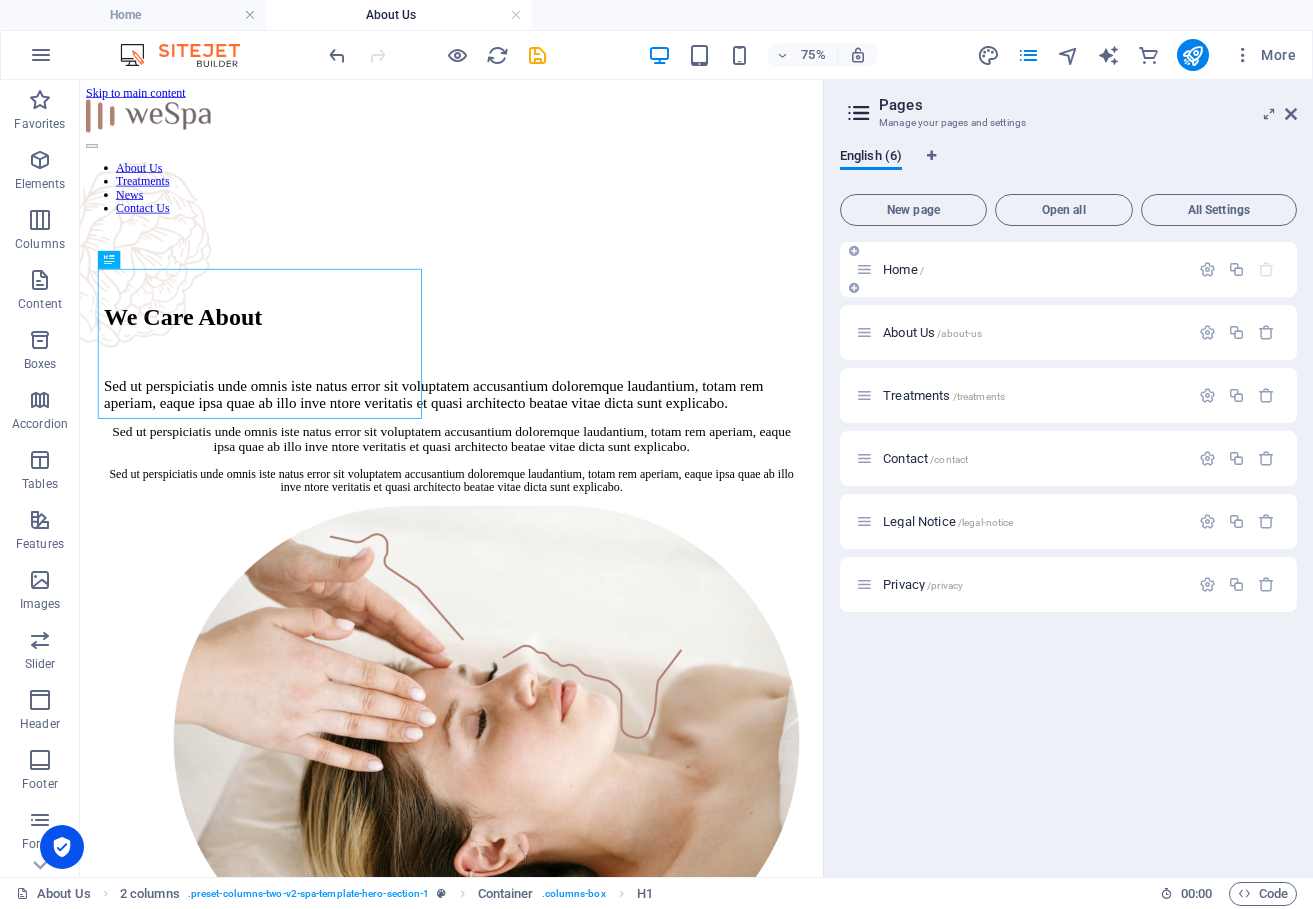 click on "Home /" at bounding box center [903, 269] 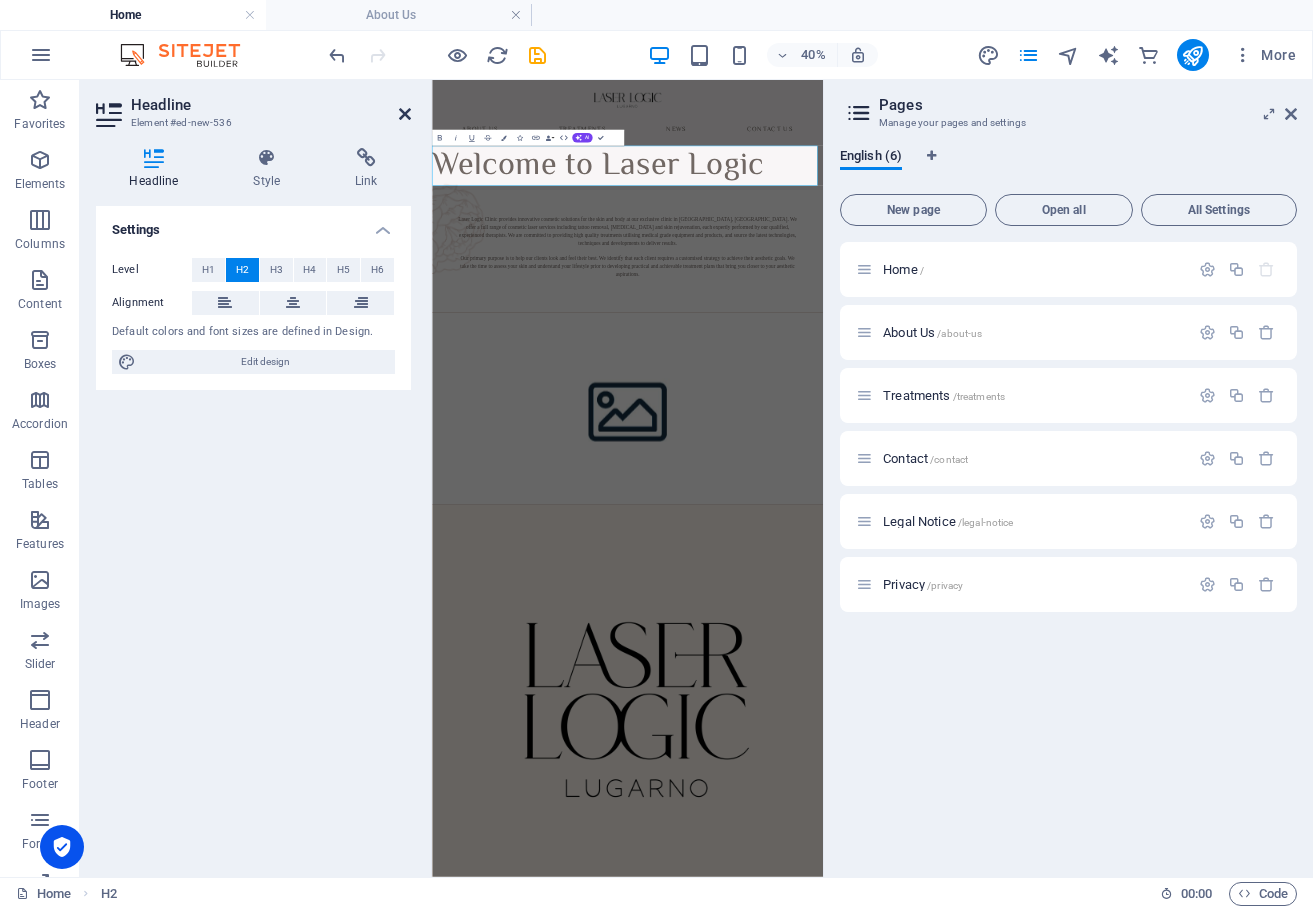 click at bounding box center [405, 114] 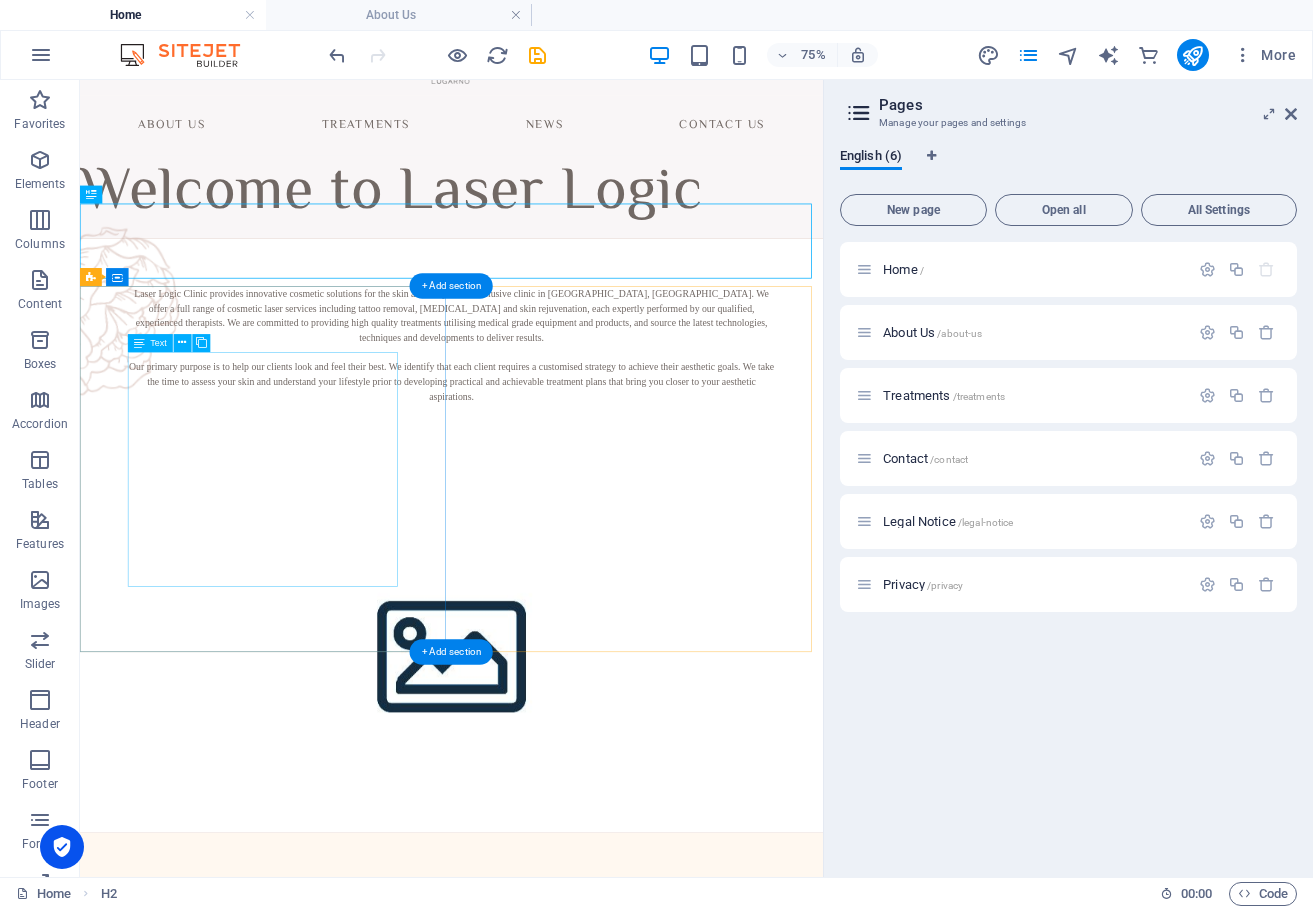 scroll, scrollTop: 100, scrollLeft: 0, axis: vertical 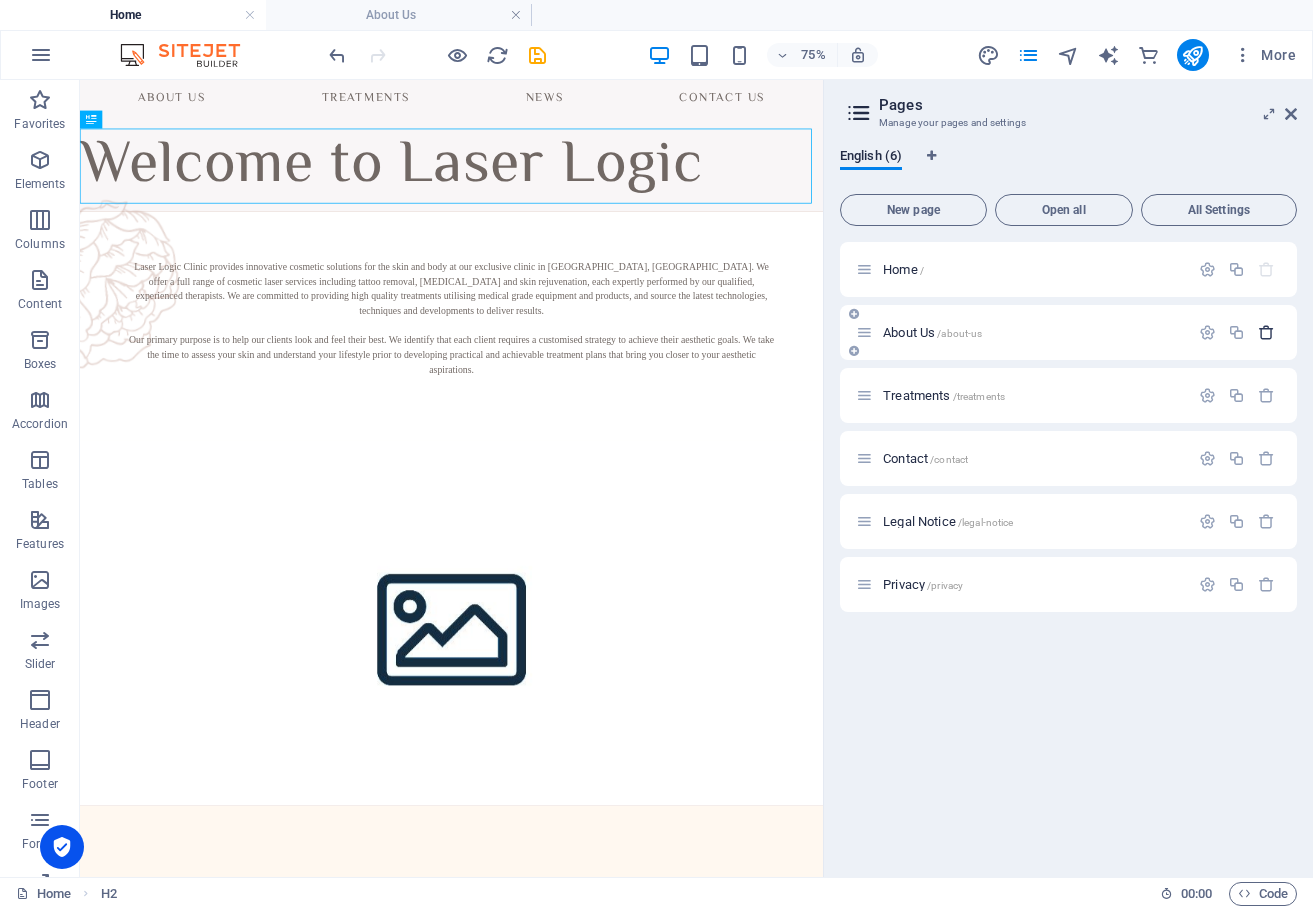 click at bounding box center [1266, 332] 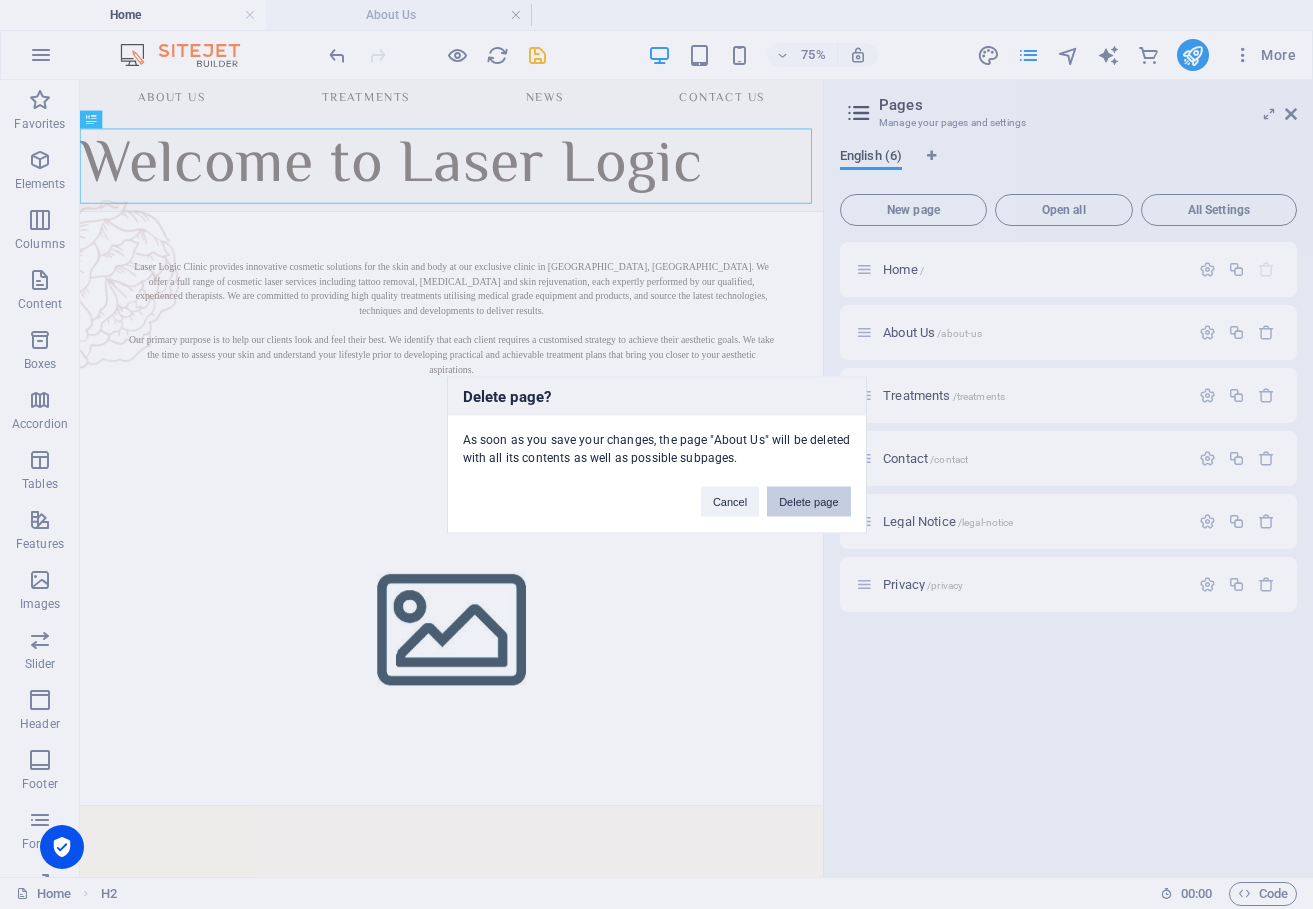 click on "Delete page" at bounding box center [808, 501] 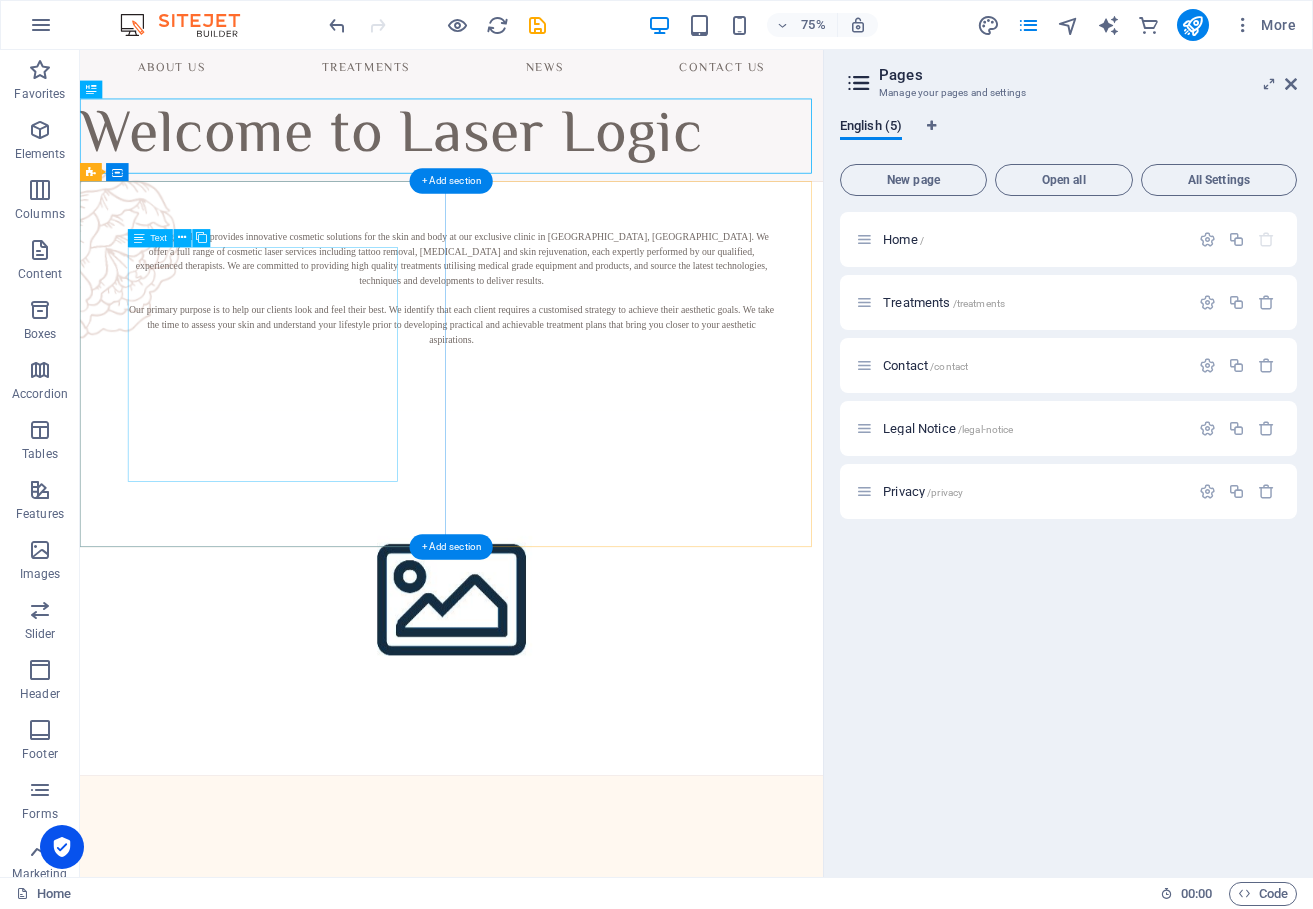scroll, scrollTop: 115, scrollLeft: 0, axis: vertical 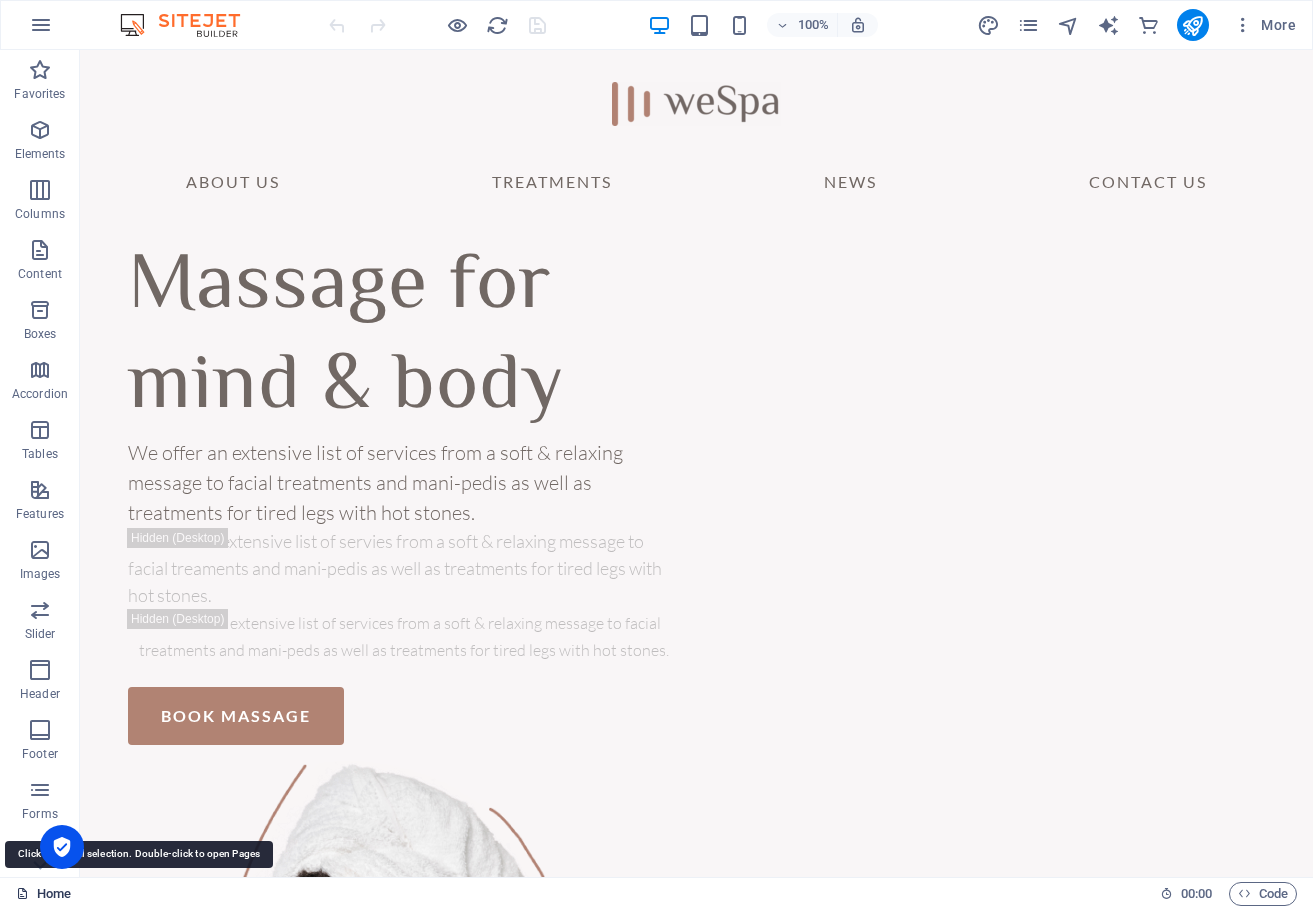 click on "Home" at bounding box center (43, 894) 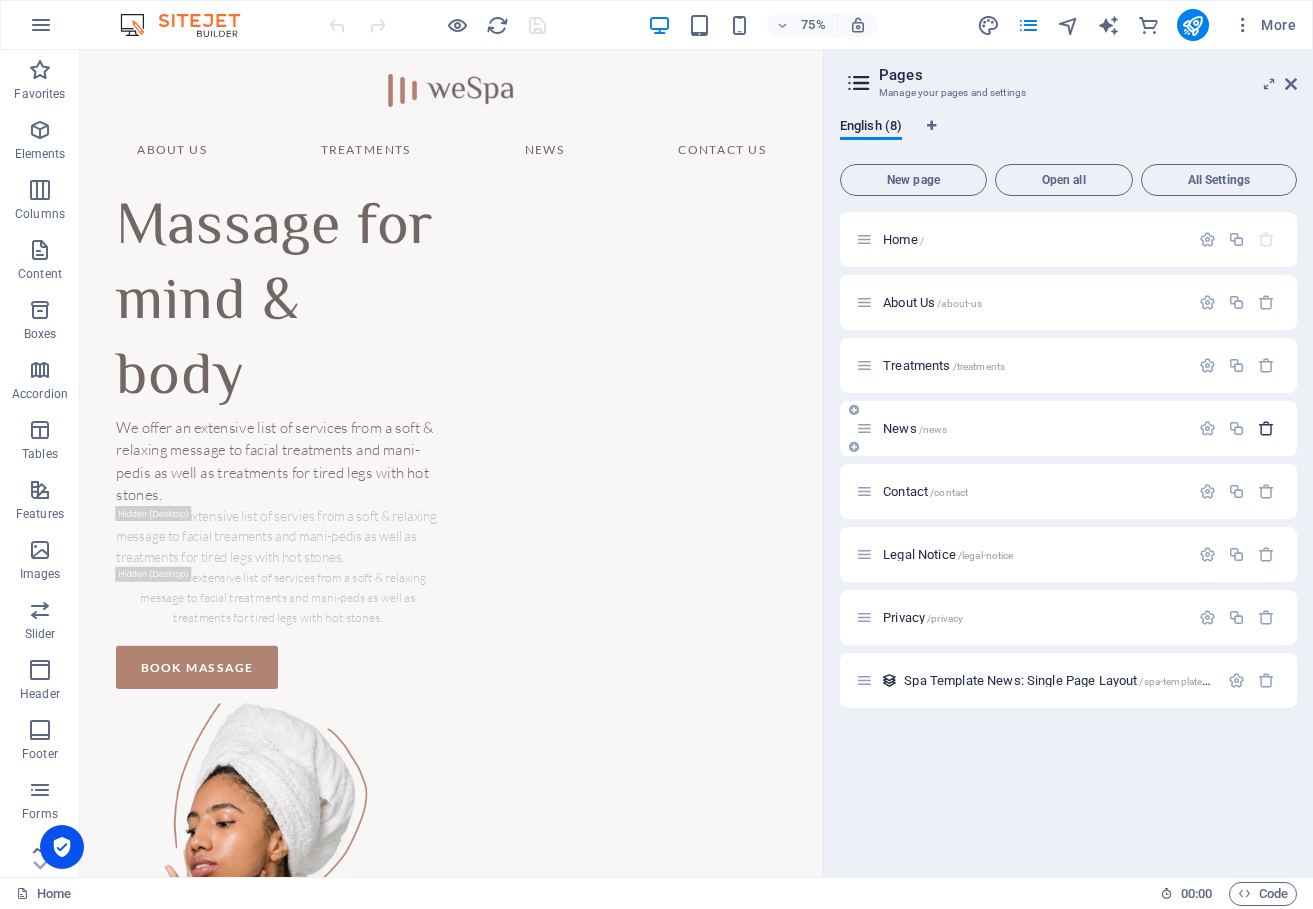 click at bounding box center (1266, 428) 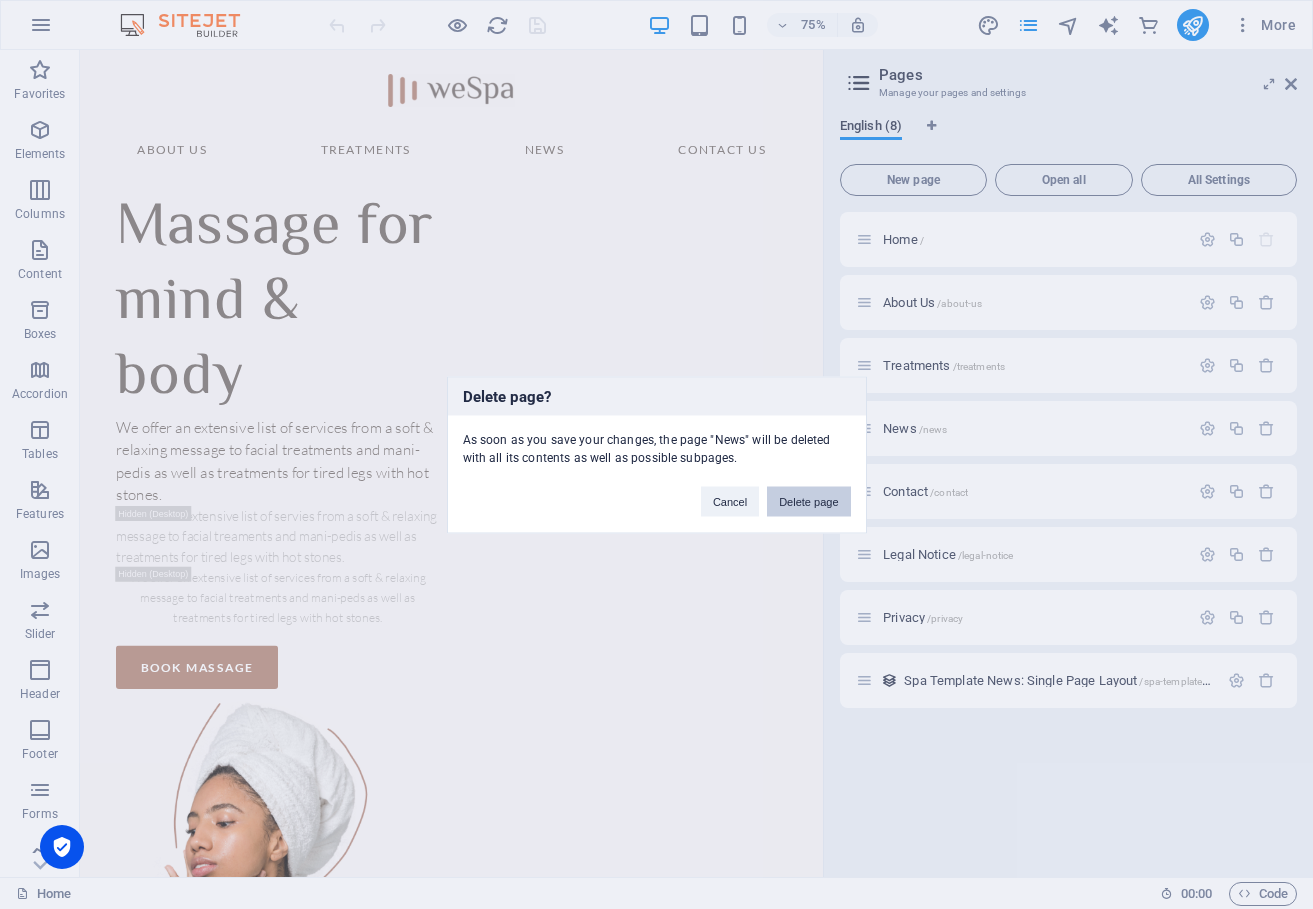 click on "Delete page" at bounding box center [808, 501] 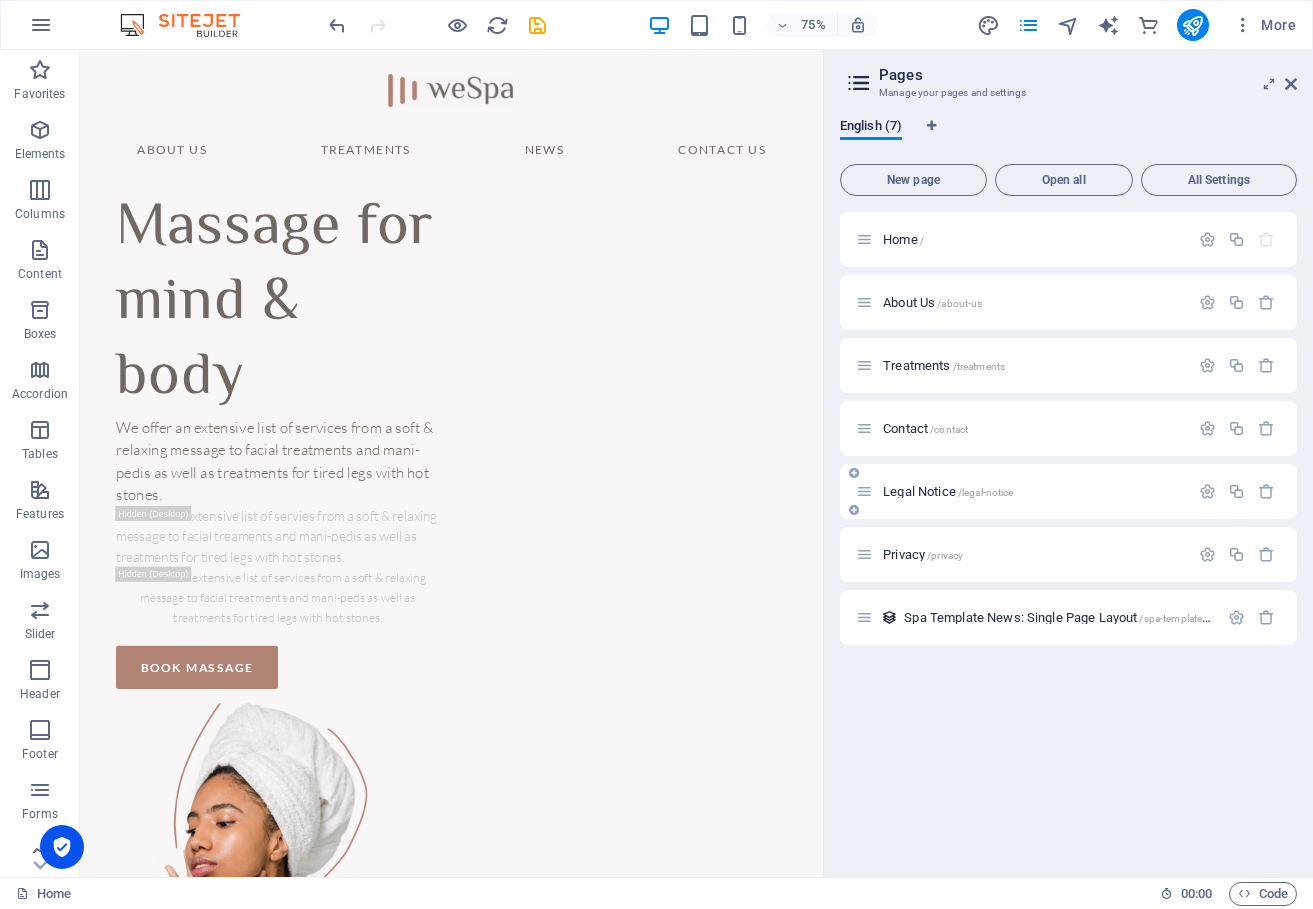 click on "Legal Notice /legal-notice" at bounding box center (1022, 491) 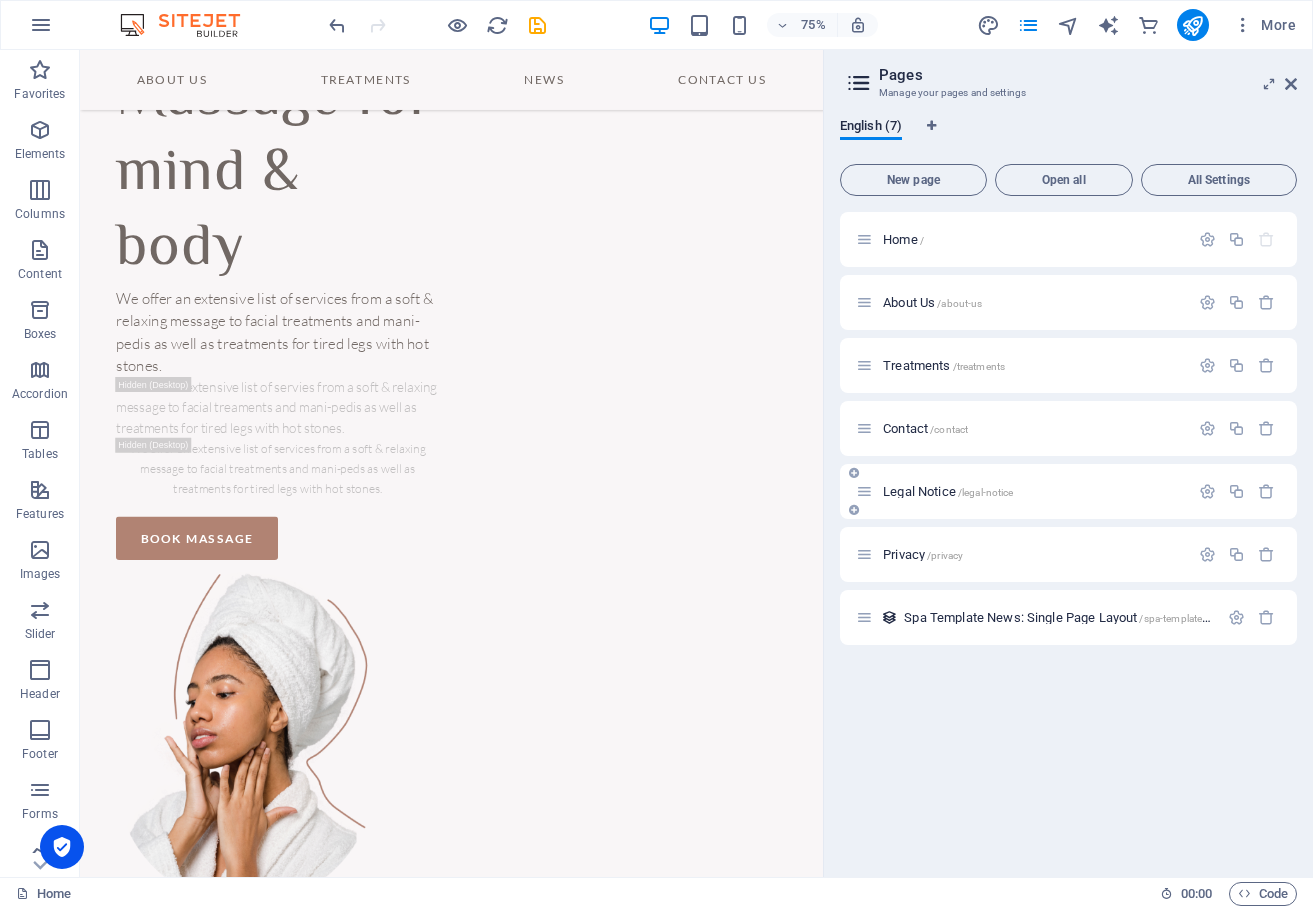 click on "Legal Notice /legal-notice" at bounding box center [1068, 491] 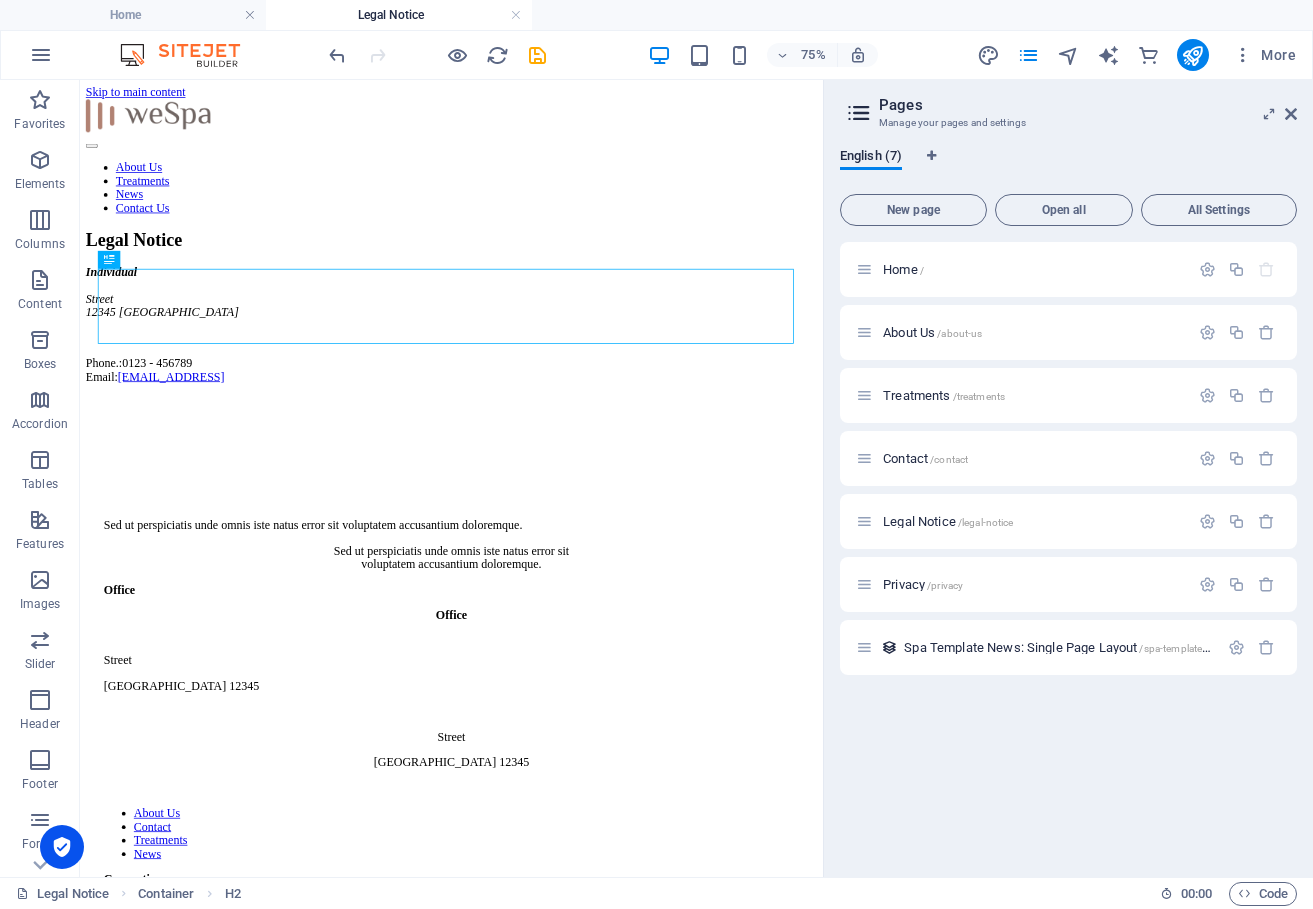 scroll, scrollTop: 0, scrollLeft: 0, axis: both 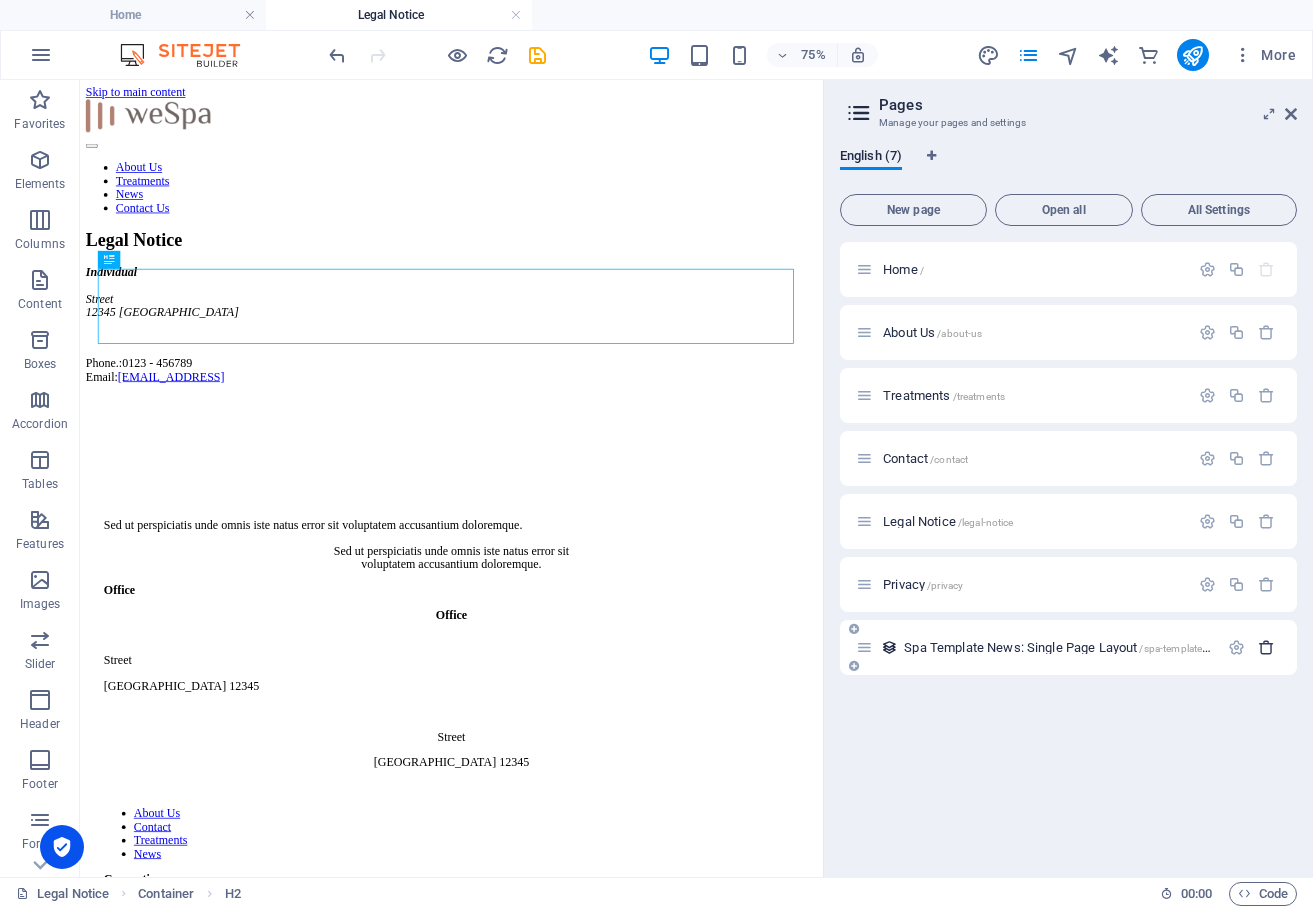 click at bounding box center [1266, 647] 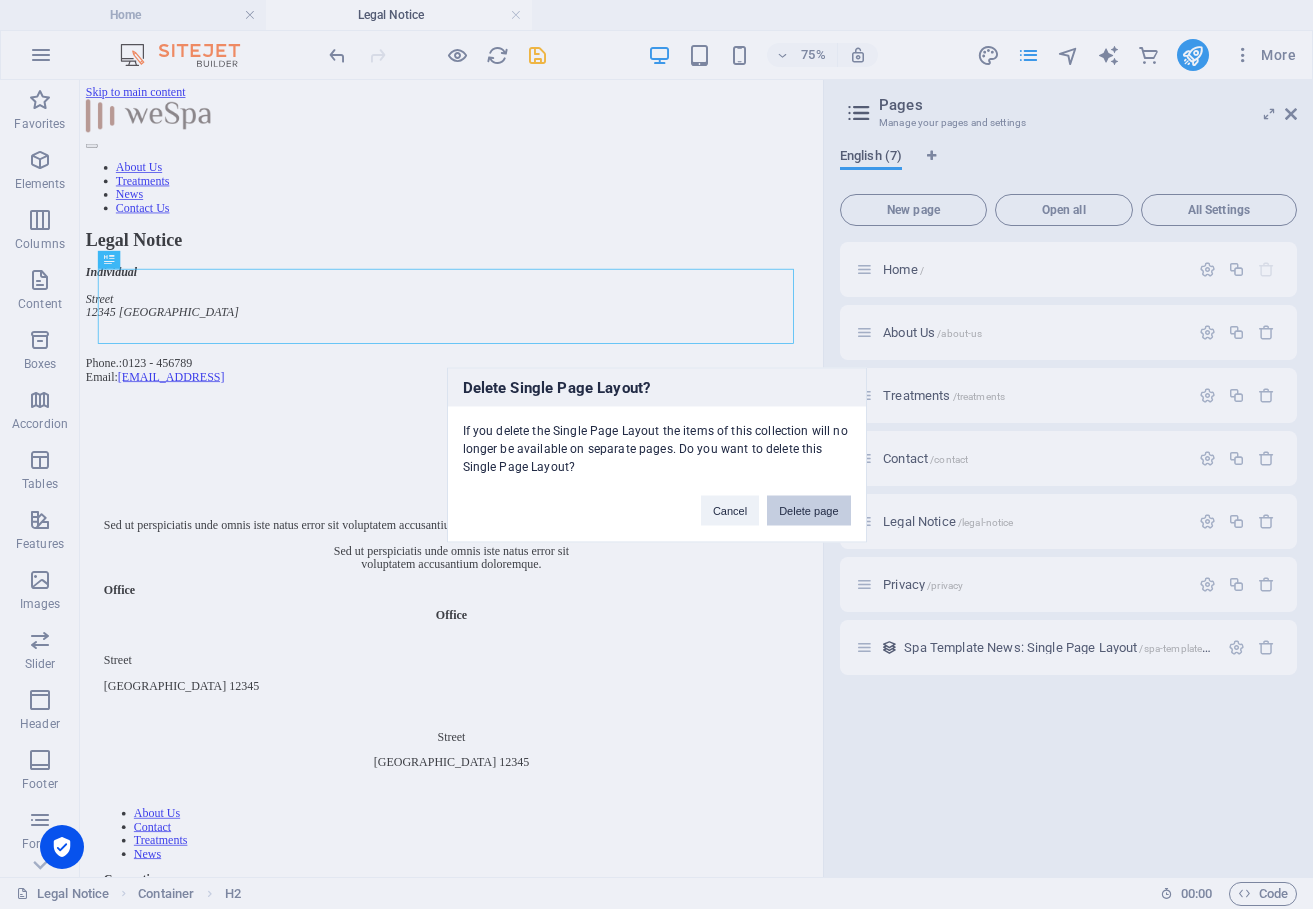 click on "Delete page" at bounding box center (808, 510) 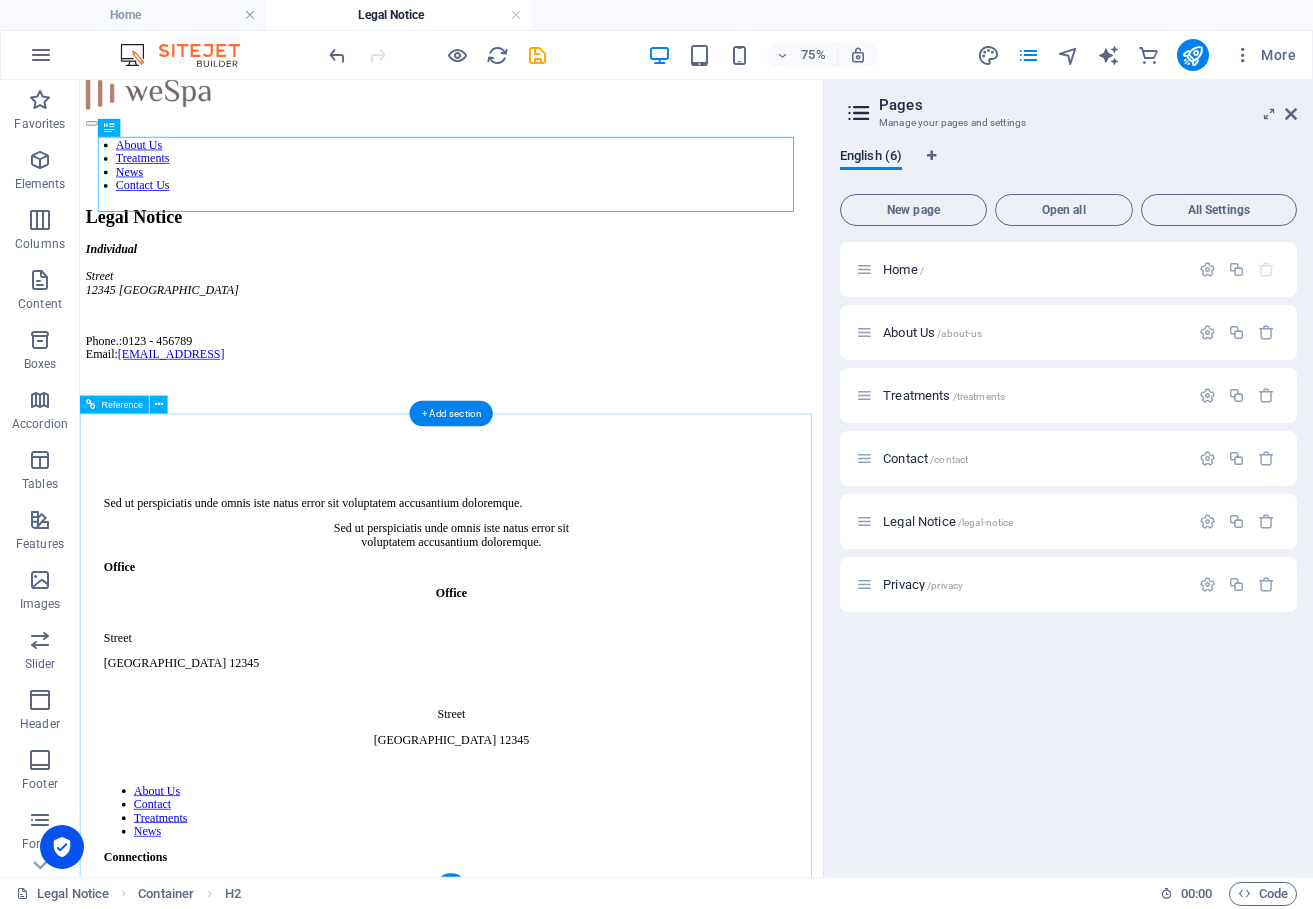 scroll, scrollTop: 0, scrollLeft: 0, axis: both 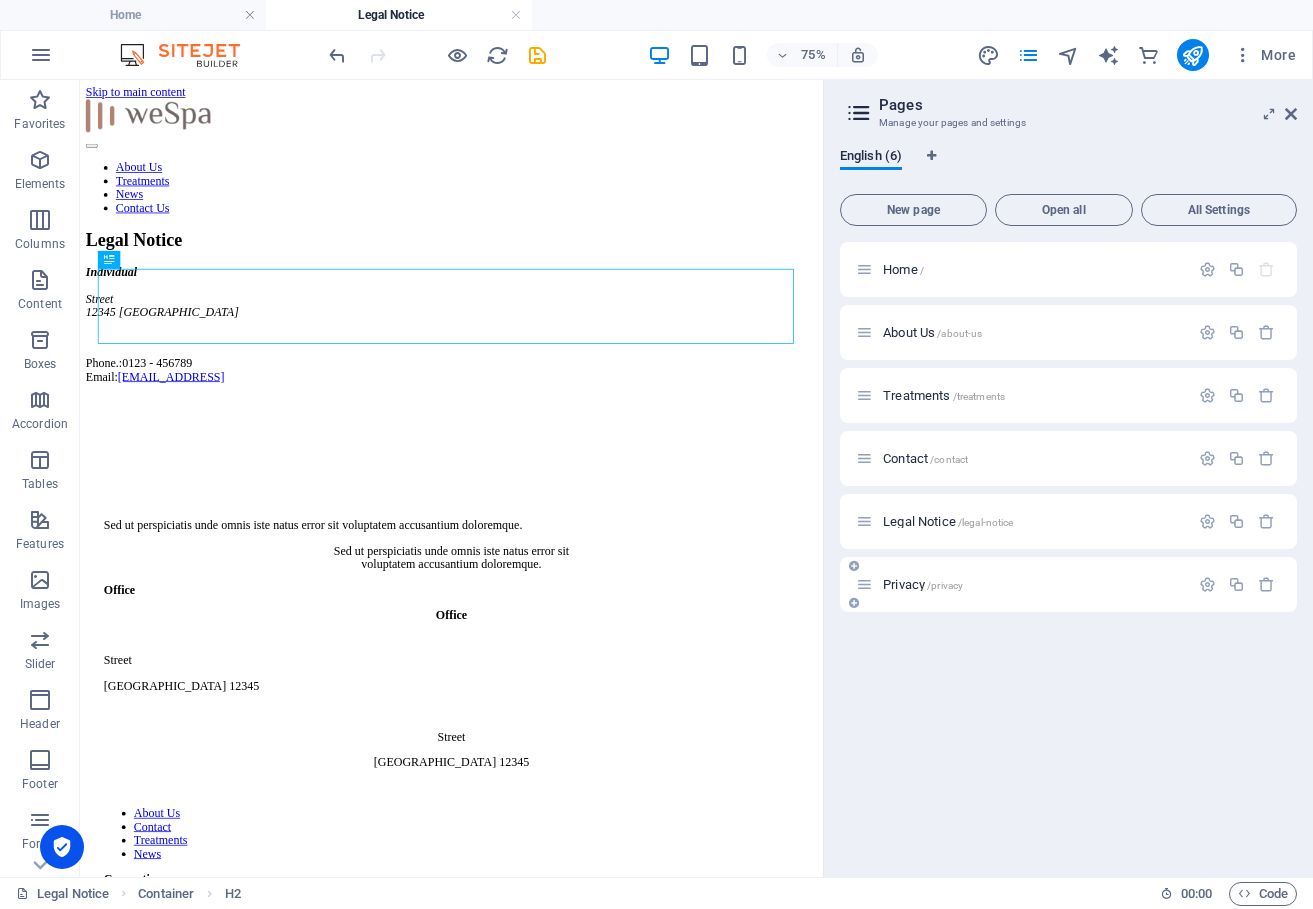 click on "Privacy /privacy" at bounding box center [1033, 584] 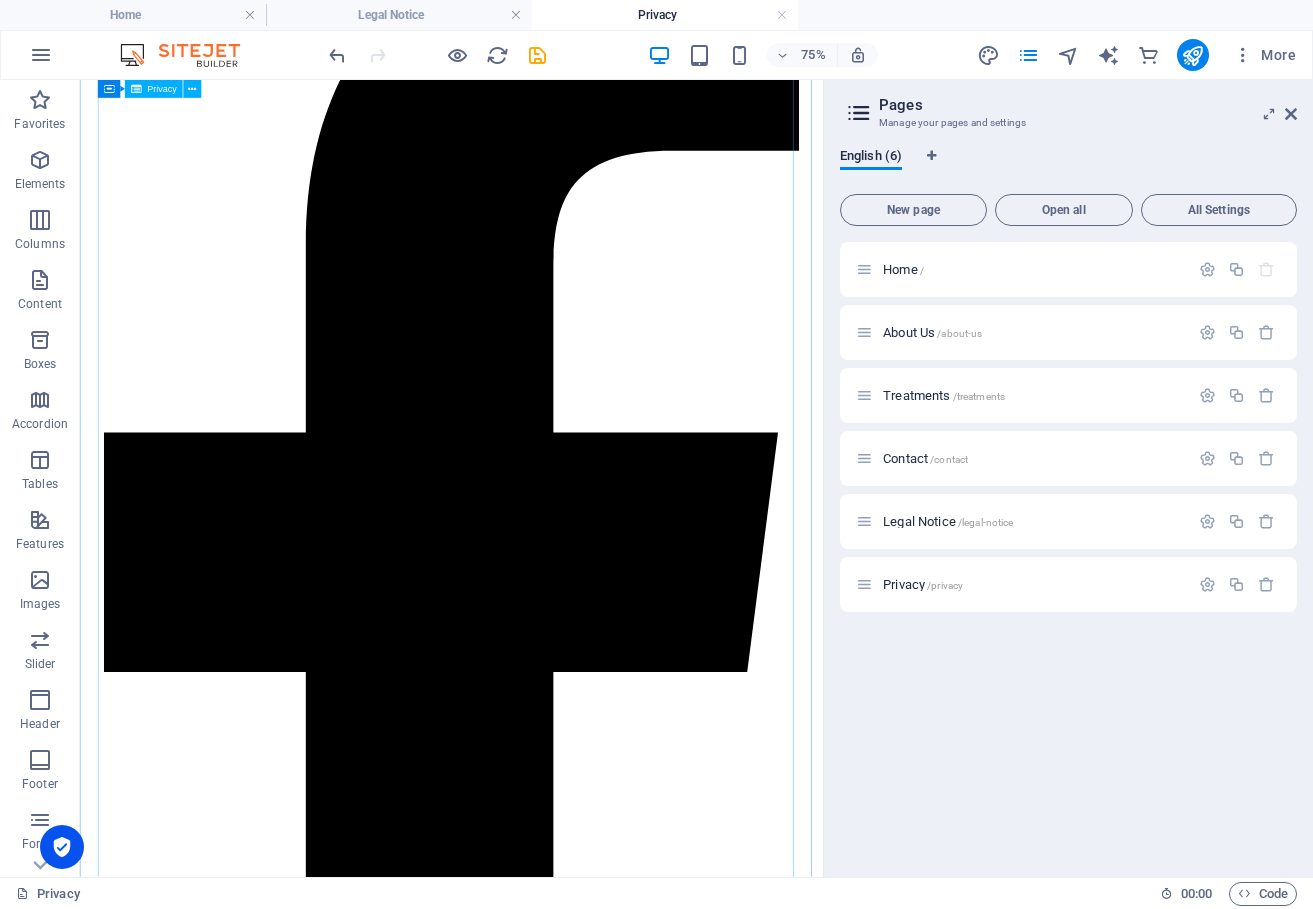 scroll, scrollTop: 5408, scrollLeft: 0, axis: vertical 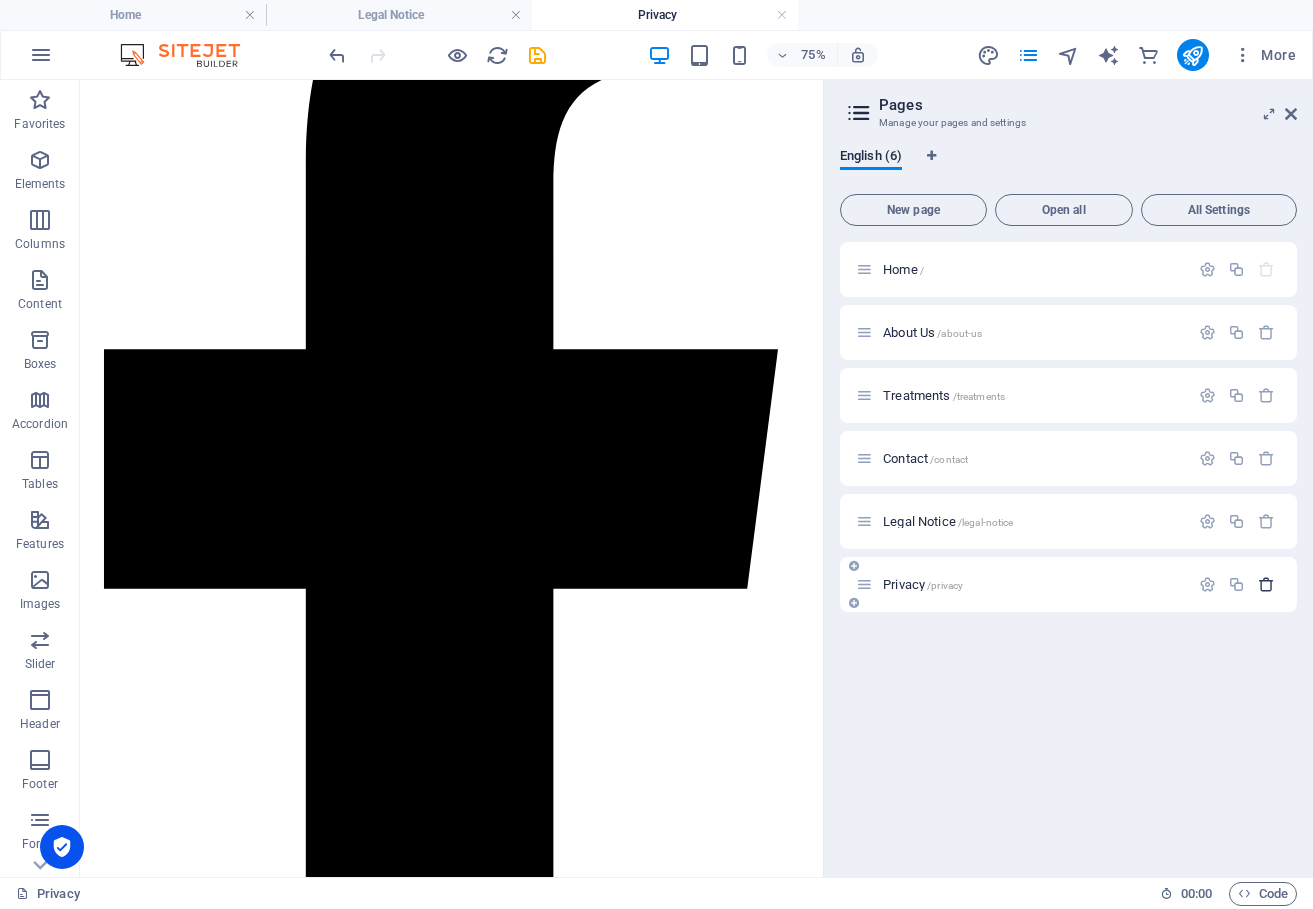 click at bounding box center [1266, 584] 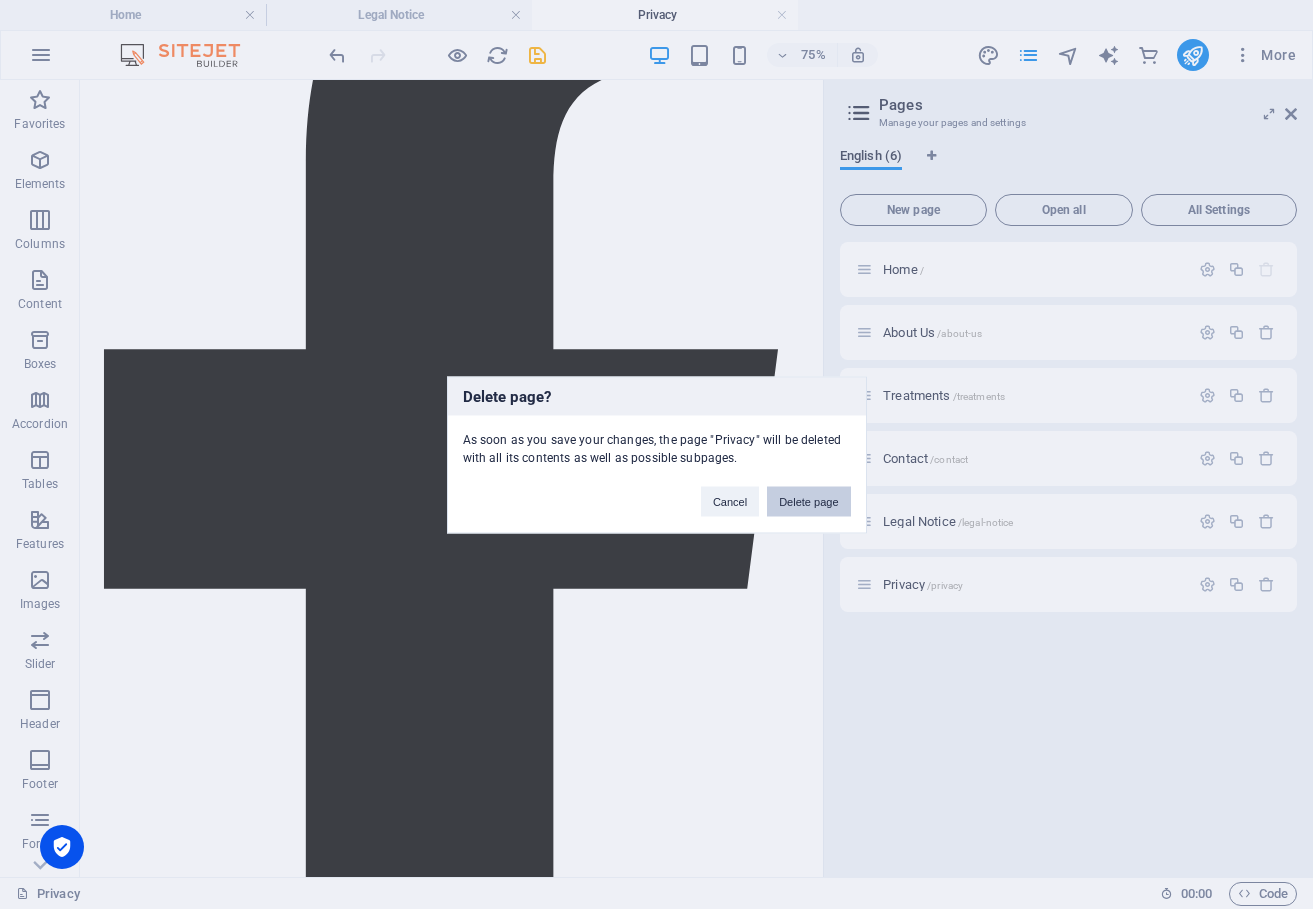 click on "Delete page" at bounding box center (808, 501) 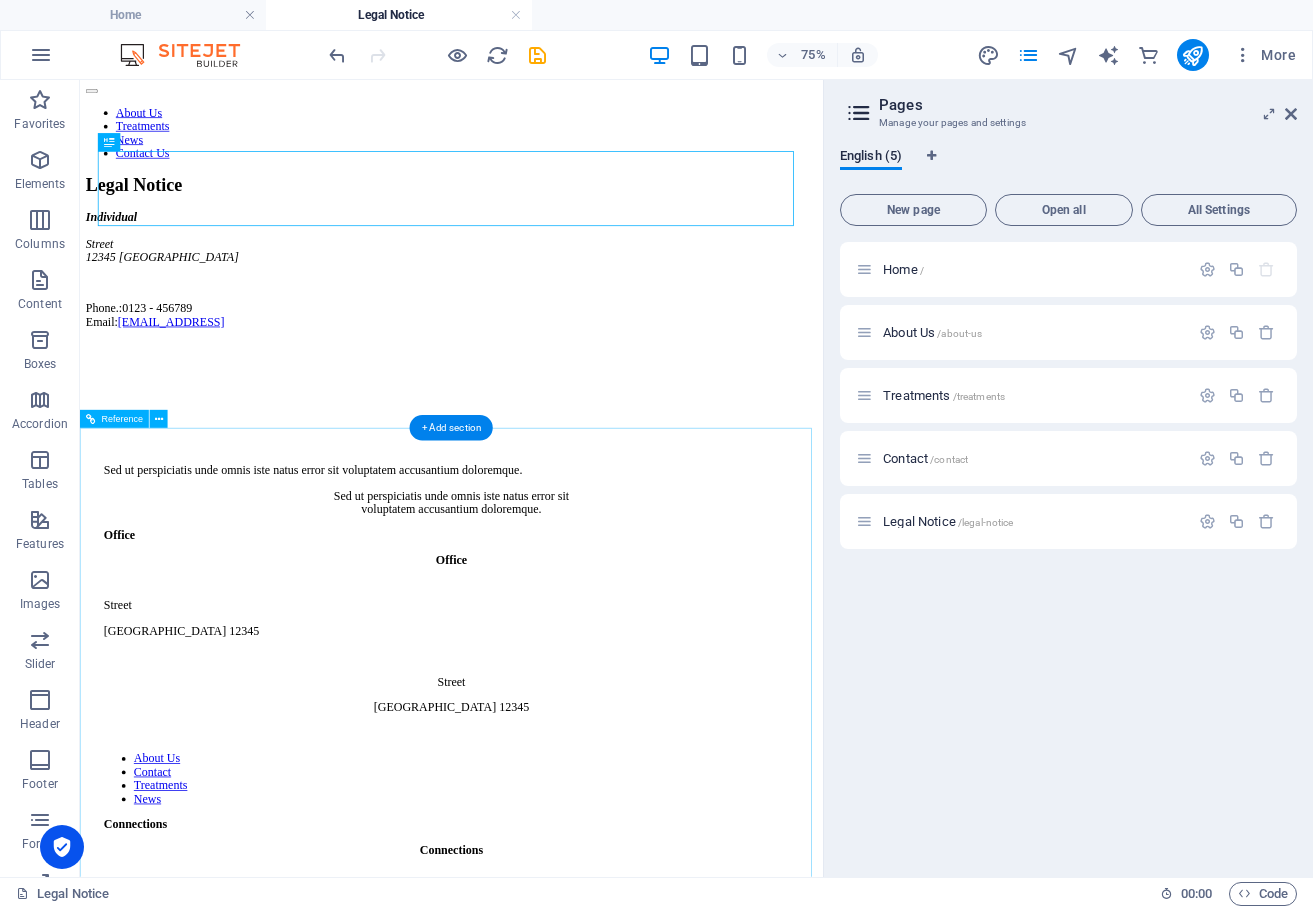 scroll, scrollTop: 98, scrollLeft: 0, axis: vertical 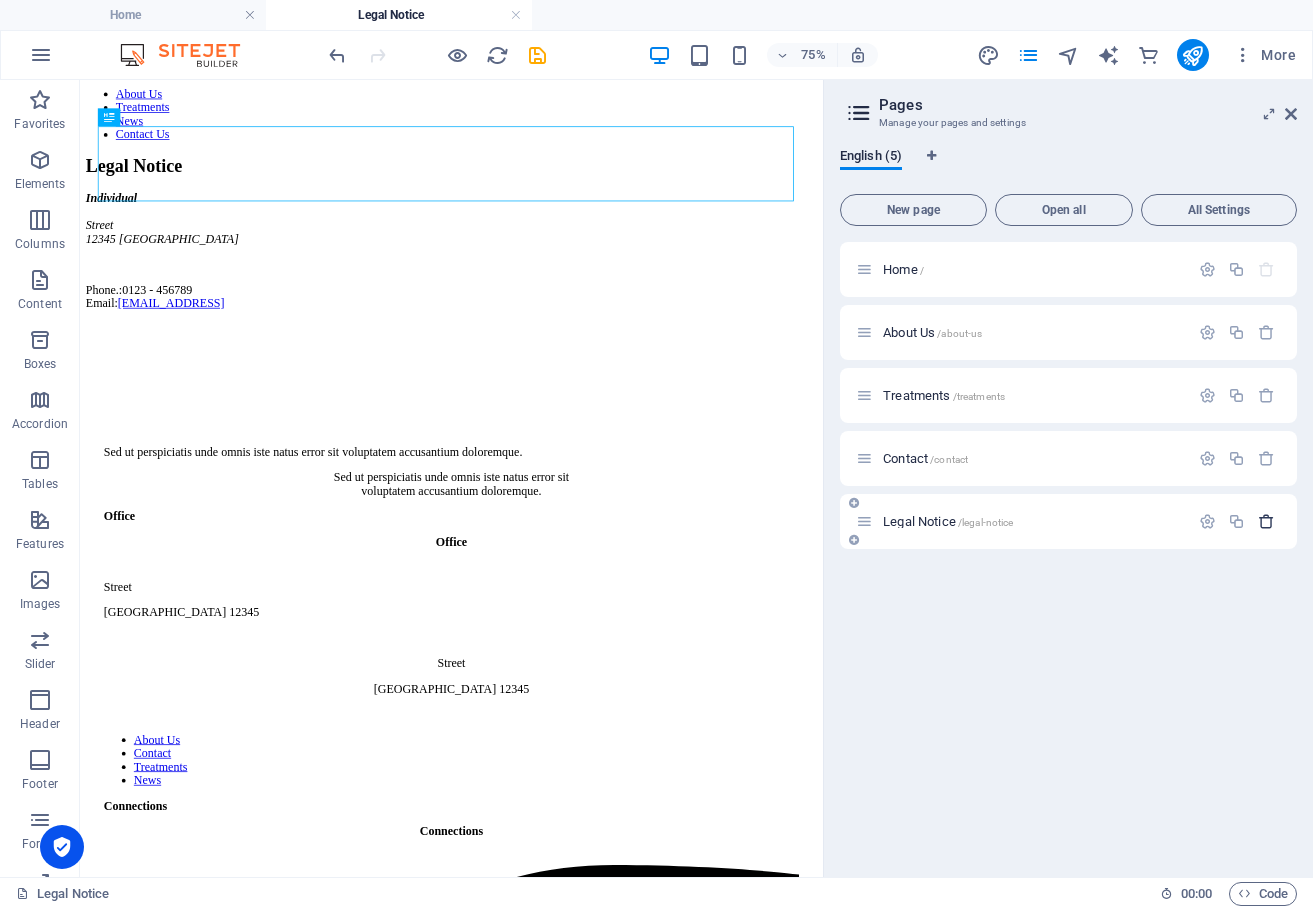click at bounding box center (1266, 521) 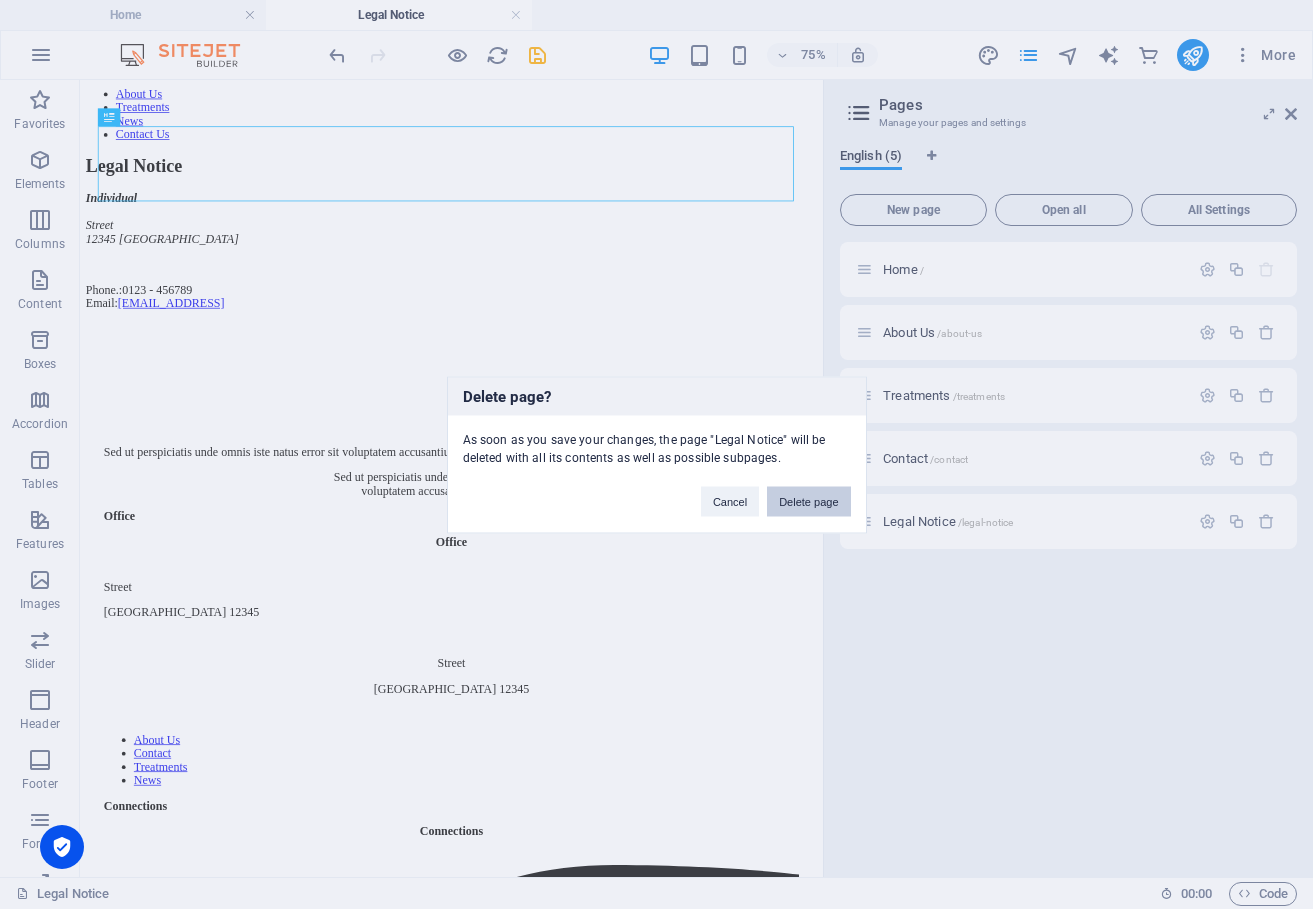 click on "Delete page" at bounding box center [808, 501] 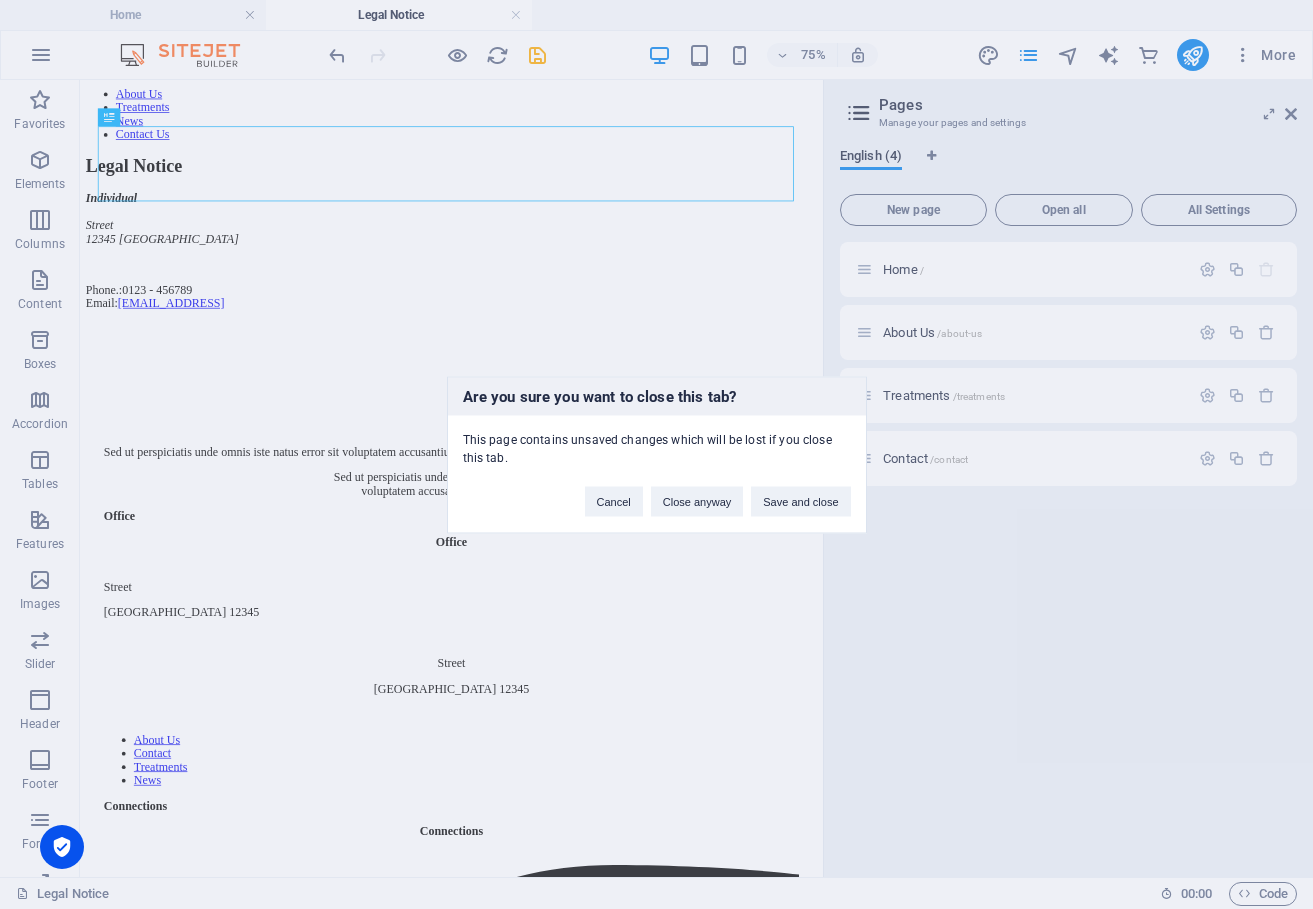 click on "Are you sure you want to close this tab? This page contains unsaved changes which will be lost if you close this tab. Cancel Close anyway Save and close" at bounding box center [656, 454] 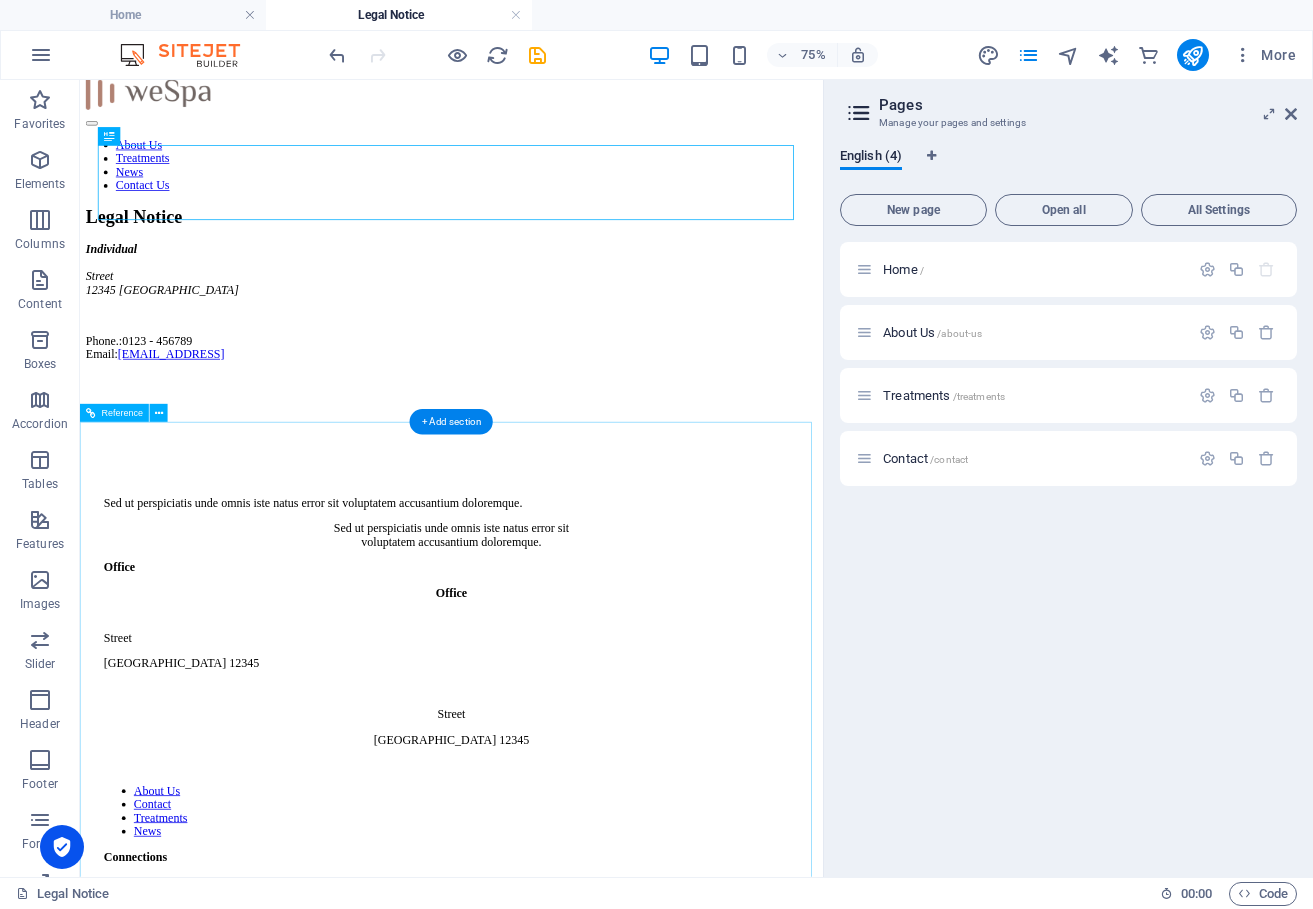 scroll, scrollTop: 0, scrollLeft: 0, axis: both 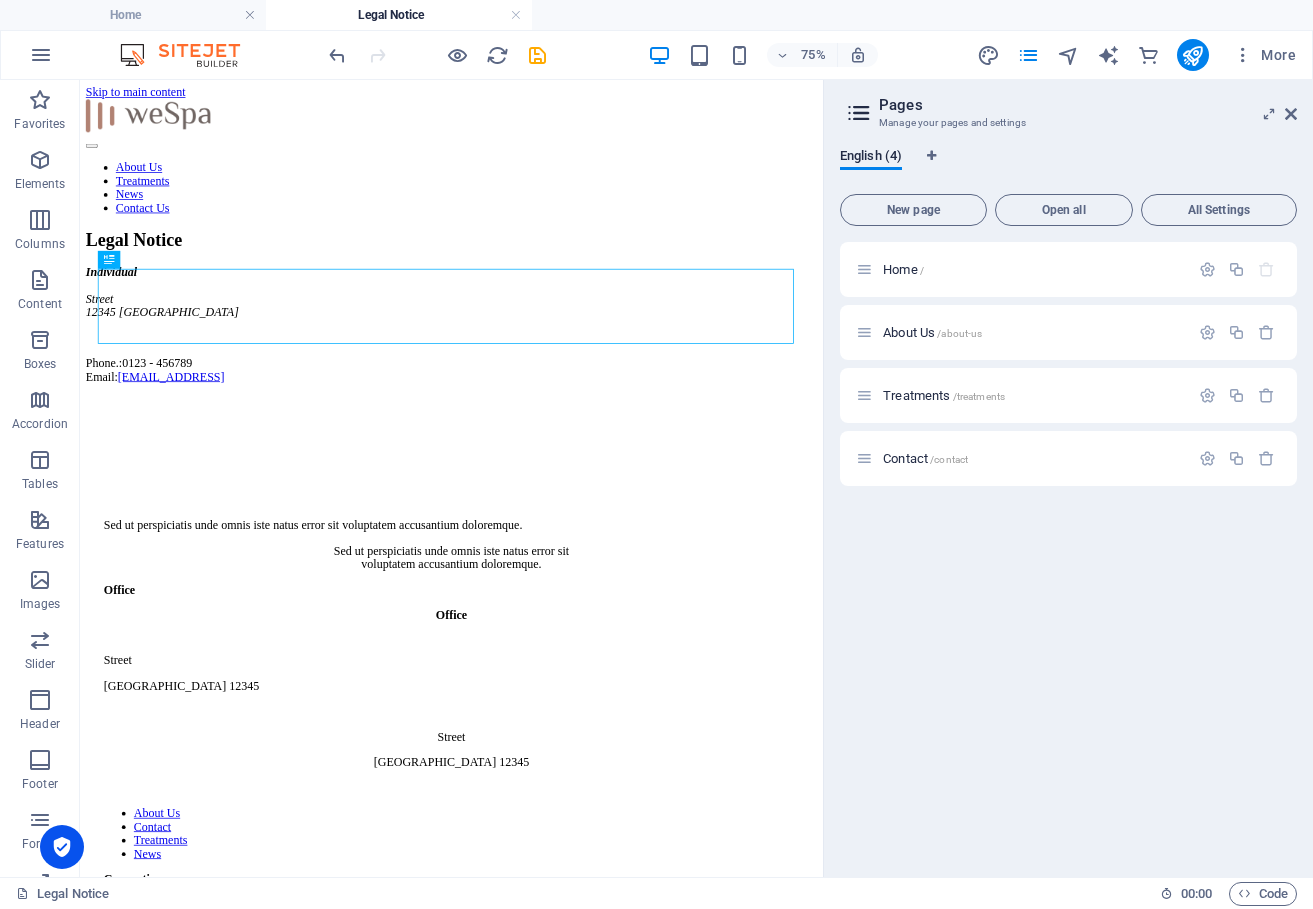 click on "Home / About Us /about-us Treatments /treatments Contact /contact" at bounding box center [1068, 551] 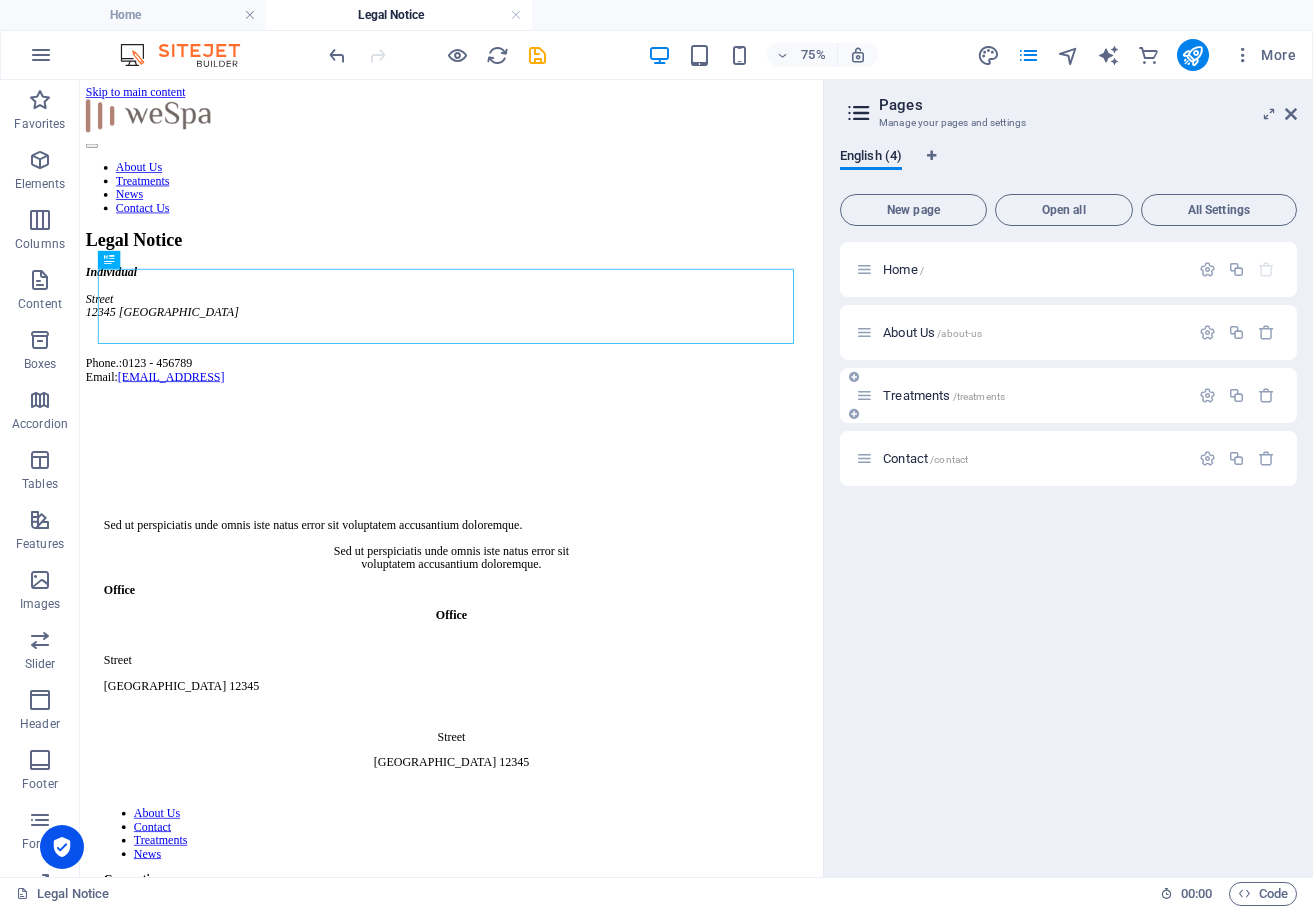 click on "Treatments /treatments" at bounding box center [944, 395] 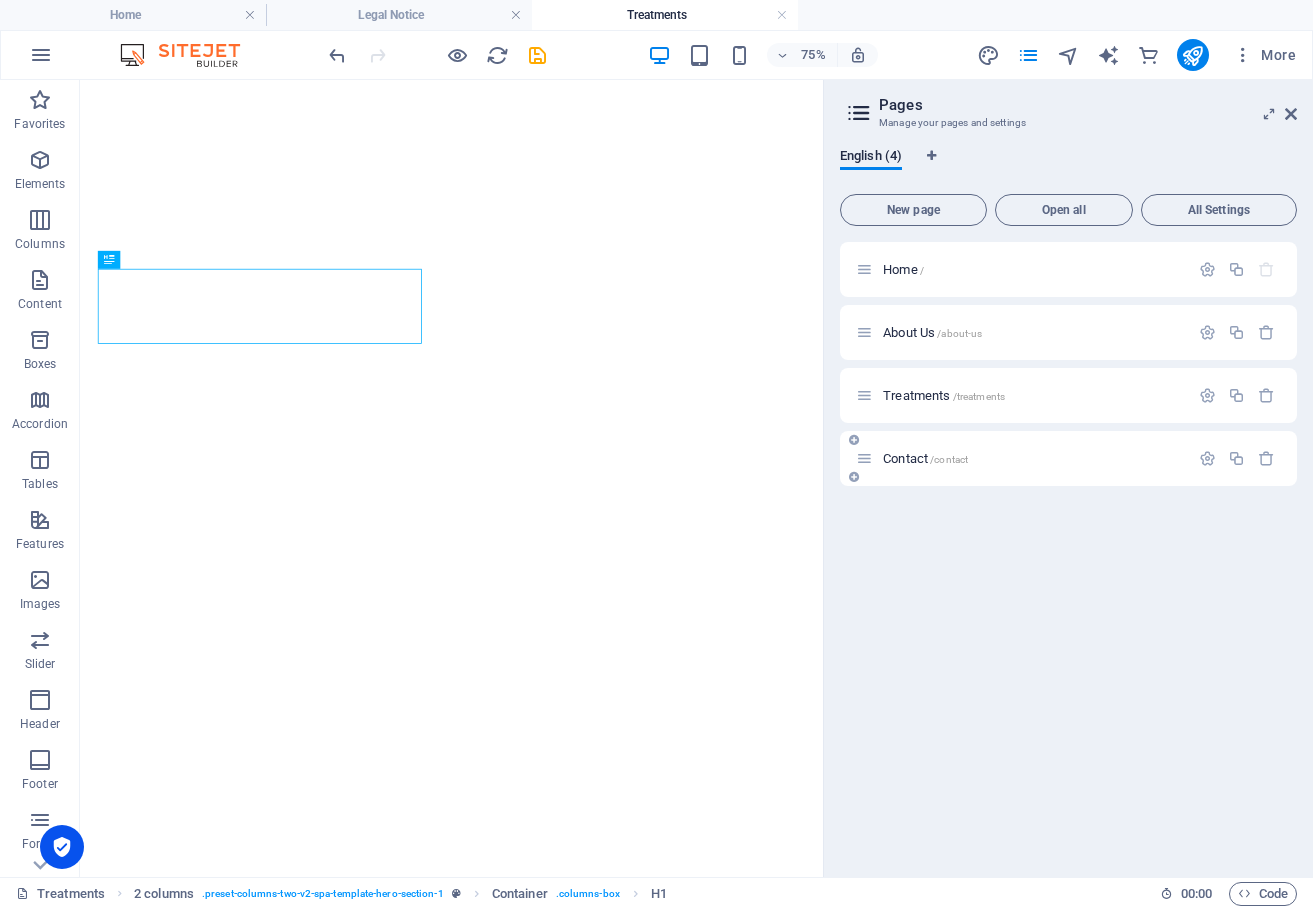 click on "/contact" at bounding box center [949, 459] 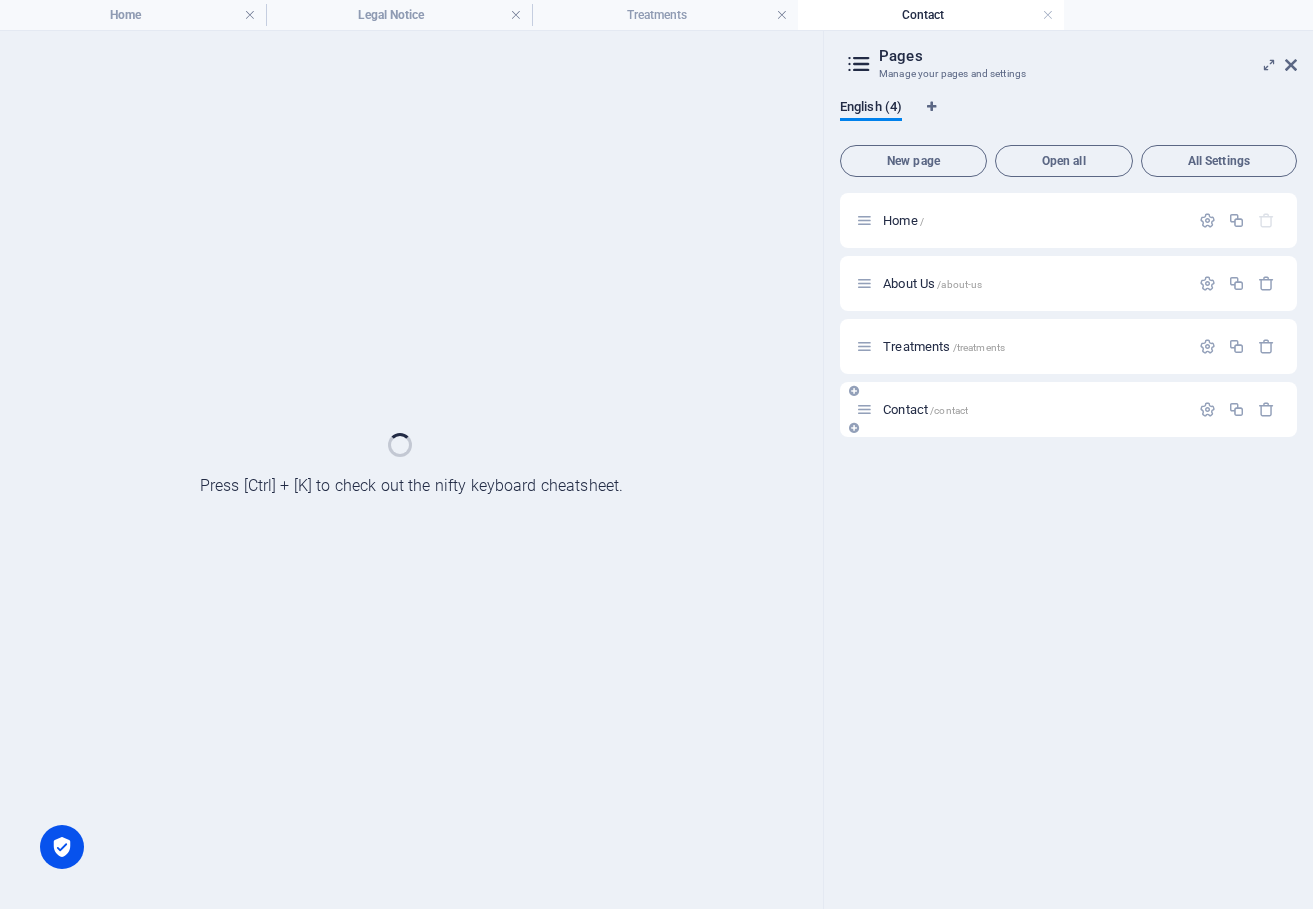 scroll, scrollTop: 0, scrollLeft: 0, axis: both 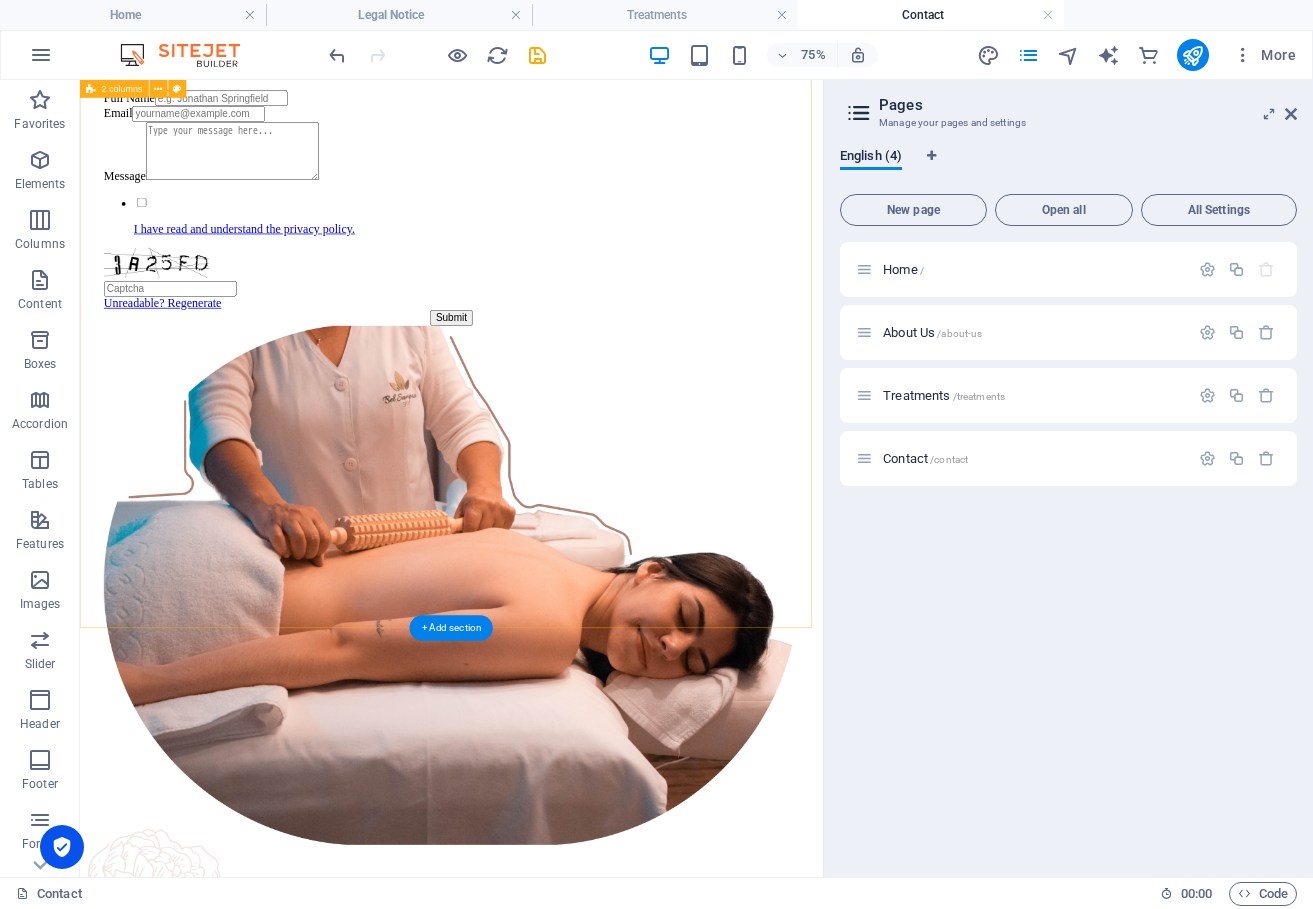 click on "Contact Us Full Name Email Message   I have read and understand the privacy policy. Unreadable? Regenerate Submit" at bounding box center [575, 544] 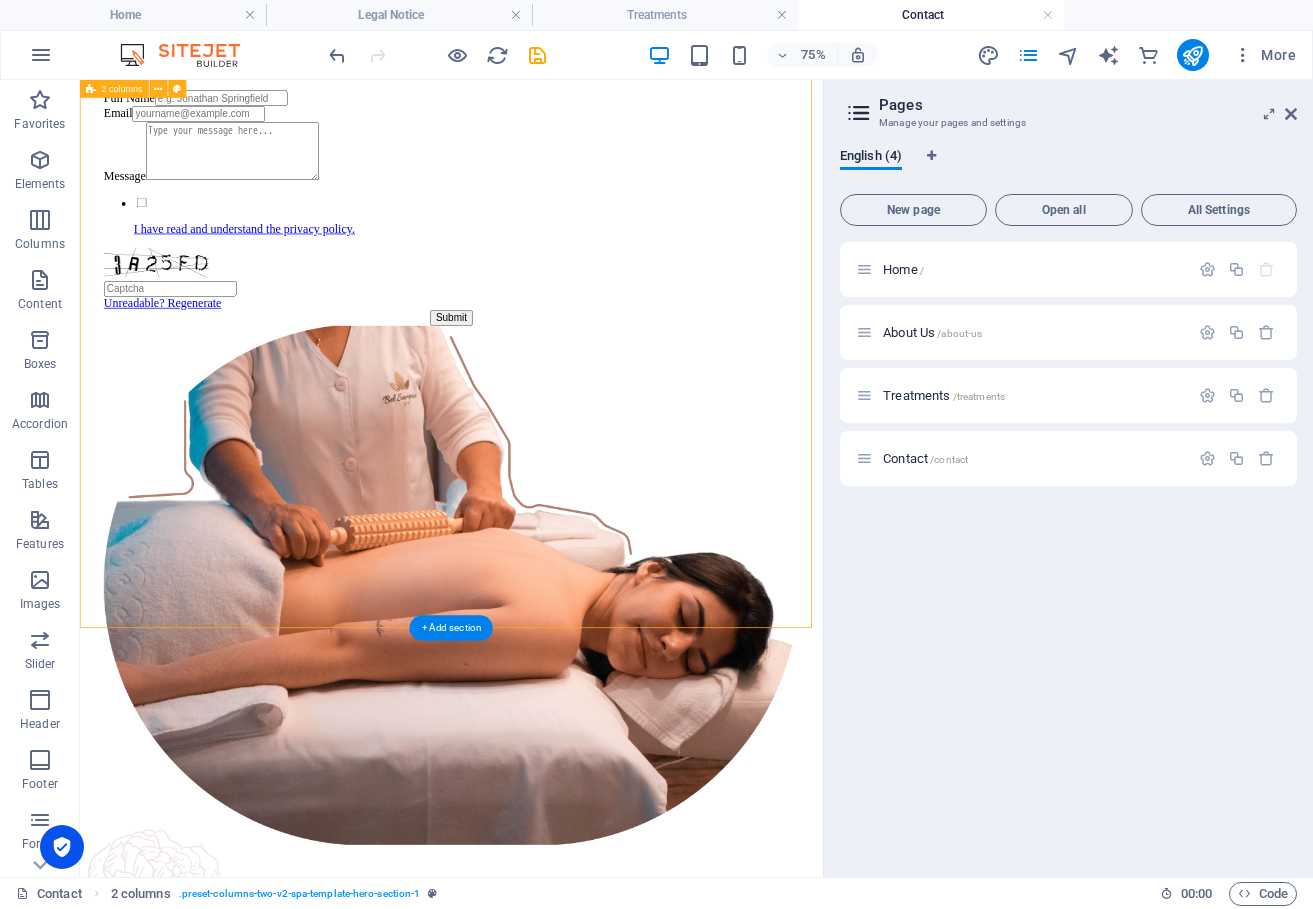 click on "Contact Us Full Name Email Message   I have read and understand the privacy policy. Unreadable? Regenerate Submit" at bounding box center (575, 544) 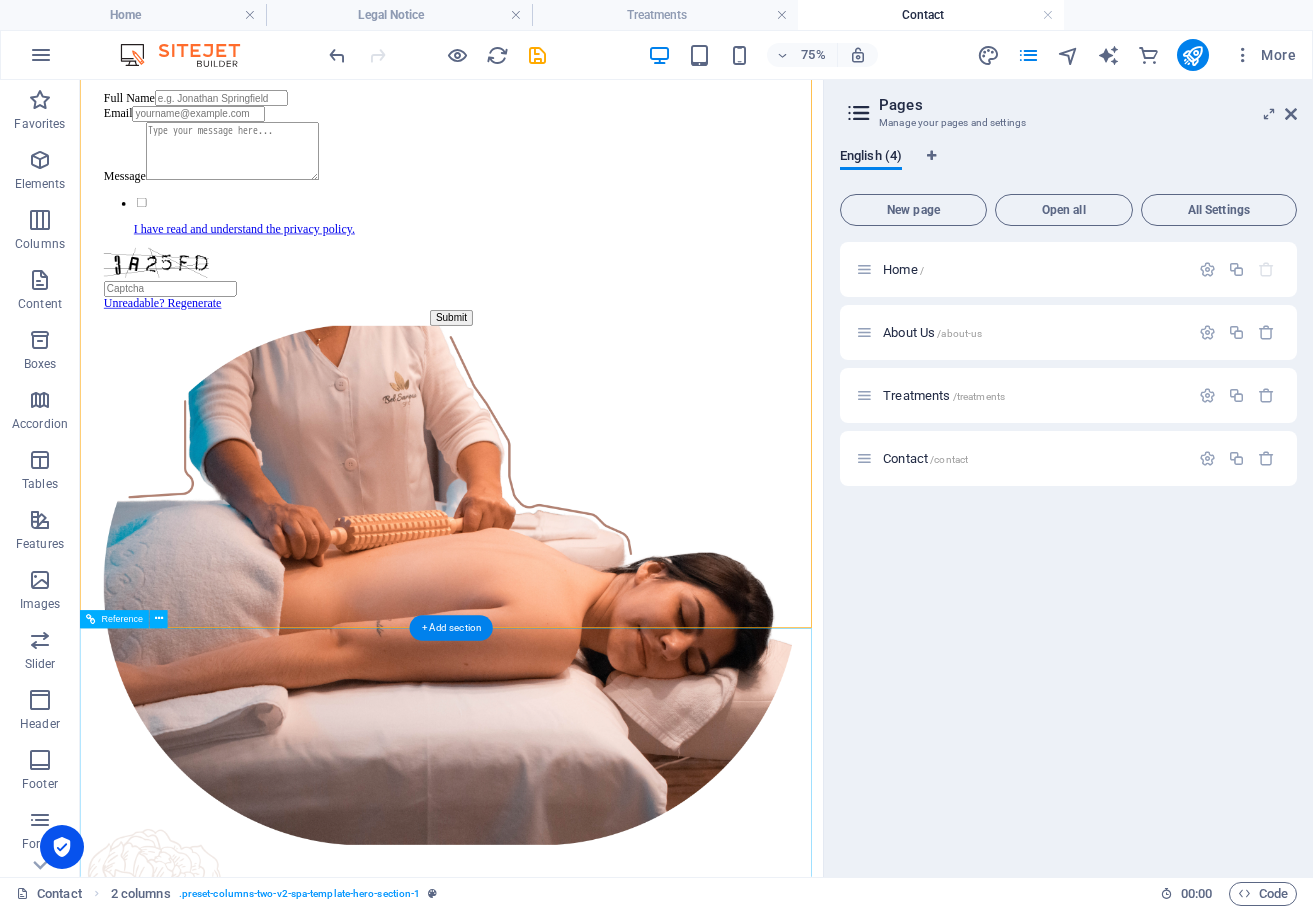 click on "Sed ut perspiciatis unde omnis iste natus error sit voluptatem accusantium doloremque. Sed ut perspiciatis unde omnis iste natus error sit voluptatem accusantium doloremque. Office Office Street
Berlin   12345
Street Berlin   12345
About Us Contact Treatments News Connections Connections © 2022  Individual . All Rights Reserved Legal Notice   |   Privacy Policy" at bounding box center (575, 3541) 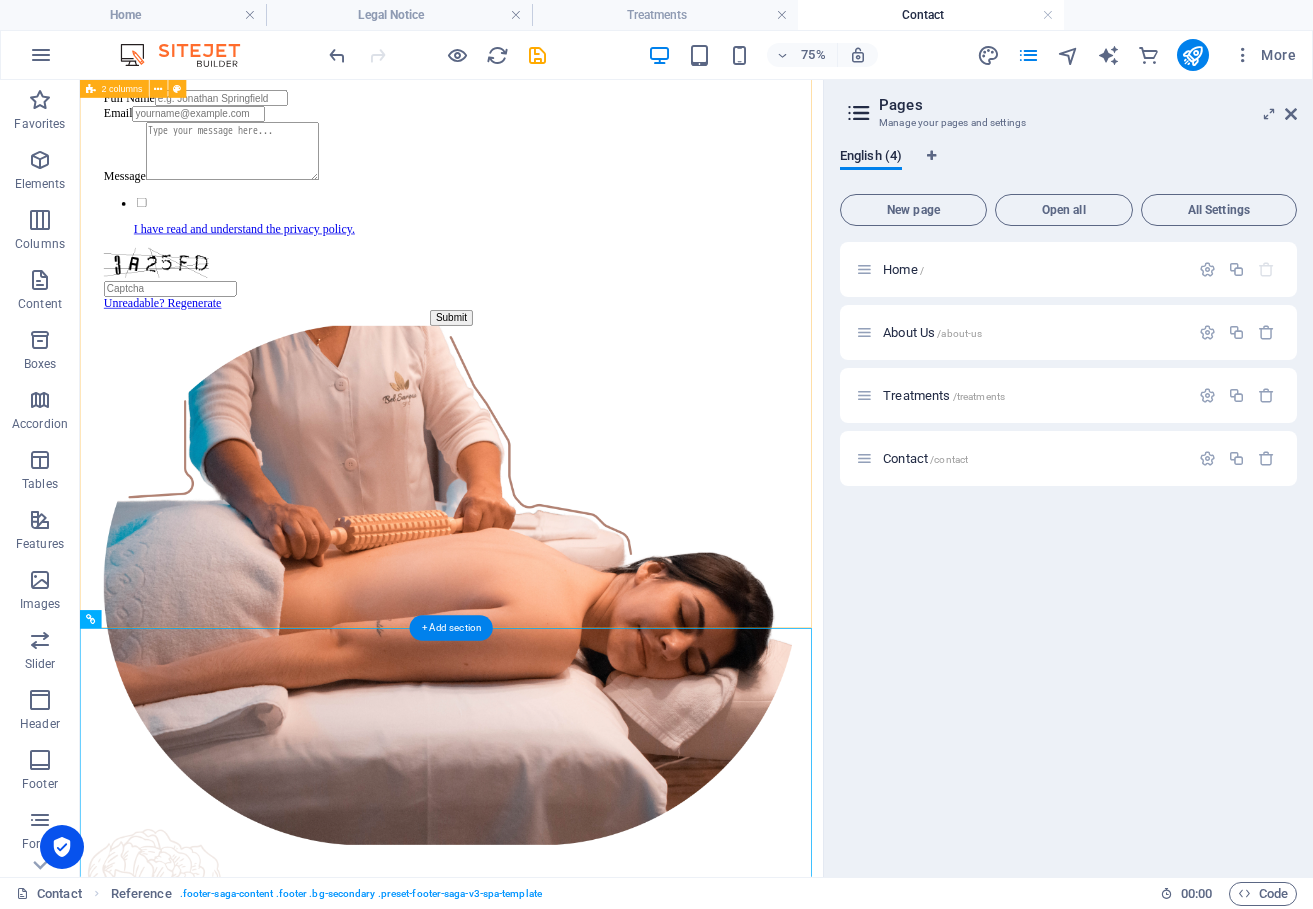 click on "Contact Us Full Name Email Message   I have read and understand the privacy policy. Unreadable? Regenerate Submit" at bounding box center (575, 544) 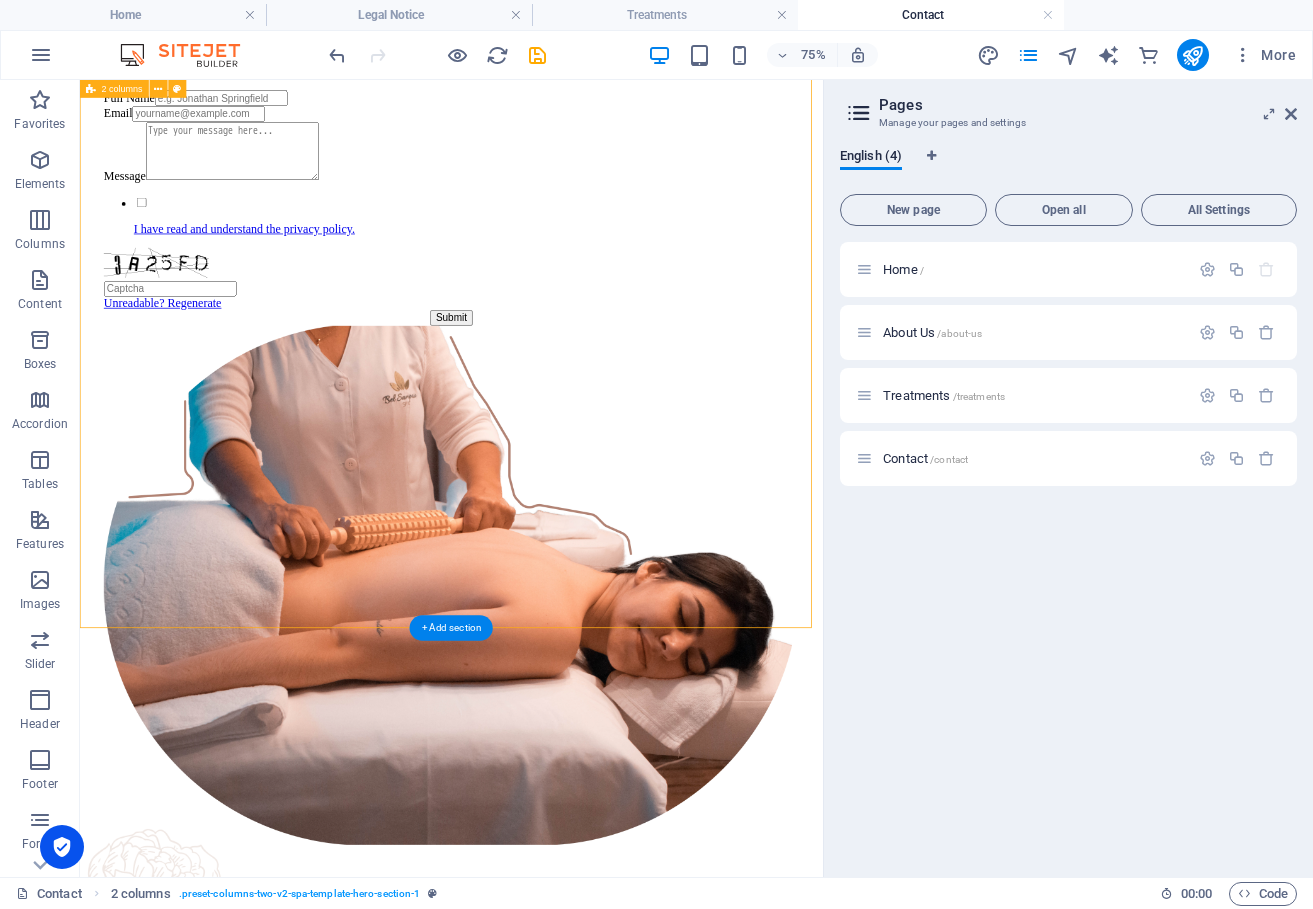 click on "Contact Us Full Name Email Message   I have read and understand the privacy policy. Unreadable? Regenerate Submit" at bounding box center [575, 544] 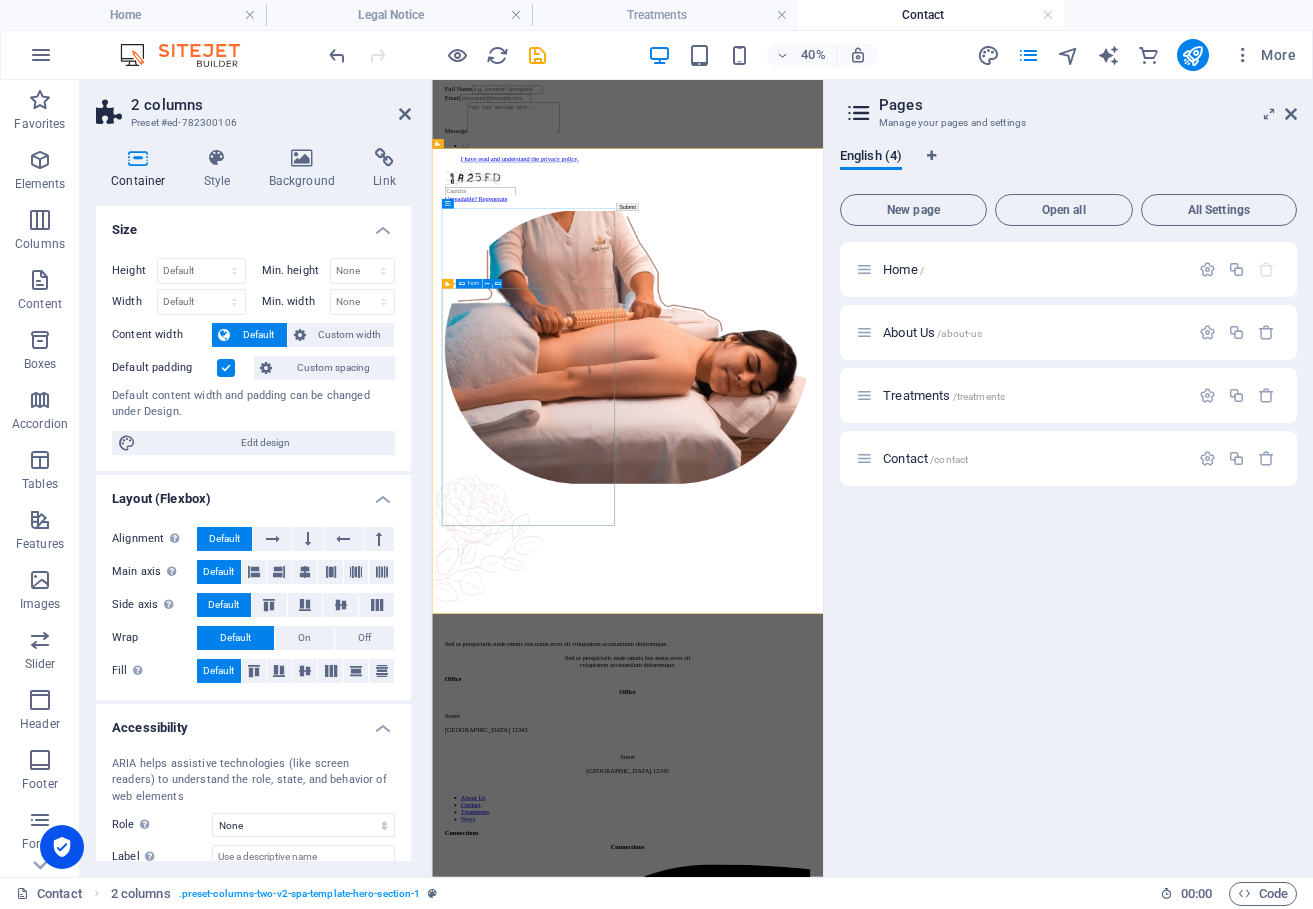 scroll, scrollTop: 0, scrollLeft: 0, axis: both 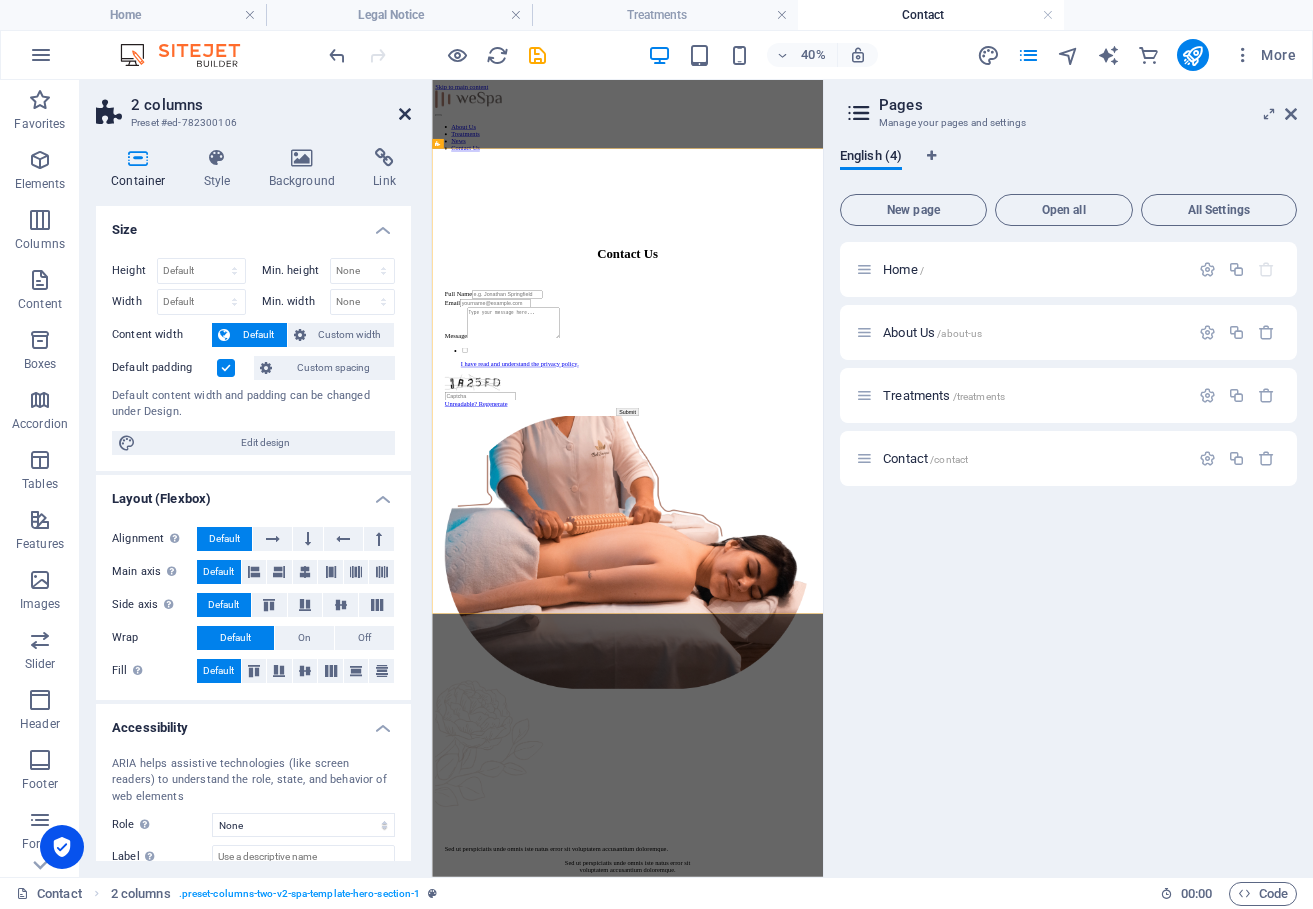 click at bounding box center [405, 114] 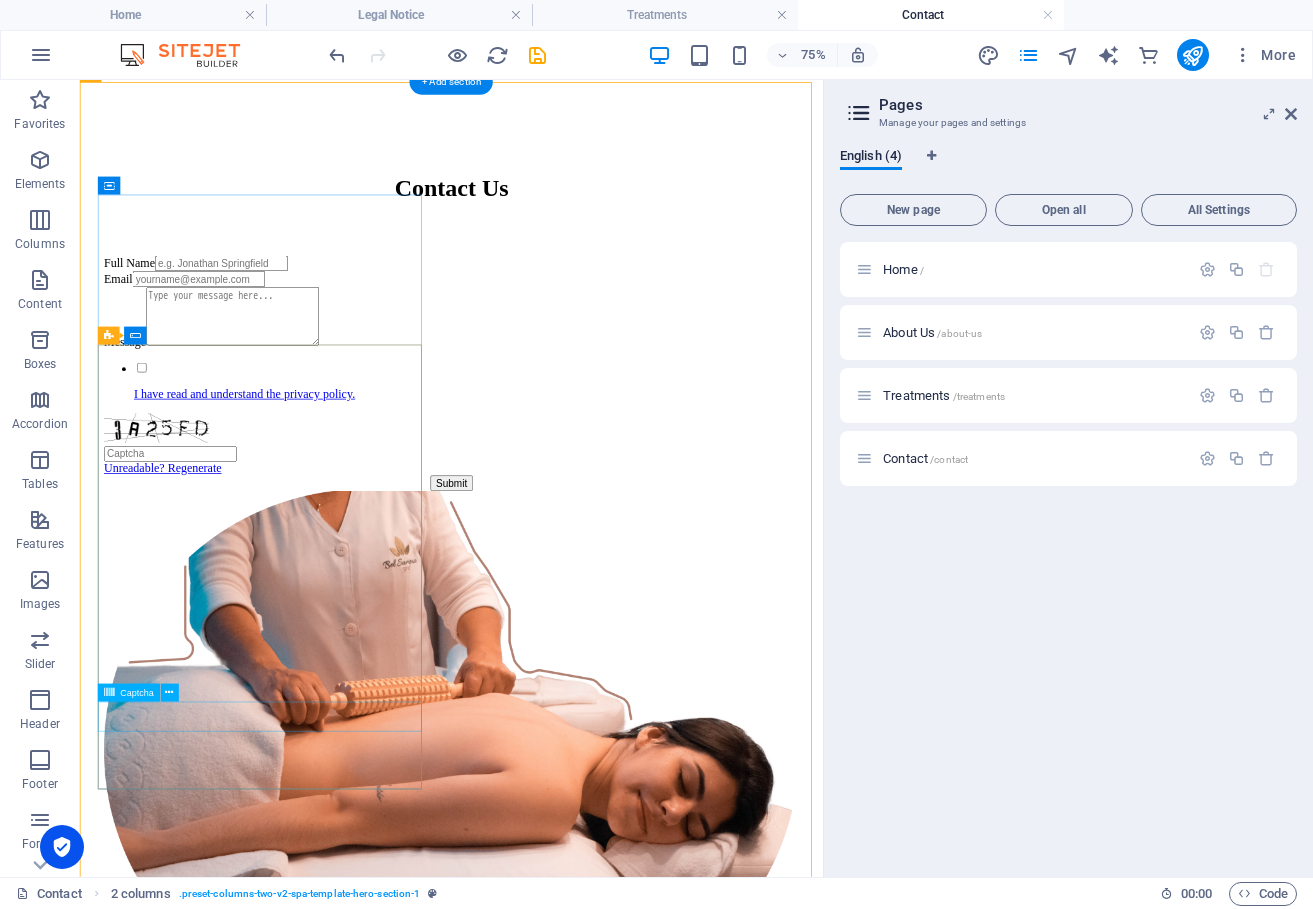 scroll, scrollTop: 308, scrollLeft: 0, axis: vertical 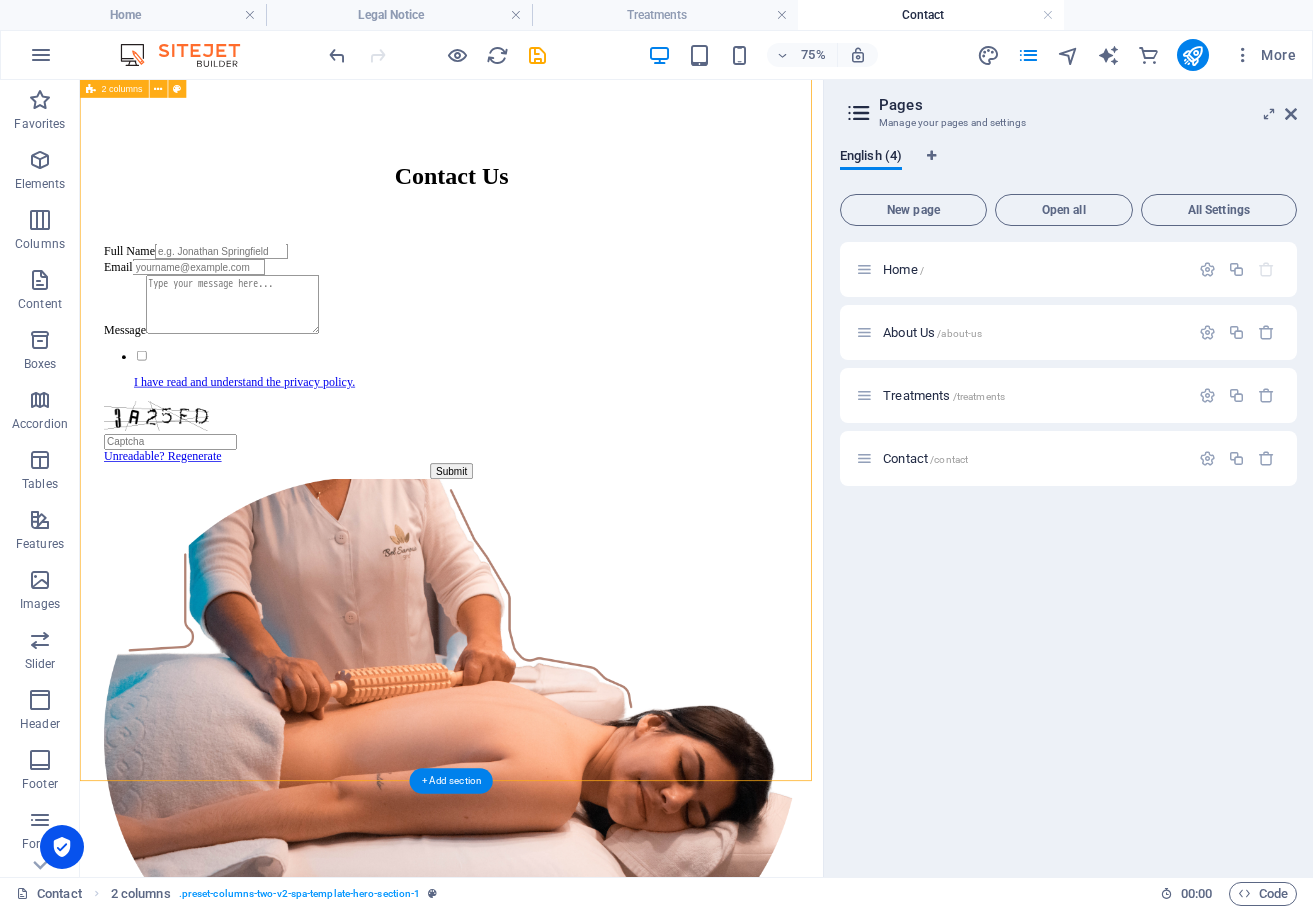 click on "Contact Us Full Name Email Message   I have read and understand the privacy policy. Unreadable? Regenerate Submit" at bounding box center (575, 748) 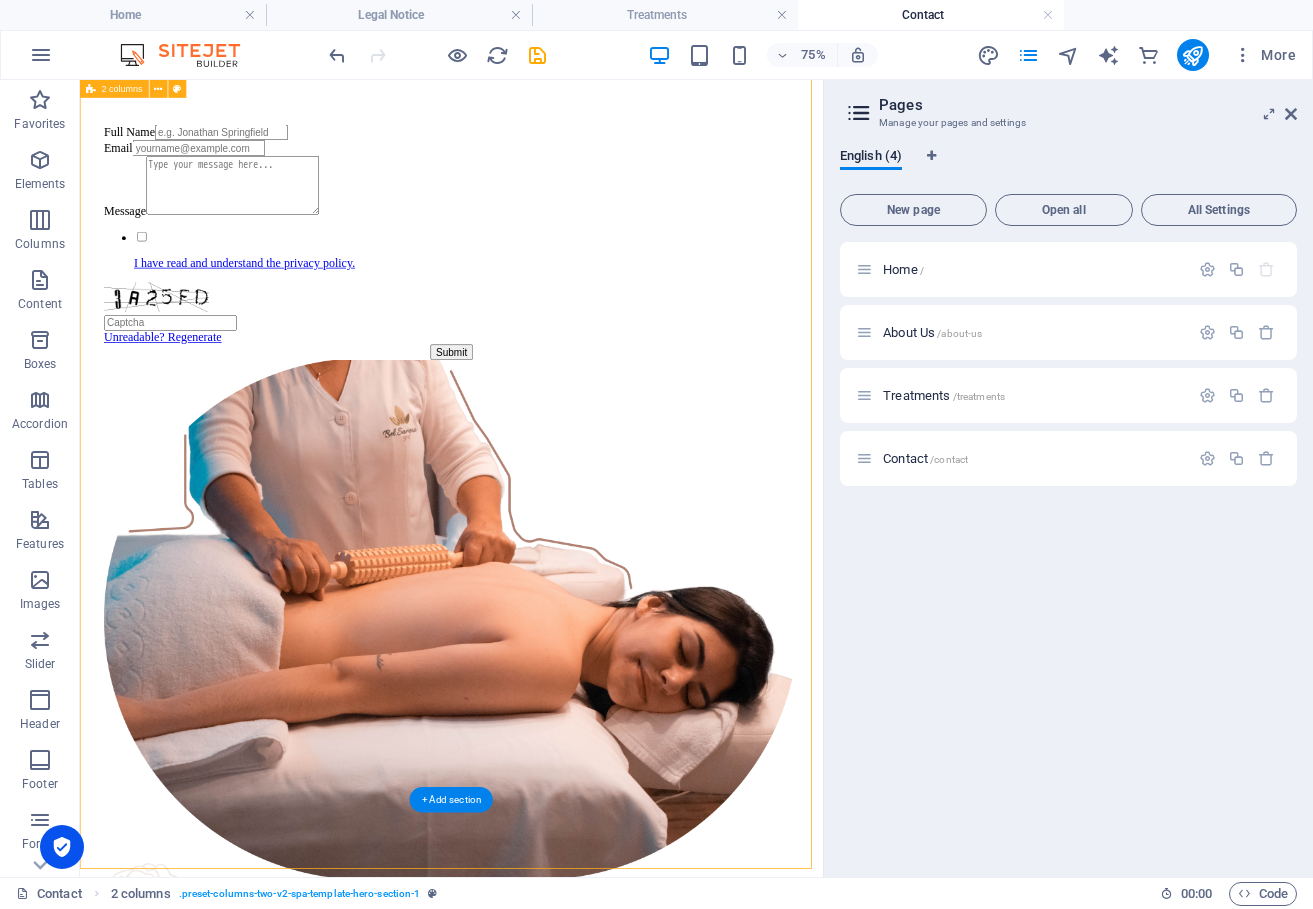 scroll, scrollTop: 508, scrollLeft: 0, axis: vertical 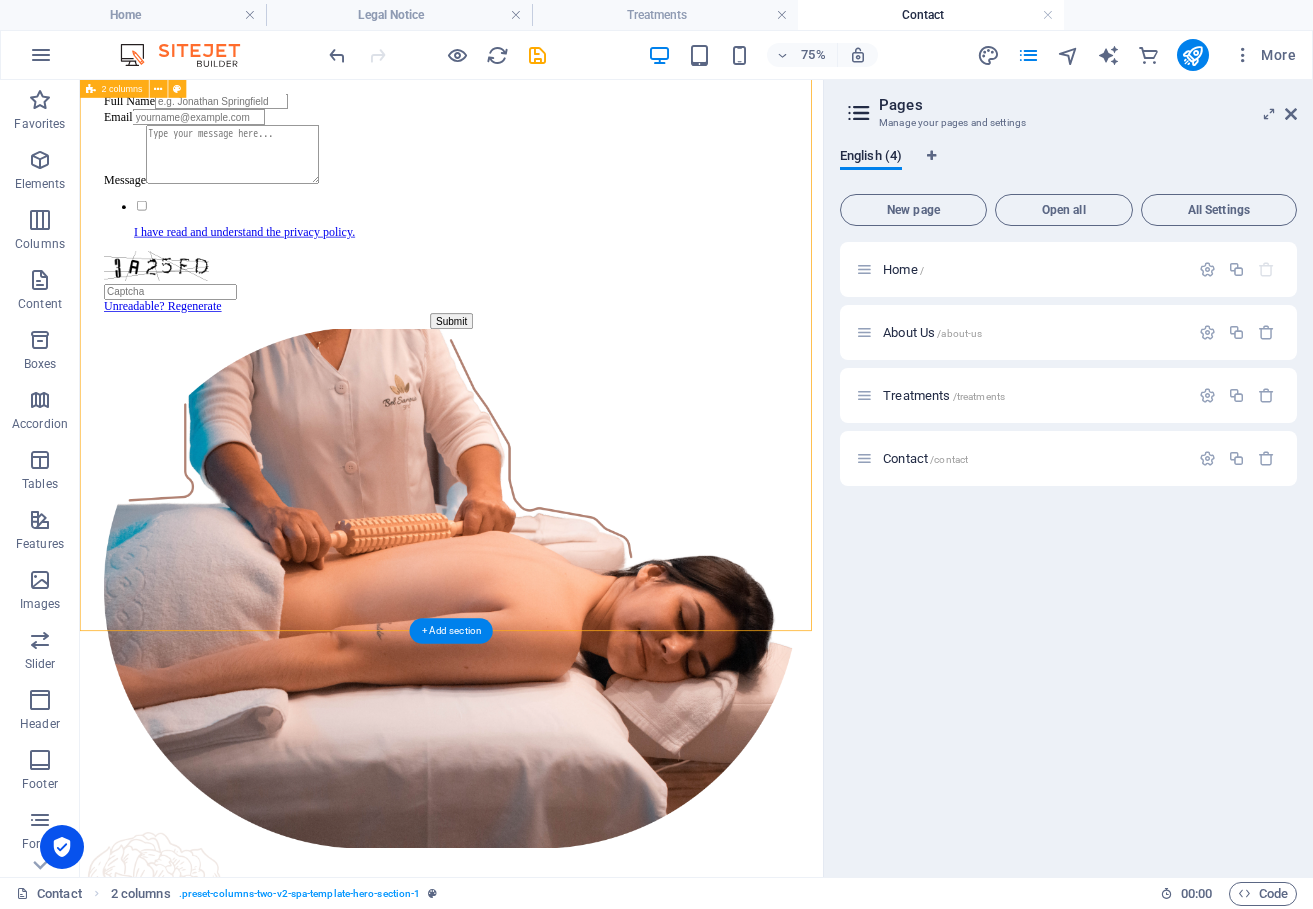 click on "Contact Us Full Name Email Message   I have read and understand the privacy policy. Unreadable? Regenerate Submit" at bounding box center (575, 548) 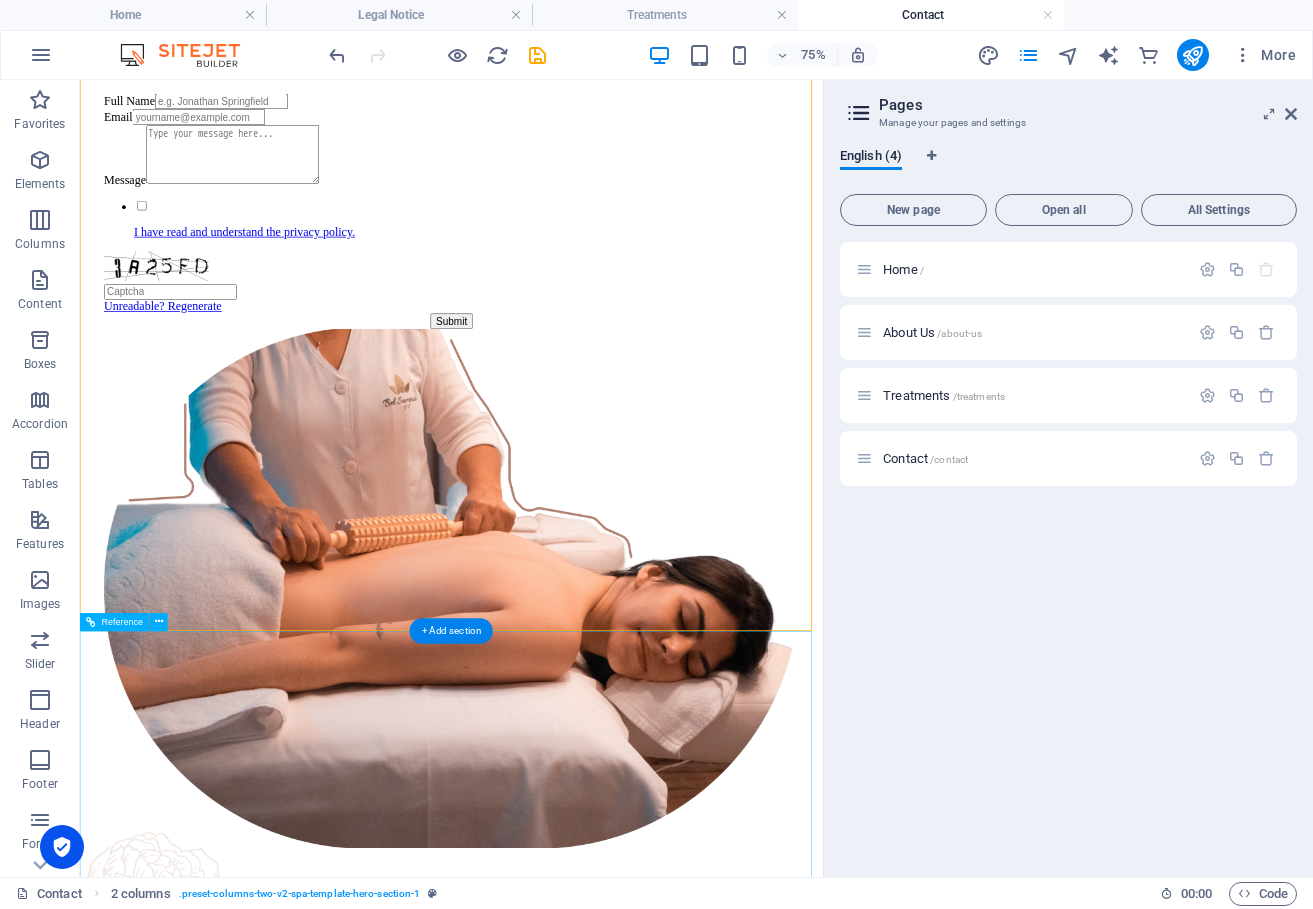 click on "Sed ut perspiciatis unde omnis iste natus error sit voluptatem accusantium doloremque. Sed ut perspiciatis unde omnis iste natus error sit voluptatem accusantium doloremque. Office Office Street
Berlin   12345
Street Berlin   12345
About Us Contact Treatments News Connections Connections © 2022  Individual . All Rights Reserved Legal Notice   |   Privacy Policy" at bounding box center [575, 3545] 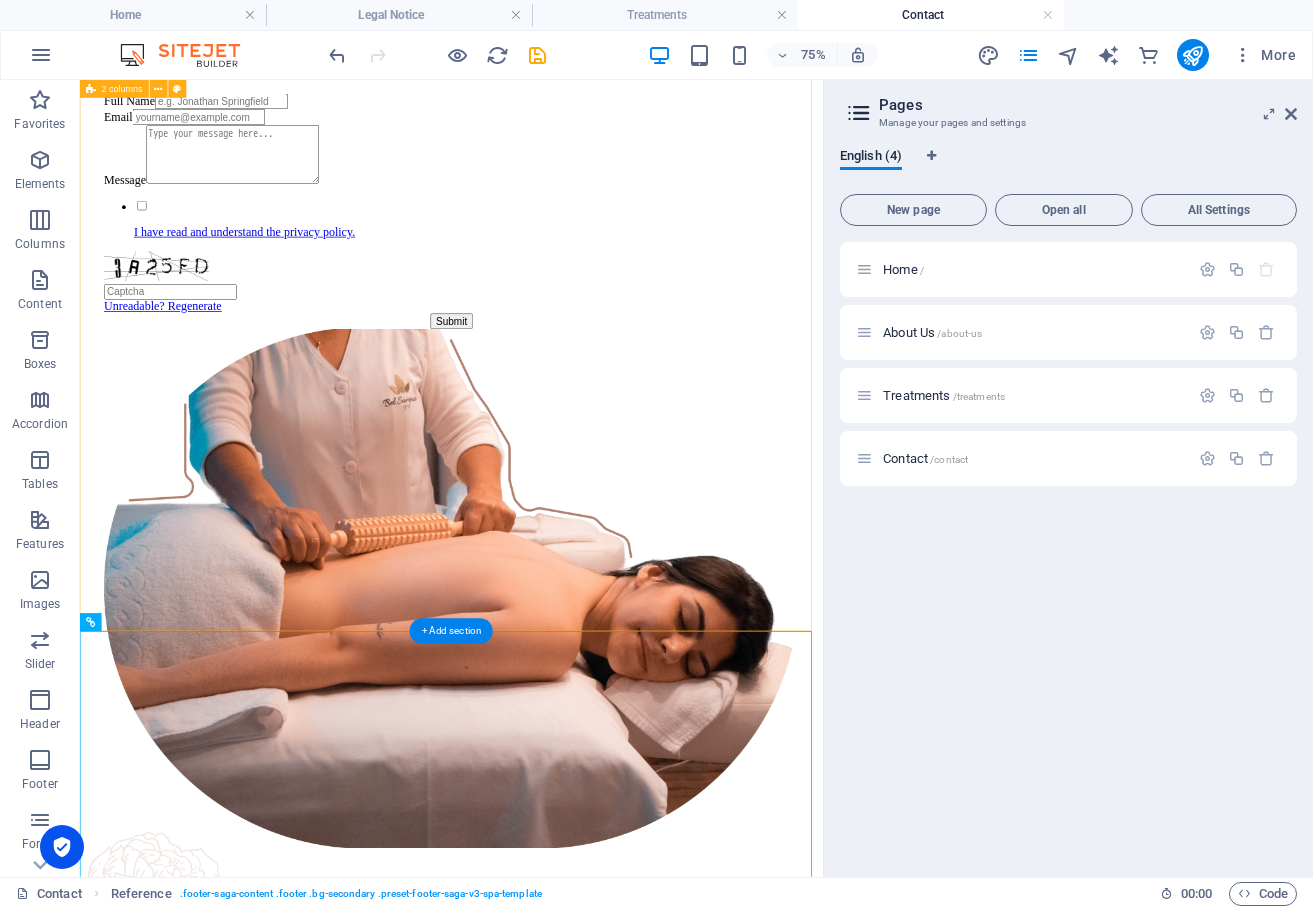 click on "Contact Us Full Name Email Message   I have read and understand the privacy policy. Unreadable? Regenerate Submit" at bounding box center [575, 548] 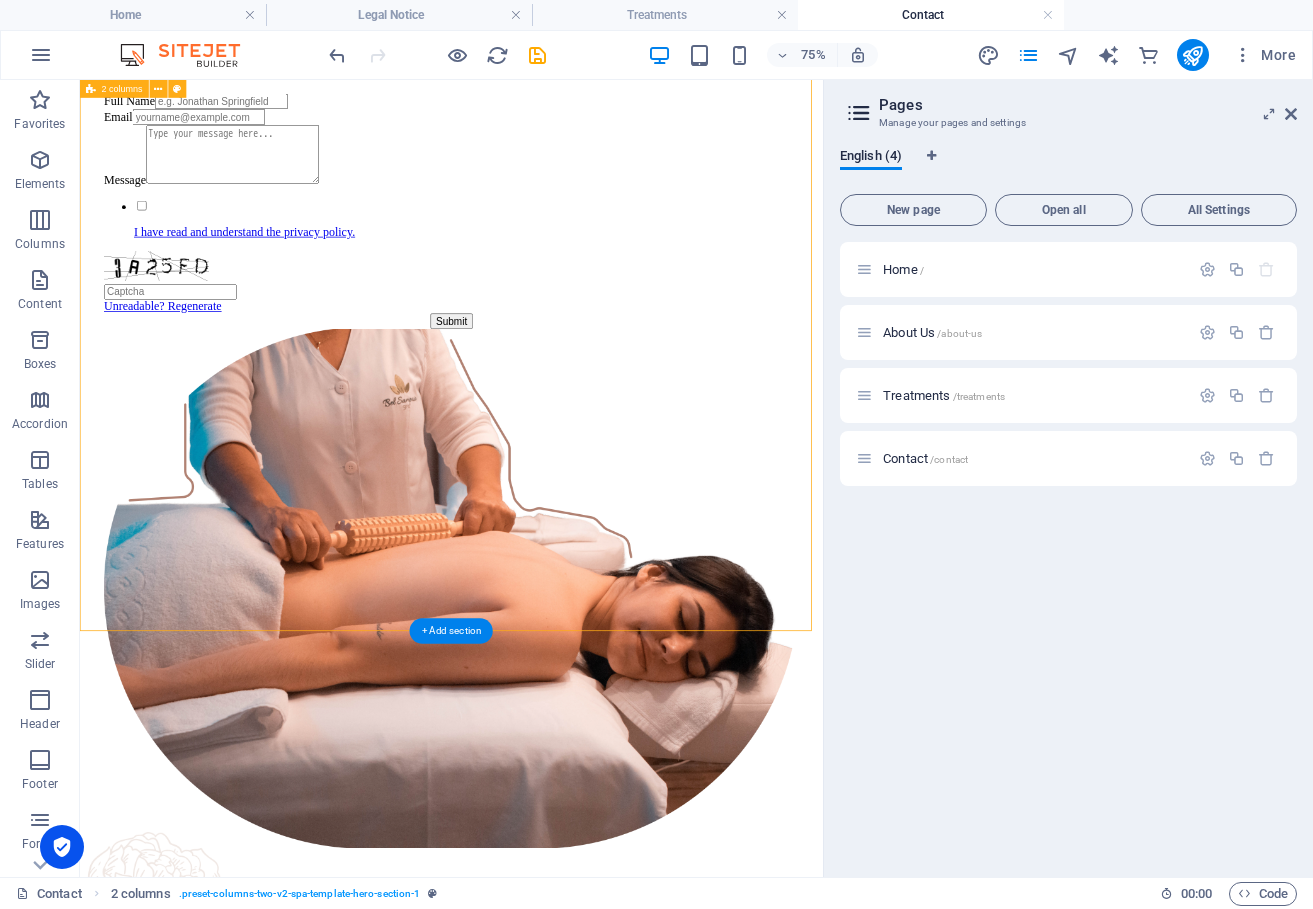 click on "Contact Us Full Name Email Message   I have read and understand the privacy policy. Unreadable? Regenerate Submit" at bounding box center (575, 548) 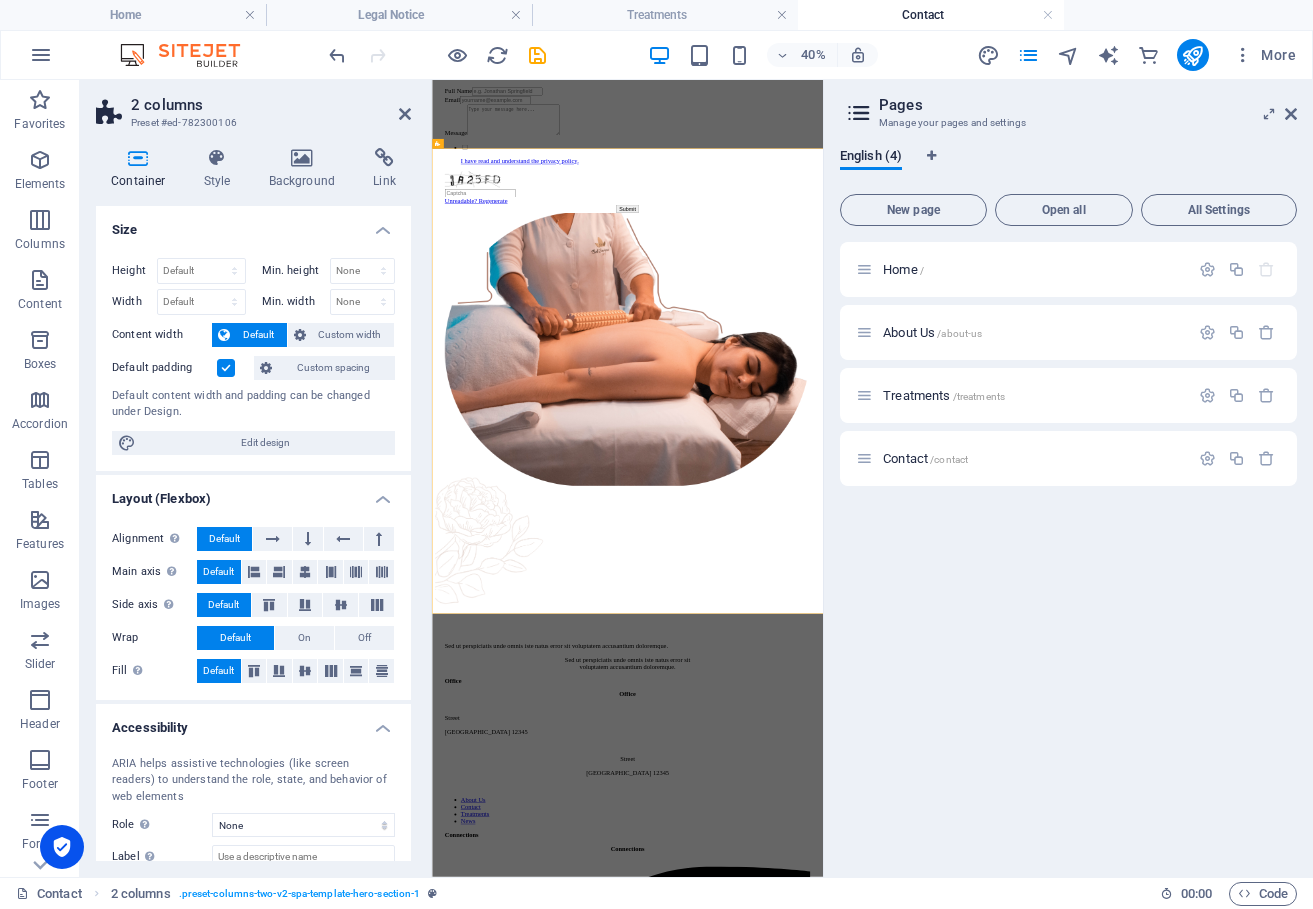 click on "Determine how elements should behave along the main axis inside this container (justify content)." at bounding box center [230, 522] 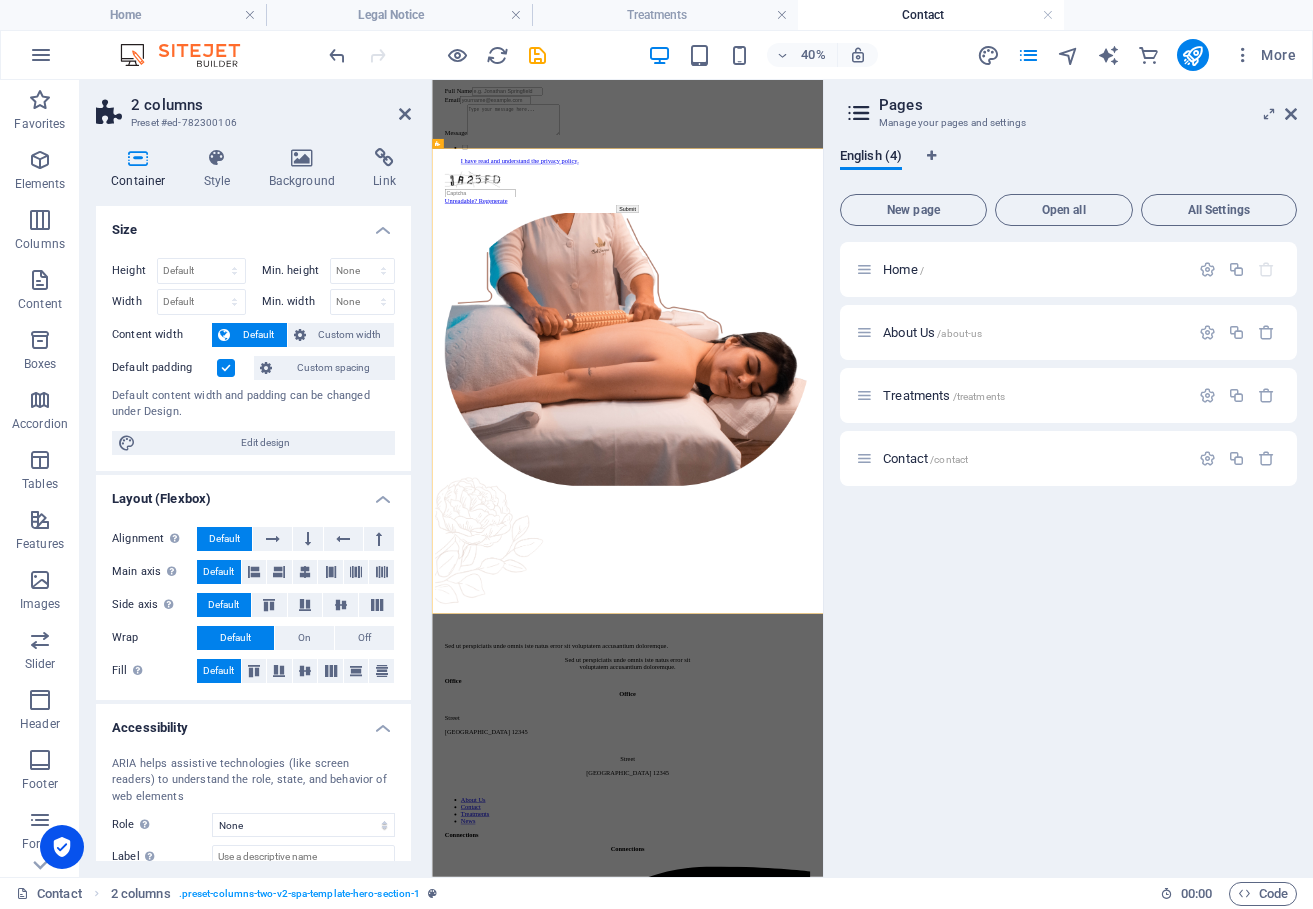 scroll, scrollTop: 0, scrollLeft: 0, axis: both 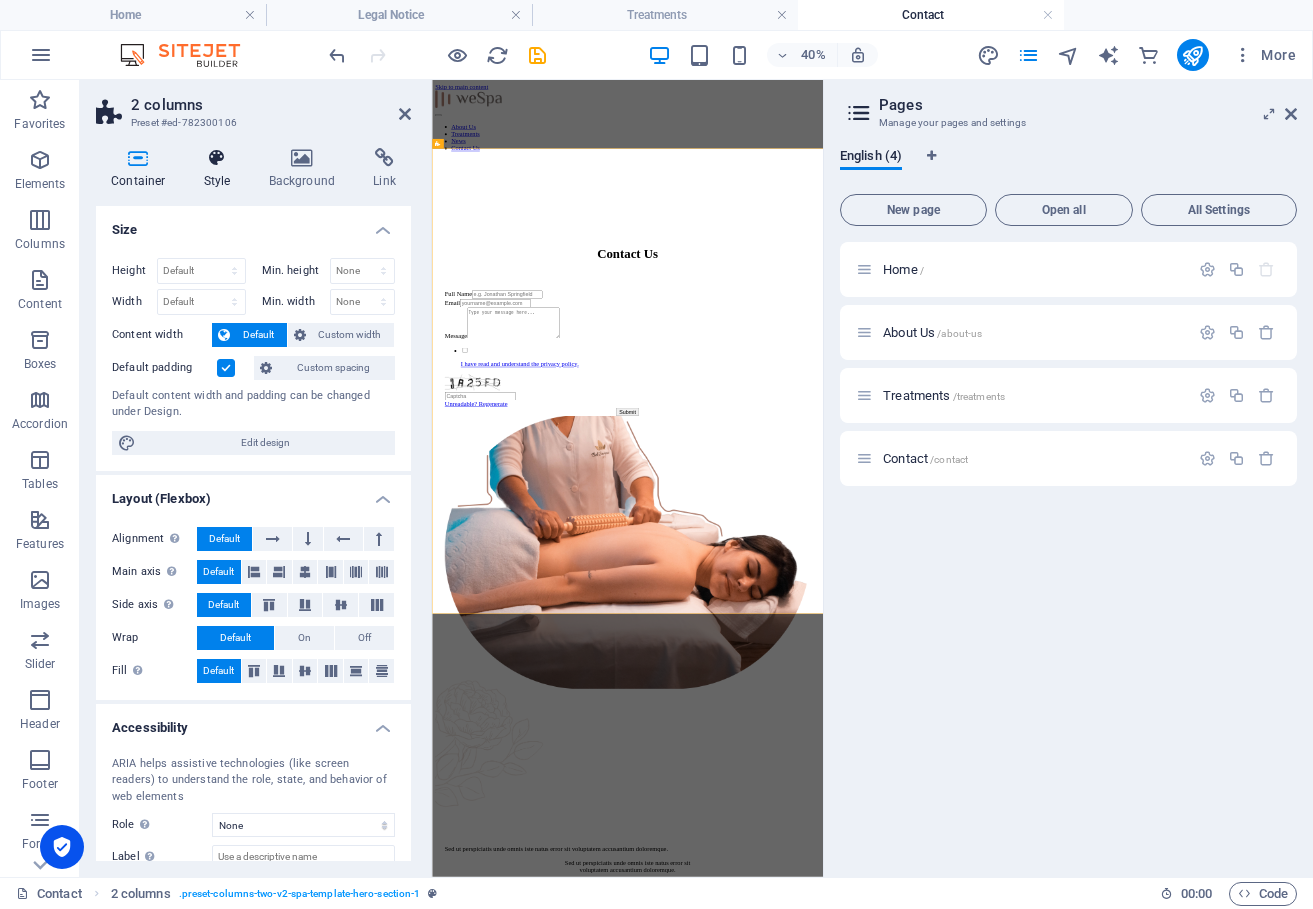 click on "Style" at bounding box center (221, 169) 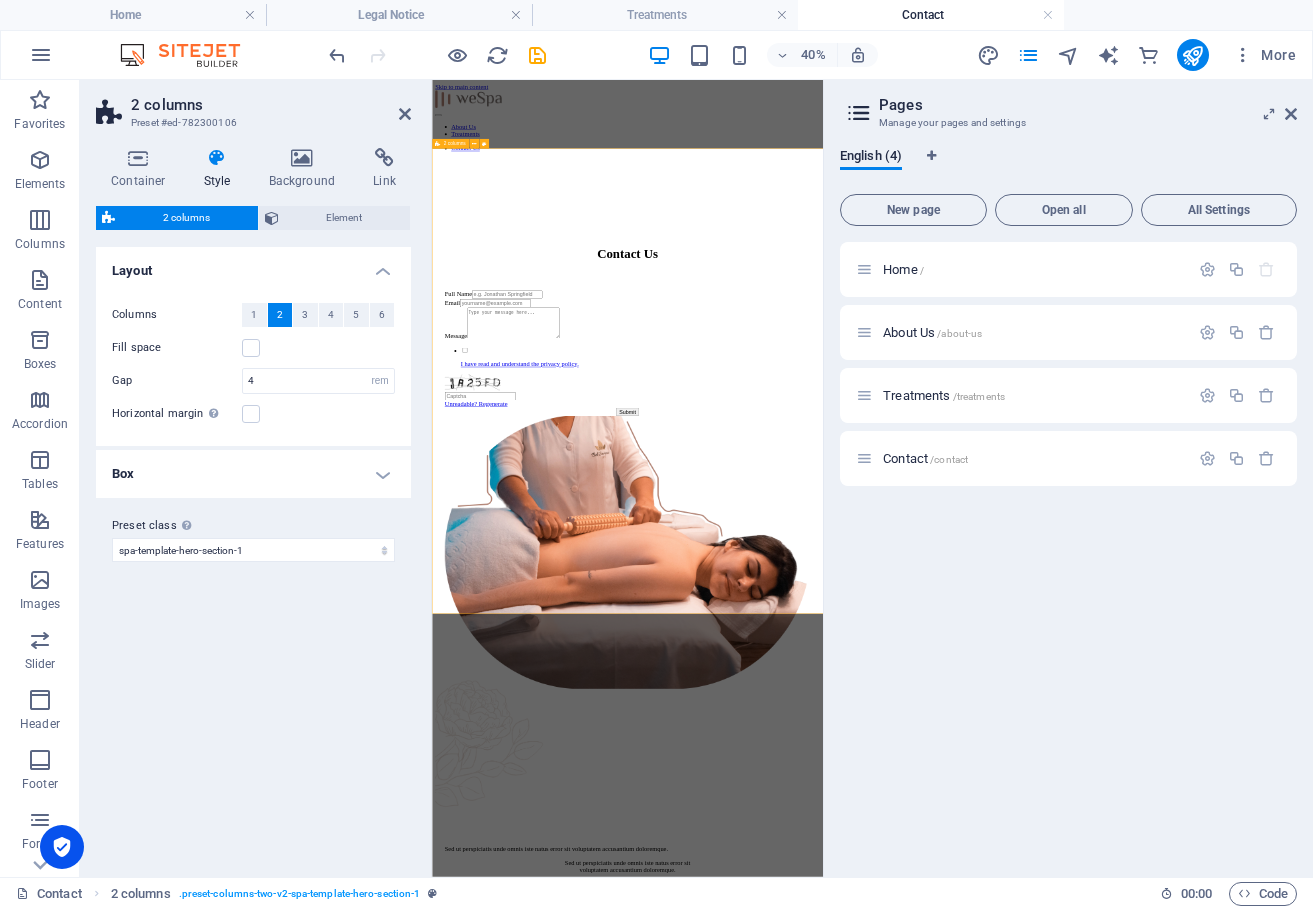 click on "Contact Us Full Name Email Message   I have read and understand the privacy policy. Unreadable? Regenerate Submit" at bounding box center [921, 1051] 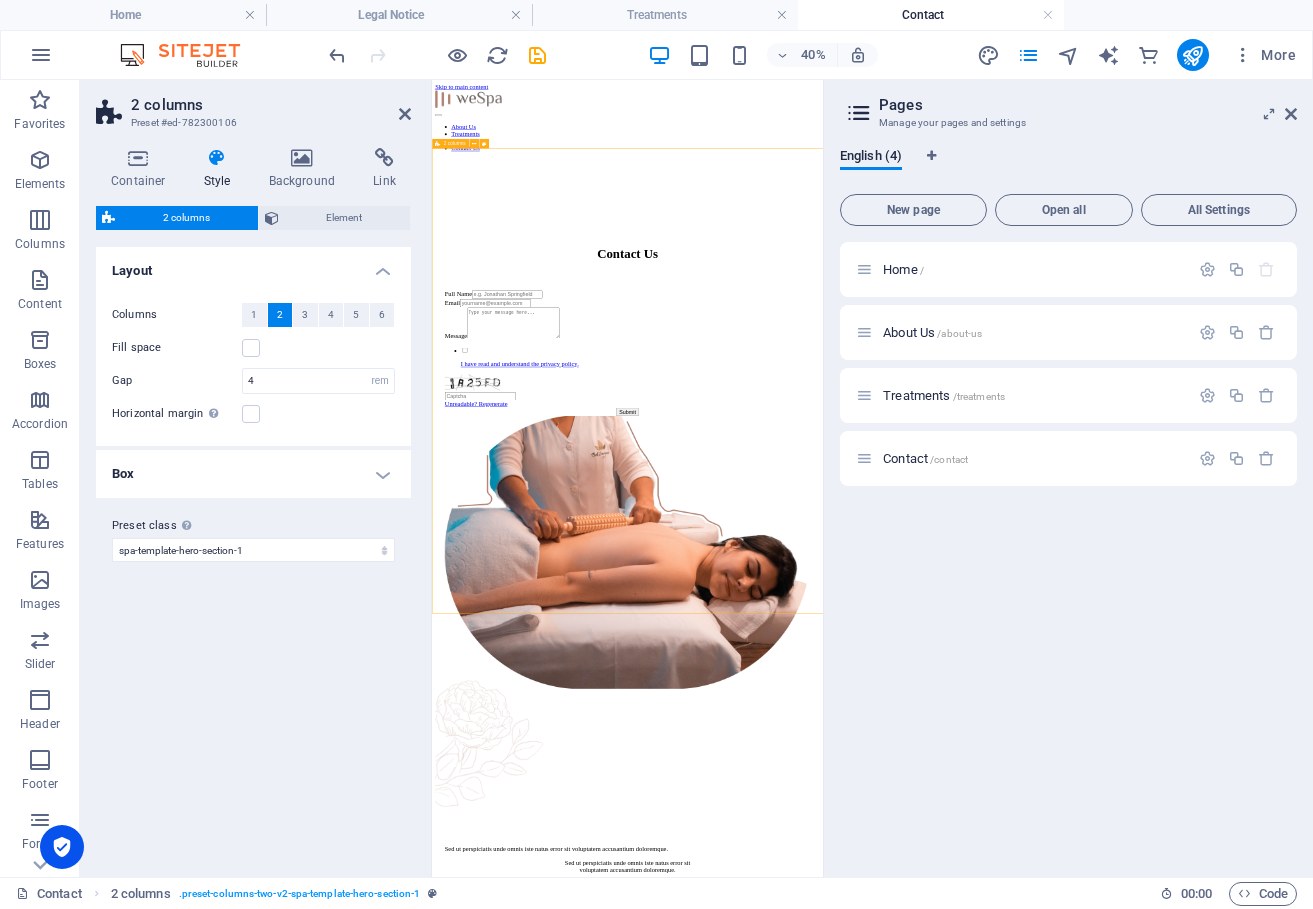 click on "Contact Us Full Name Email Message   I have read and understand the privacy policy. Unreadable? Regenerate Submit" at bounding box center [921, 1051] 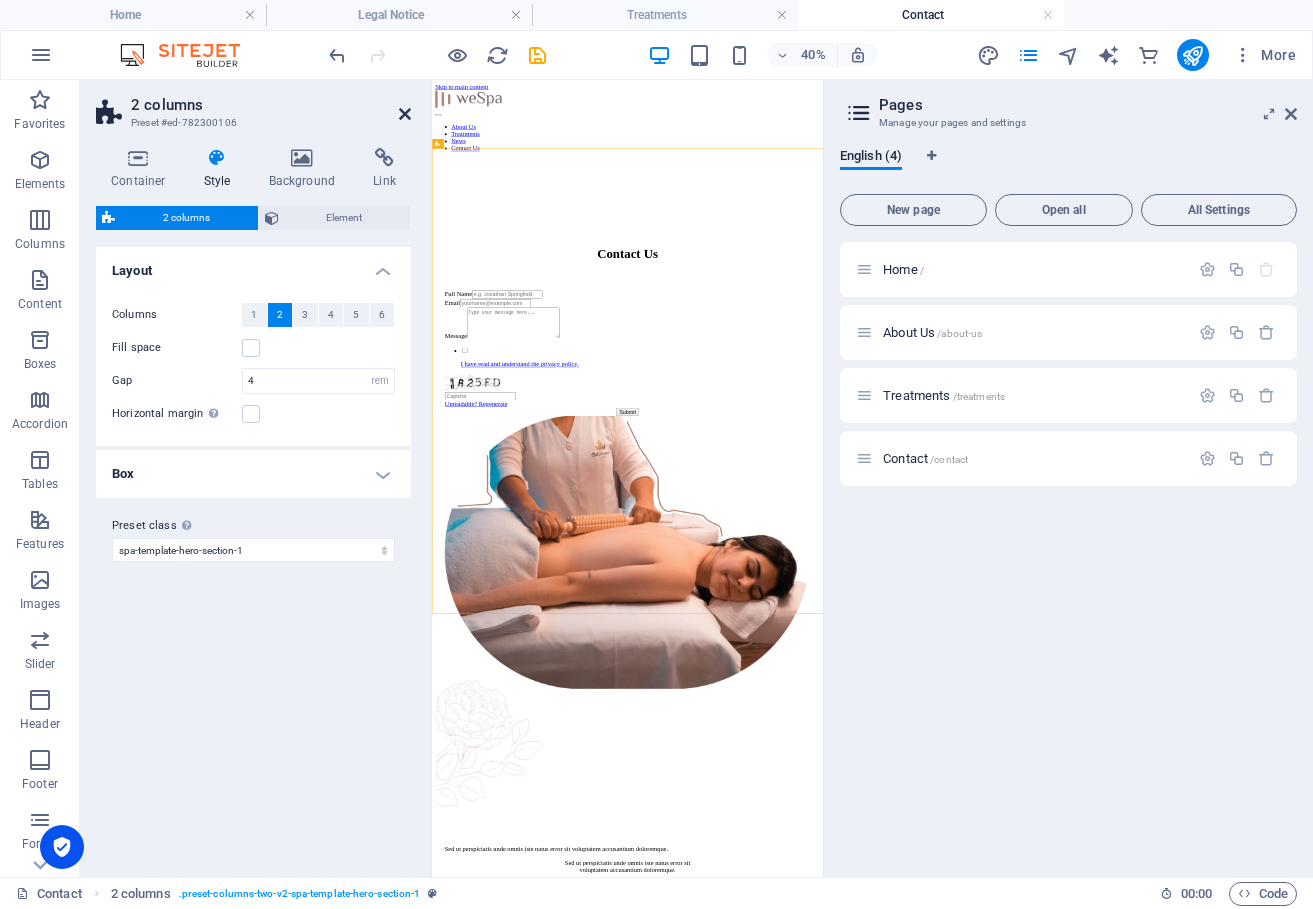 click at bounding box center [405, 114] 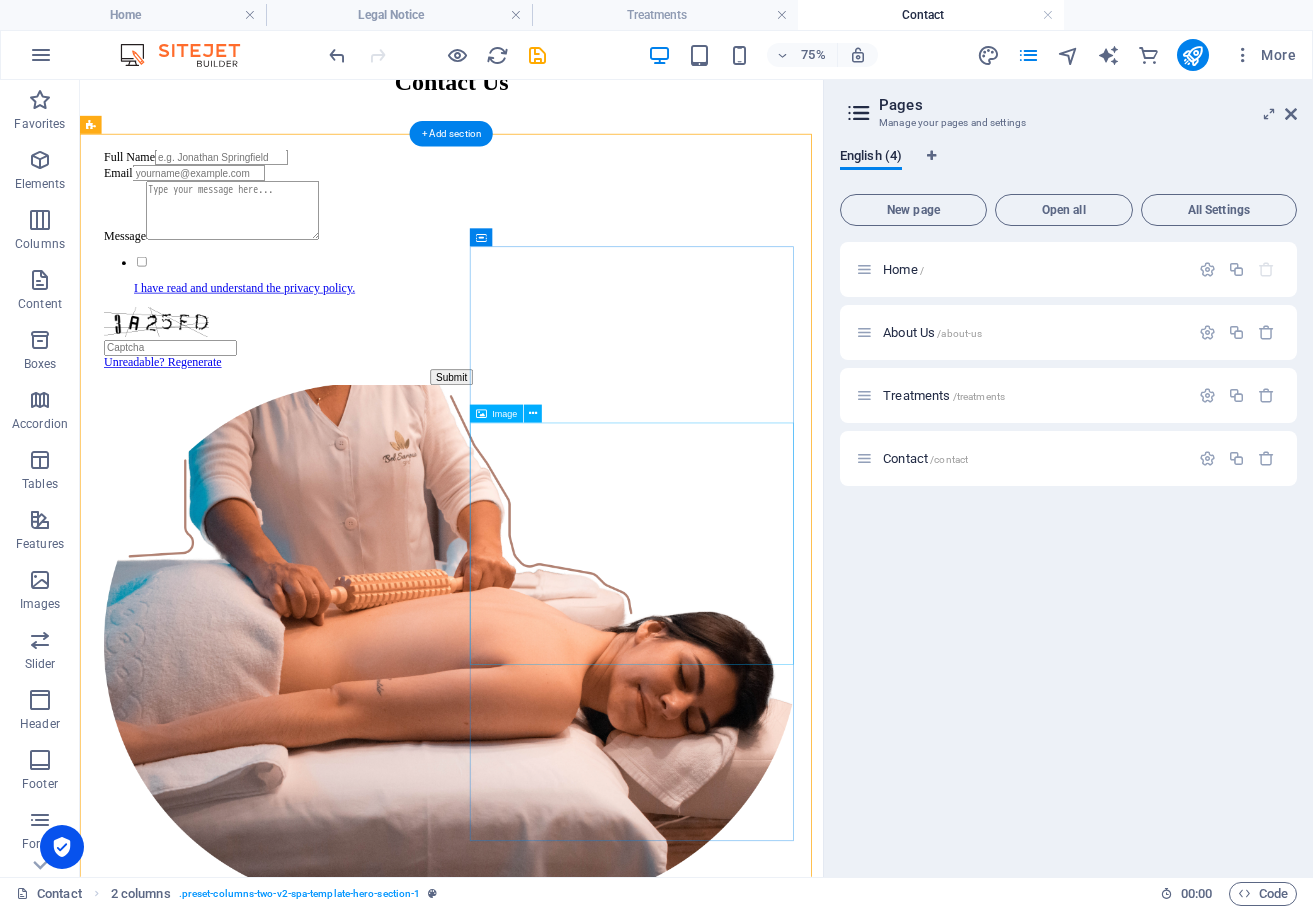 scroll, scrollTop: 508, scrollLeft: 0, axis: vertical 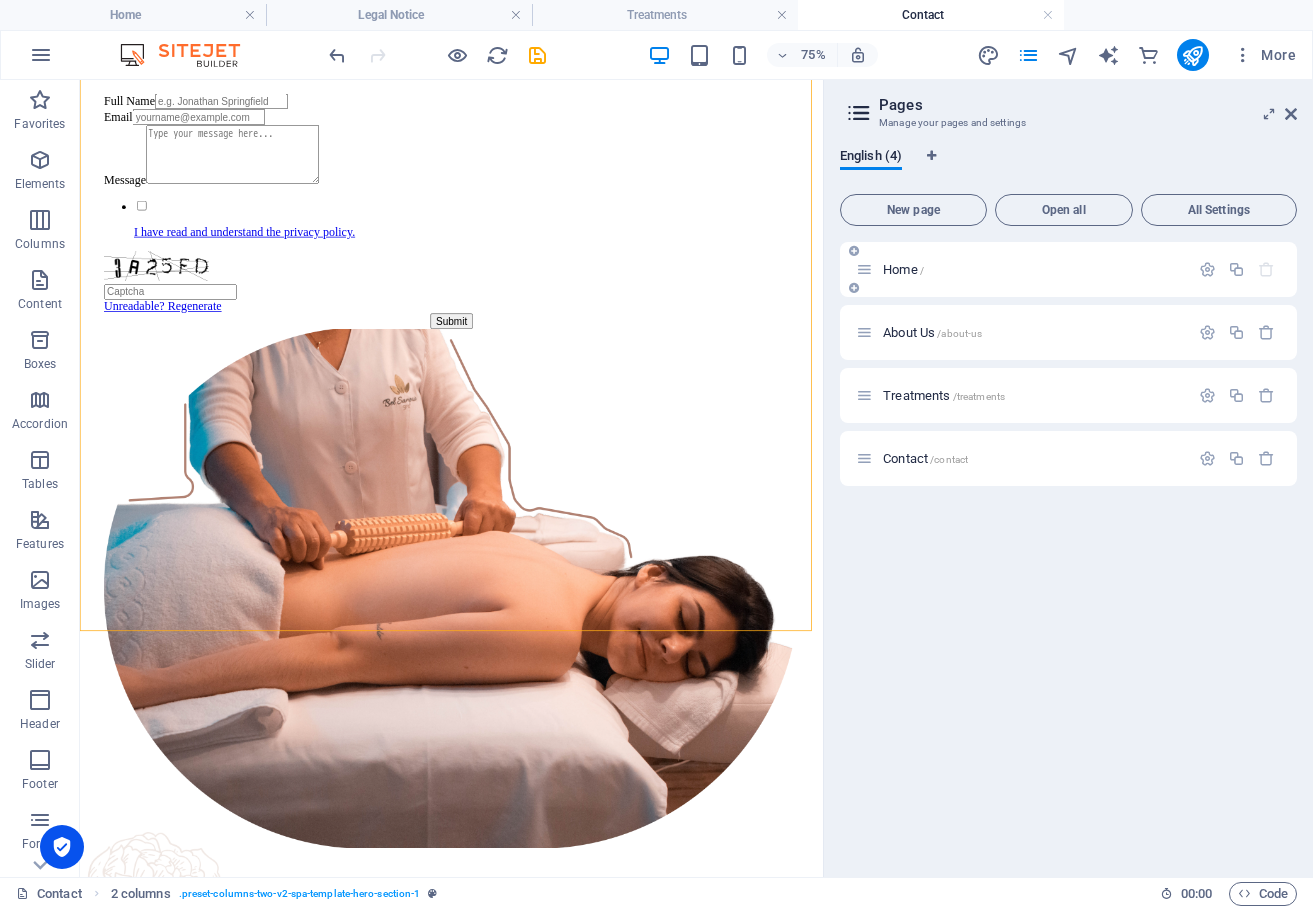 click on "Home /" at bounding box center (1068, 269) 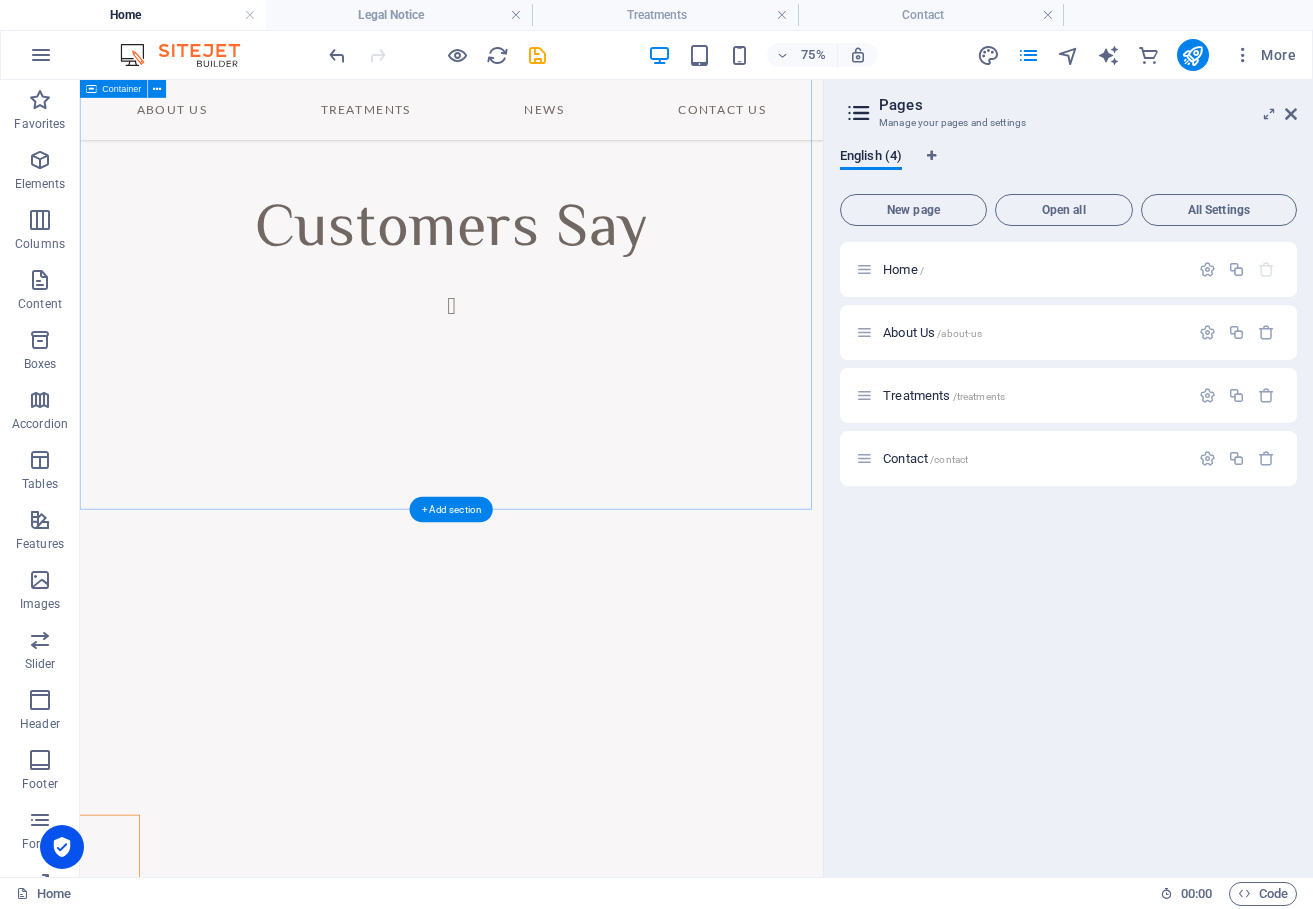 scroll, scrollTop: 4408, scrollLeft: 0, axis: vertical 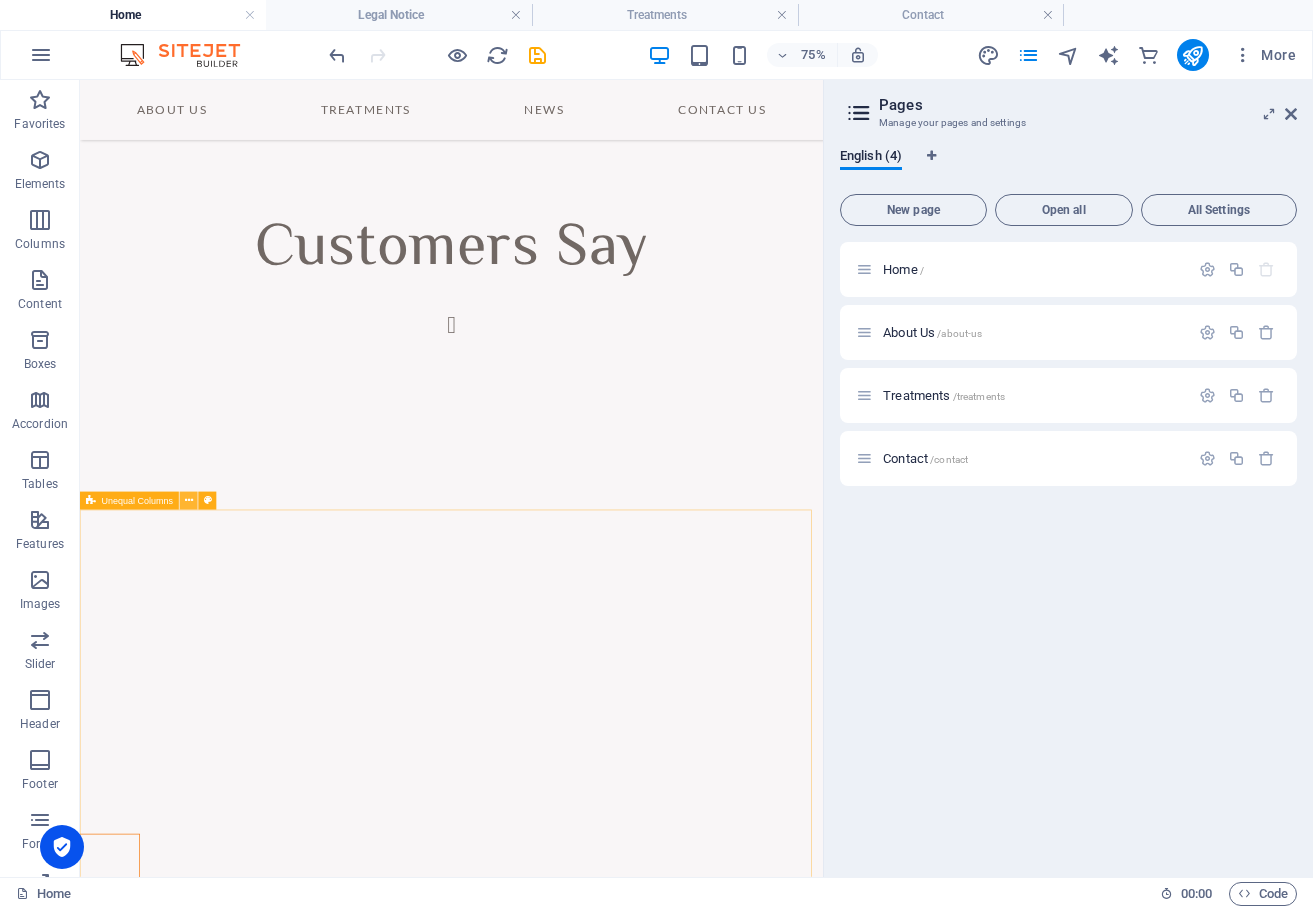 click at bounding box center [189, 501] 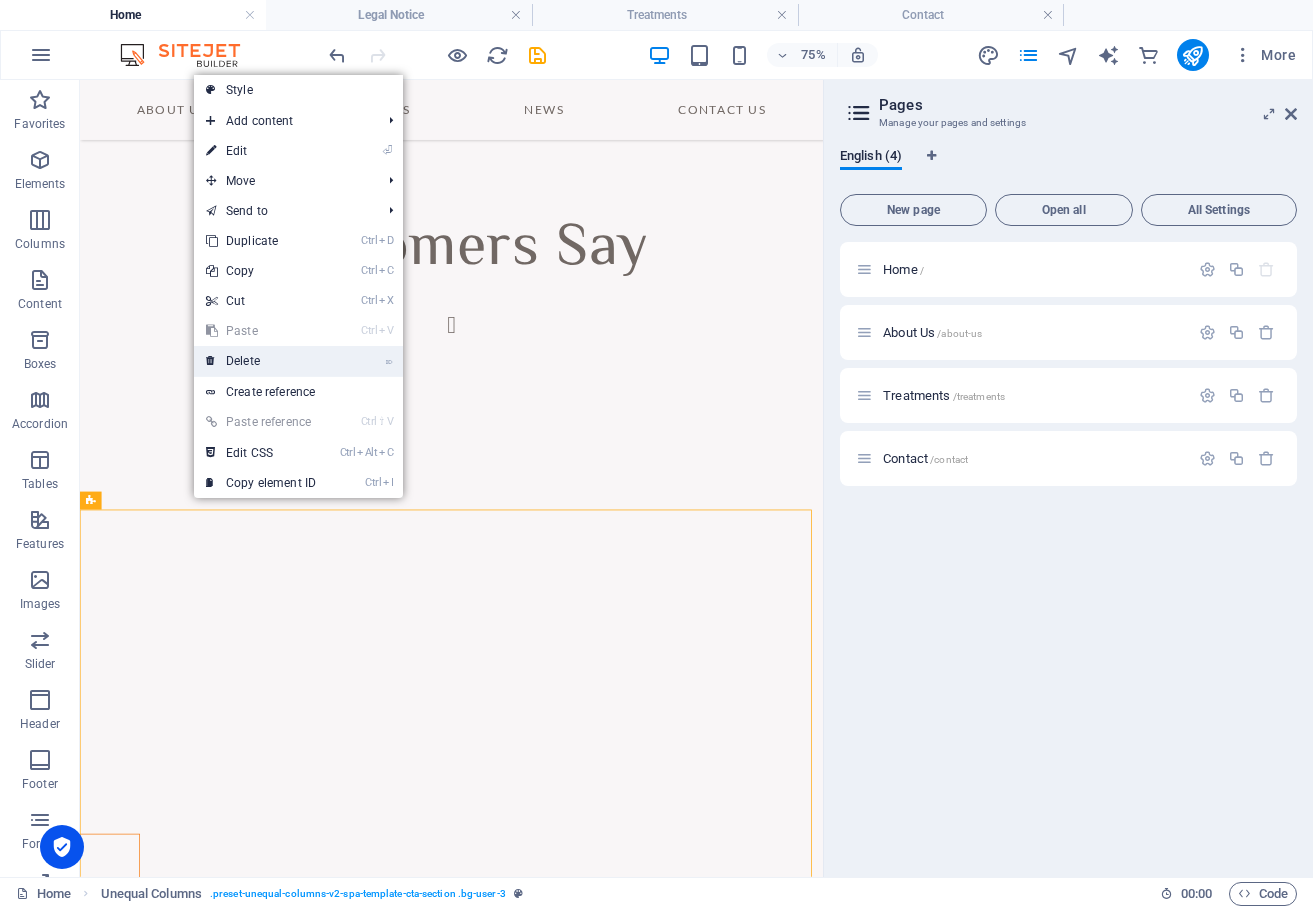 click on "⌦  Delete" at bounding box center [261, 361] 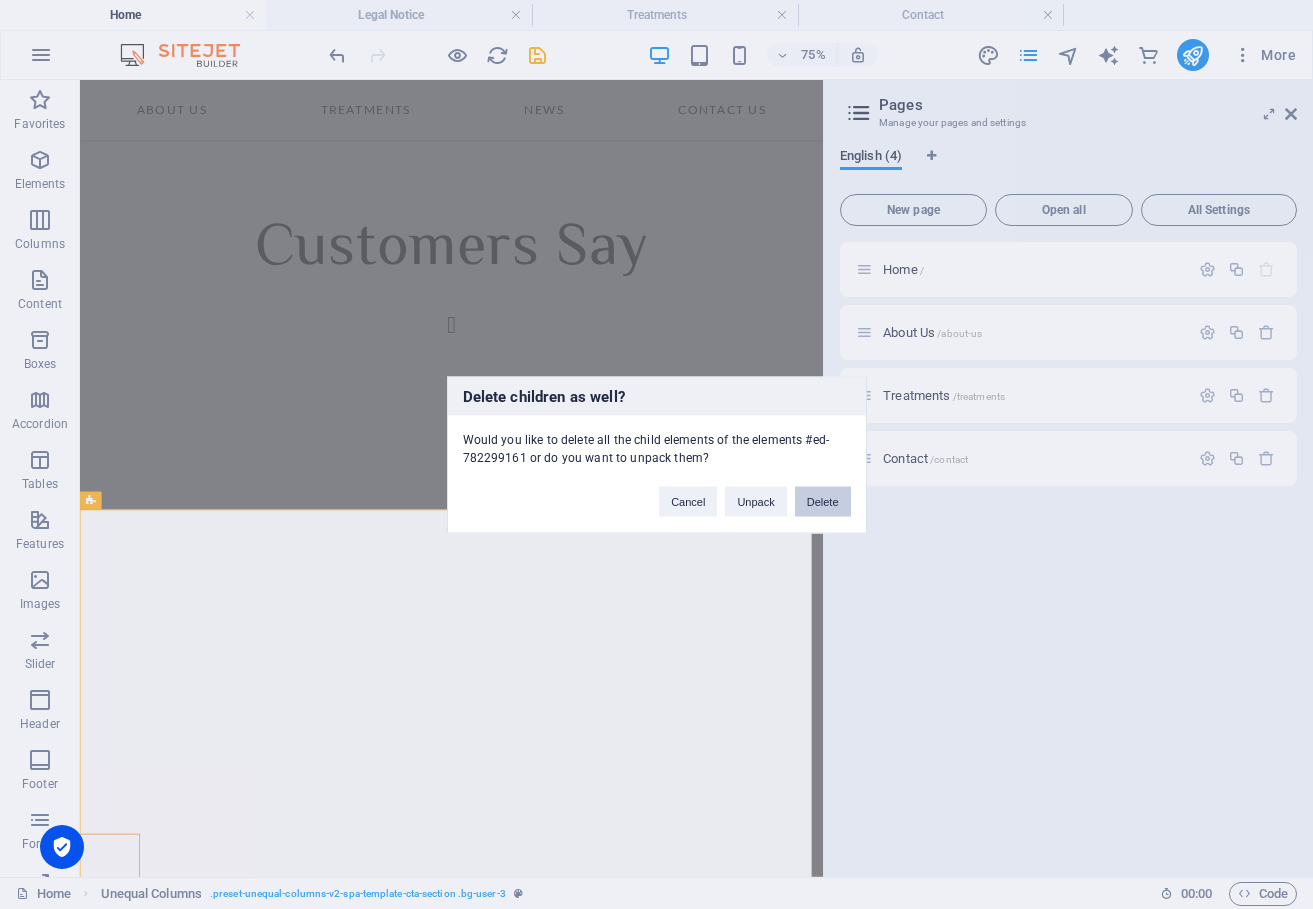 click on "Delete" at bounding box center (823, 501) 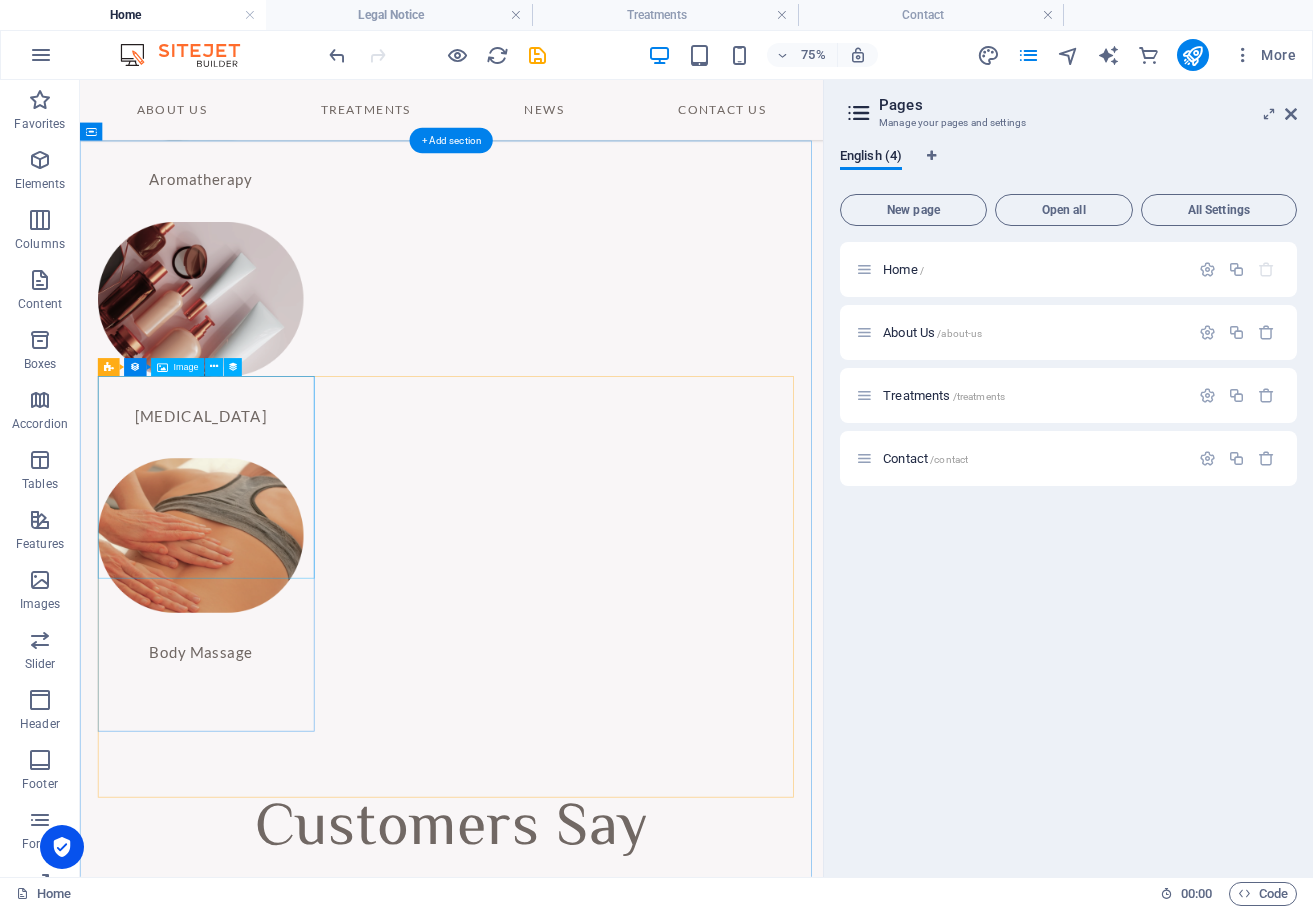 scroll, scrollTop: 3608, scrollLeft: 0, axis: vertical 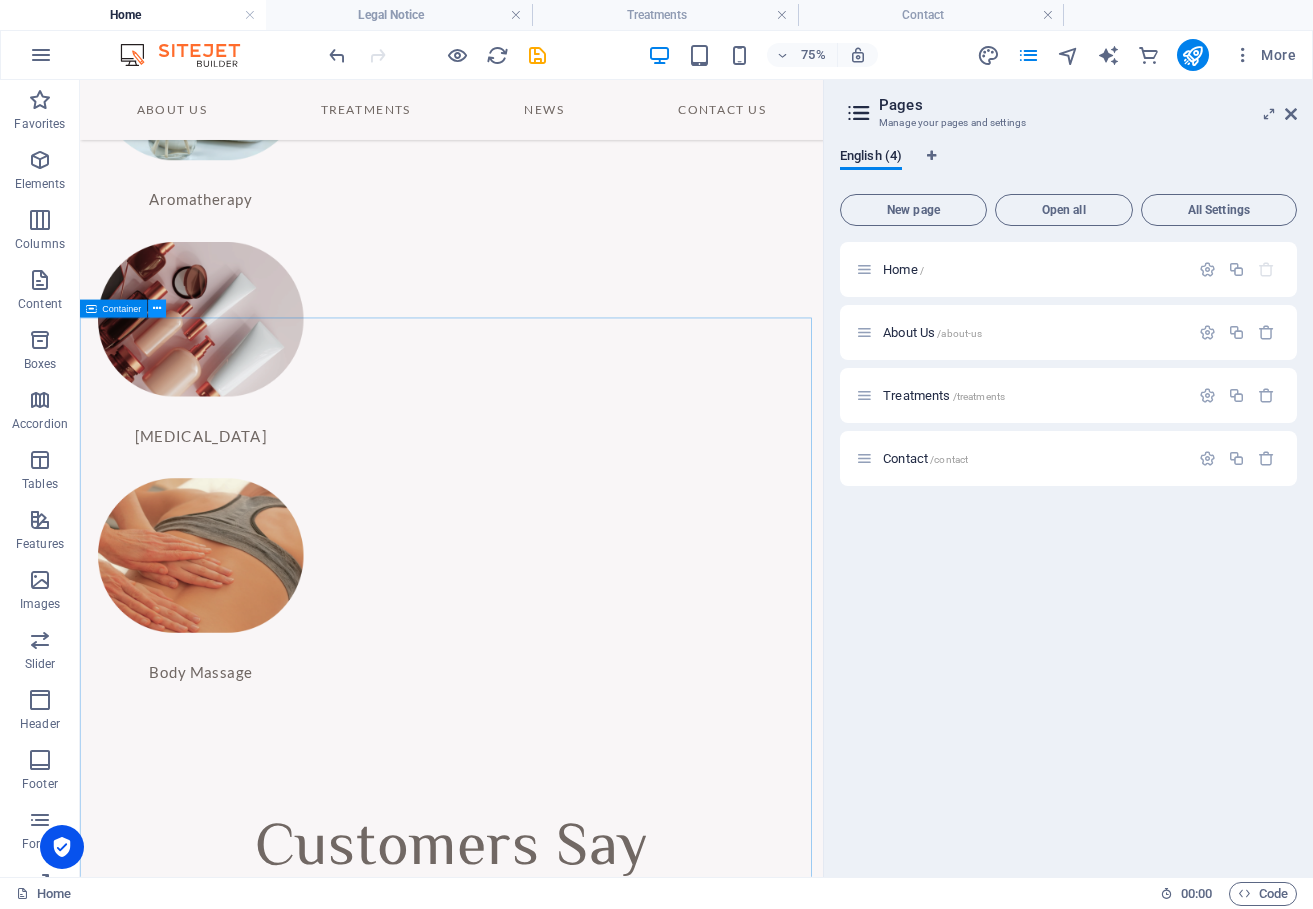 click at bounding box center (157, 309) 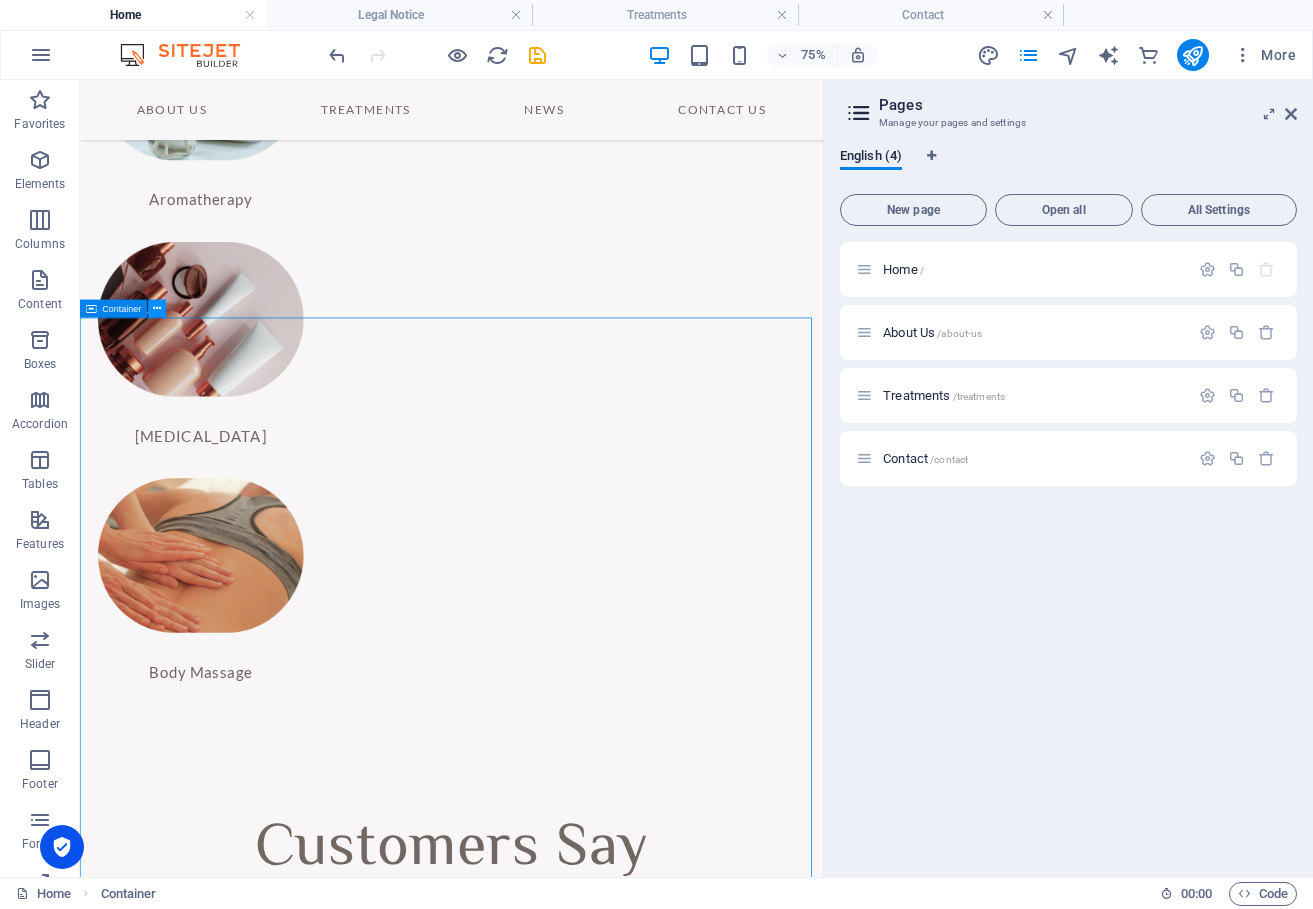 click at bounding box center [157, 309] 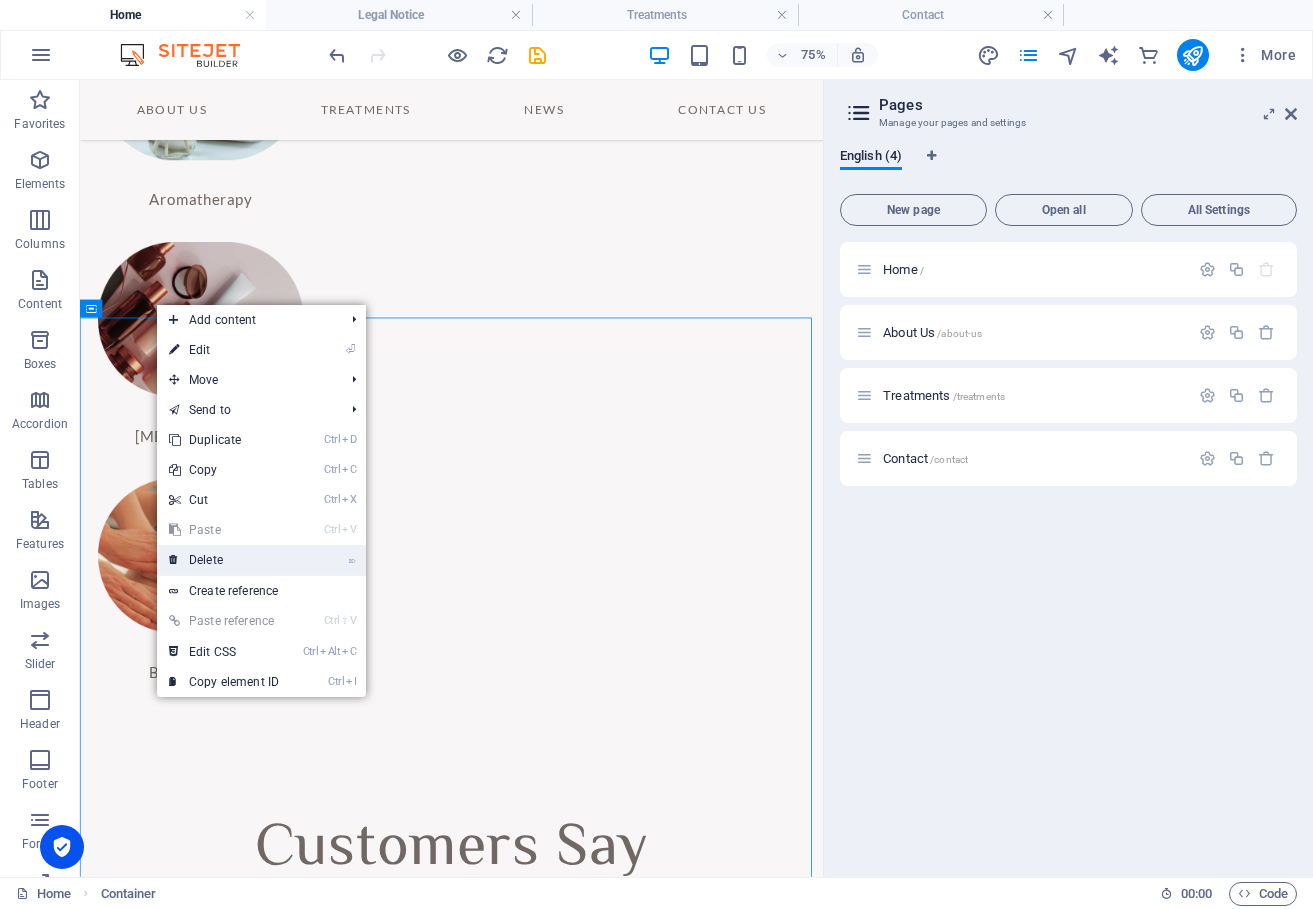 click on "⌦  Delete" at bounding box center (224, 560) 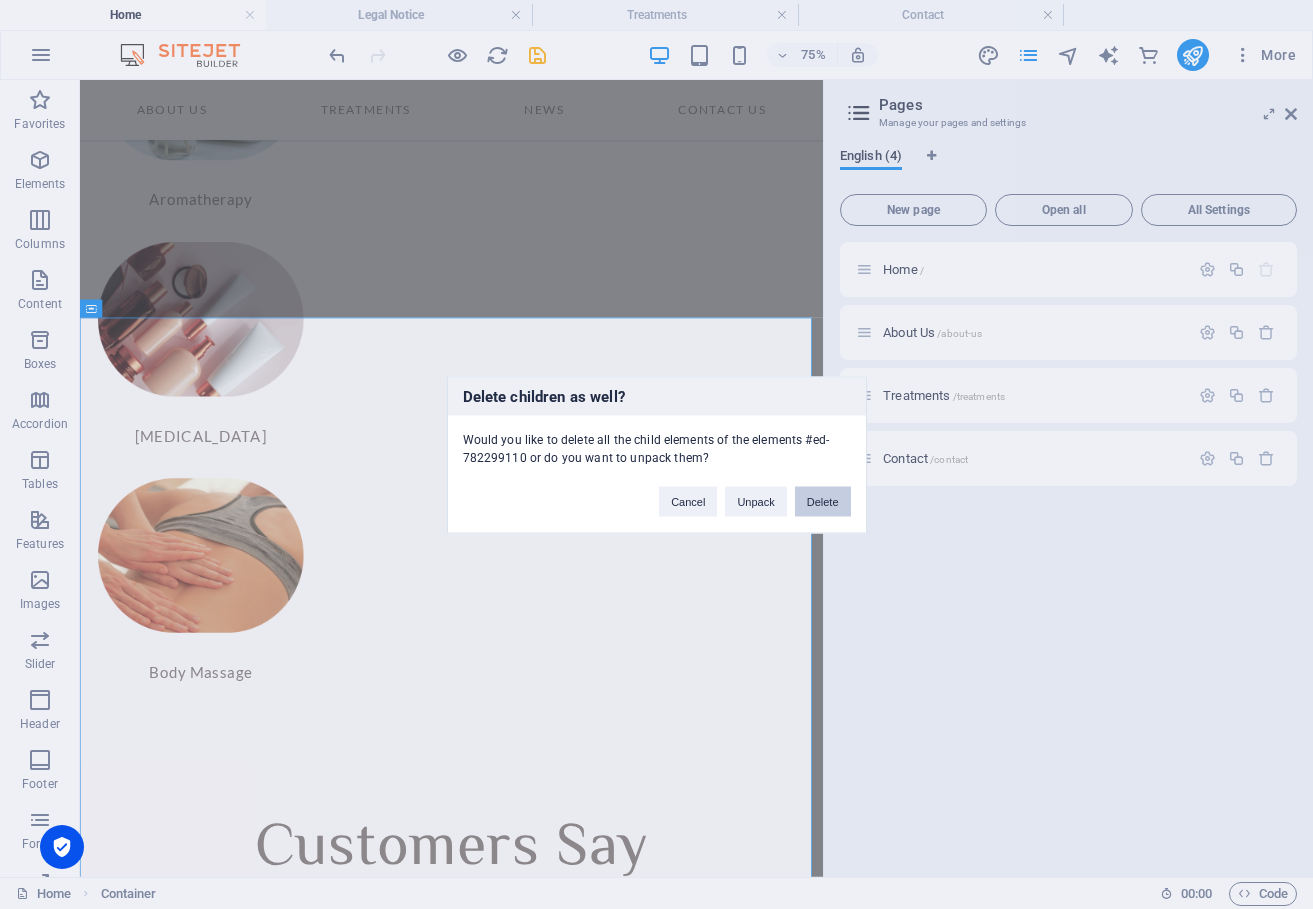 click on "Delete" at bounding box center [823, 501] 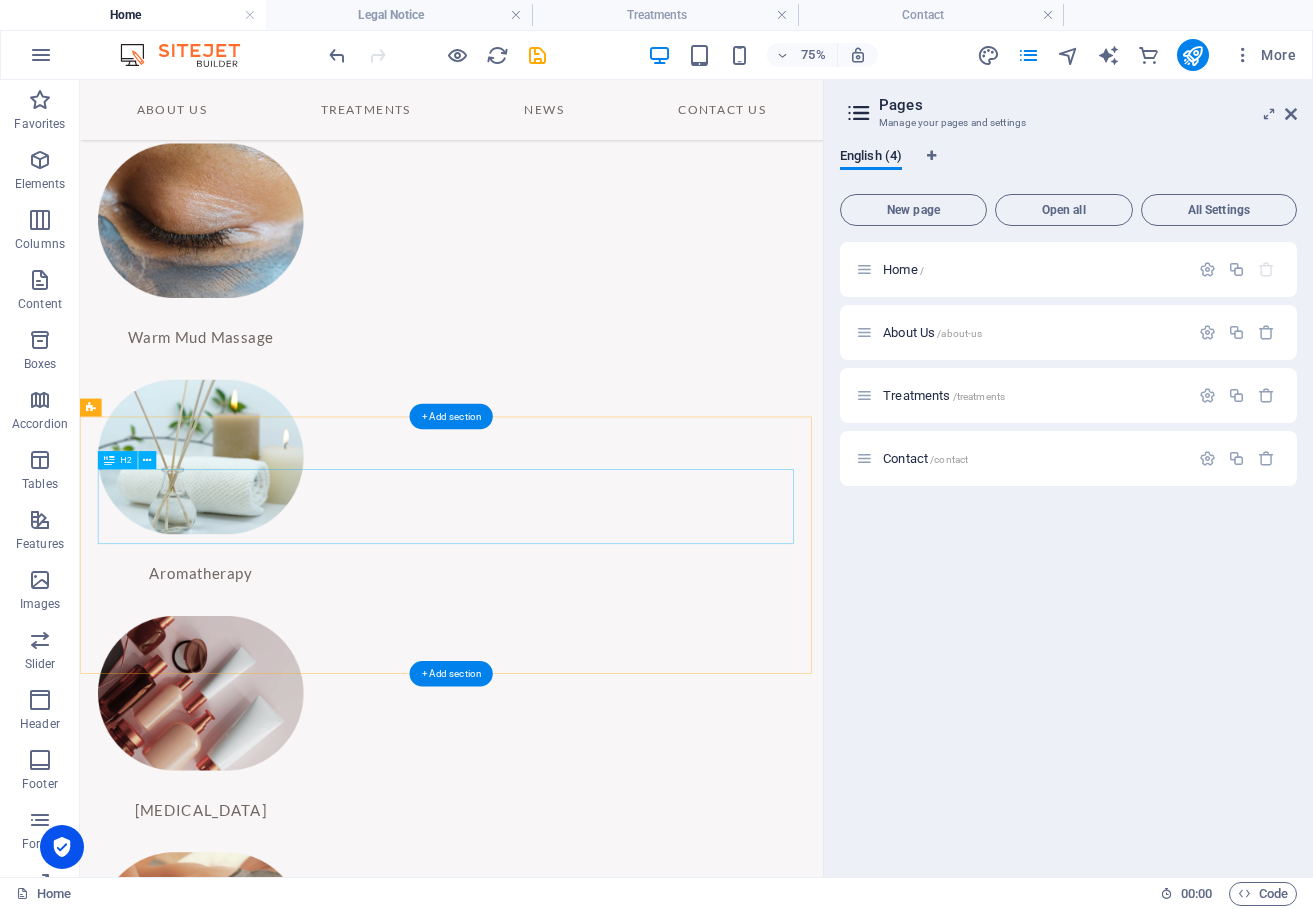 scroll, scrollTop: 3108, scrollLeft: 0, axis: vertical 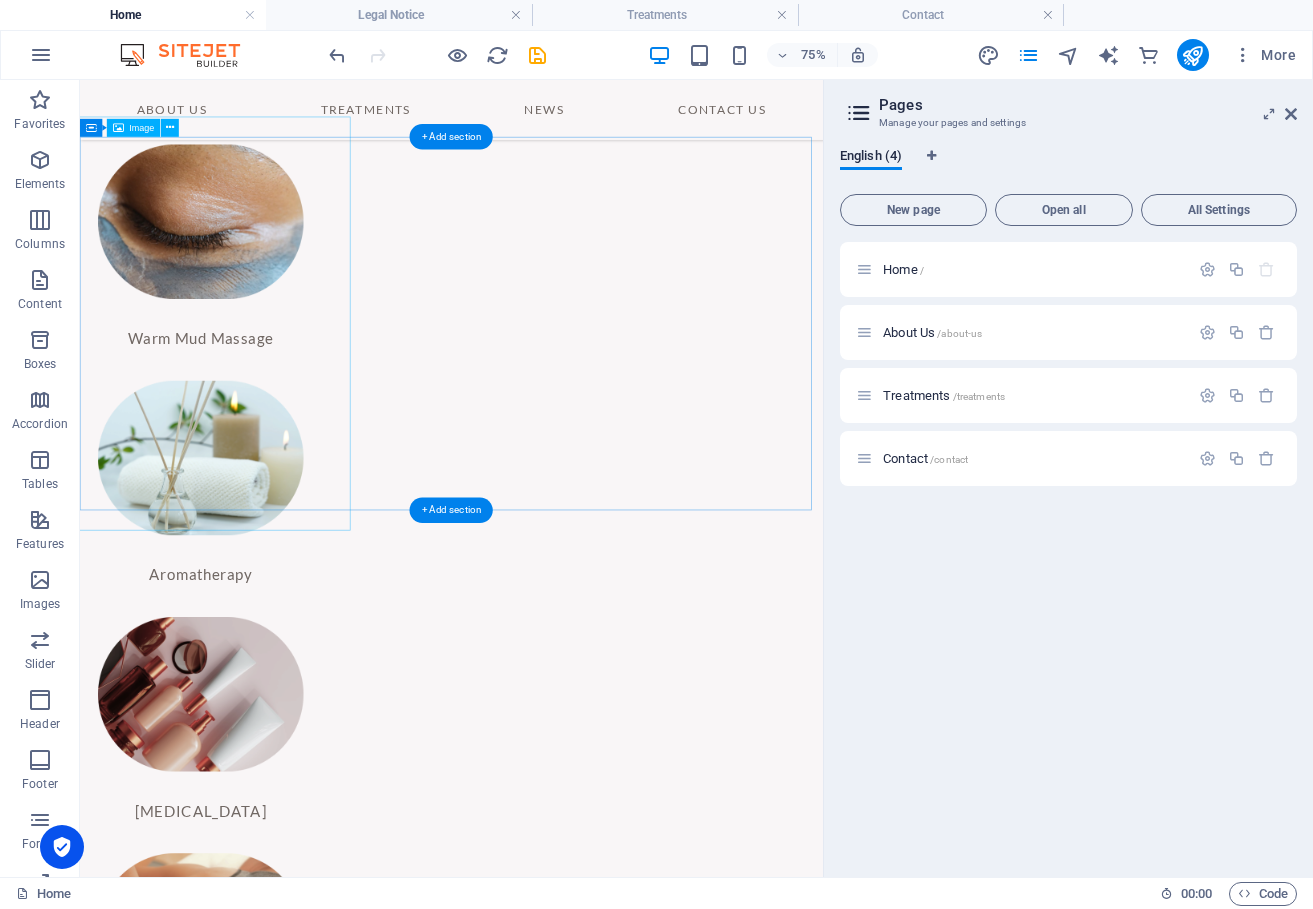 click at bounding box center (560, 2707) 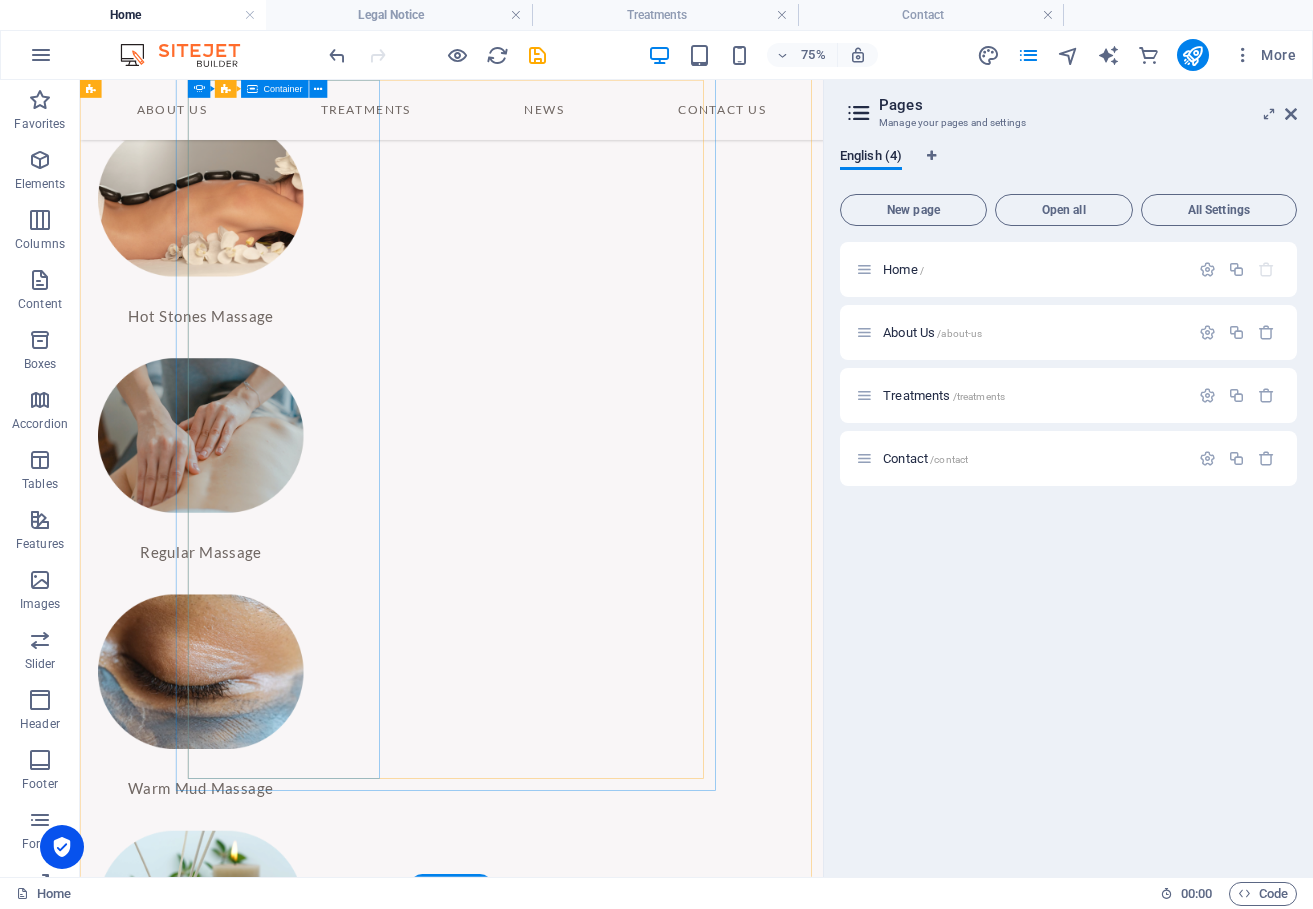 scroll, scrollTop: 2608, scrollLeft: 0, axis: vertical 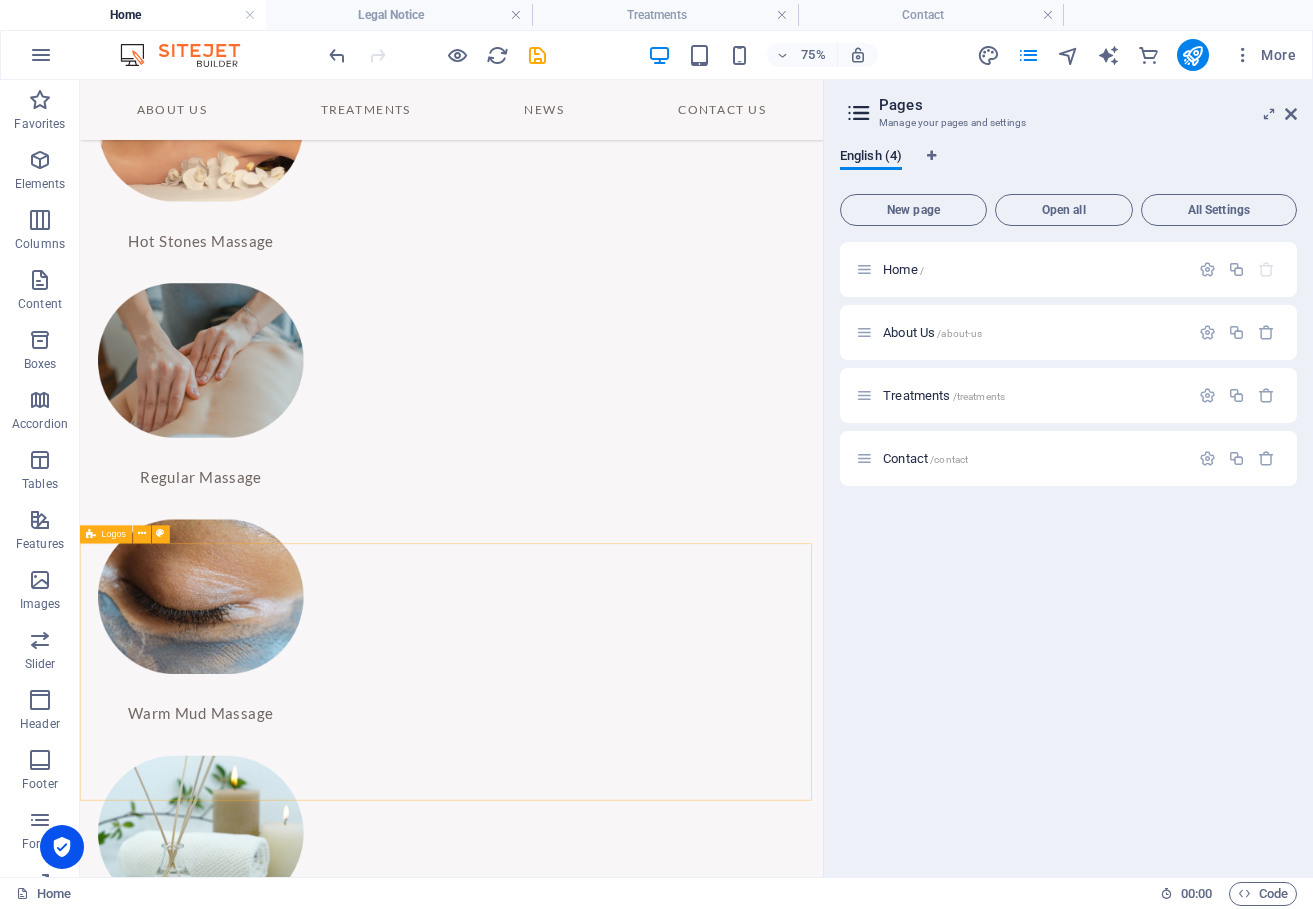 click at bounding box center (161, 535) 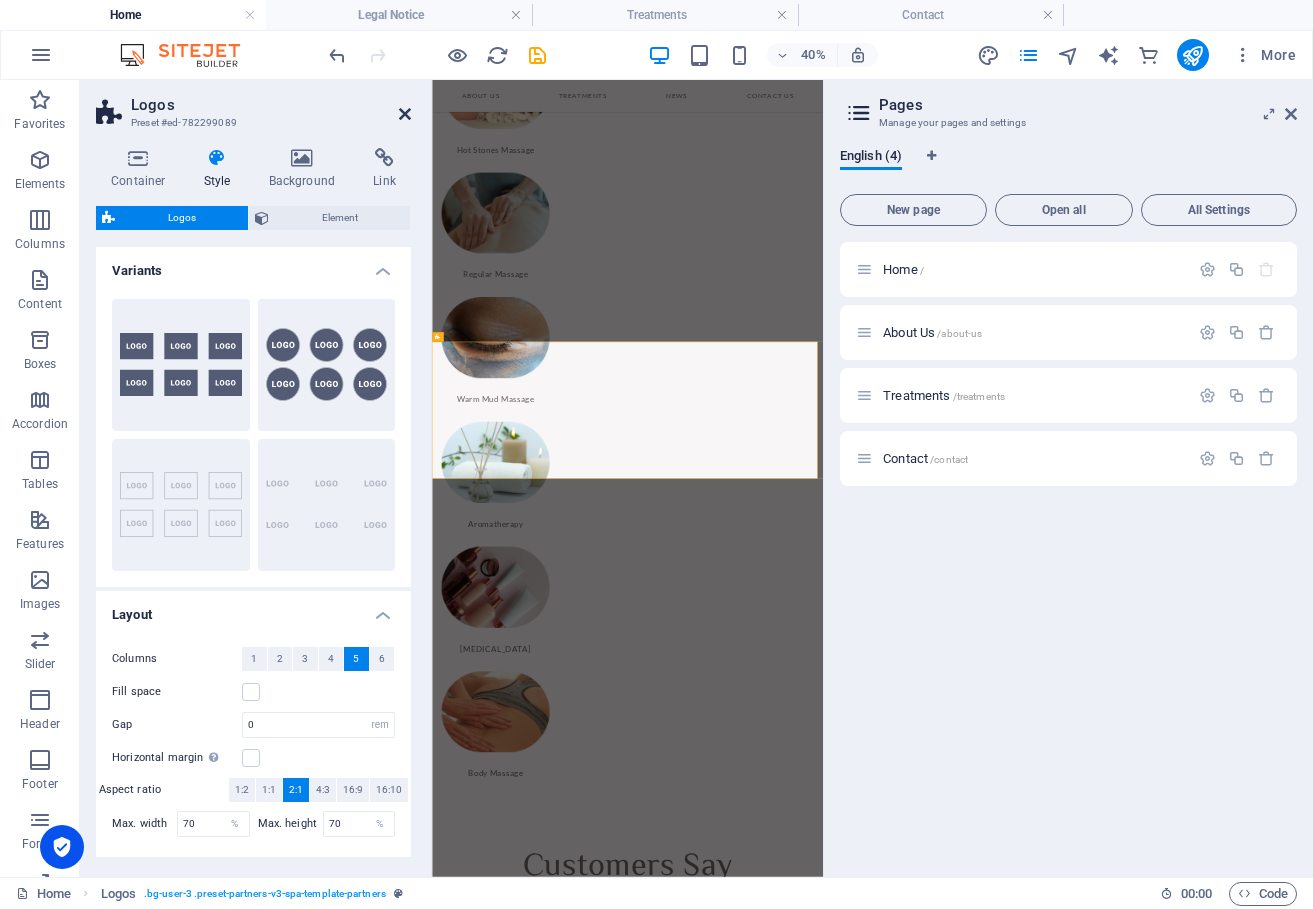 click at bounding box center (405, 114) 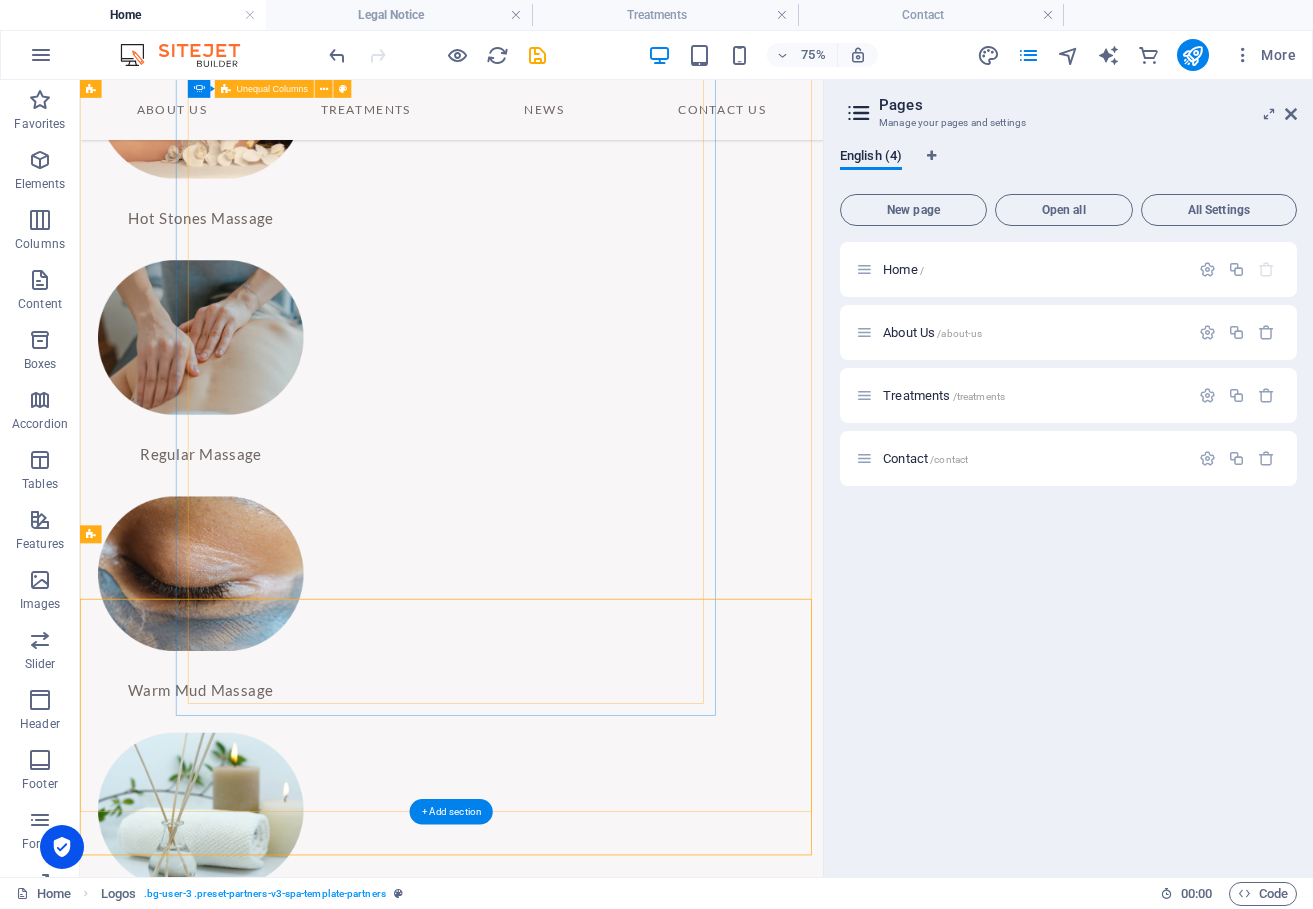scroll, scrollTop: 2608, scrollLeft: 0, axis: vertical 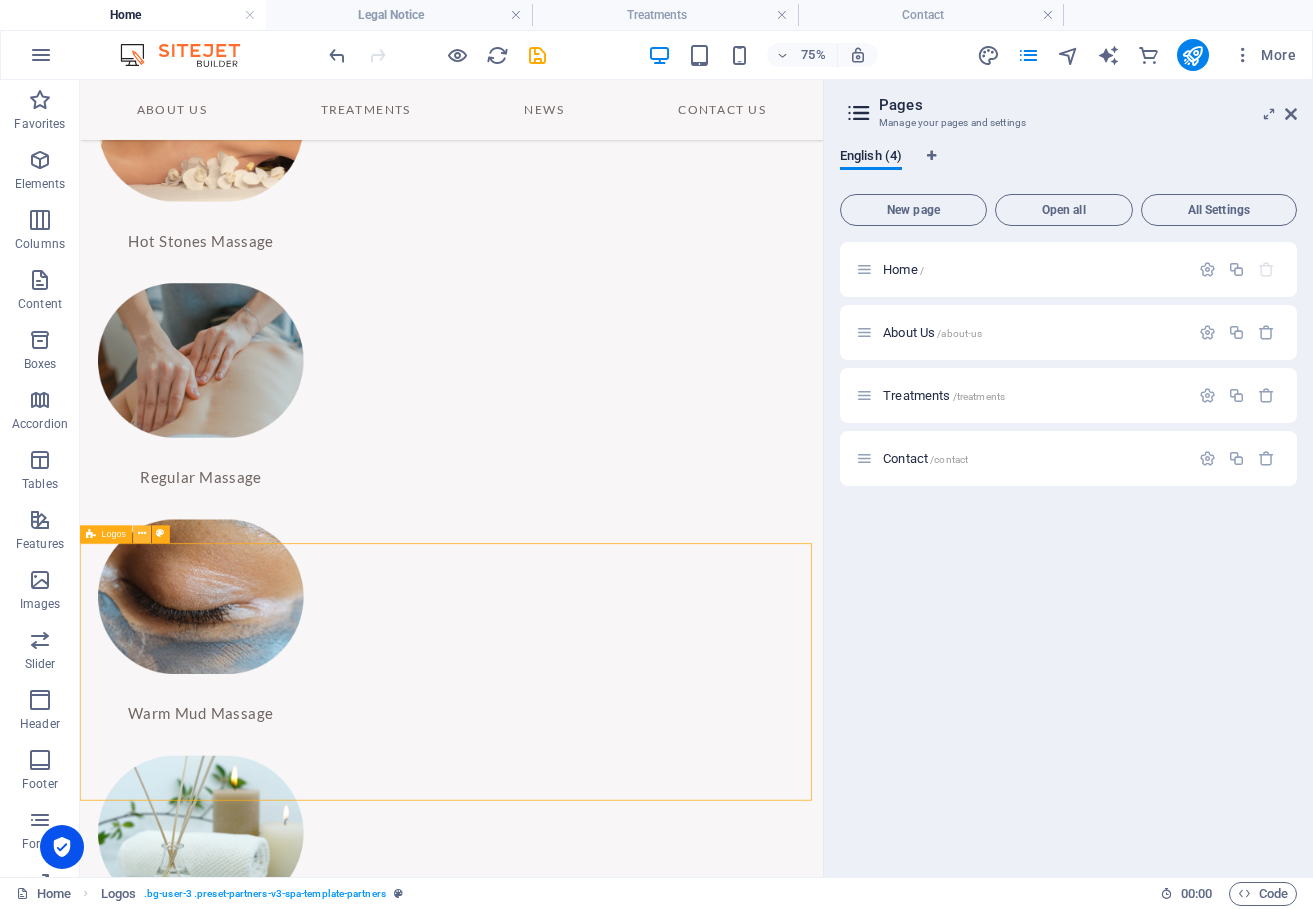 click at bounding box center (142, 535) 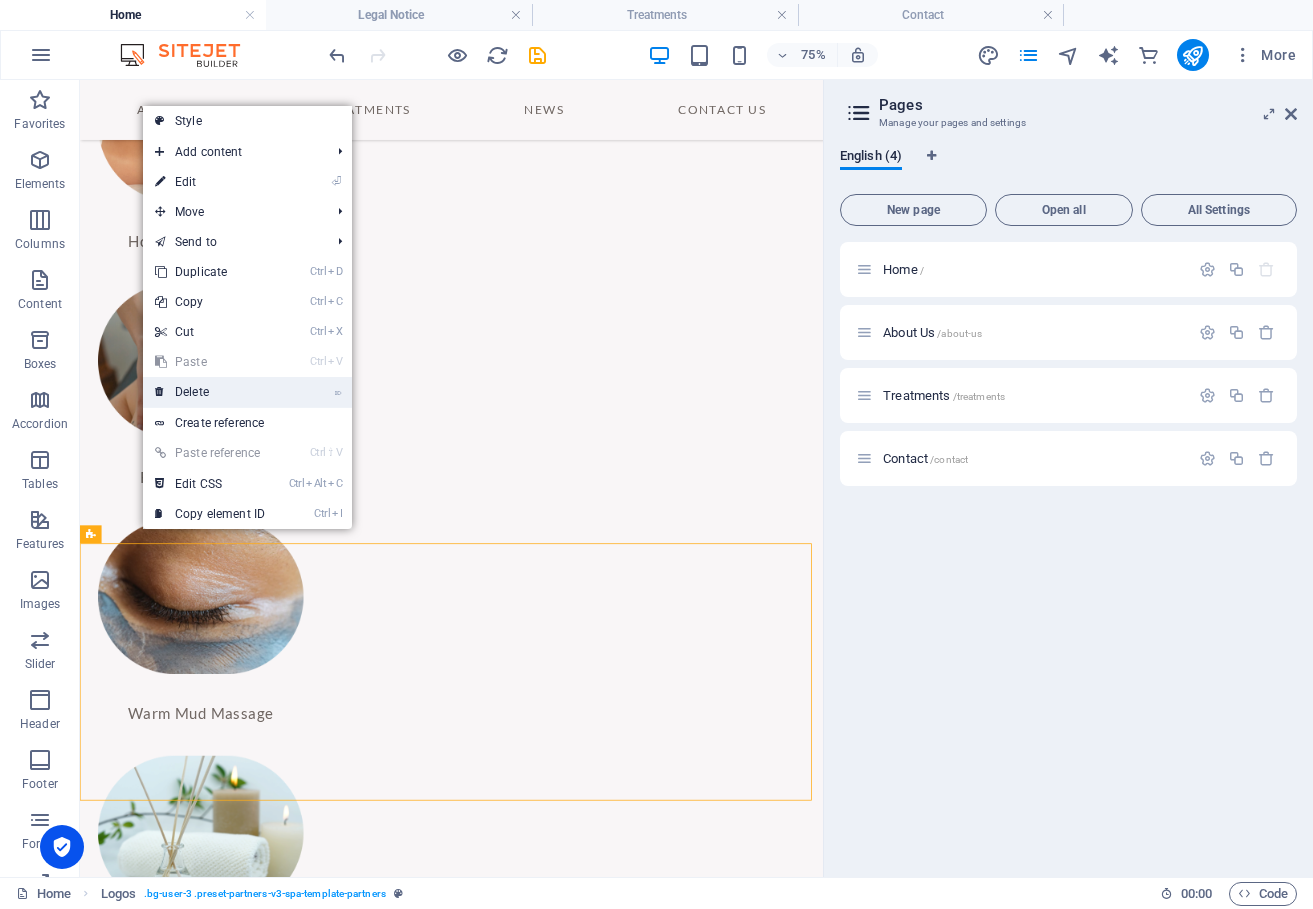 click on "⌦  Delete" at bounding box center (210, 392) 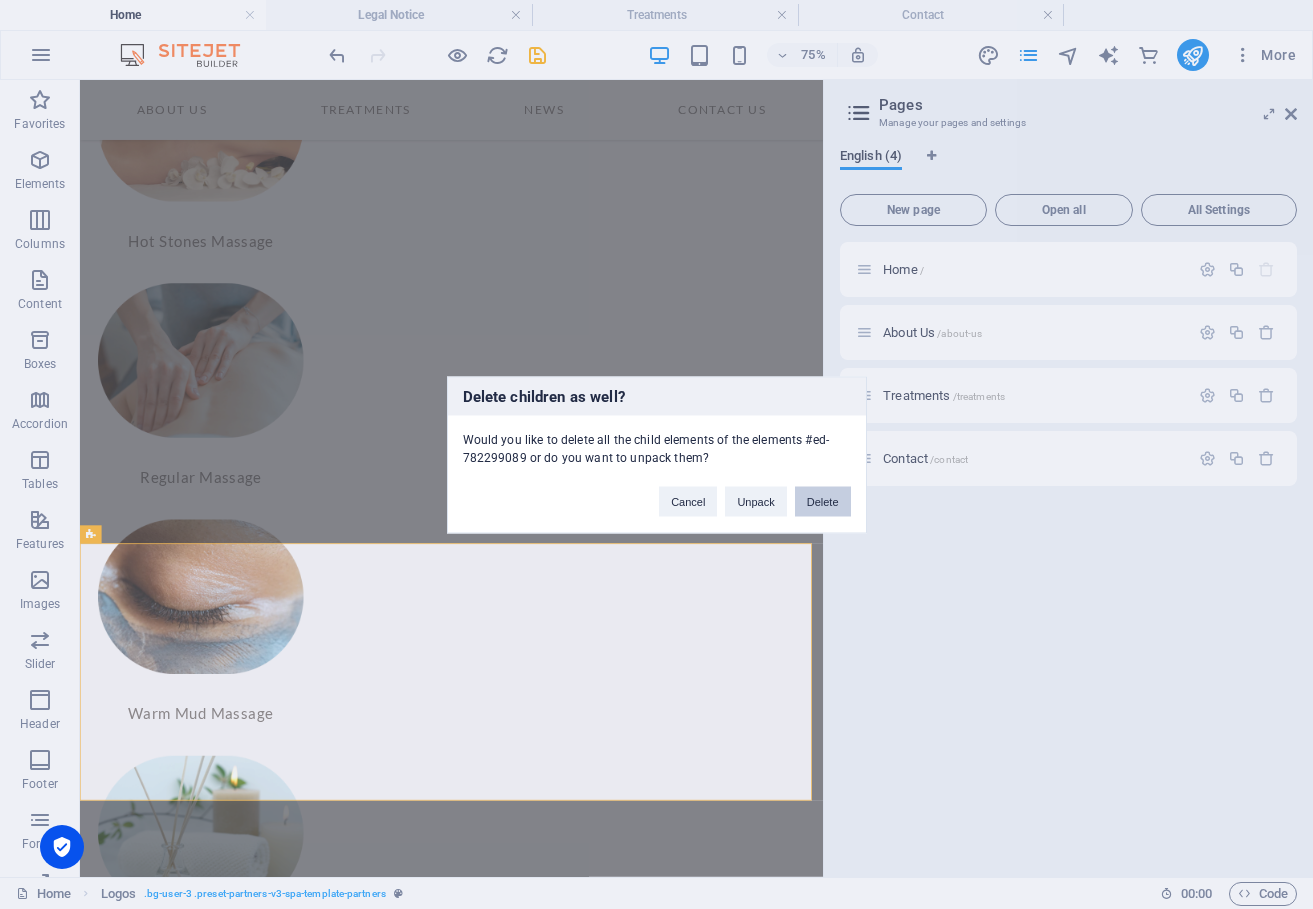 drag, startPoint x: 977, startPoint y: 563, endPoint x: 813, endPoint y: 503, distance: 174.63104 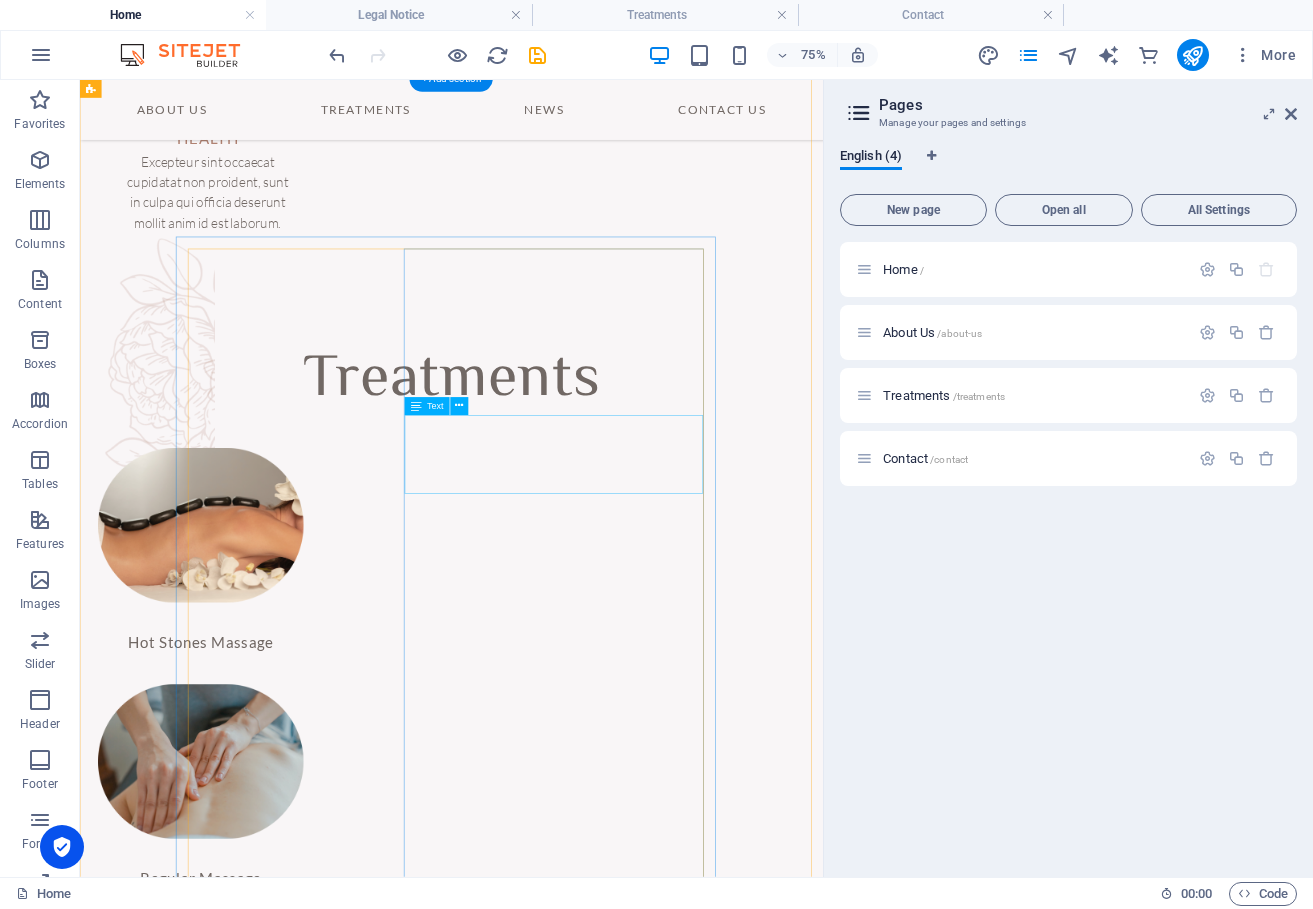 scroll, scrollTop: 2008, scrollLeft: 0, axis: vertical 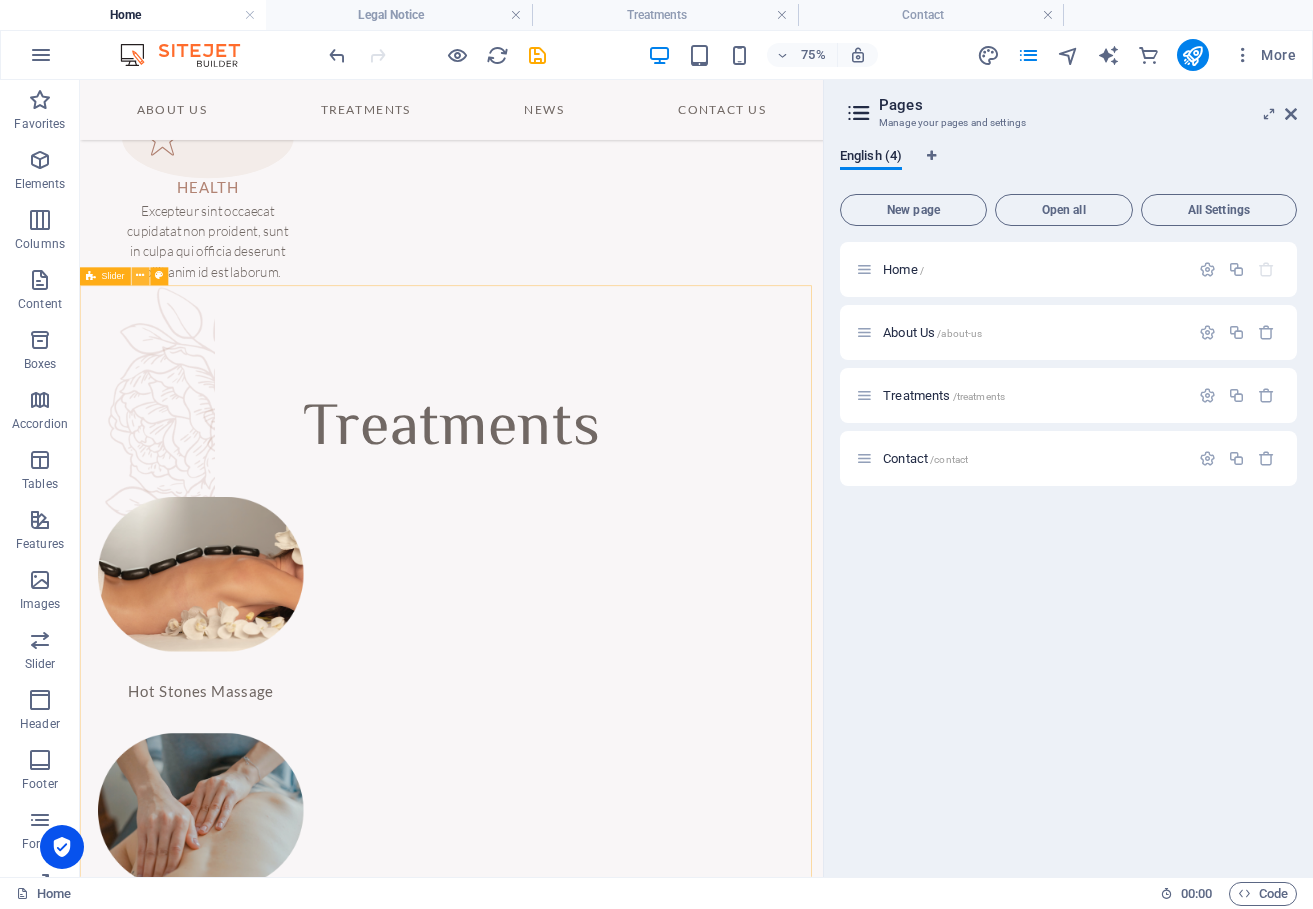 click at bounding box center (140, 277) 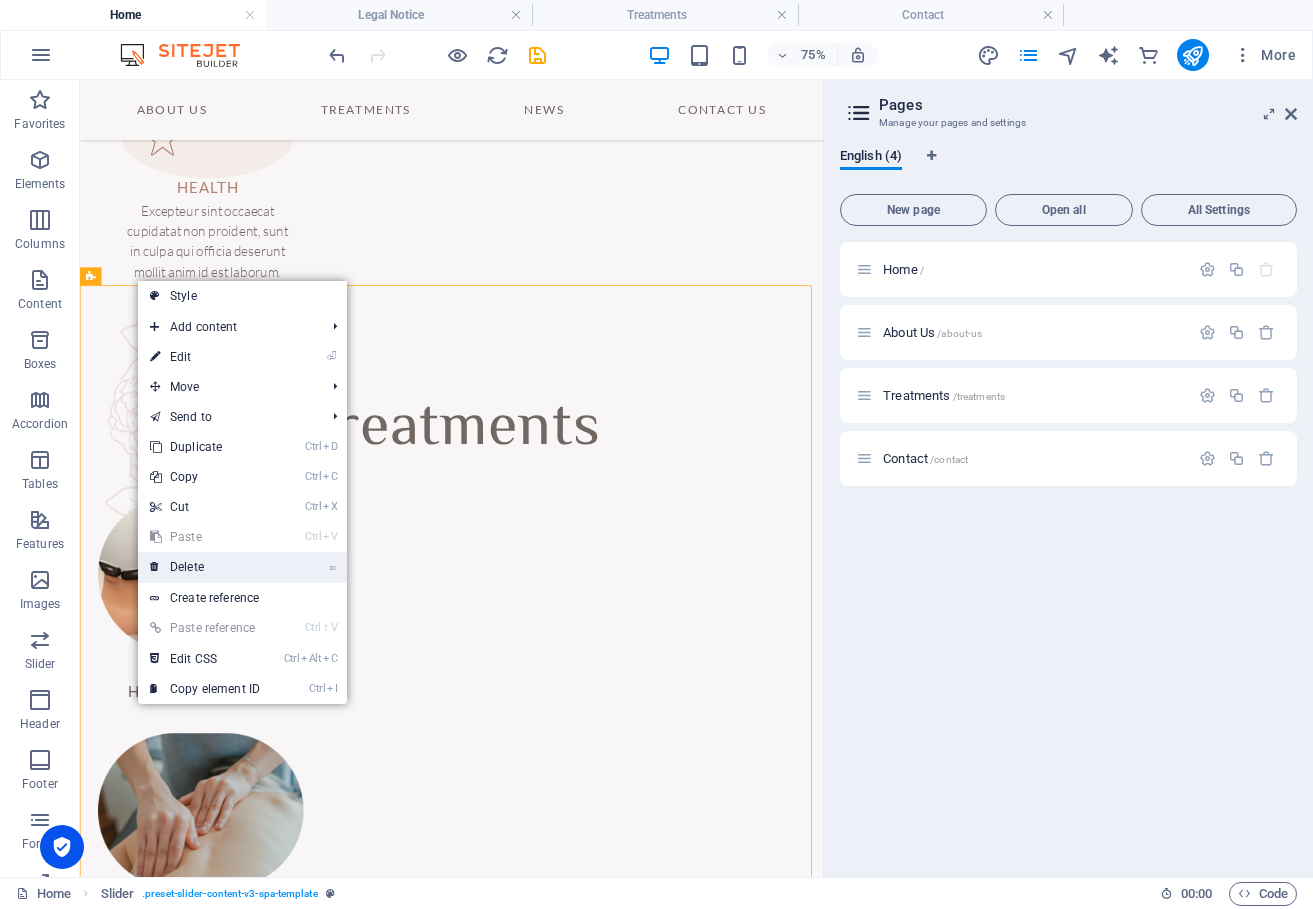 click on "⌦  Delete" at bounding box center (205, 567) 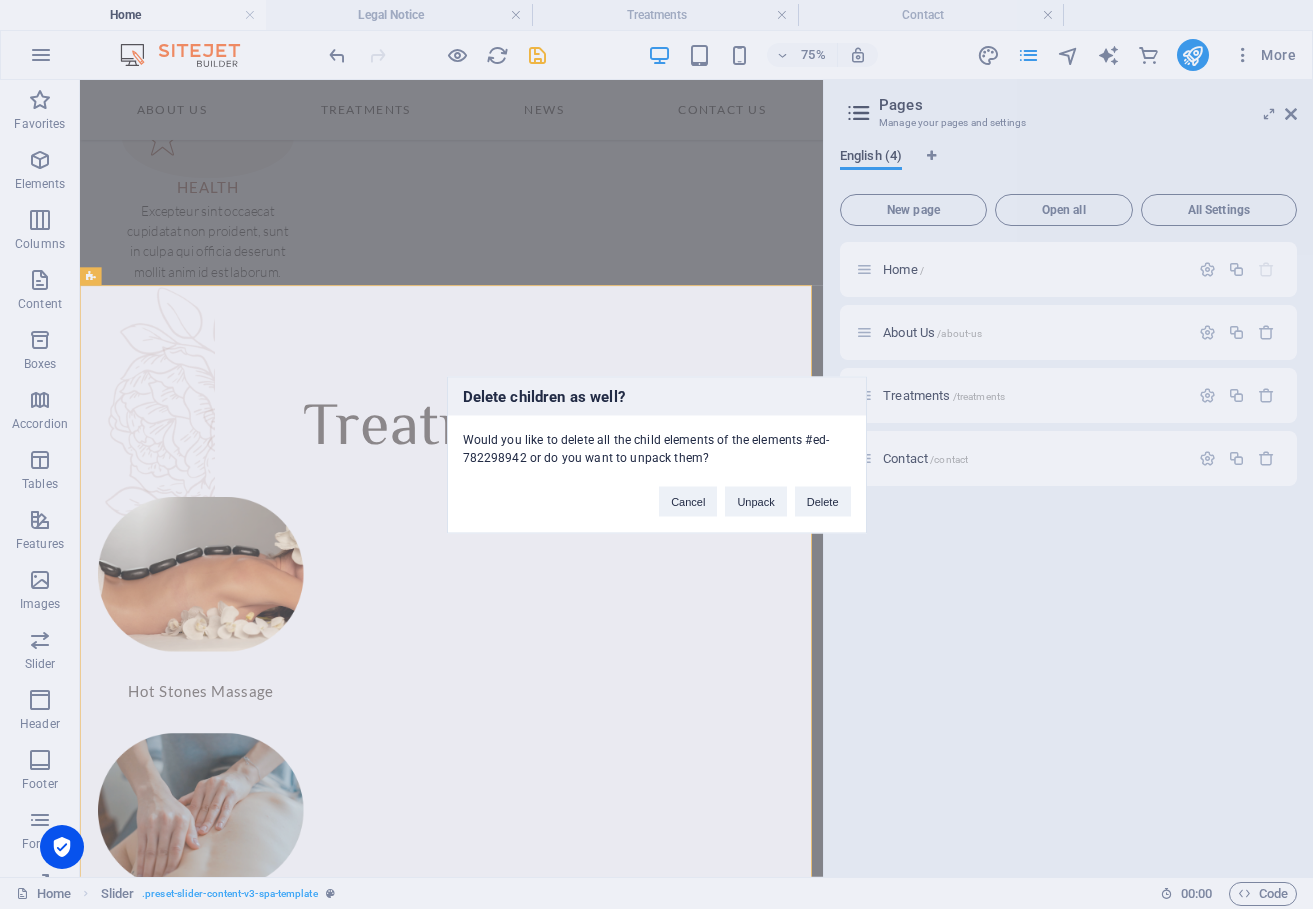 click on "Delete" at bounding box center (823, 501) 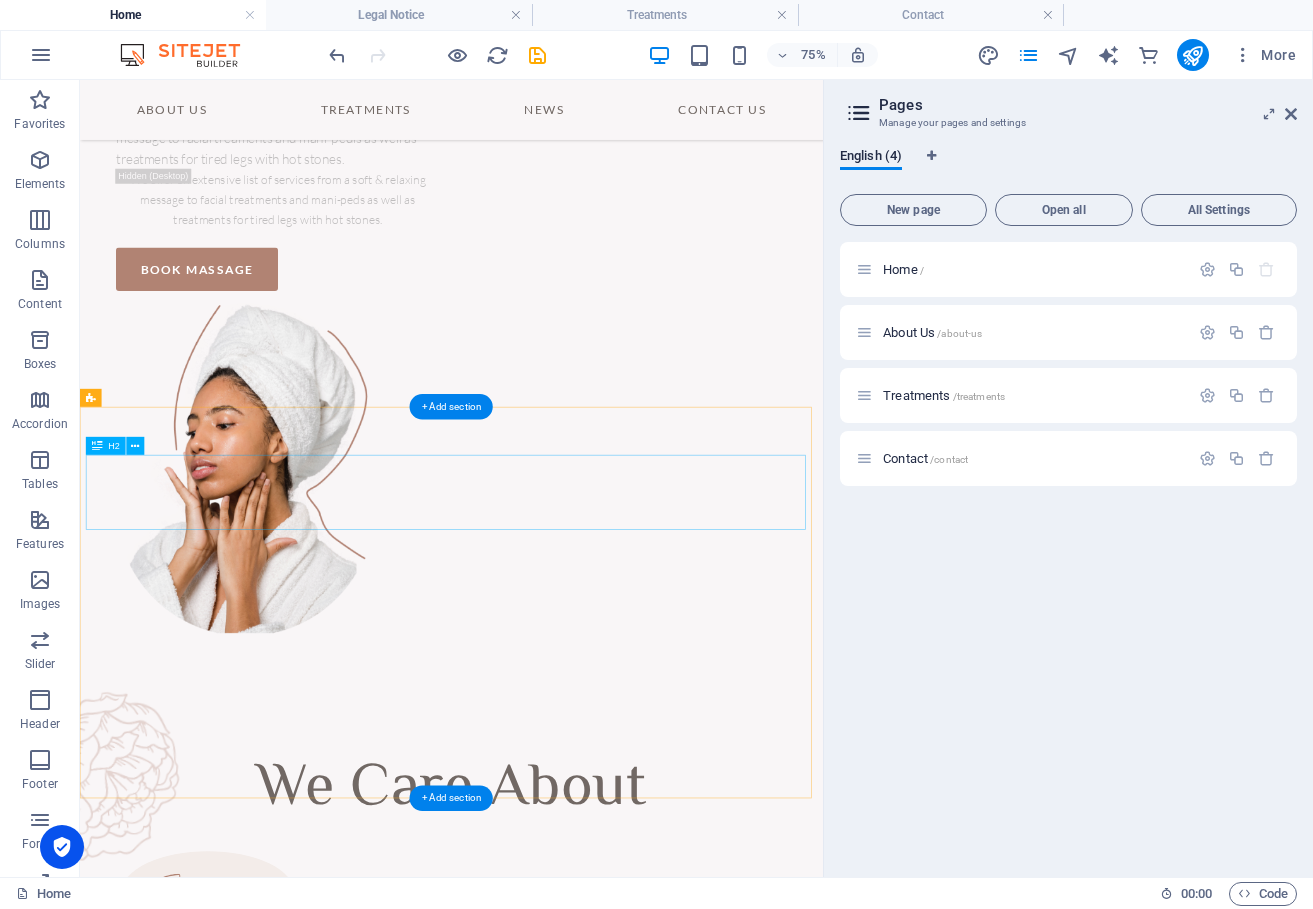 scroll, scrollTop: 508, scrollLeft: 0, axis: vertical 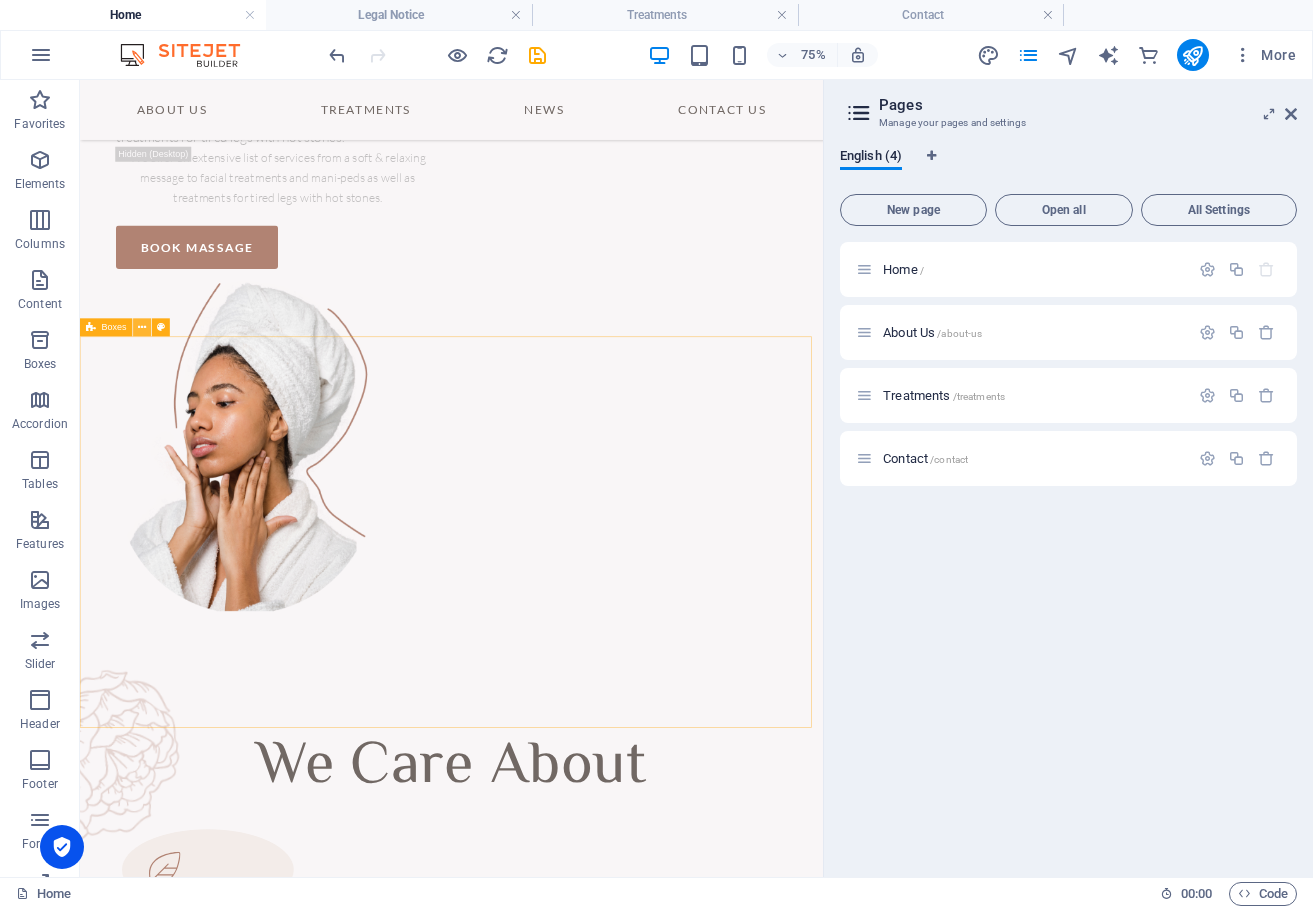 click at bounding box center (143, 328) 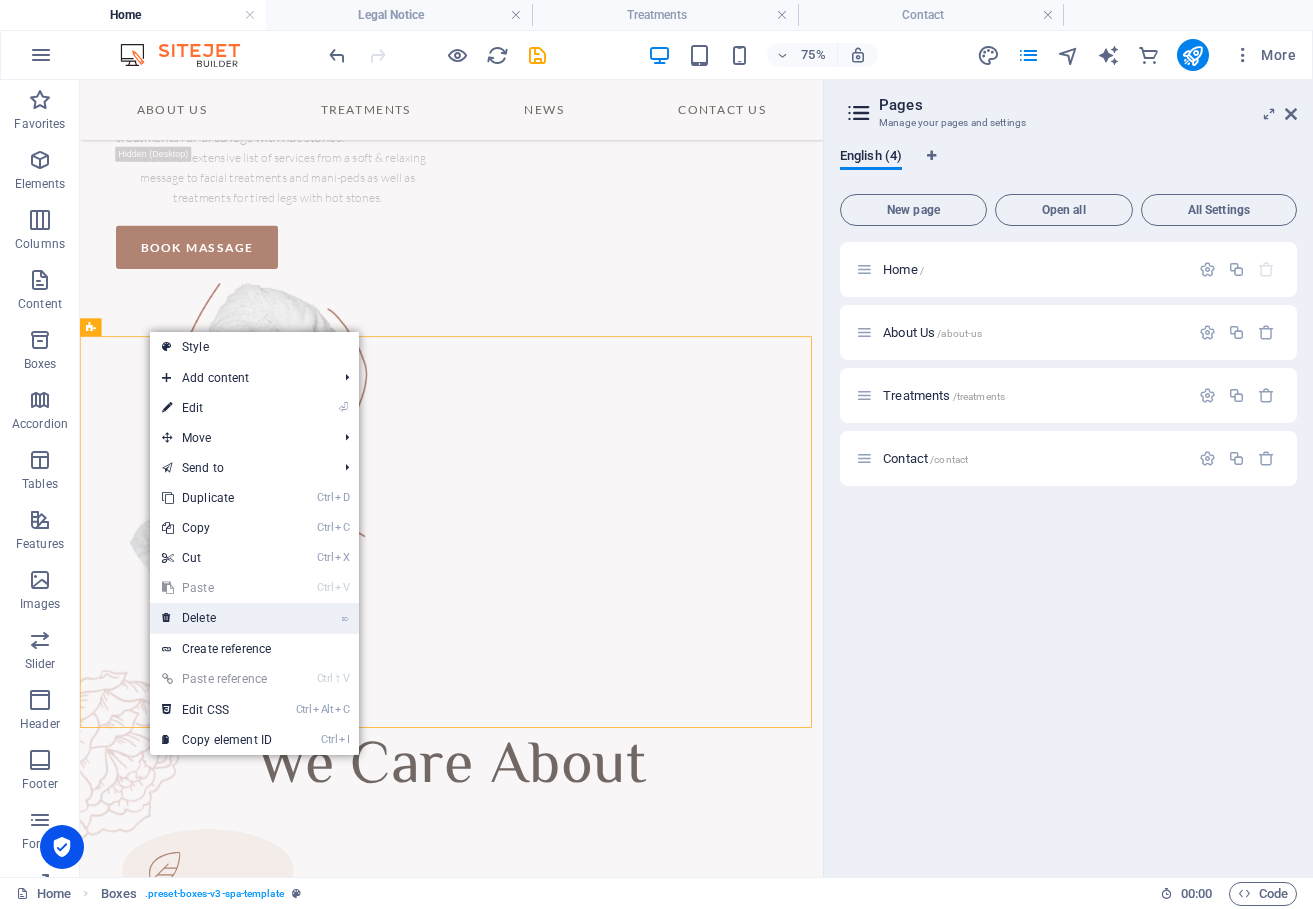 click on "⌦  Delete" at bounding box center (217, 618) 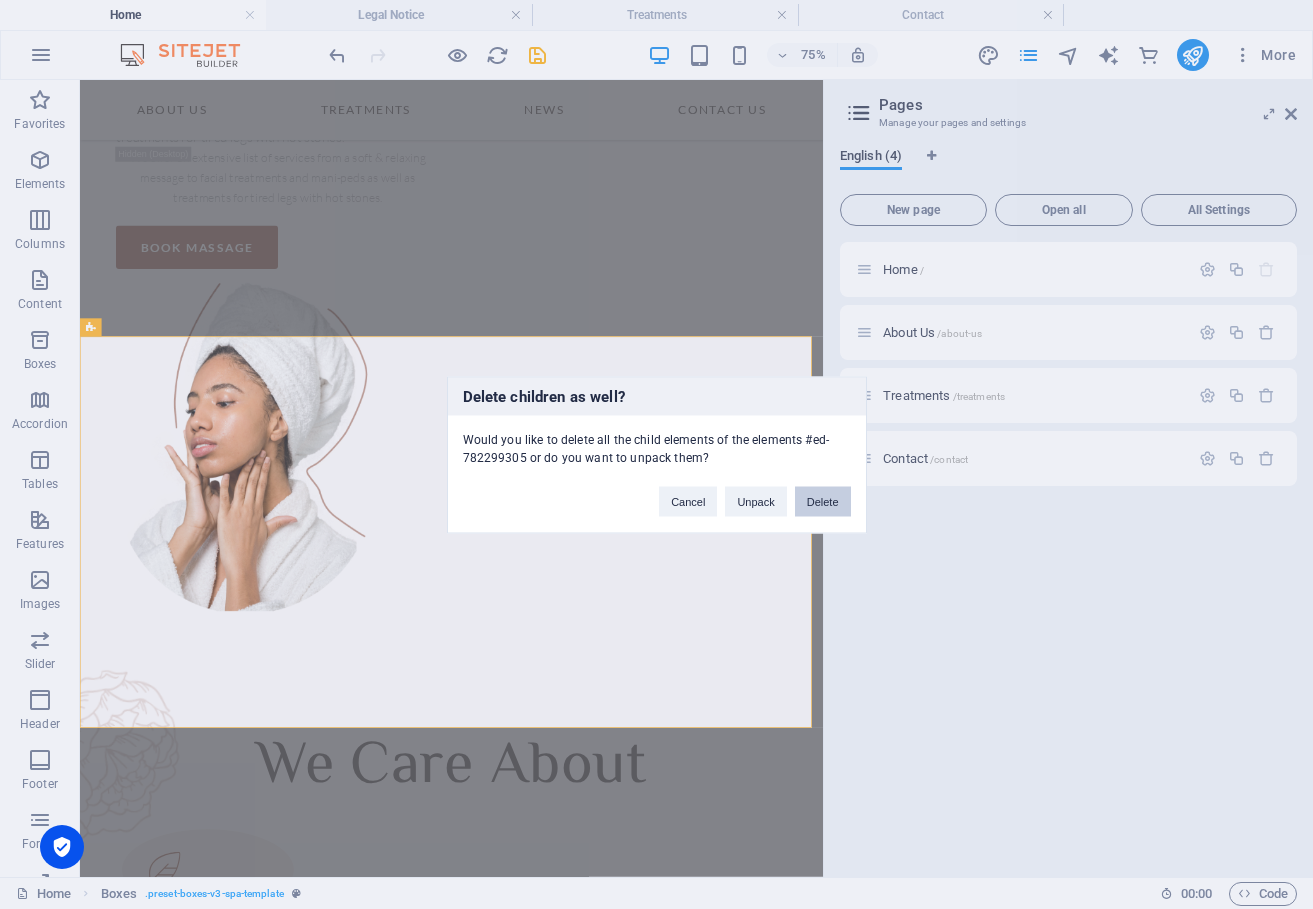 click on "Delete" at bounding box center (823, 501) 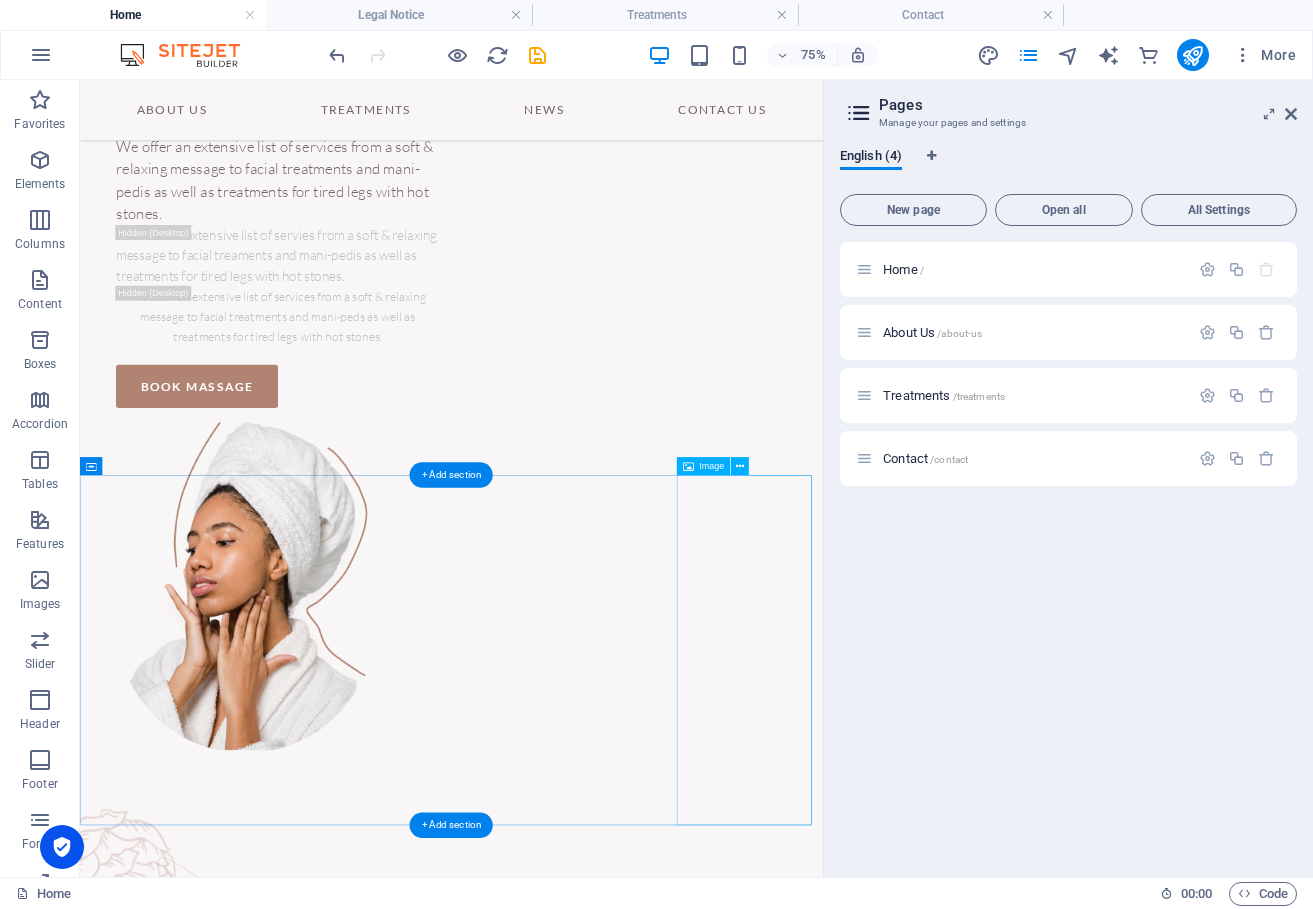 scroll, scrollTop: 308, scrollLeft: 0, axis: vertical 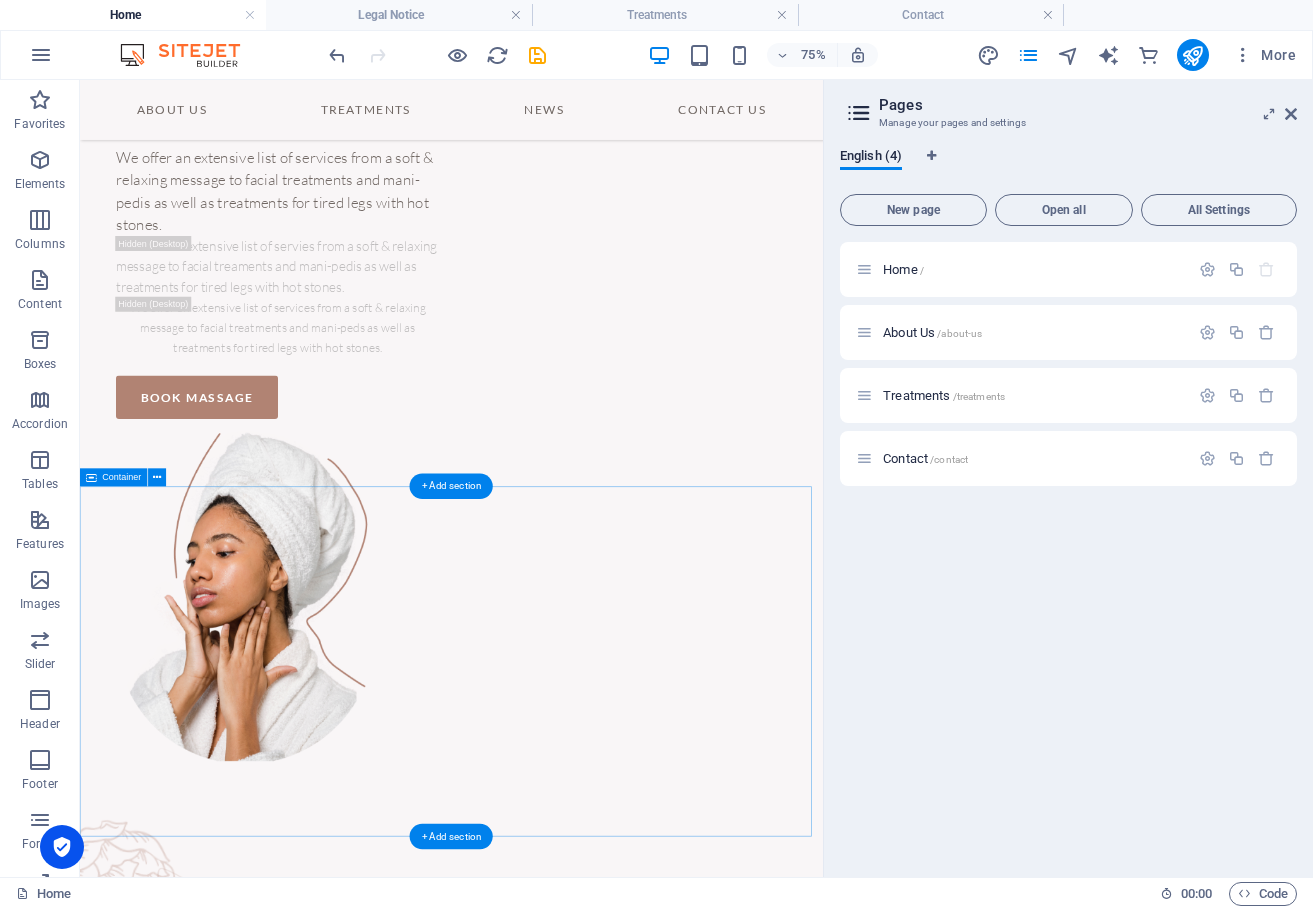 click at bounding box center [575, 1316] 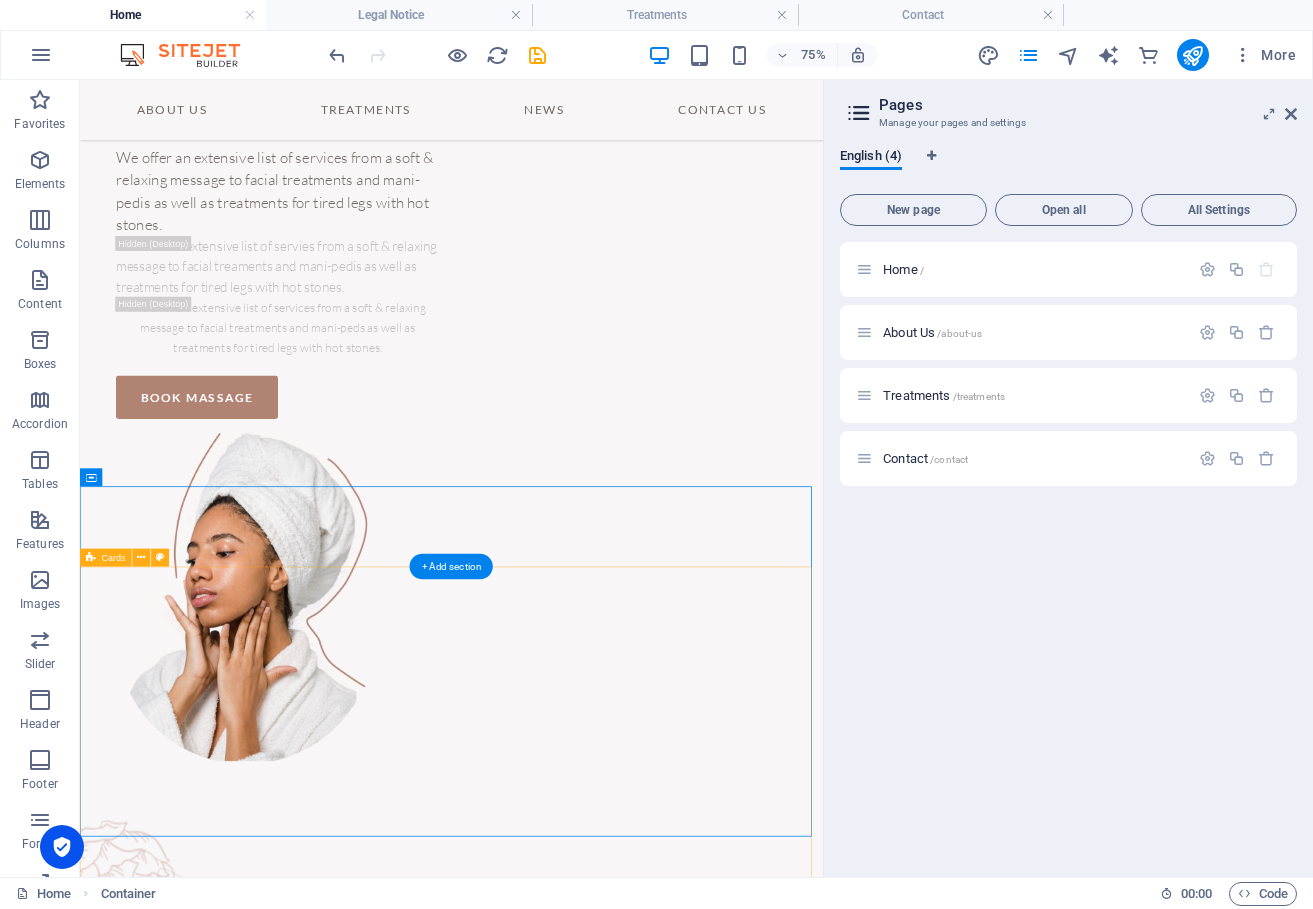 click on "Treatments Hot Stones Massage Regular Massage Warm Mud Massage Aromatherapy Skin Care Body Massage" at bounding box center (575, 2270) 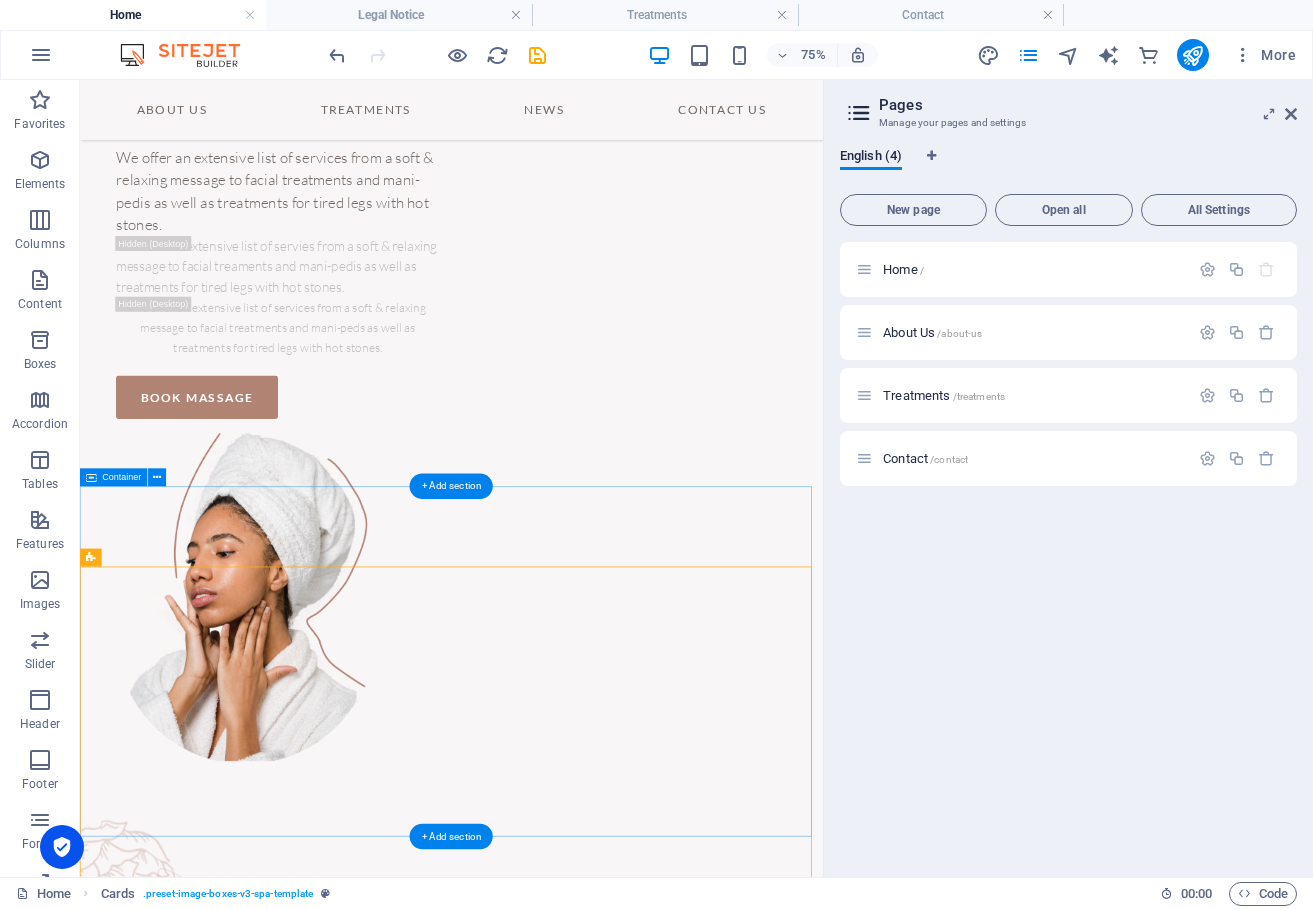 click at bounding box center [575, 1316] 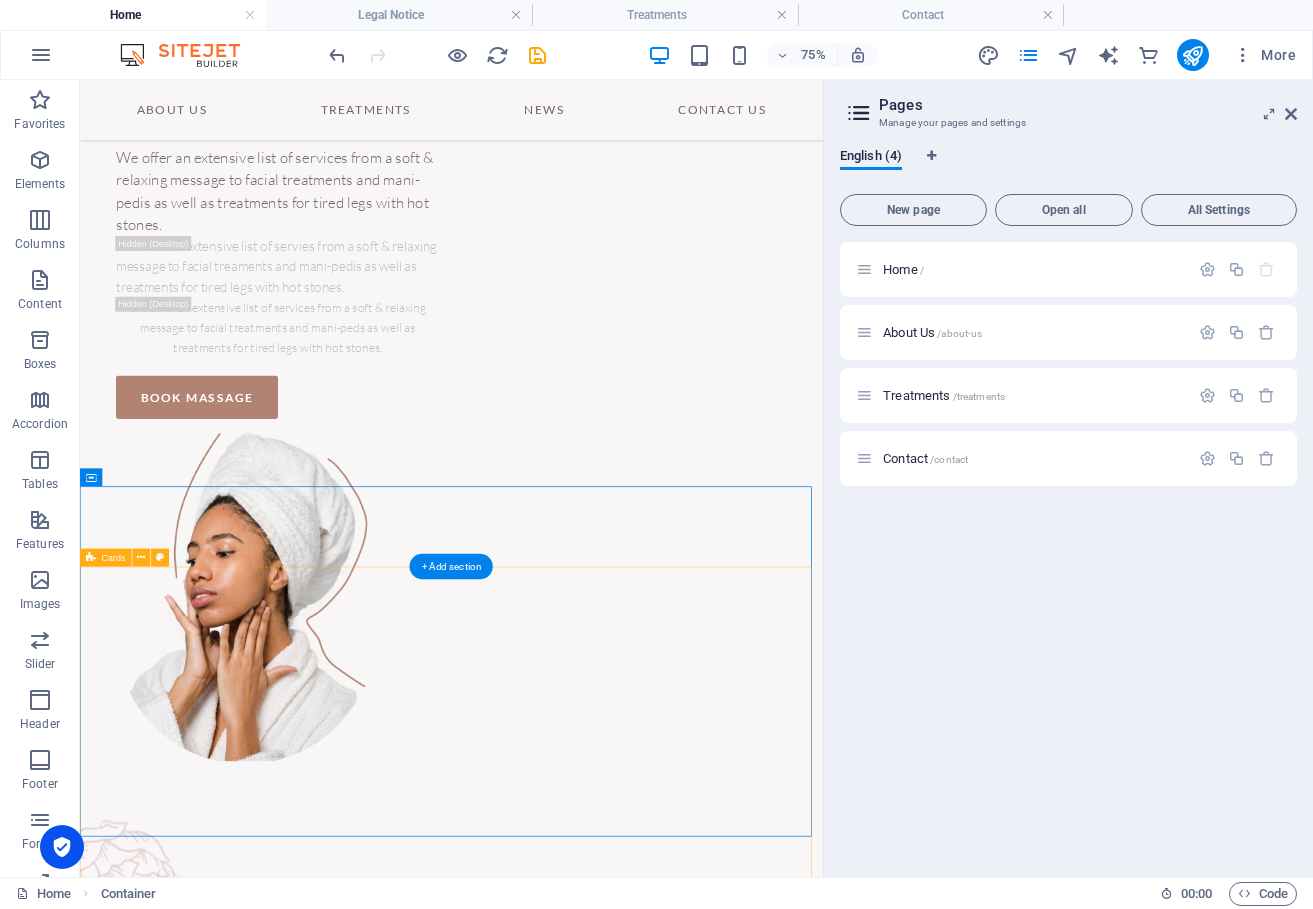 click on "Treatments Hot Stones Massage Regular Massage Warm Mud Massage Aromatherapy Skin Care Body Massage" at bounding box center (575, 2270) 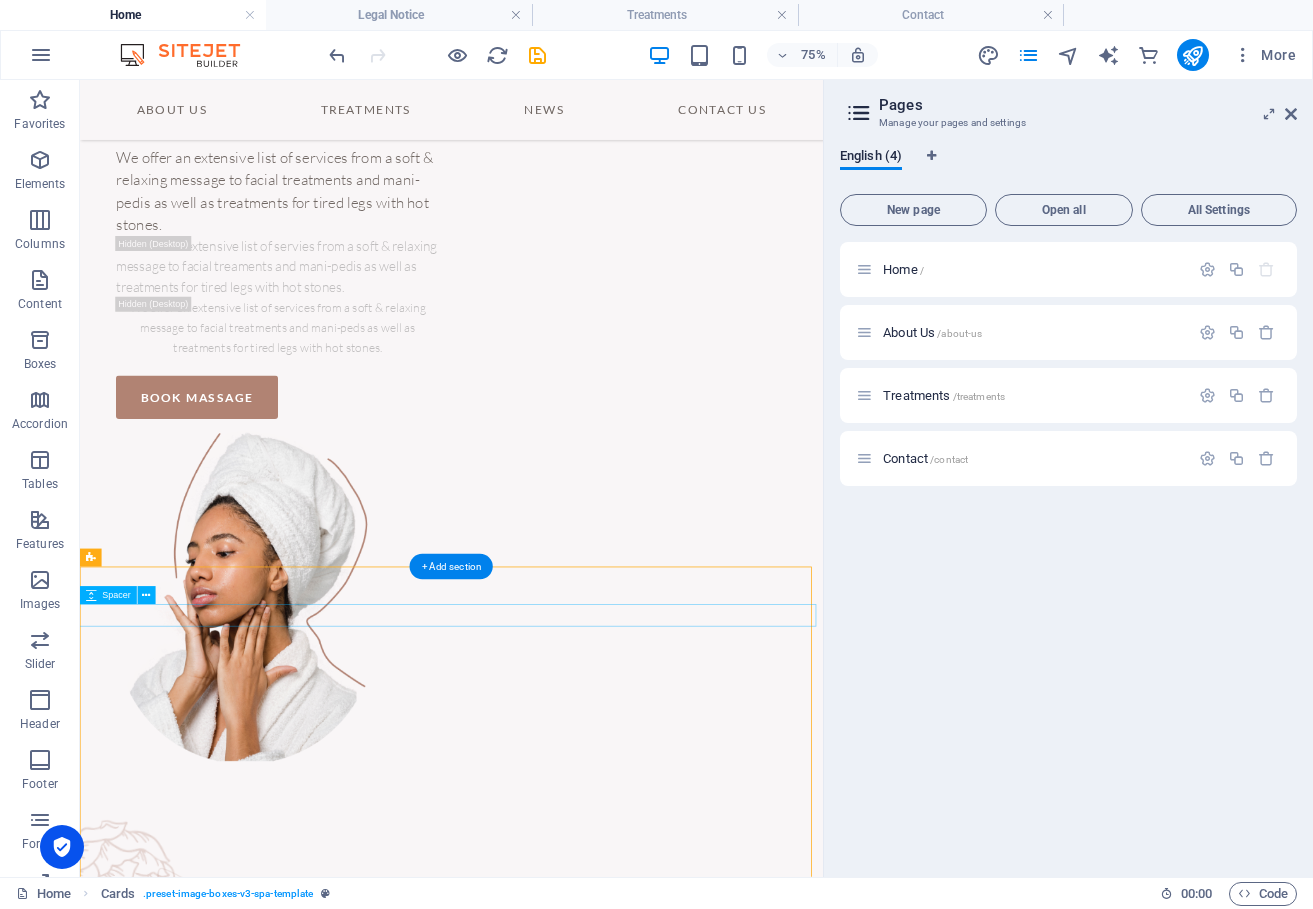 click at bounding box center (575, 1255) 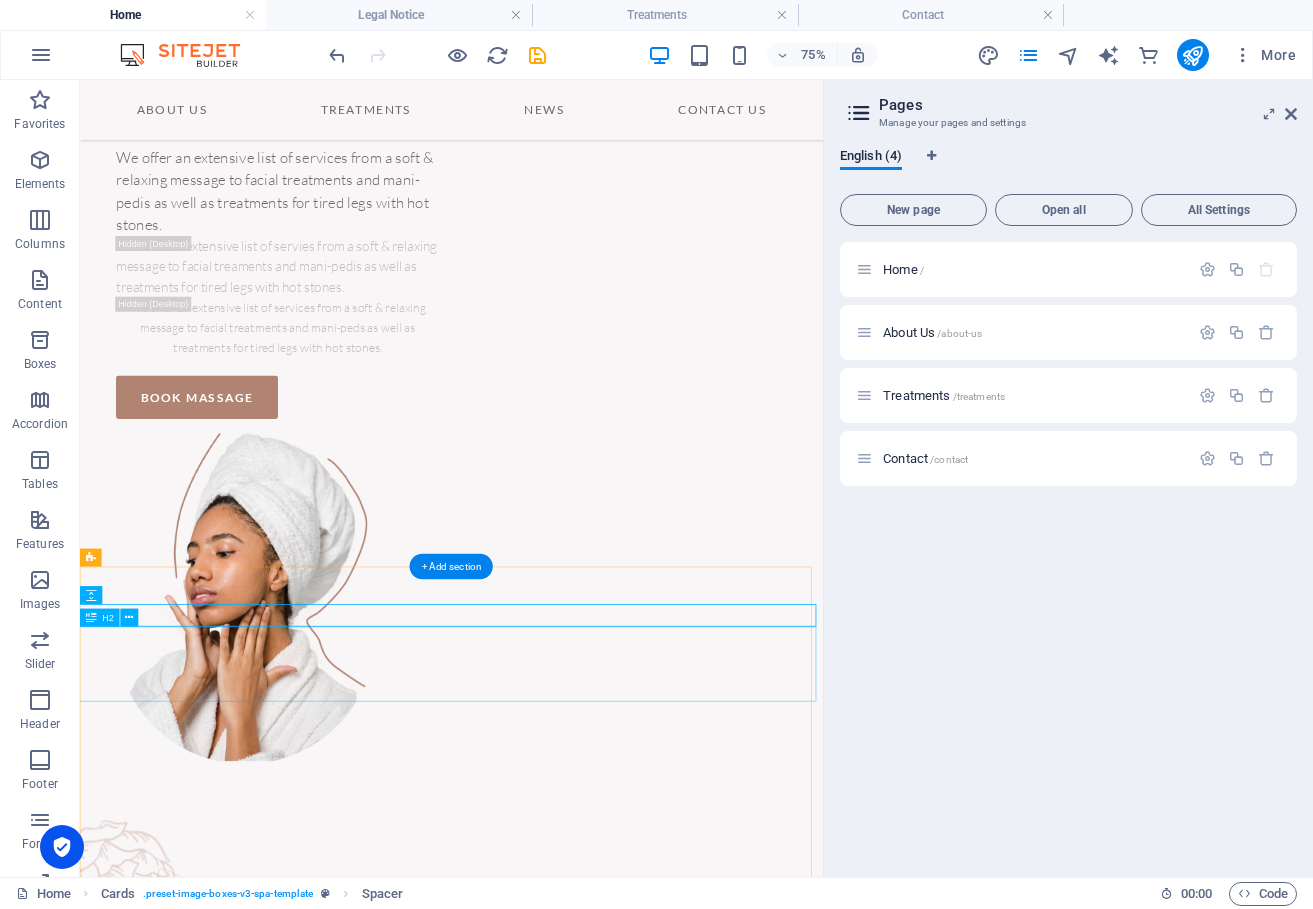 click on "Treatments" at bounding box center (575, 1320) 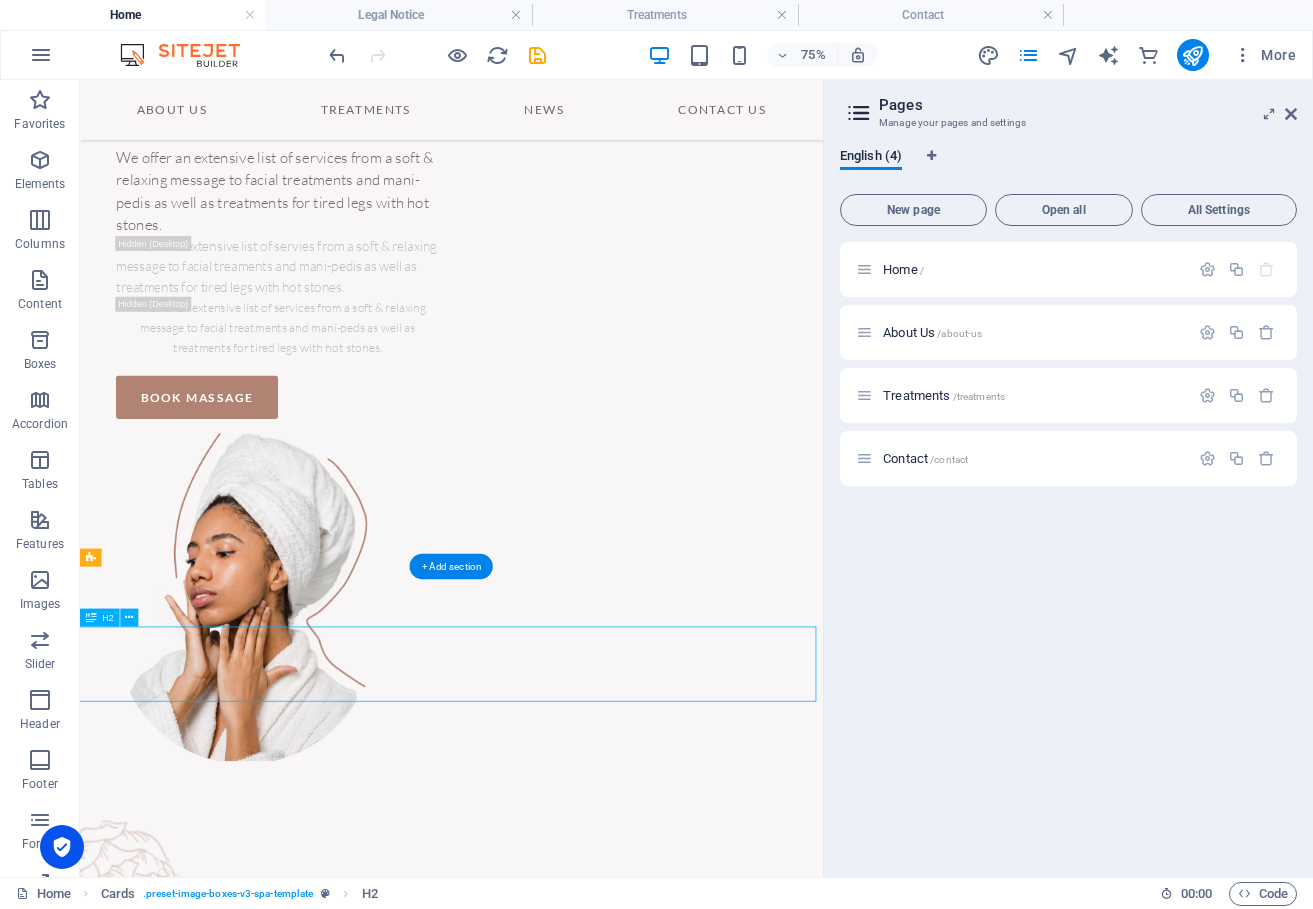 click on "Treatments" at bounding box center [575, 1320] 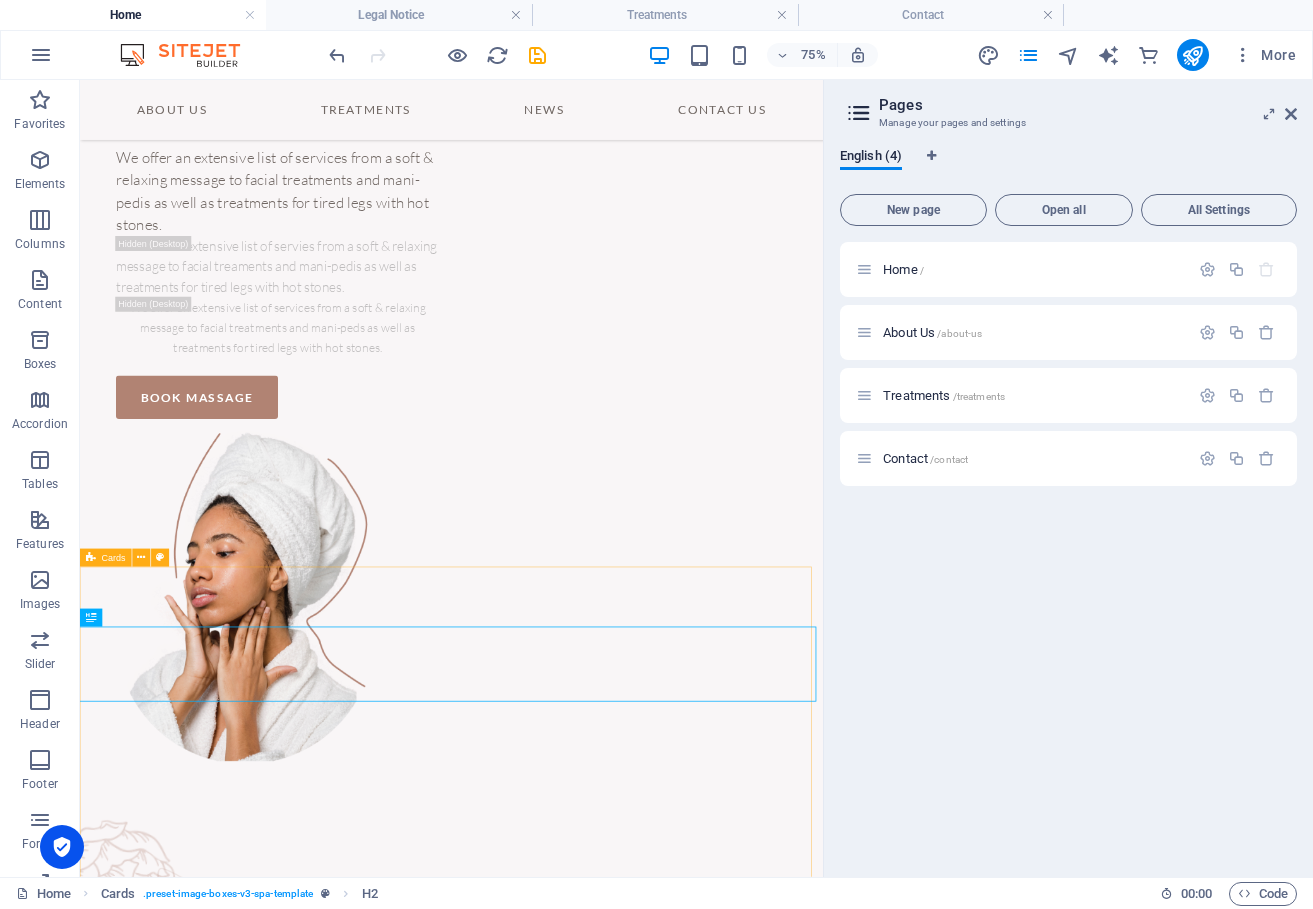 click at bounding box center (575, 1316) 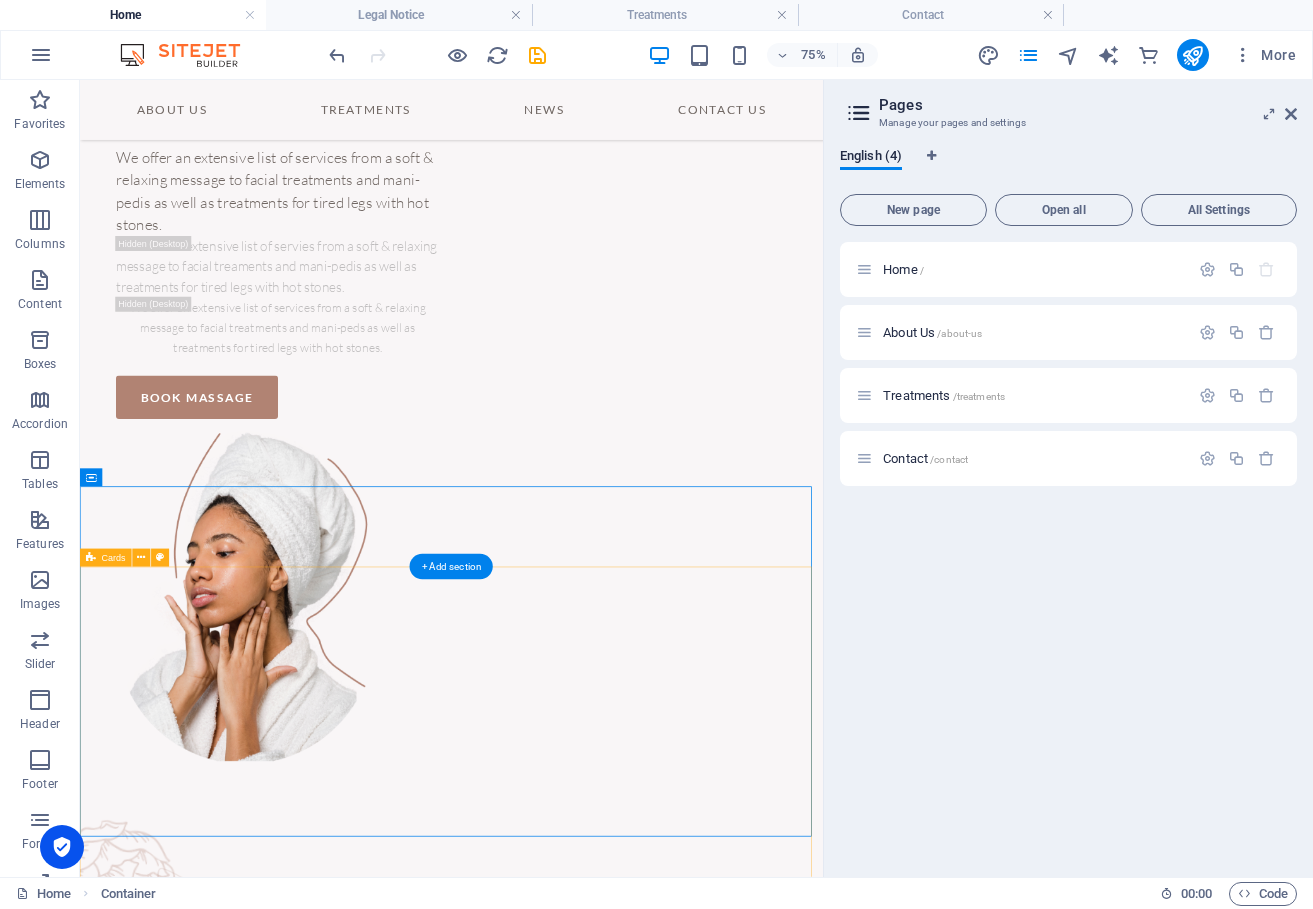 click on "Treatments Hot Stones Massage Regular Massage Warm Mud Massage Aromatherapy Skin Care Body Massage" at bounding box center [575, 2270] 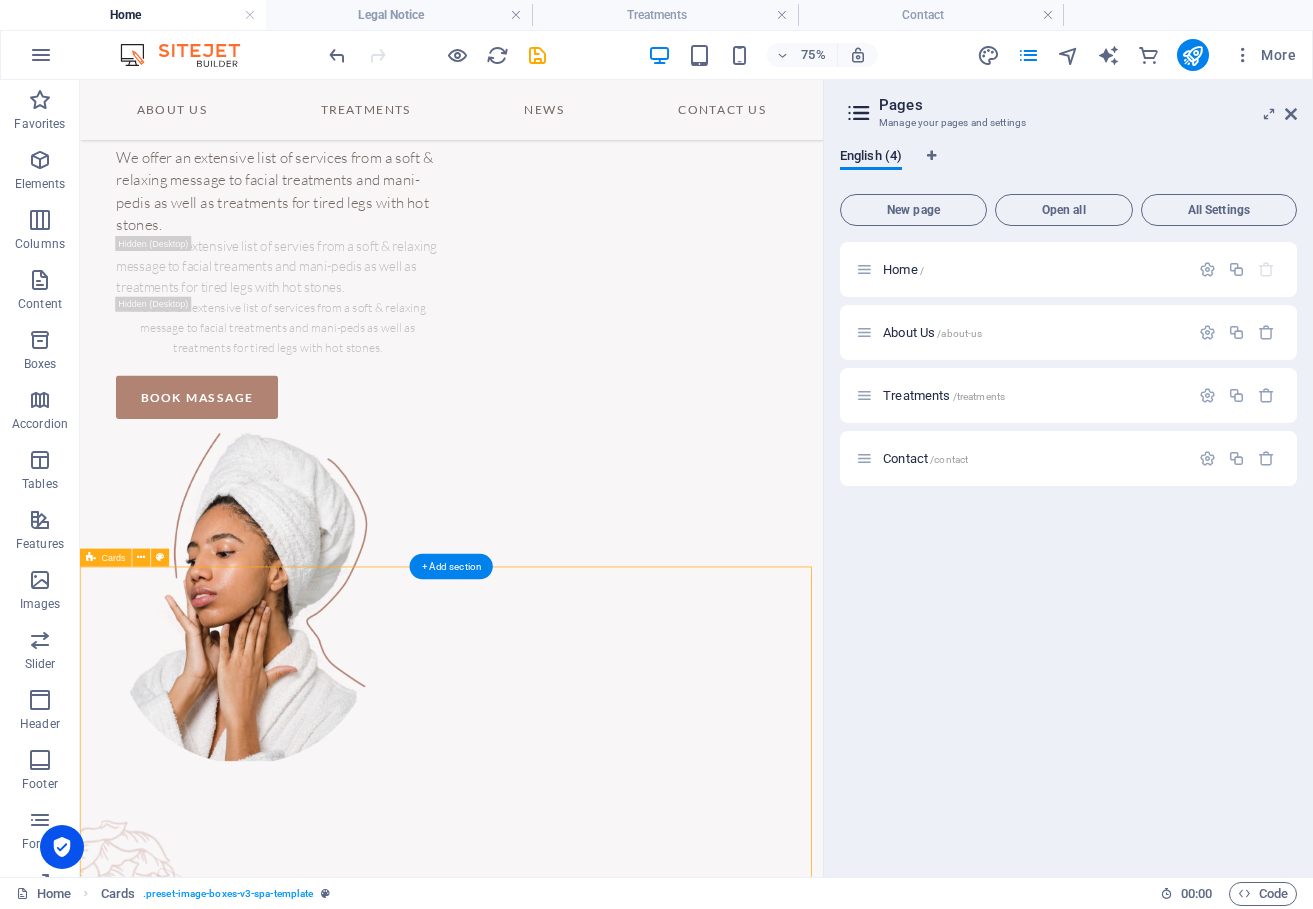 click on "Treatments Hot Stones Massage Regular Massage Warm Mud Massage Aromatherapy Skin Care Body Massage" at bounding box center (575, 2270) 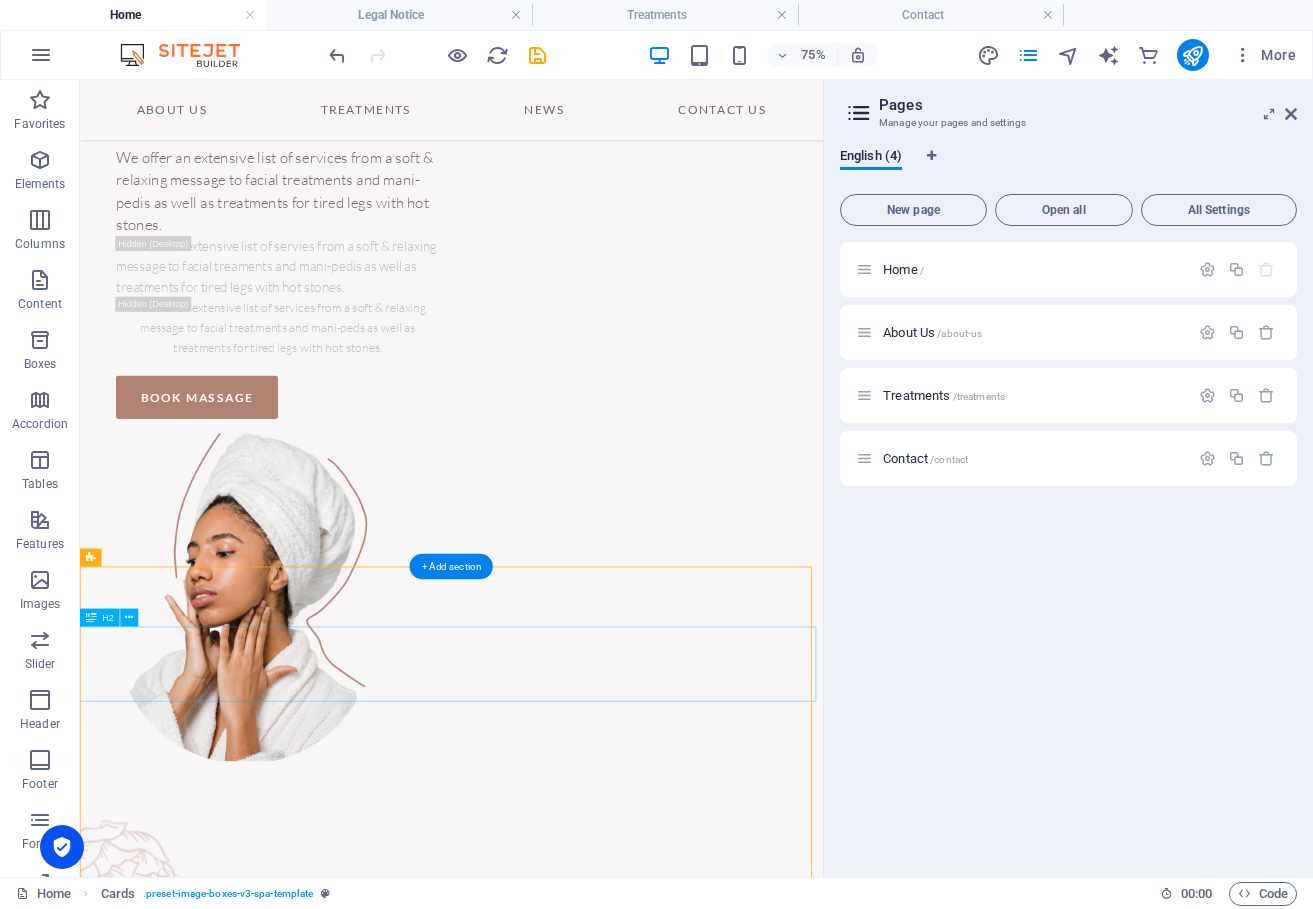 click on "Treatments" at bounding box center (575, 1320) 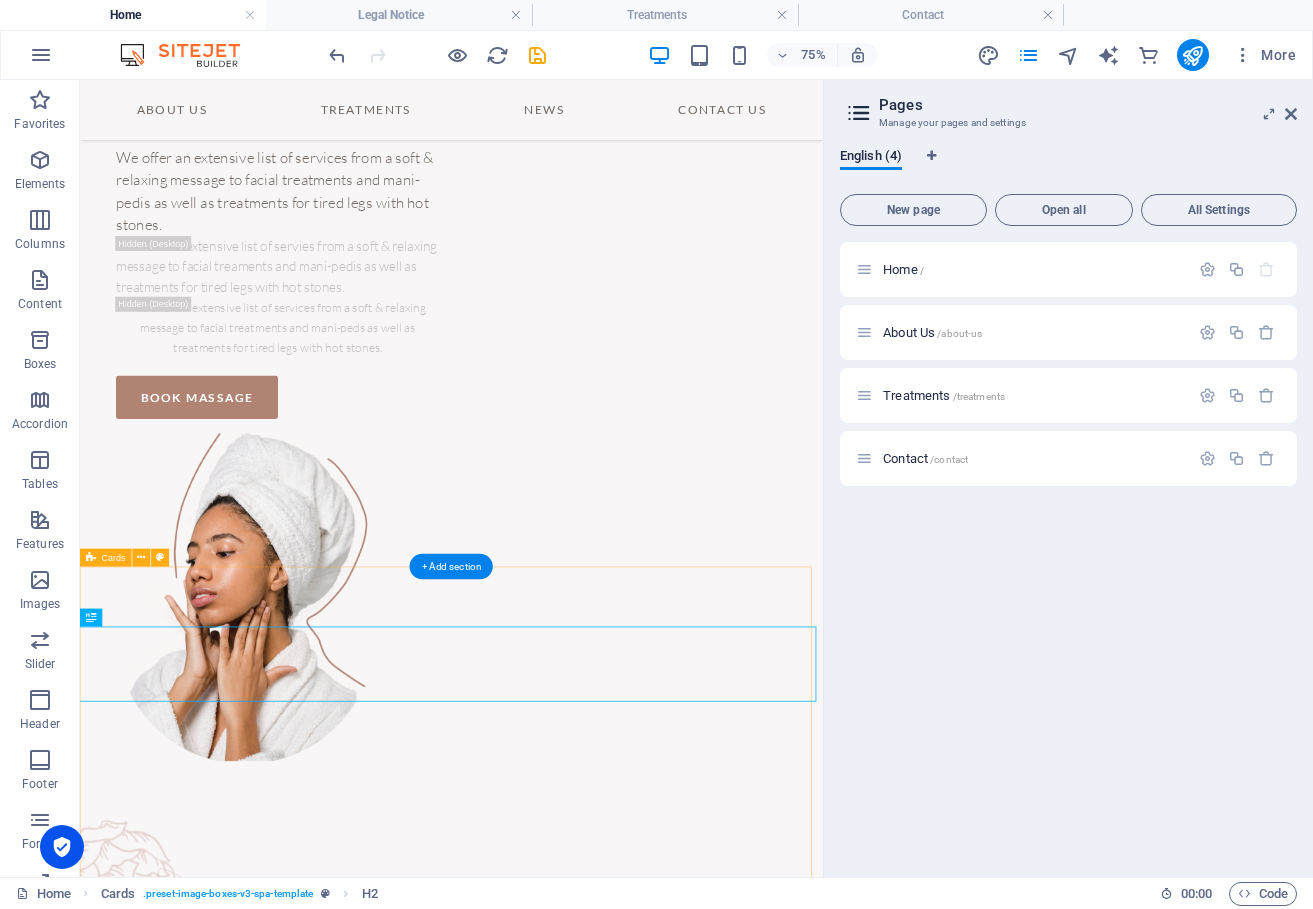 click on "Treatments Hot Stones Massage Regular Massage Warm Mud Massage Aromatherapy Skin Care Body Massage" at bounding box center (575, 2270) 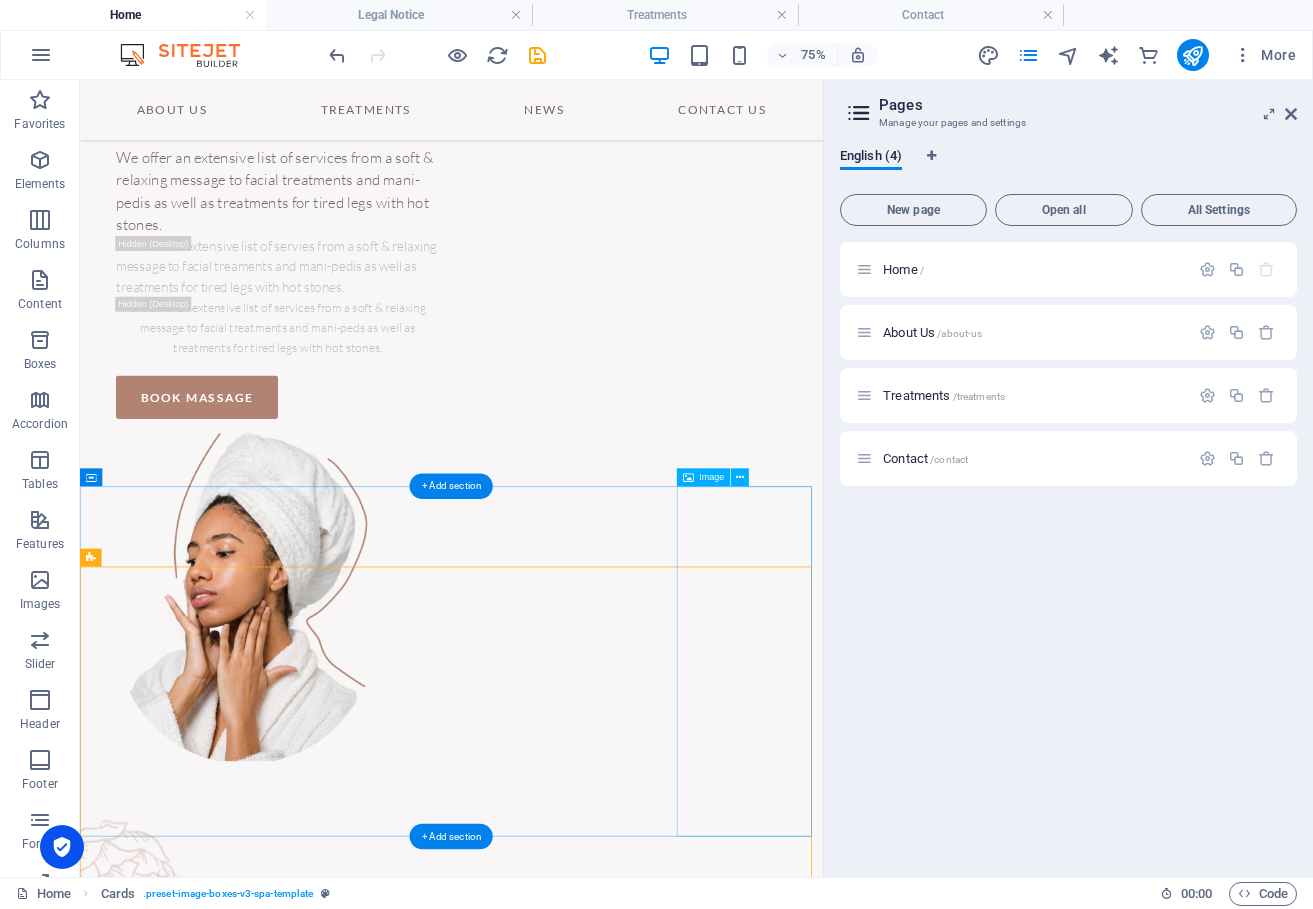 click at bounding box center (575, 1316) 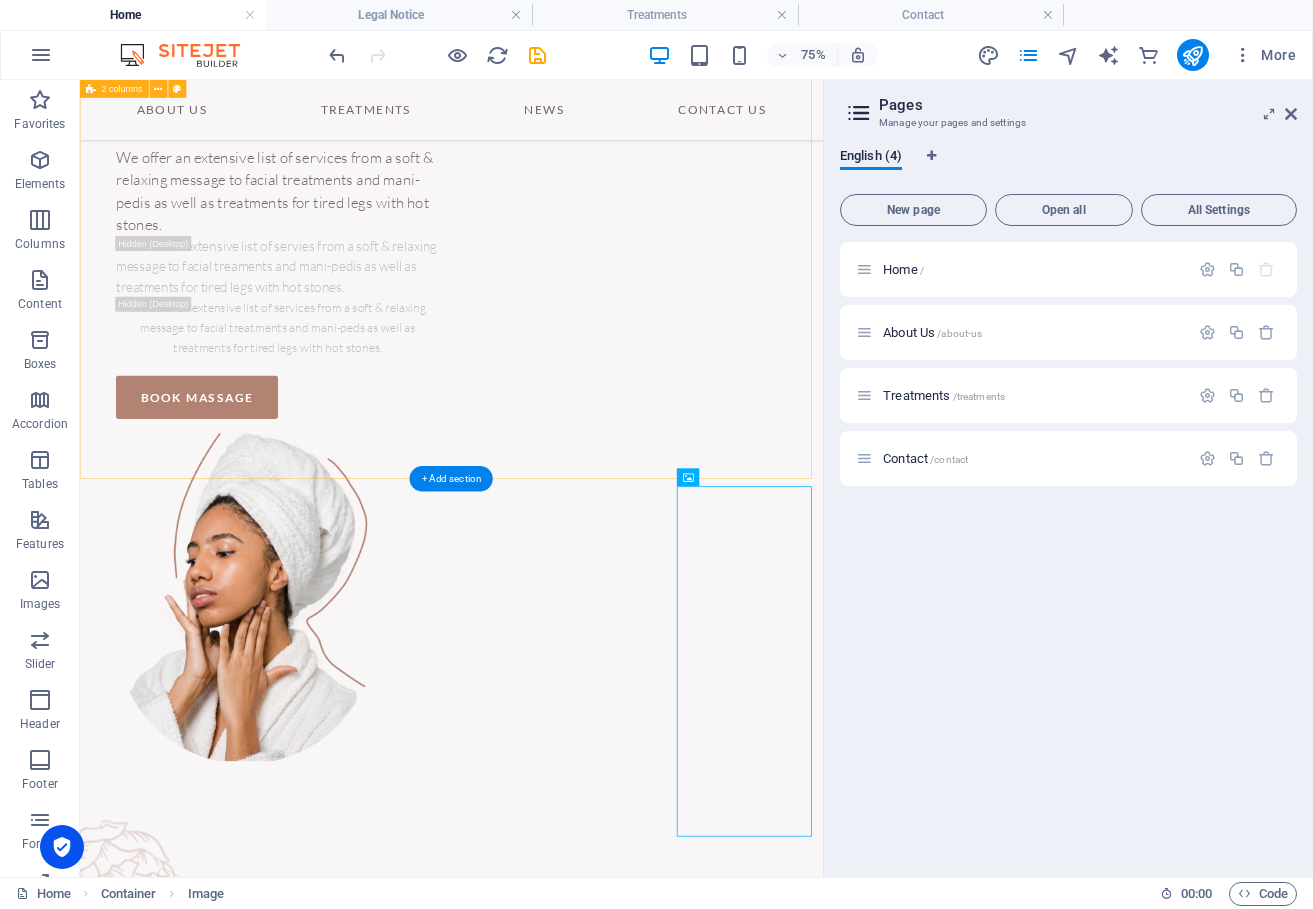click on "Massage for mind & body We offer an extensive list of services from a soft & relaxing message to facial treatments and mani-pedis as well as treatments for tired legs with hot stones. We offer an extensive list of servies from a soft & relaxing message to facial treaments and mani-pedis as well as treatments for tired legs with hot stones. We offer an extensive list of services from a soft & relaxing message to facial treatments and mani-peds as well as treatments for tired legs with hot stones. book massage" at bounding box center [575, 422] 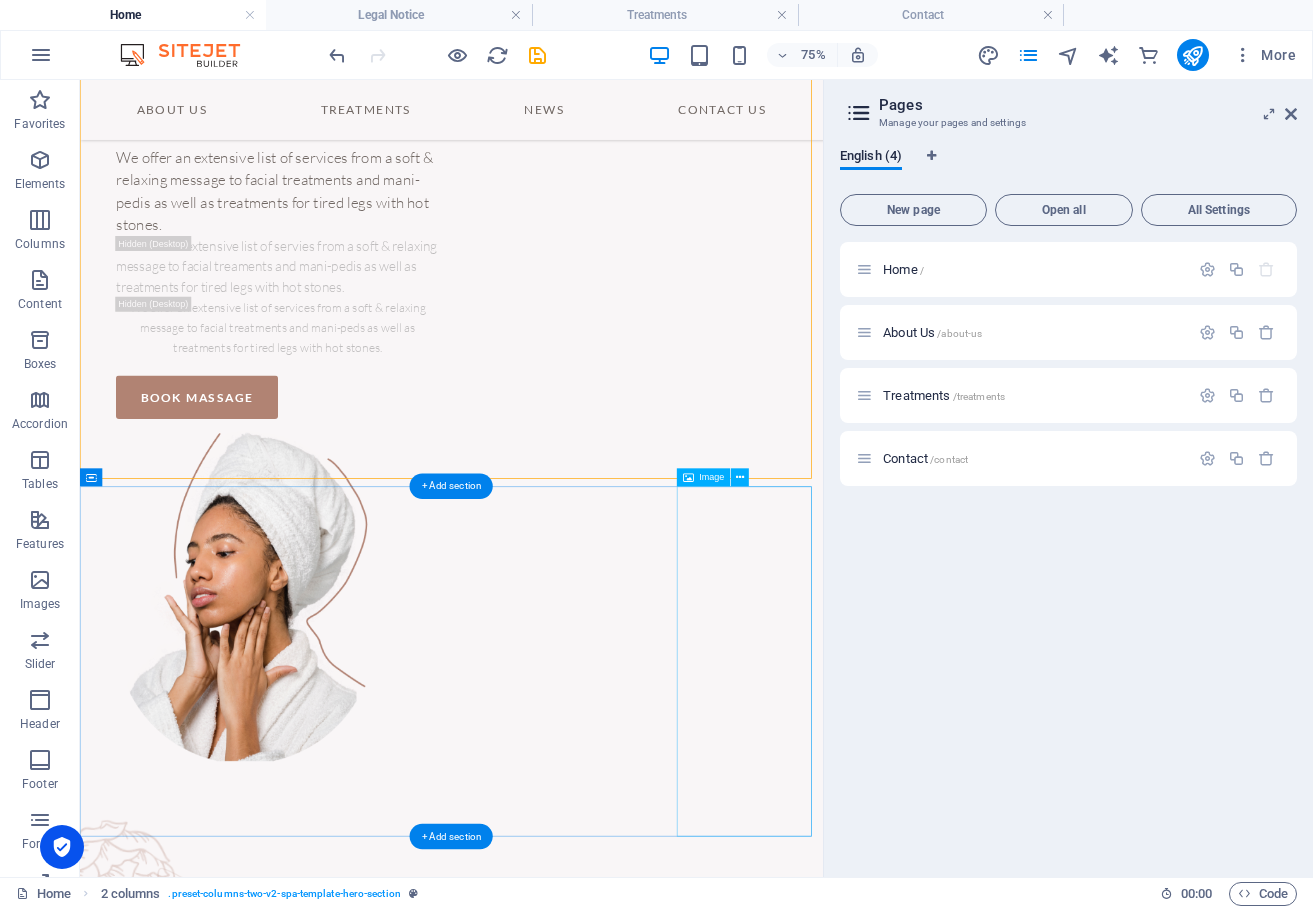 click at bounding box center [575, 1316] 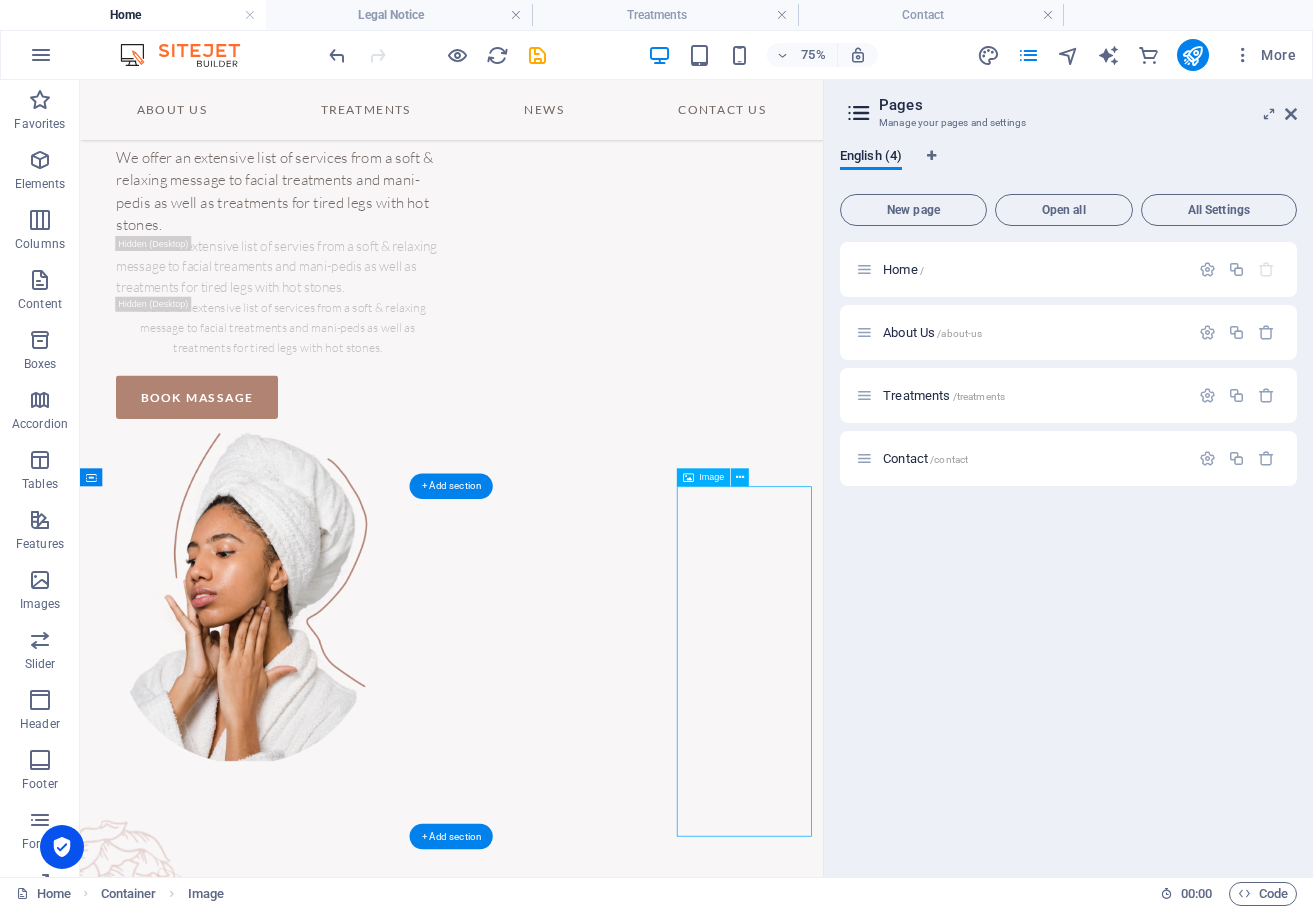 click at bounding box center (575, 1316) 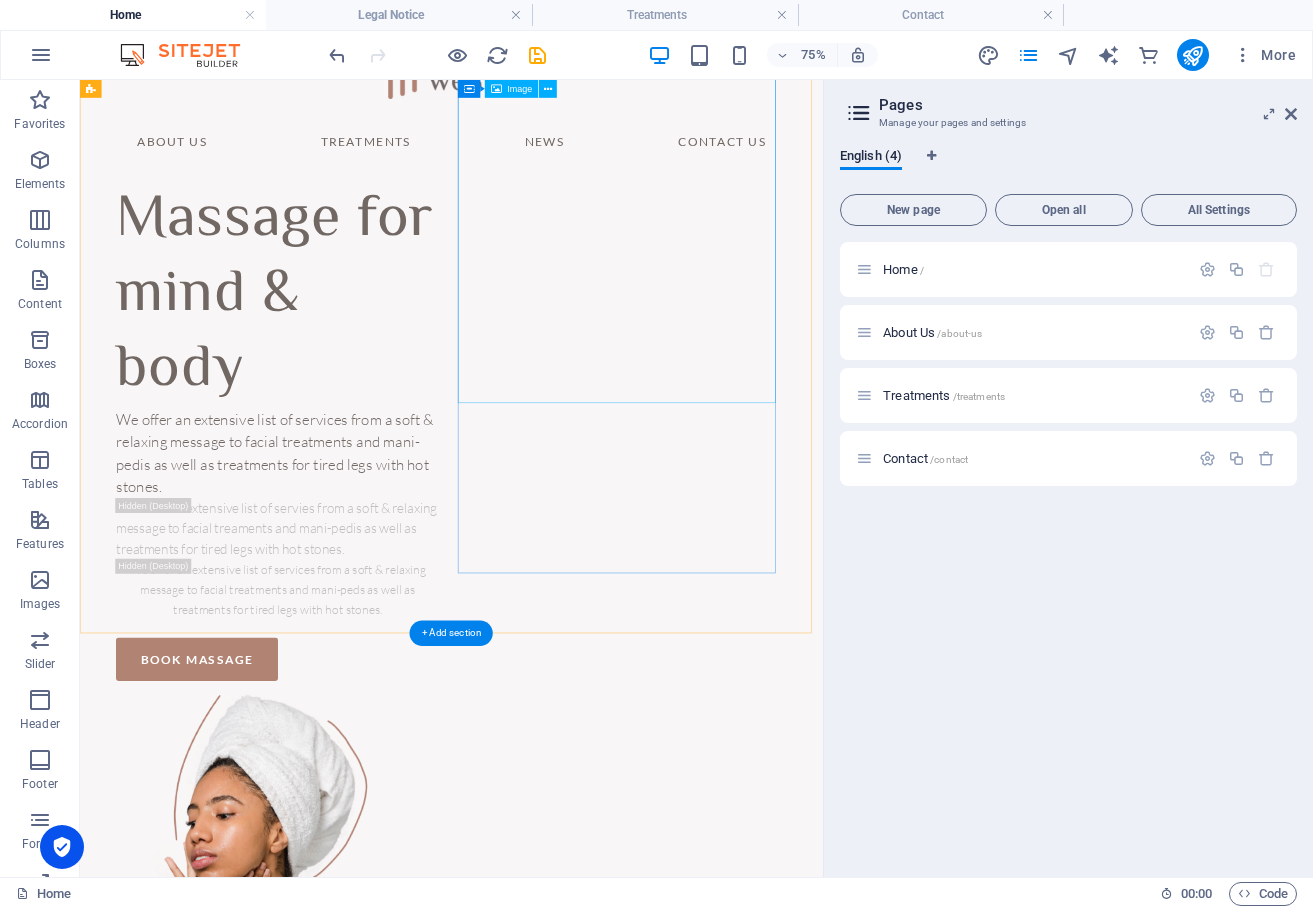 scroll, scrollTop: 0, scrollLeft: 0, axis: both 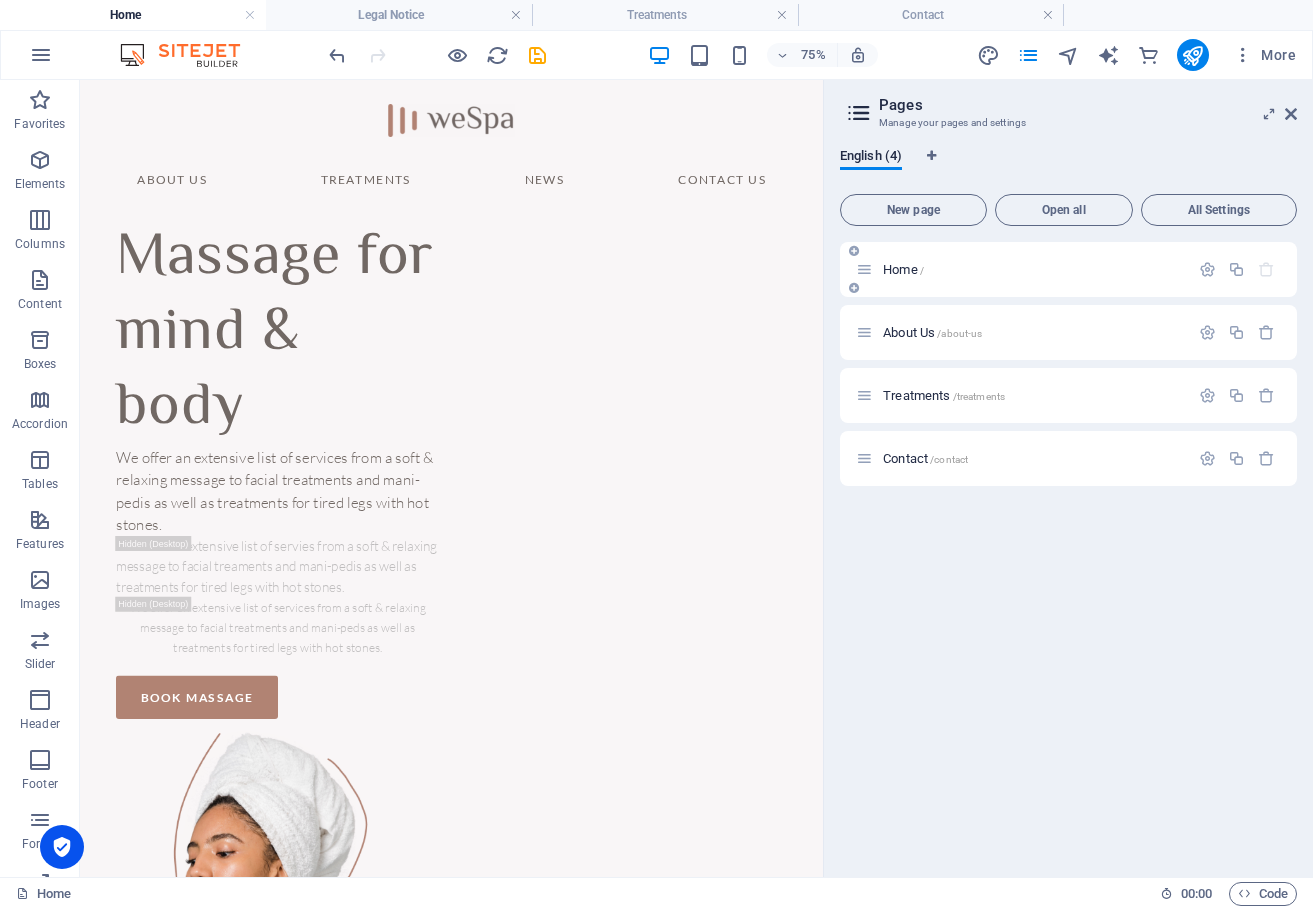 click on "Home /" at bounding box center [1033, 269] 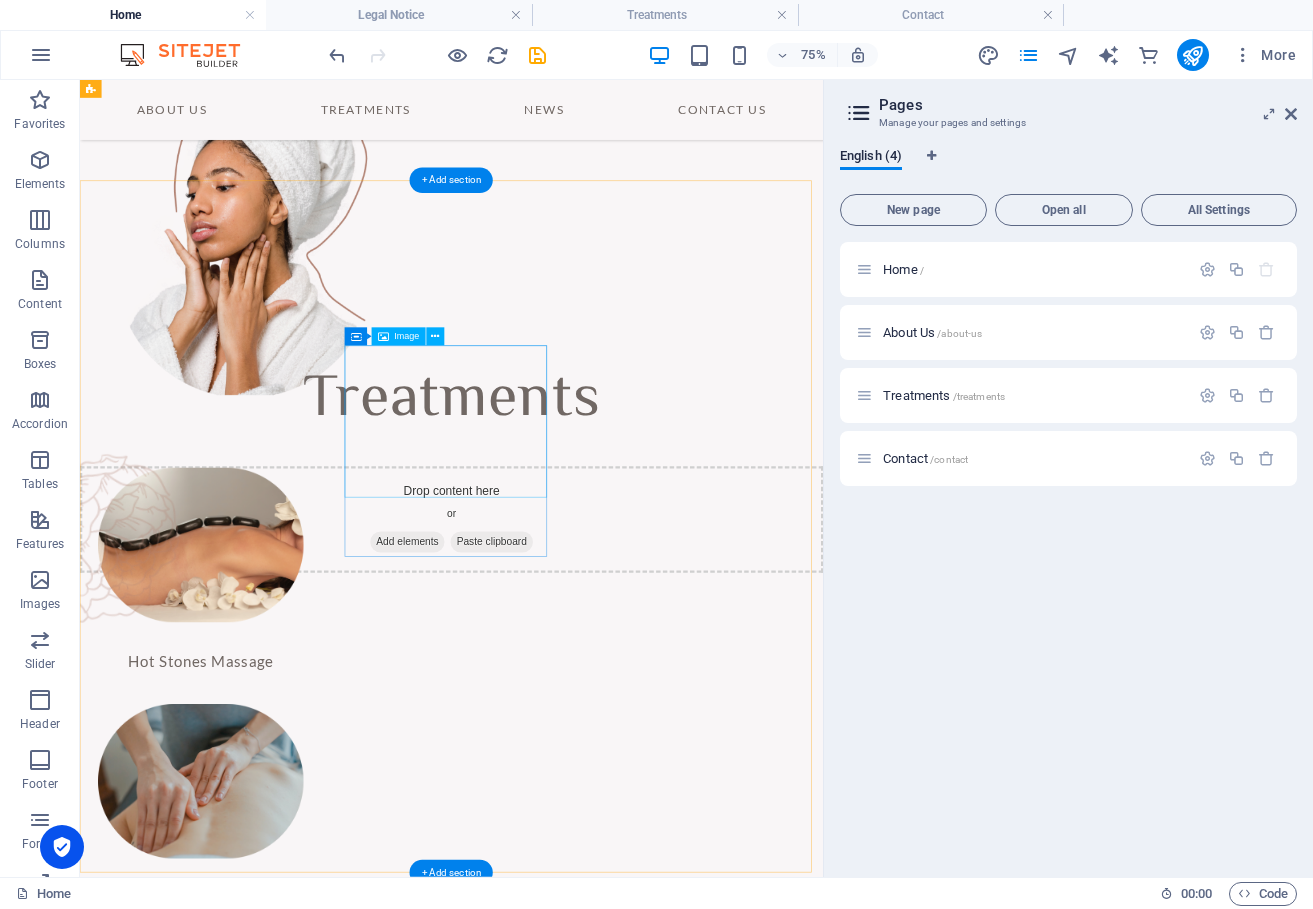 scroll, scrollTop: 408, scrollLeft: 0, axis: vertical 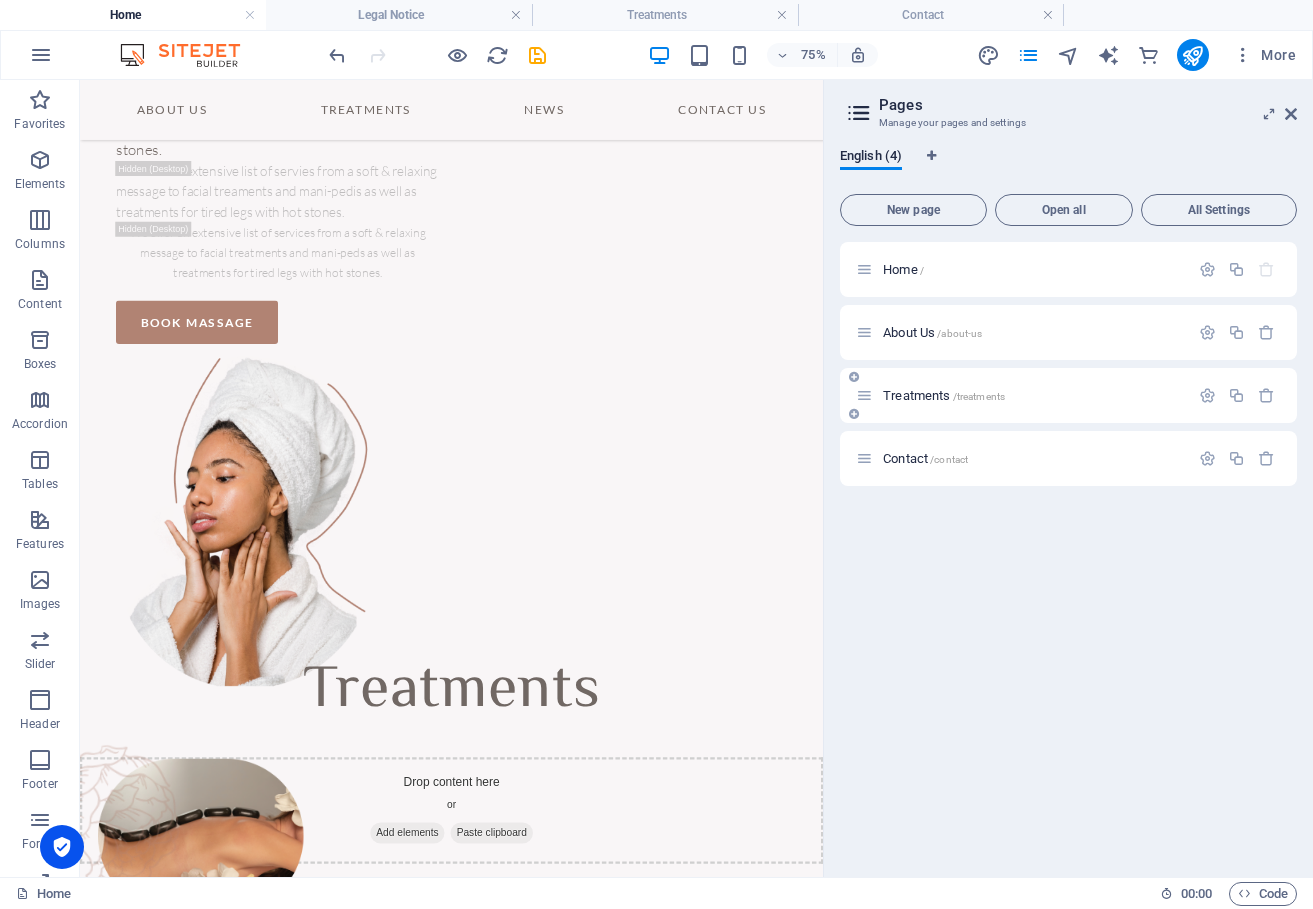click on "Treatments /treatments" at bounding box center (944, 395) 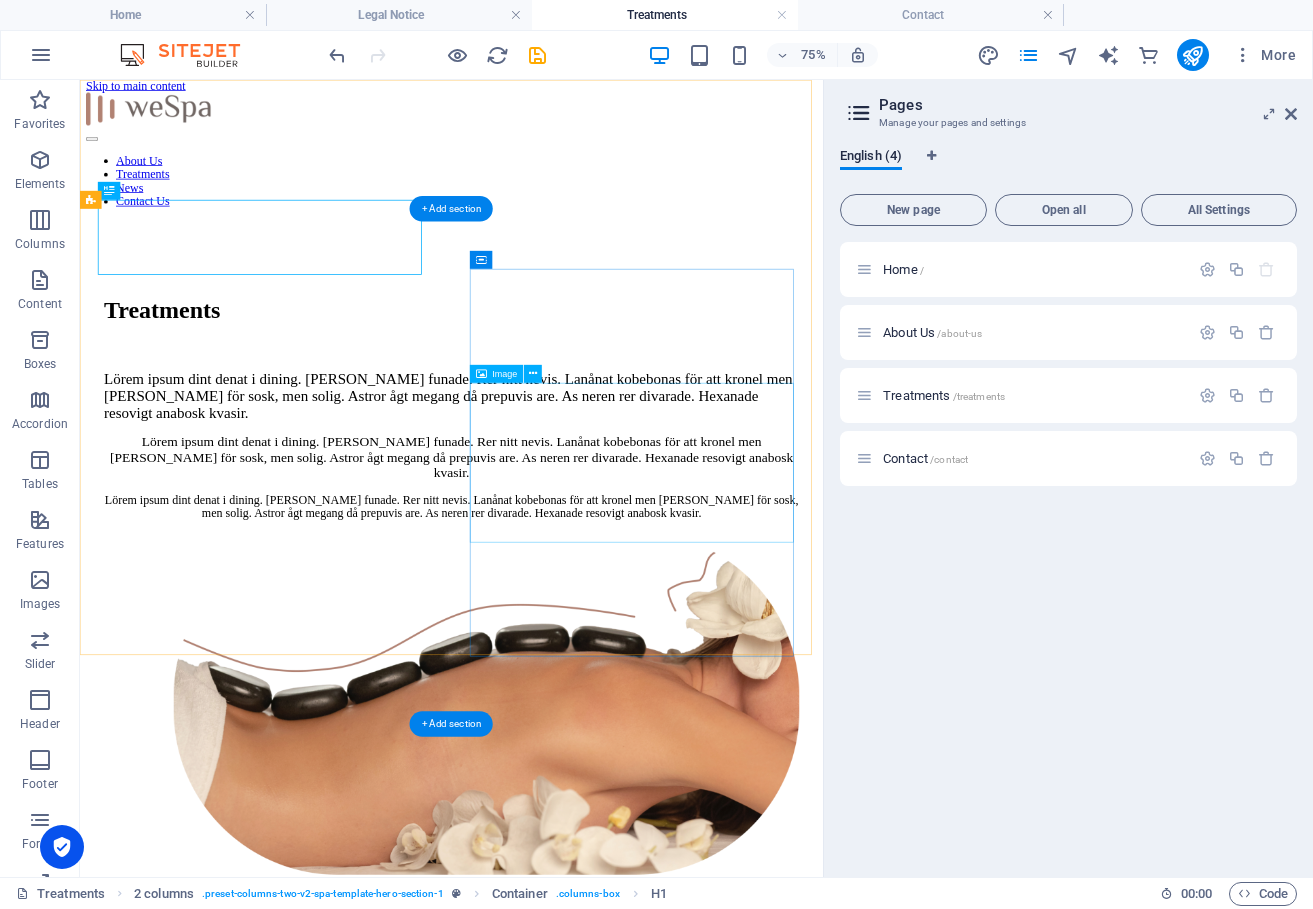 scroll, scrollTop: 0, scrollLeft: 0, axis: both 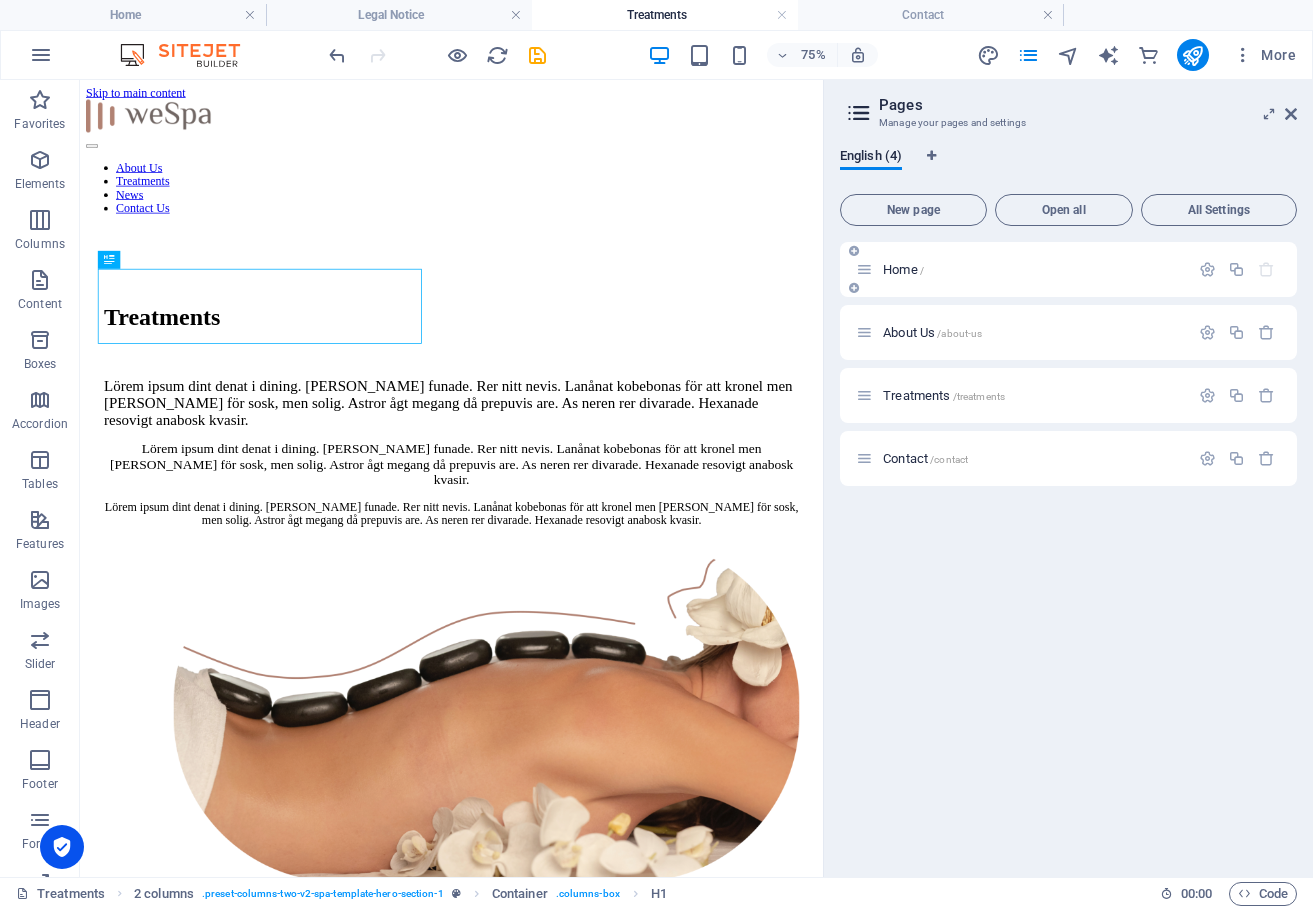 click on "Home /" at bounding box center [1068, 269] 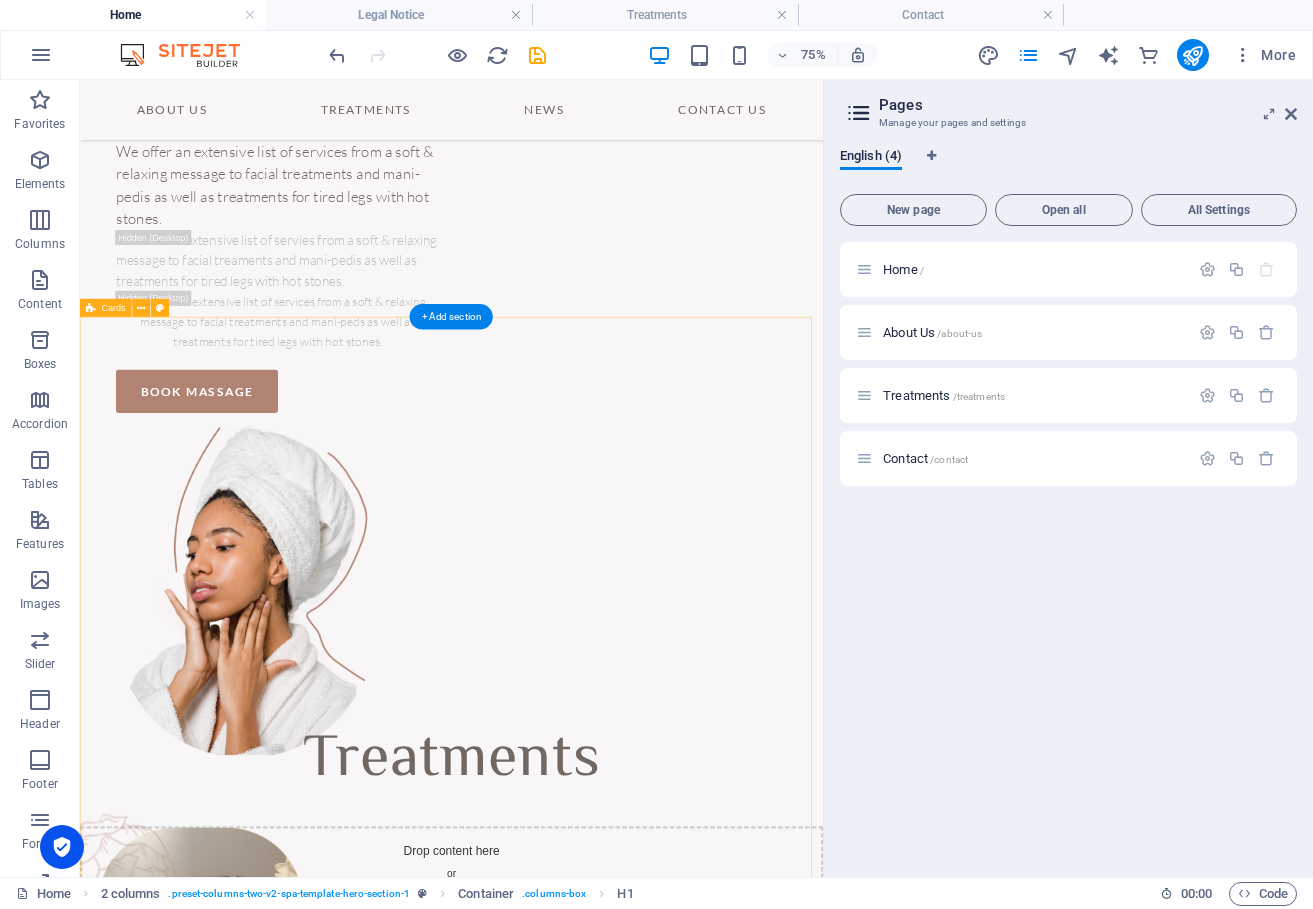 click on "Treatments Hot Stones Massage Regular Massage Warm Mud Massage Aromatherapy Skin Care Body Massage" at bounding box center (575, 1937) 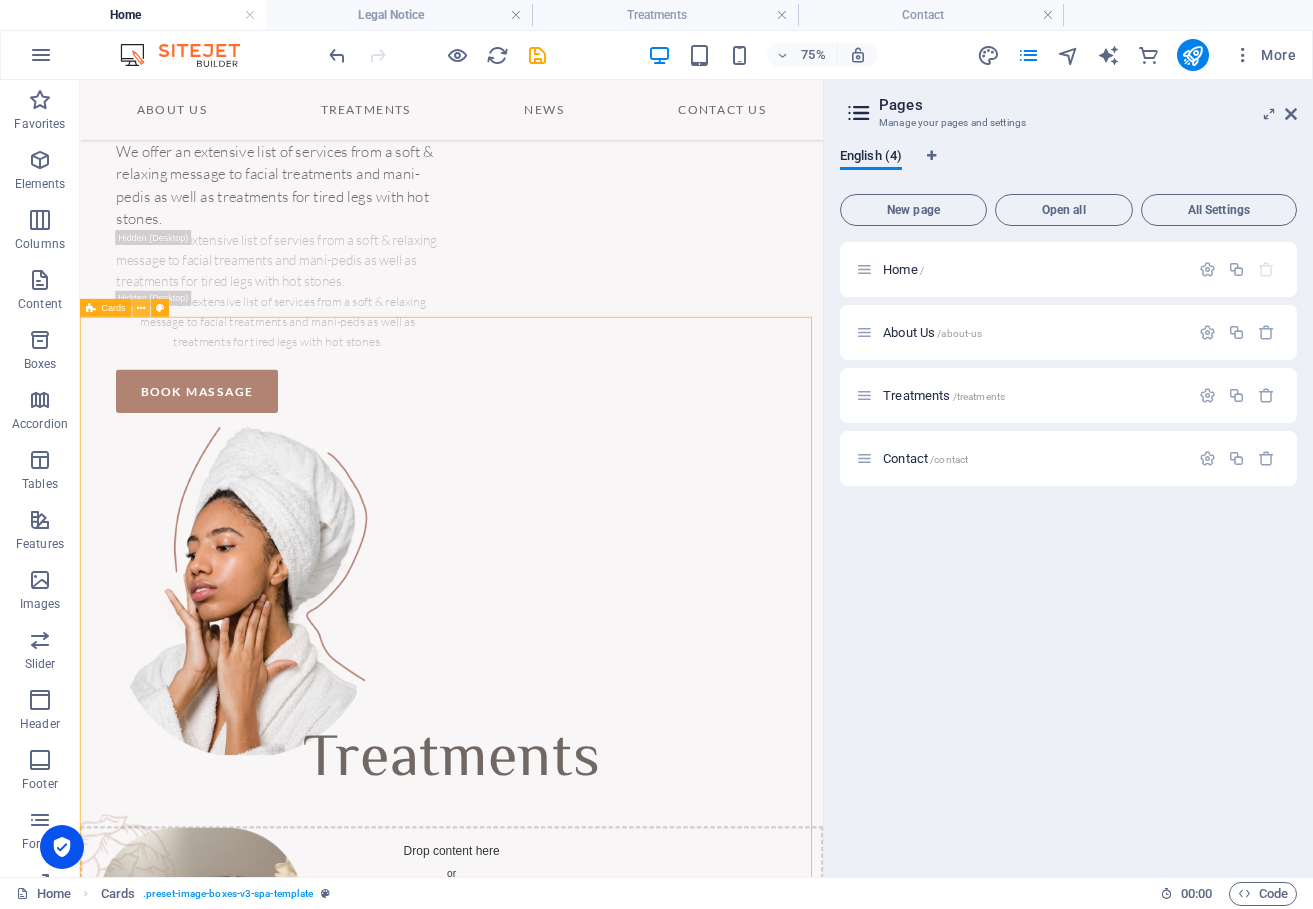 click at bounding box center (141, 308) 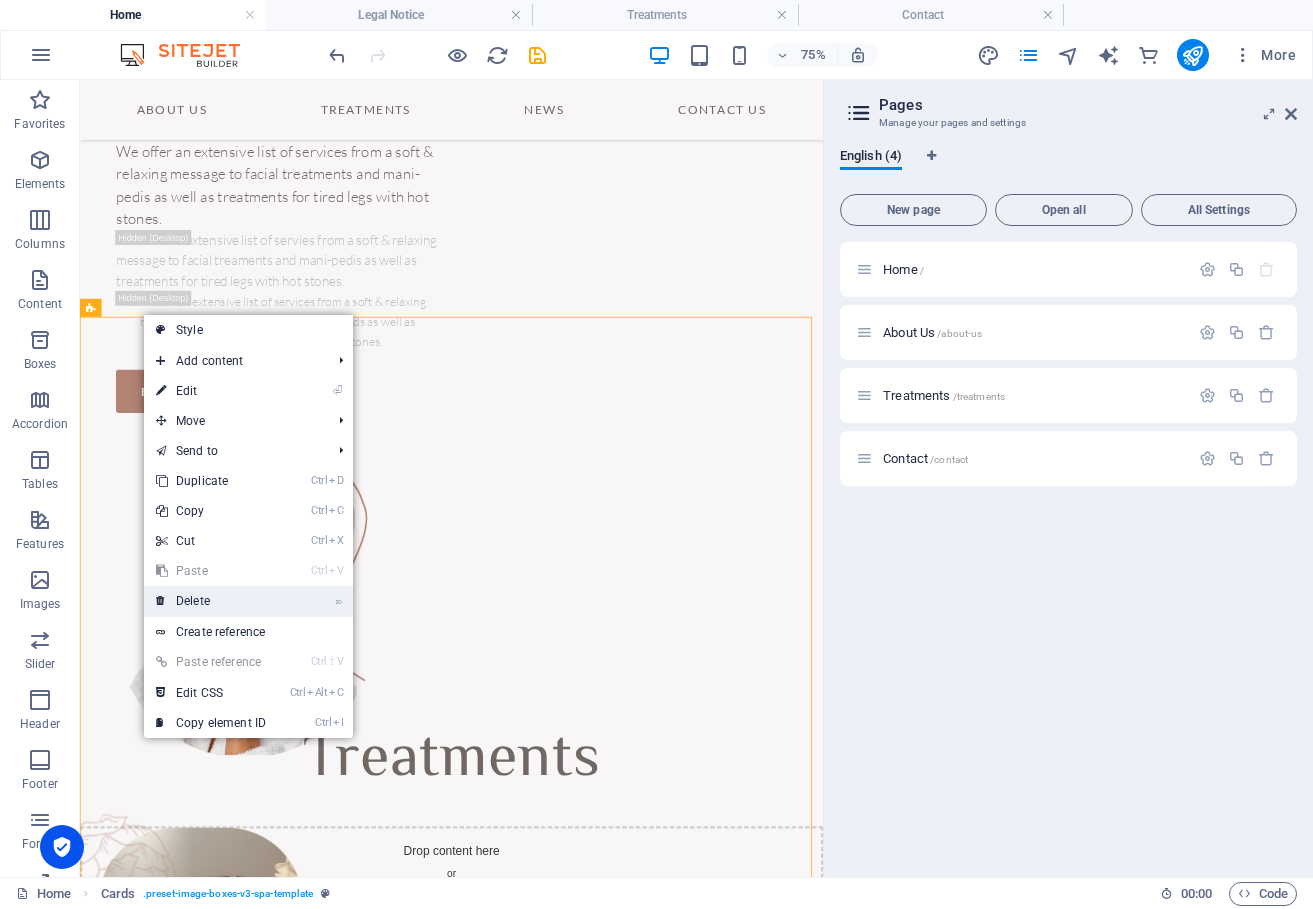 click on "⌦  Delete" at bounding box center [211, 601] 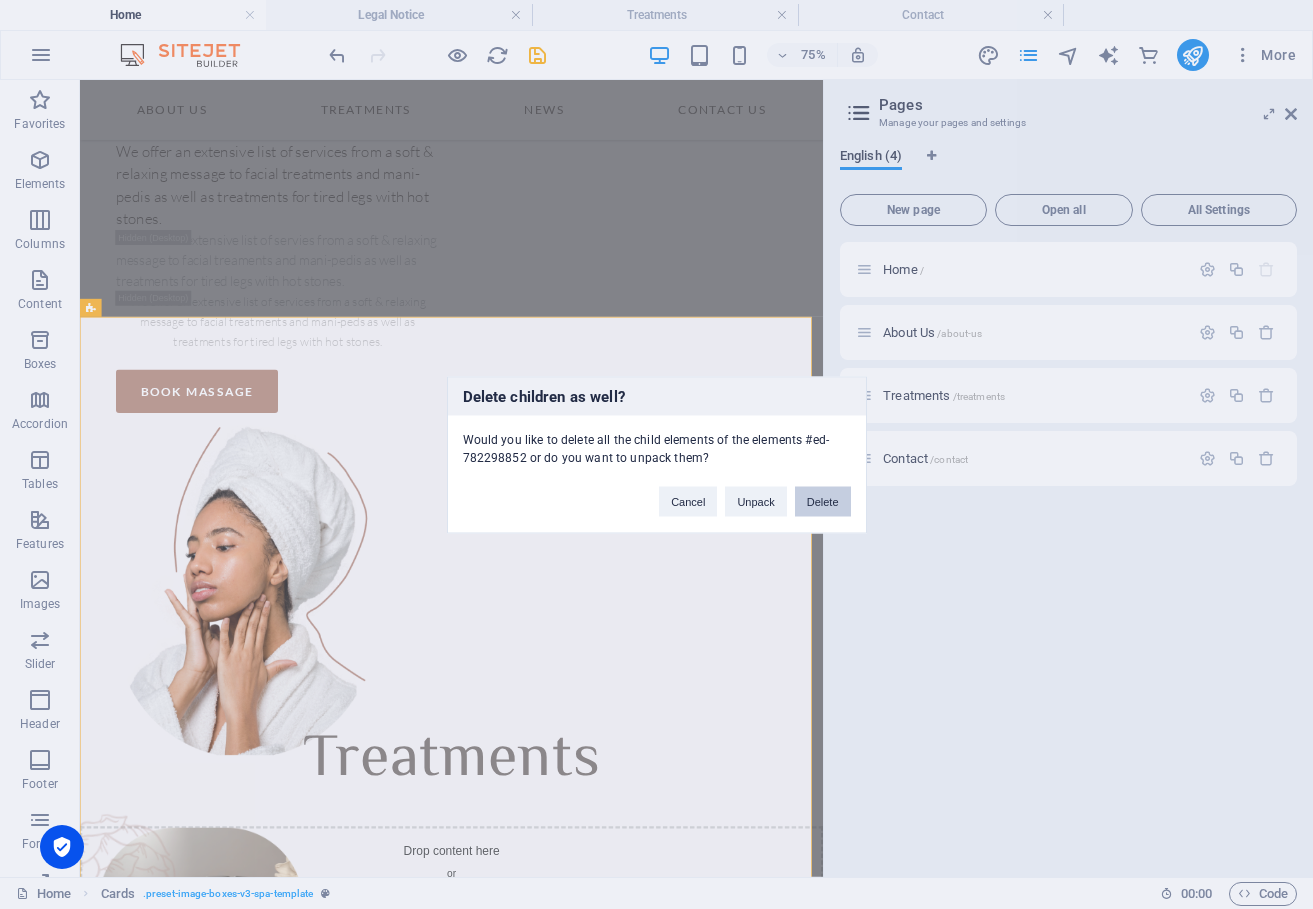 click on "Delete" at bounding box center (823, 501) 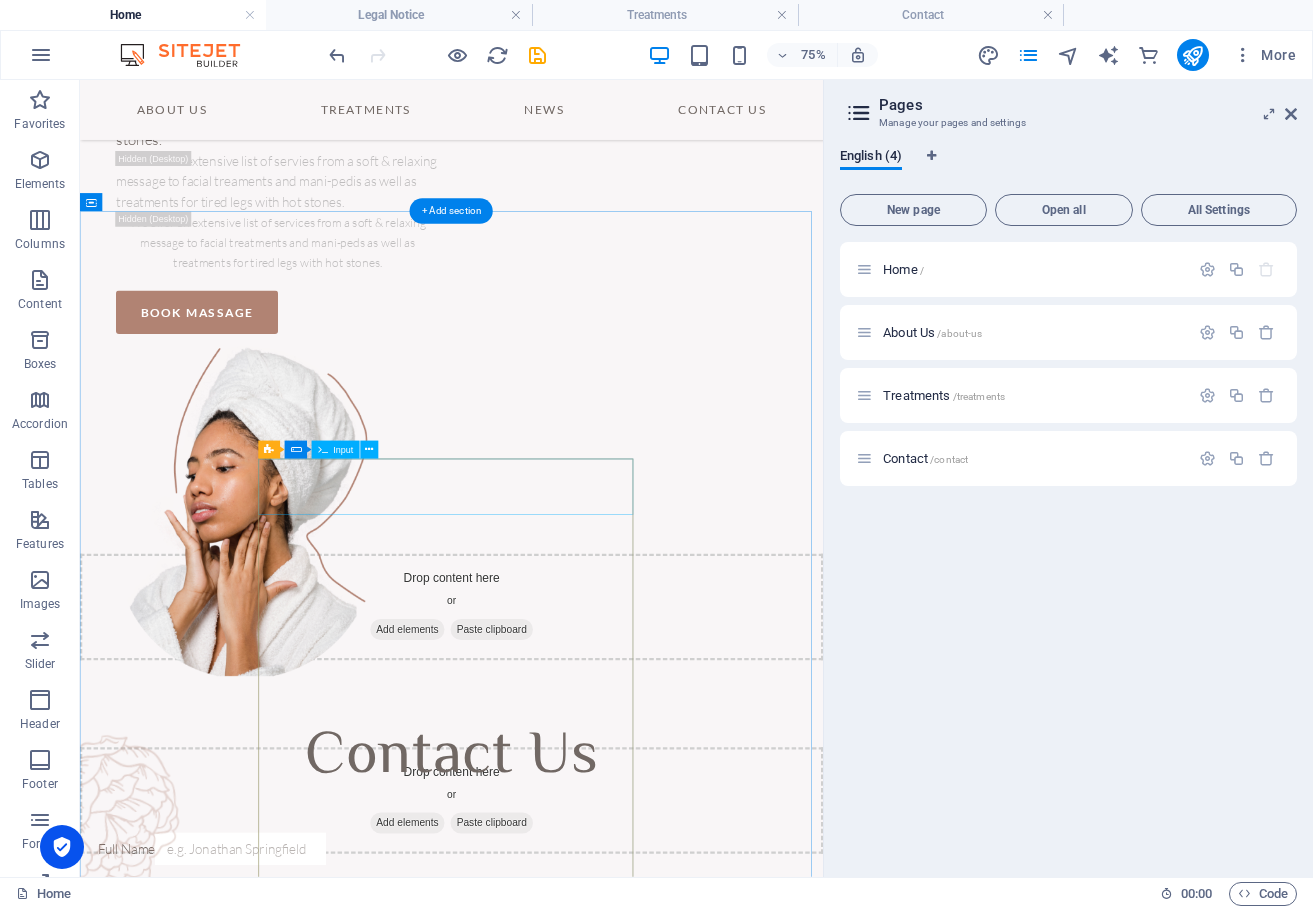 scroll, scrollTop: 508, scrollLeft: 0, axis: vertical 